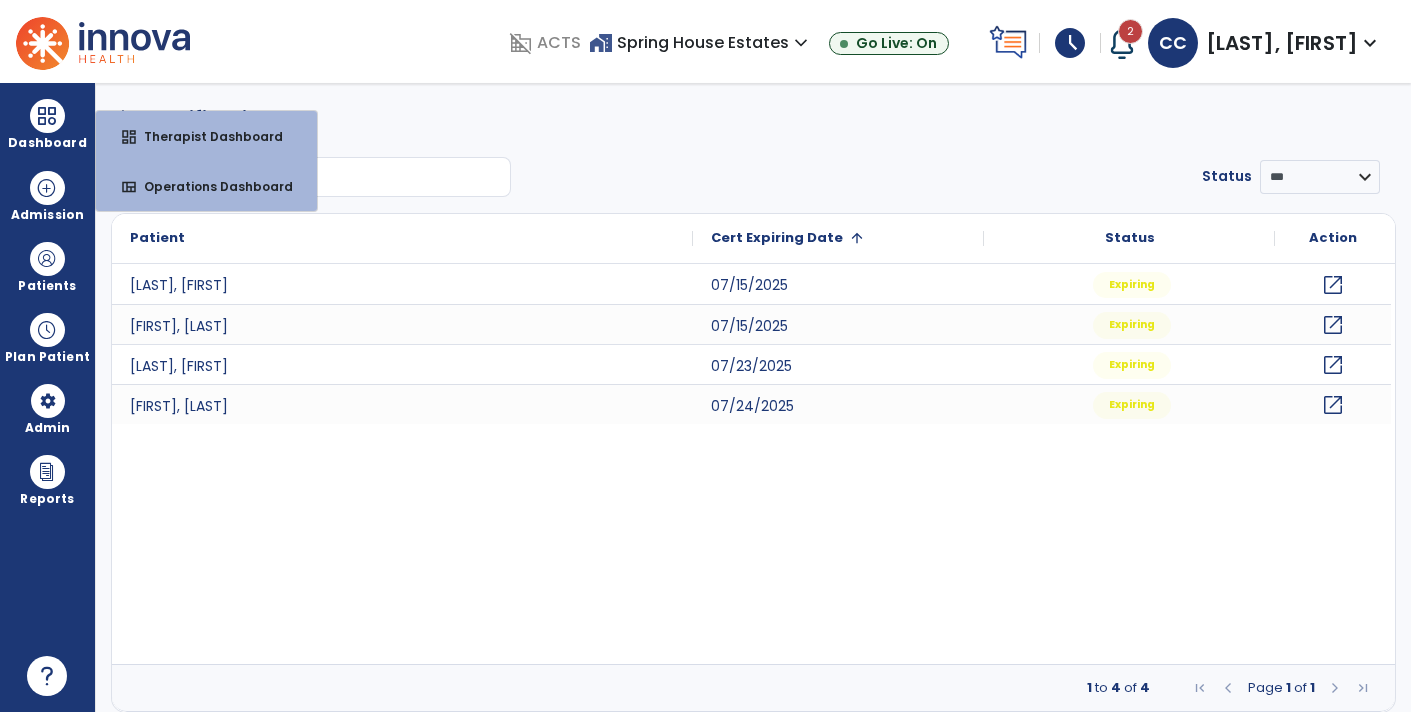 scroll, scrollTop: 0, scrollLeft: 0, axis: both 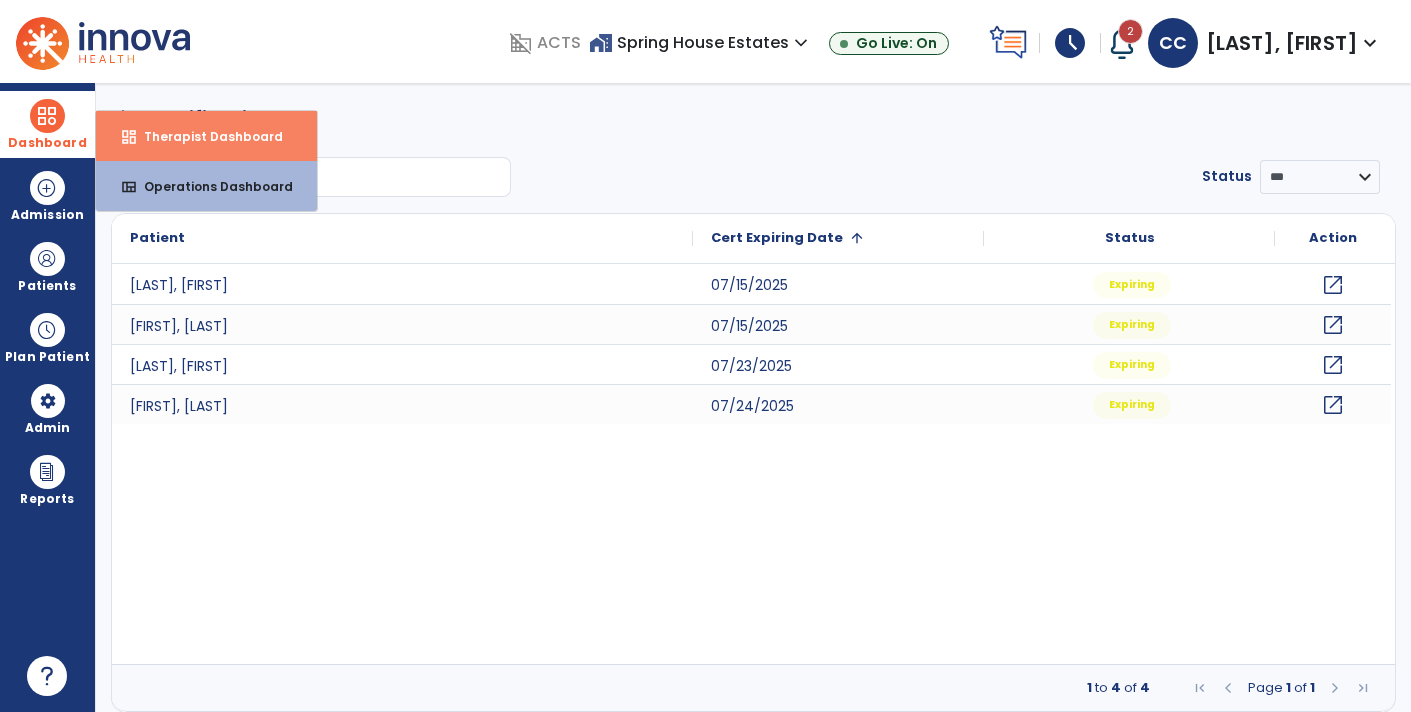 click on "Therapist Dashboard" at bounding box center (205, 136) 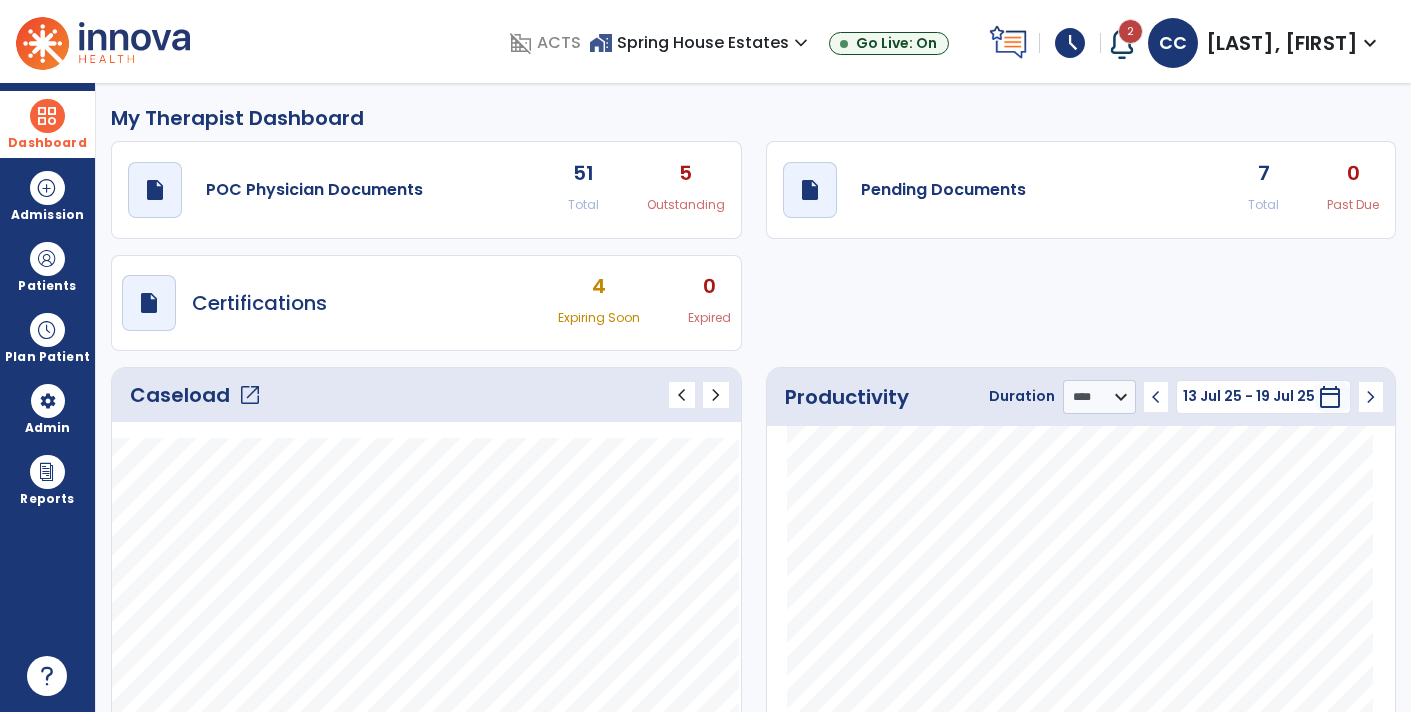 click on "draft   open_in_new  Pending Documents 7 Total 0 Past Due" 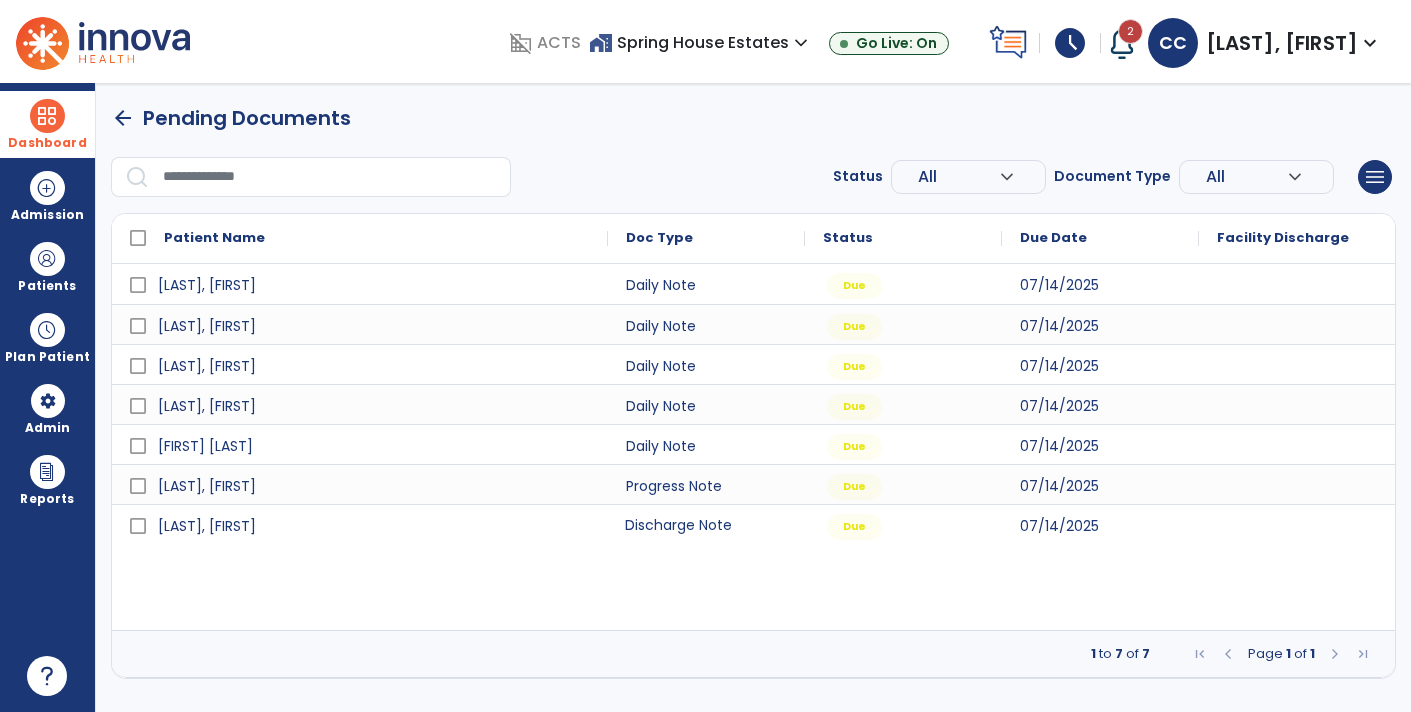 click on "Discharge Note" at bounding box center [706, 524] 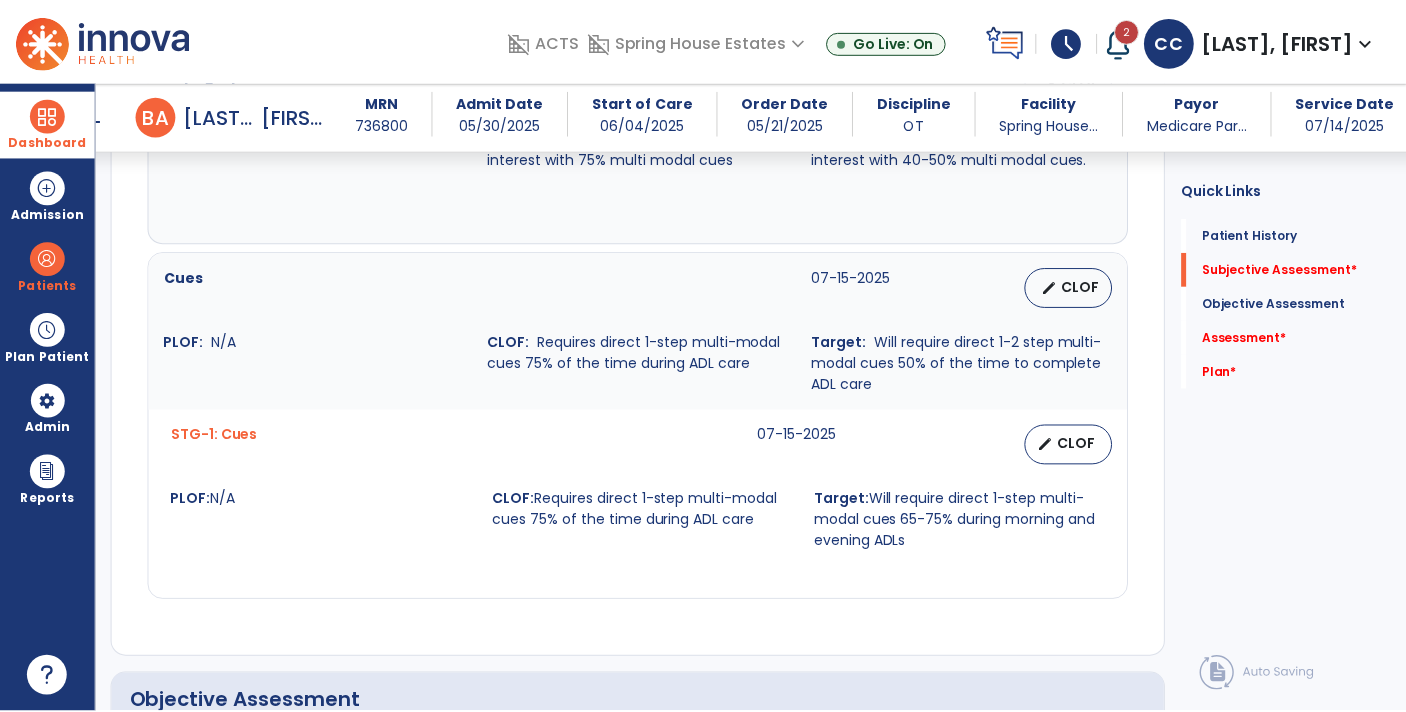 scroll, scrollTop: 979, scrollLeft: 0, axis: vertical 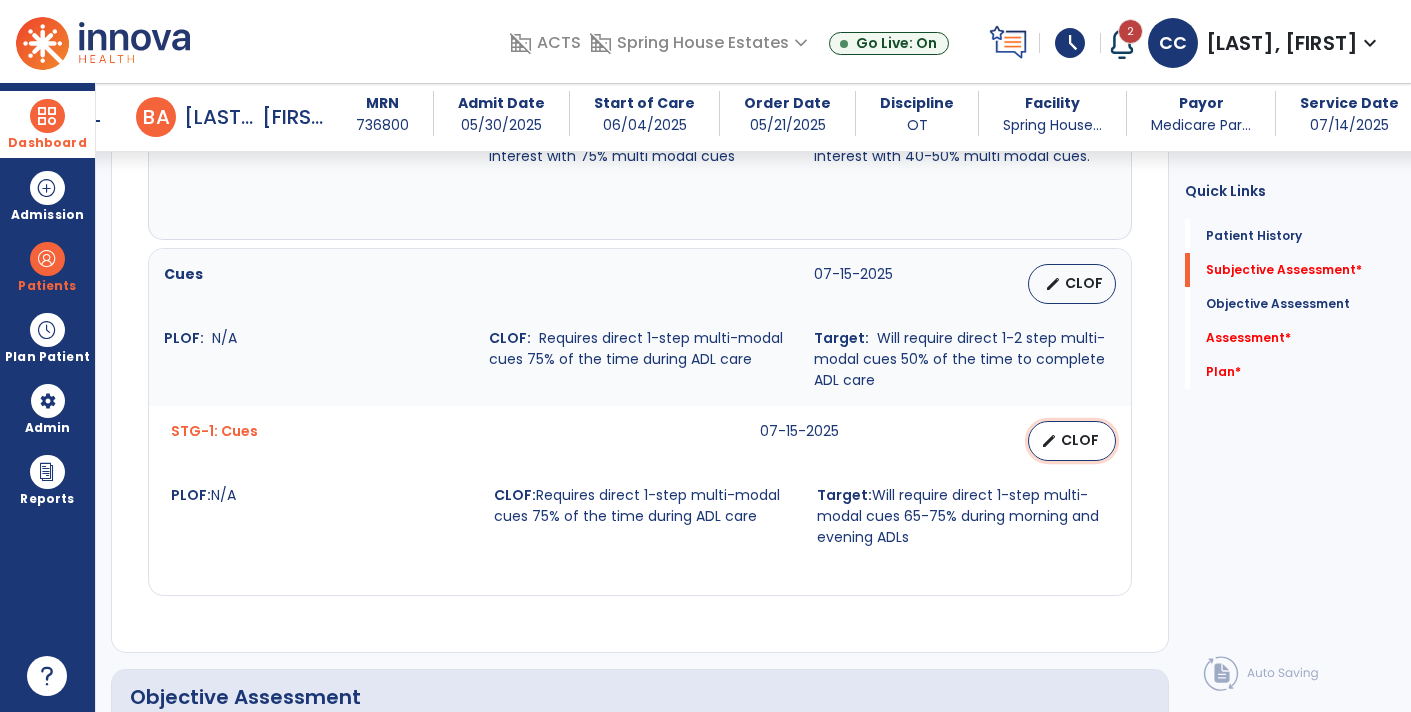 click on "CLOF" at bounding box center [1080, 440] 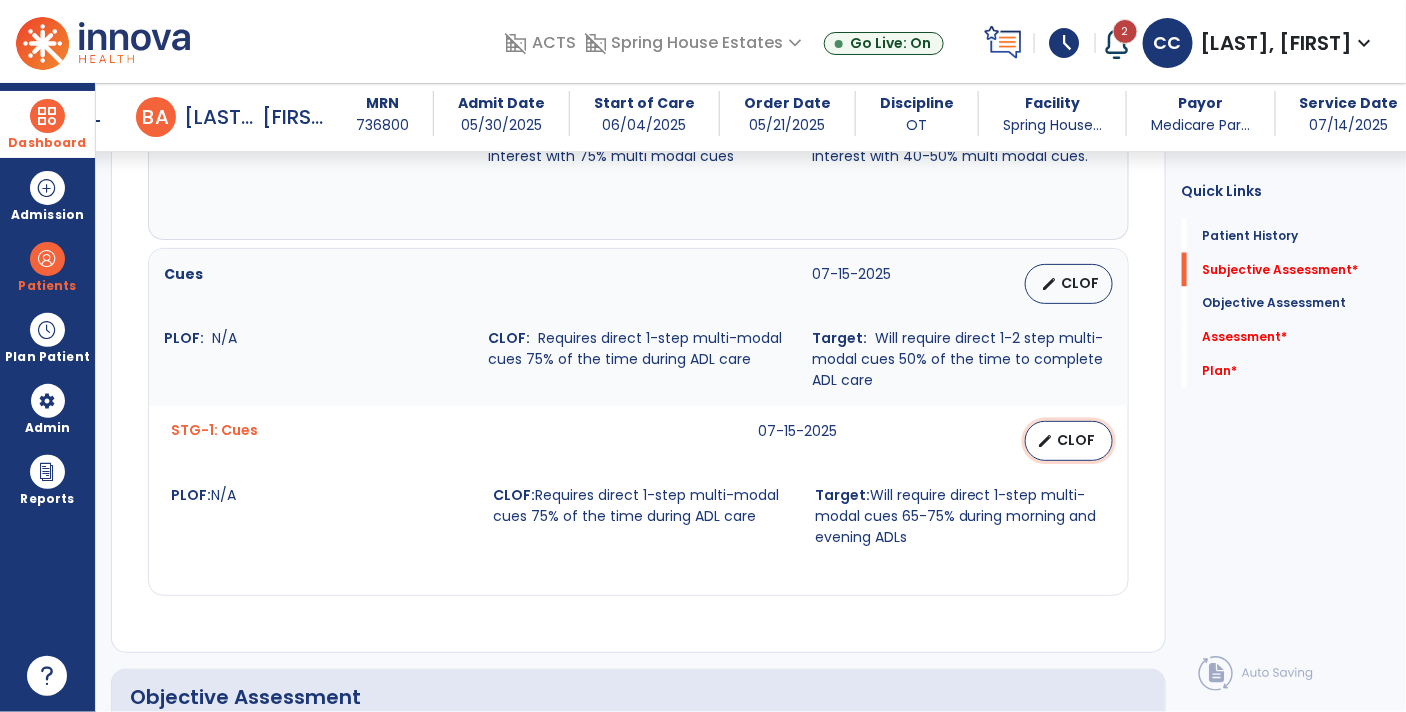 select on "********" 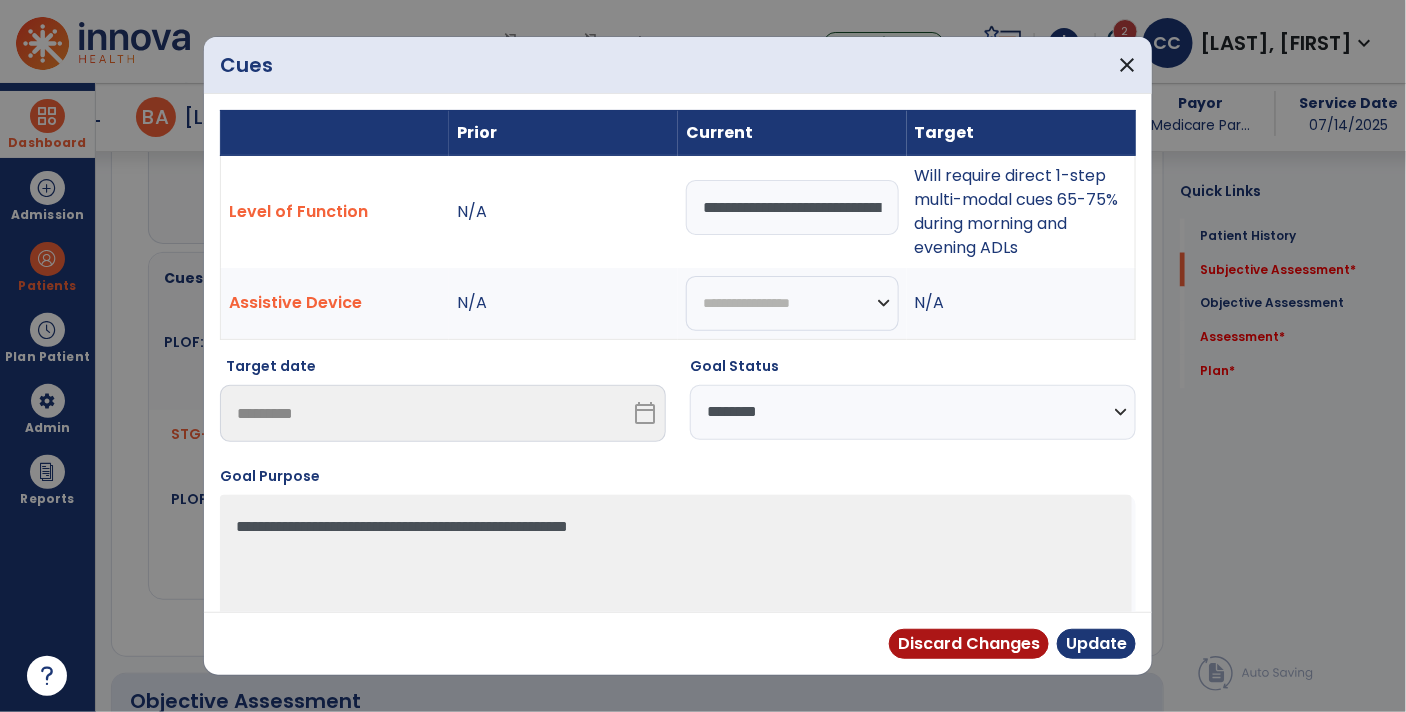click on "**********" at bounding box center (913, 412) 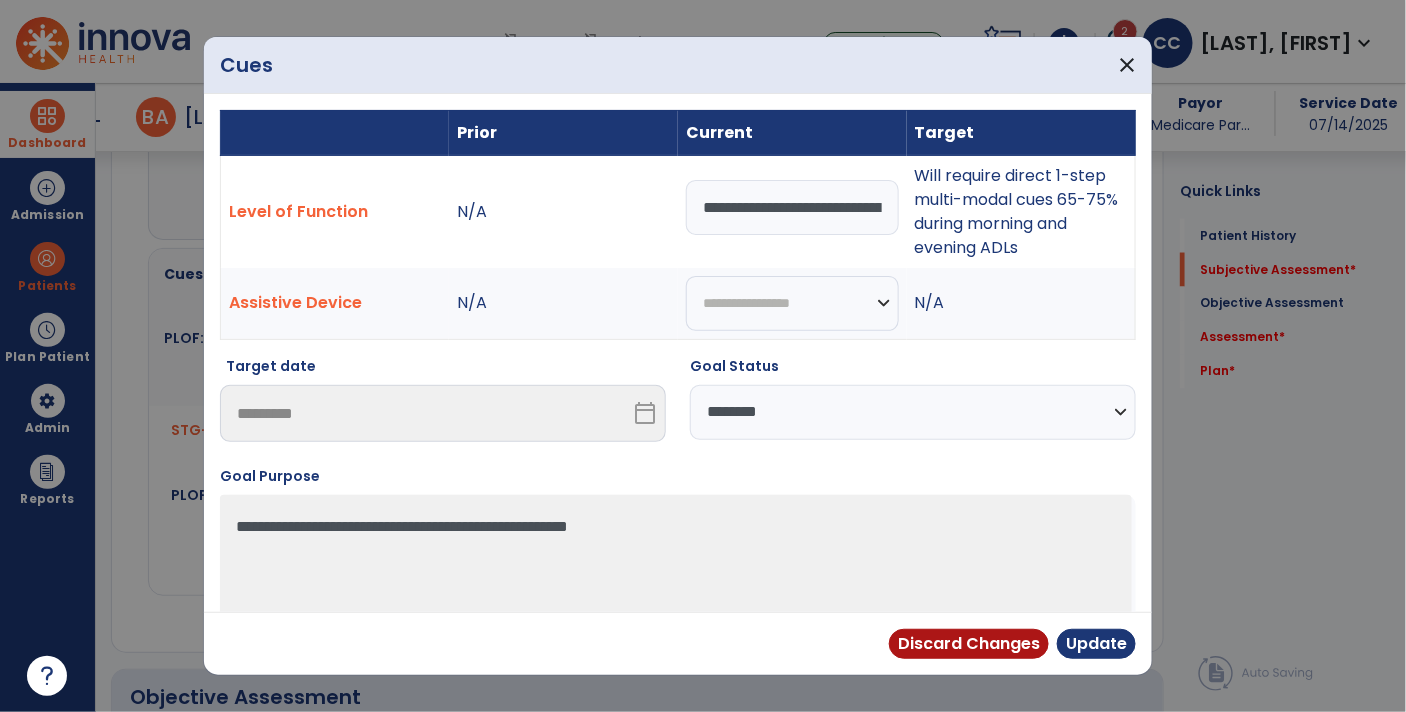 click at bounding box center (703, 356) 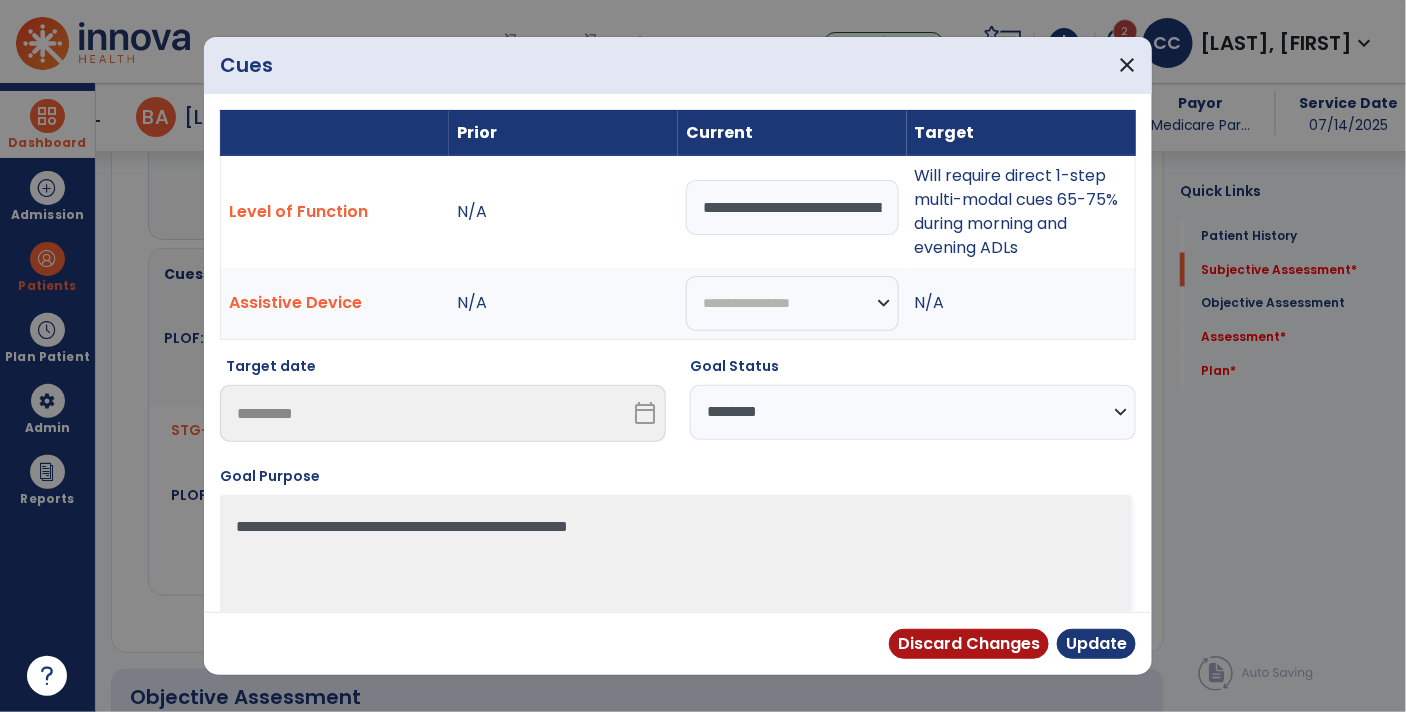 drag, startPoint x: 914, startPoint y: 175, endPoint x: 1023, endPoint y: 252, distance: 133.45412 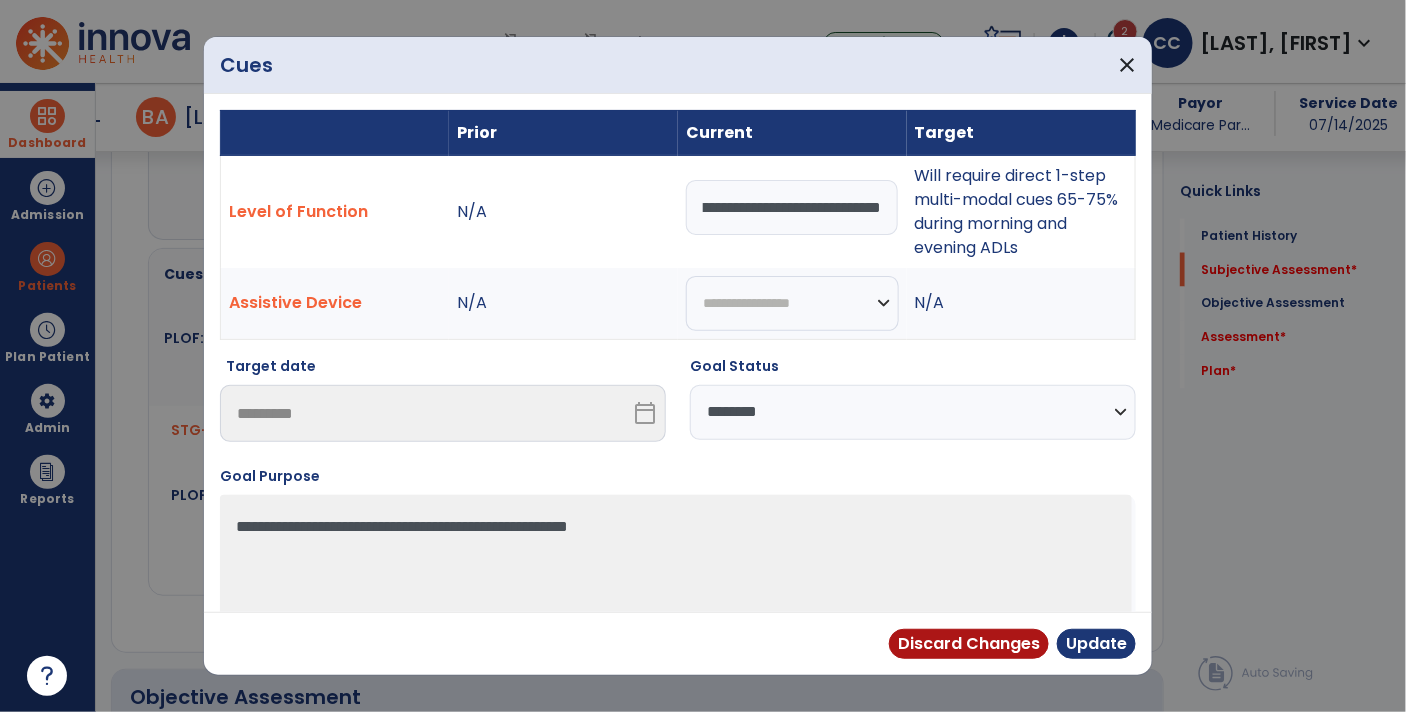 scroll, scrollTop: 0, scrollLeft: 0, axis: both 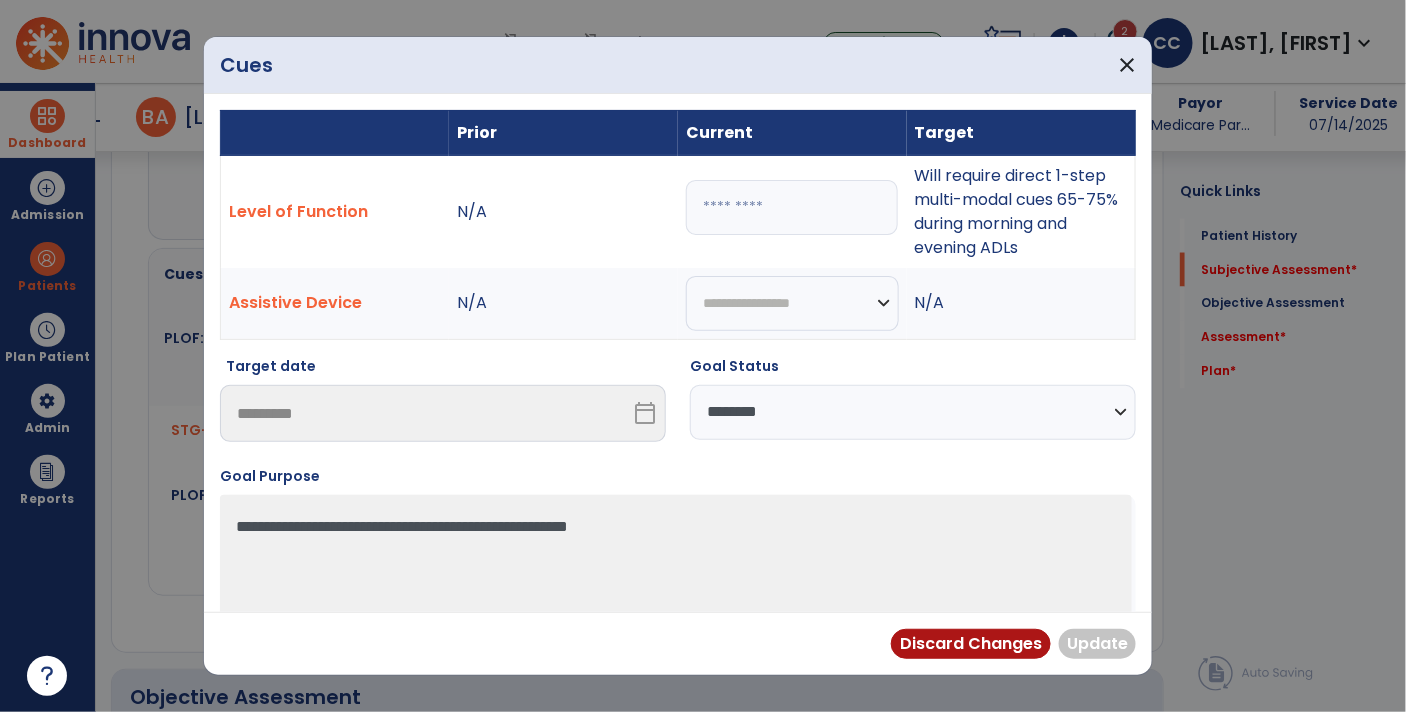 paste on "**********" 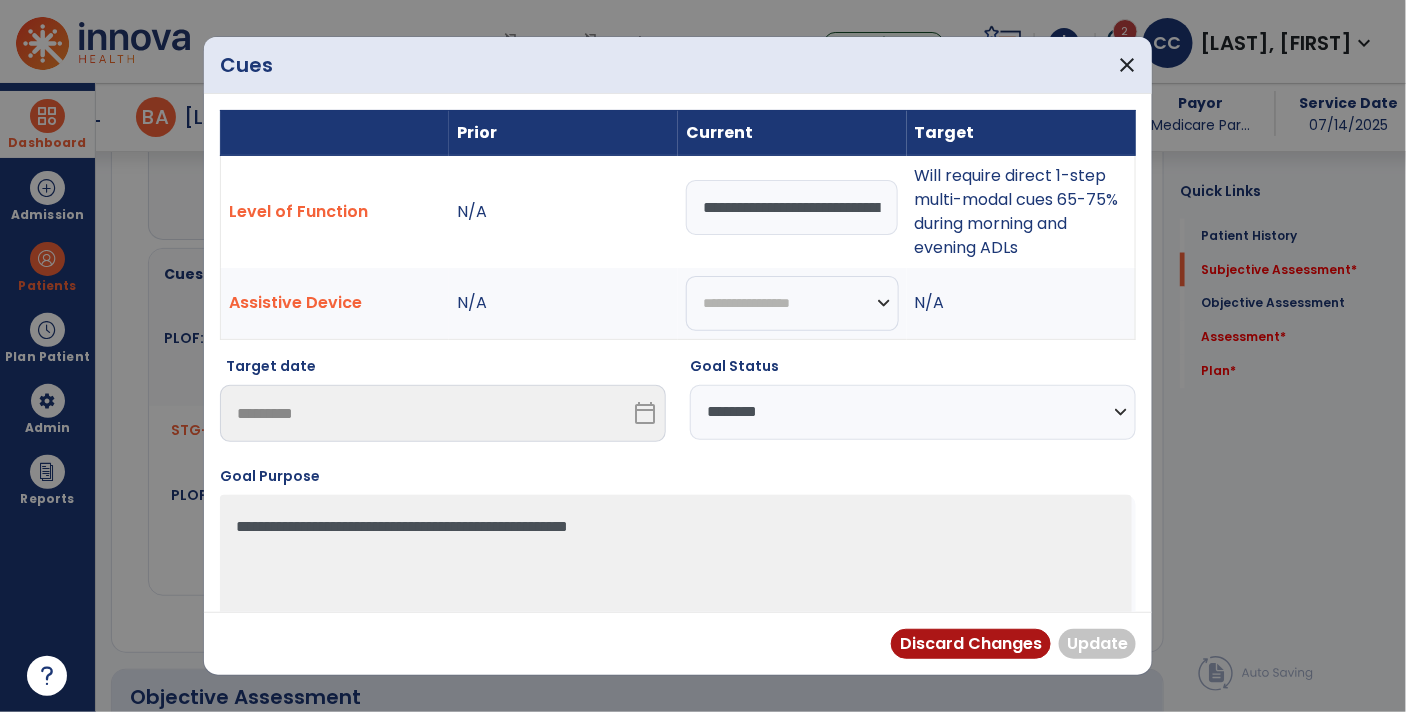 scroll, scrollTop: 0, scrollLeft: 500, axis: horizontal 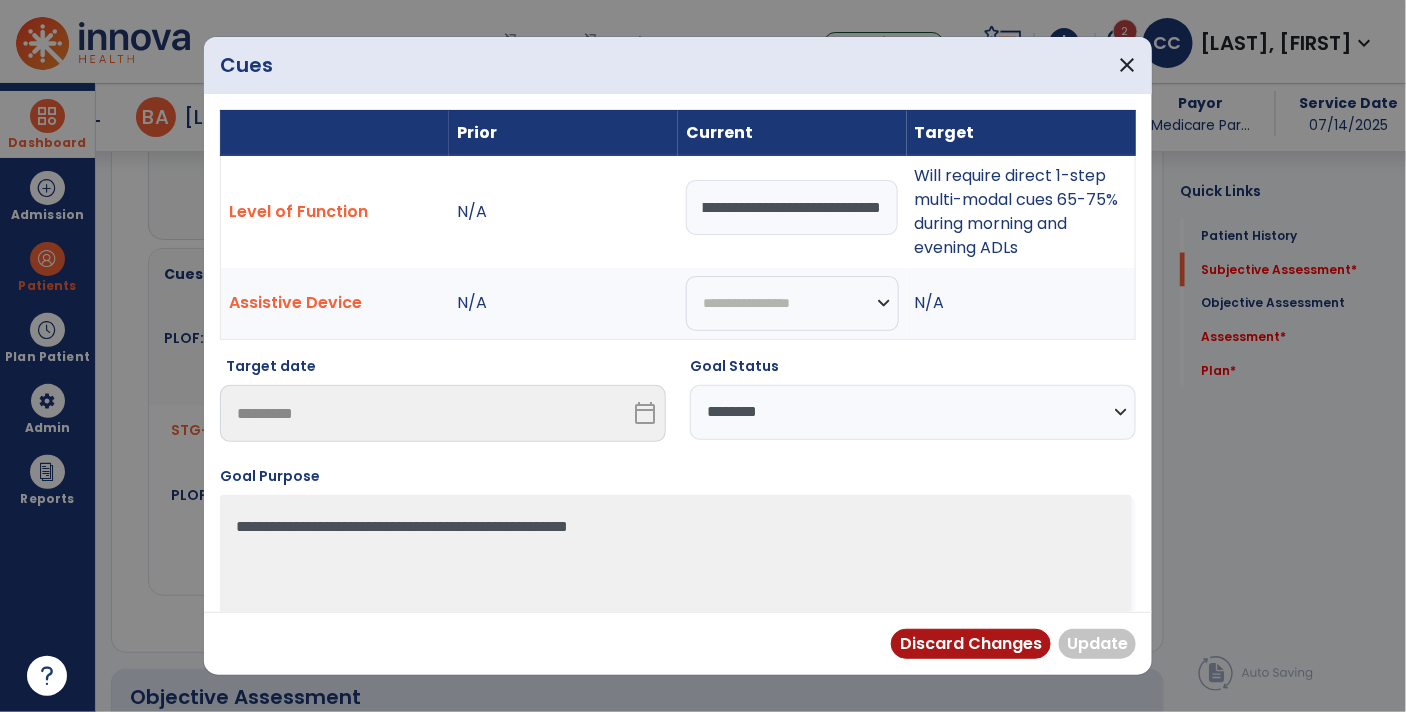 type on "**********" 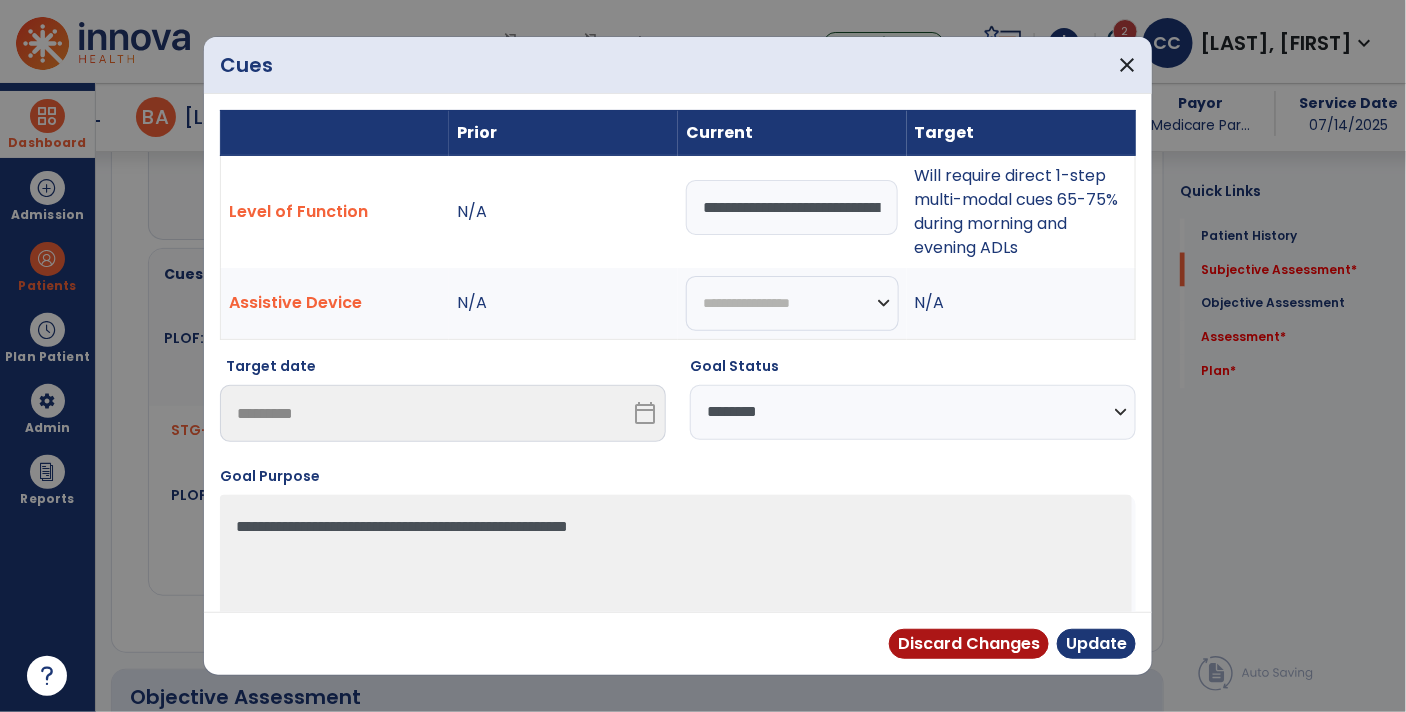 select on "********" 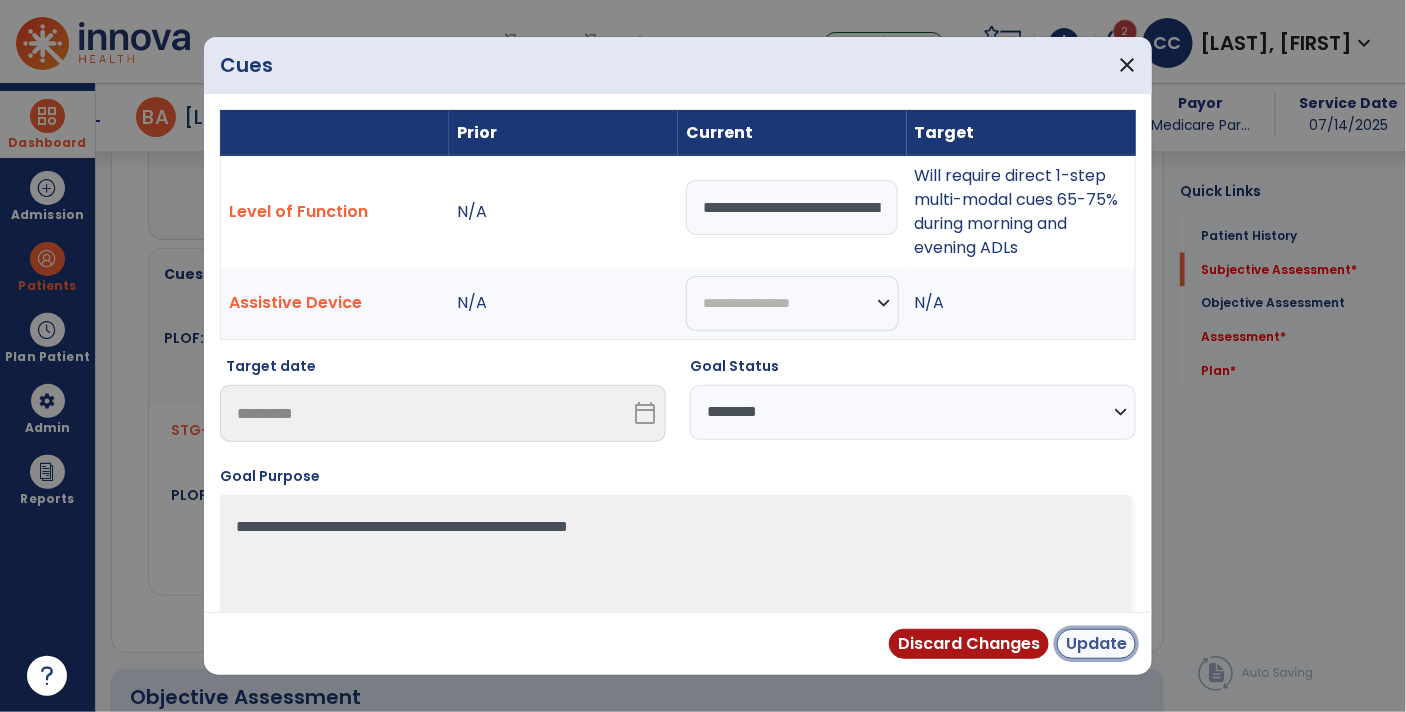 click on "Update" at bounding box center [1096, 644] 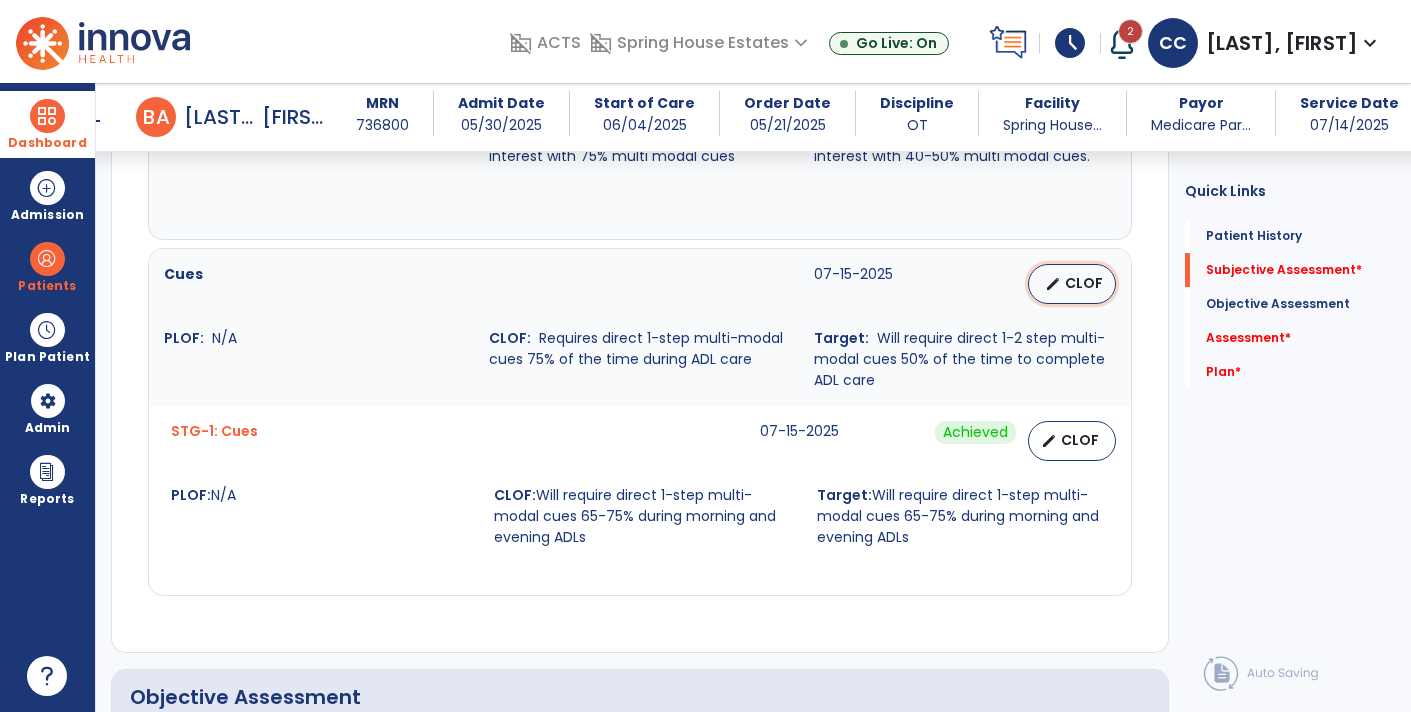 click on "edit   CLOF" at bounding box center [1072, 284] 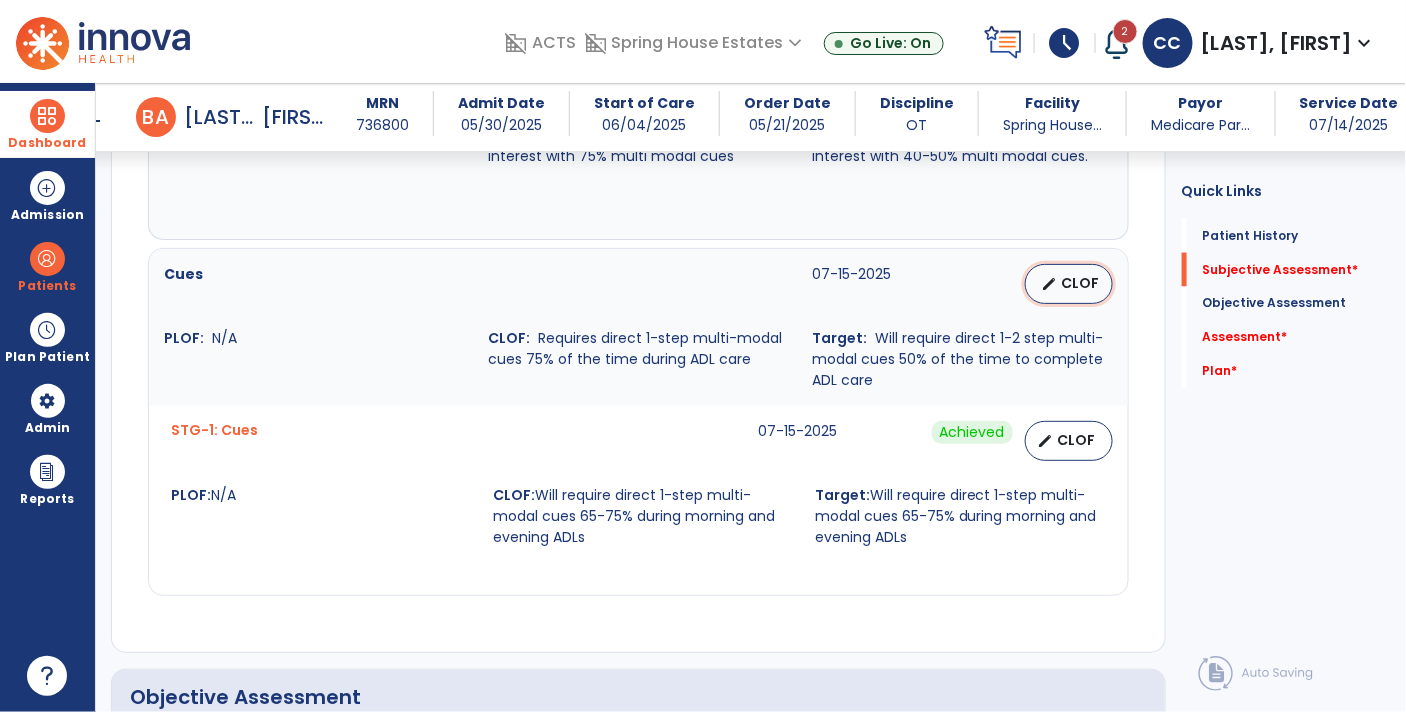 select on "********" 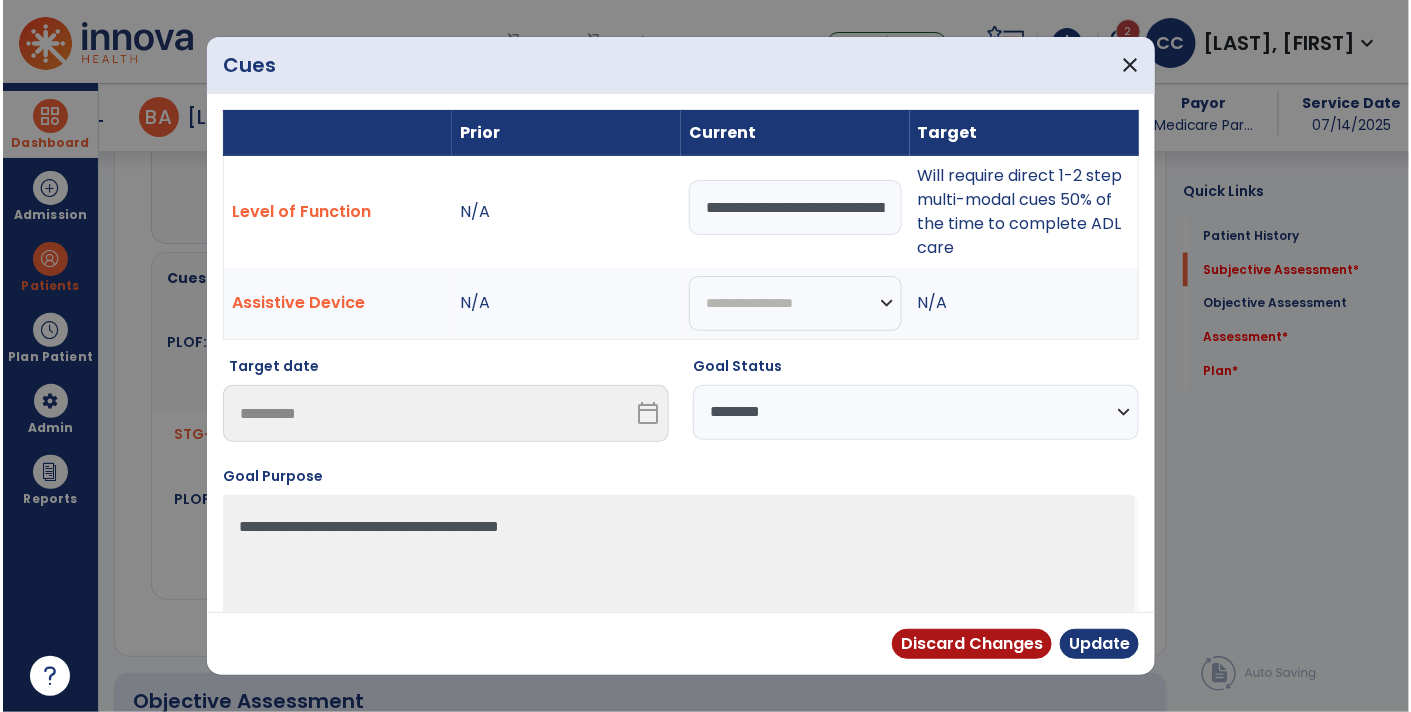 scroll, scrollTop: 979, scrollLeft: 0, axis: vertical 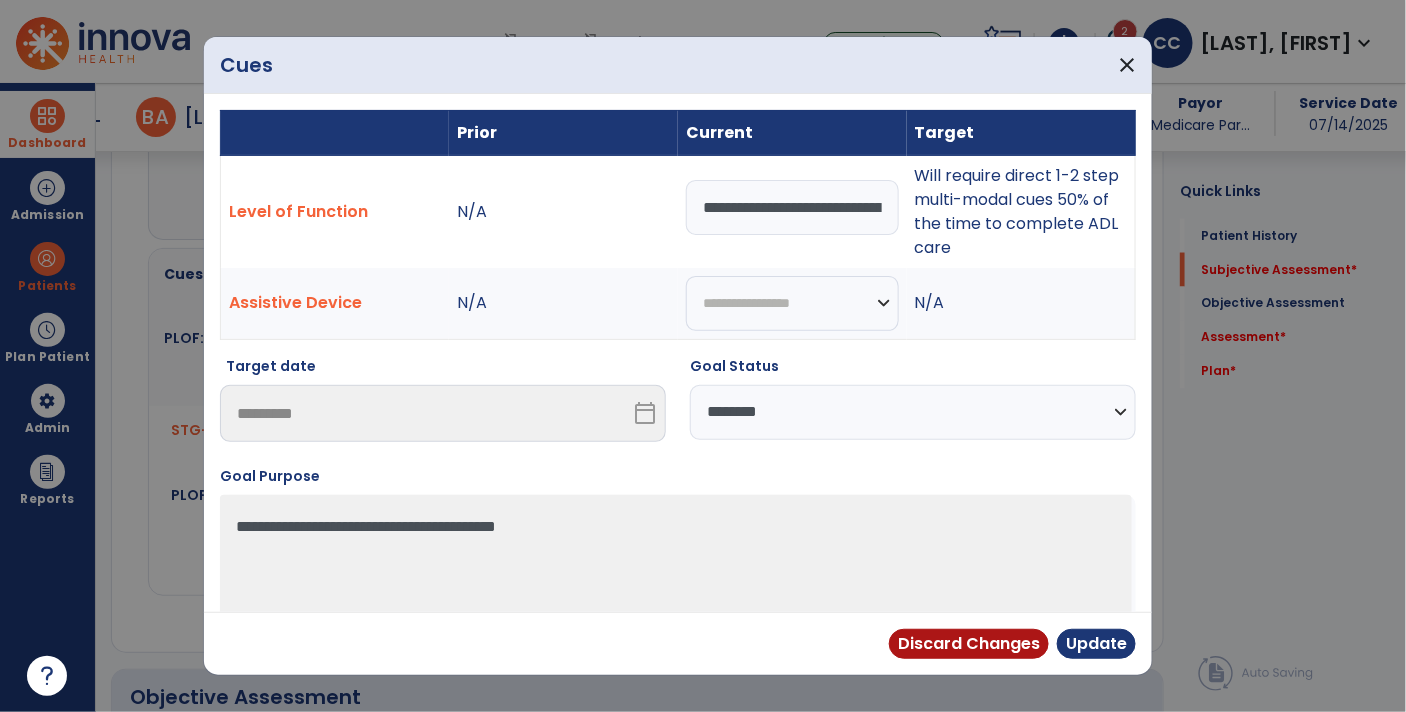 click on "Cues   close" at bounding box center (678, 65) 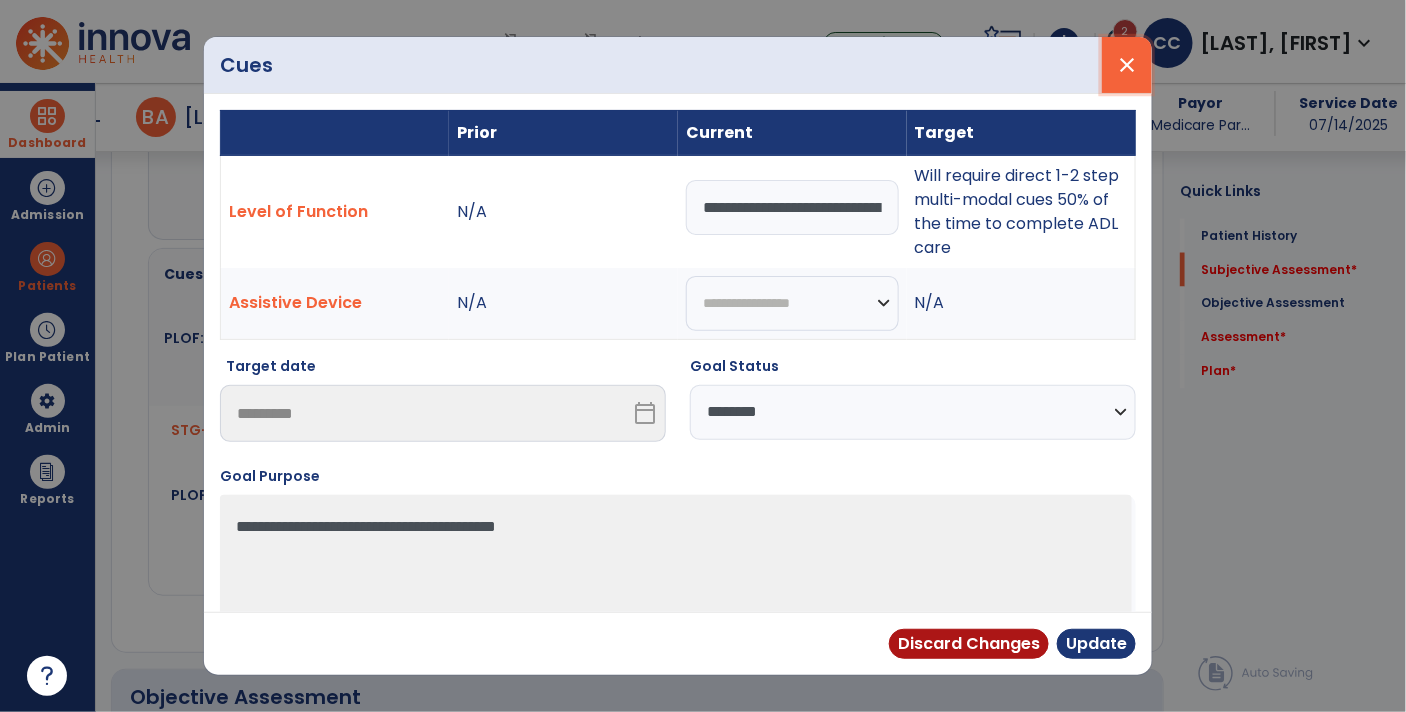click on "close" at bounding box center [1127, 65] 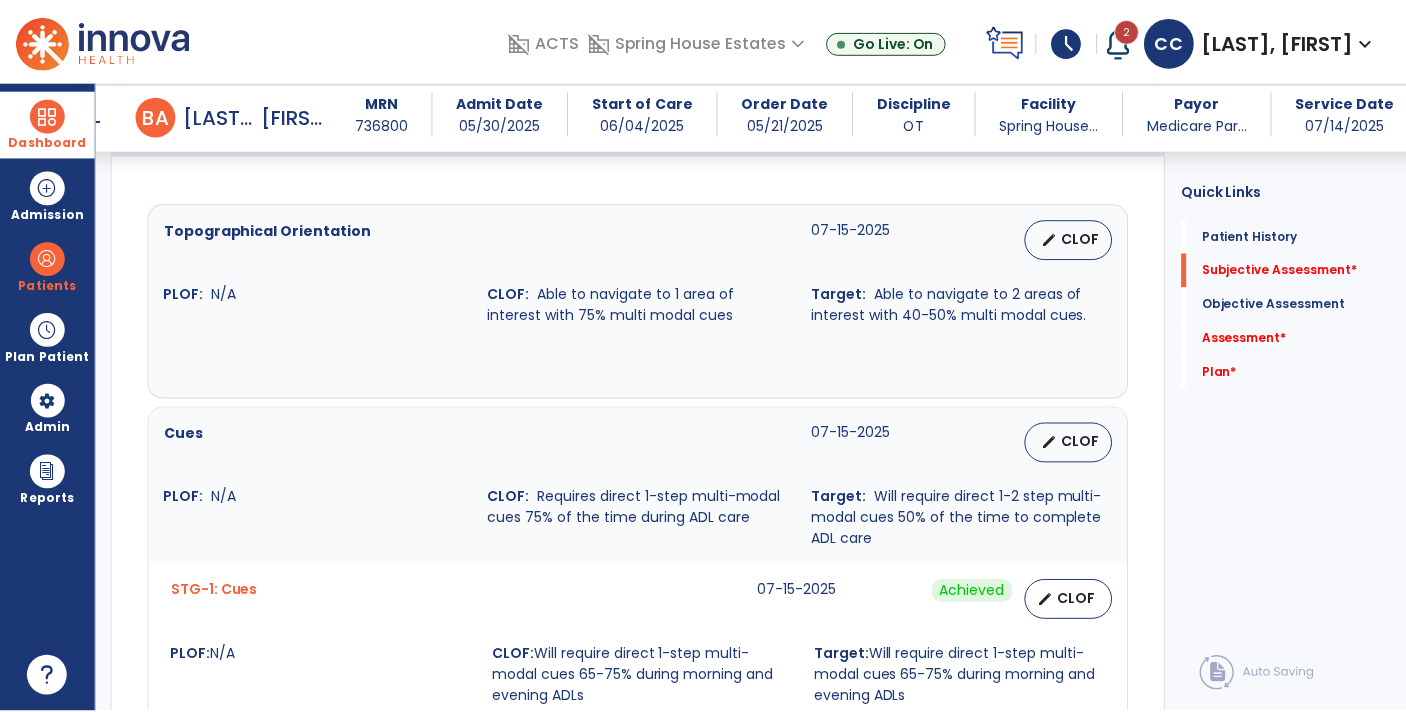 scroll, scrollTop: 822, scrollLeft: 0, axis: vertical 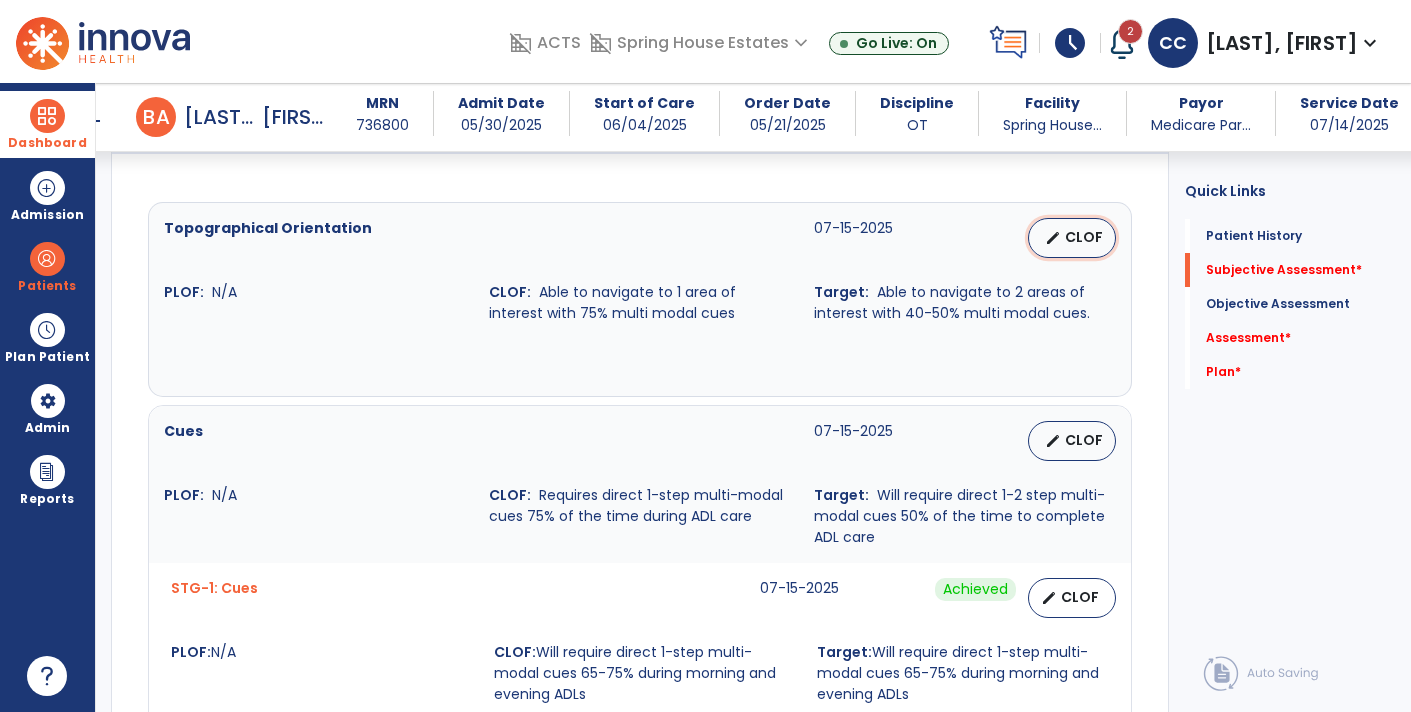 click on "edit   CLOF" at bounding box center (1072, 238) 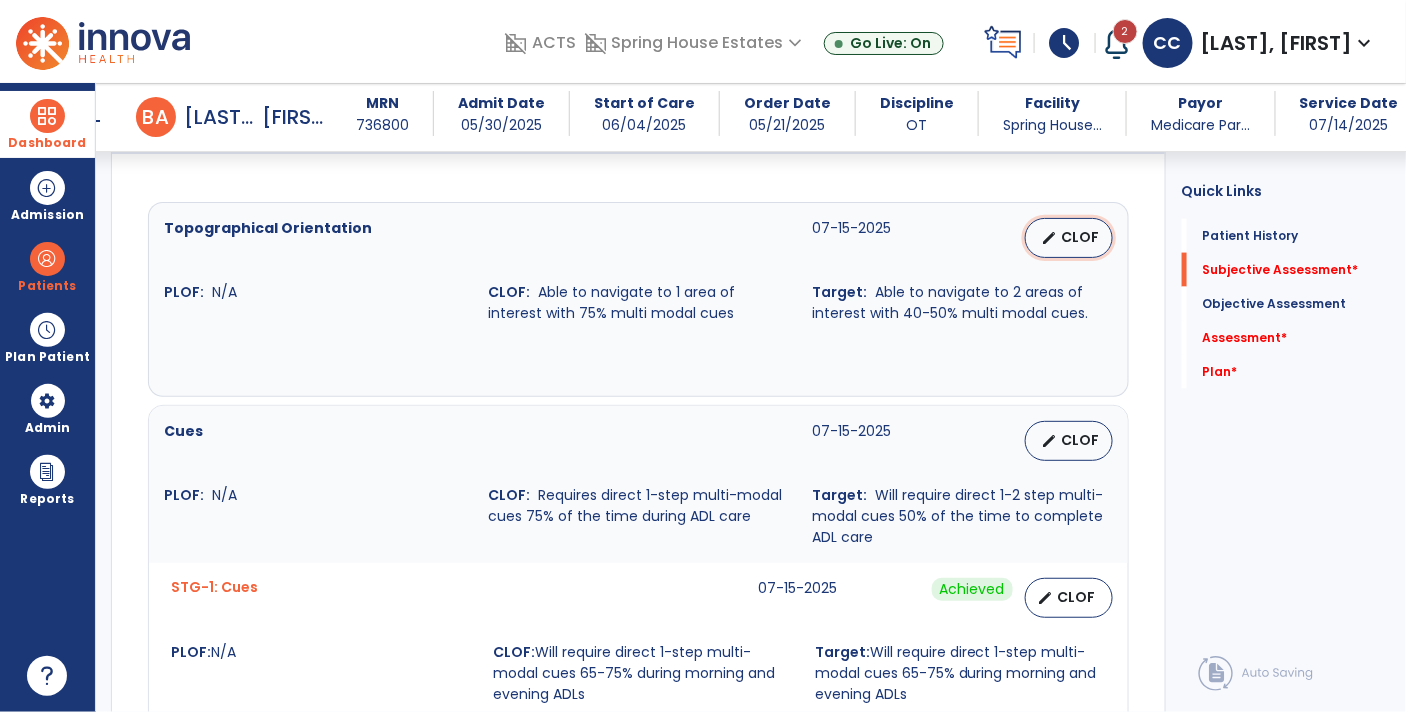 select on "********" 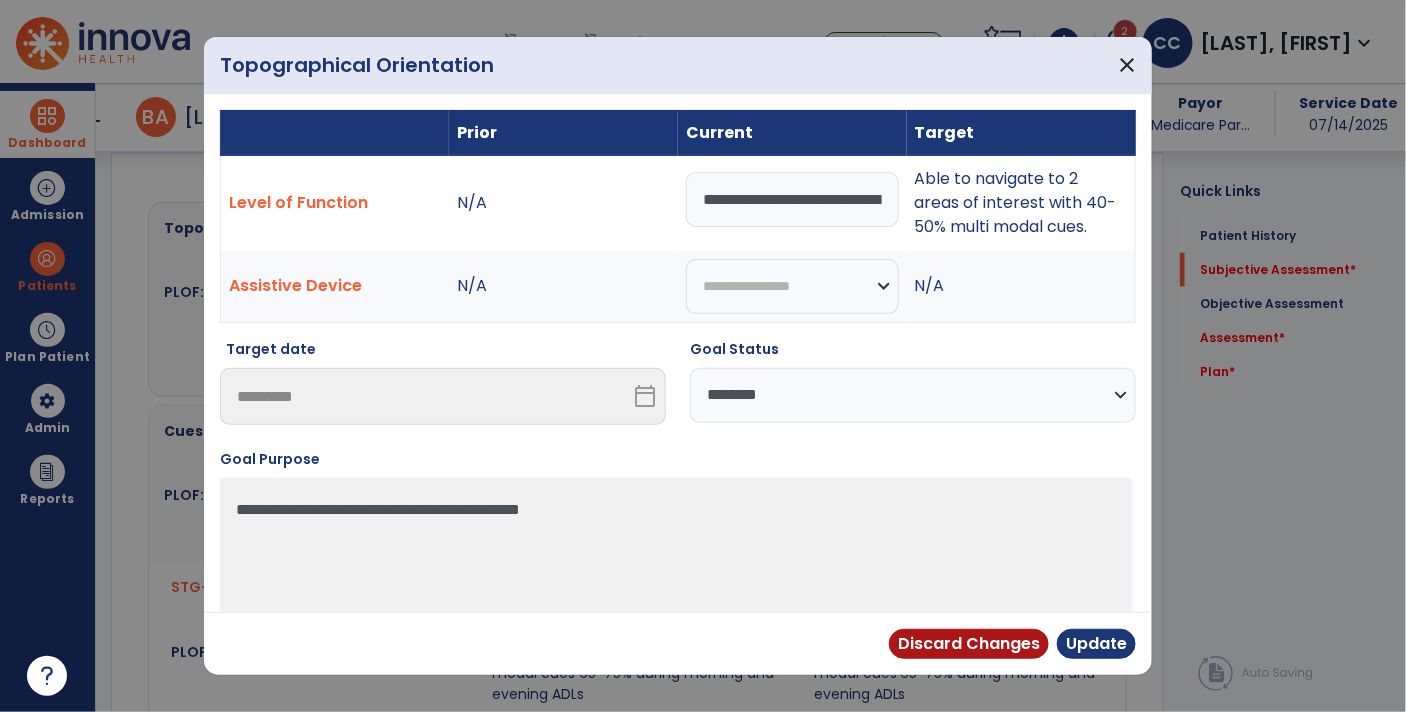 scroll, scrollTop: 822, scrollLeft: 0, axis: vertical 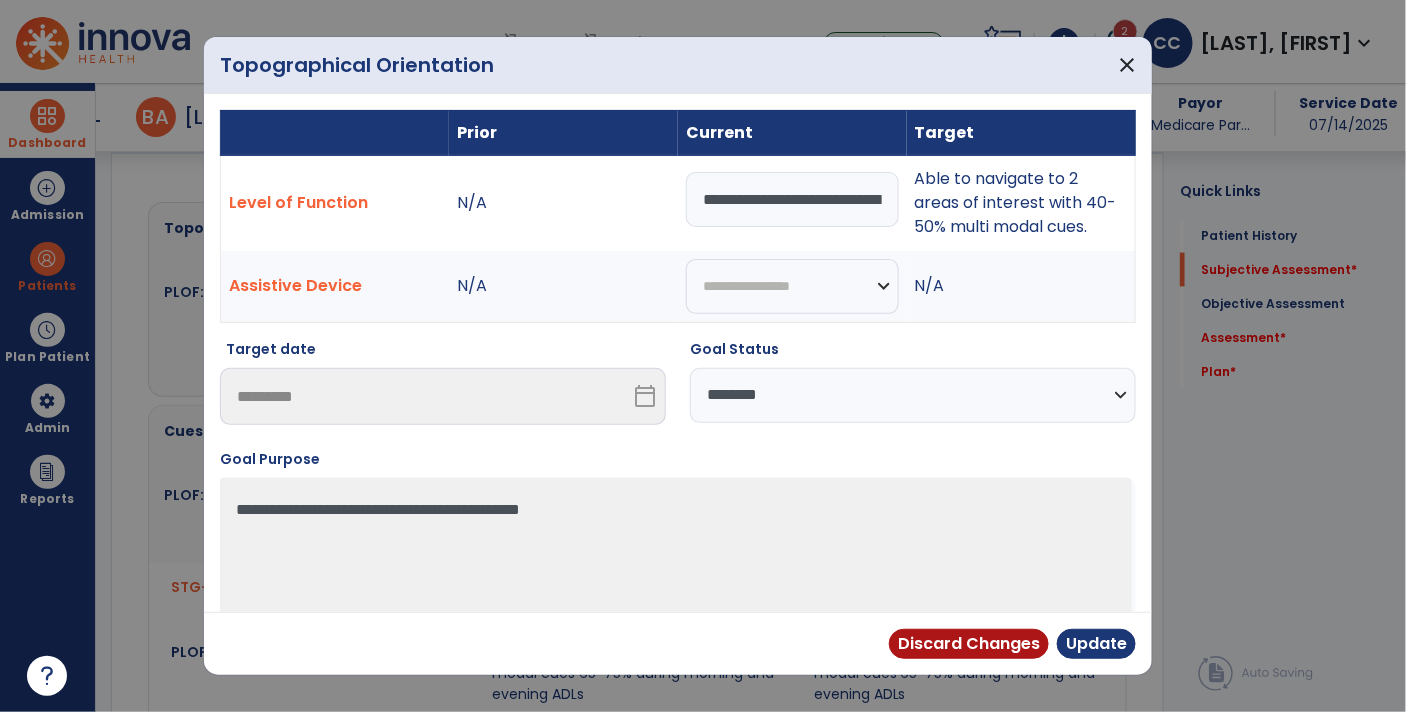 drag, startPoint x: 912, startPoint y: 178, endPoint x: 1100, endPoint y: 242, distance: 198.59506 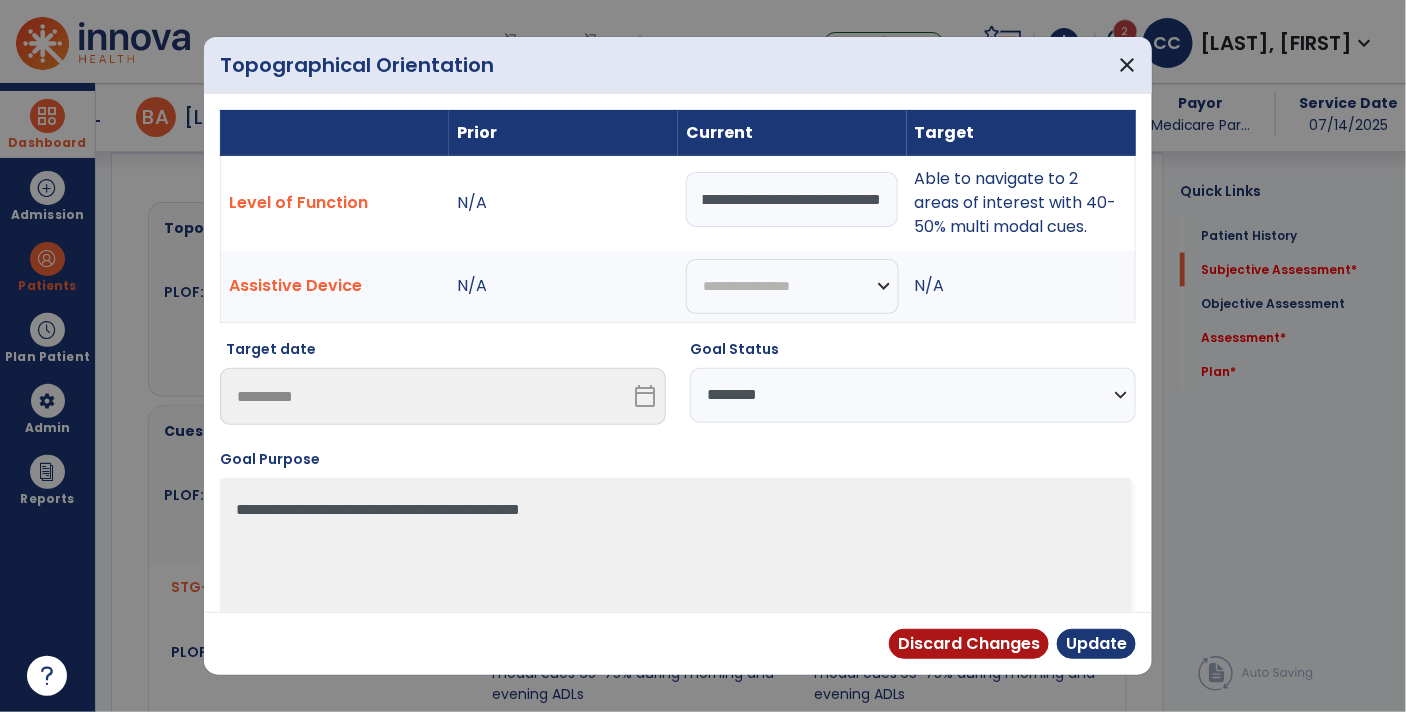 drag, startPoint x: 702, startPoint y: 199, endPoint x: 944, endPoint y: 212, distance: 242.34892 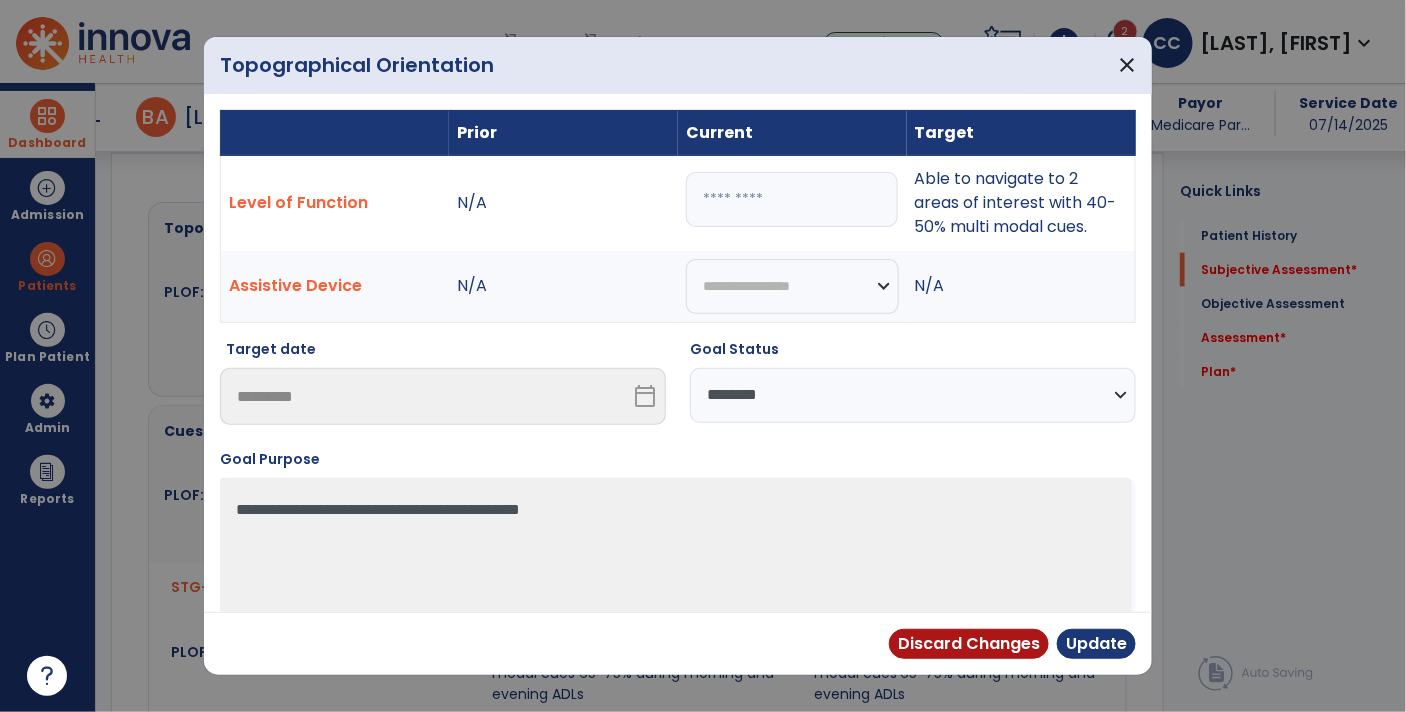 scroll, scrollTop: 0, scrollLeft: 0, axis: both 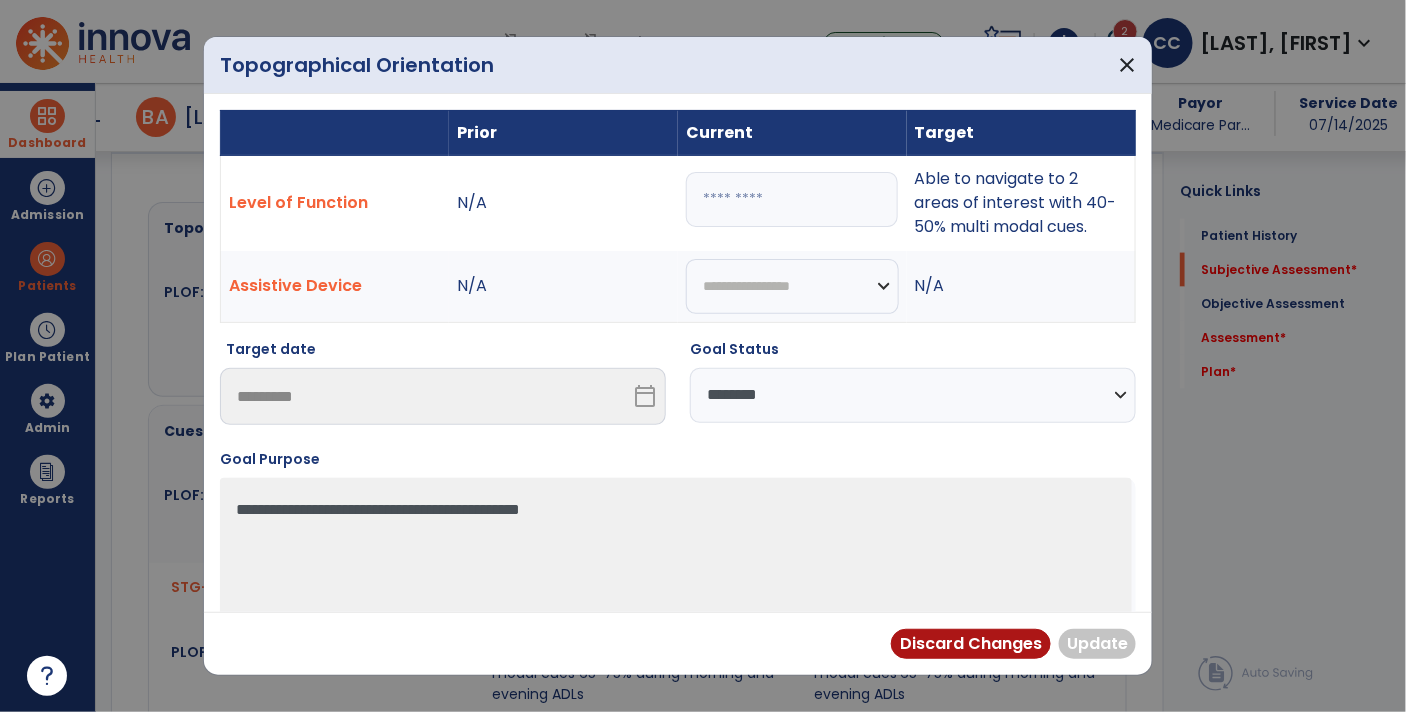 paste on "**********" 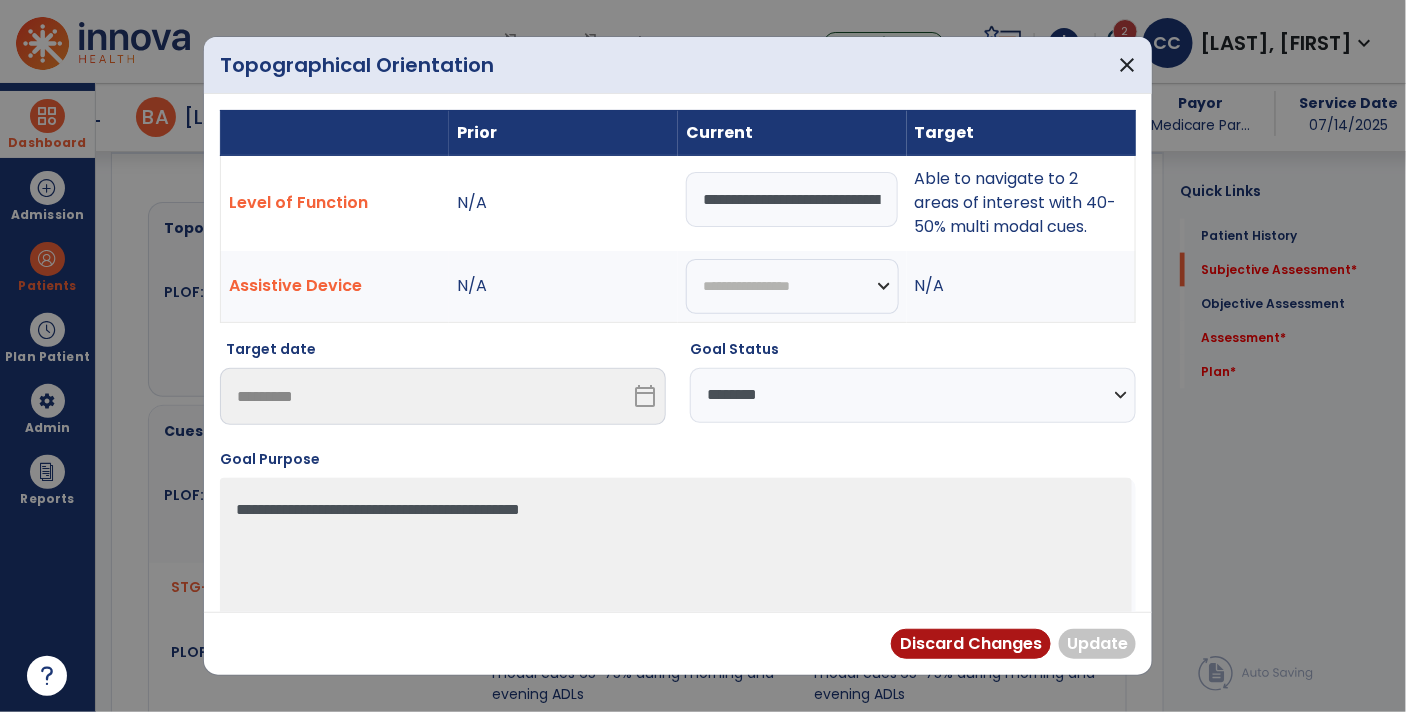 scroll, scrollTop: 0, scrollLeft: 370, axis: horizontal 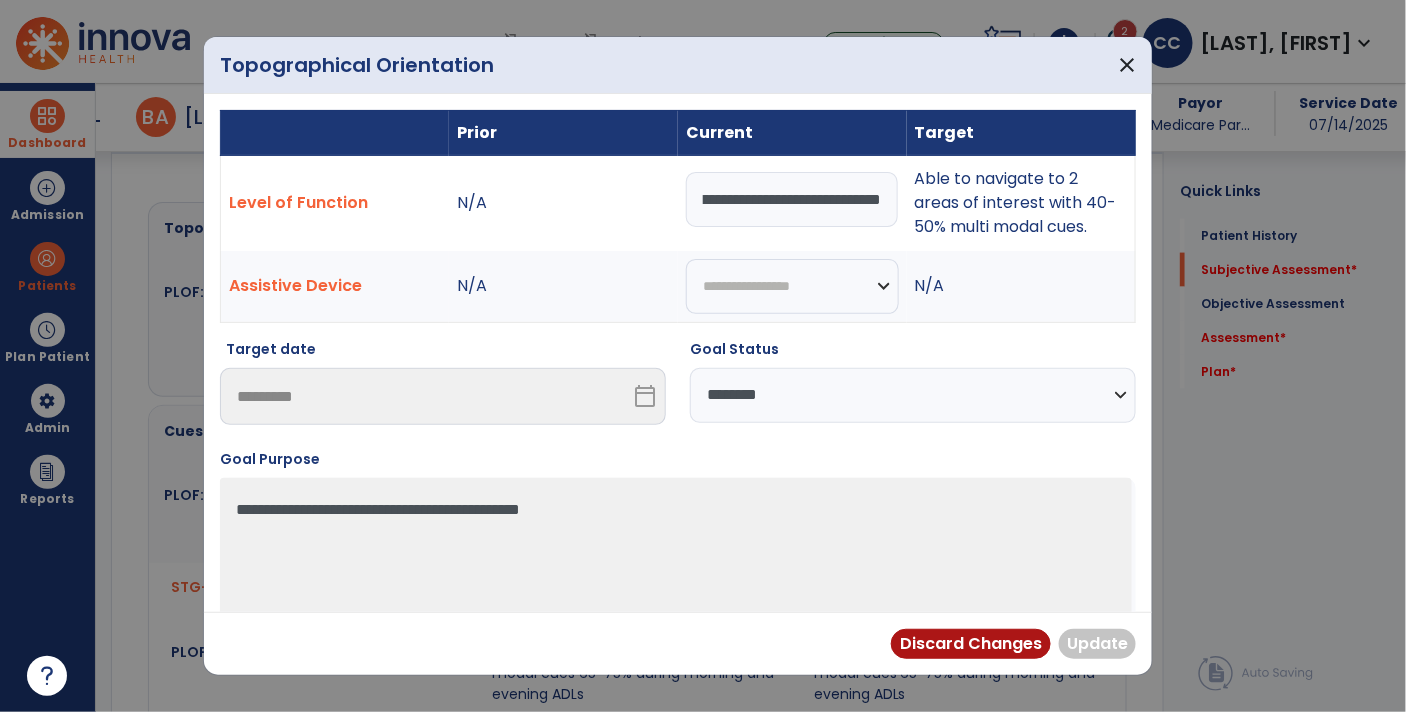 click on "**********" at bounding box center [792, 199] 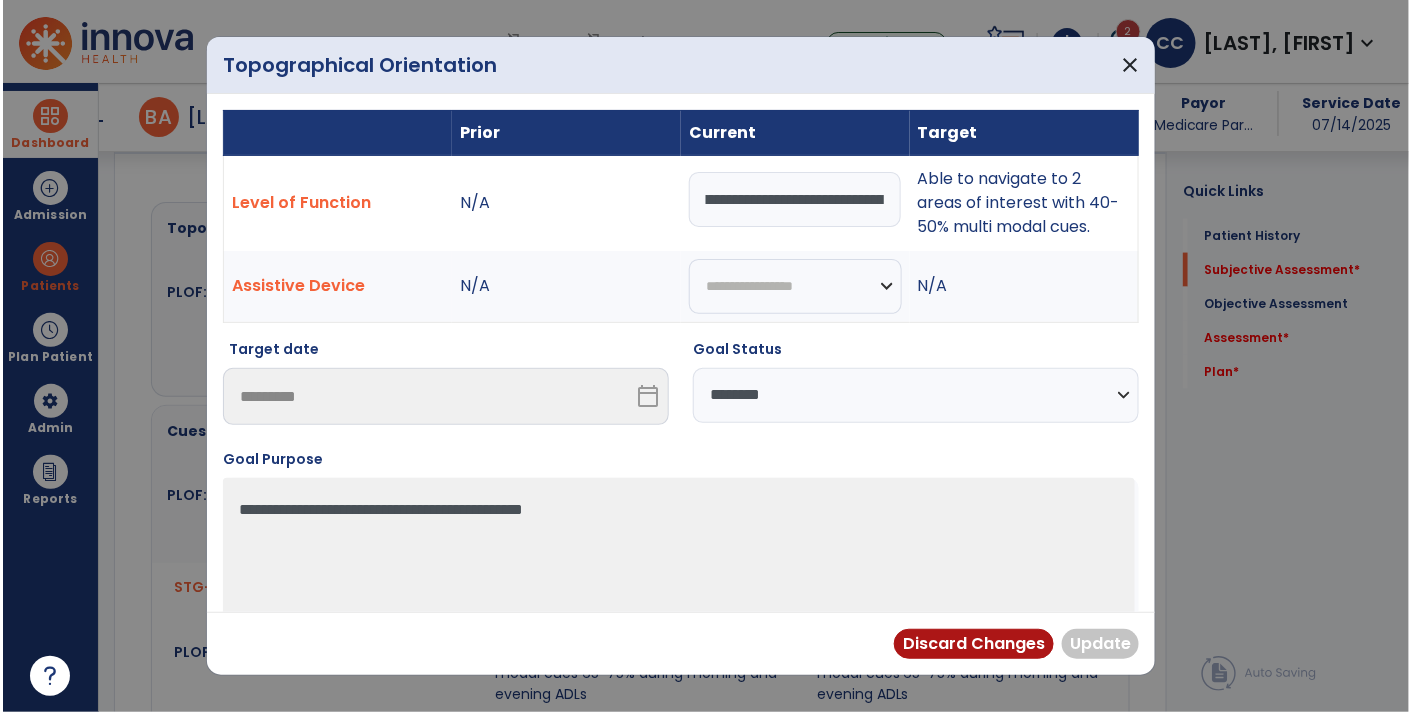 scroll, scrollTop: 0, scrollLeft: 0, axis: both 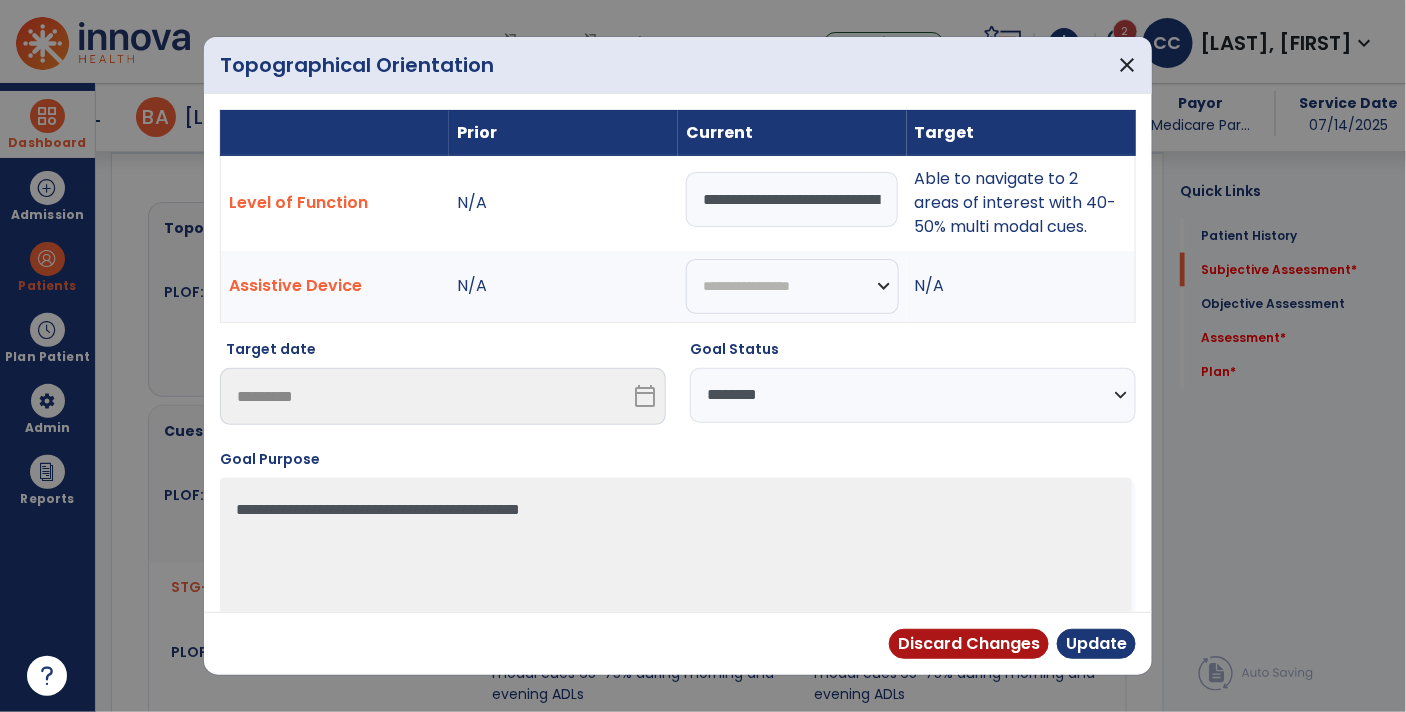 type on "**********" 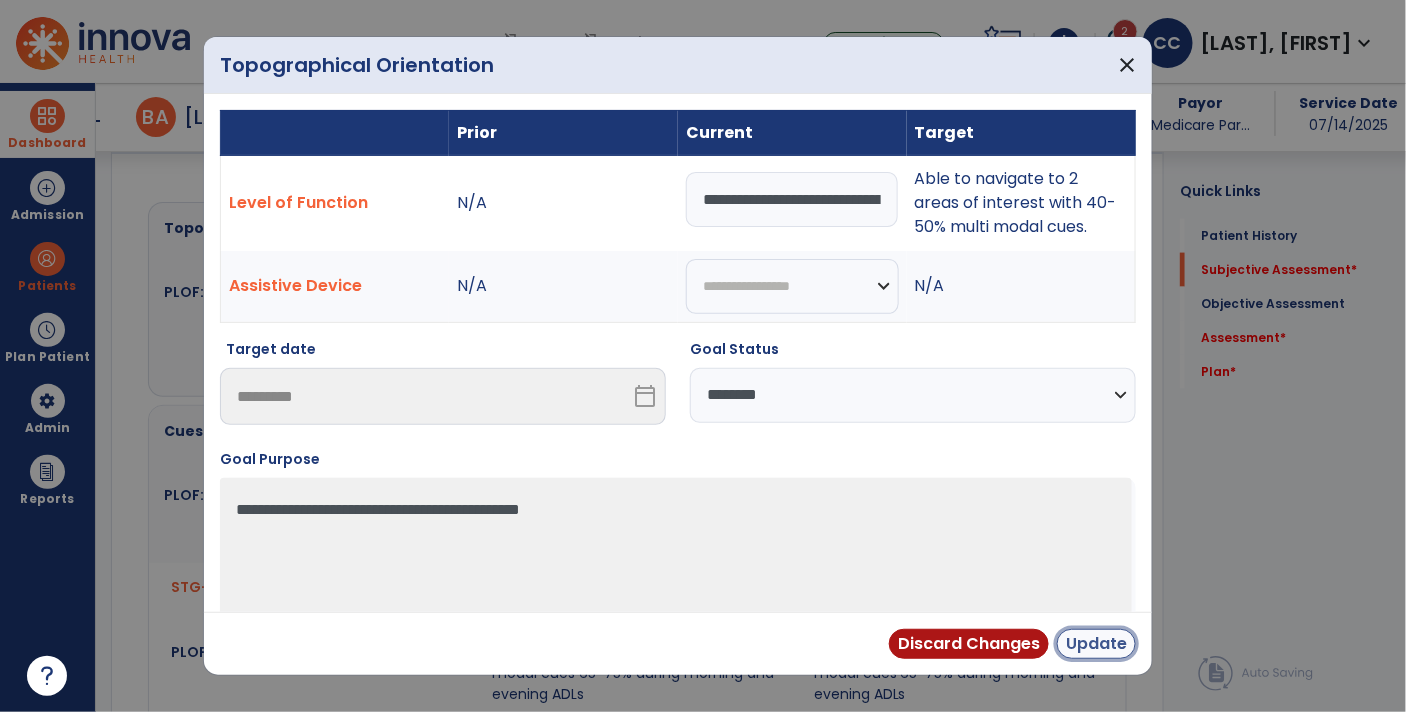 click on "Update" at bounding box center [1096, 644] 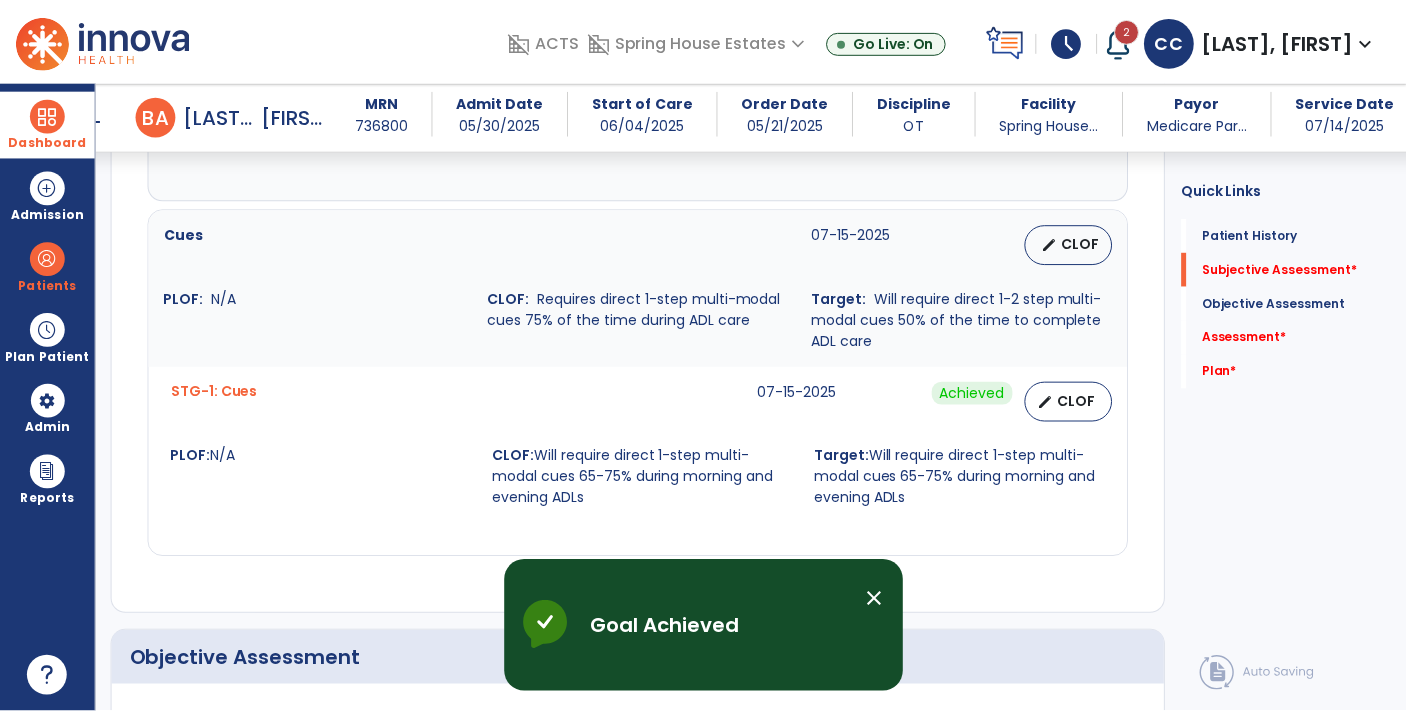 scroll, scrollTop: 1020, scrollLeft: 0, axis: vertical 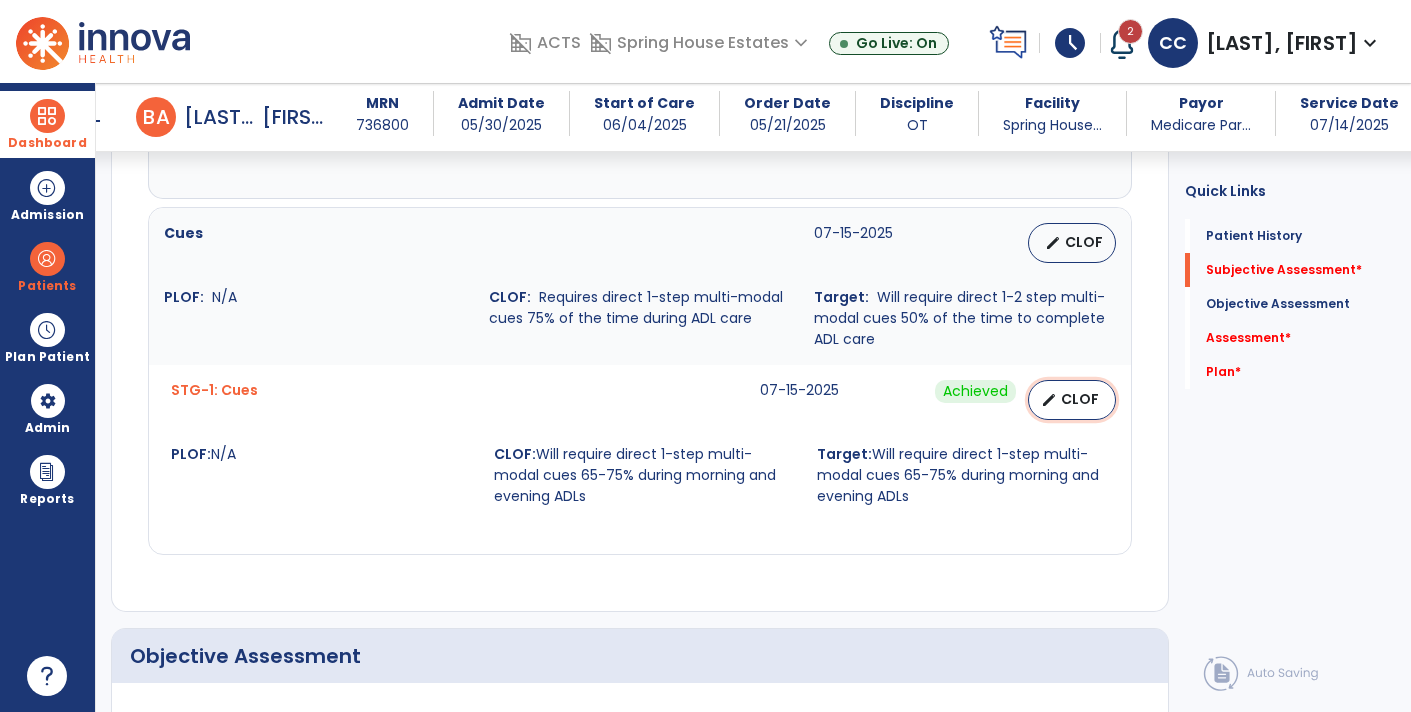 click on "CLOF" at bounding box center [1080, 399] 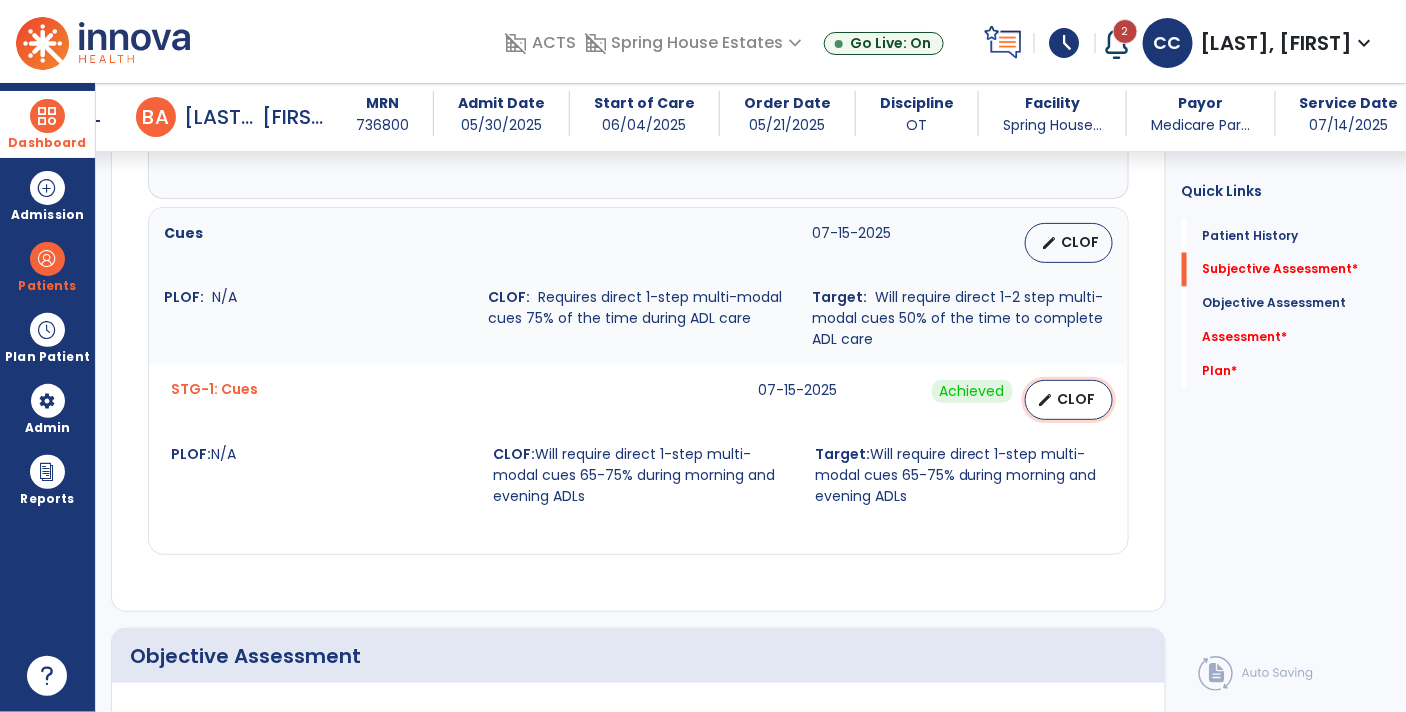 select on "********" 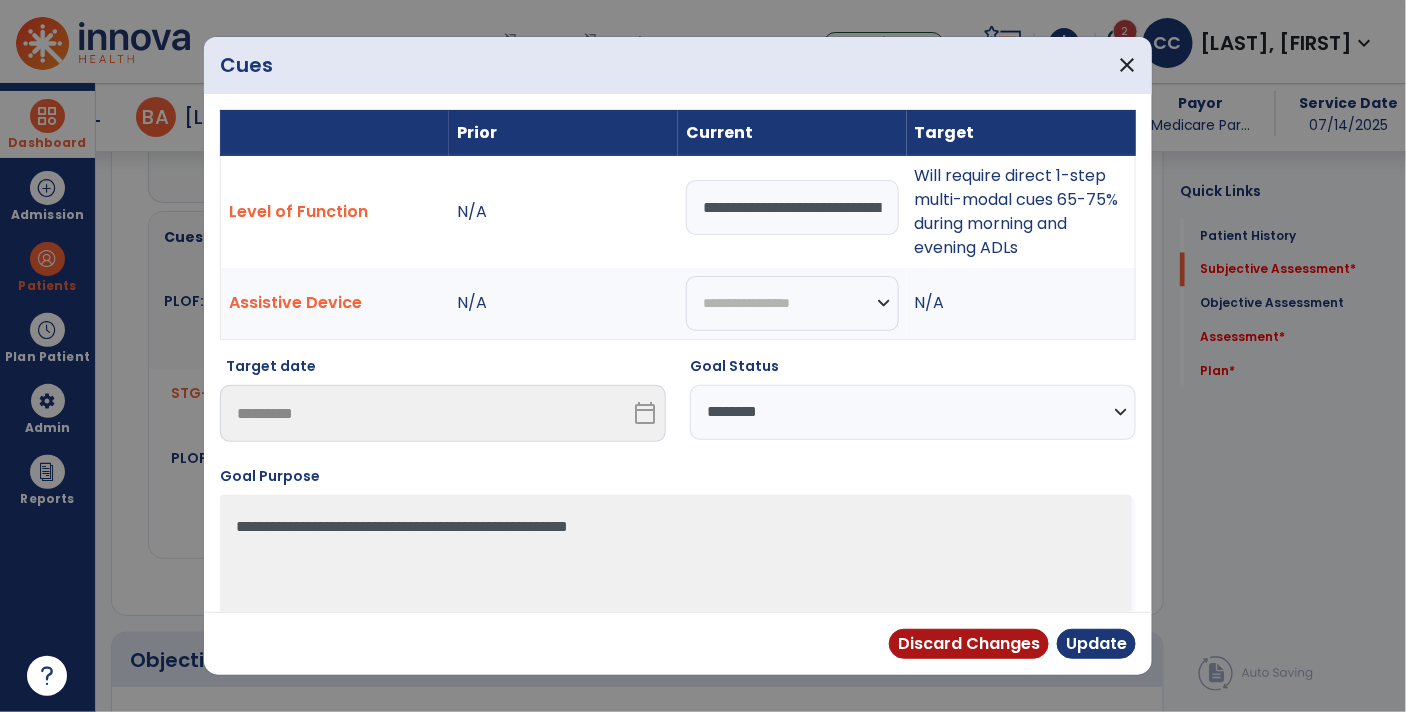 scroll, scrollTop: 1020, scrollLeft: 0, axis: vertical 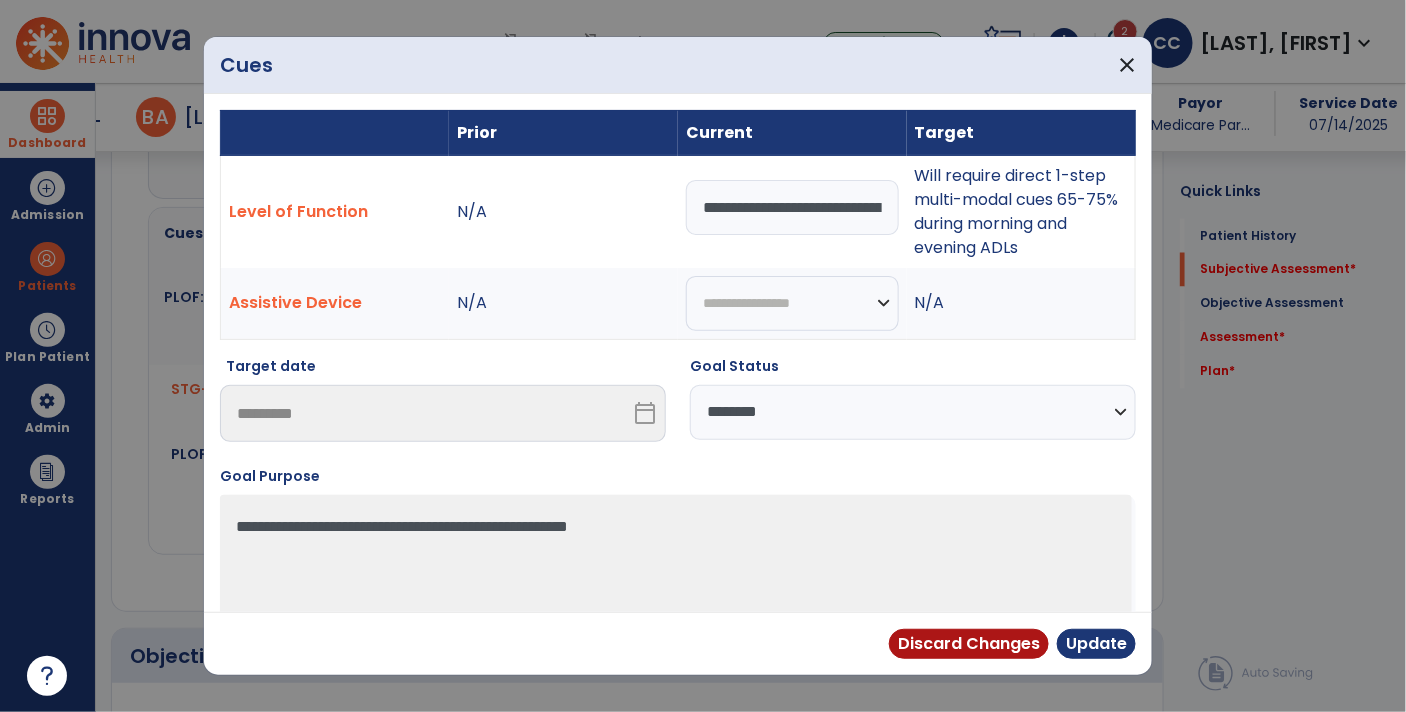 click on "**********" at bounding box center [792, 207] 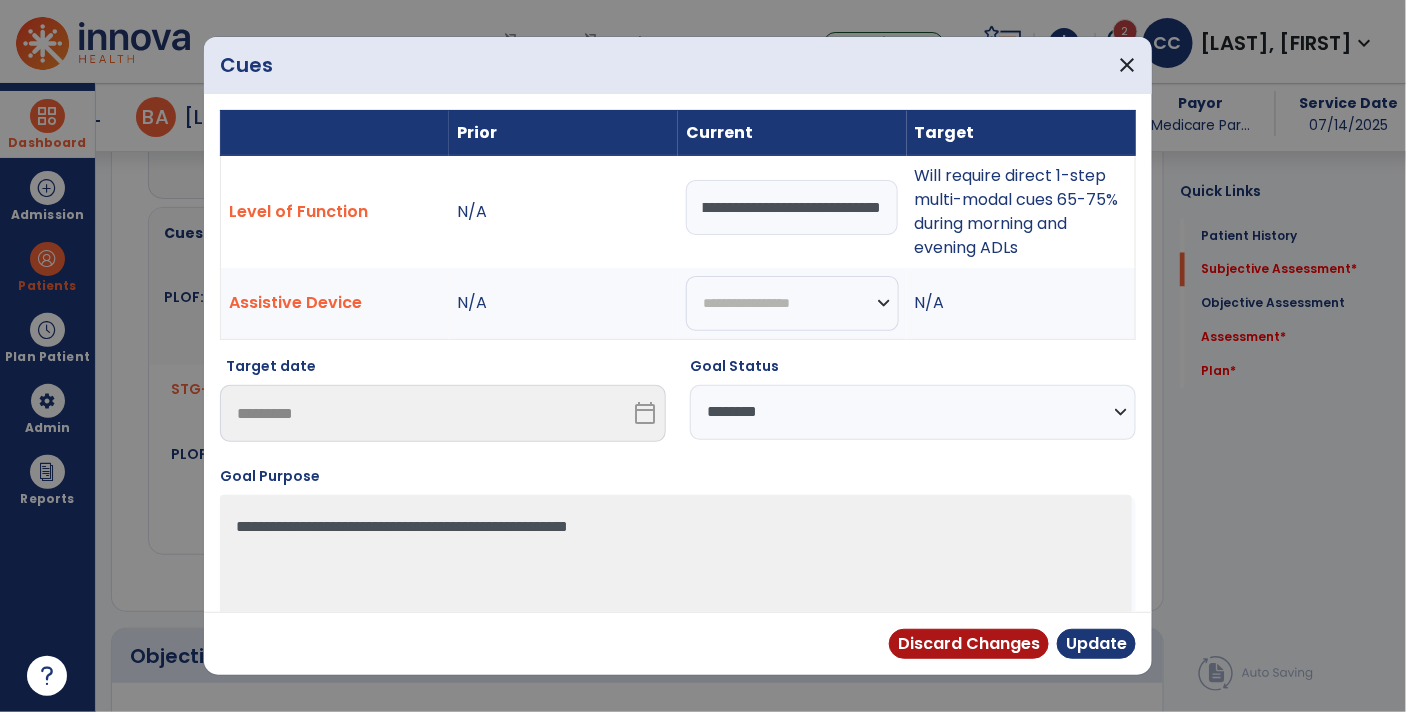 scroll, scrollTop: 0, scrollLeft: 198, axis: horizontal 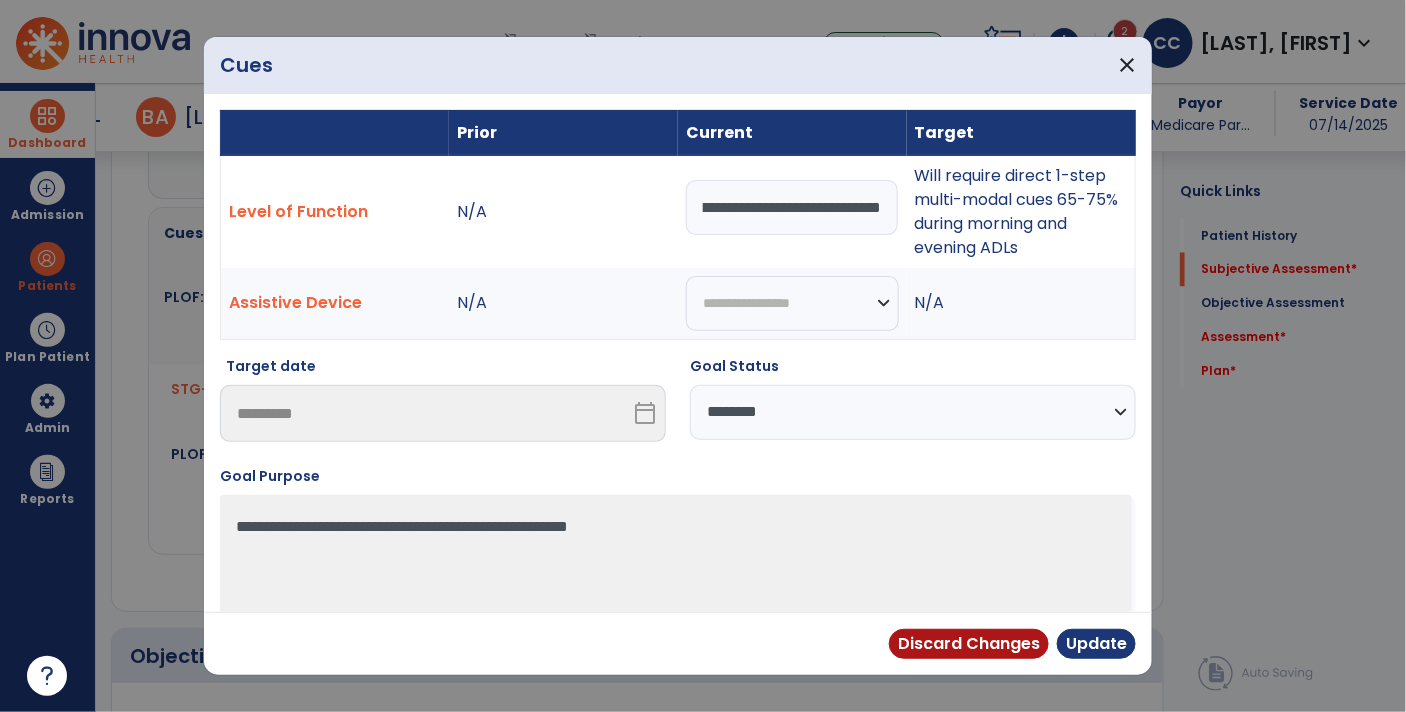 type on "**********" 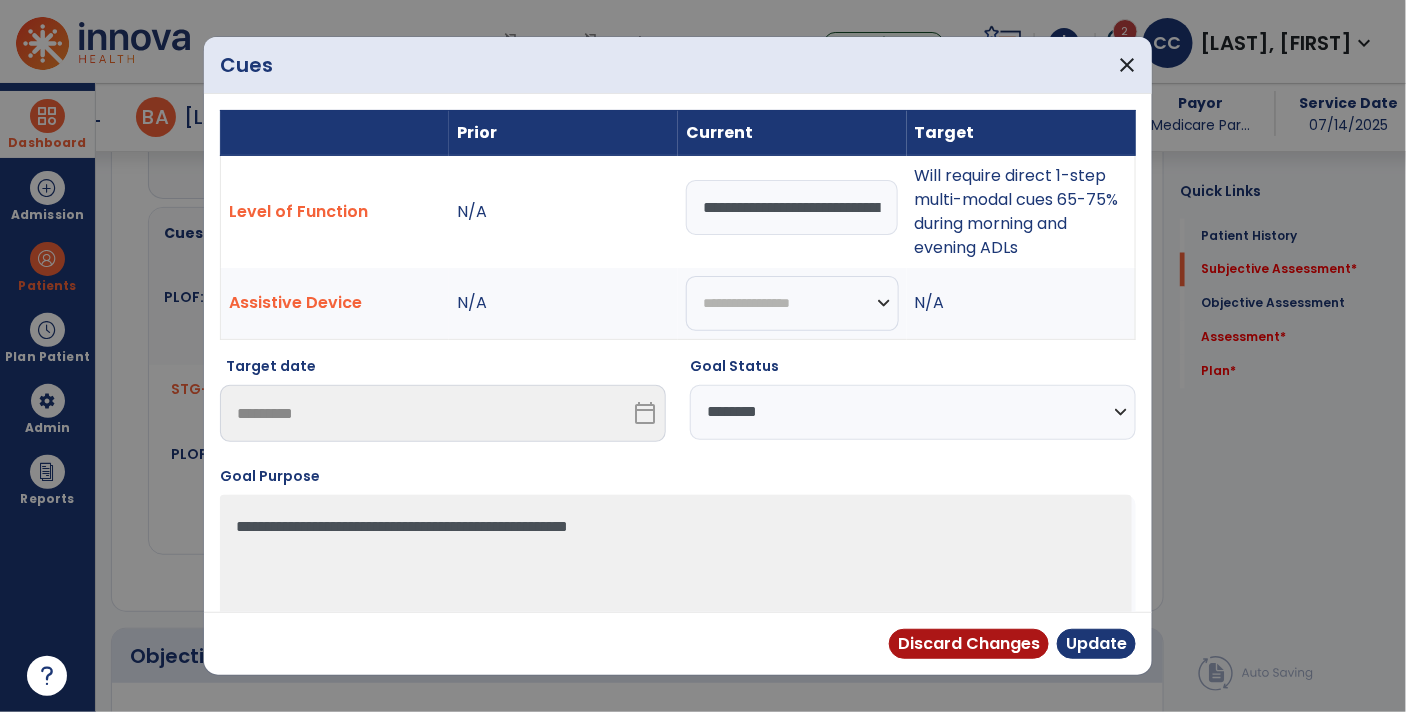 click on "**********" at bounding box center [792, 207] 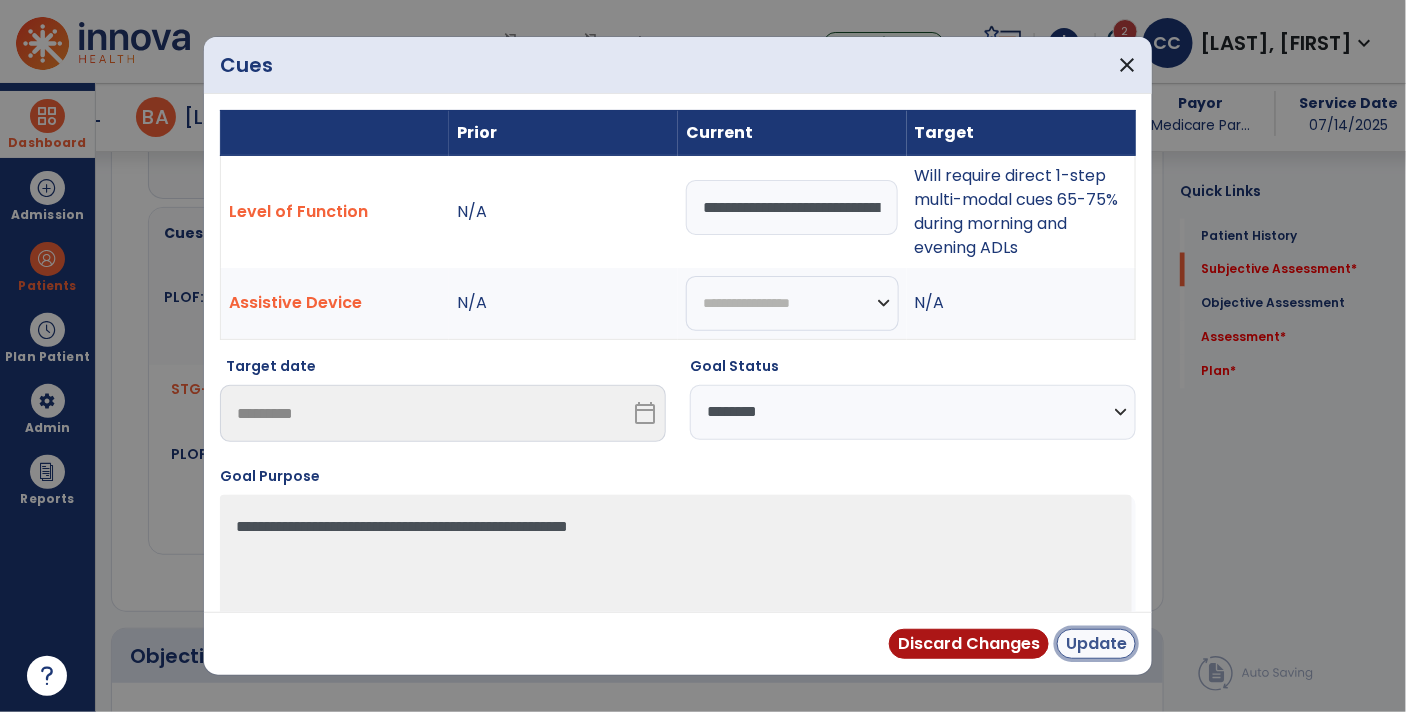 click on "Update" at bounding box center (1096, 644) 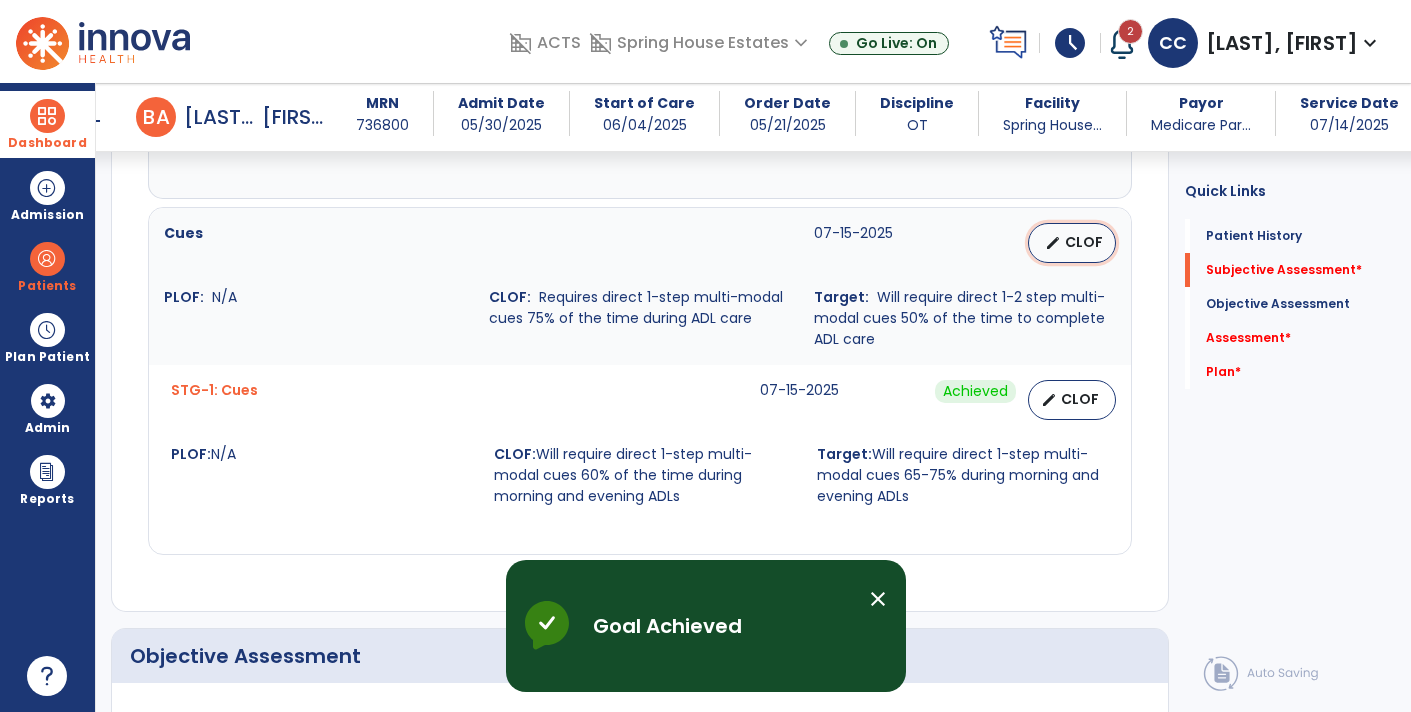 click on "CLOF" at bounding box center (1084, 242) 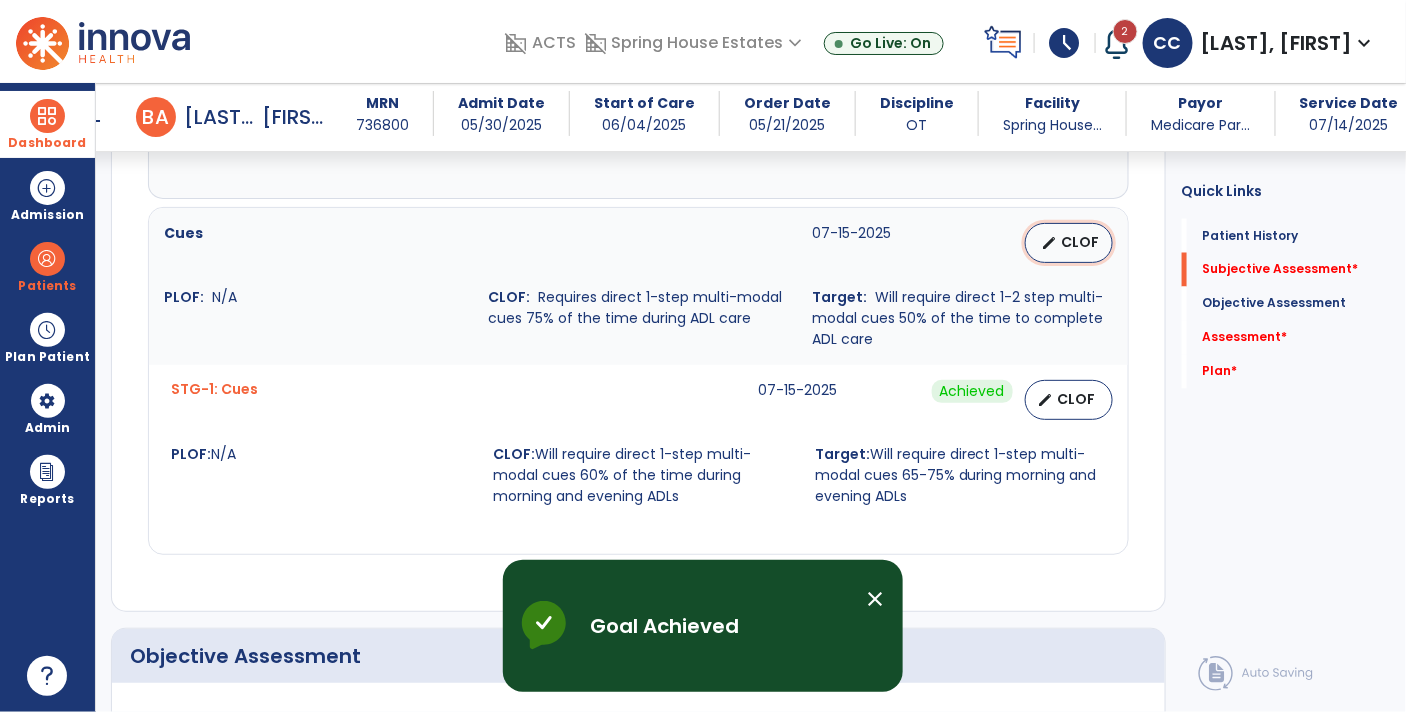 select on "********" 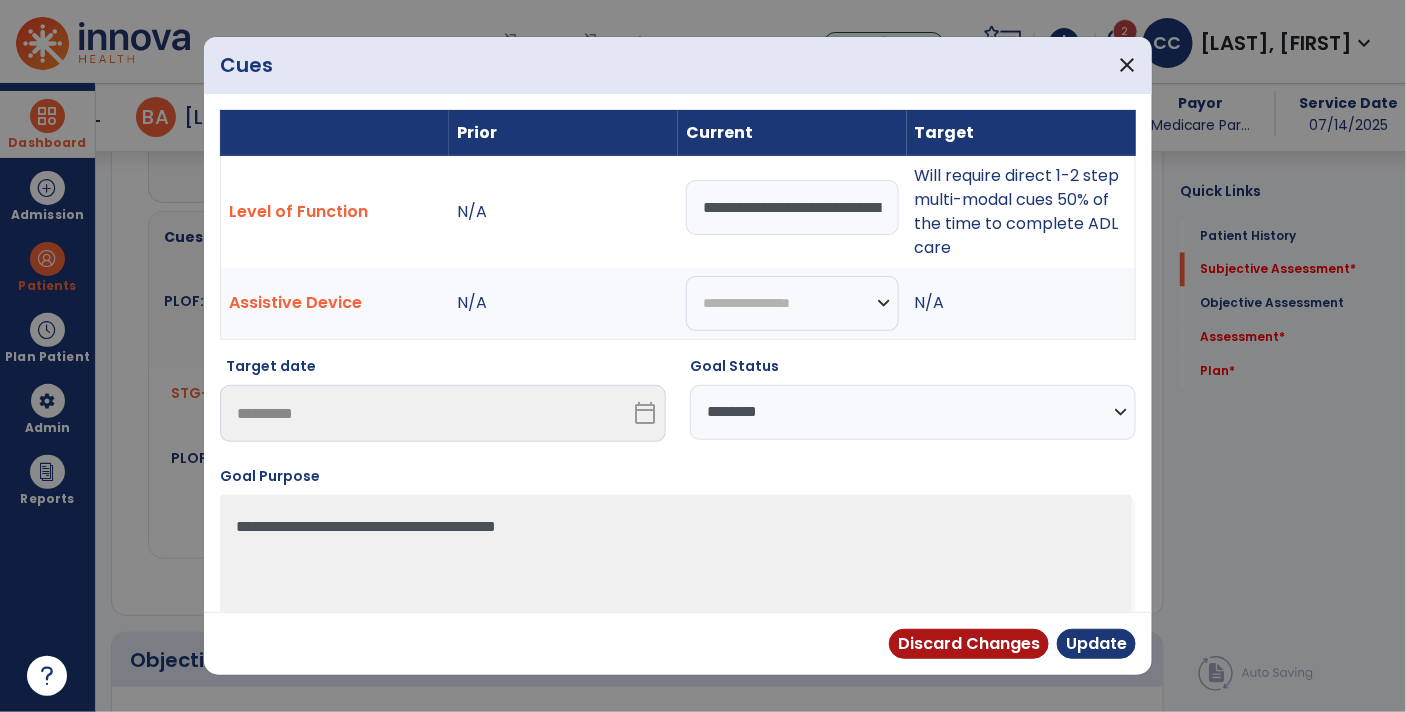 scroll, scrollTop: 1020, scrollLeft: 0, axis: vertical 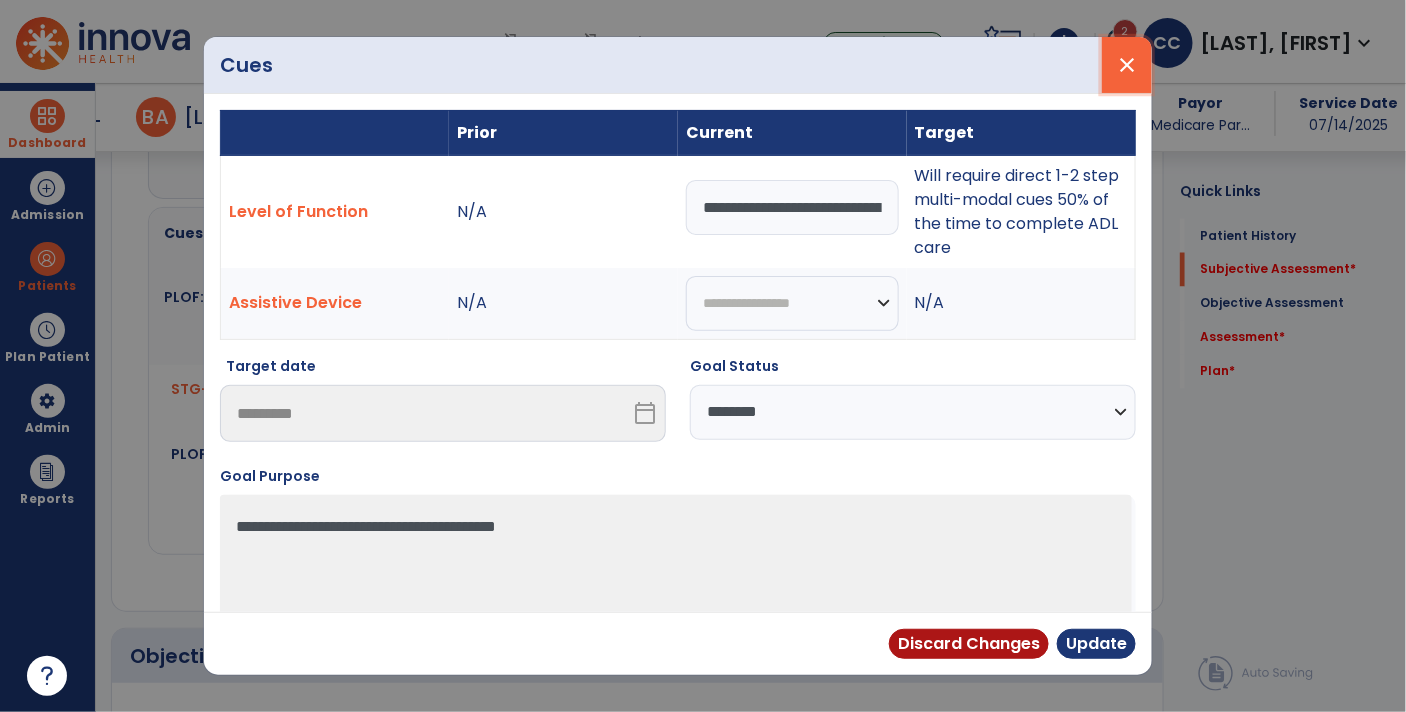 click on "close" at bounding box center (1127, 65) 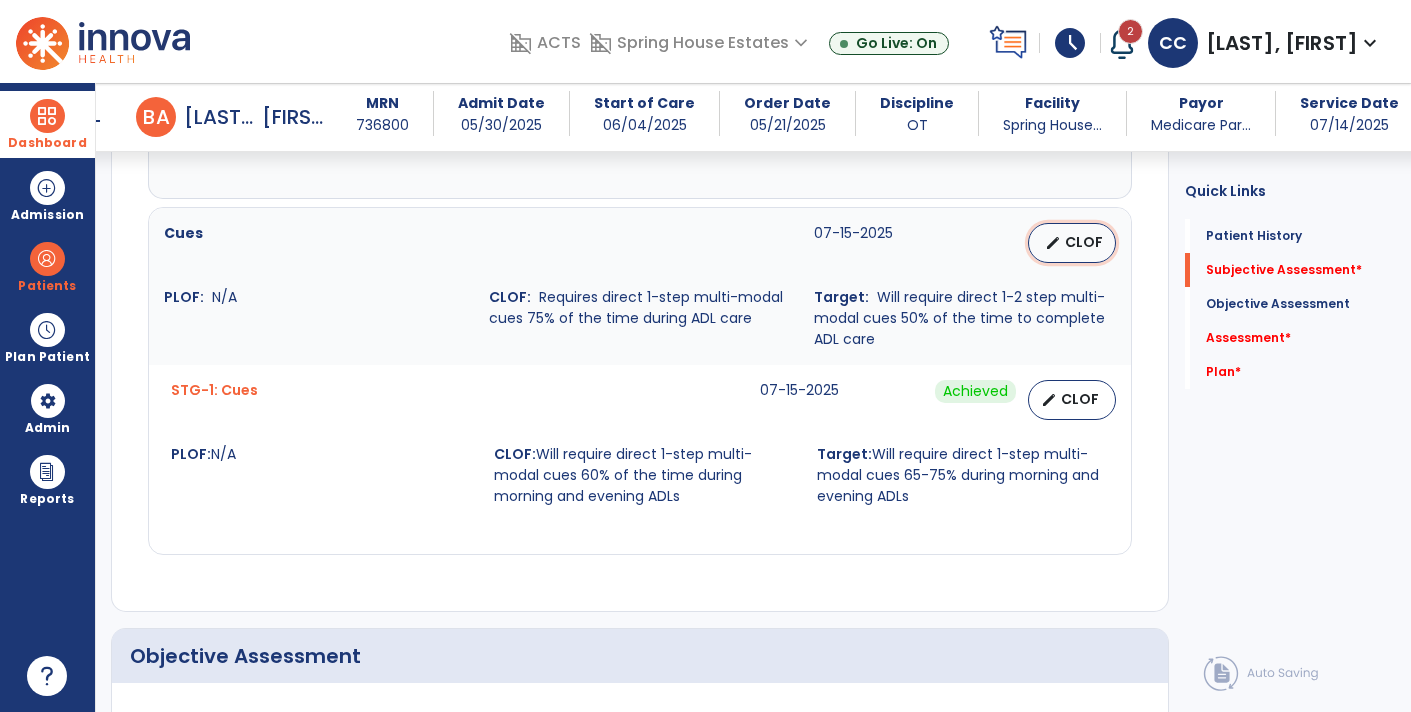 click on "CLOF" at bounding box center (1084, 242) 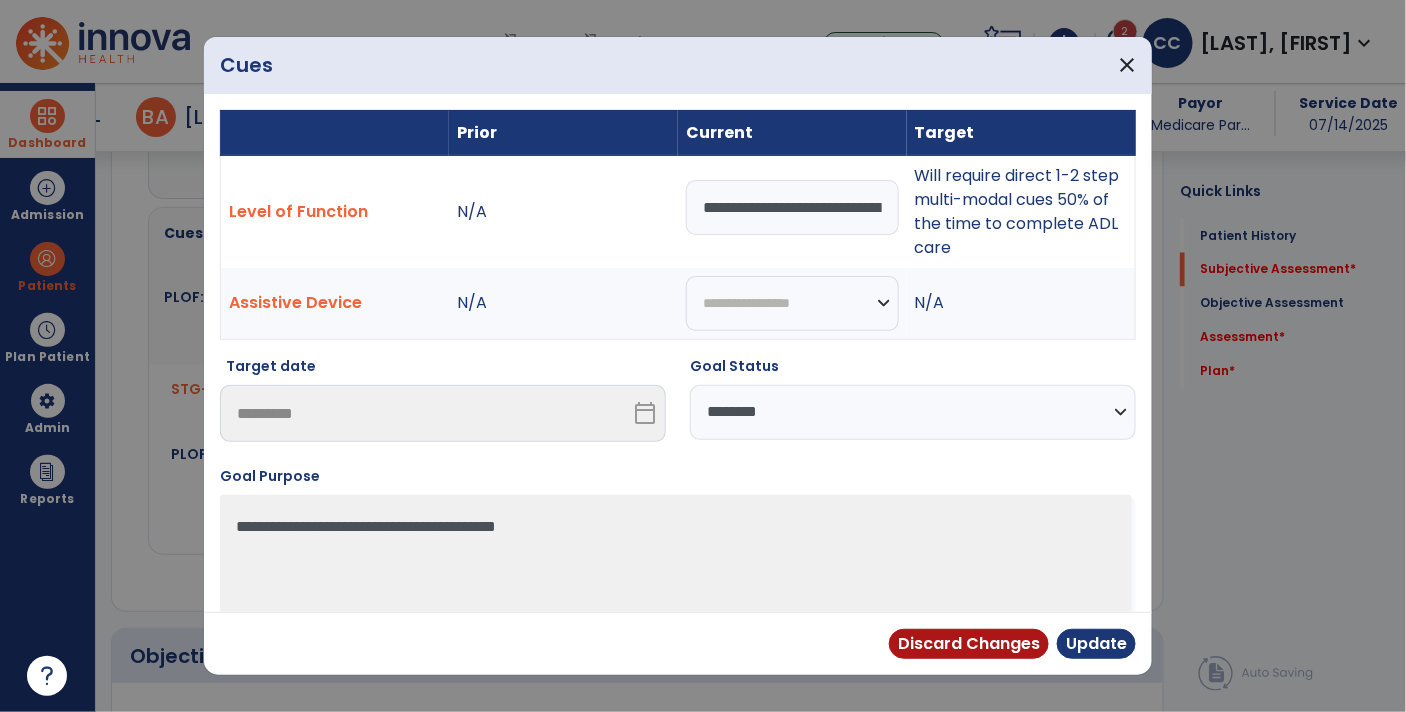 scroll, scrollTop: 1020, scrollLeft: 0, axis: vertical 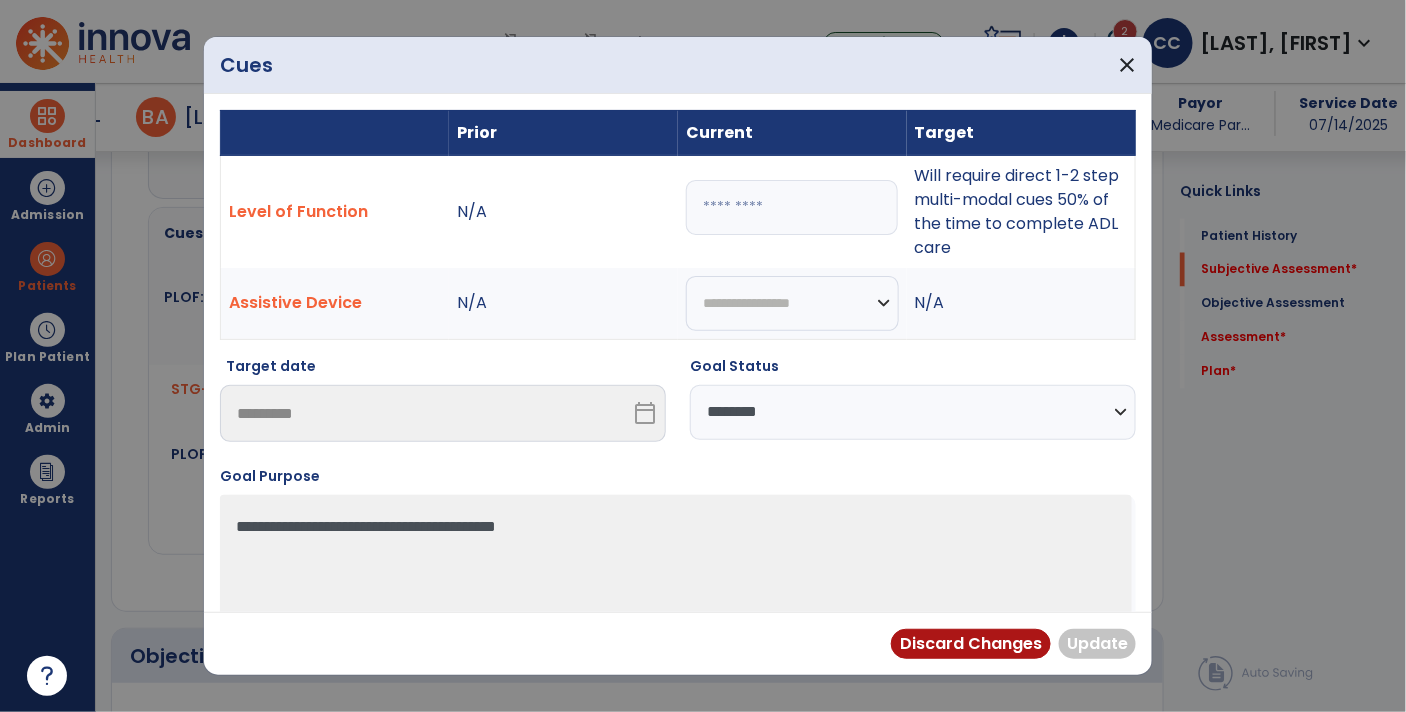 click at bounding box center (792, 207) 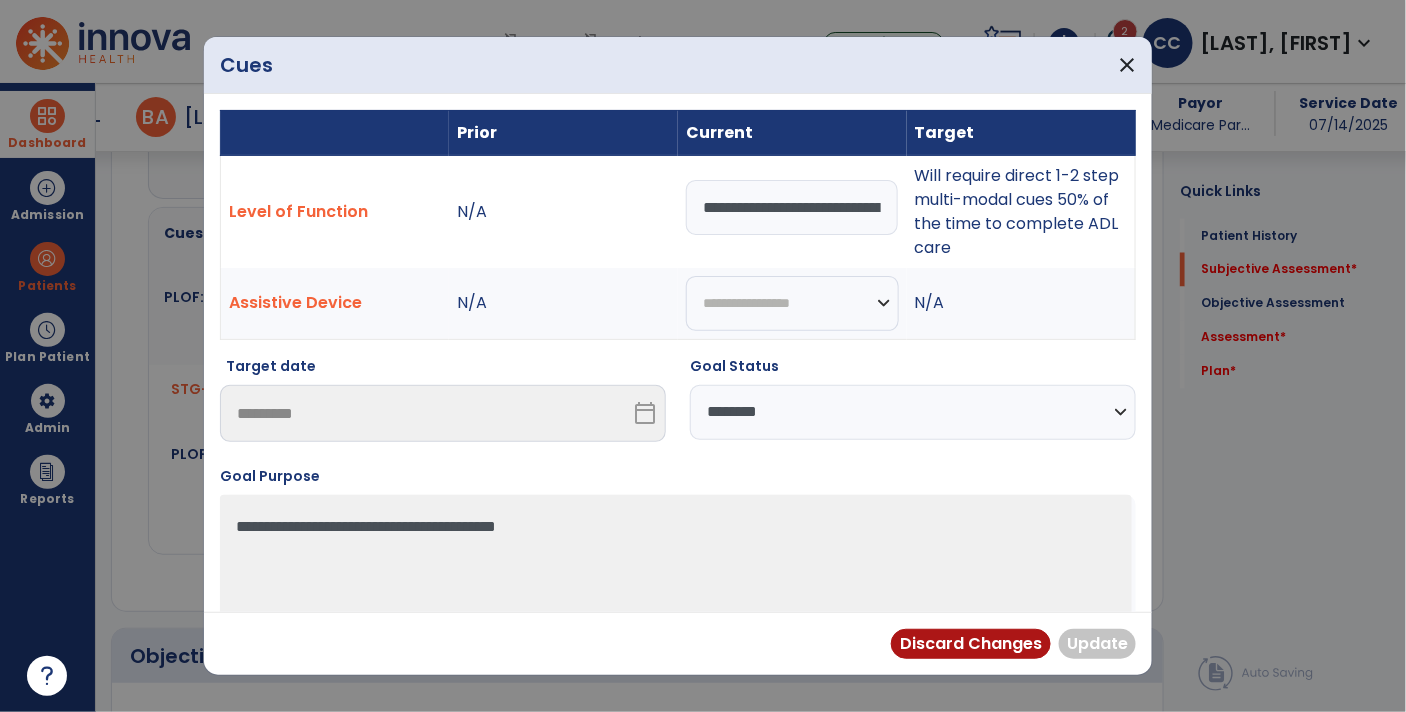 scroll, scrollTop: 0, scrollLeft: 562, axis: horizontal 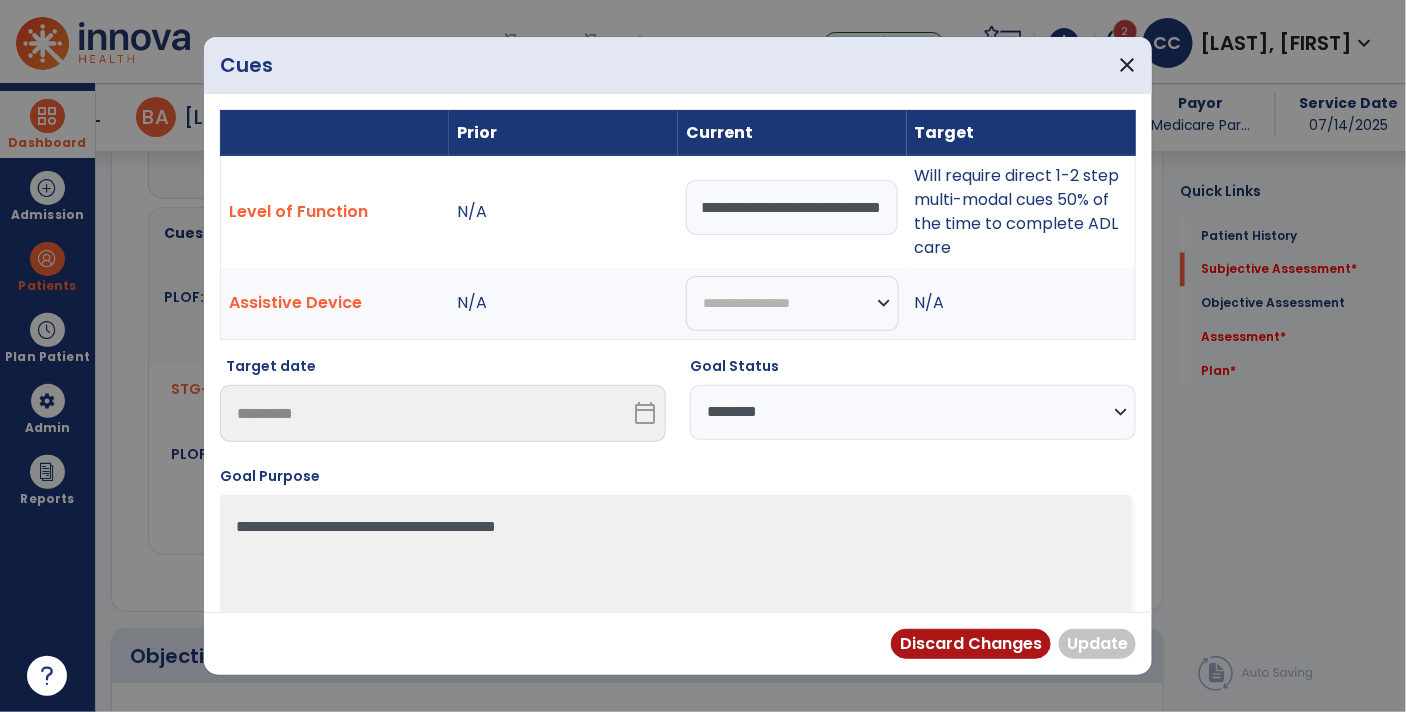 type on "**********" 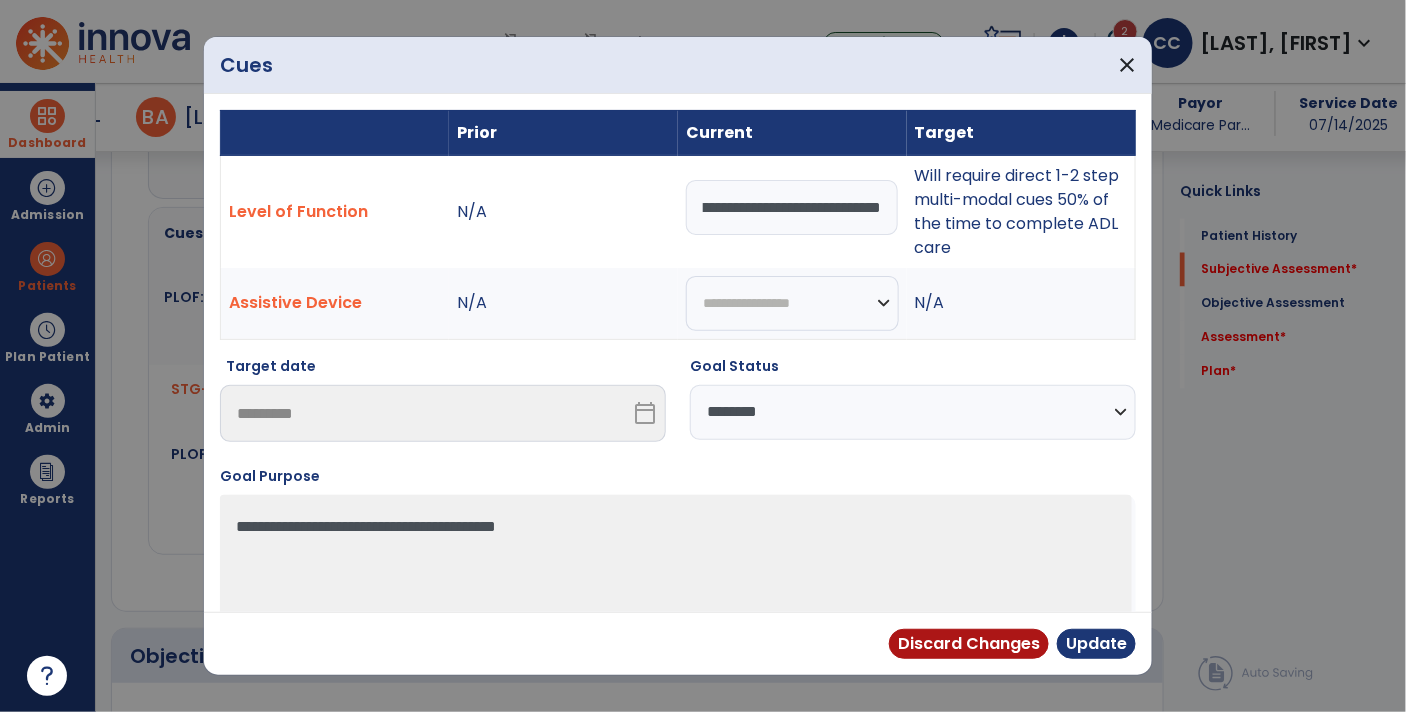 scroll, scrollTop: 0, scrollLeft: 0, axis: both 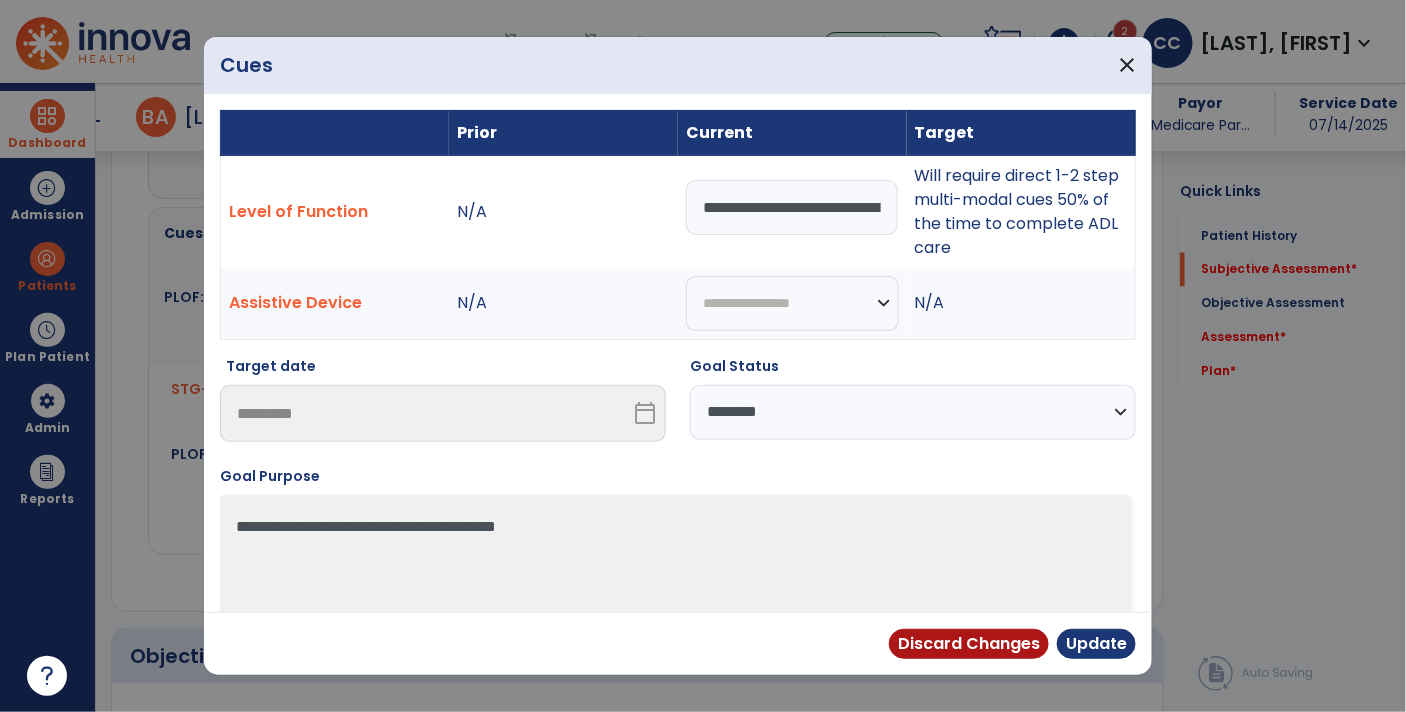 select on "**********" 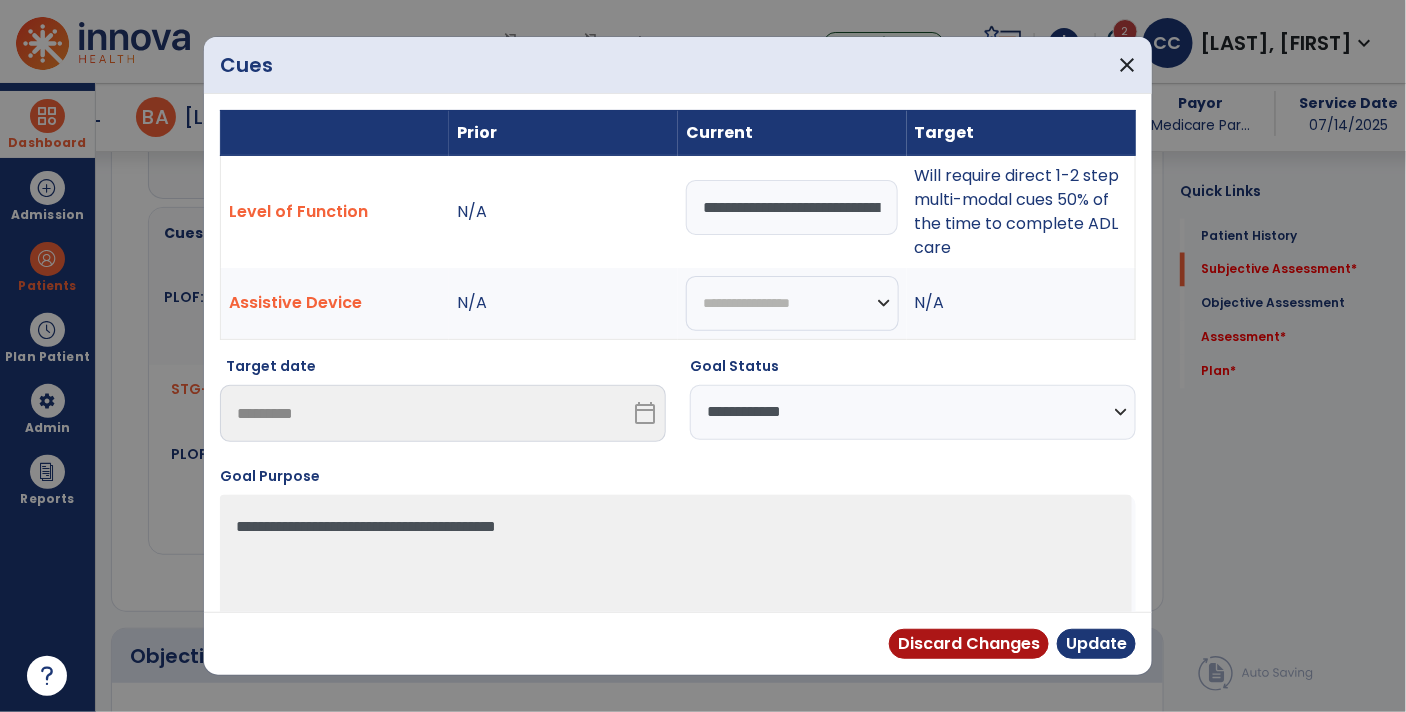 click on "**********" at bounding box center (913, 412) 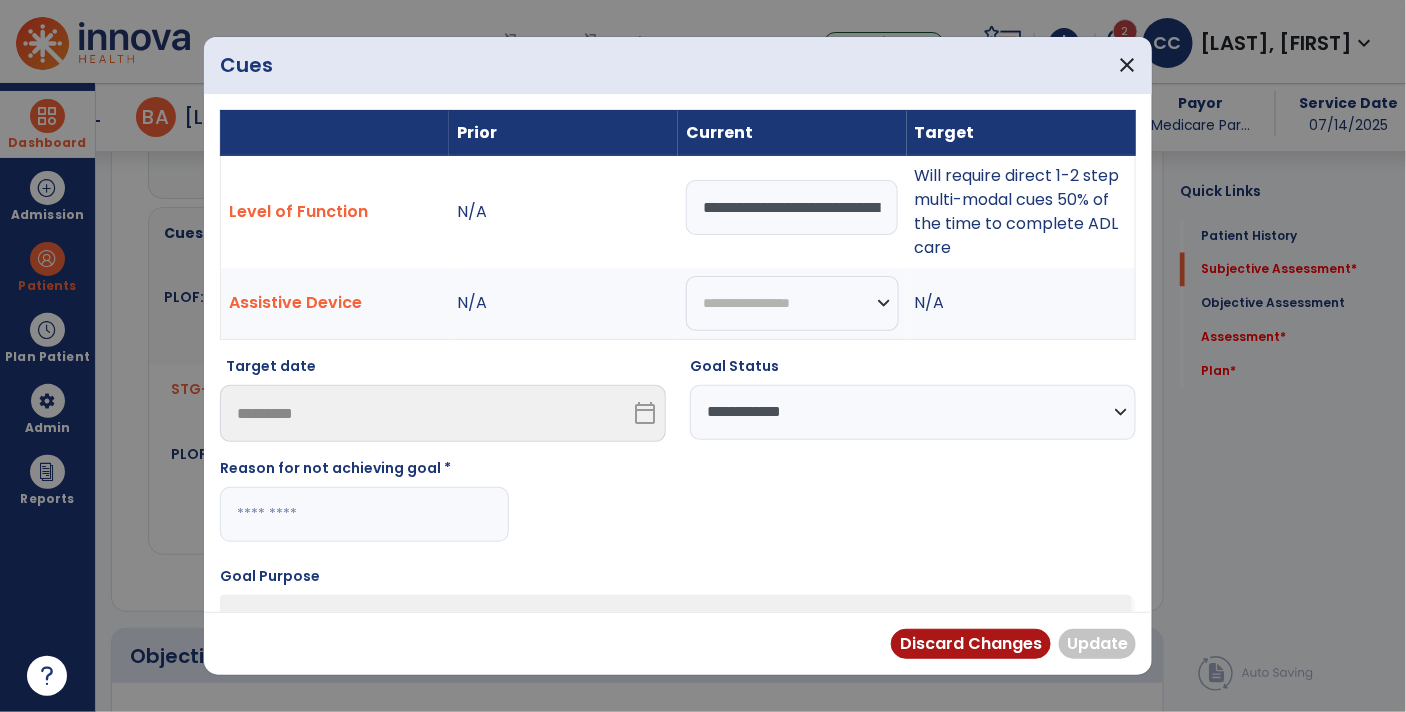 click at bounding box center (364, 514) 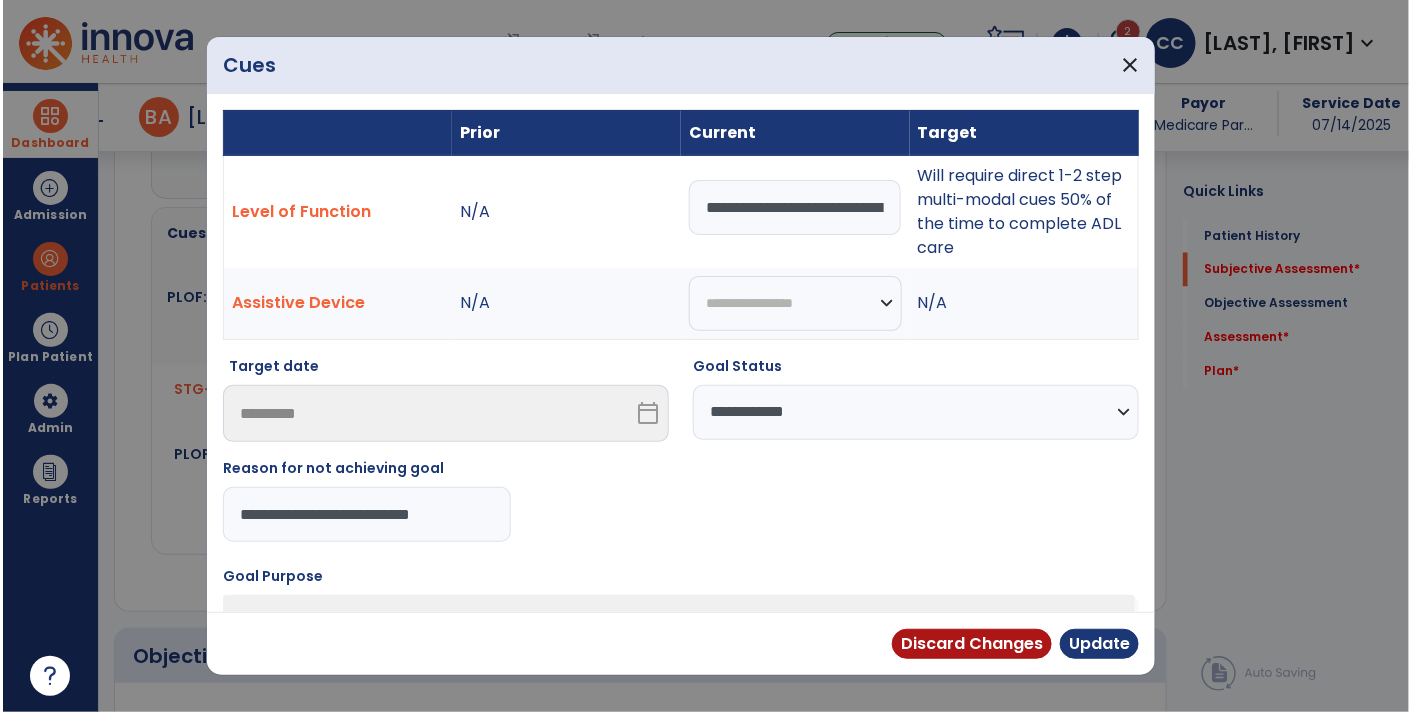scroll, scrollTop: 0, scrollLeft: 0, axis: both 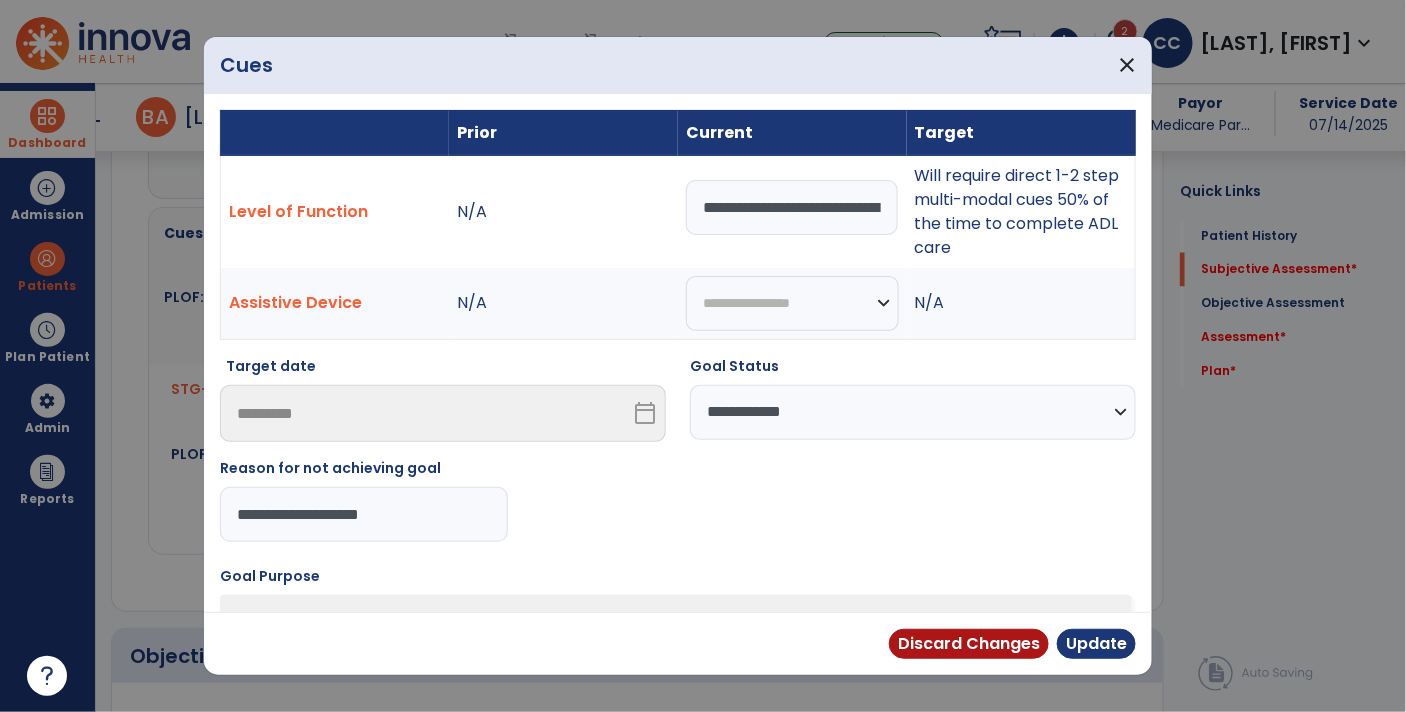 type on "**********" 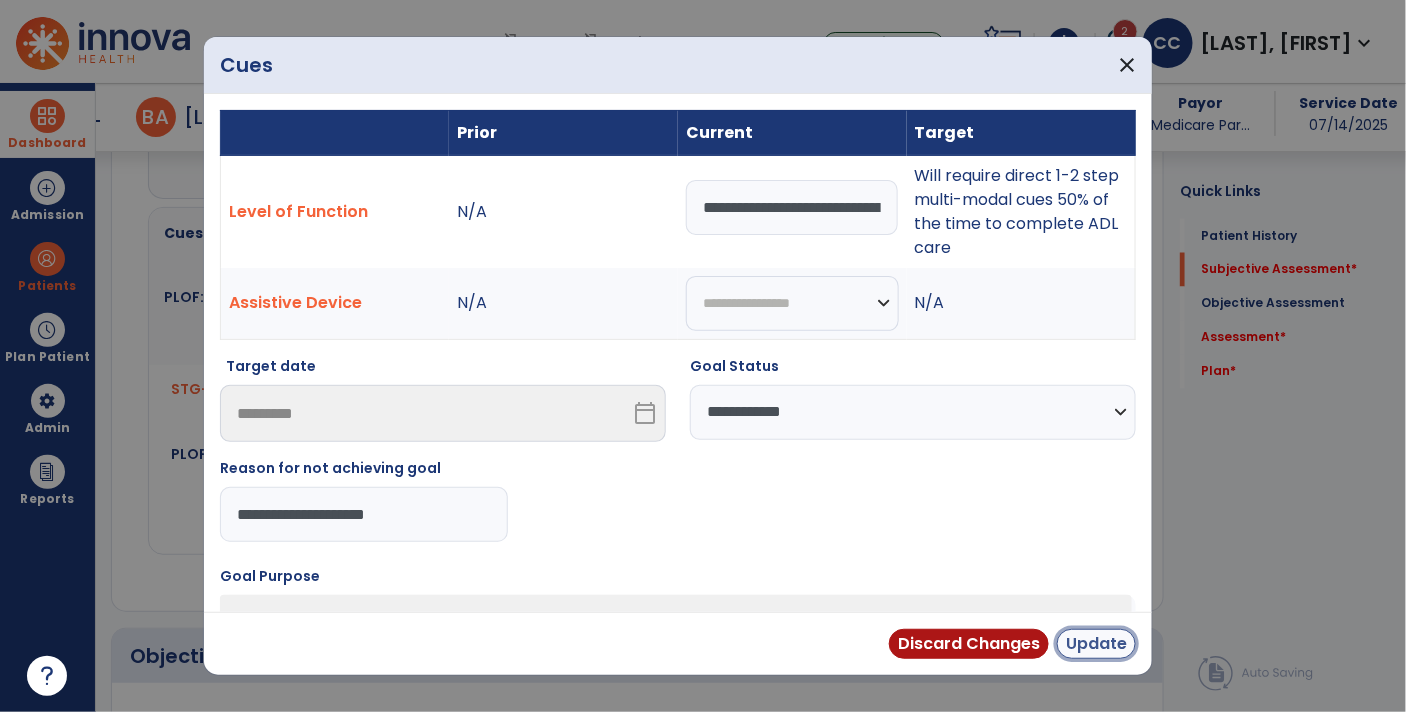 click on "Update" at bounding box center (1096, 644) 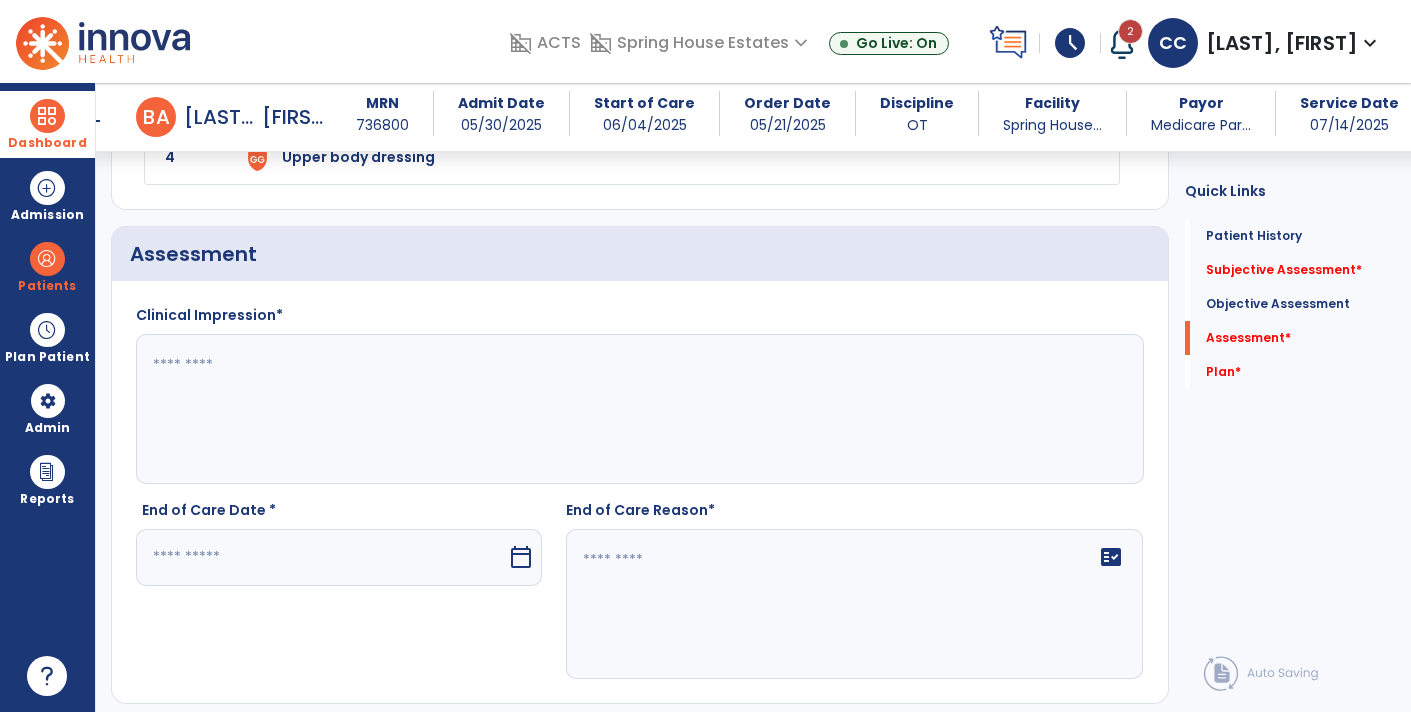 click on "calendar_today" at bounding box center (523, 557) 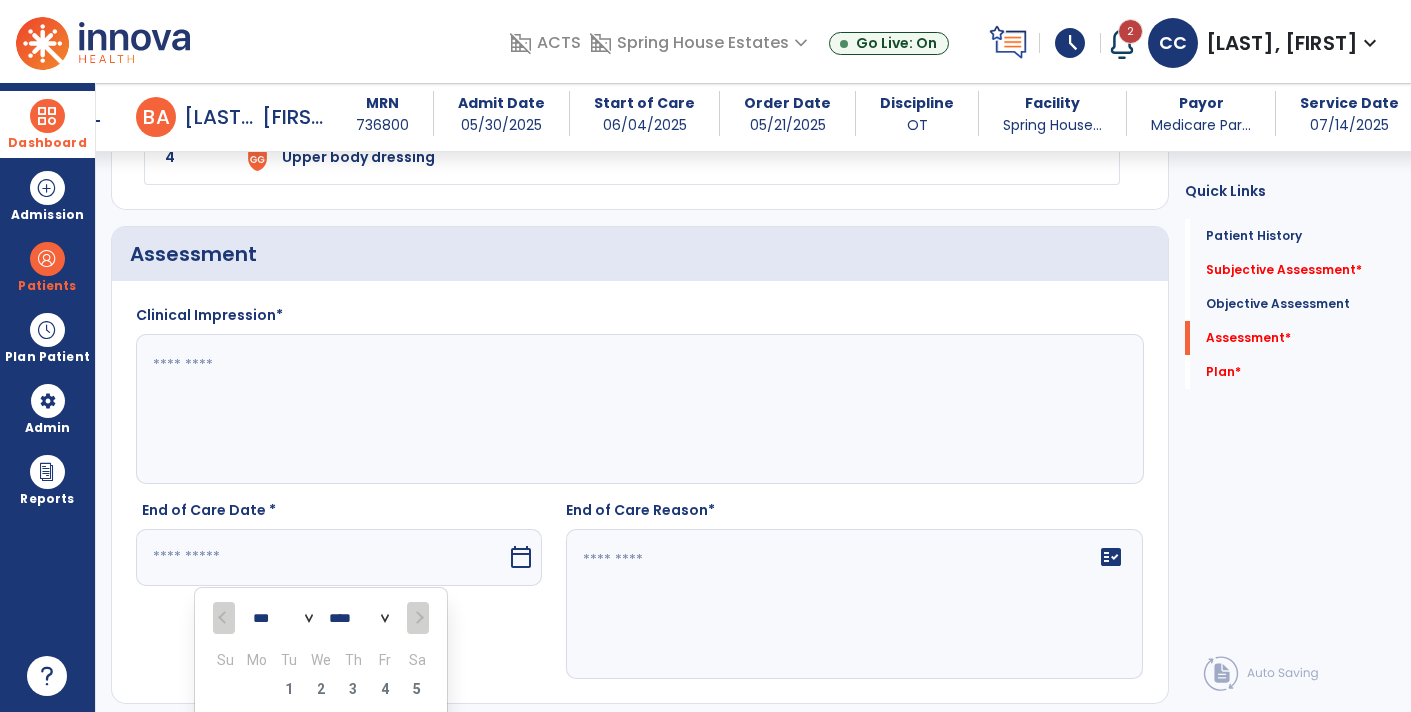 scroll, scrollTop: 2183, scrollLeft: 0, axis: vertical 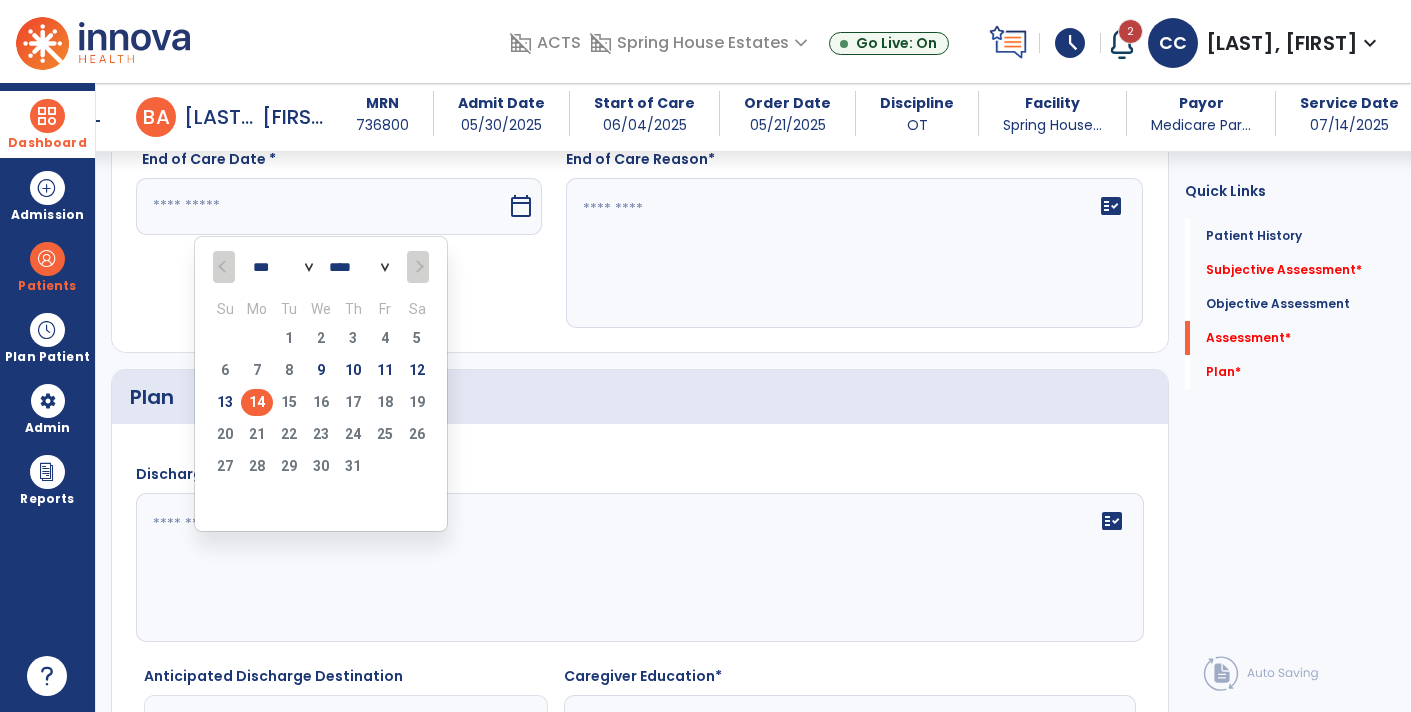 click on "14" at bounding box center [257, 402] 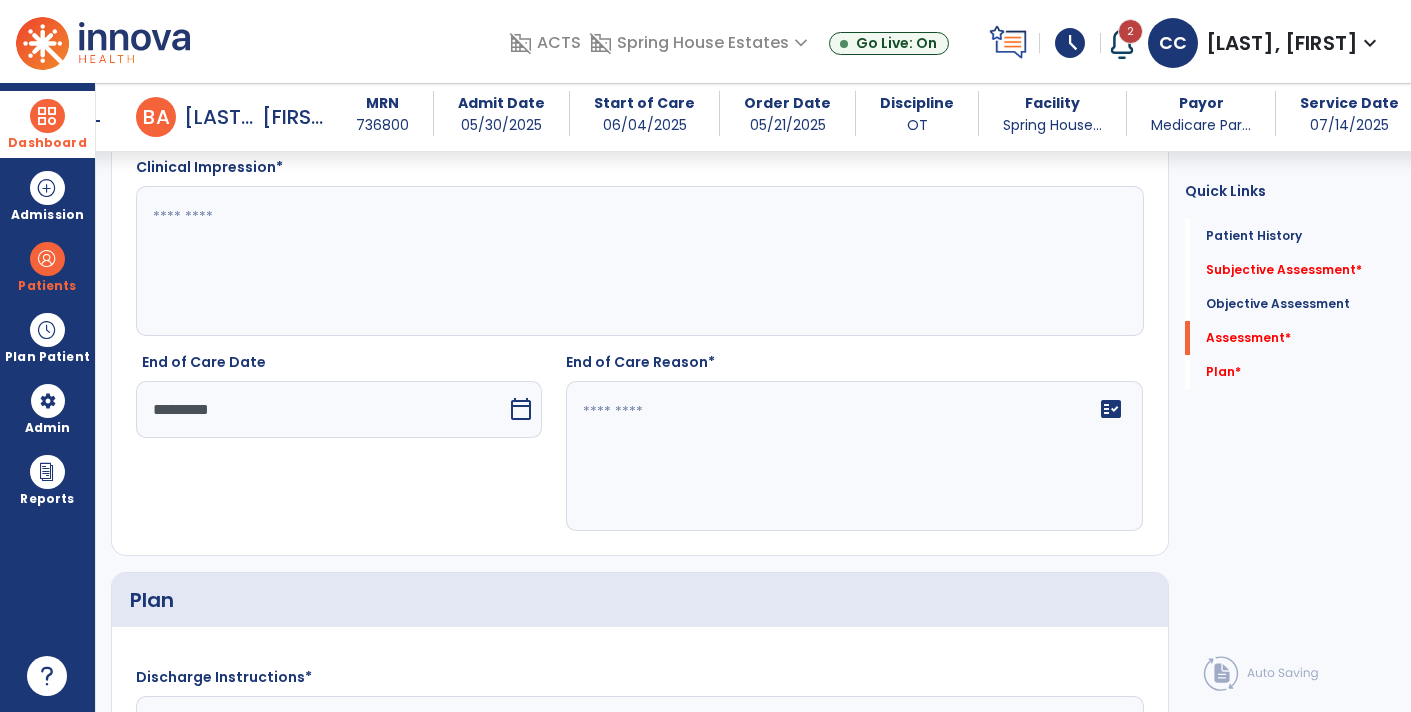 scroll, scrollTop: 1976, scrollLeft: 0, axis: vertical 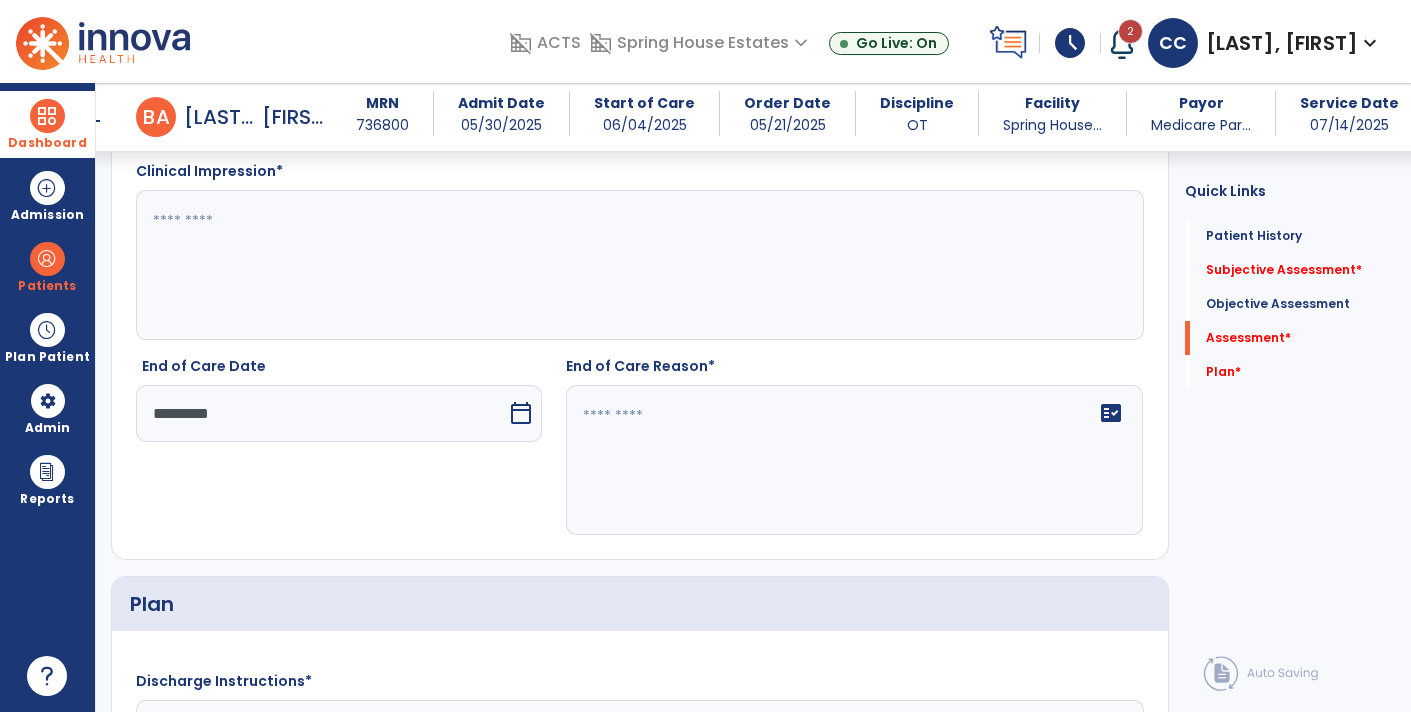 click on "fact_check" 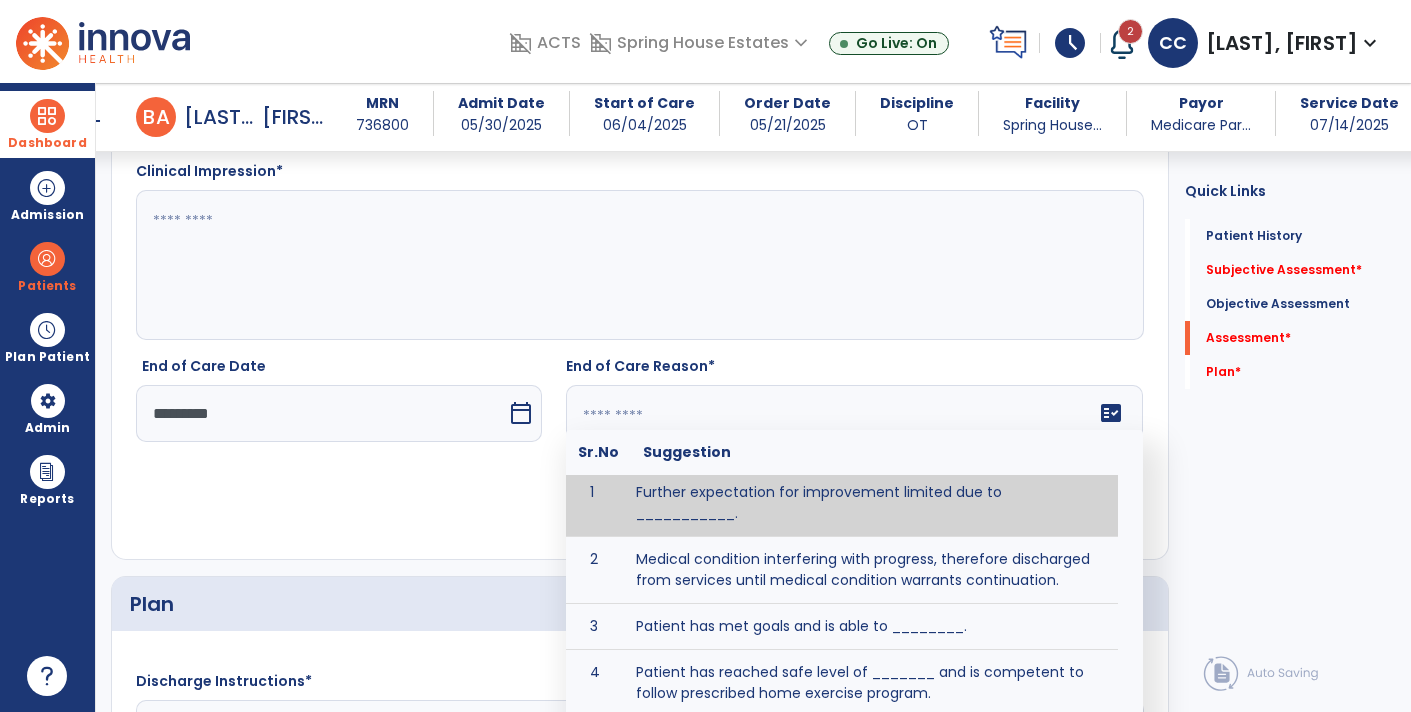 scroll, scrollTop: 0, scrollLeft: 0, axis: both 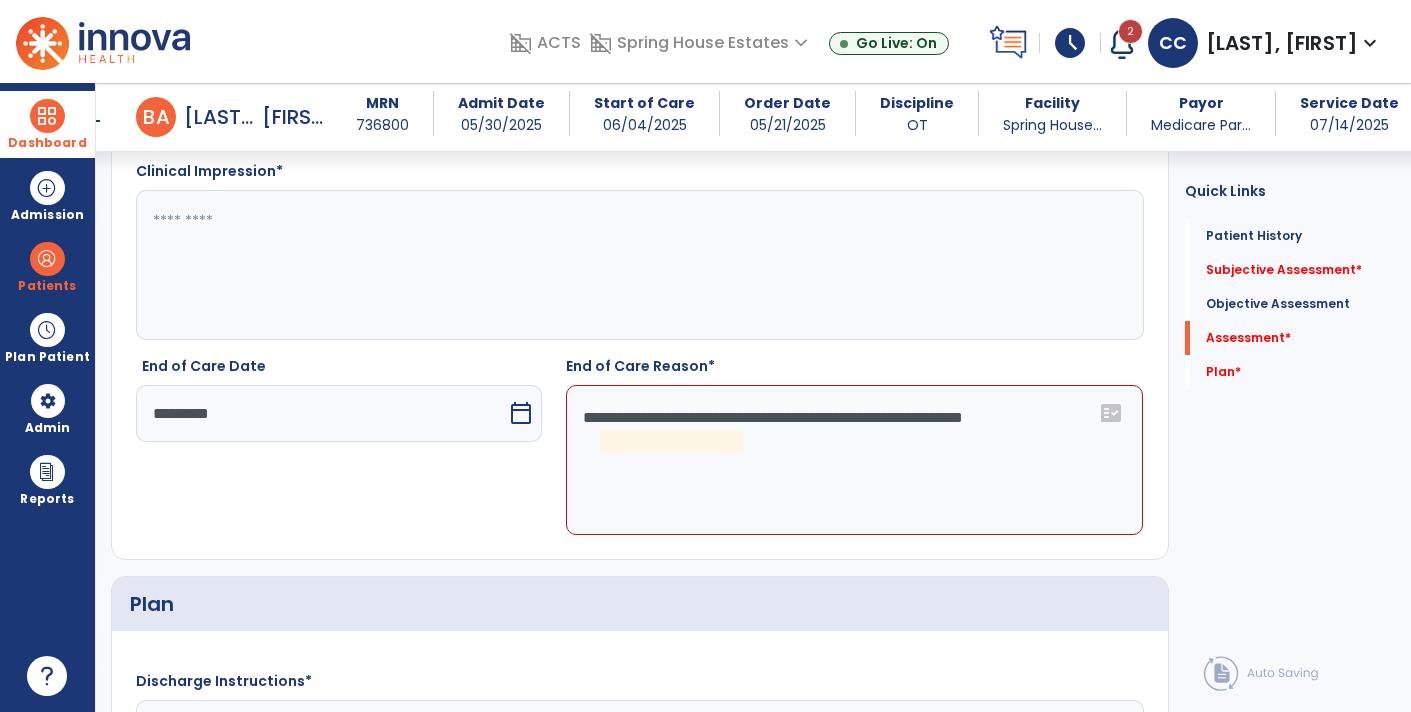 click on "**********" 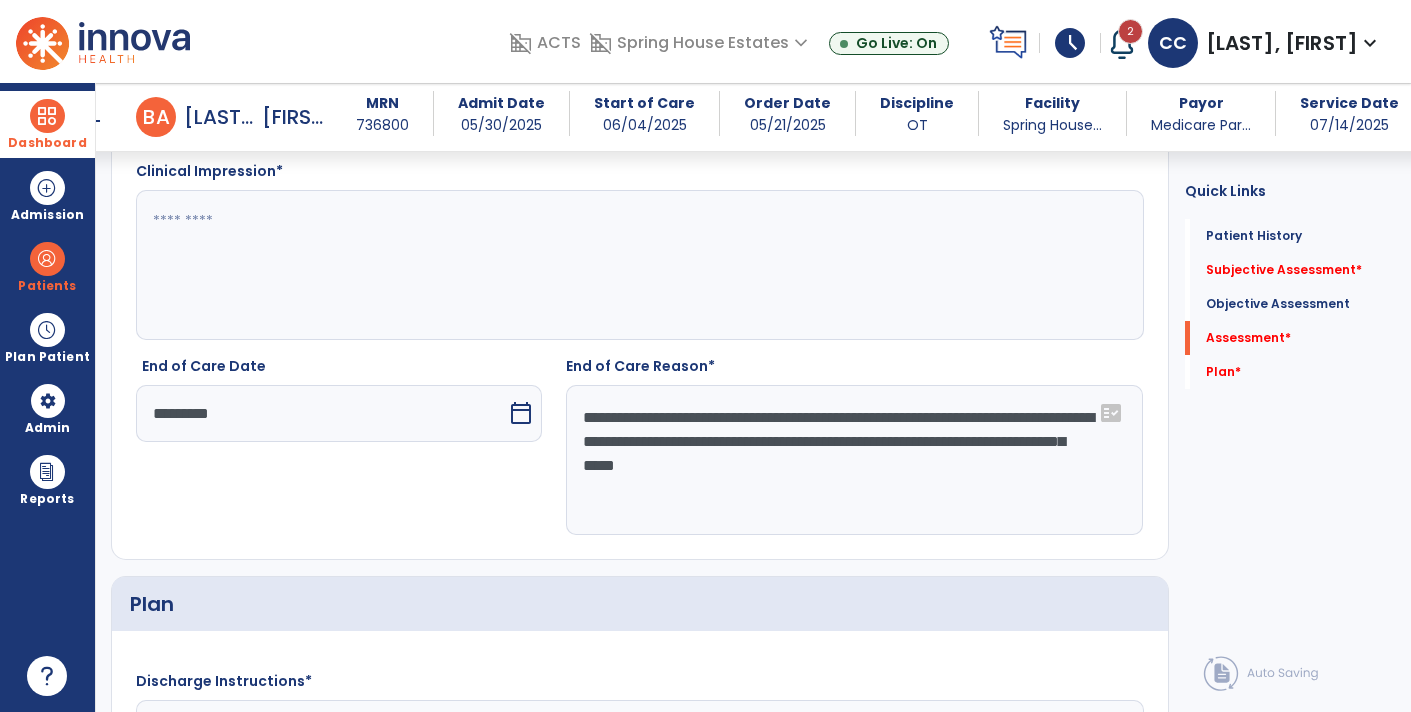 click on "**********" 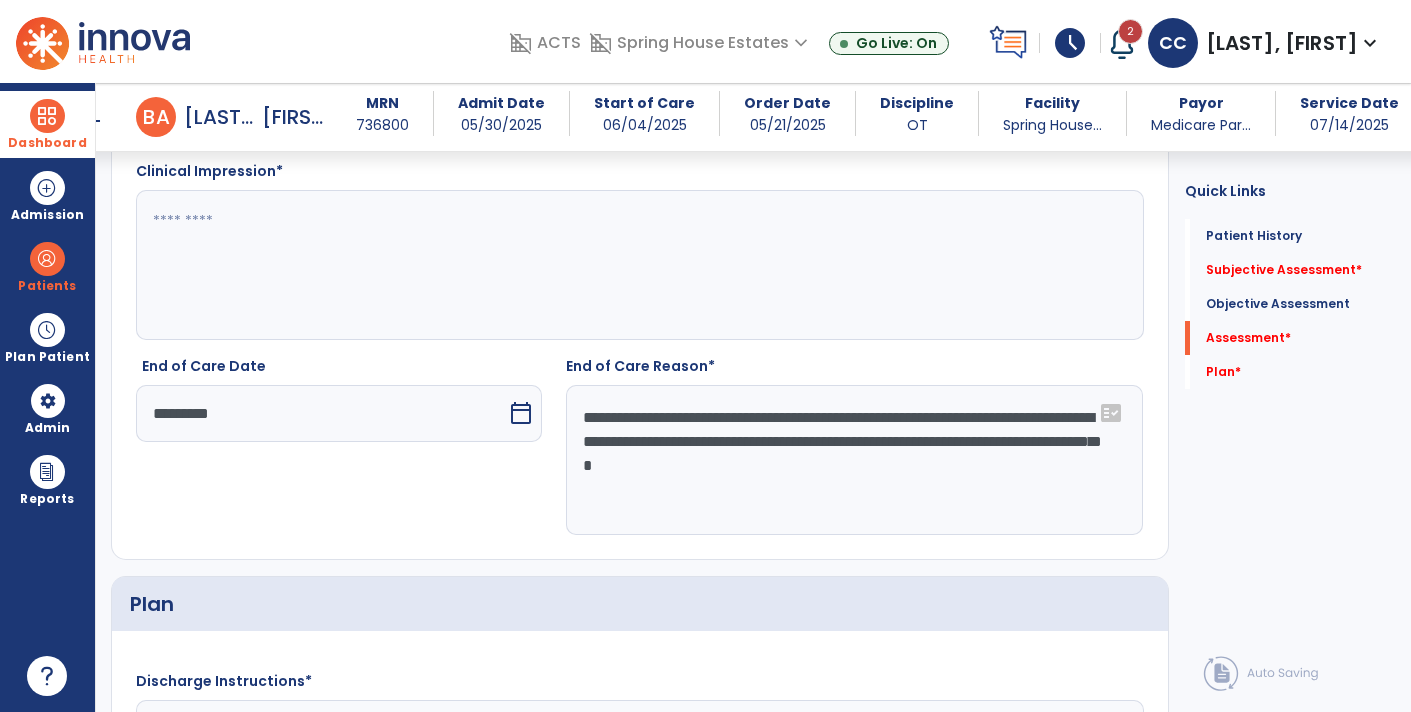 click on "**********" 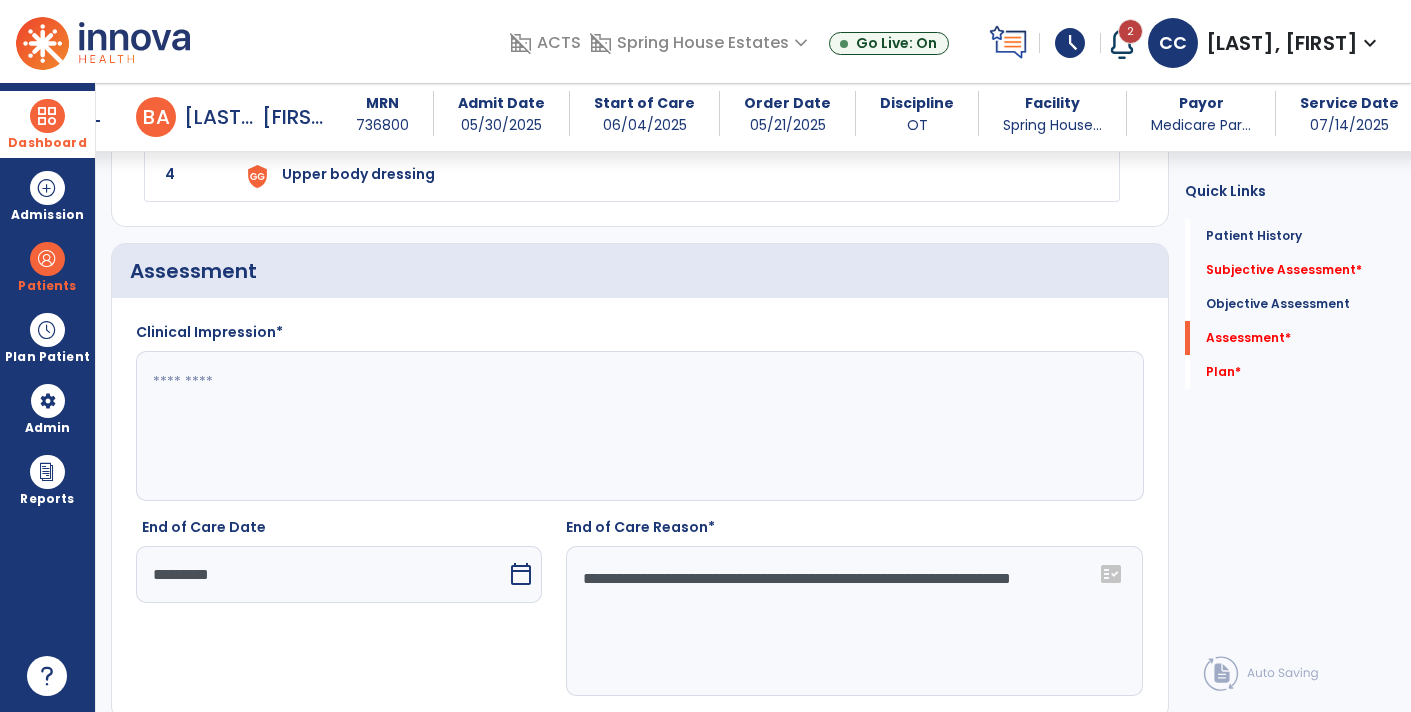 scroll, scrollTop: 1816, scrollLeft: 0, axis: vertical 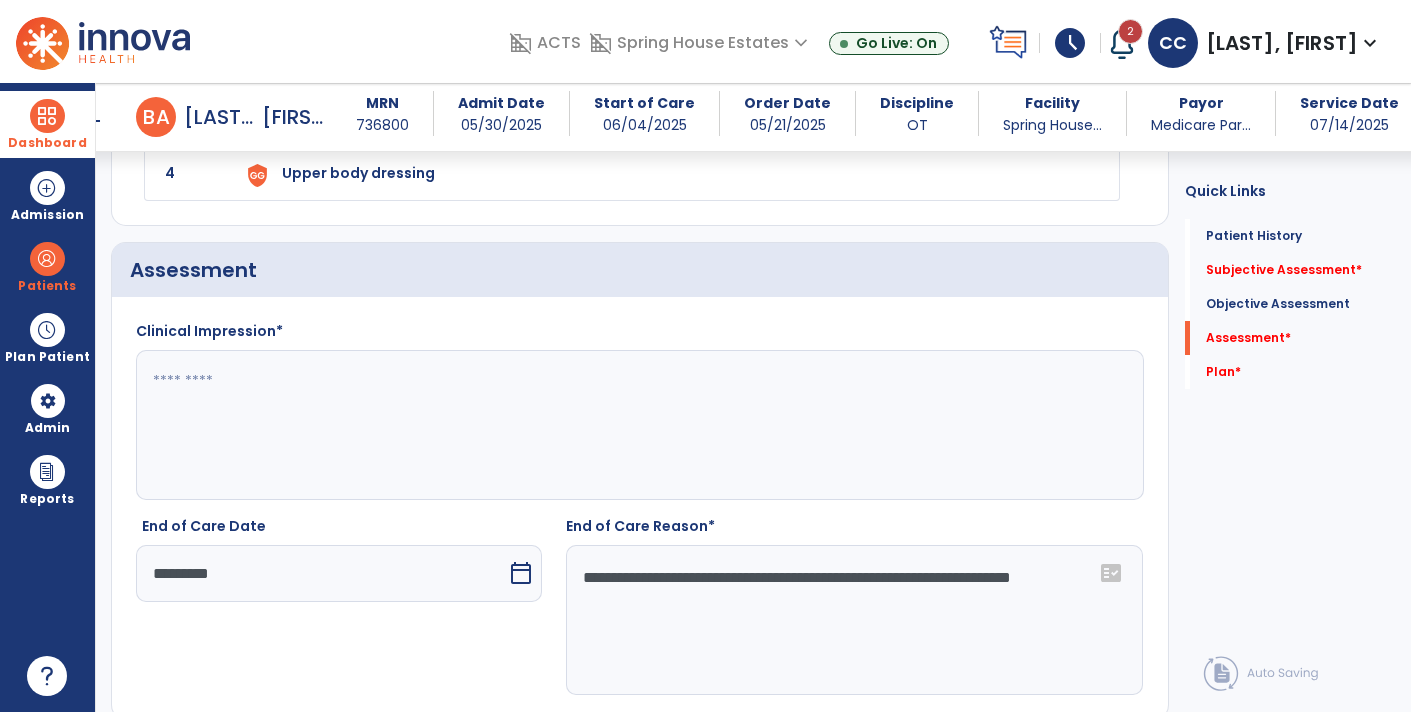 type on "**********" 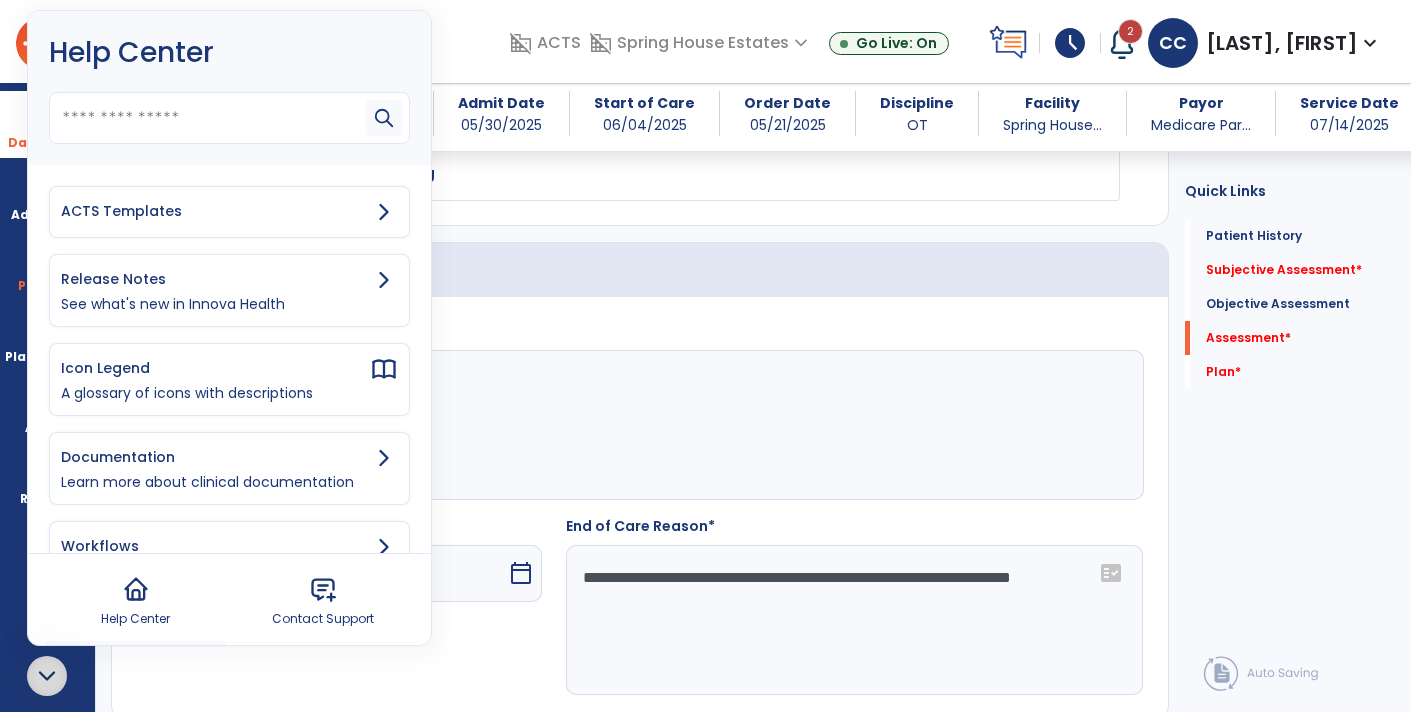 click on "ACTS Templates" at bounding box center (229, 212) 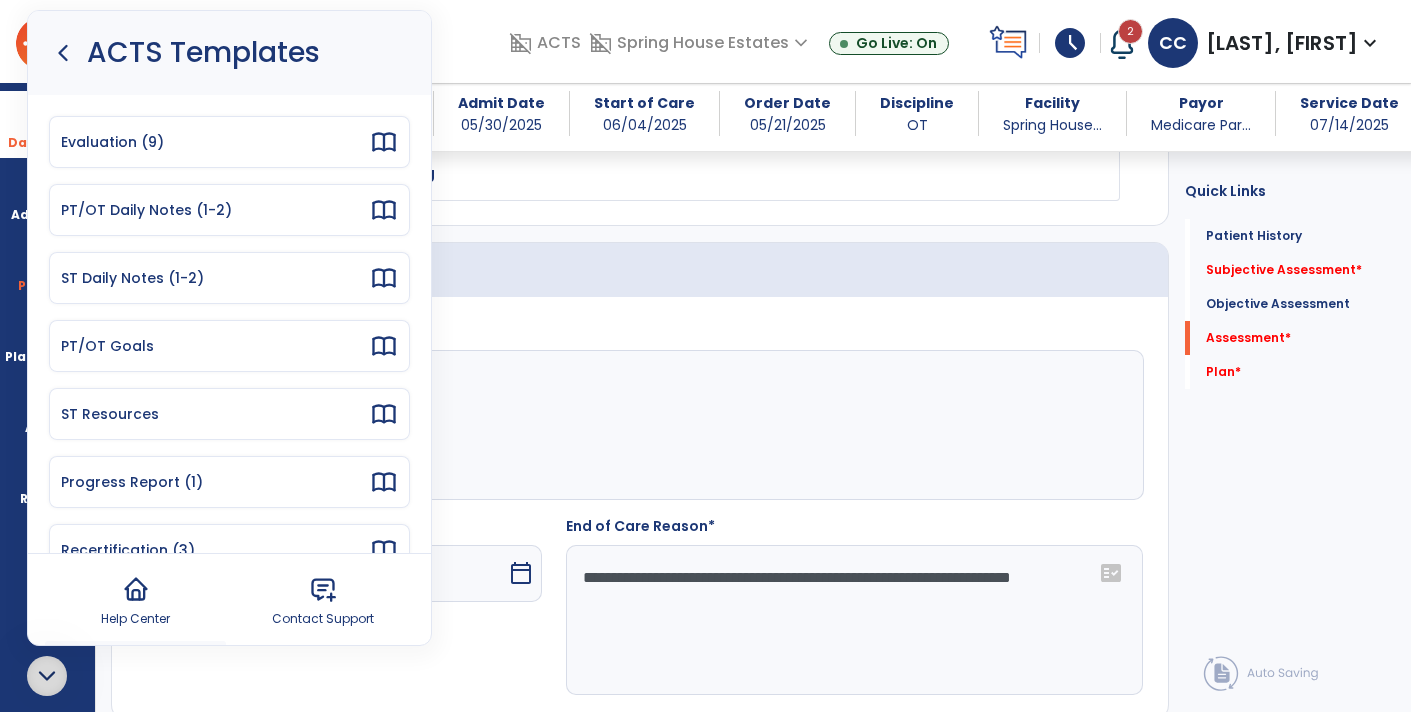 click on "Evaluation (9)" at bounding box center (215, 142) 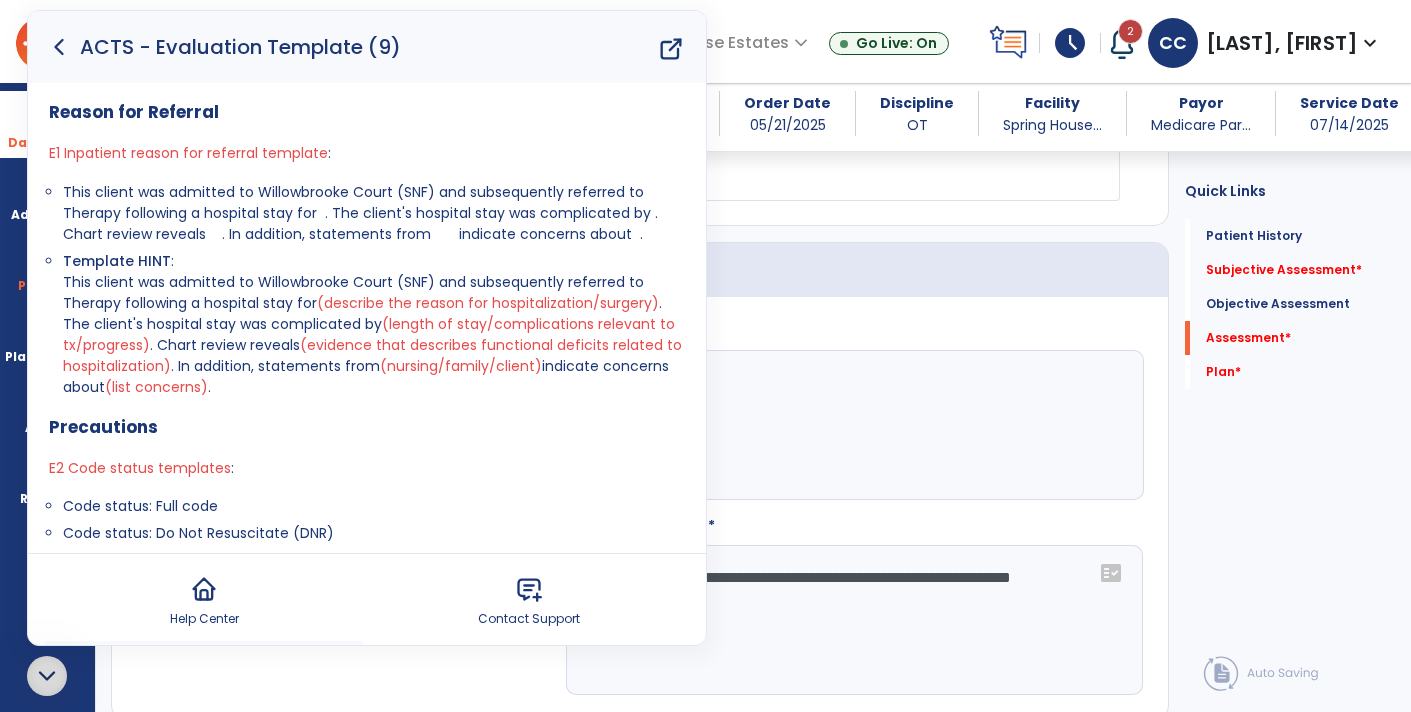 click 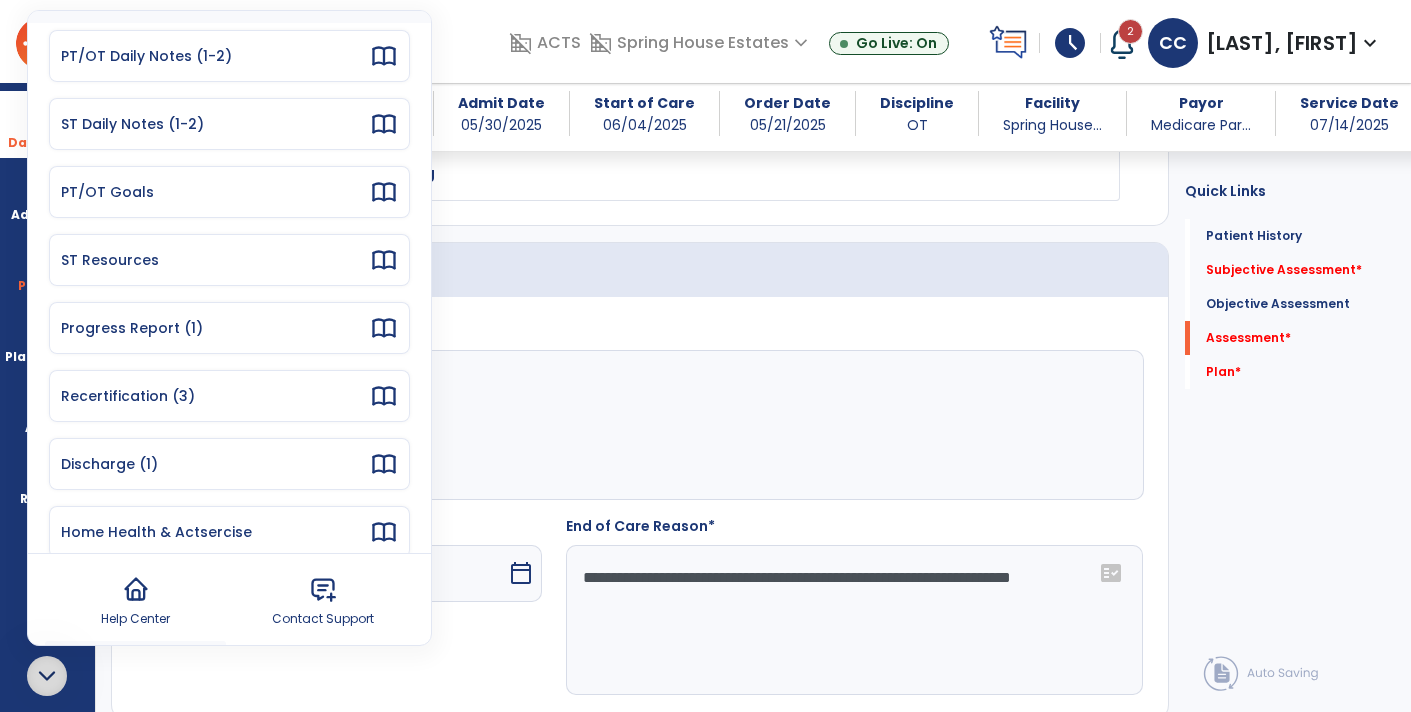 scroll, scrollTop: 158, scrollLeft: 0, axis: vertical 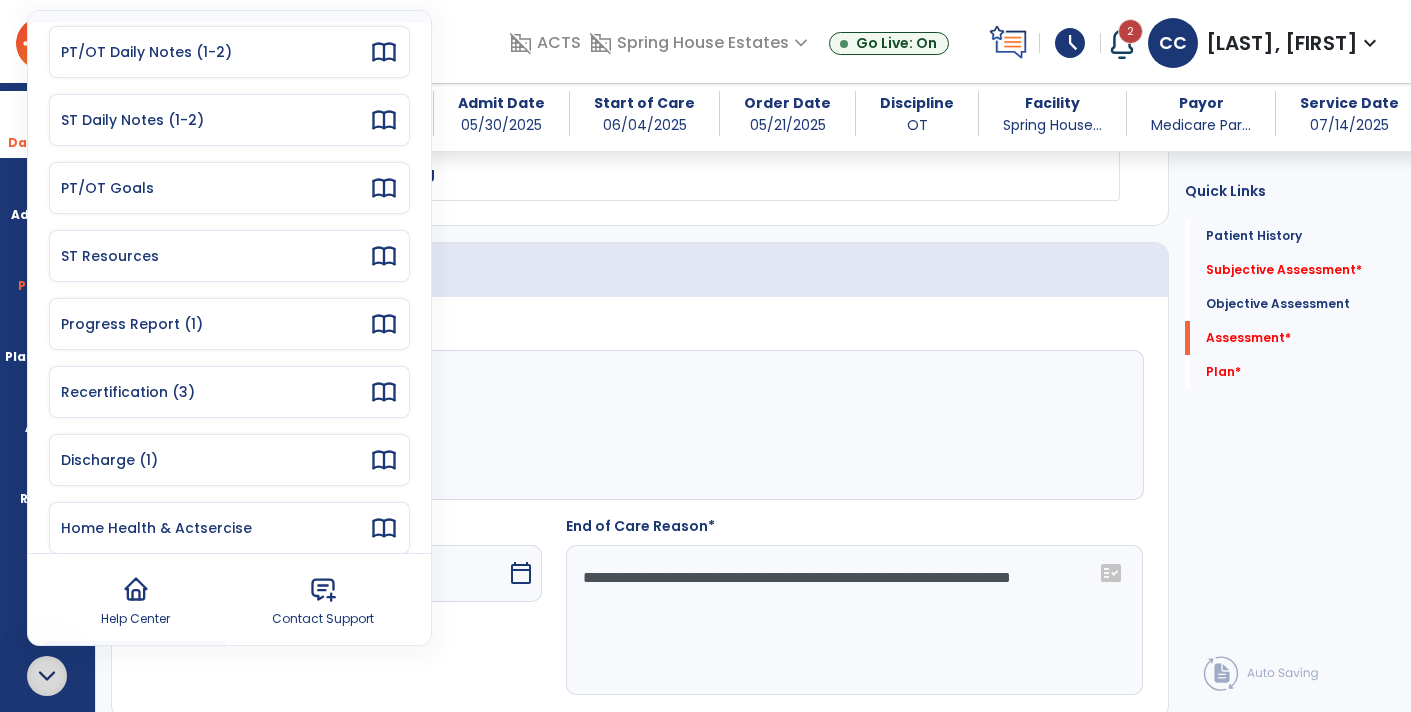 click on "Discharge (1)" at bounding box center (215, 460) 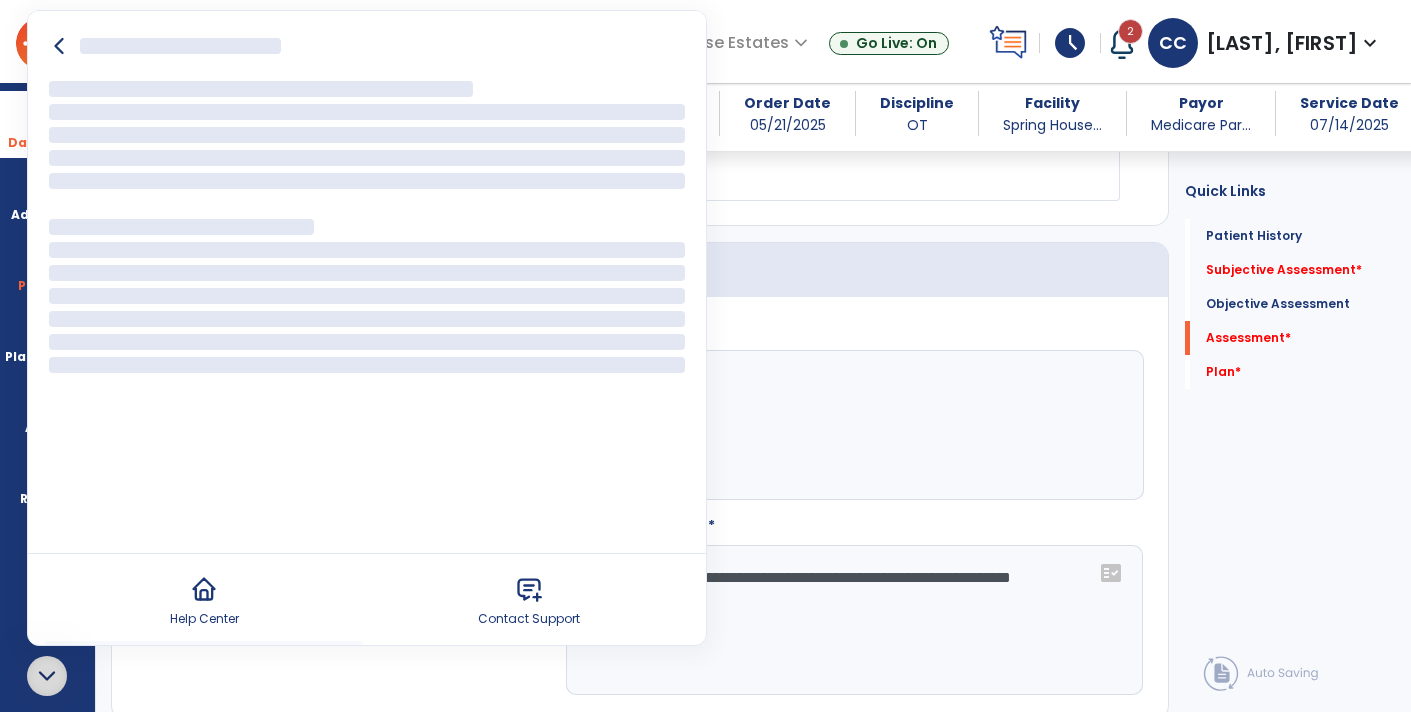 scroll, scrollTop: 0, scrollLeft: 0, axis: both 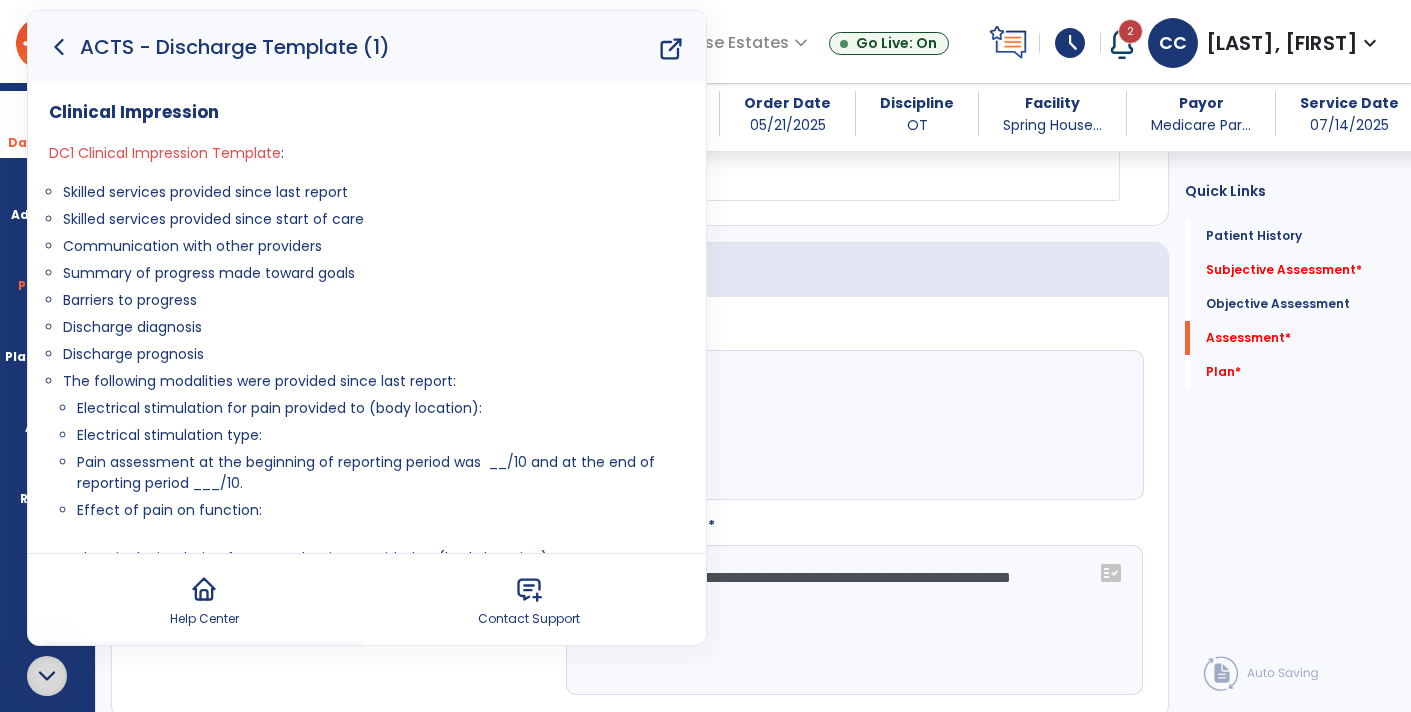 drag, startPoint x: 62, startPoint y: 191, endPoint x: 208, endPoint y: 364, distance: 226.37358 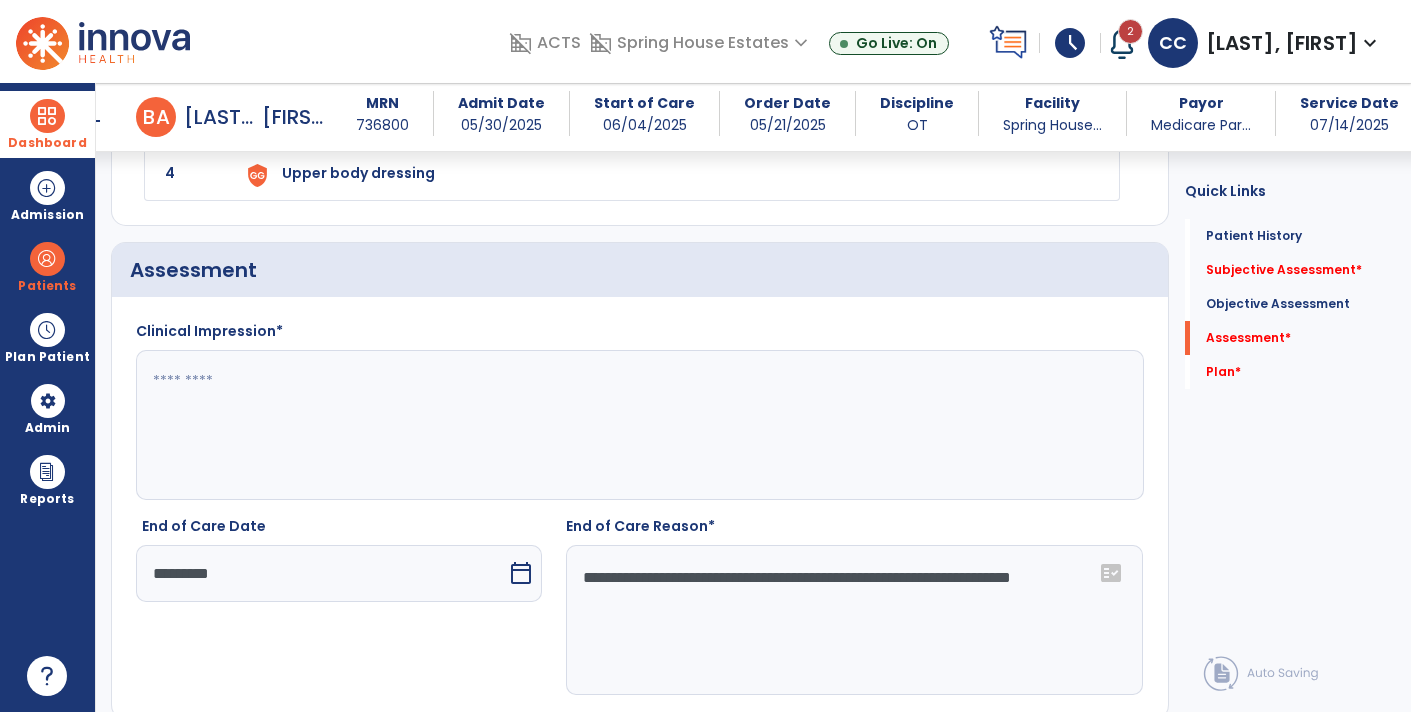 click 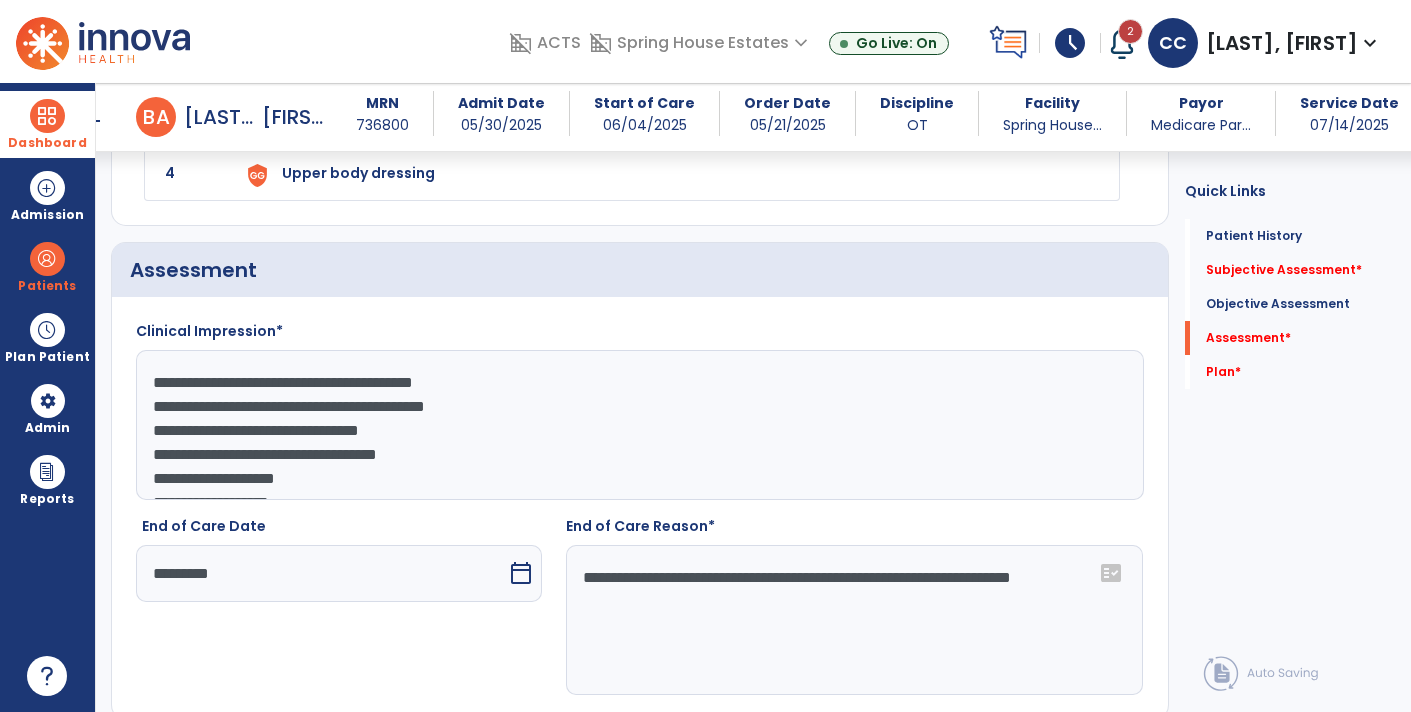 scroll, scrollTop: 38, scrollLeft: 0, axis: vertical 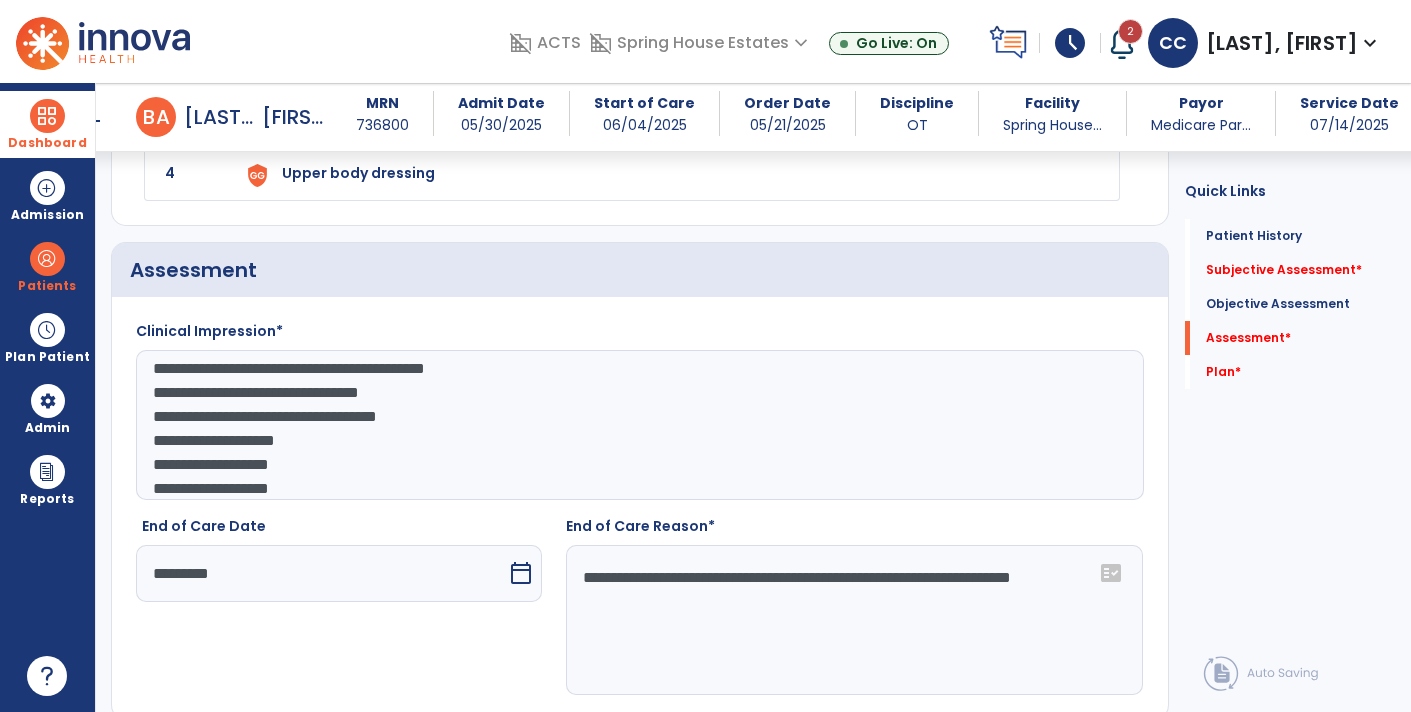 click on "**********" 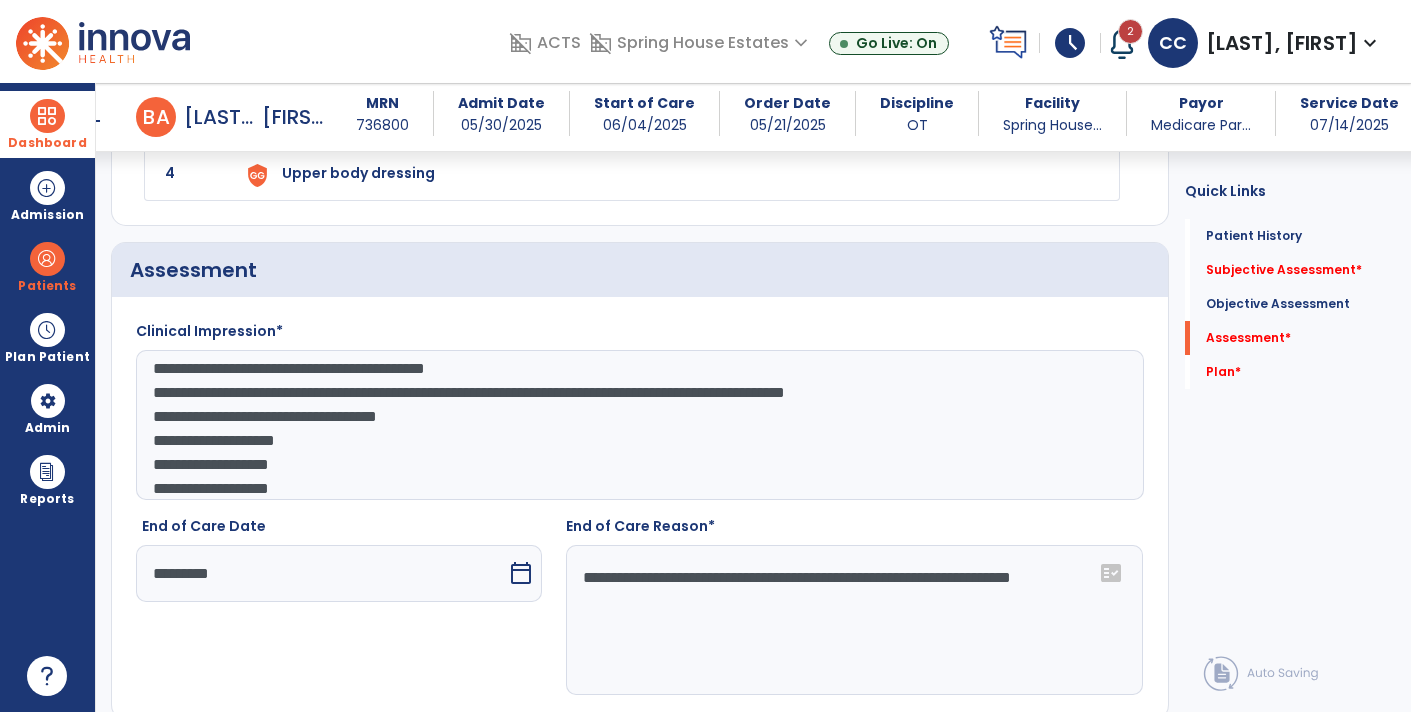 click on "**********" 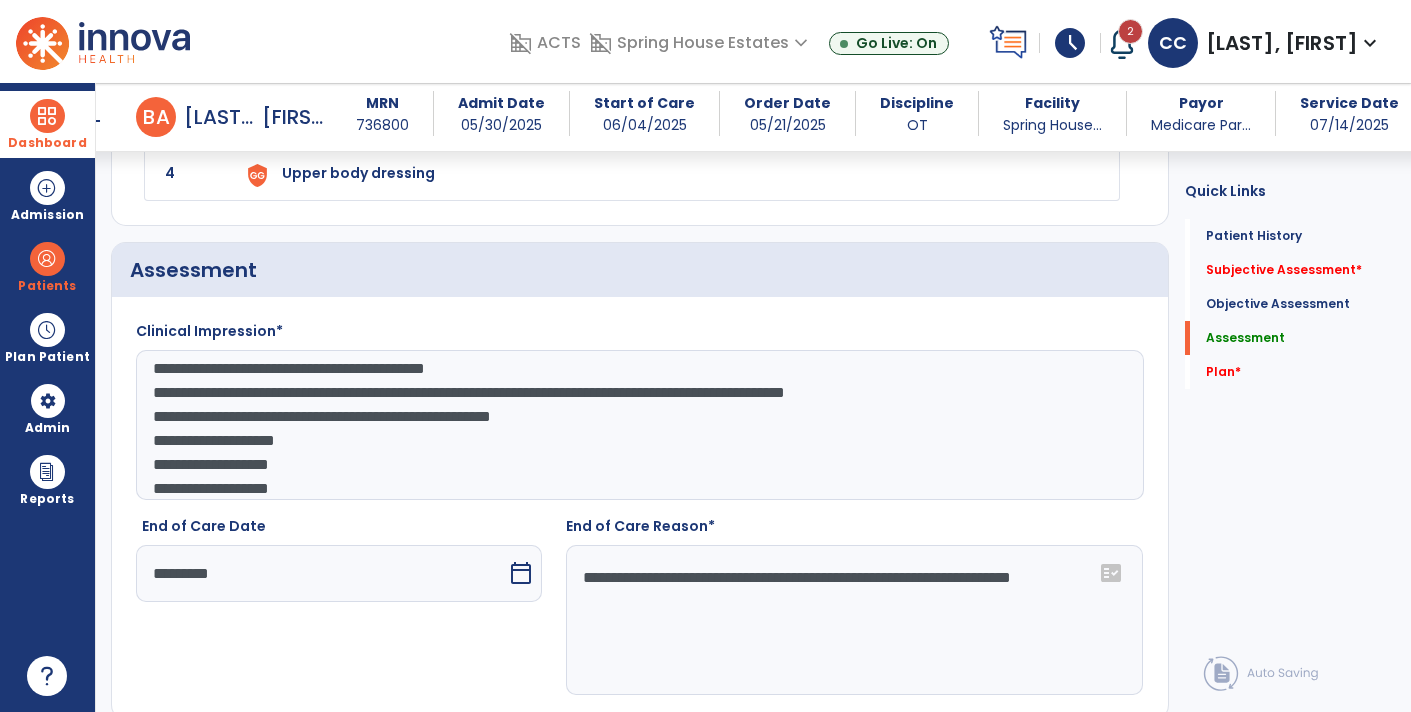 click on "**********" 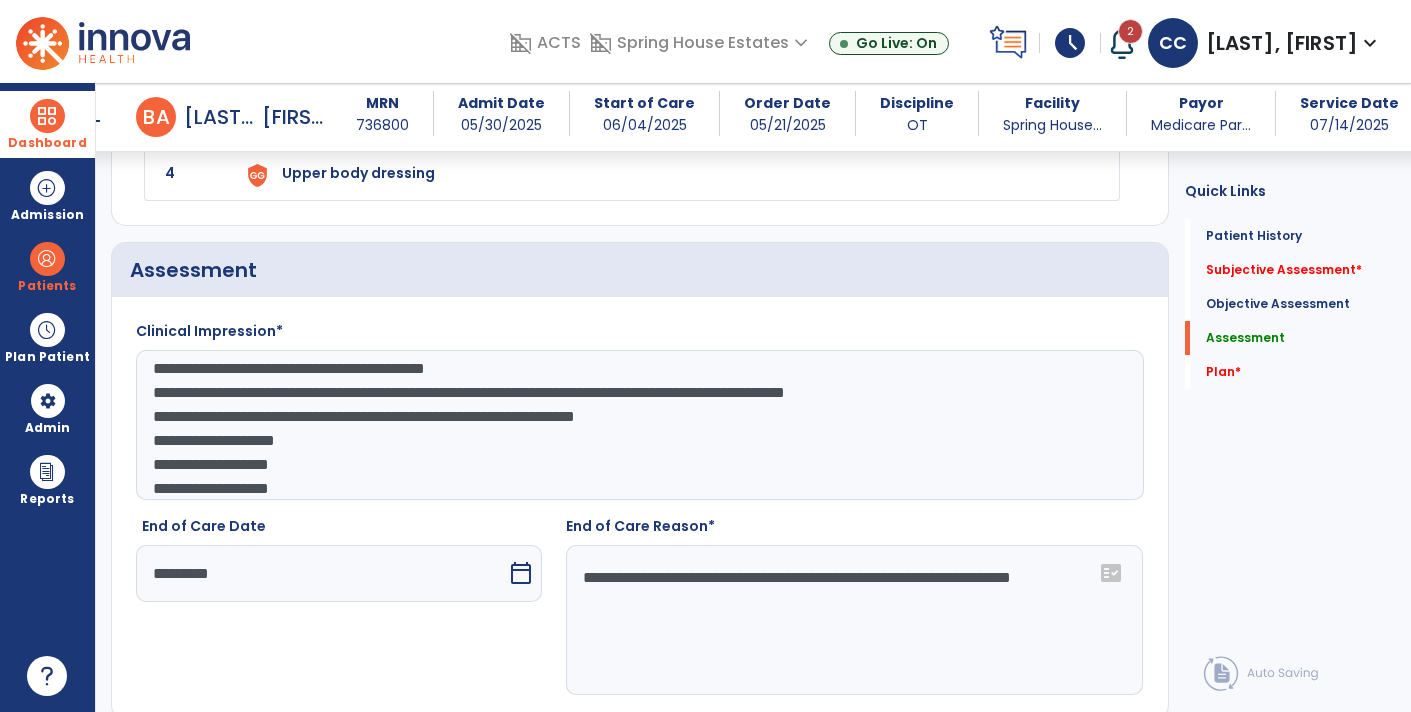 click on "**********" 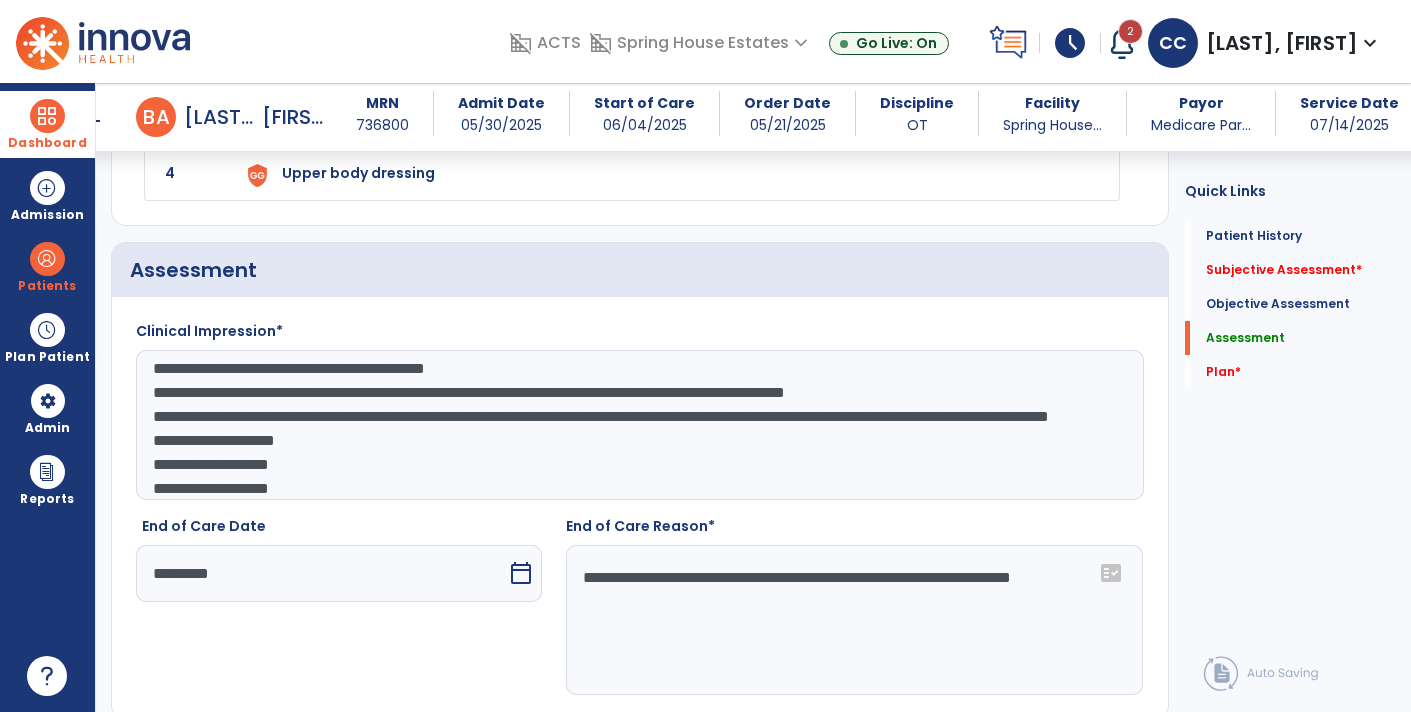 click on "**********" 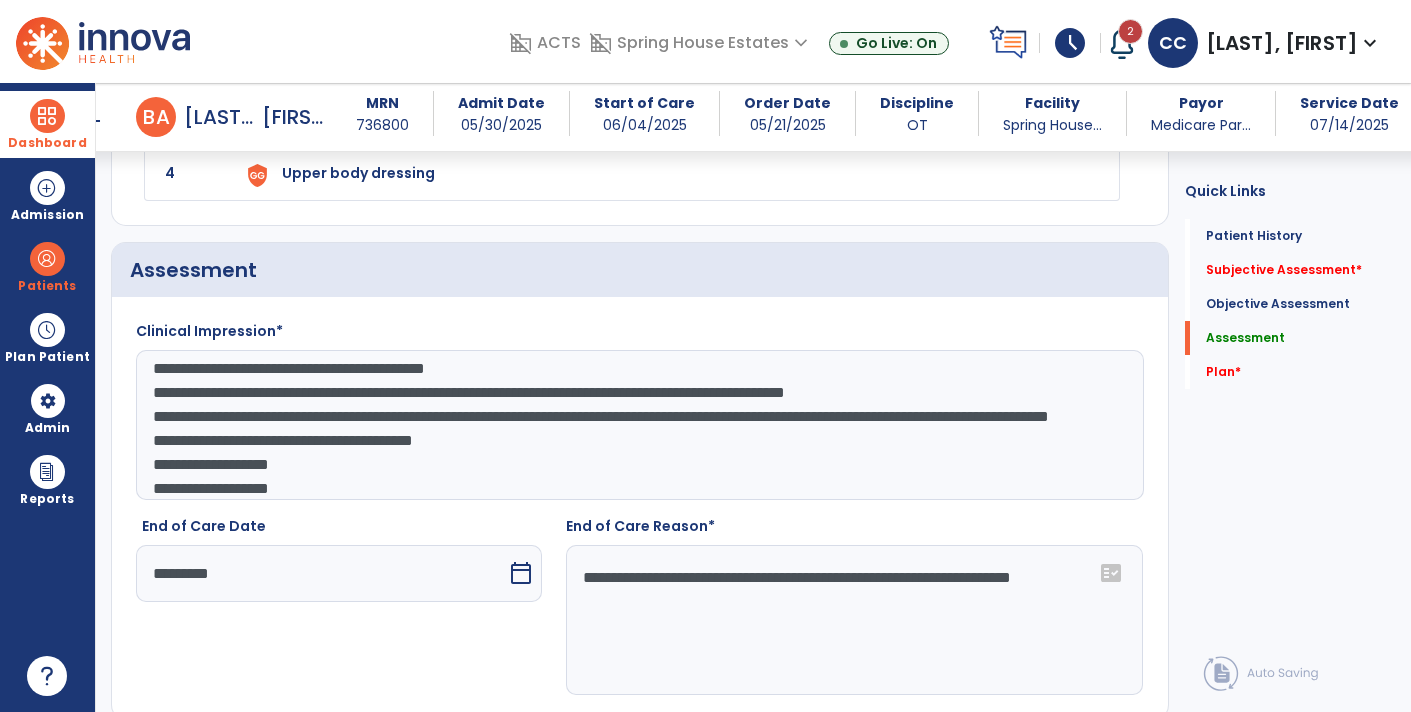 click on "**********" 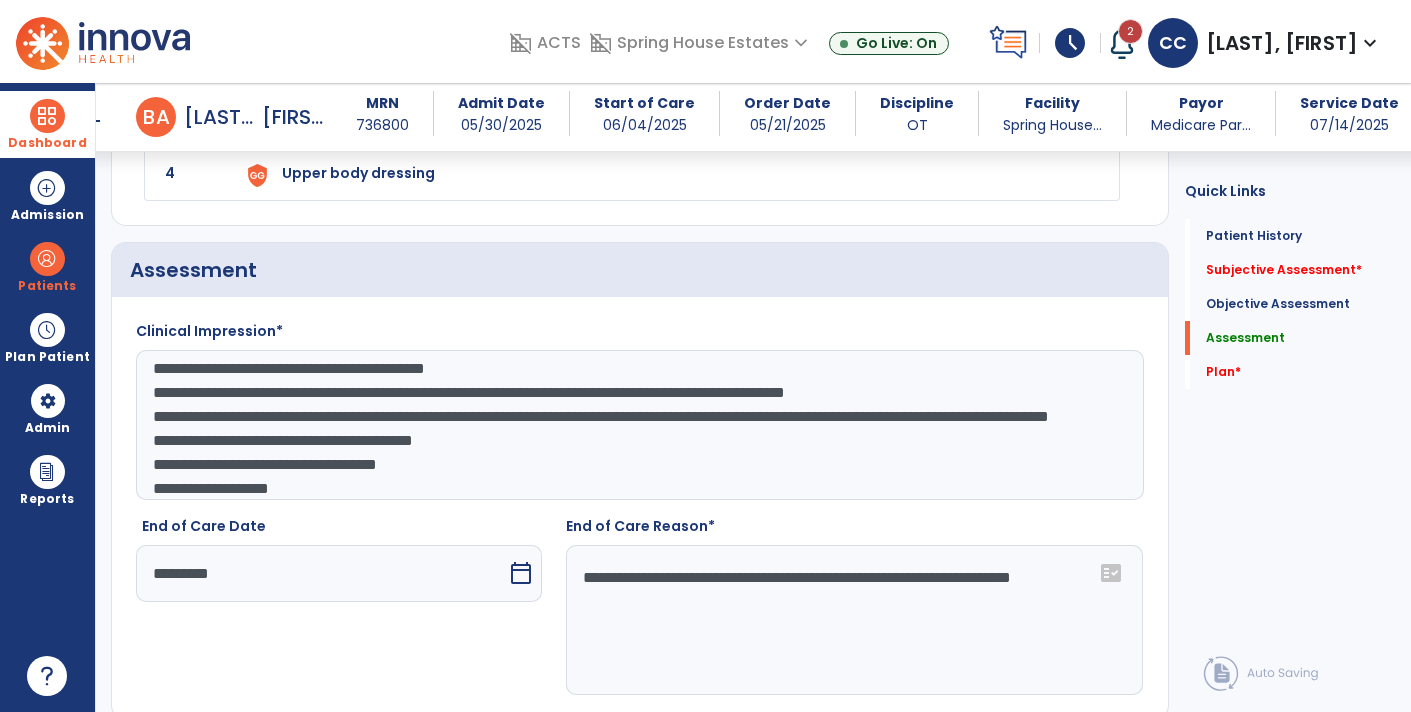 scroll, scrollTop: 0, scrollLeft: 0, axis: both 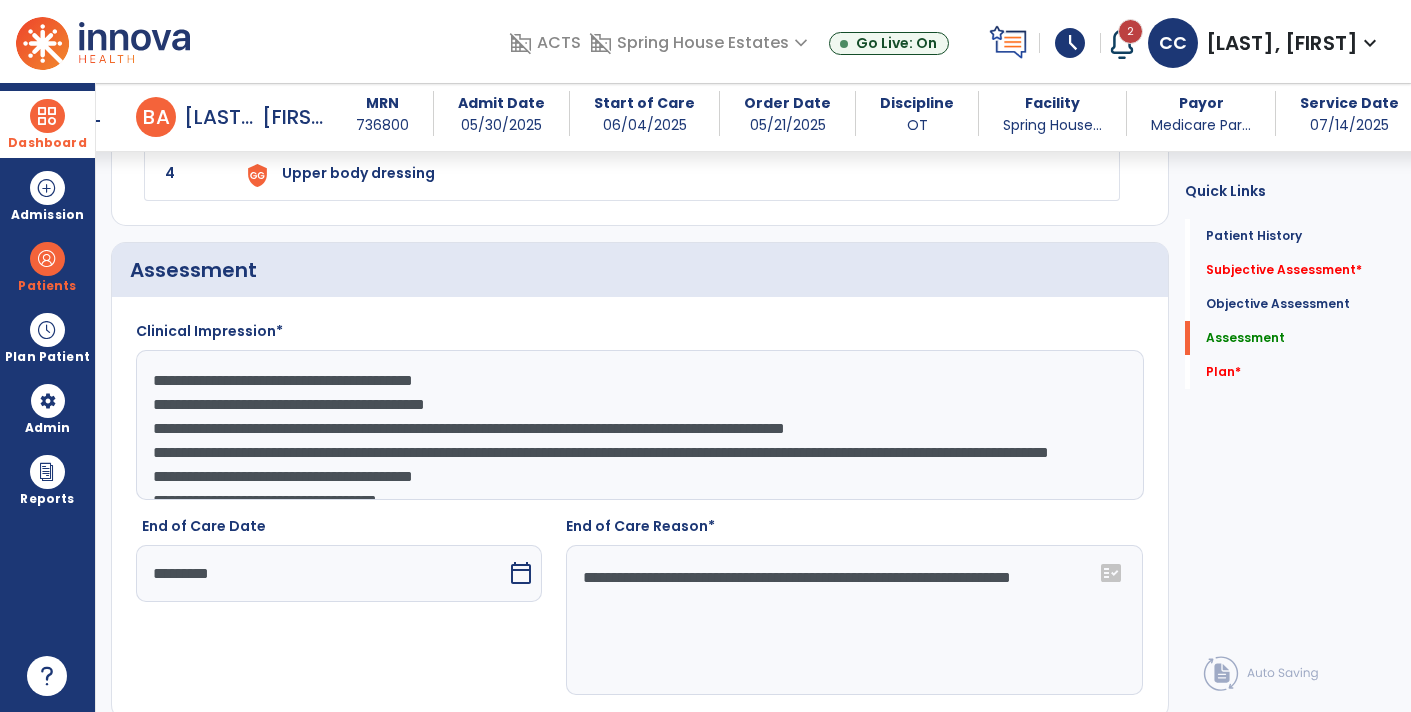 click on "**********" 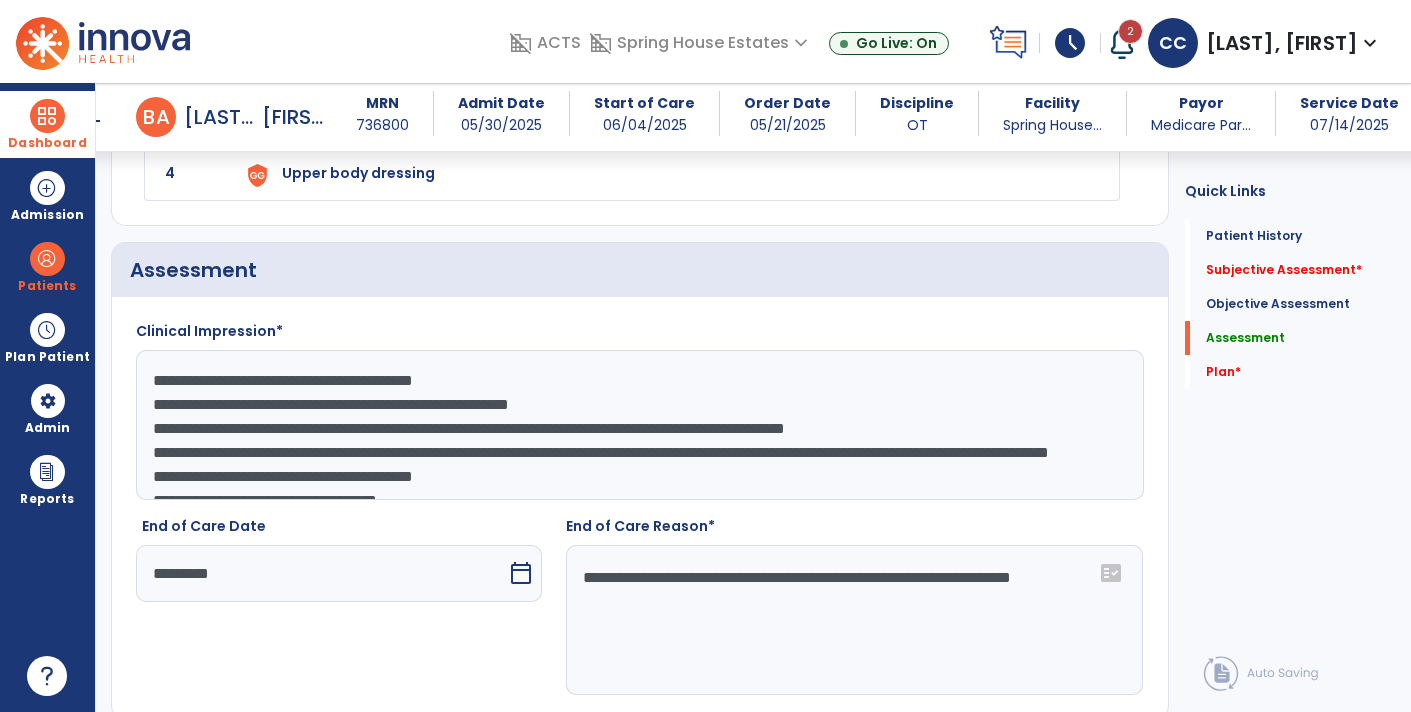 click on "**********" 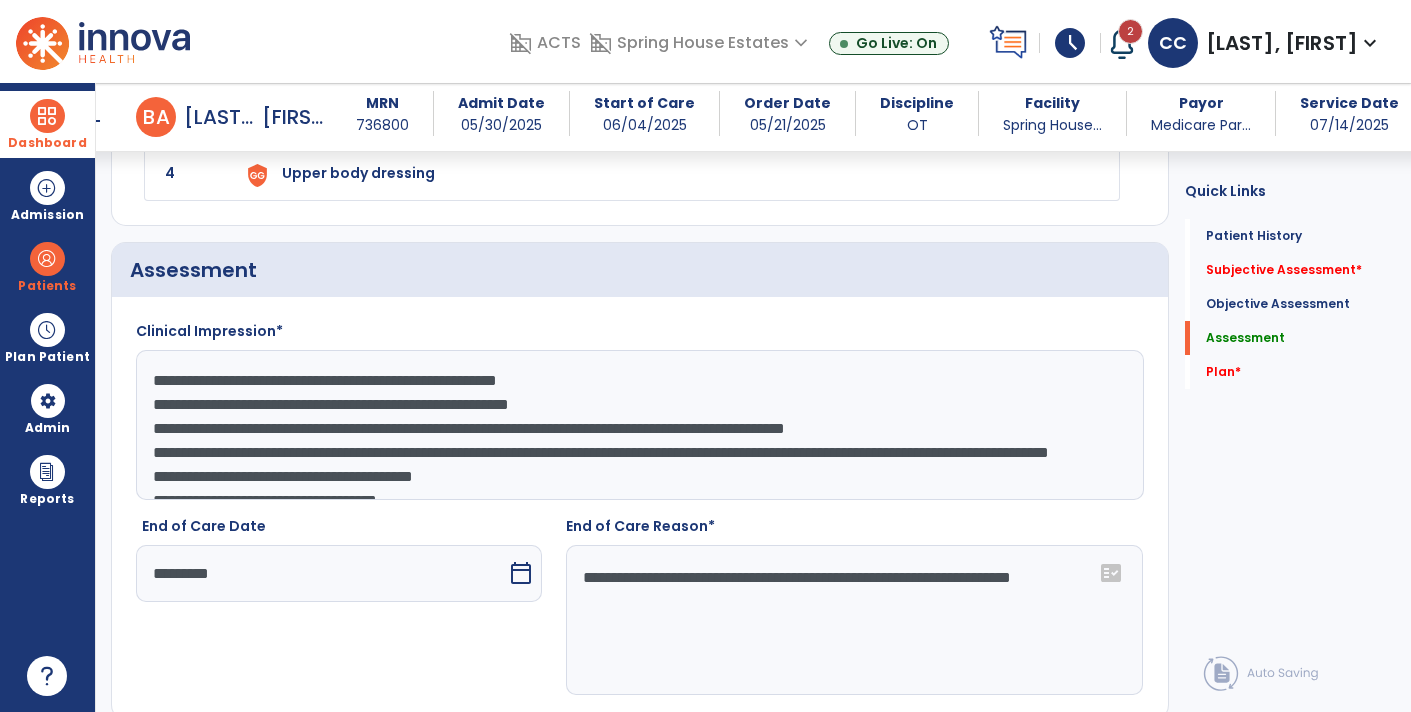scroll, scrollTop: 32, scrollLeft: 0, axis: vertical 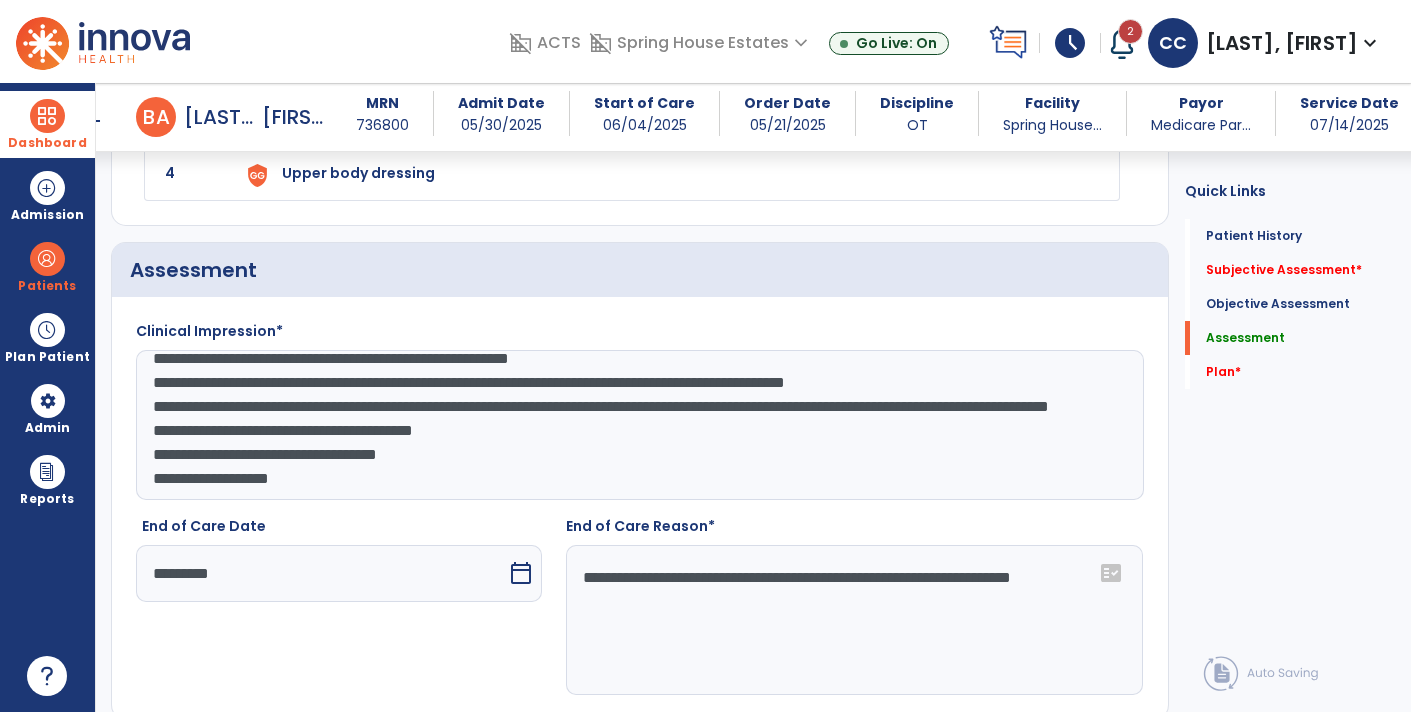 click on "**********" 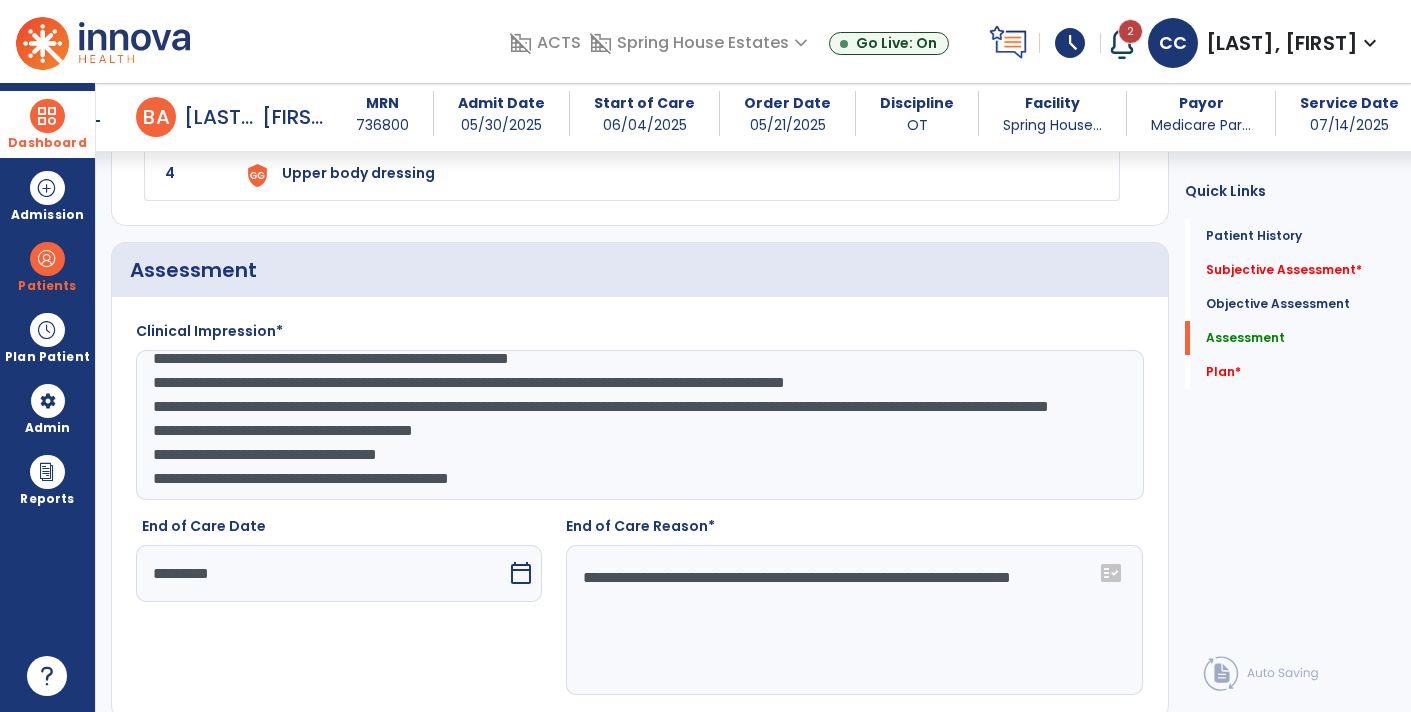 type on "**********" 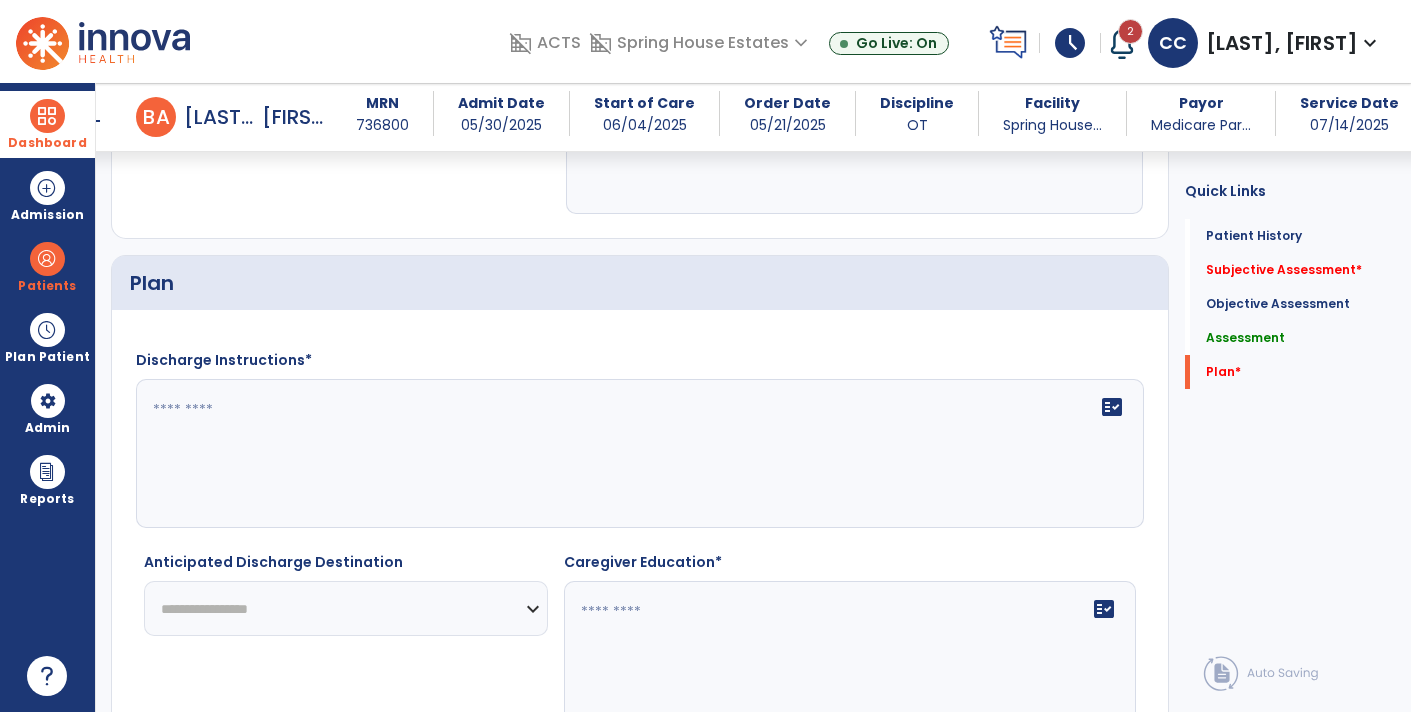 scroll, scrollTop: 2302, scrollLeft: 0, axis: vertical 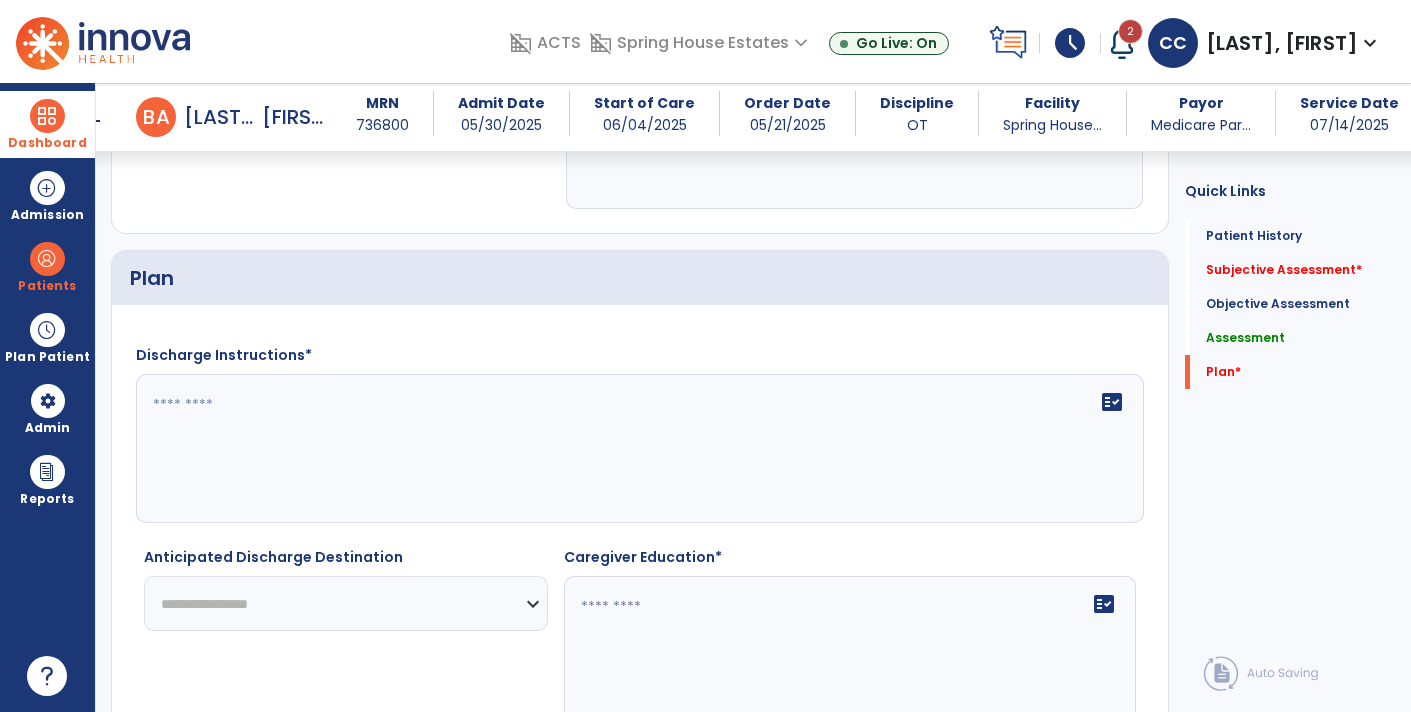 click on "**********" 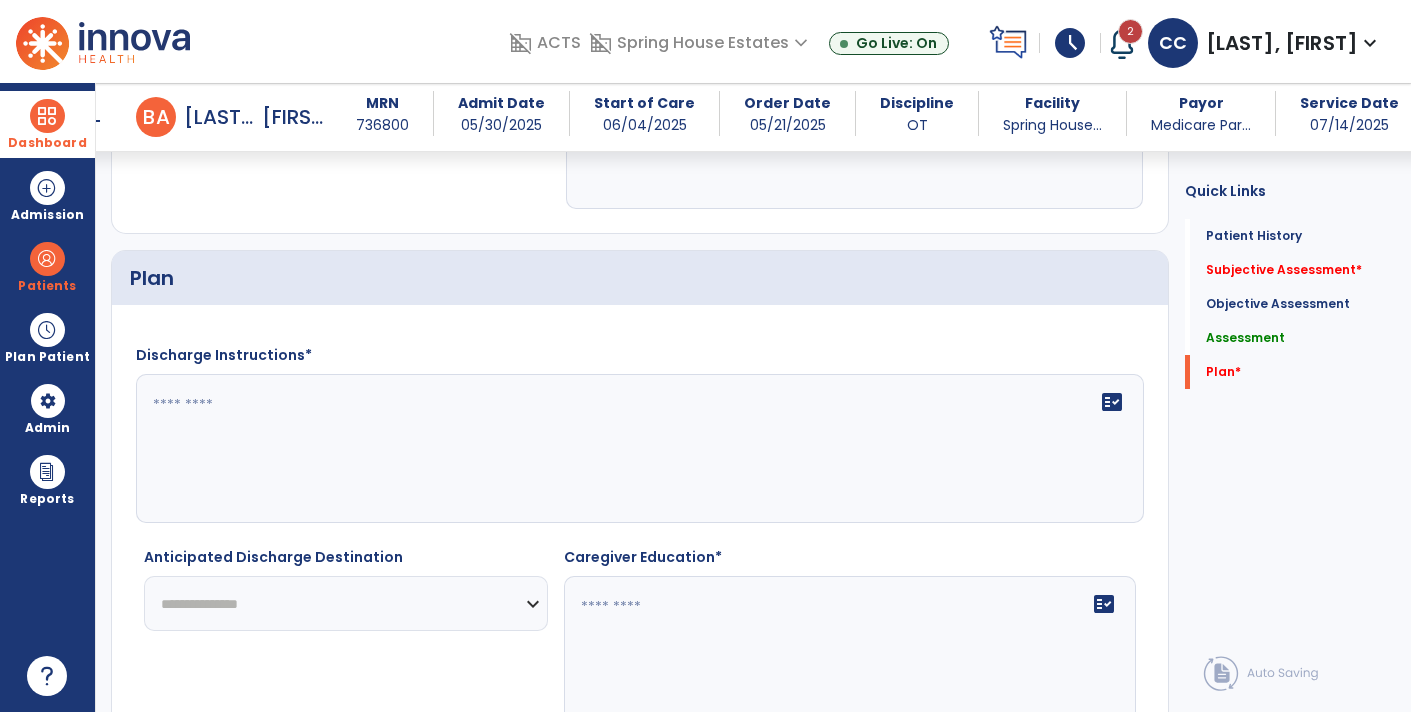 click on "**********" 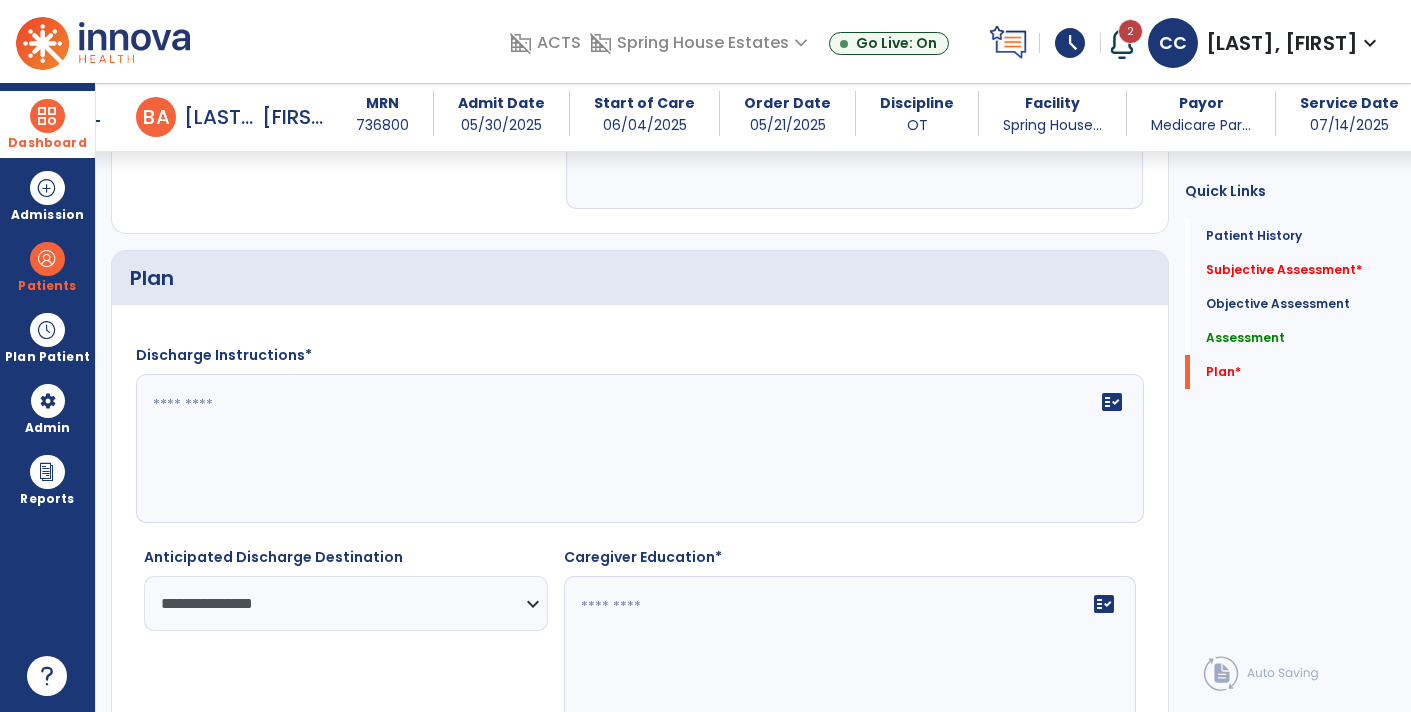 click 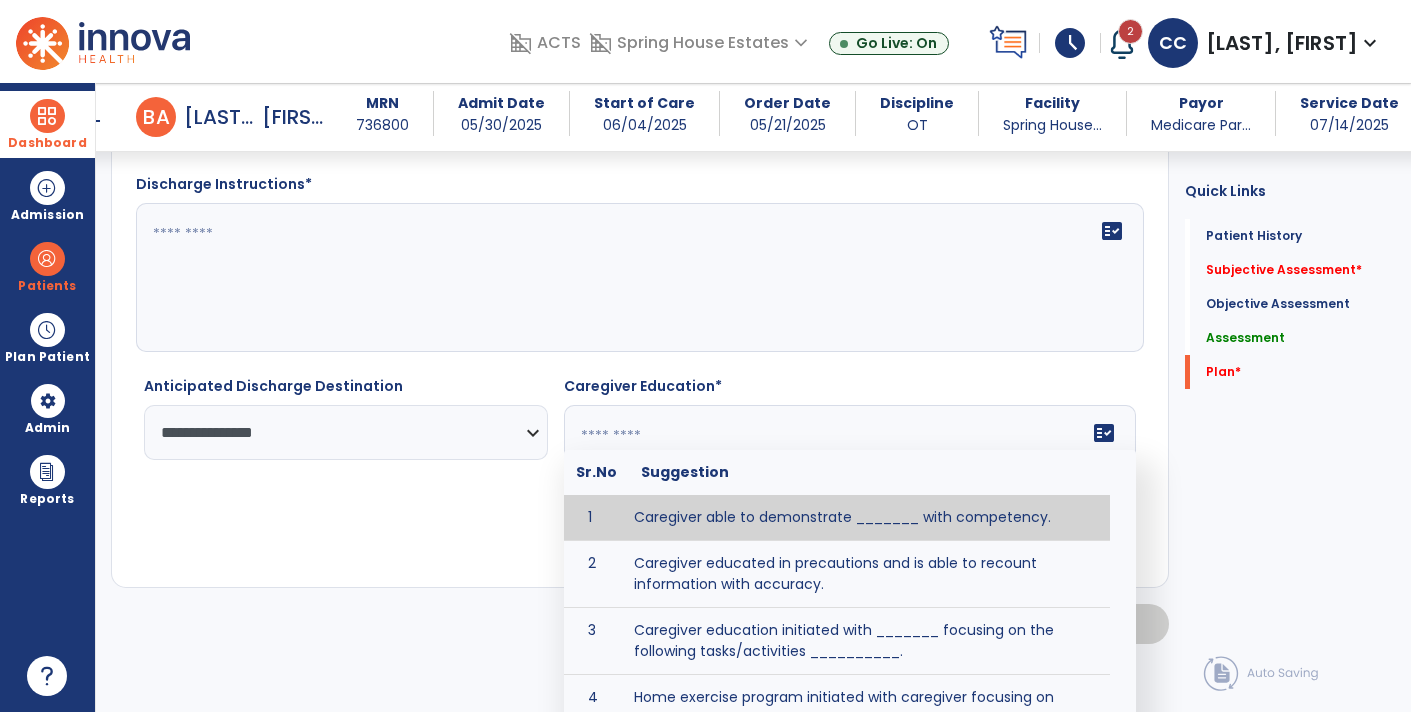 scroll, scrollTop: 2505, scrollLeft: 0, axis: vertical 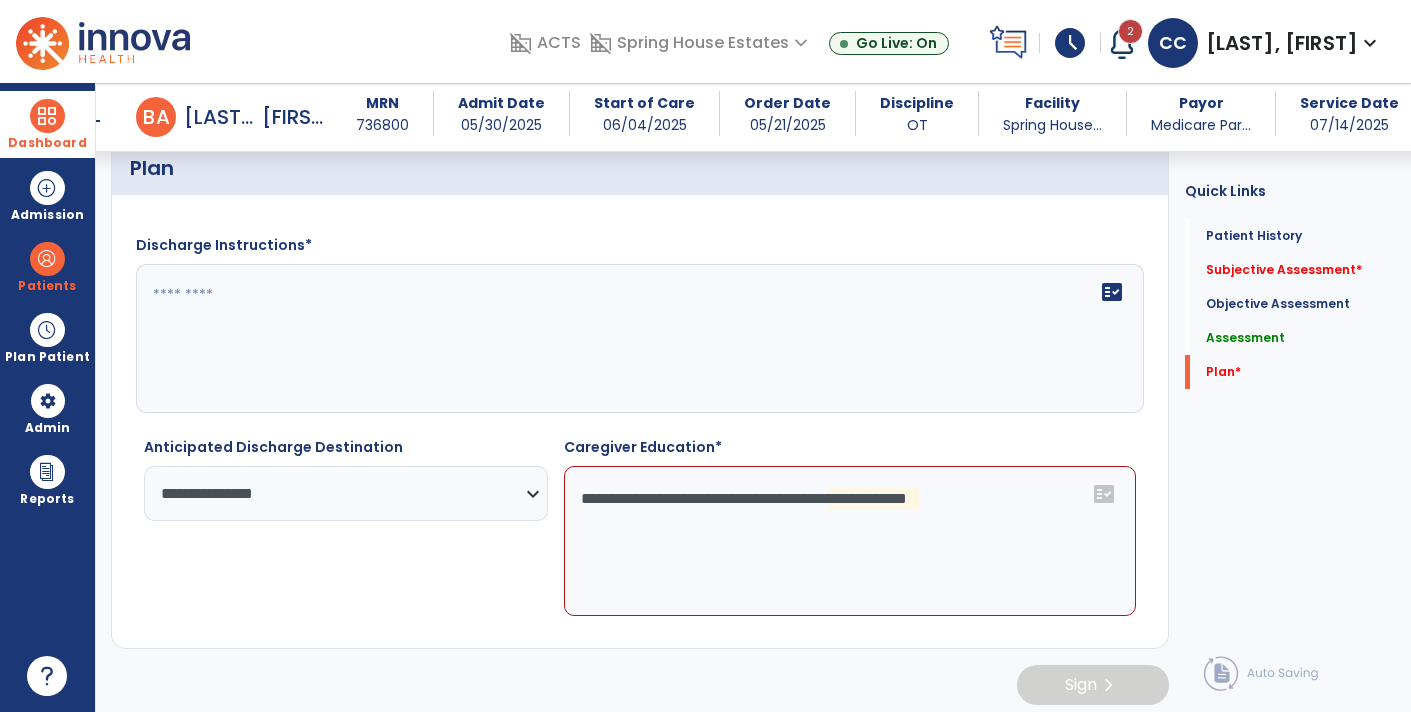click on "**********" 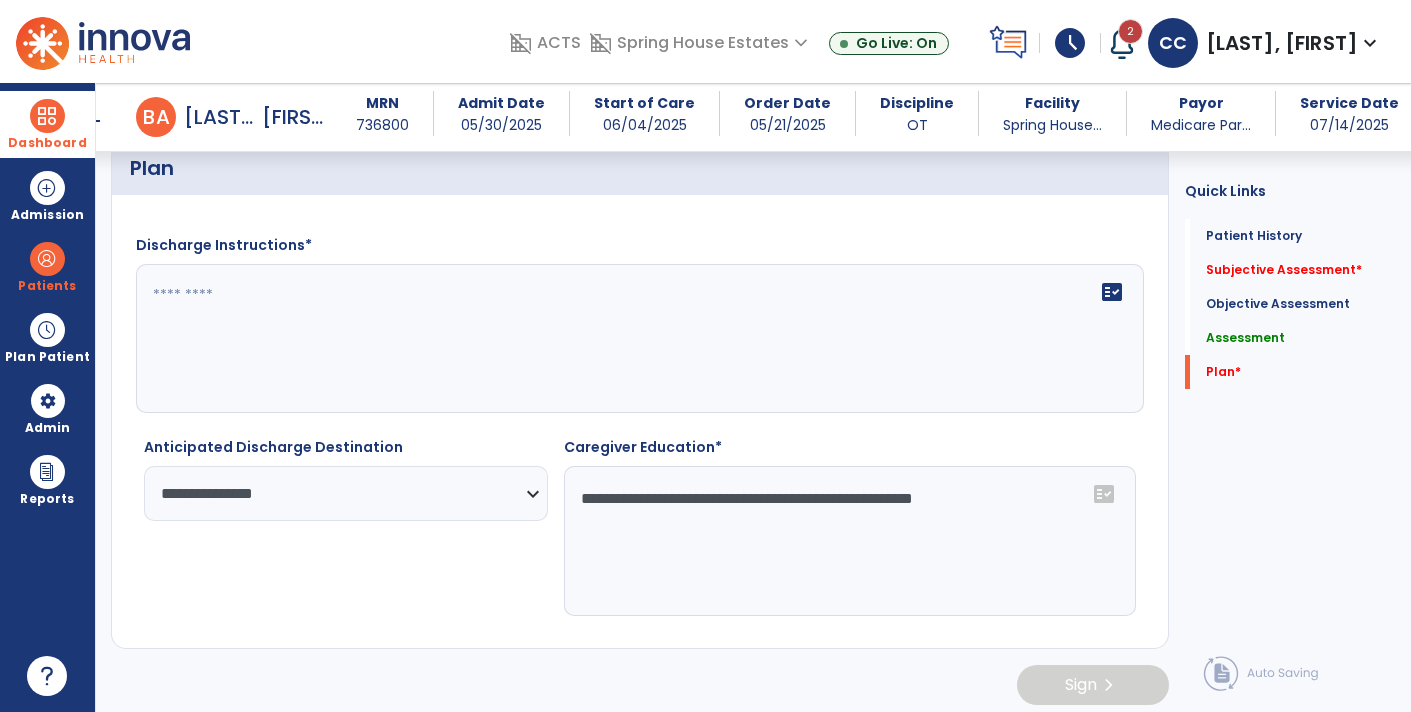 type on "**********" 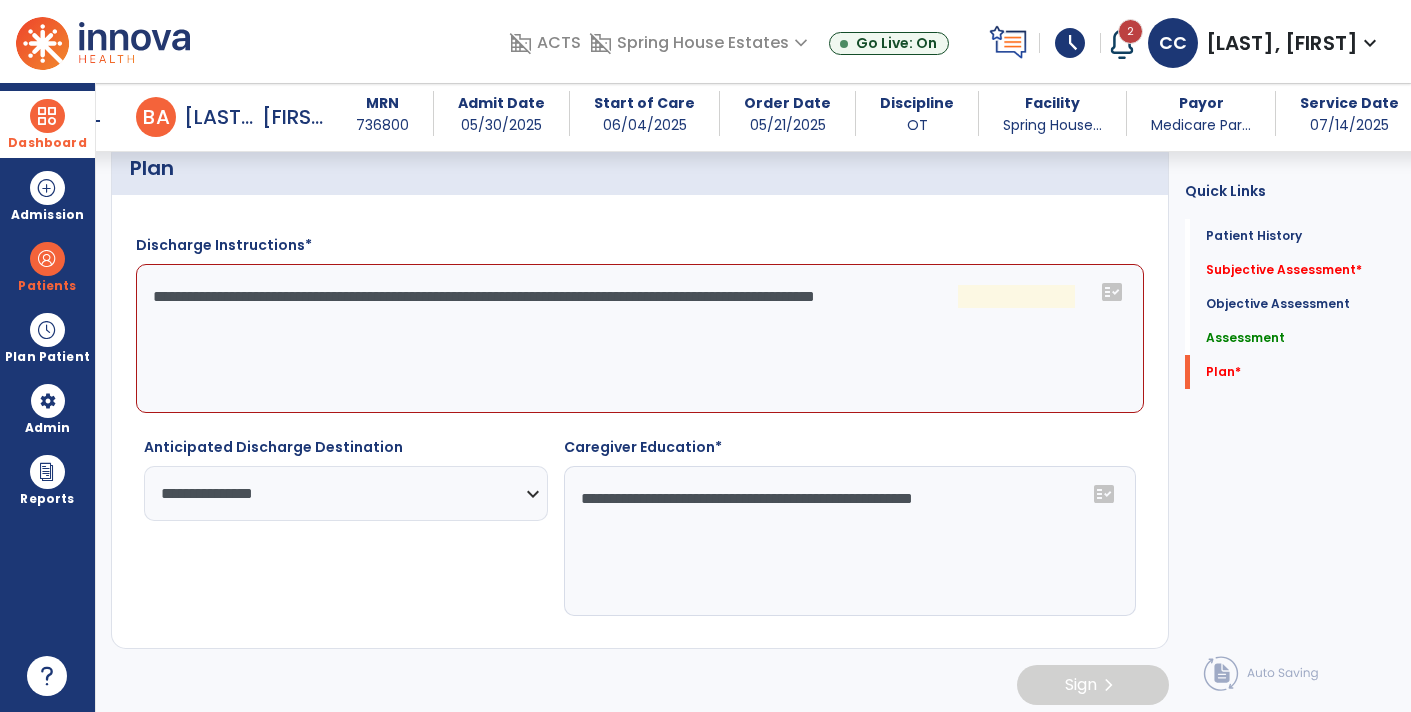 click on "**********" 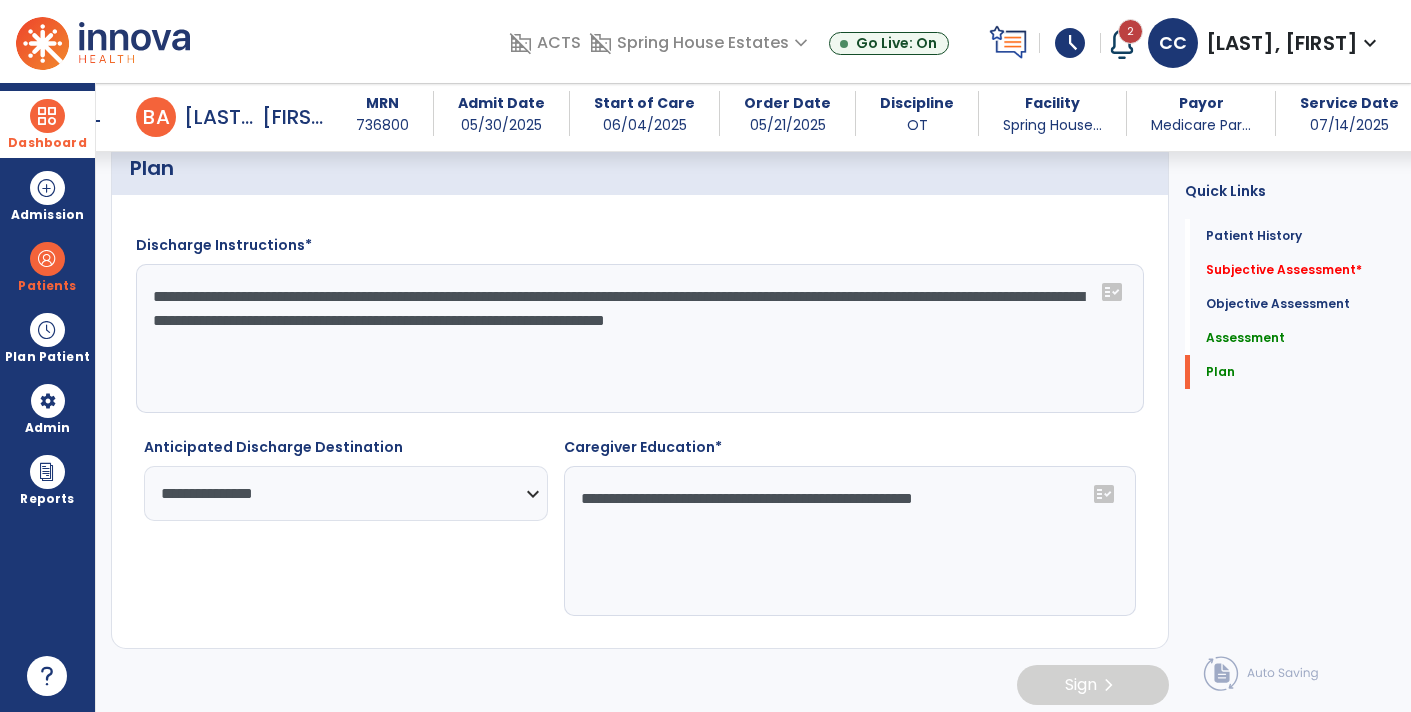 click on "**********" 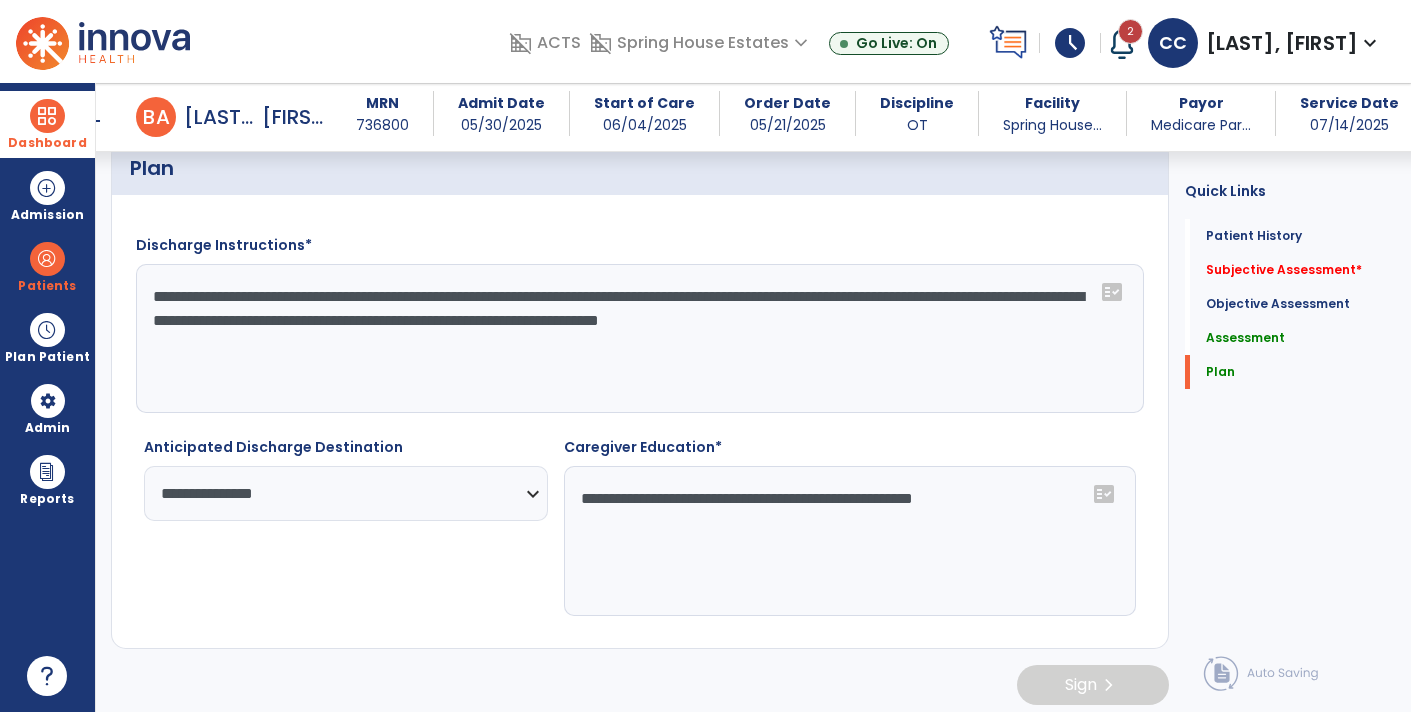 click on "**********" 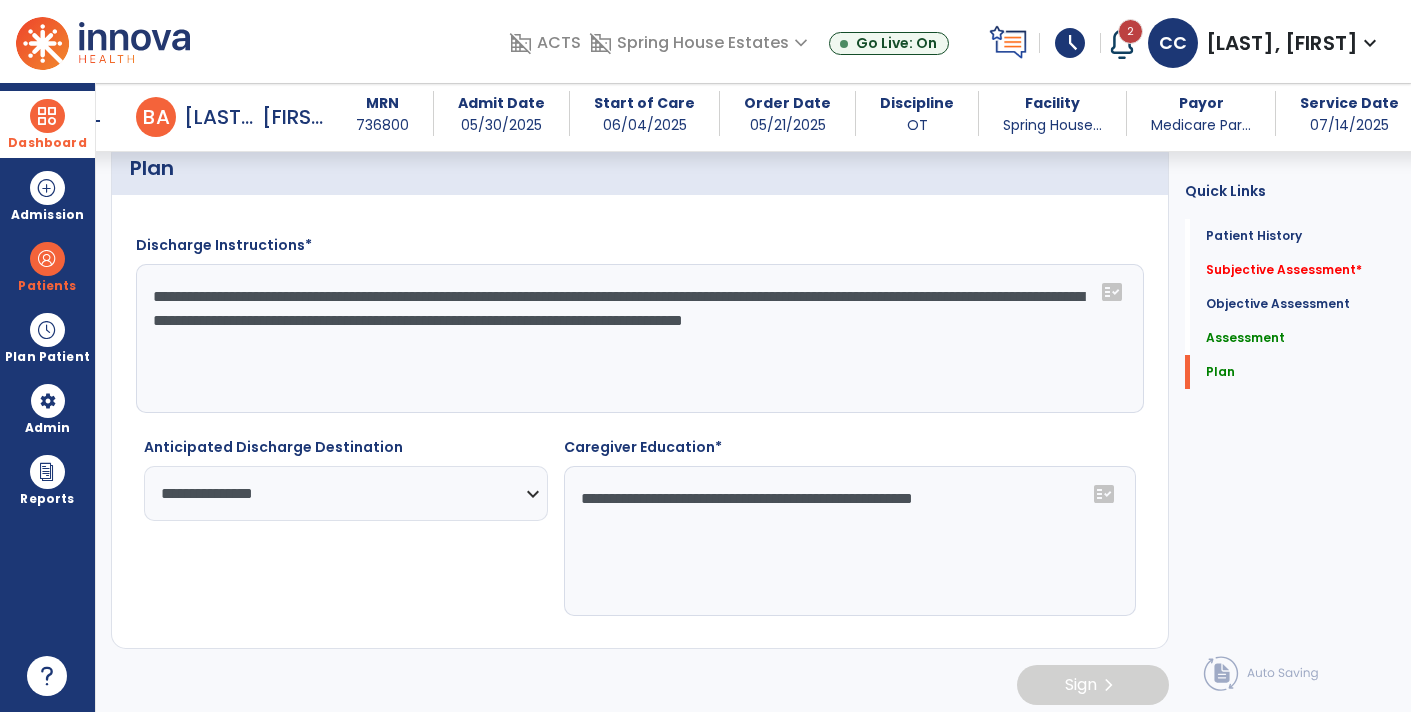 click on "**********" 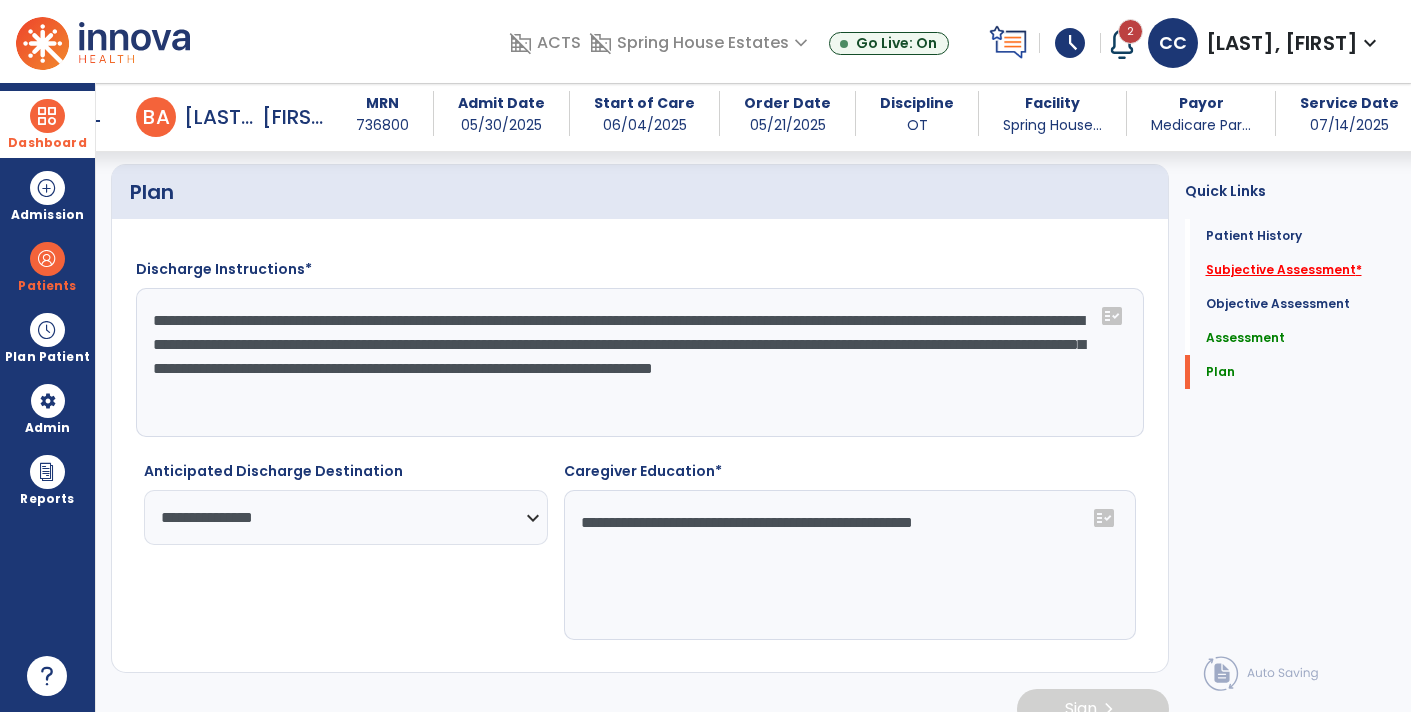 type on "**********" 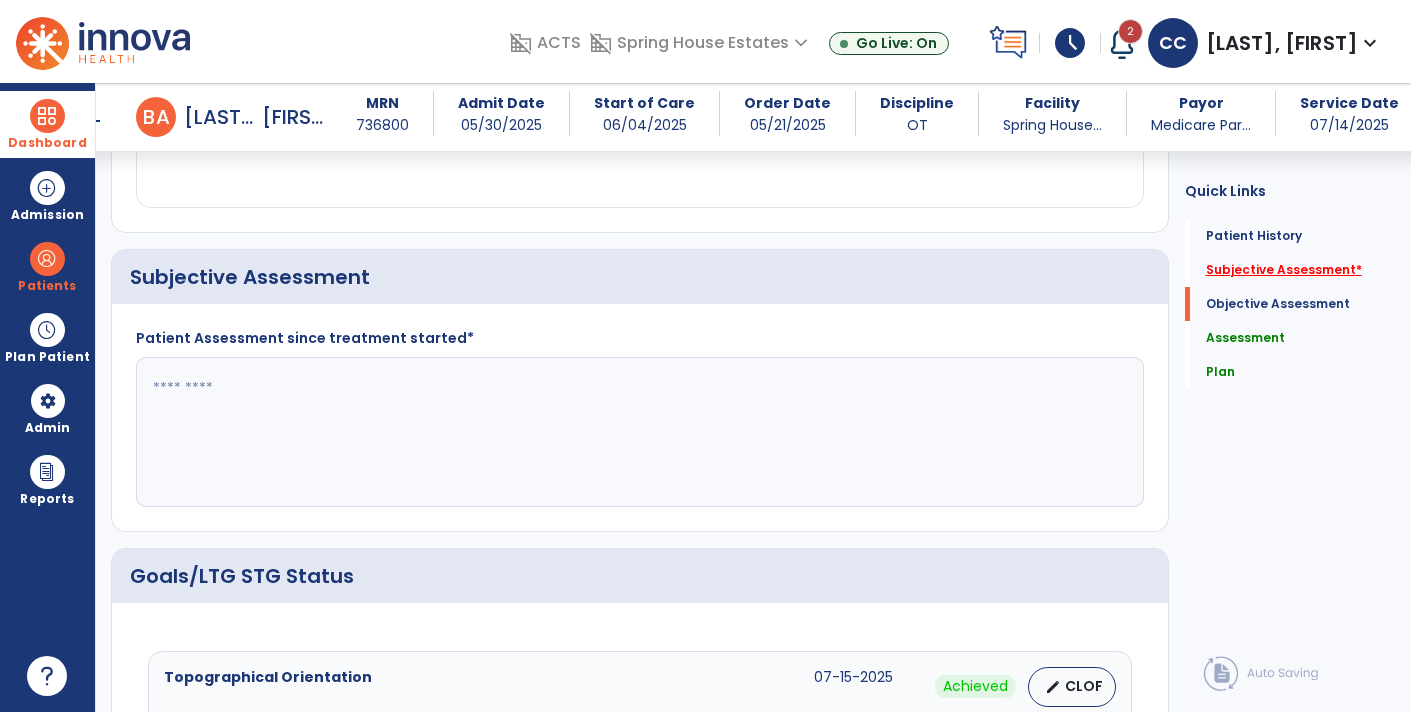 scroll, scrollTop: 364, scrollLeft: 0, axis: vertical 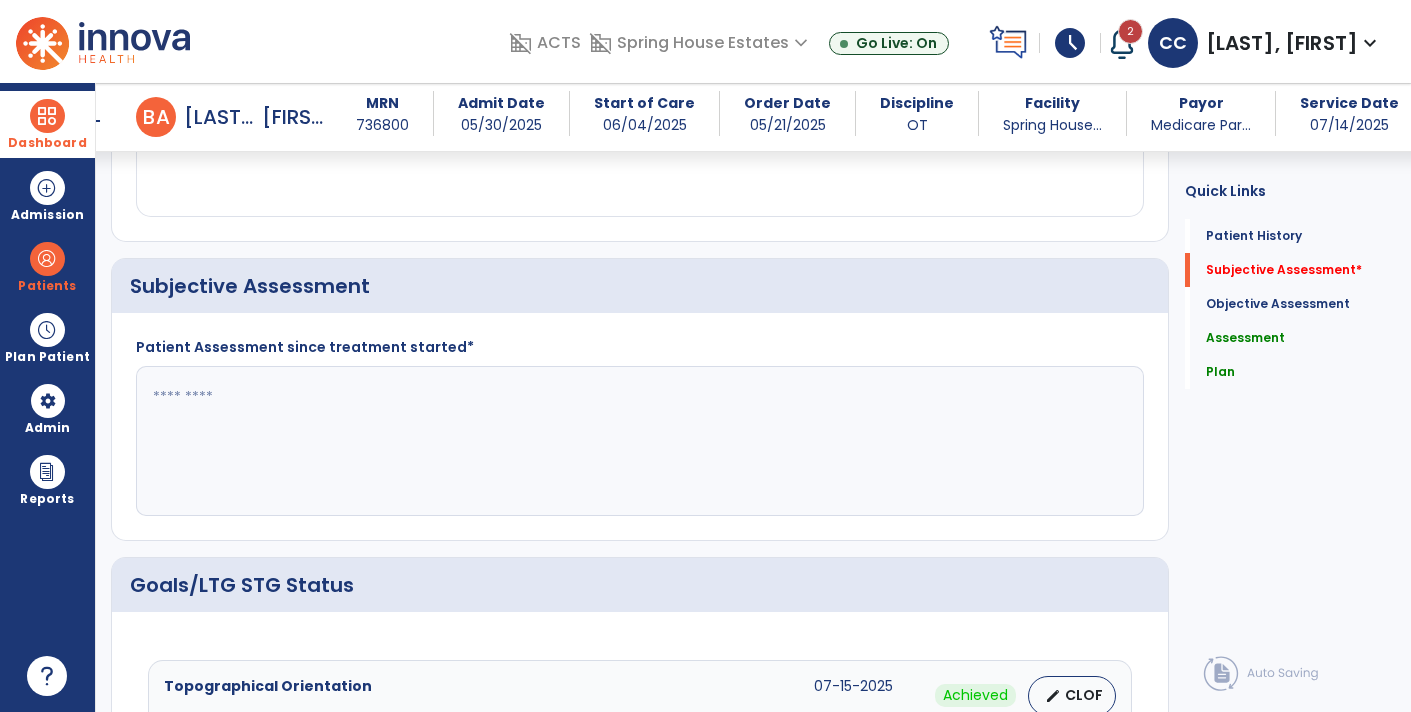 click 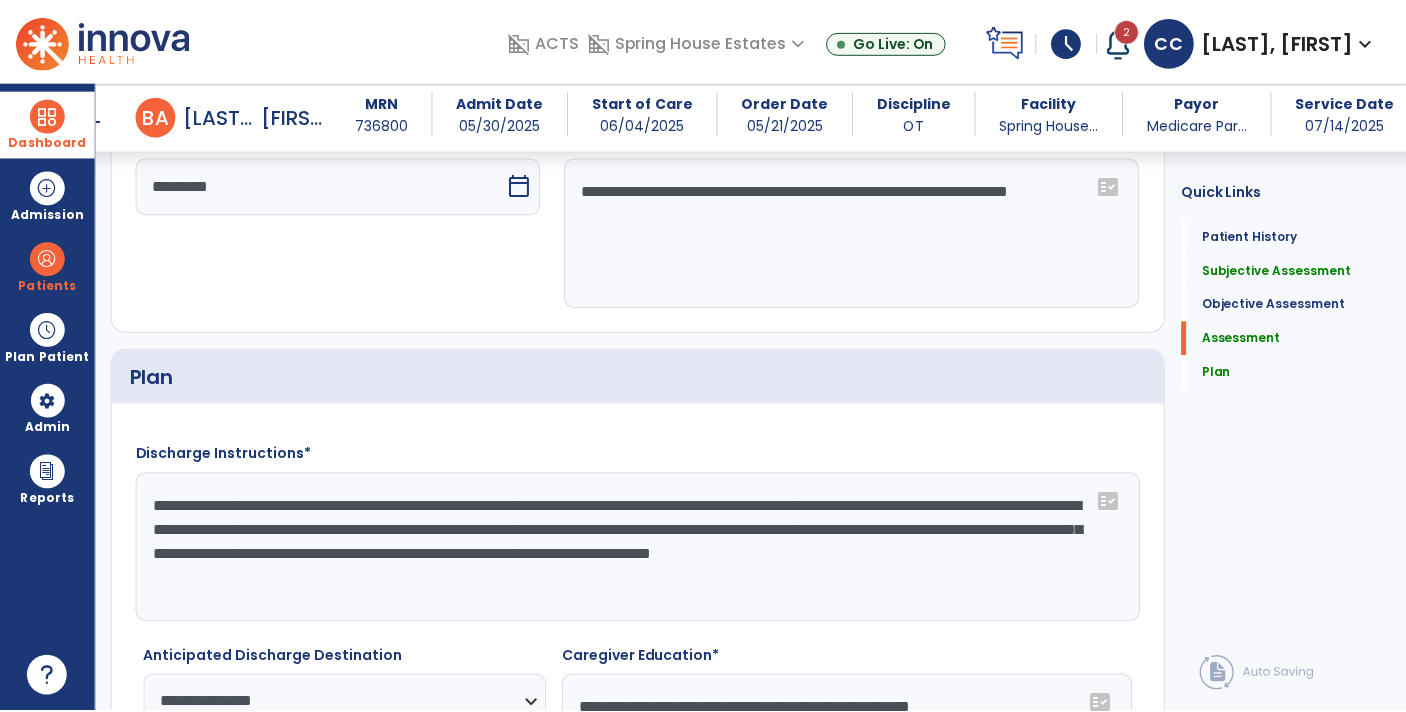 scroll, scrollTop: 2414, scrollLeft: 0, axis: vertical 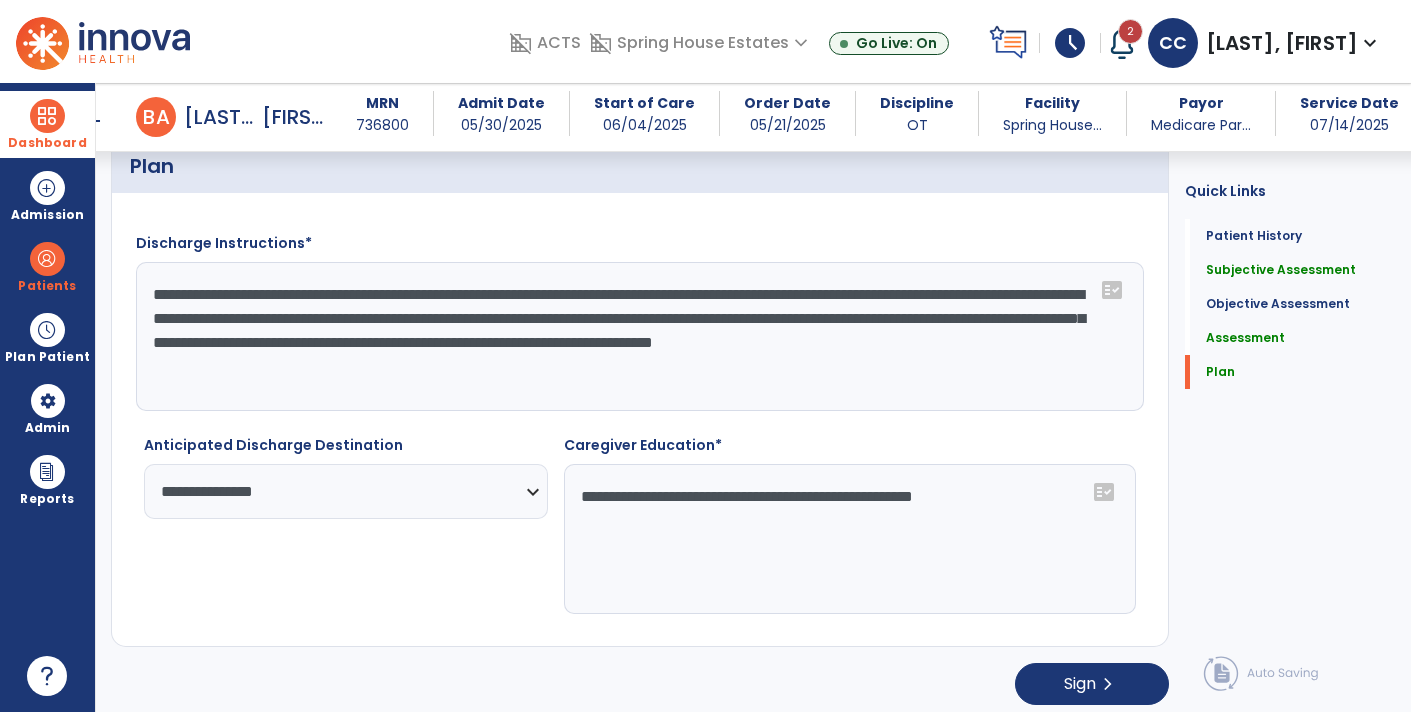 type on "**********" 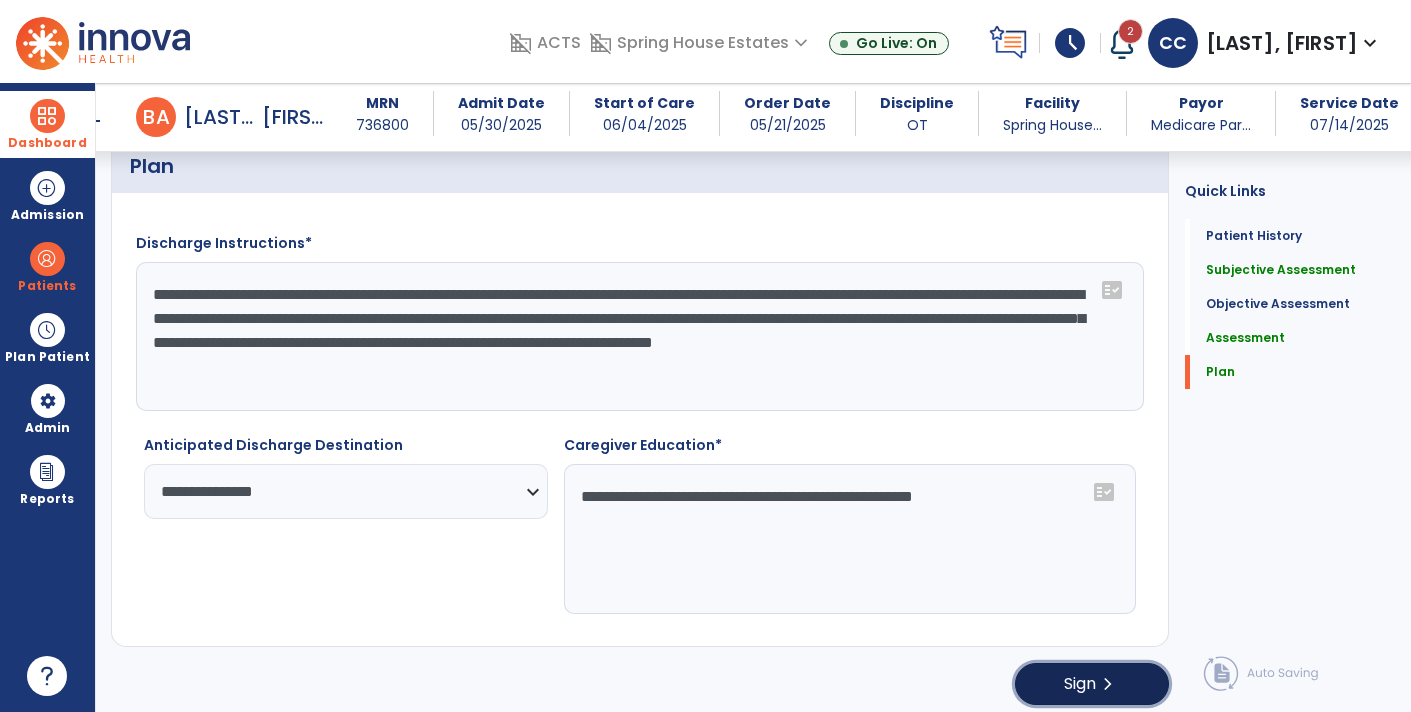 click on "Sign  chevron_right" 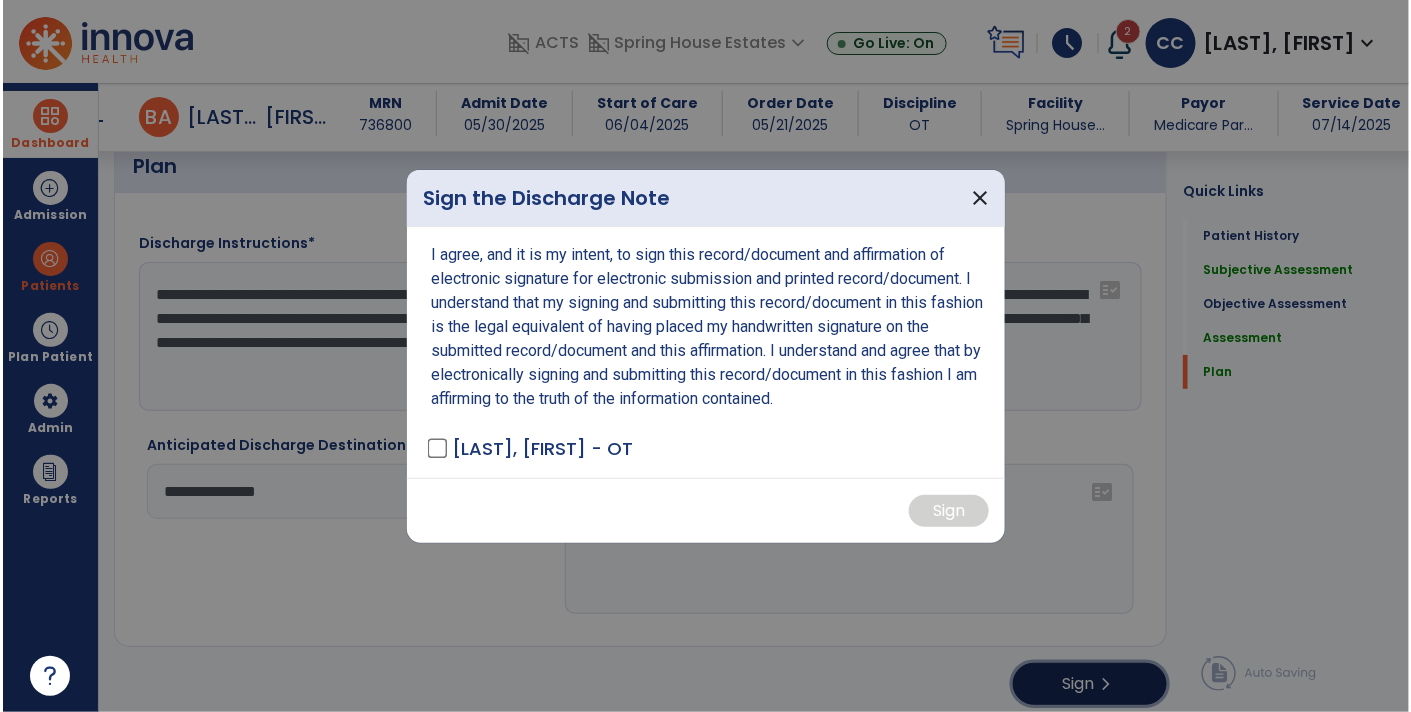 scroll, scrollTop: 2414, scrollLeft: 0, axis: vertical 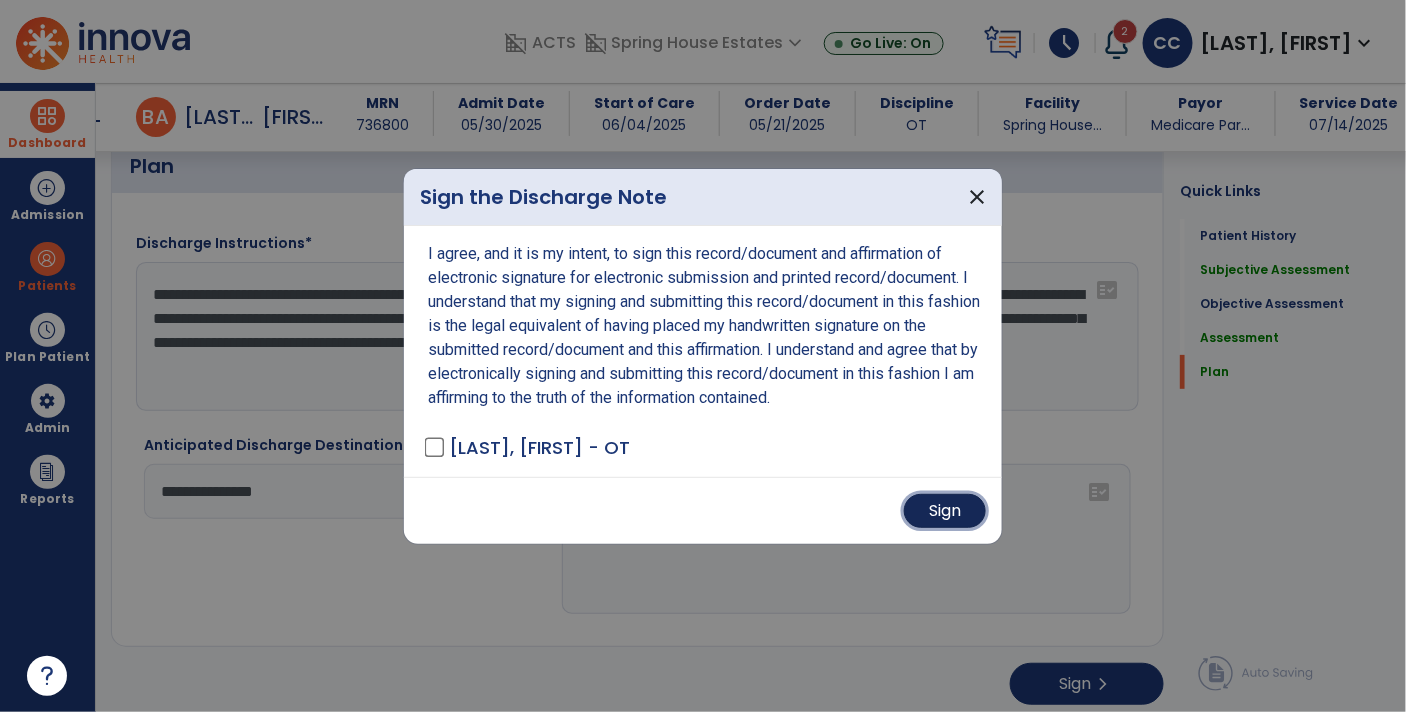 click on "Sign" at bounding box center (945, 511) 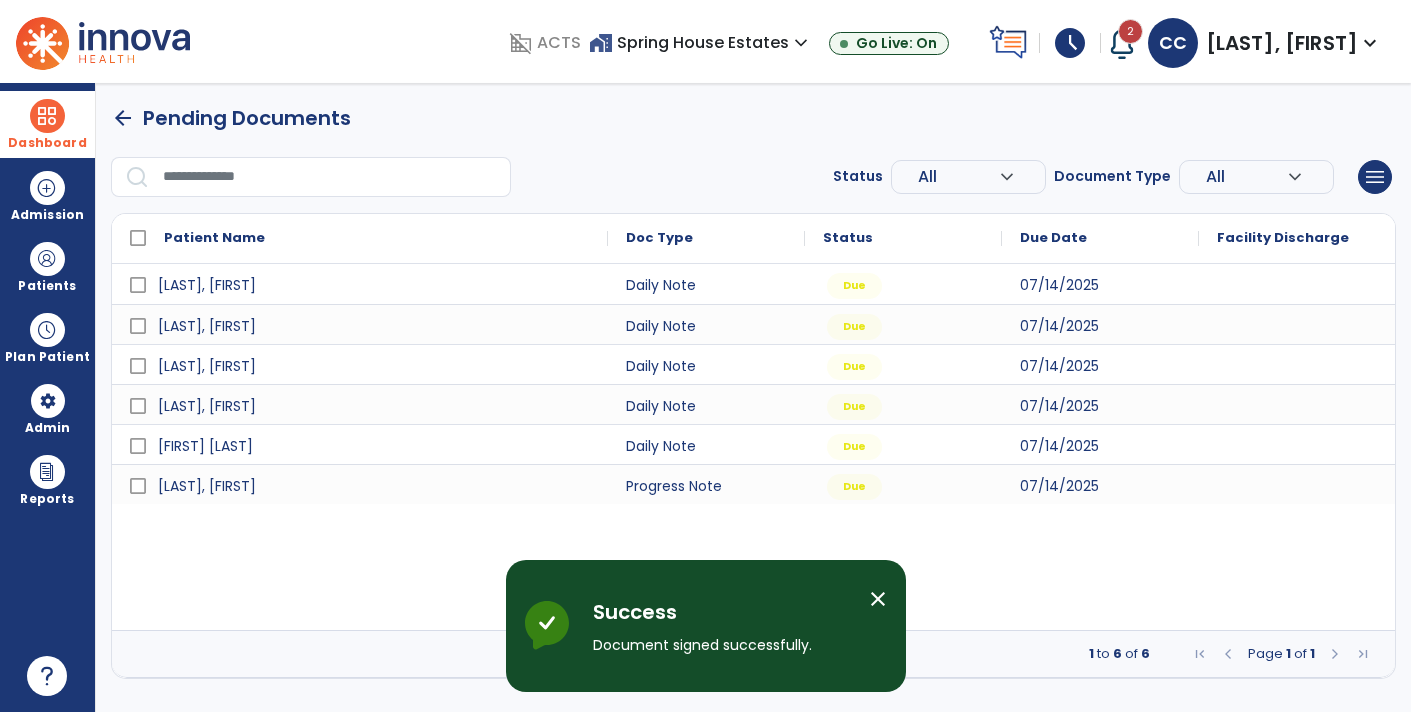 scroll, scrollTop: 0, scrollLeft: 0, axis: both 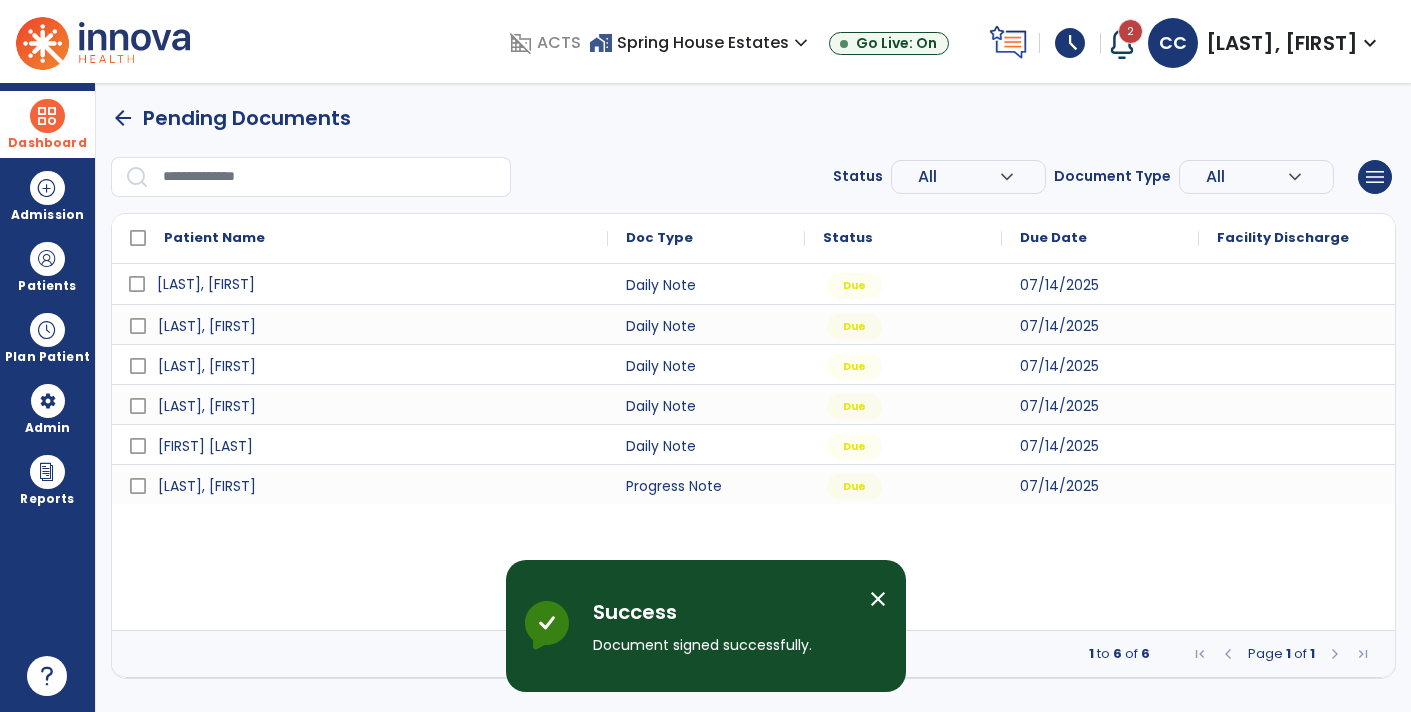 click on "[LAST], [FIRST]" at bounding box center (374, 284) 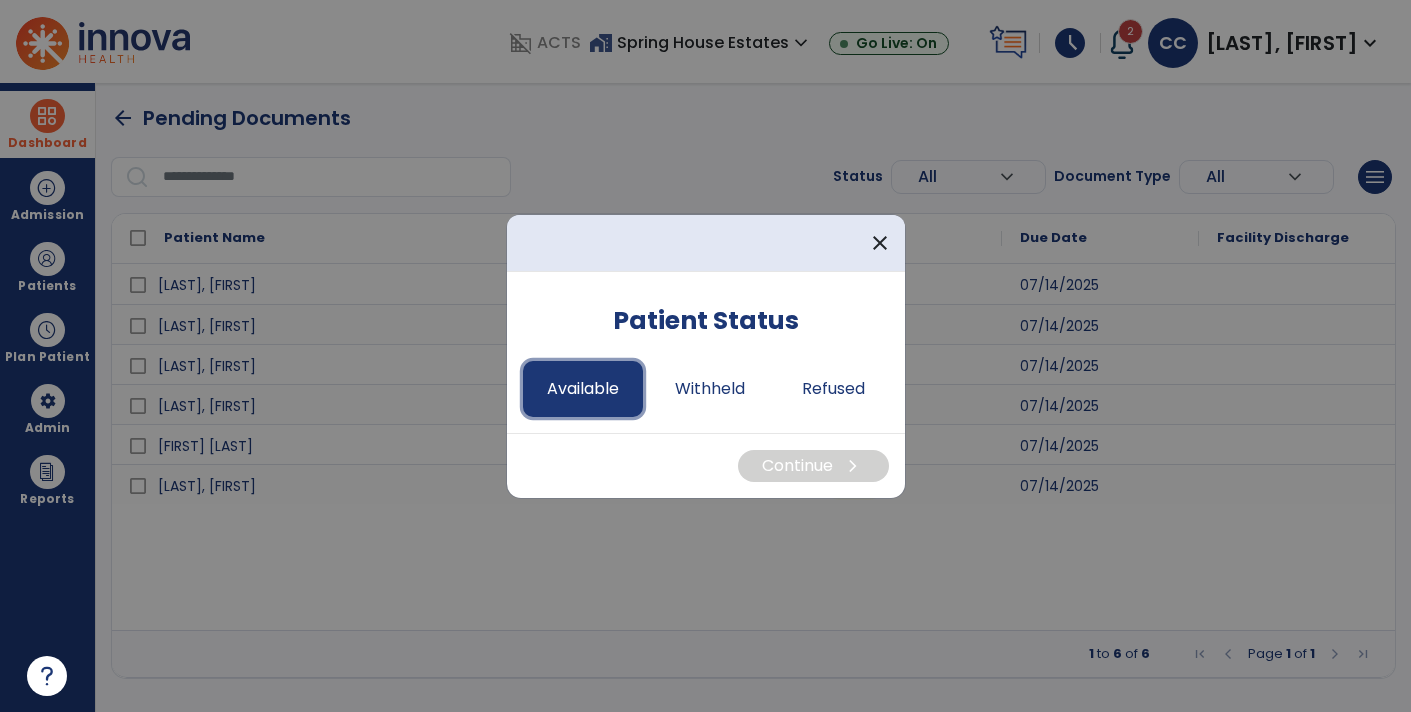 click on "Available" at bounding box center (583, 389) 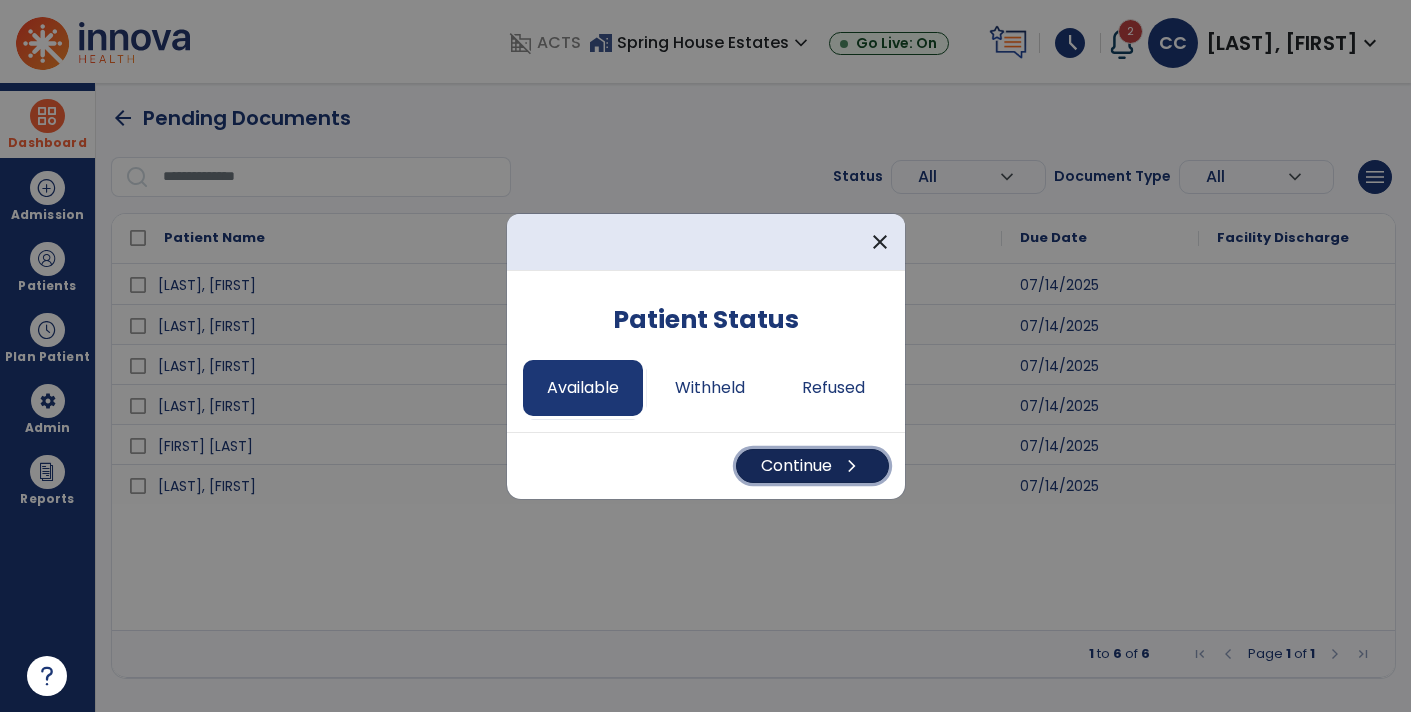 click on "chevron_right" at bounding box center [852, 466] 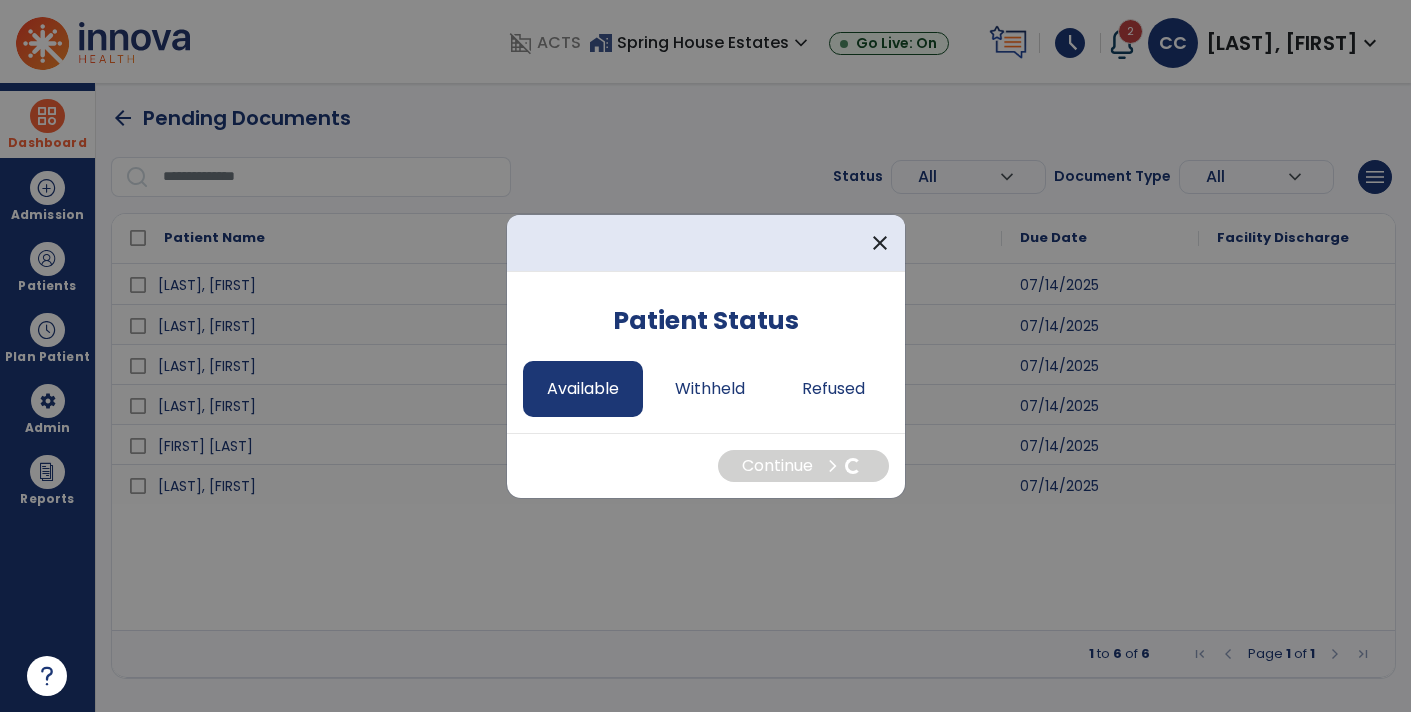 select on "*" 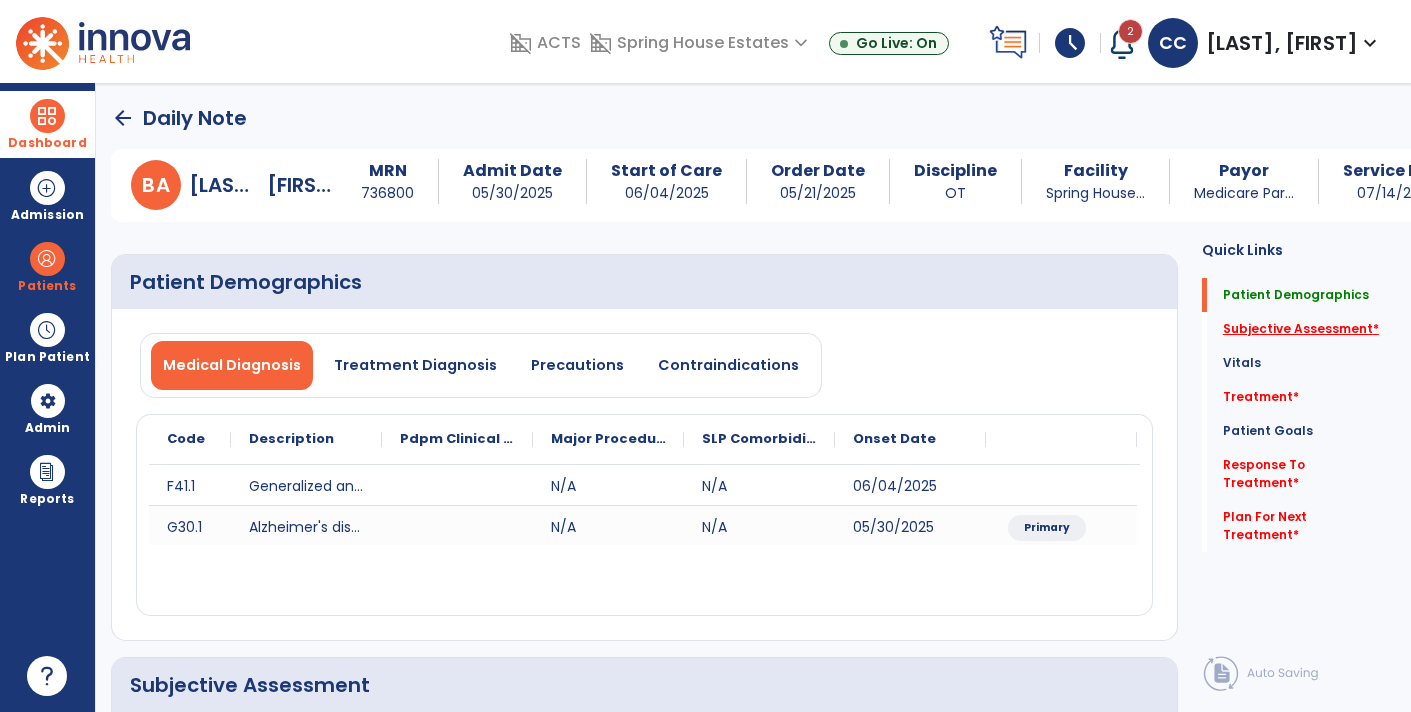 click on "Subjective Assessment   *" 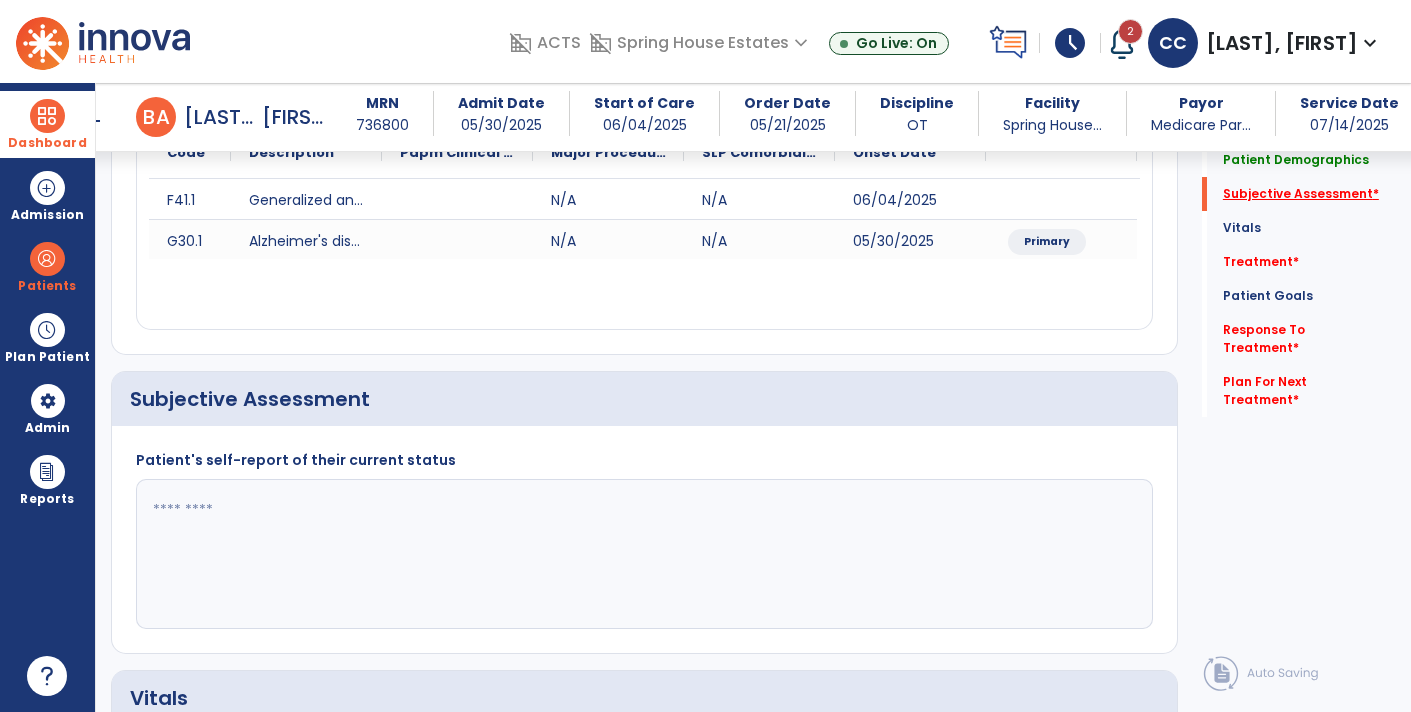 scroll, scrollTop: 399, scrollLeft: 0, axis: vertical 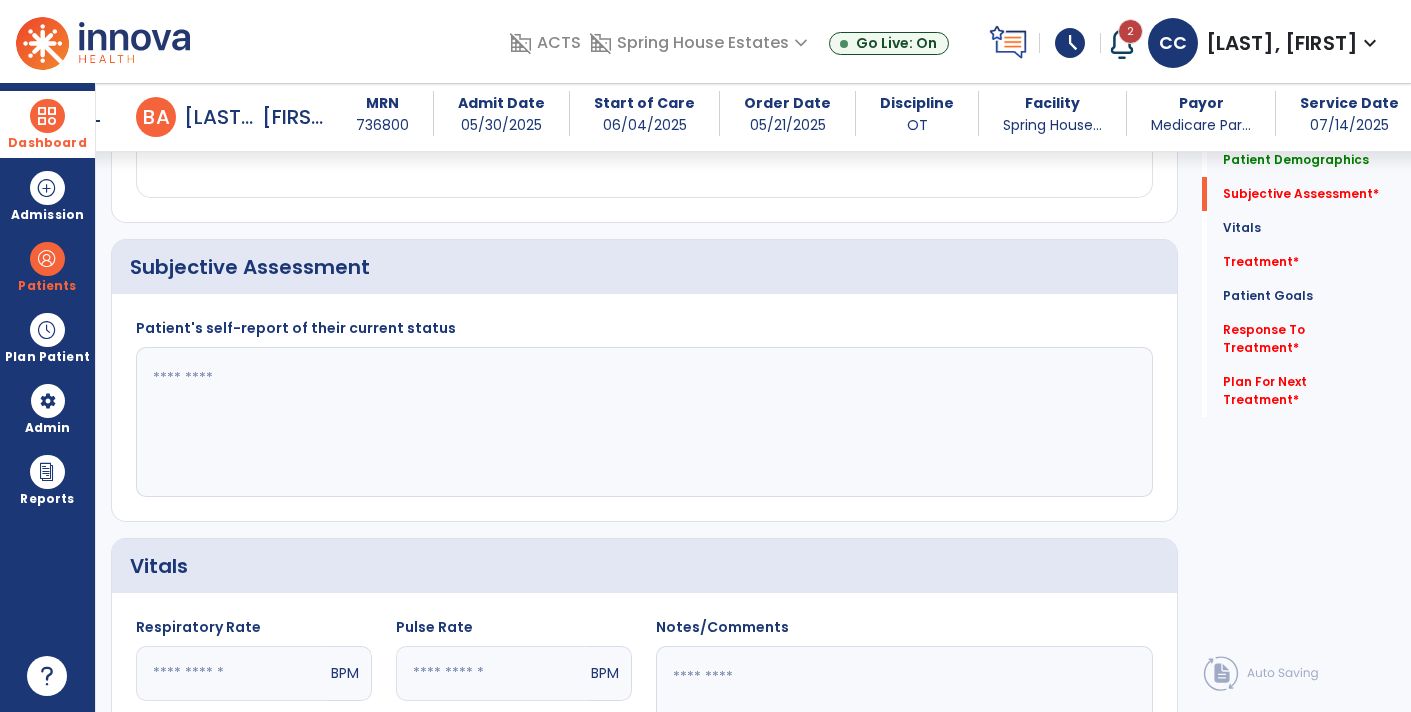 click 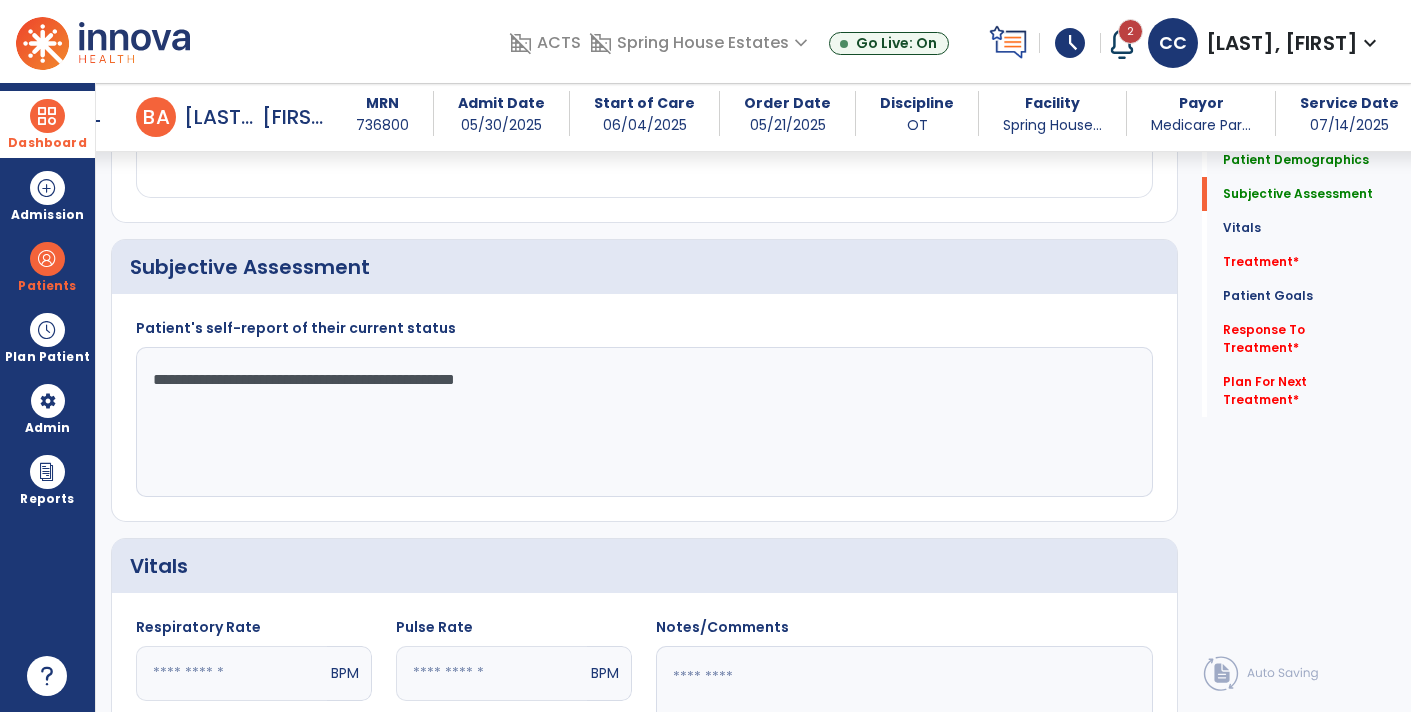 click on "**********" 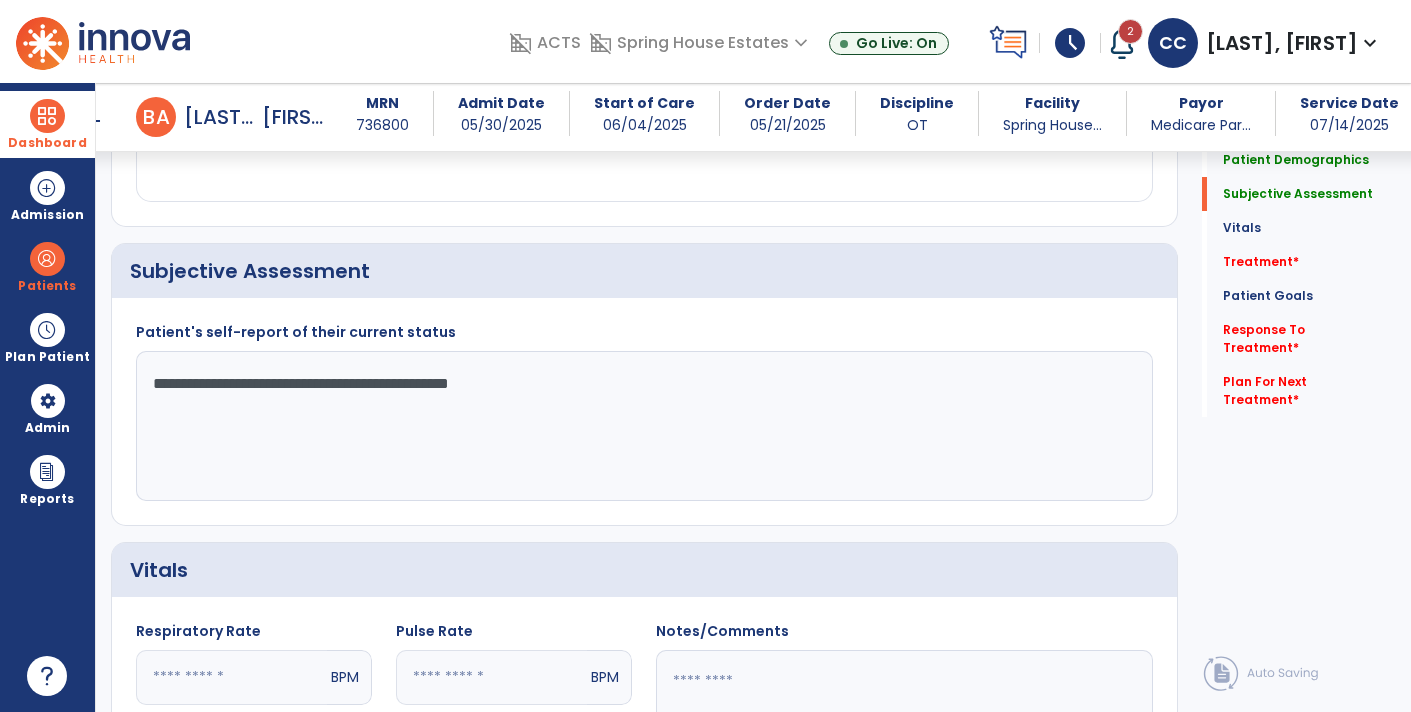 scroll, scrollTop: 393, scrollLeft: 0, axis: vertical 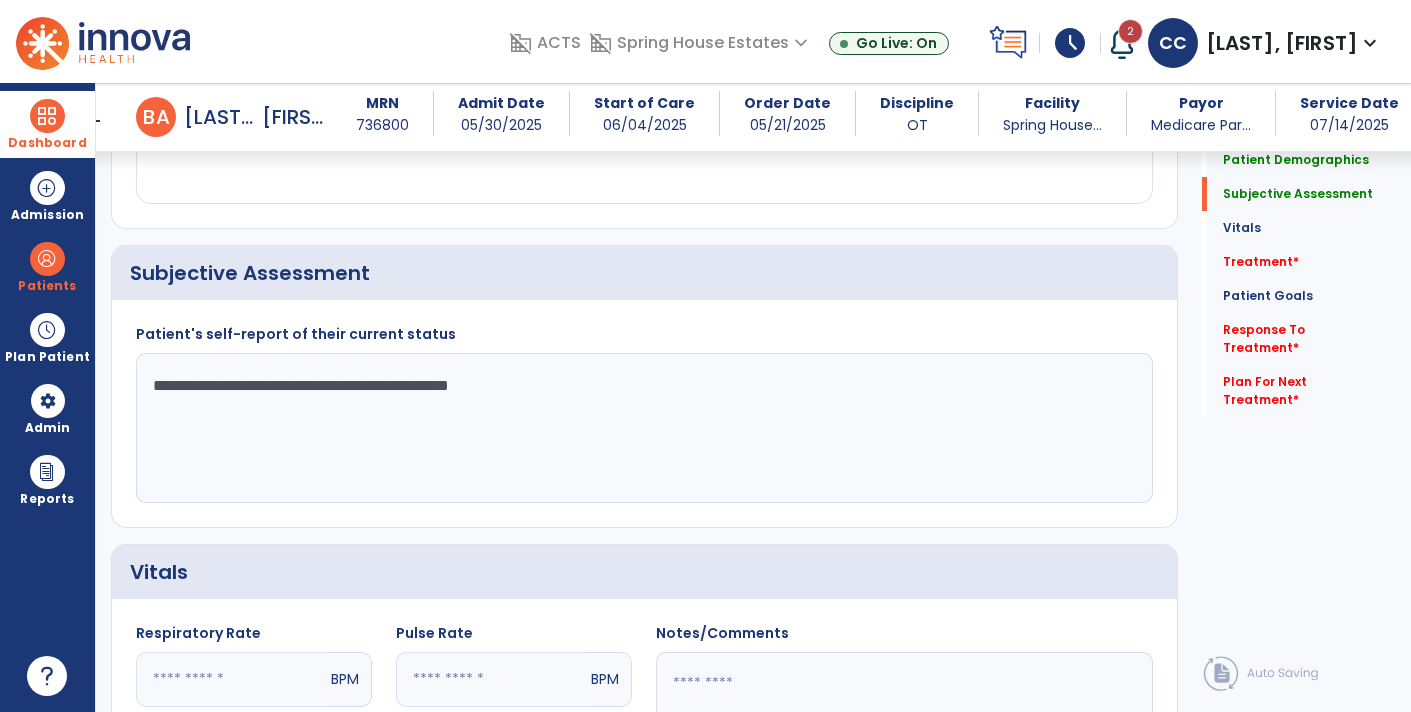 click on "**********" 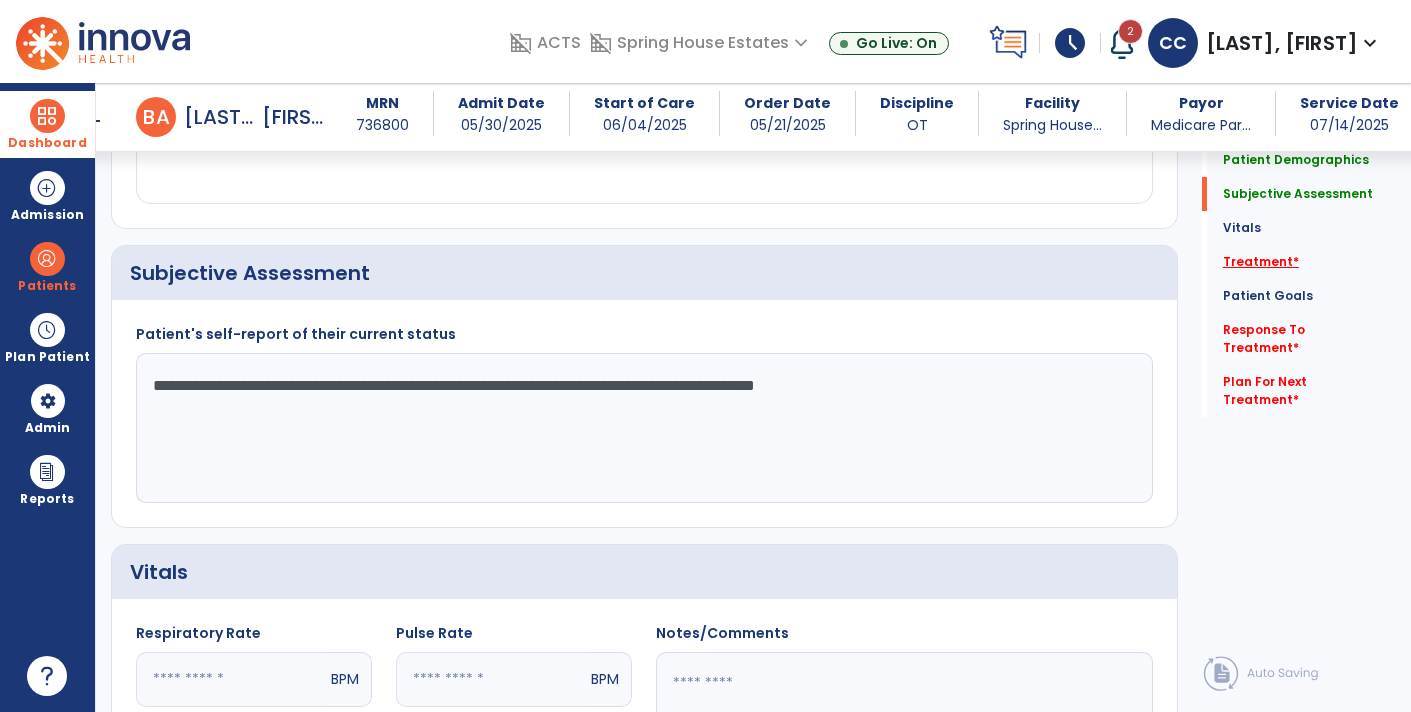 type on "**********" 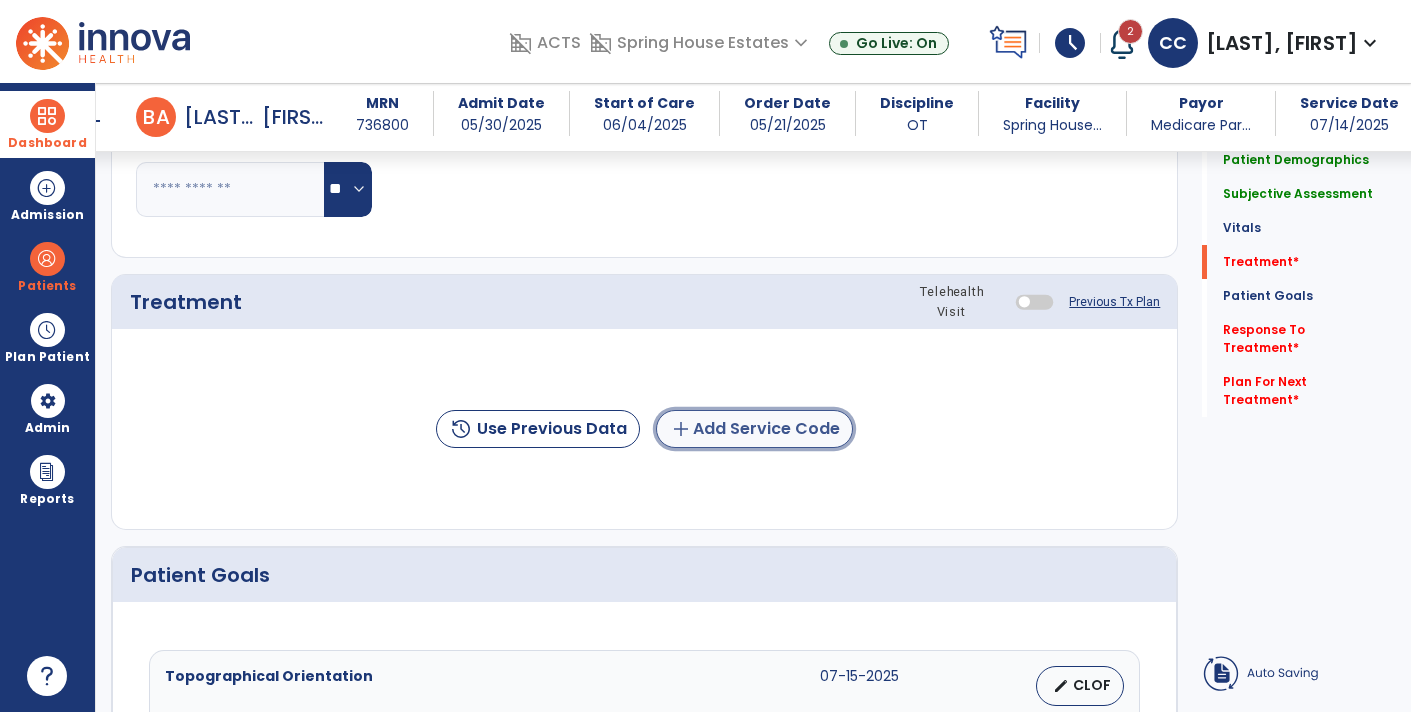 click on "add  Add Service Code" 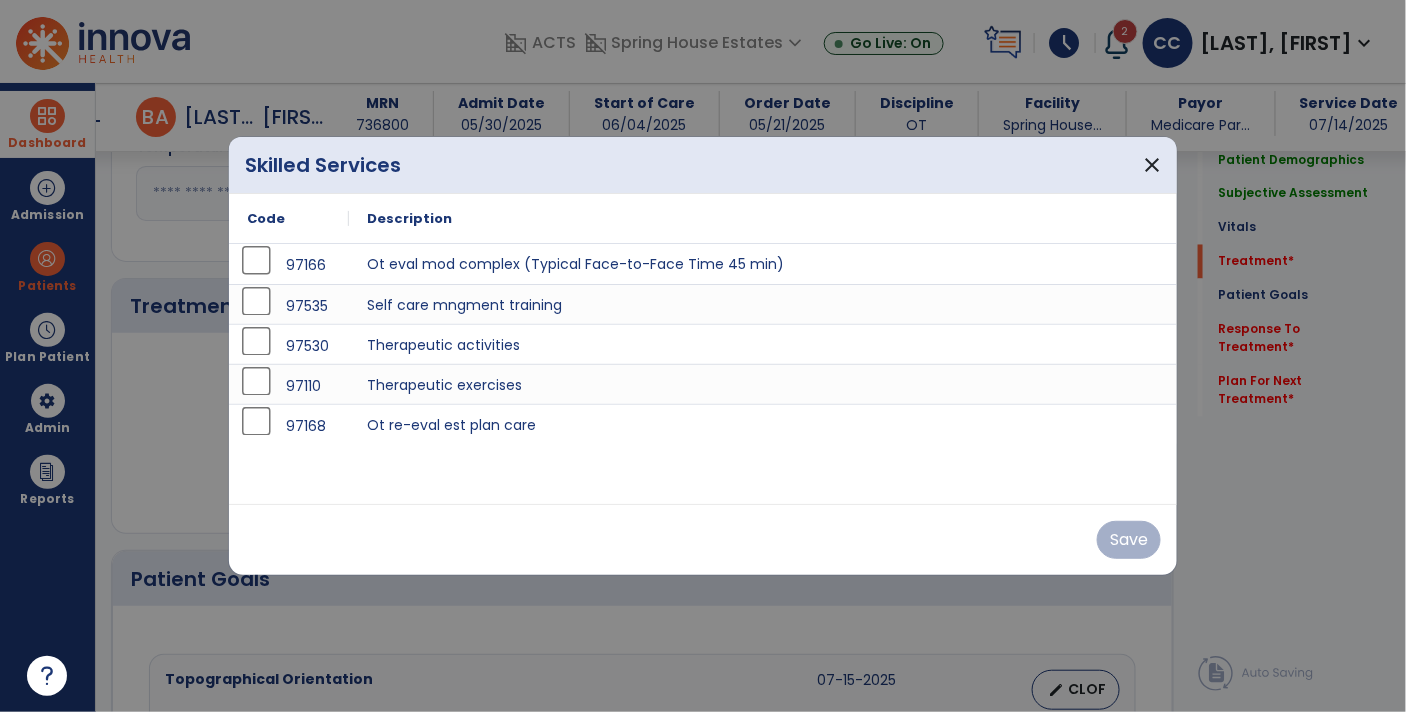 scroll, scrollTop: 1085, scrollLeft: 0, axis: vertical 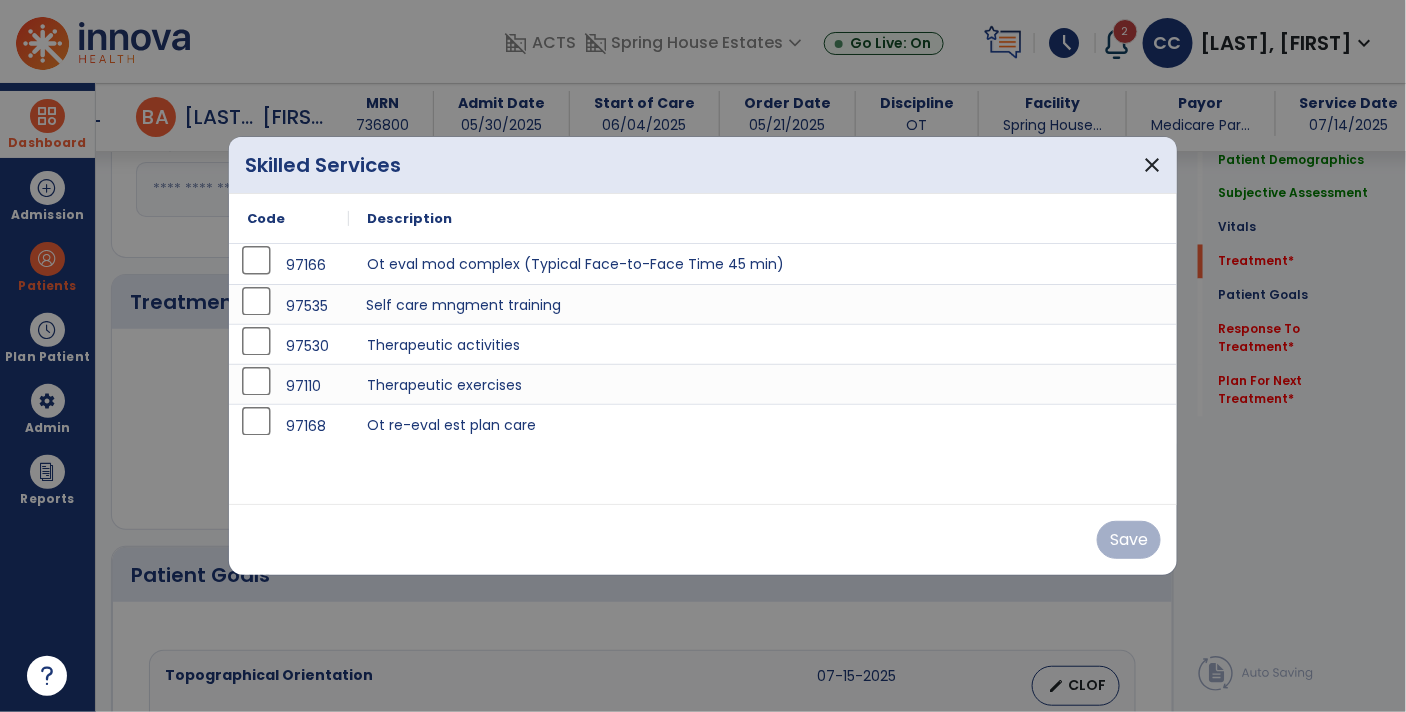 click on "Self care mngment training" at bounding box center [763, 304] 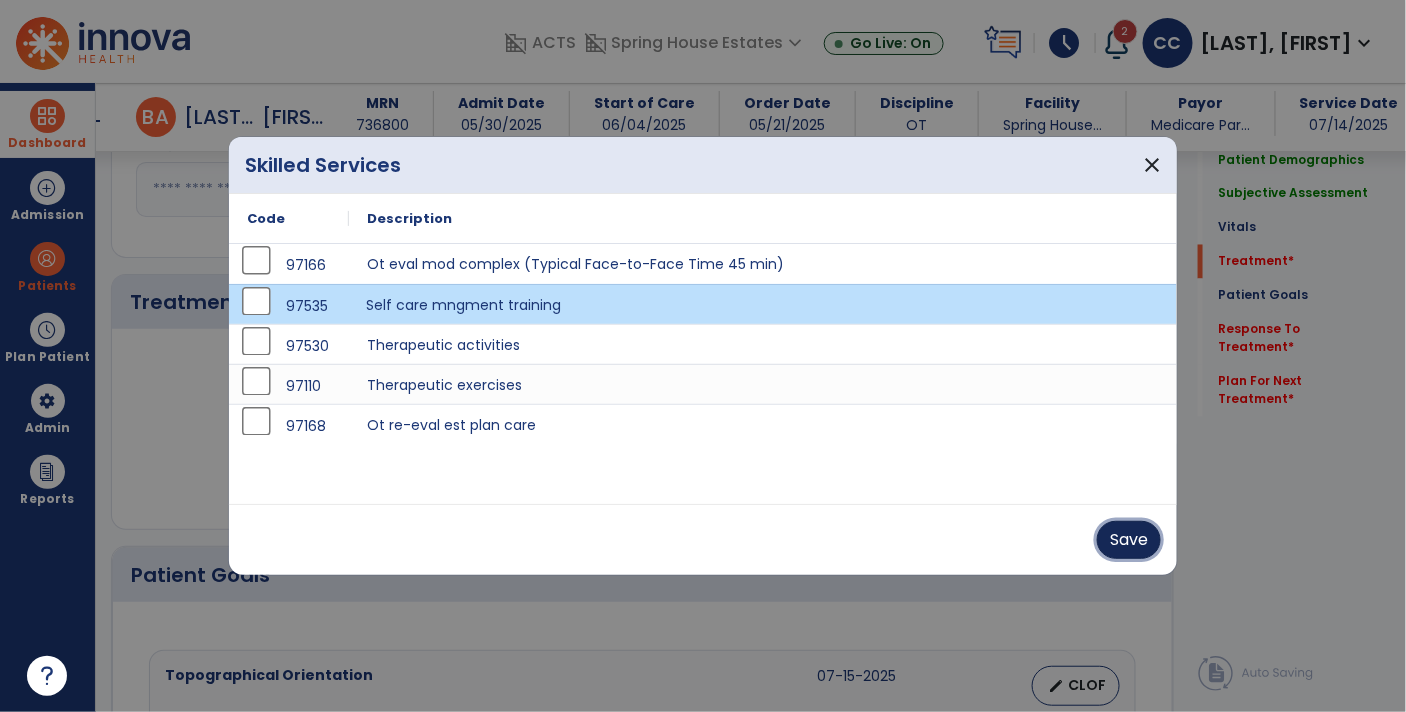 click on "Save" at bounding box center [1129, 540] 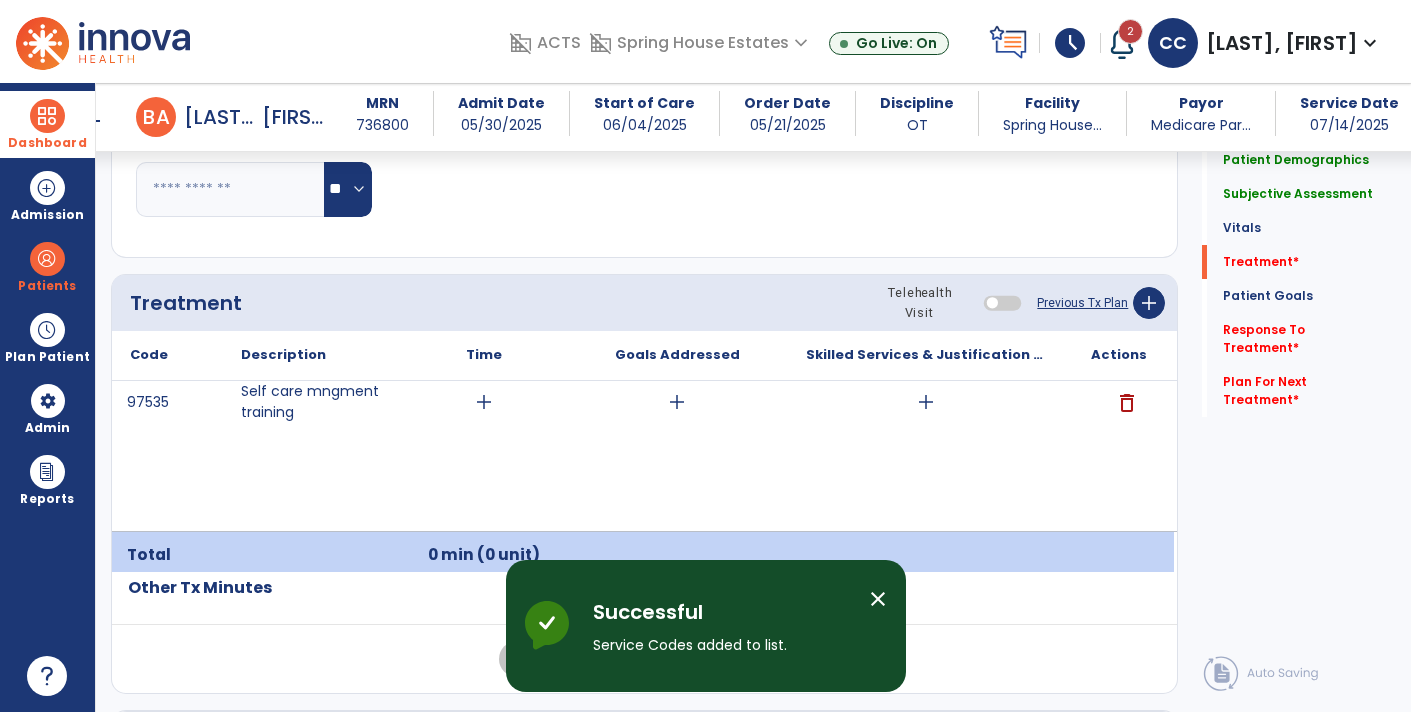 click on "add" at bounding box center [926, 402] 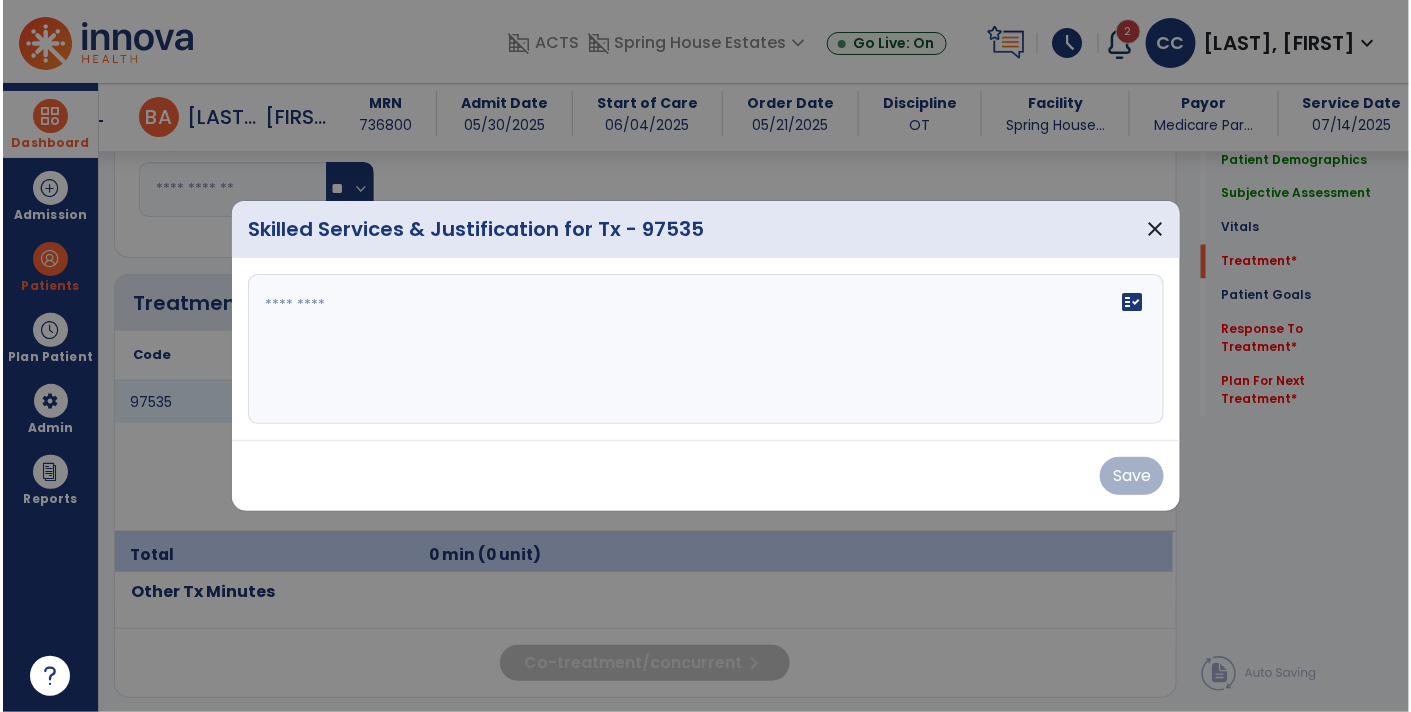 scroll, scrollTop: 1085, scrollLeft: 0, axis: vertical 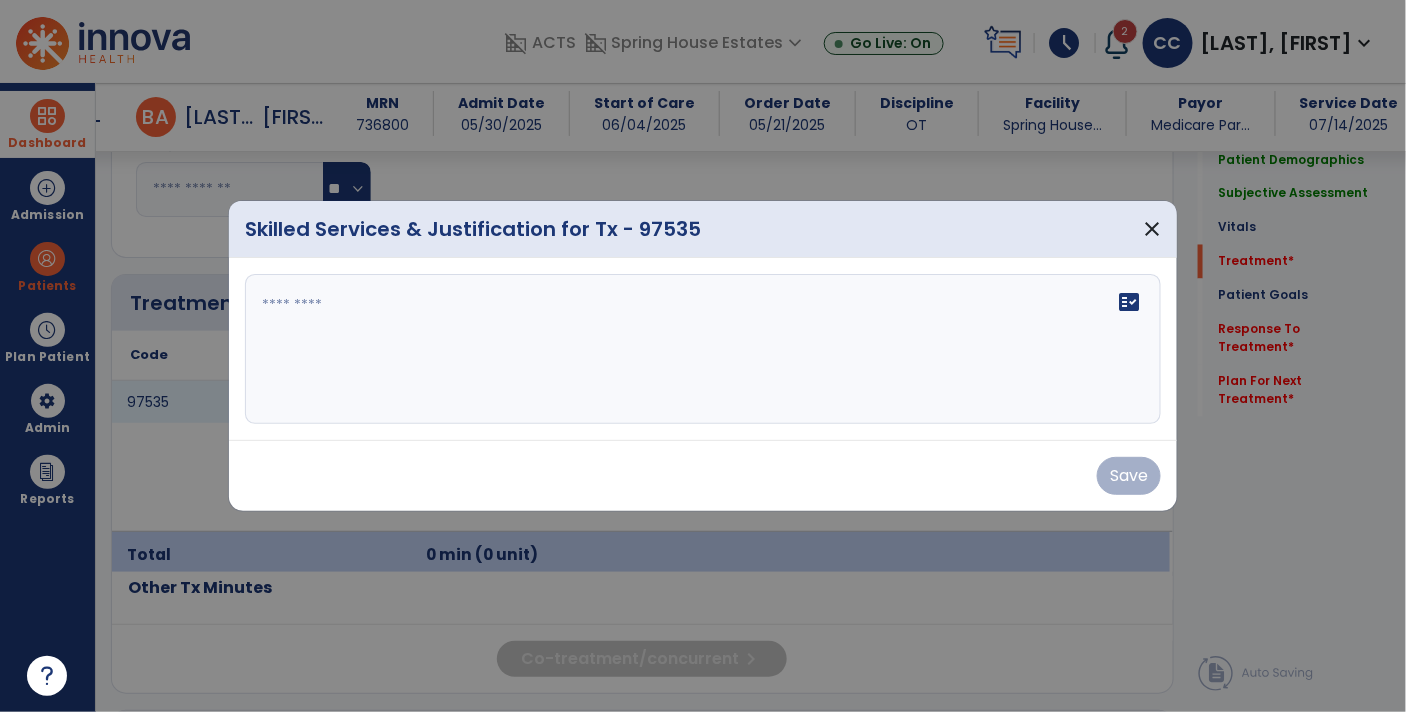 click at bounding box center [703, 349] 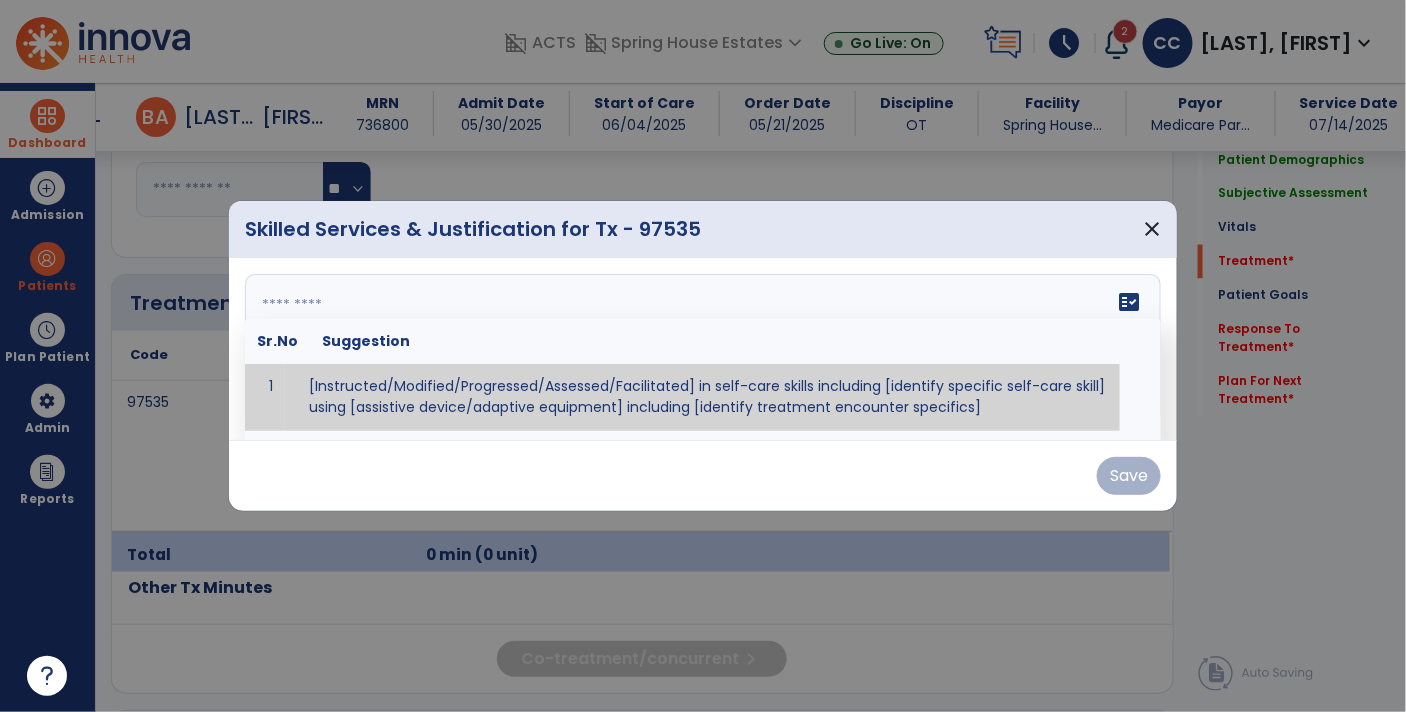 click at bounding box center [701, 349] 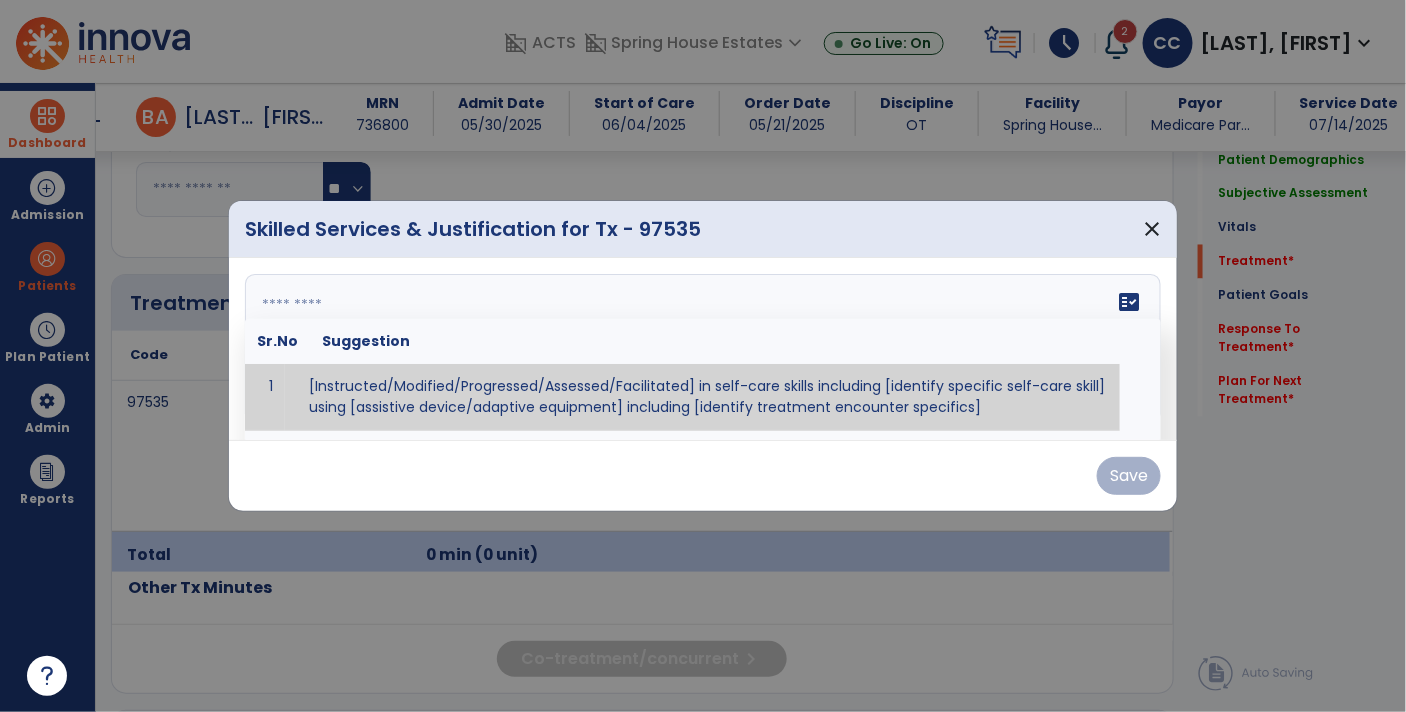 paste on "**********" 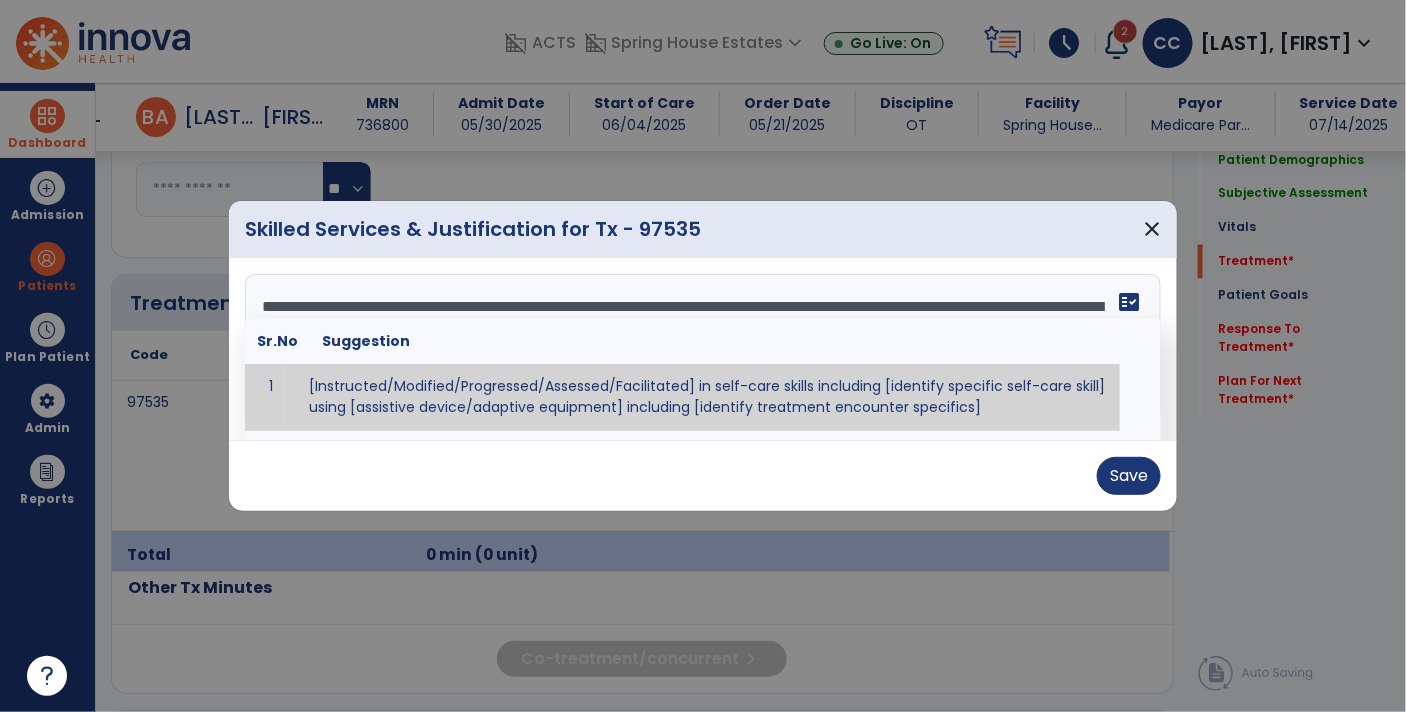 click on "**********" at bounding box center (701, 349) 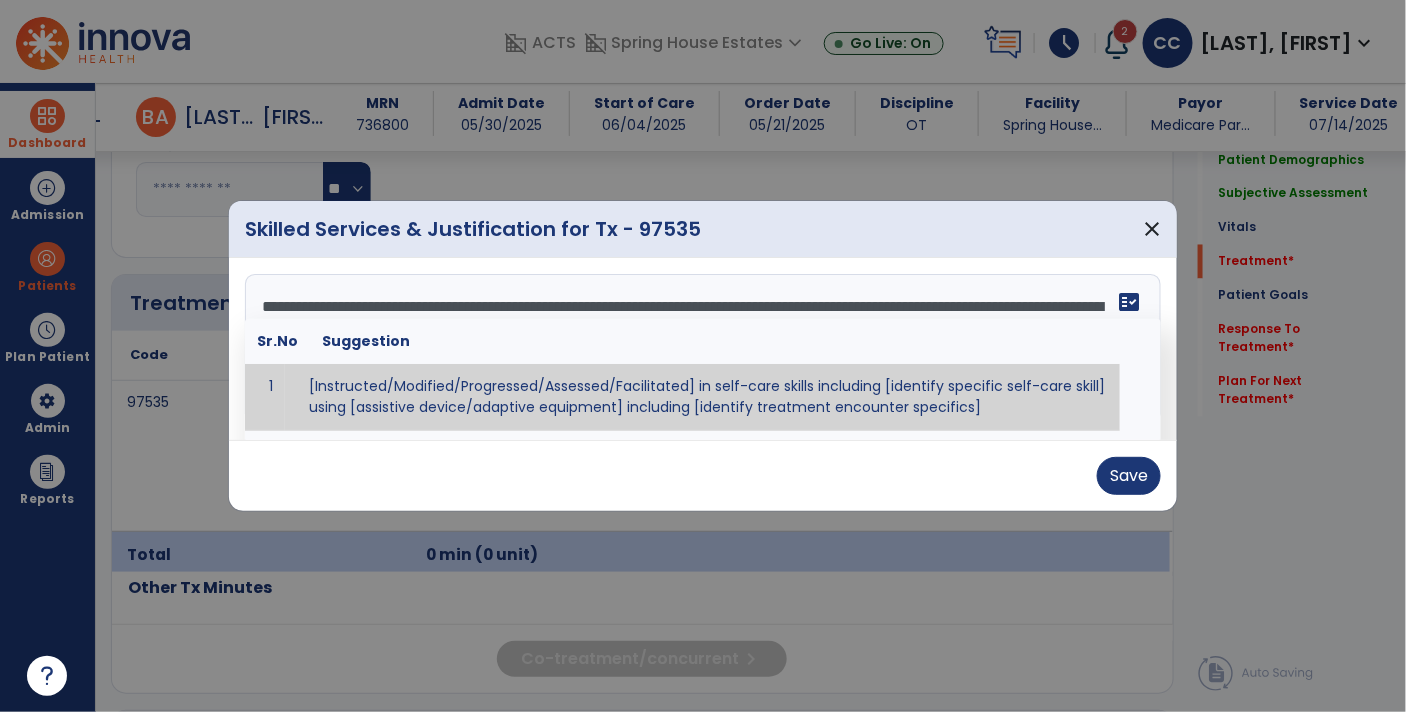 click on "**********" at bounding box center [701, 349] 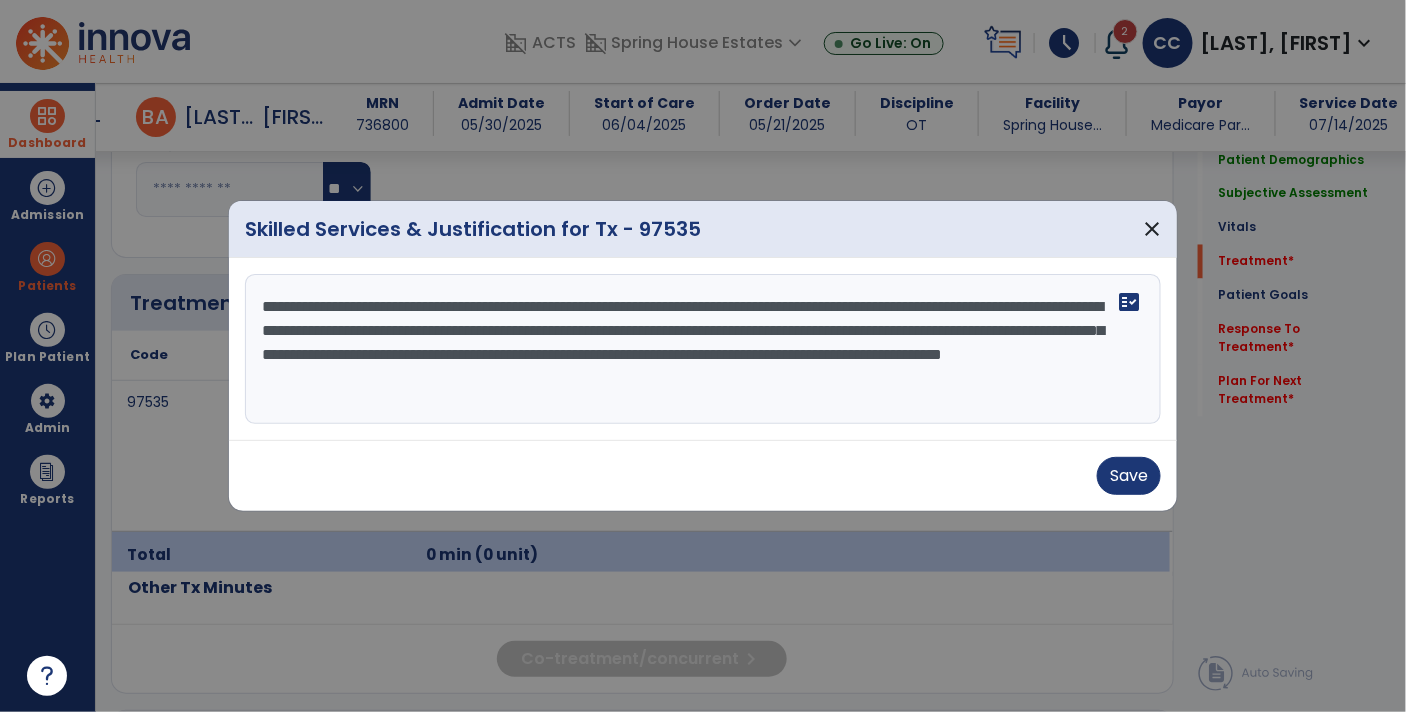 click on "**********" at bounding box center [703, 349] 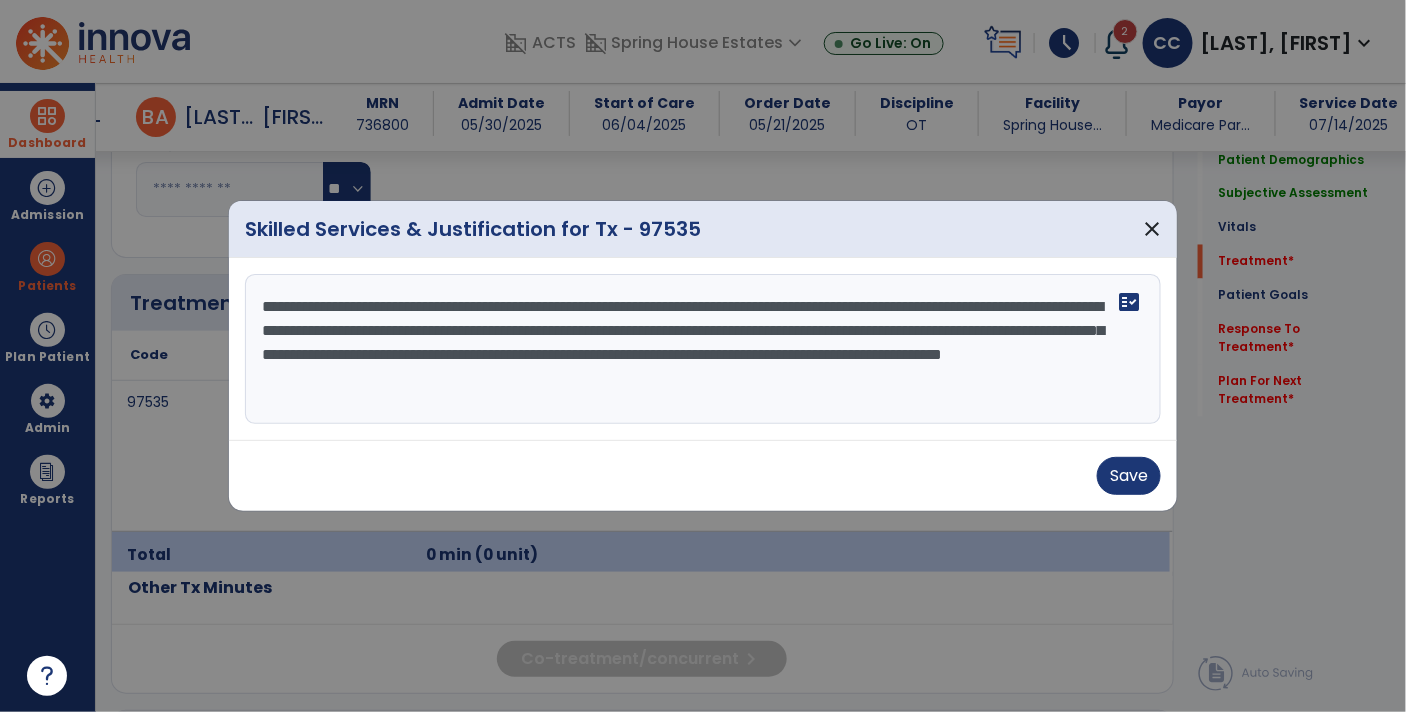 click on "**********" at bounding box center (703, 349) 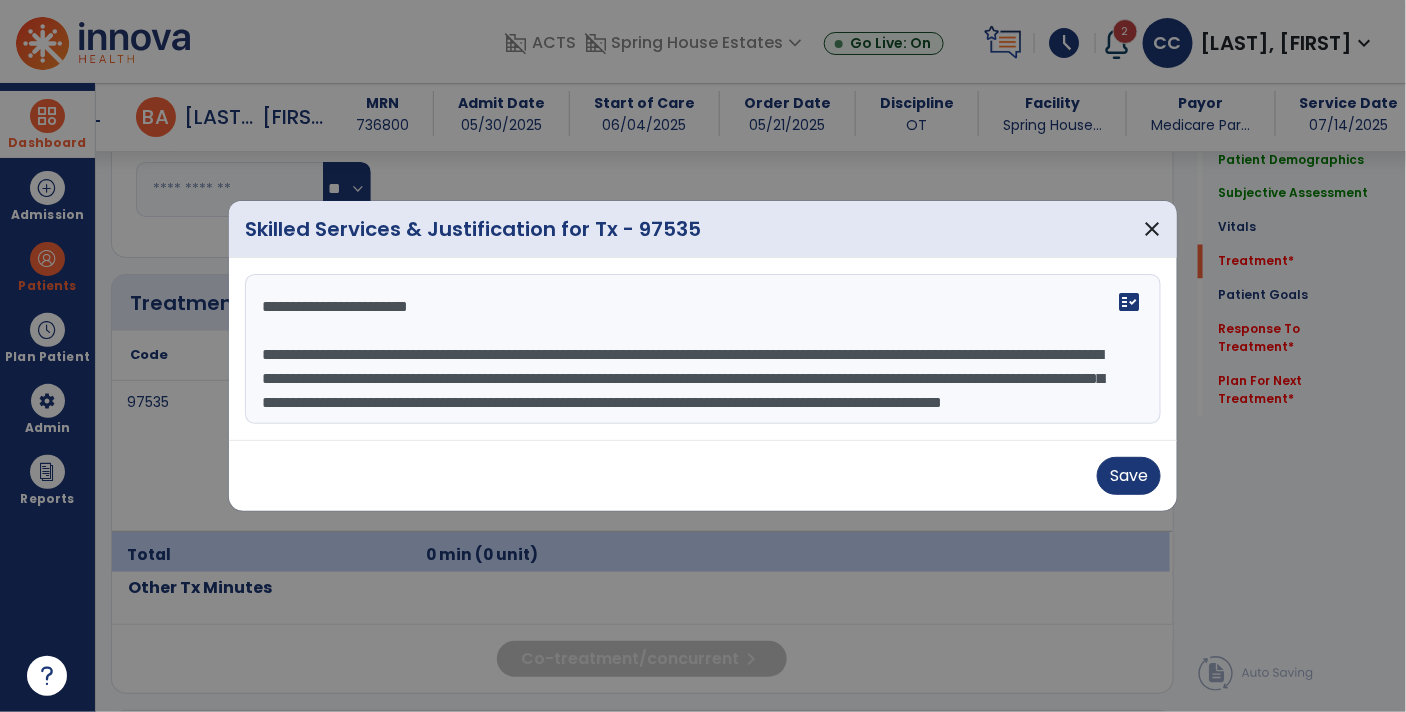 click on "**********" at bounding box center [703, 349] 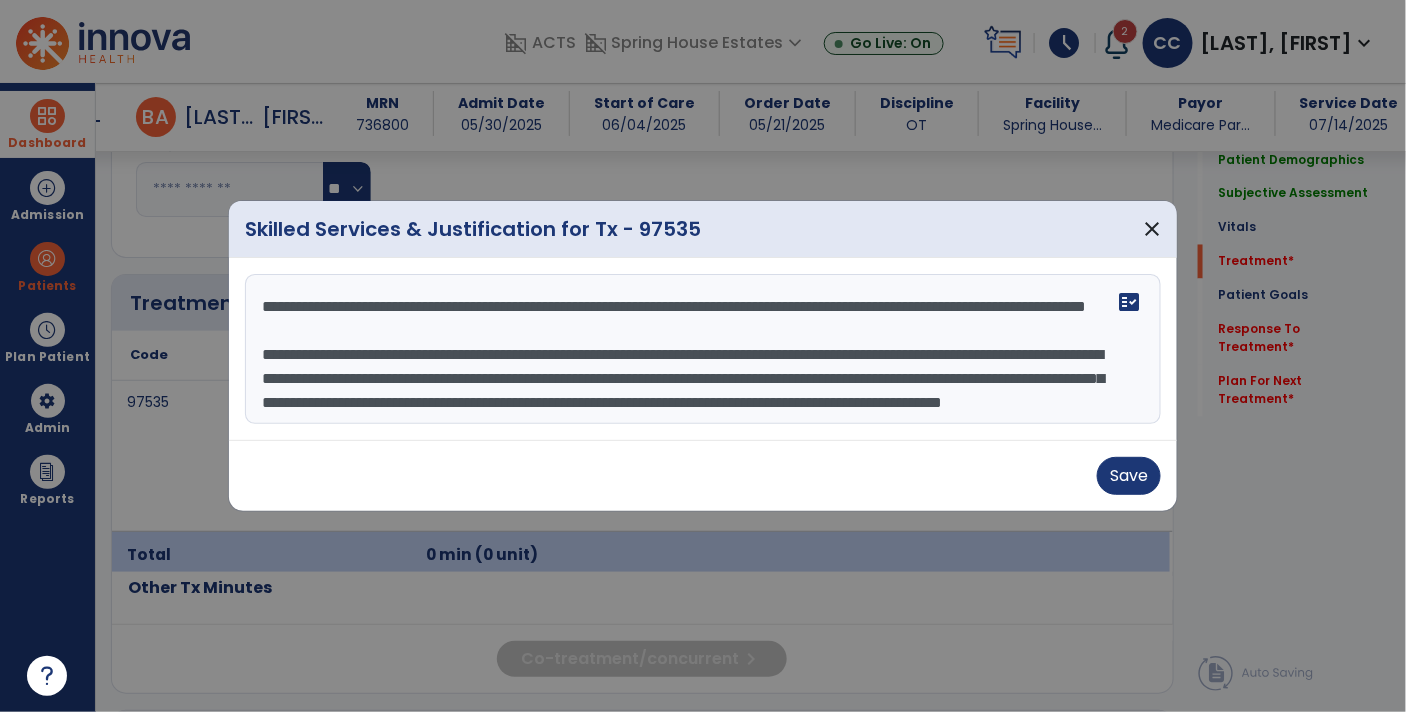 click on "**********" at bounding box center [703, 349] 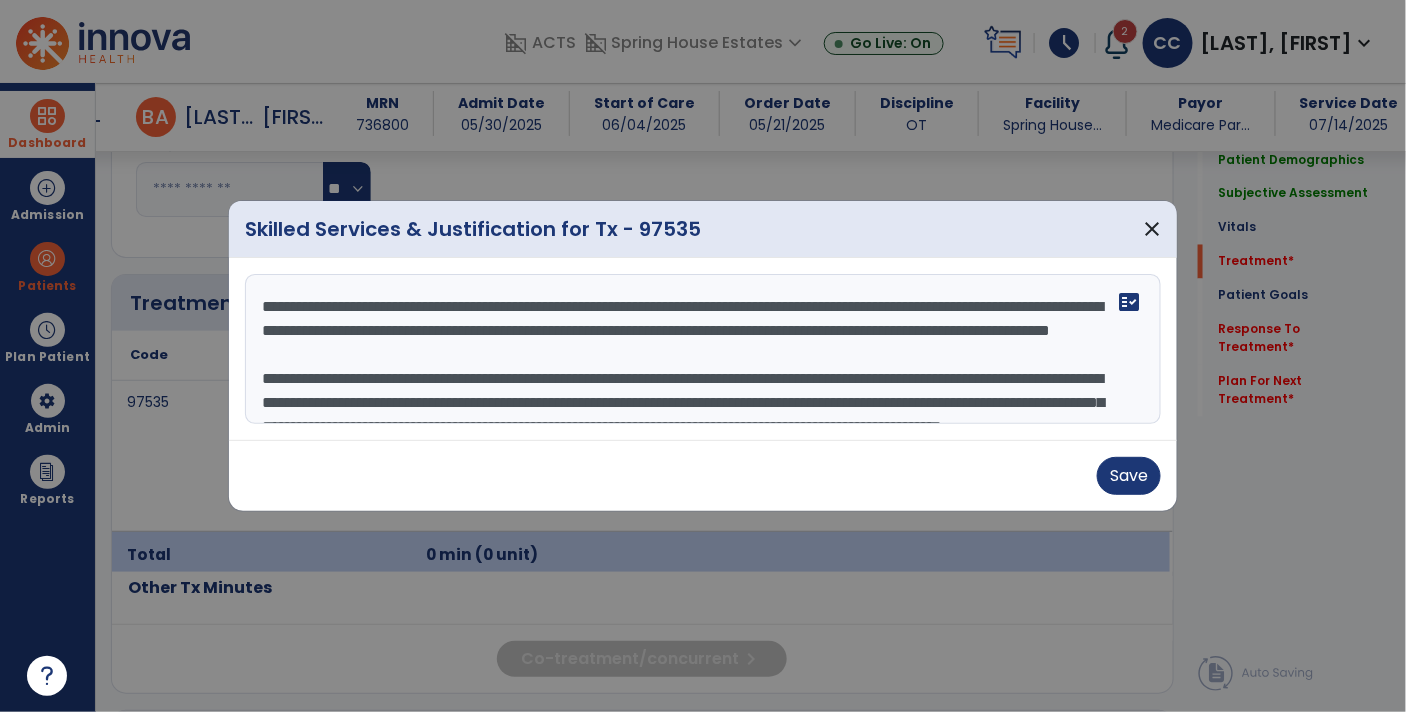 click on "**********" at bounding box center [703, 349] 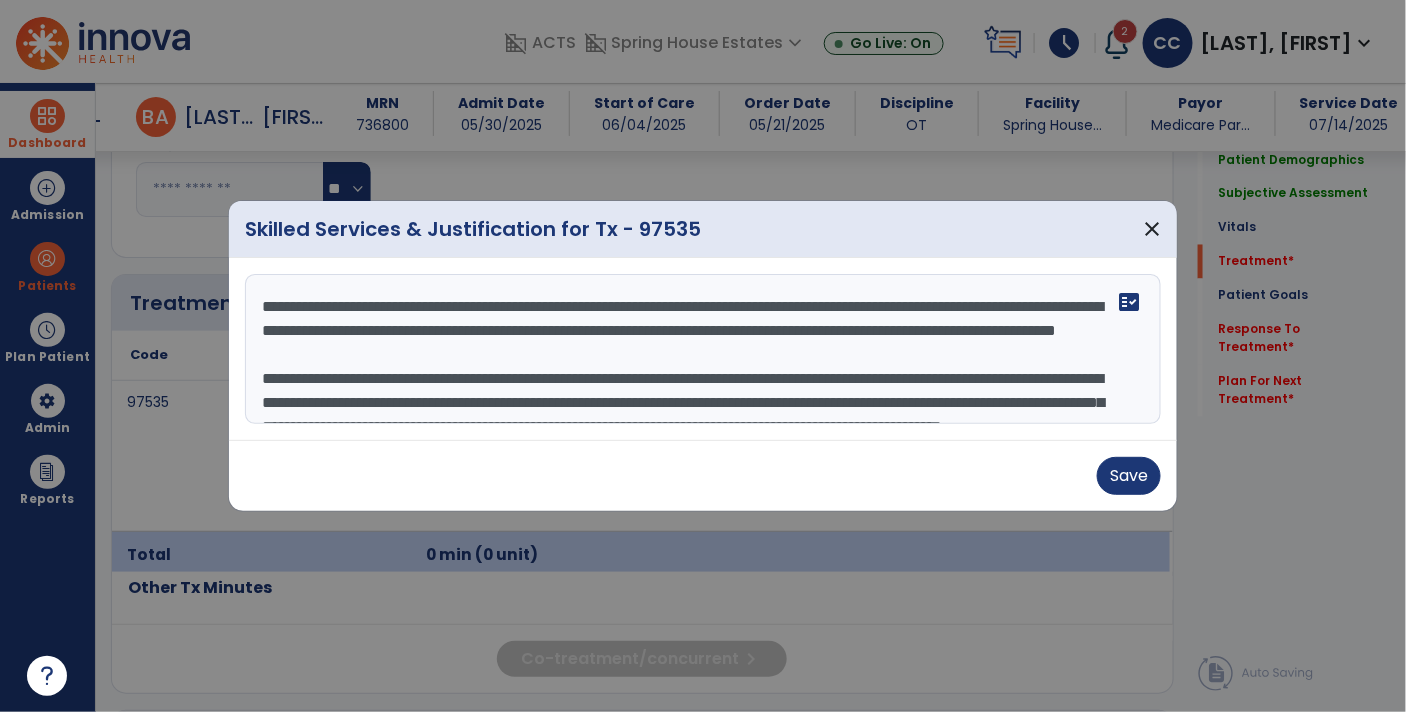 click on "**********" at bounding box center [703, 349] 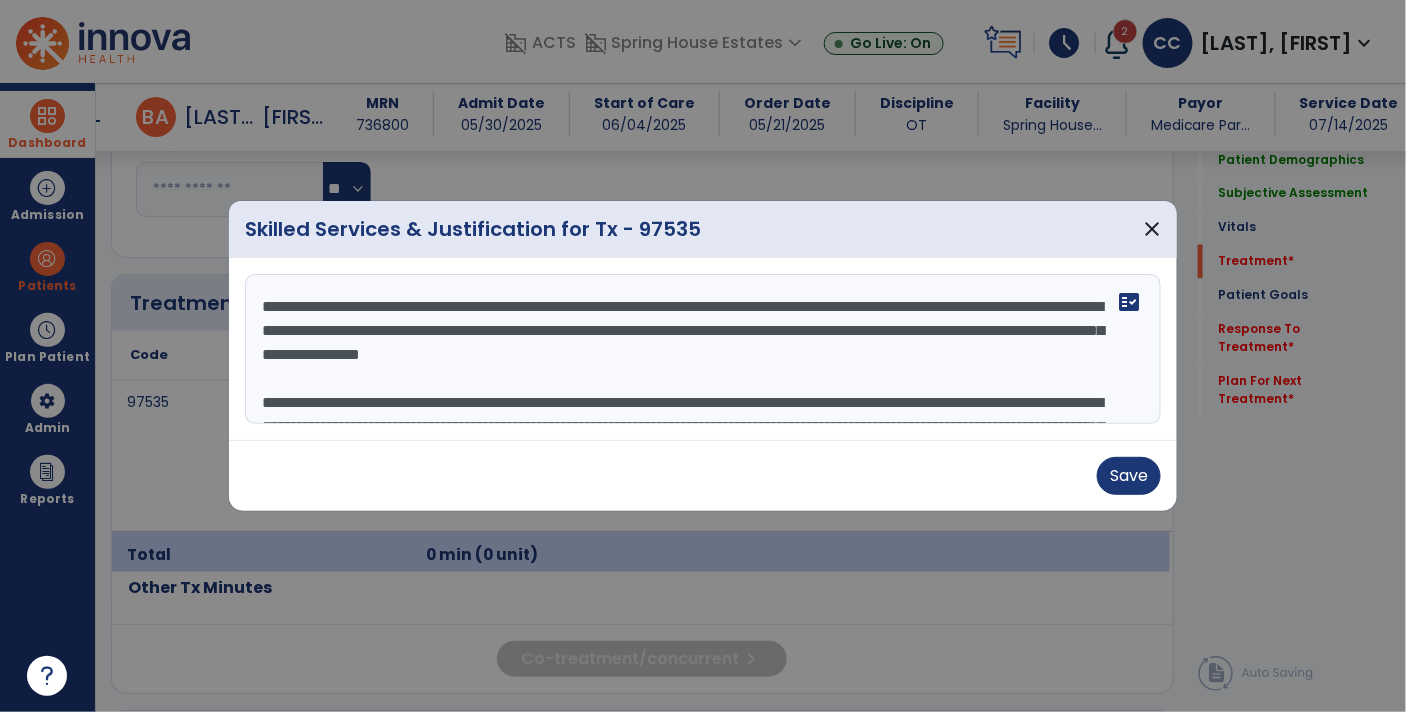 click on "**********" at bounding box center (703, 349) 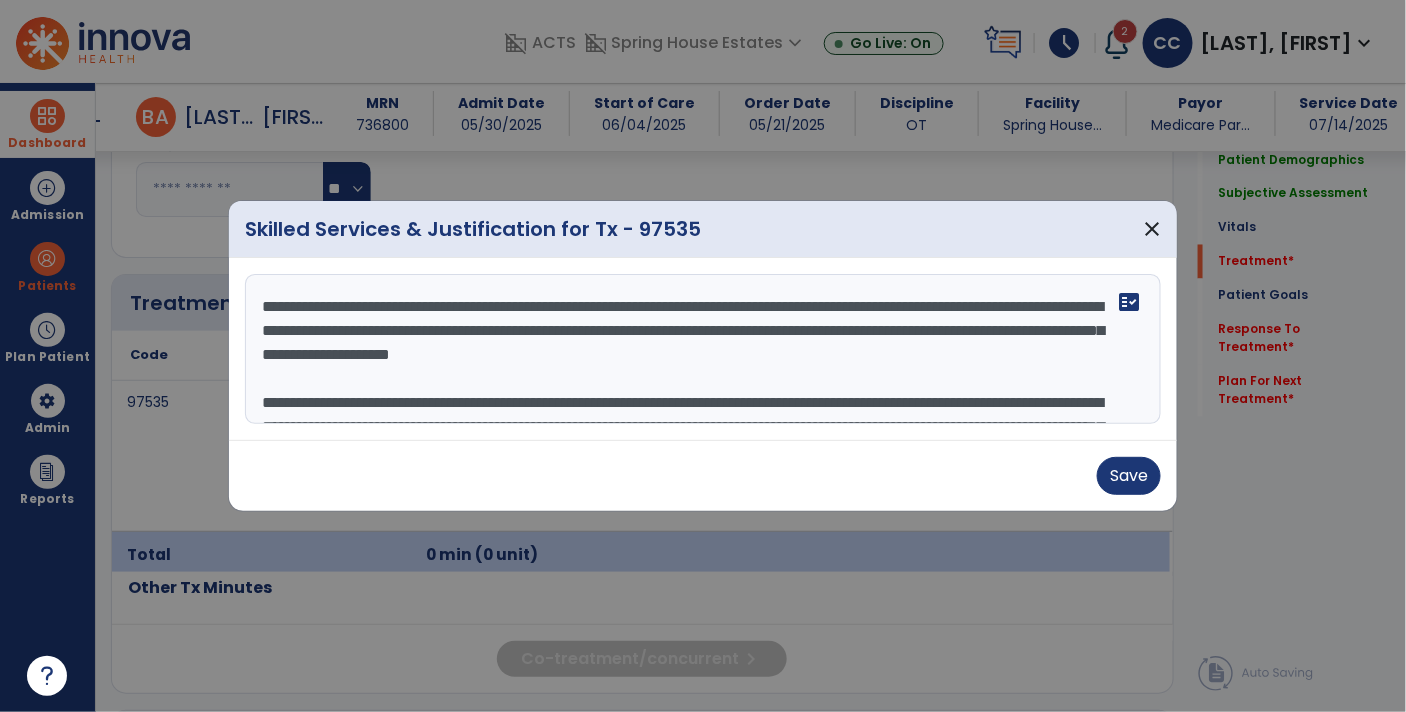 click on "**********" at bounding box center (703, 349) 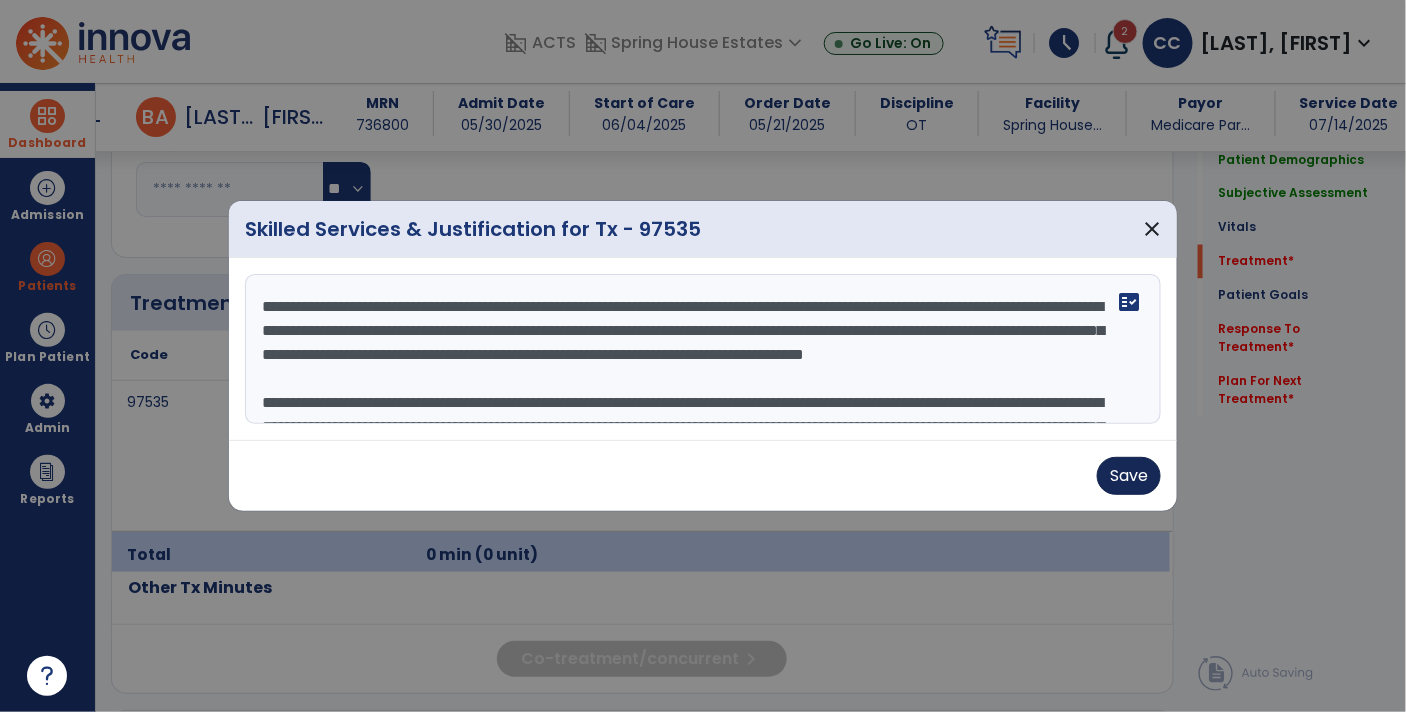 type on "**********" 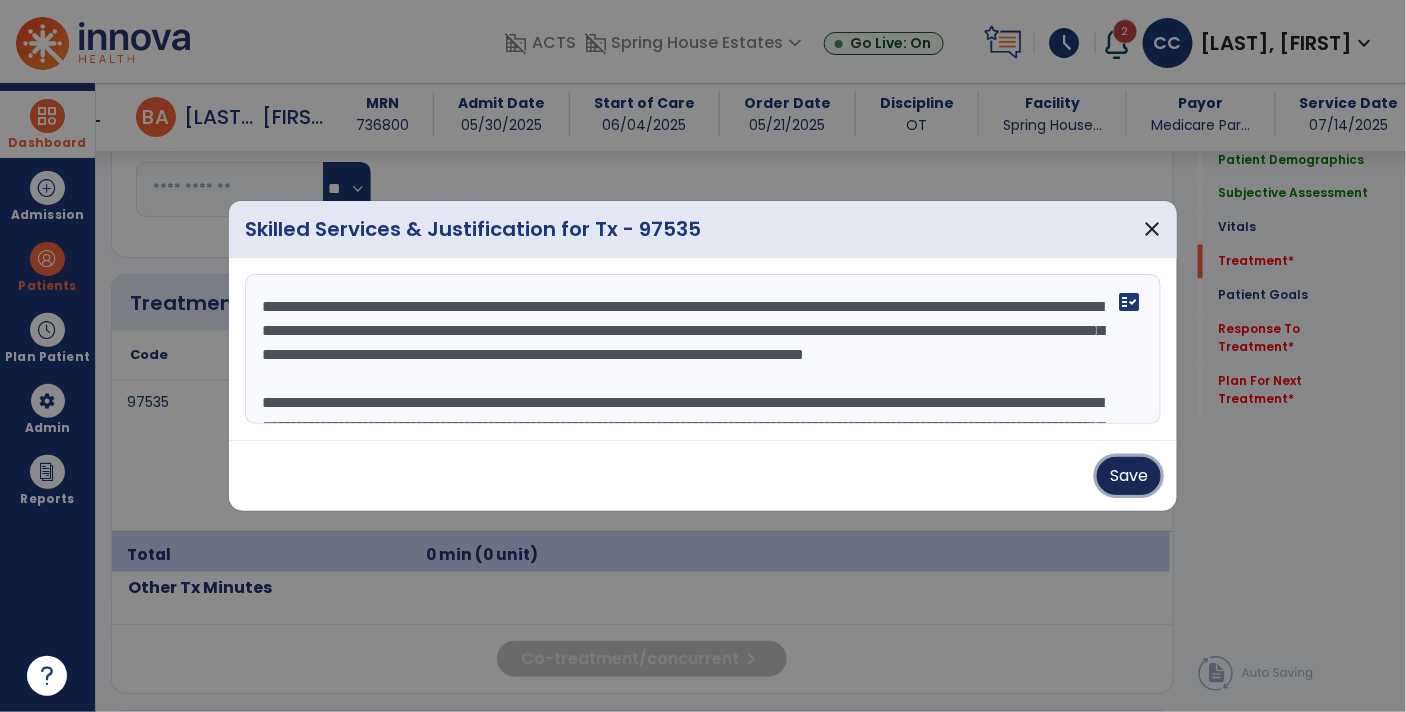 click on "Save" at bounding box center (1129, 476) 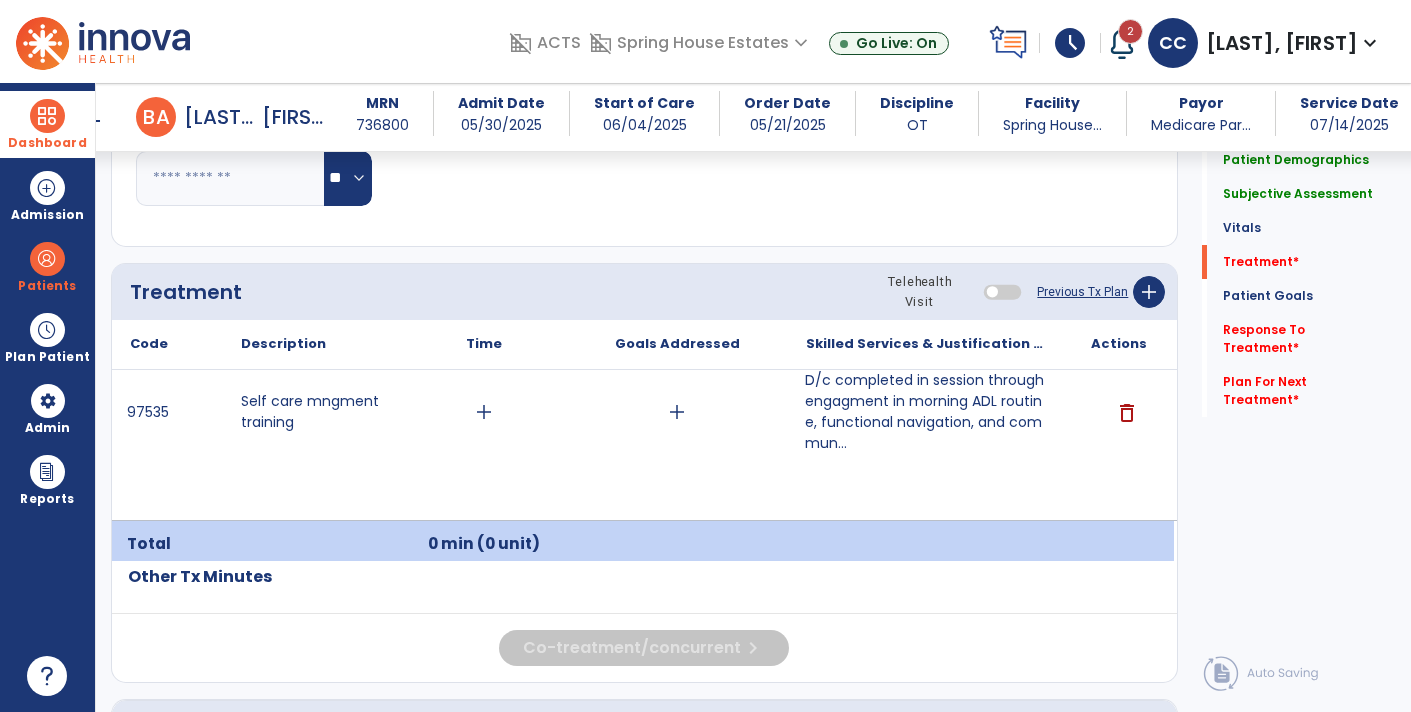 scroll, scrollTop: 1089, scrollLeft: 0, axis: vertical 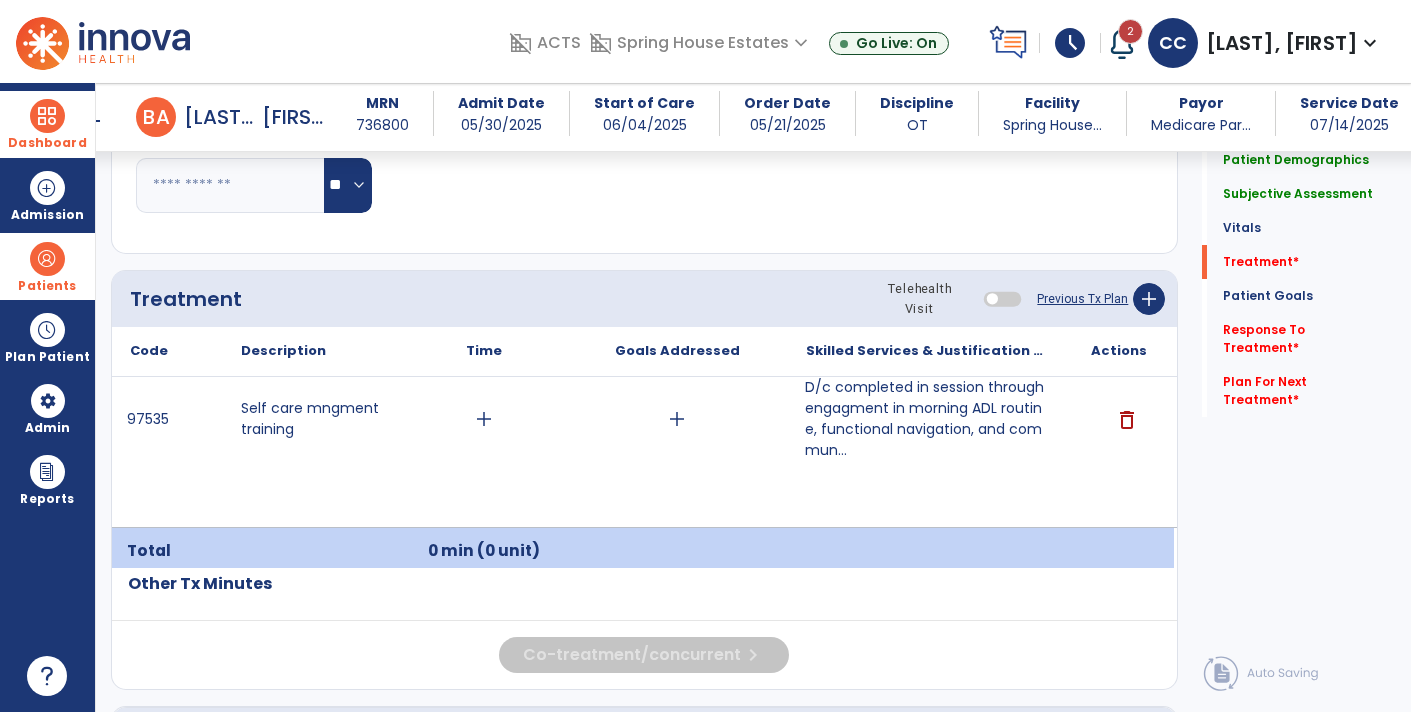 click on "Patients" at bounding box center [47, 266] 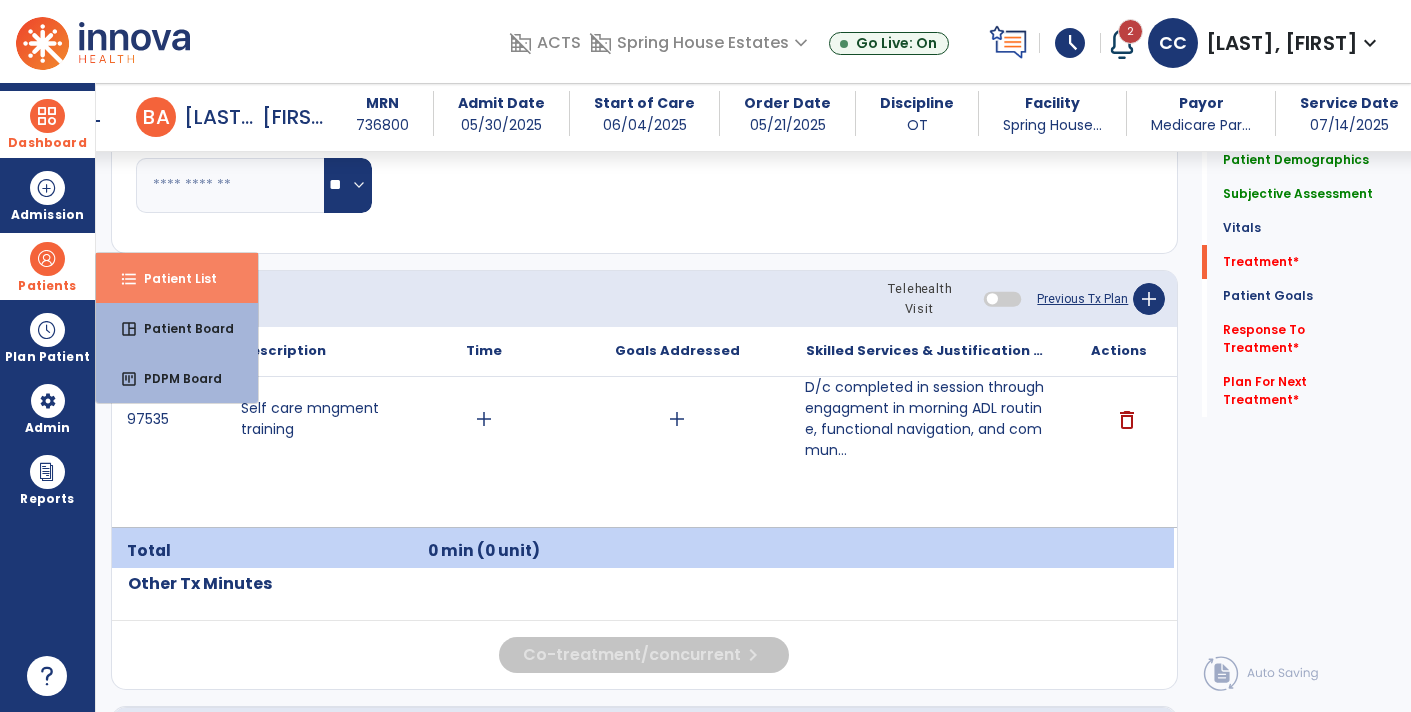 click on "Patient List" at bounding box center [172, 278] 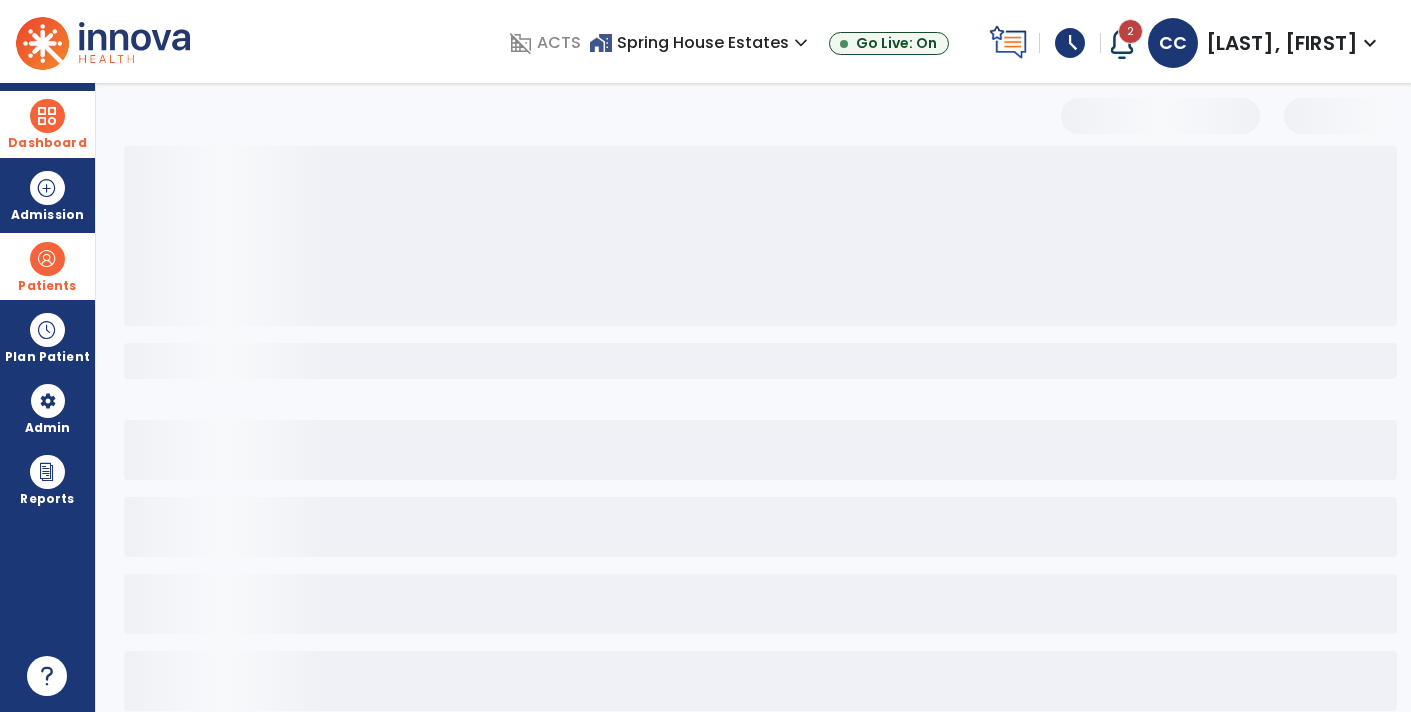 scroll, scrollTop: 30, scrollLeft: 0, axis: vertical 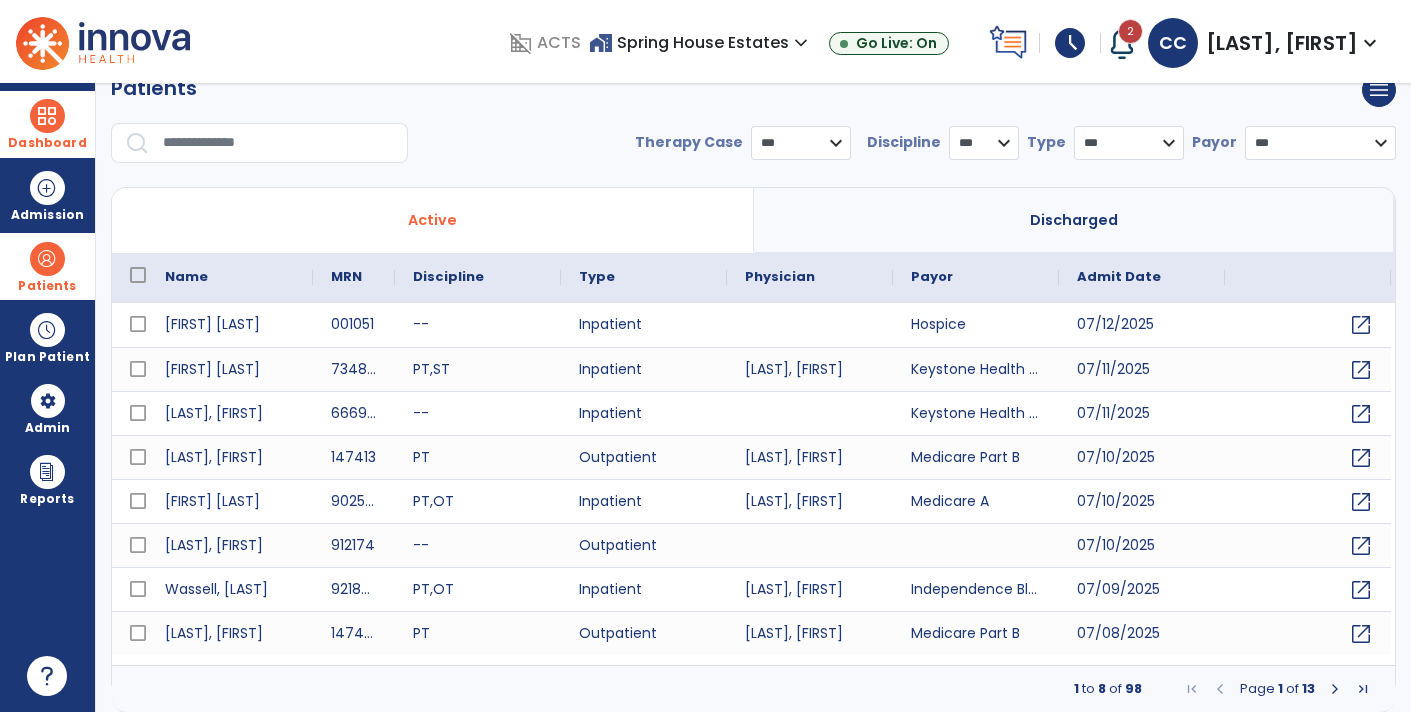click at bounding box center (278, 143) 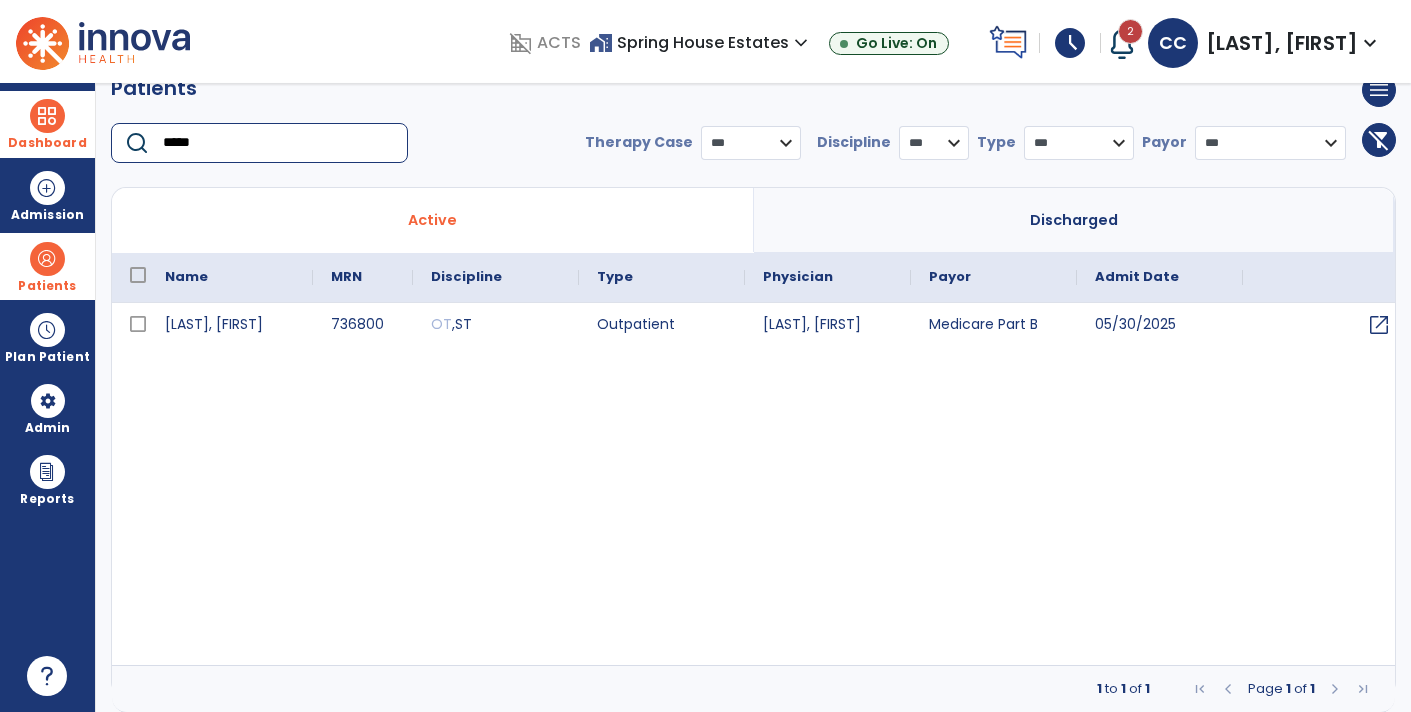 type on "*****" 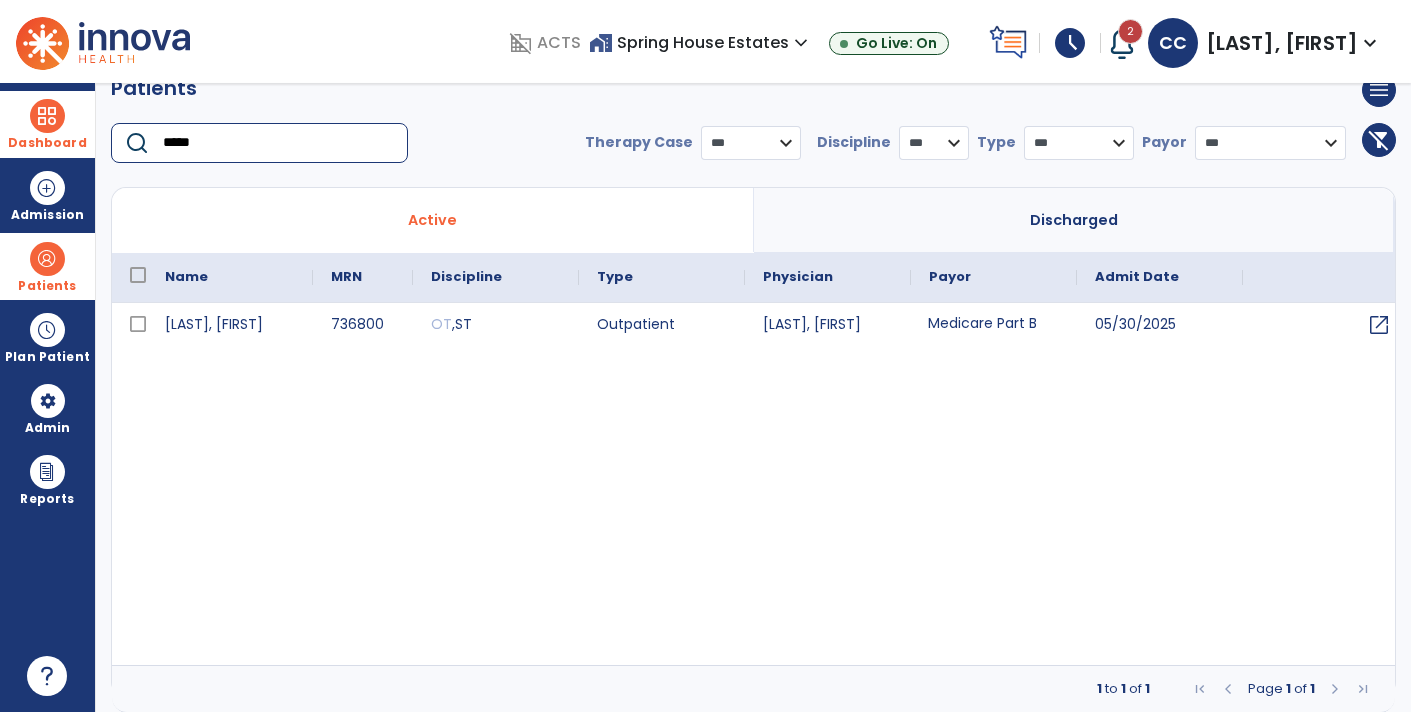 click on "Medicare Part B" at bounding box center (994, 325) 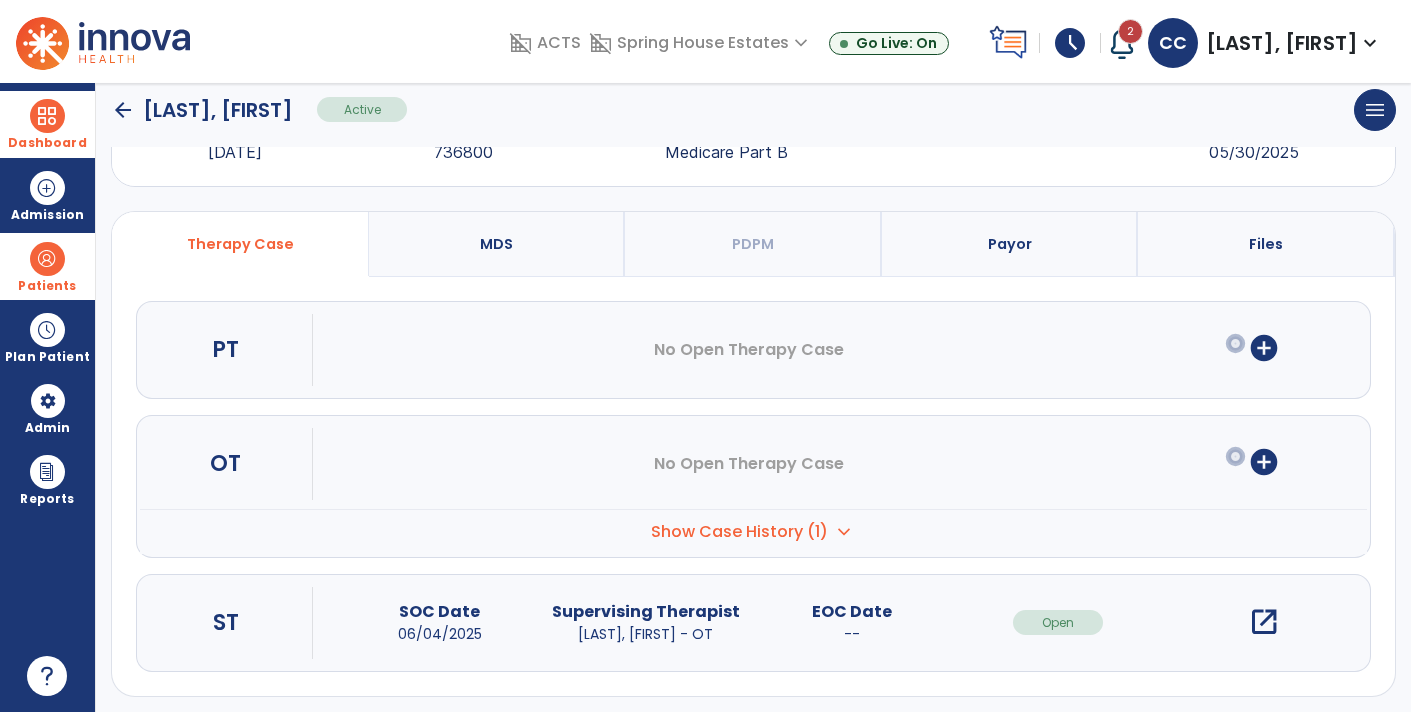 scroll, scrollTop: 86, scrollLeft: 0, axis: vertical 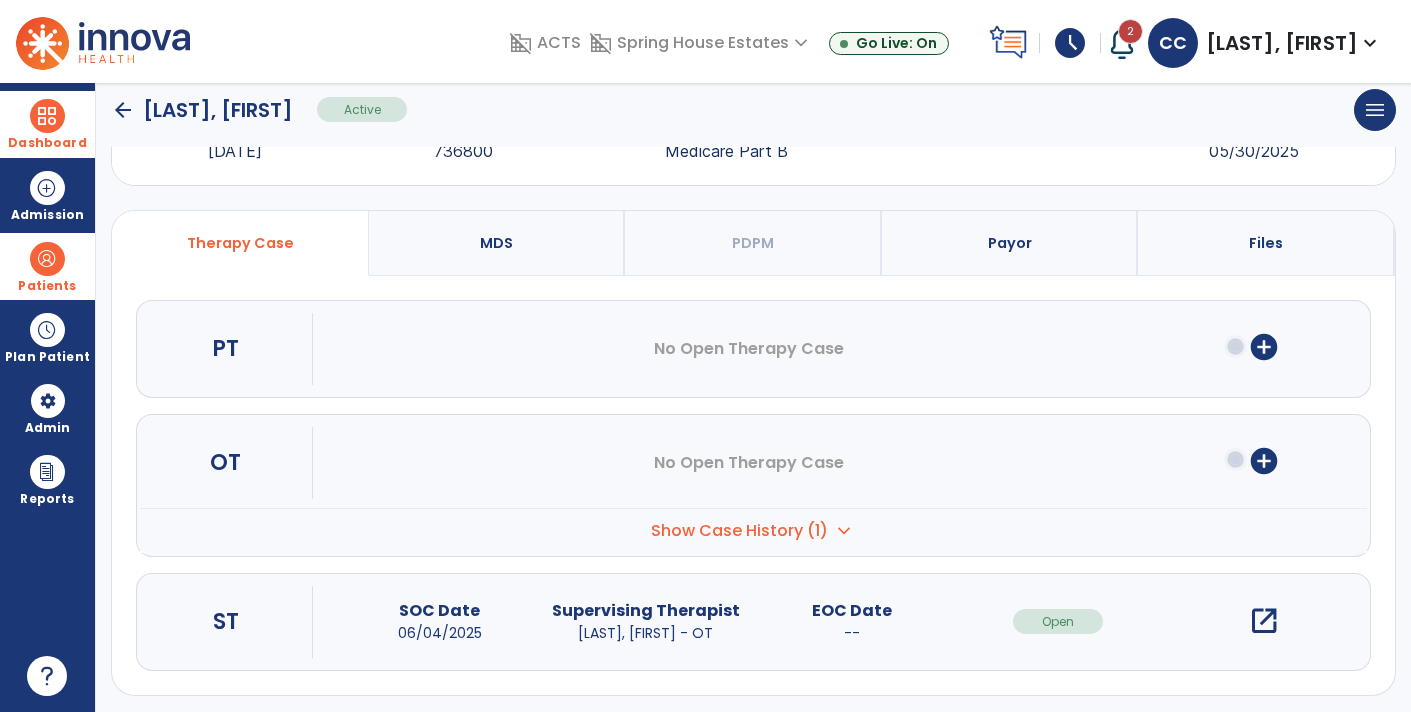 click on "Show Case History (1)" at bounding box center [739, 531] 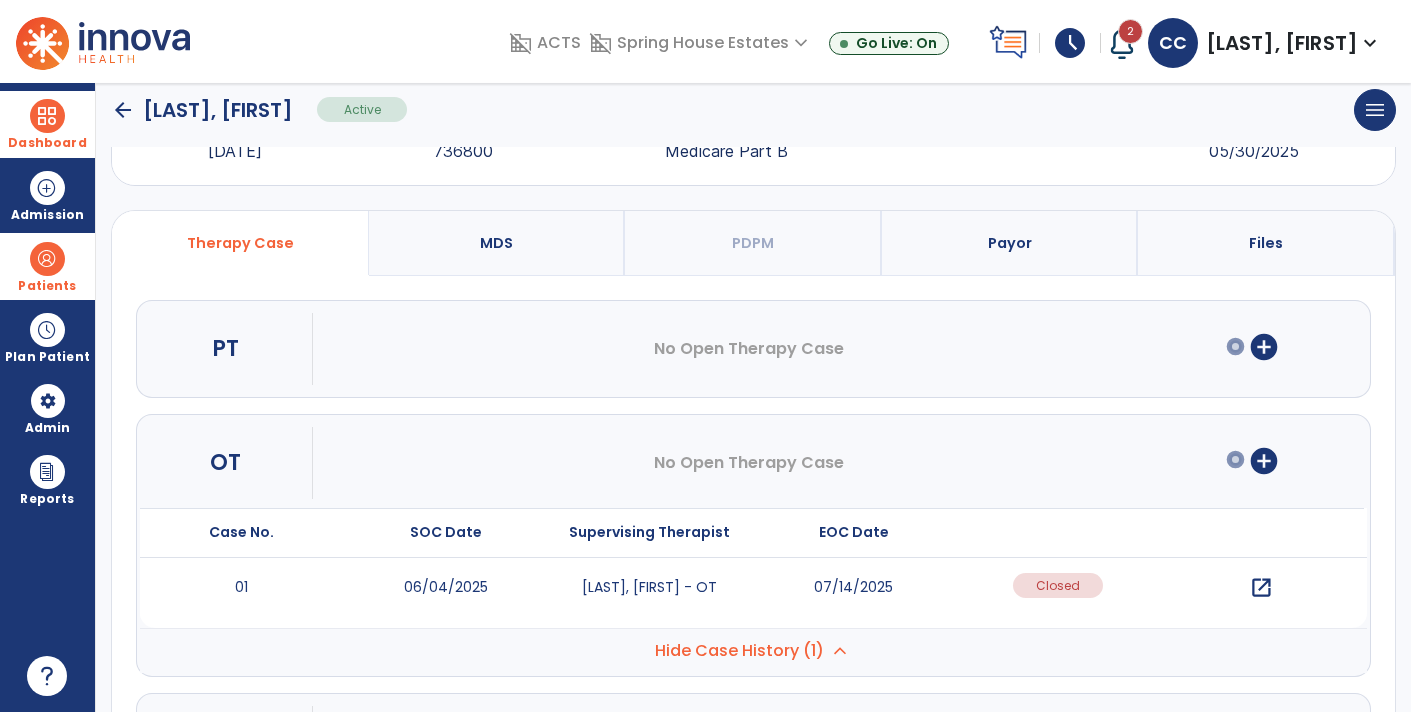 click on "open_in_new" at bounding box center [1261, 588] 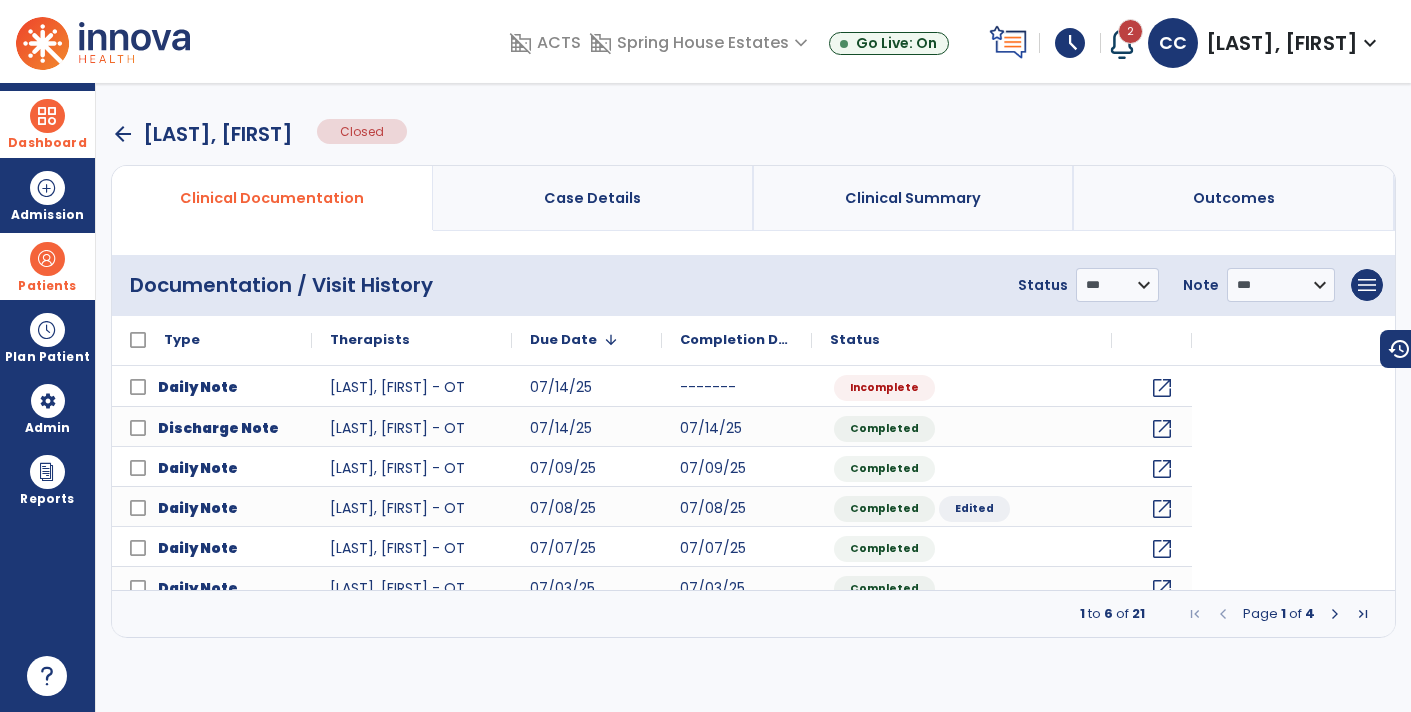 scroll, scrollTop: 0, scrollLeft: 0, axis: both 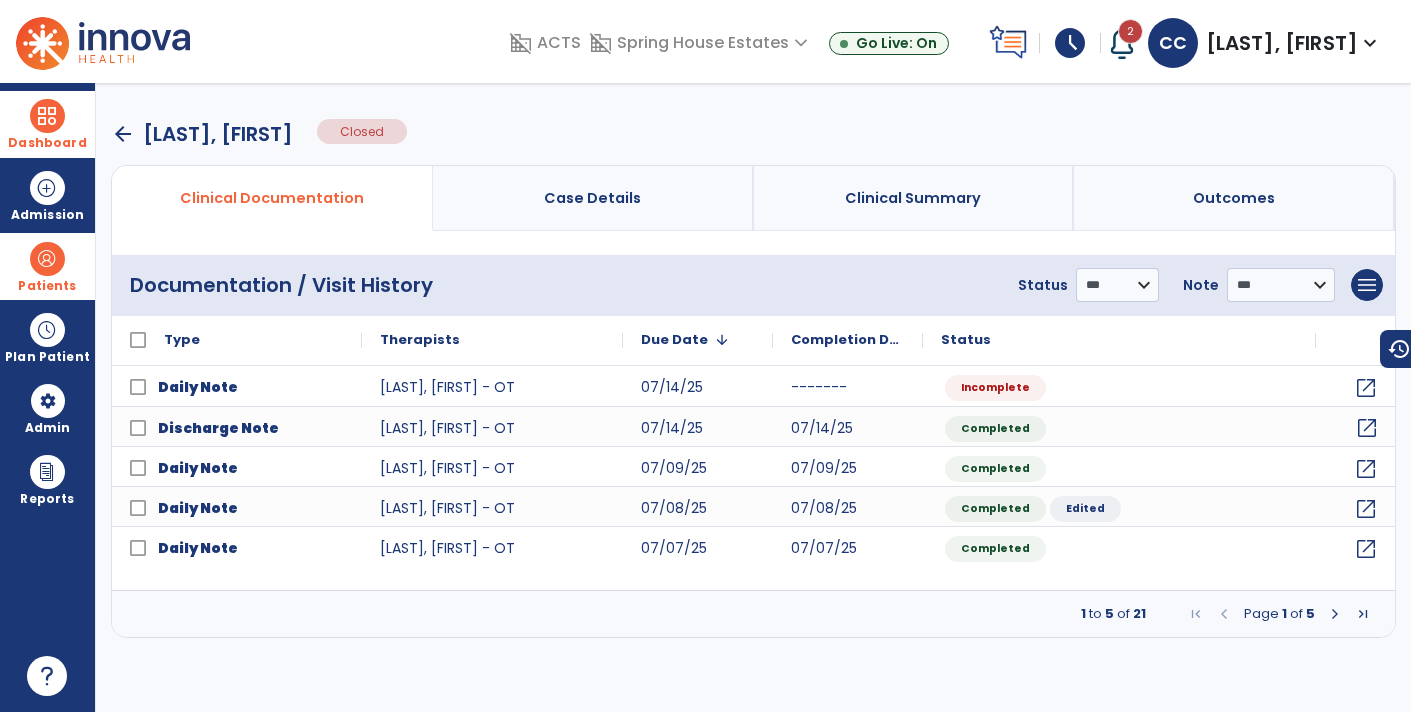 click on "open_in_new" 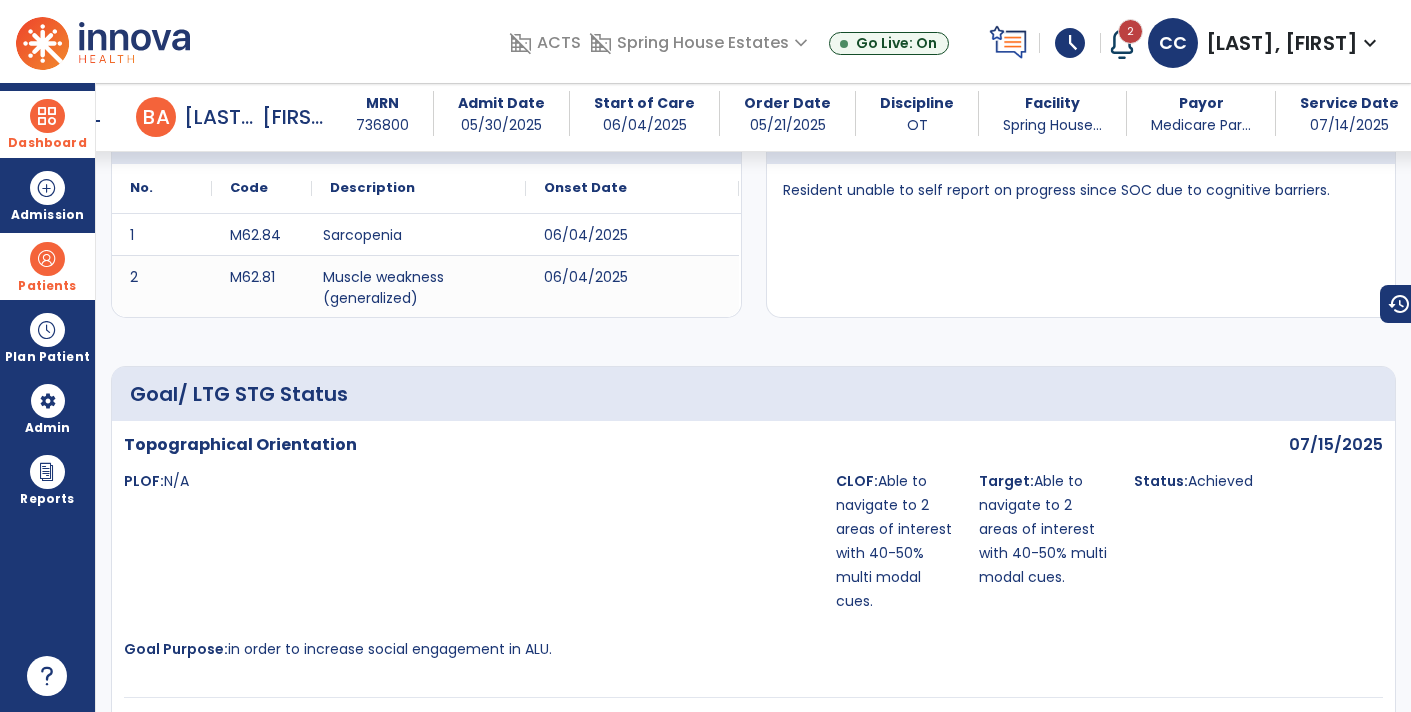 scroll, scrollTop: 0, scrollLeft: 0, axis: both 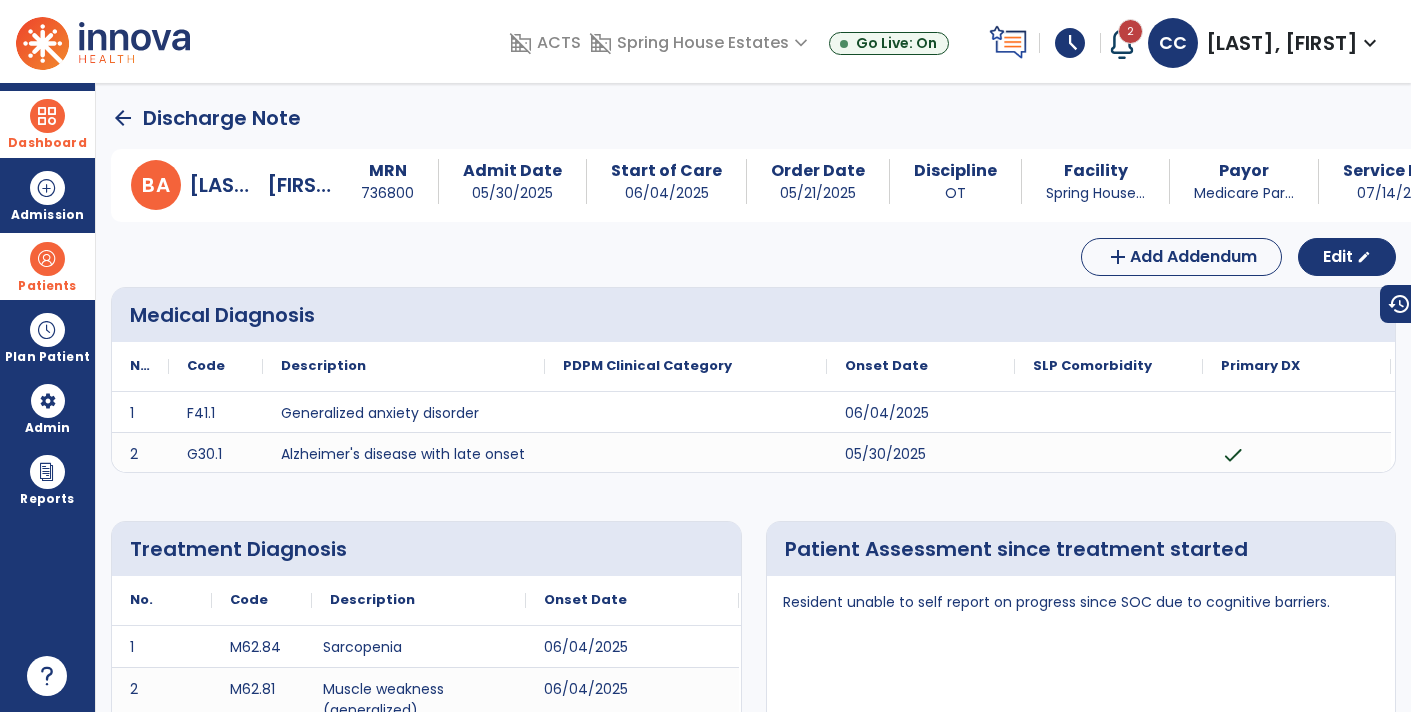click at bounding box center (47, 259) 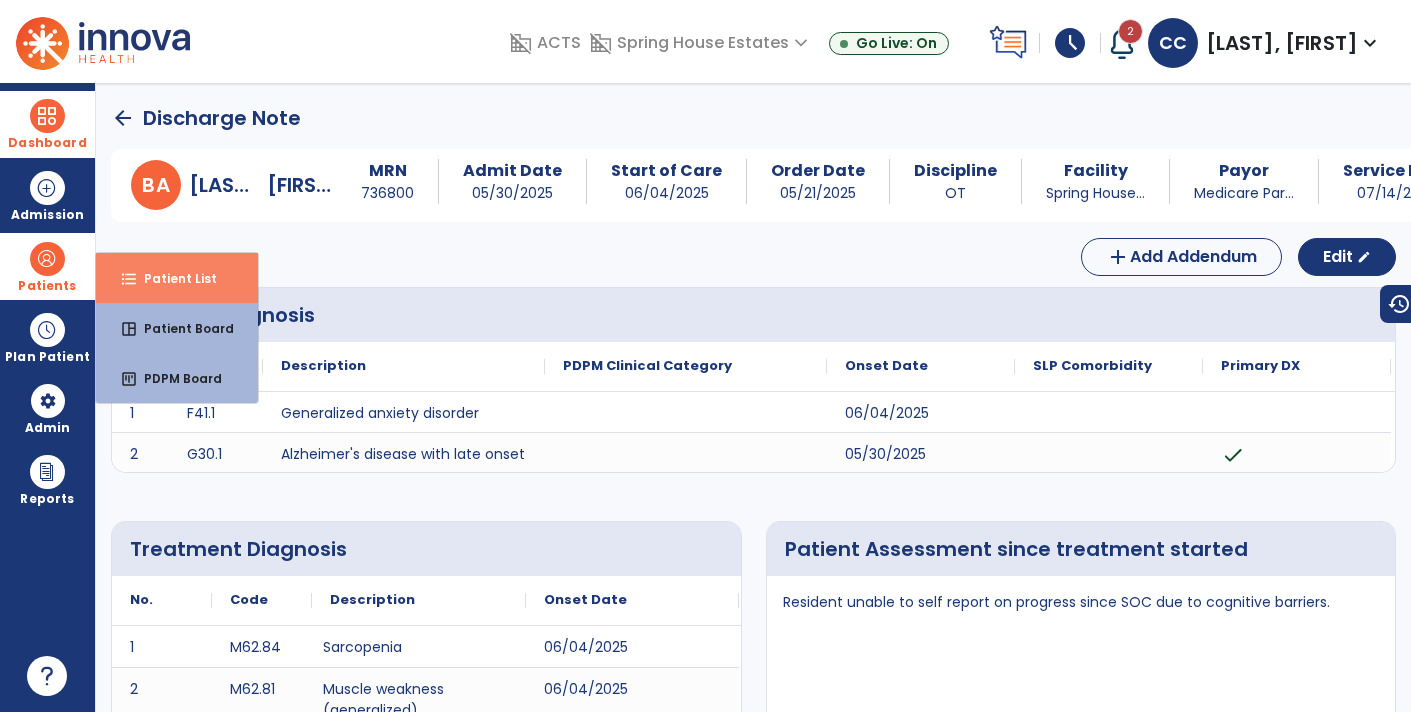 click on "format_list_bulleted  Patient List" at bounding box center (177, 278) 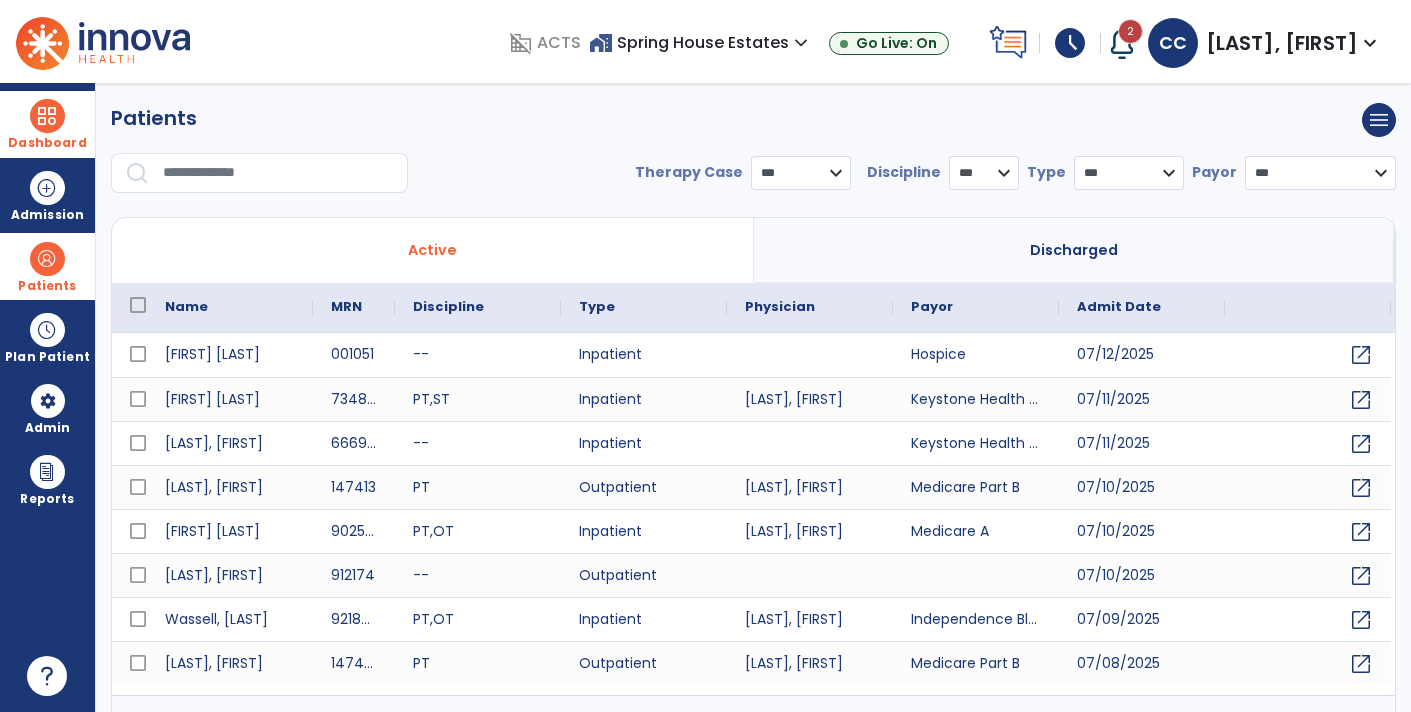 click at bounding box center (47, 116) 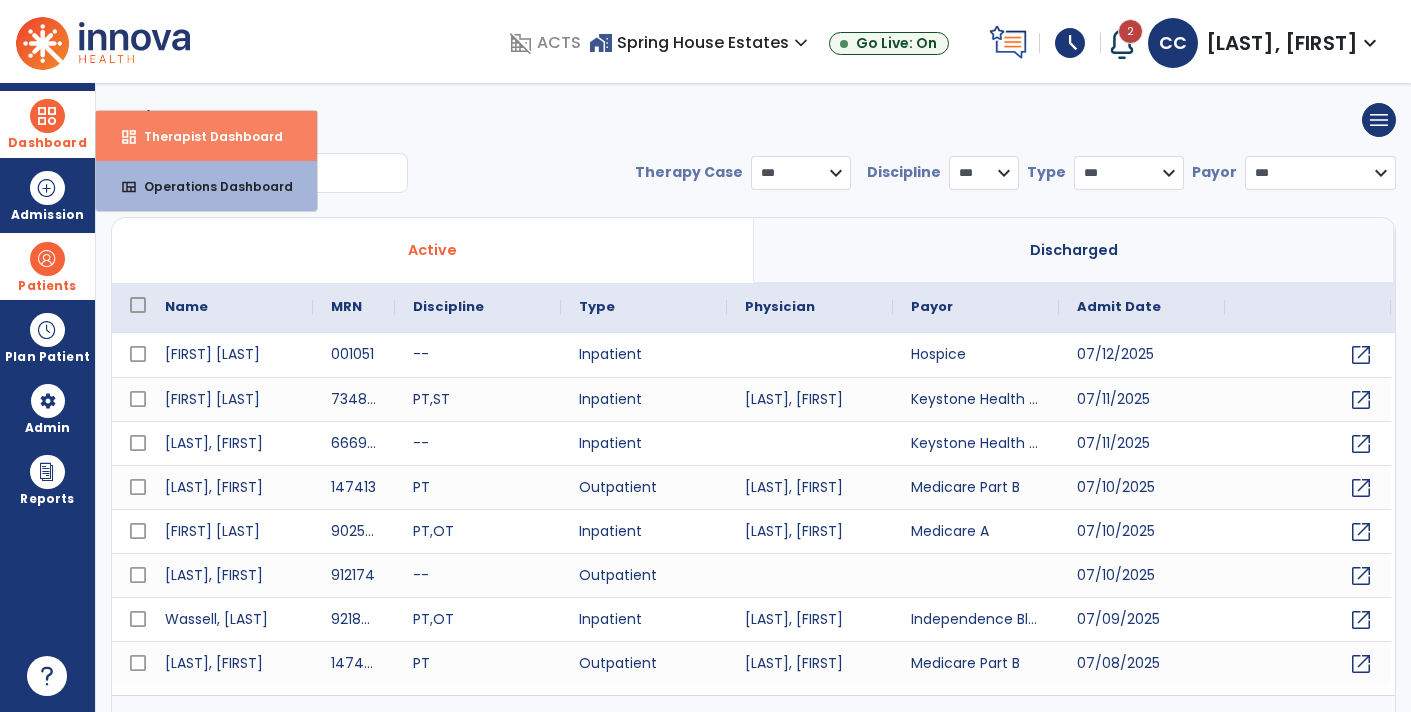 click on "Therapist Dashboard" at bounding box center (205, 136) 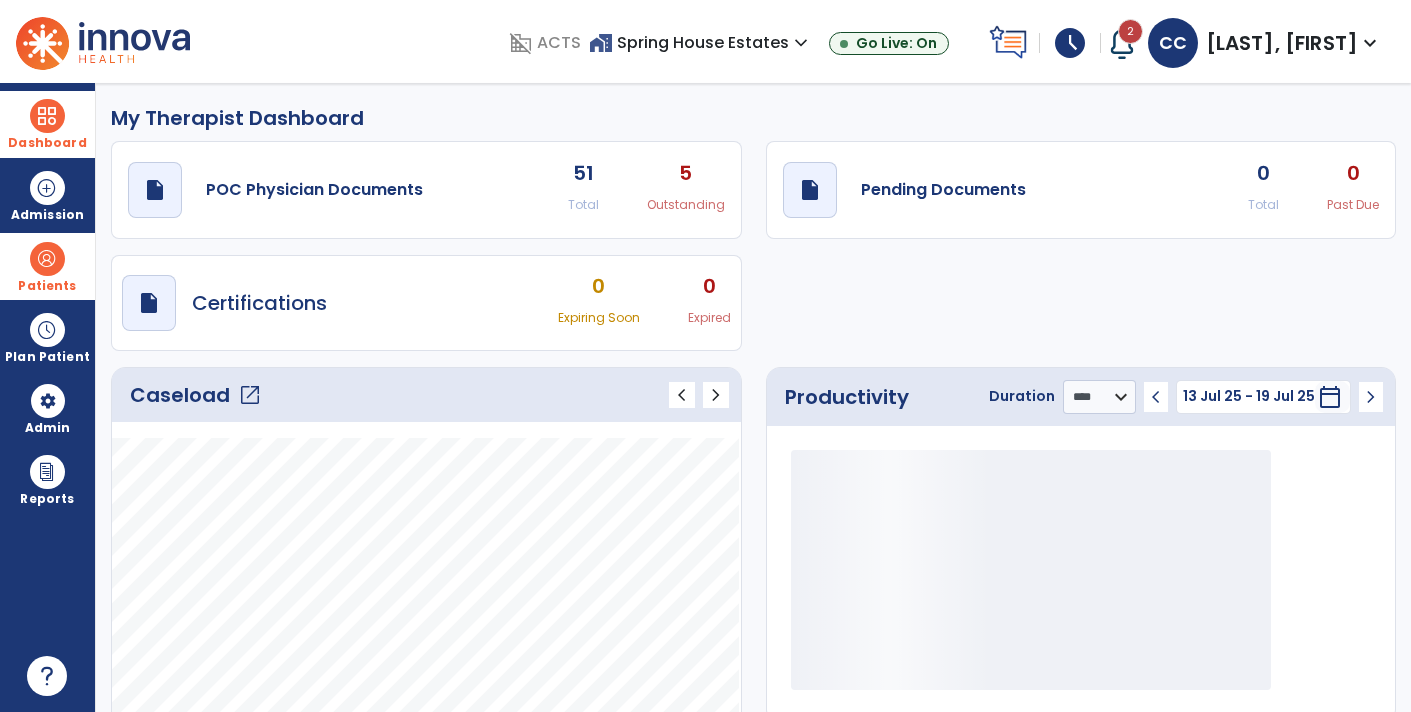 click on "draft   open_in_new  Pending Documents 0 Total 0 Past Due" 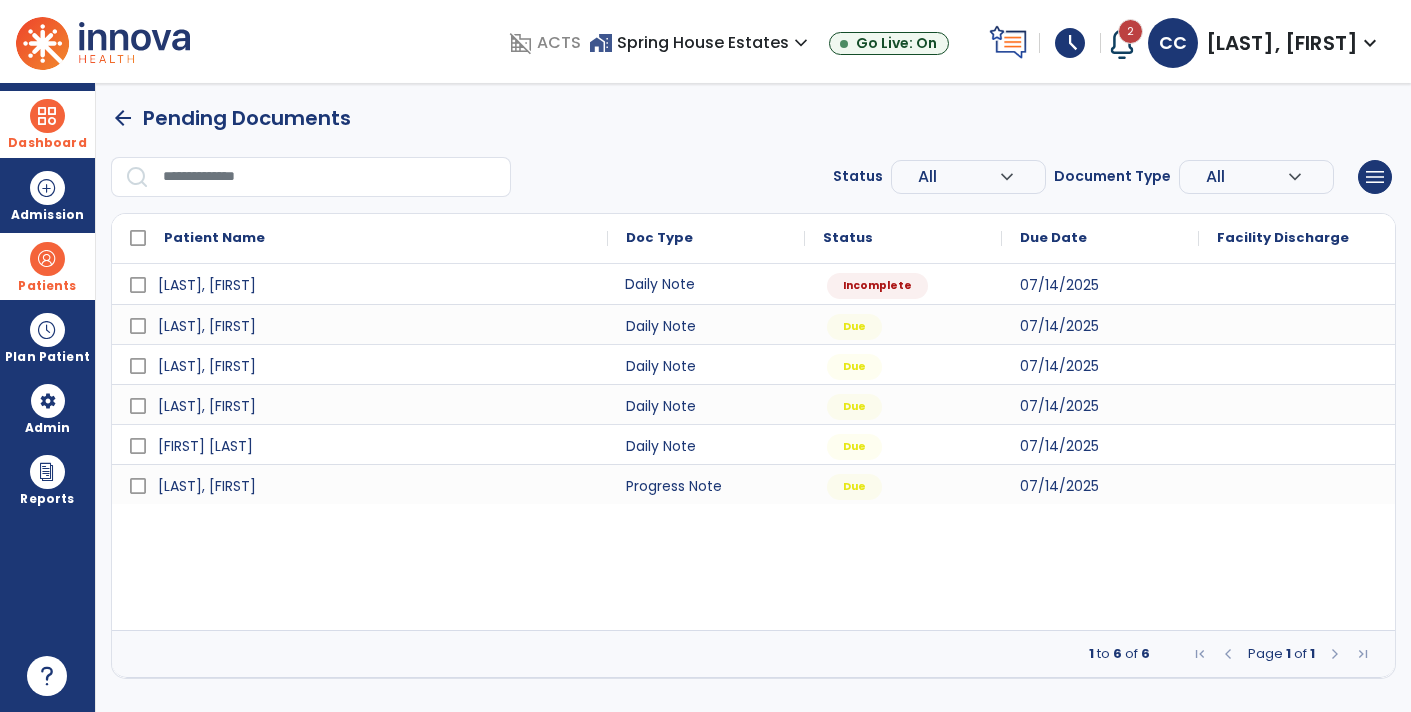 click on "Daily Note" at bounding box center [706, 284] 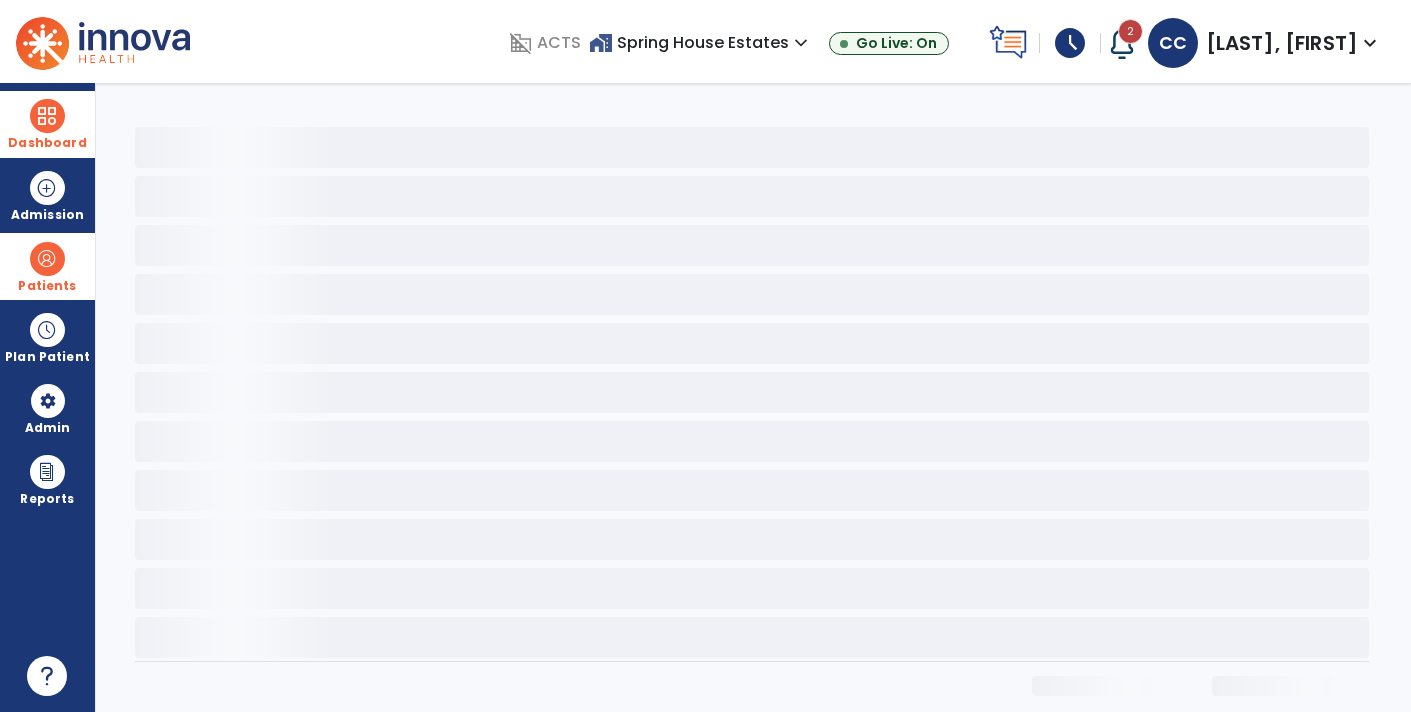 select on "*" 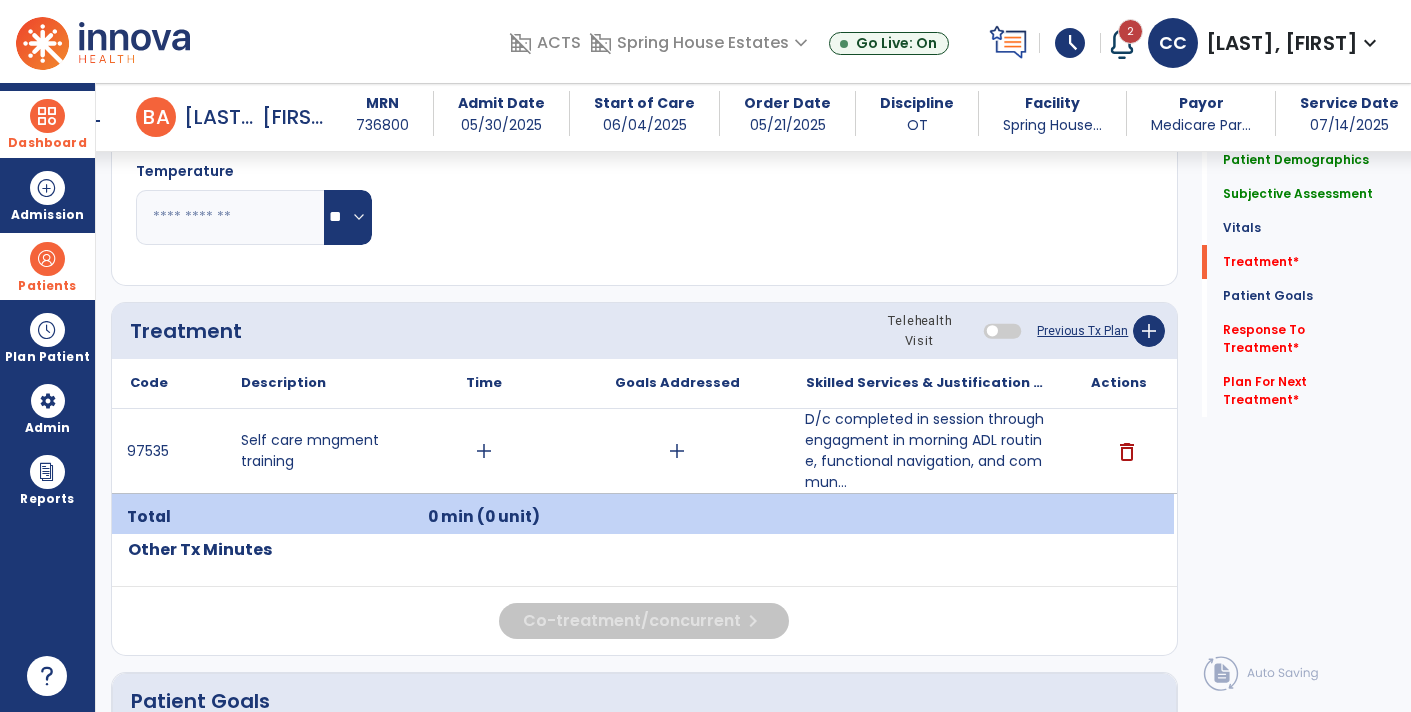 click on "D/c completed in session through engagment in morning ADL routine, functional navigation, and commun..." at bounding box center (926, 451) 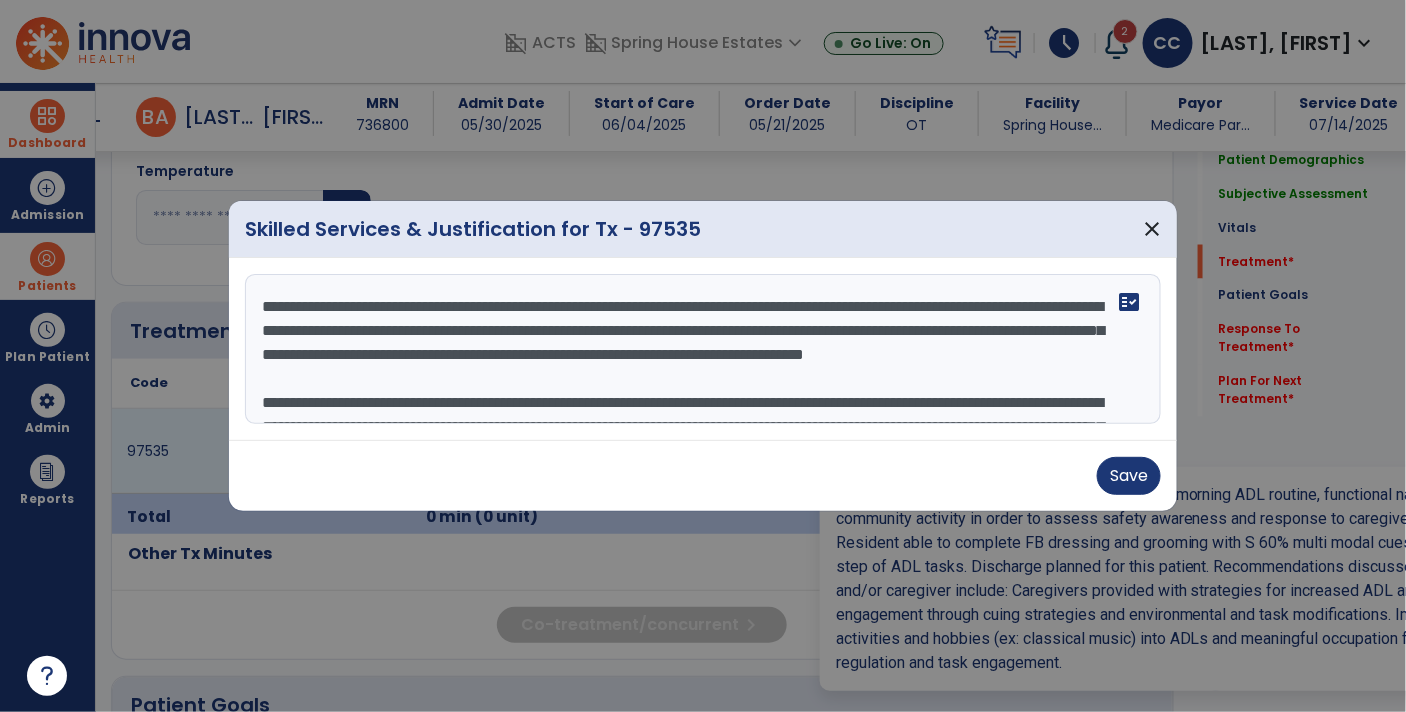scroll, scrollTop: 987, scrollLeft: 0, axis: vertical 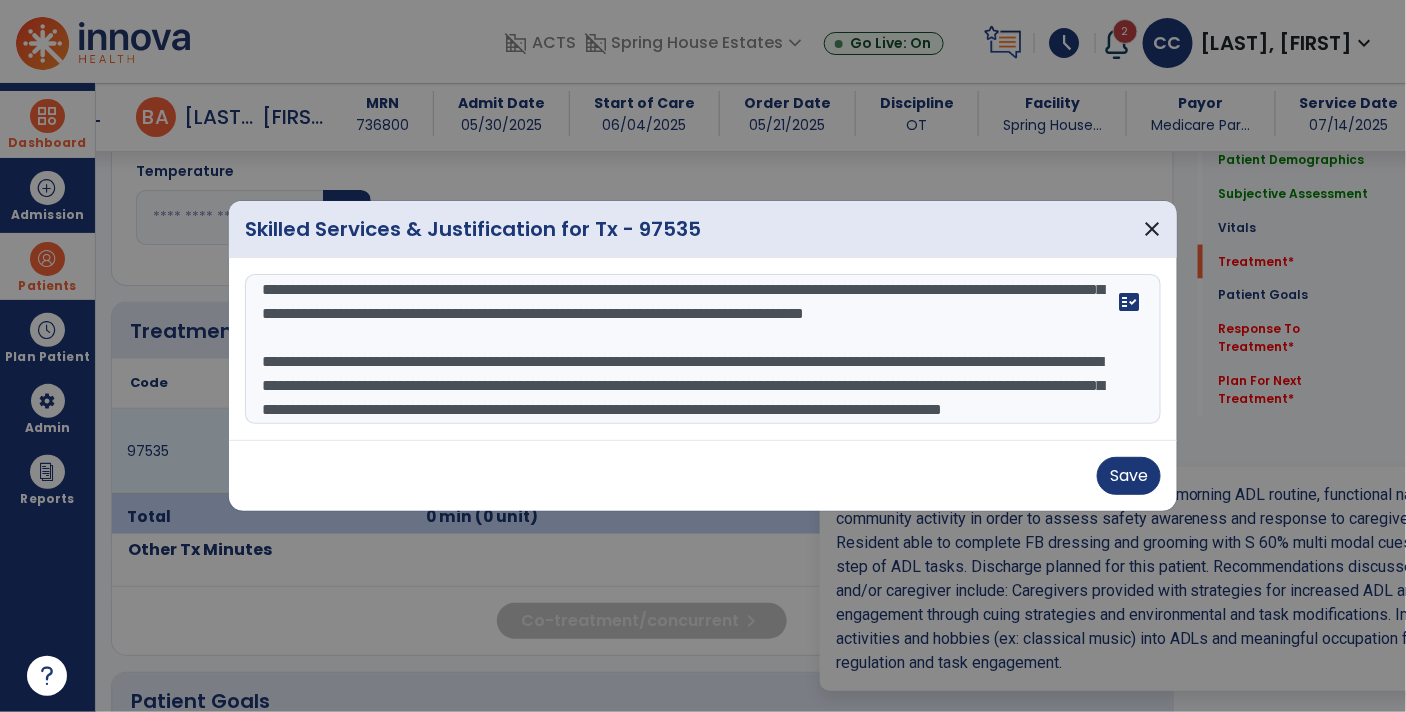 click on "**********" at bounding box center [703, 349] 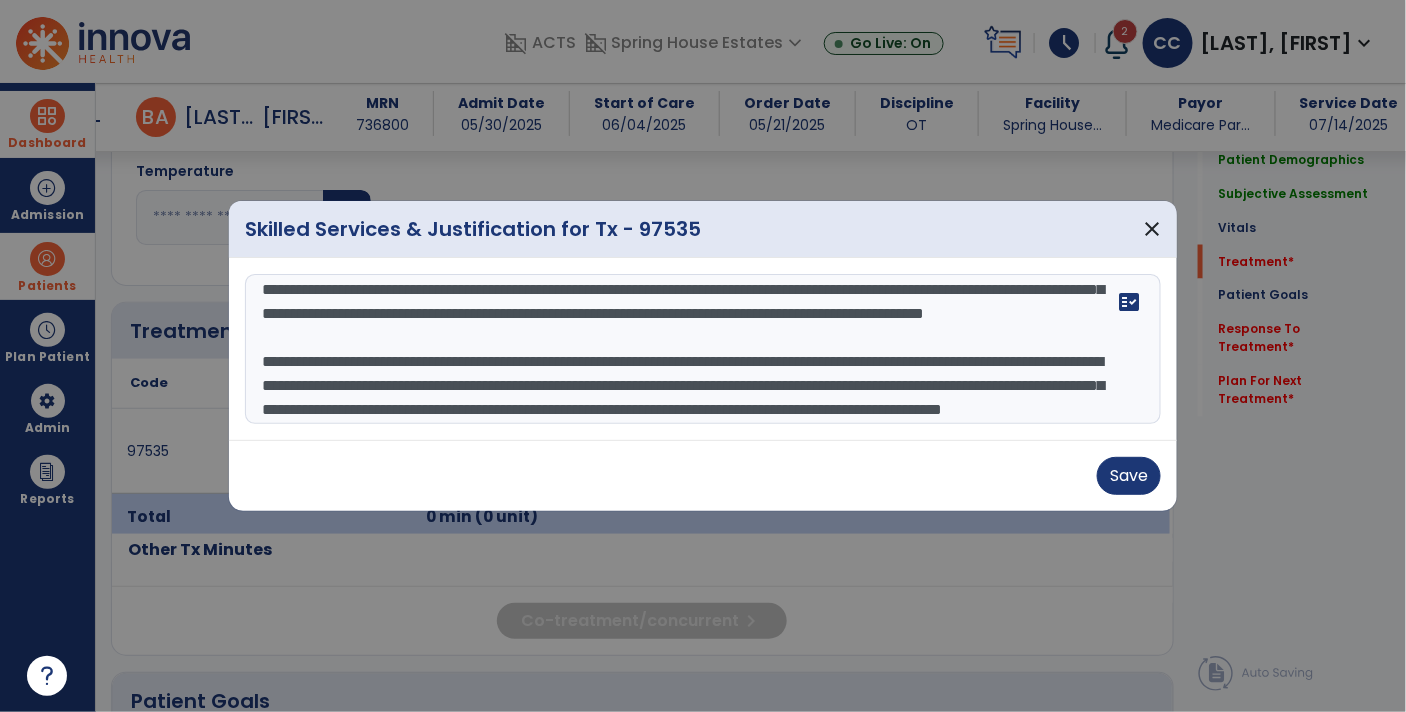 click on "**********" at bounding box center [703, 349] 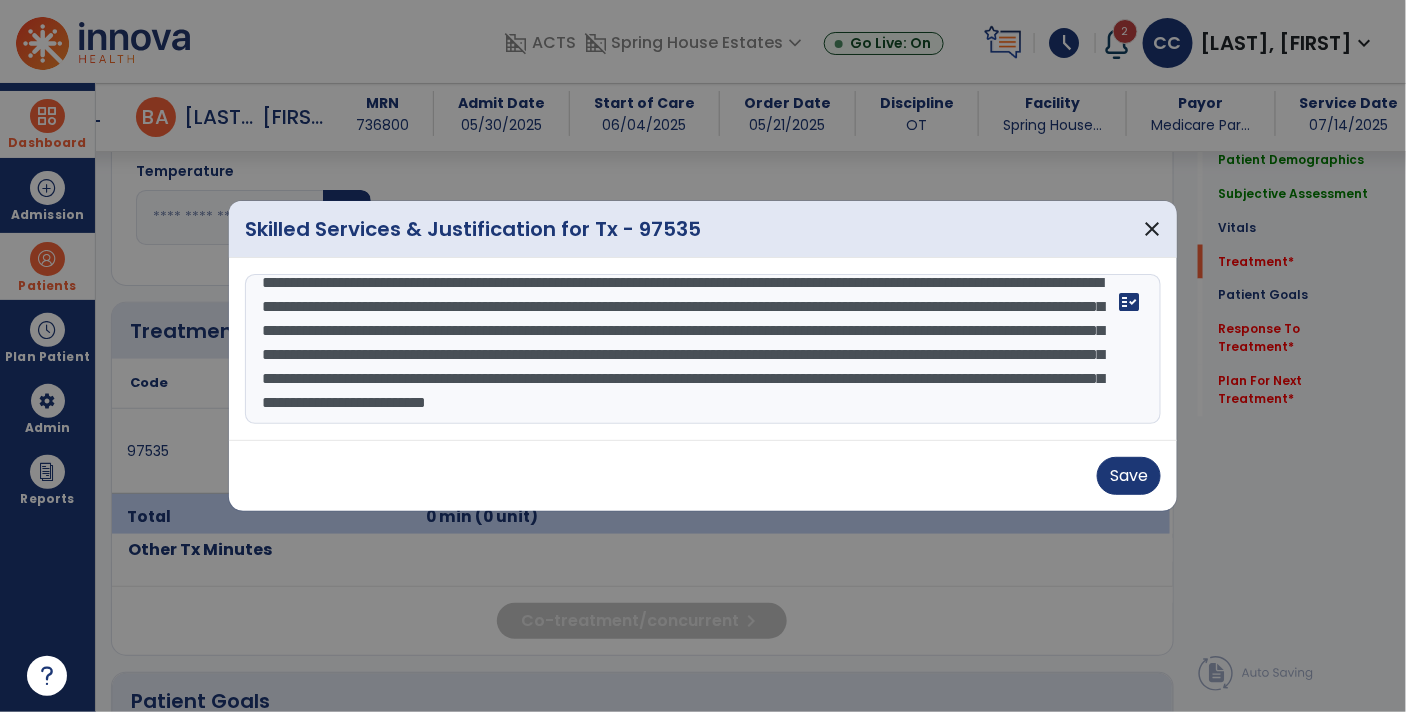 click on "**********" at bounding box center (703, 349) 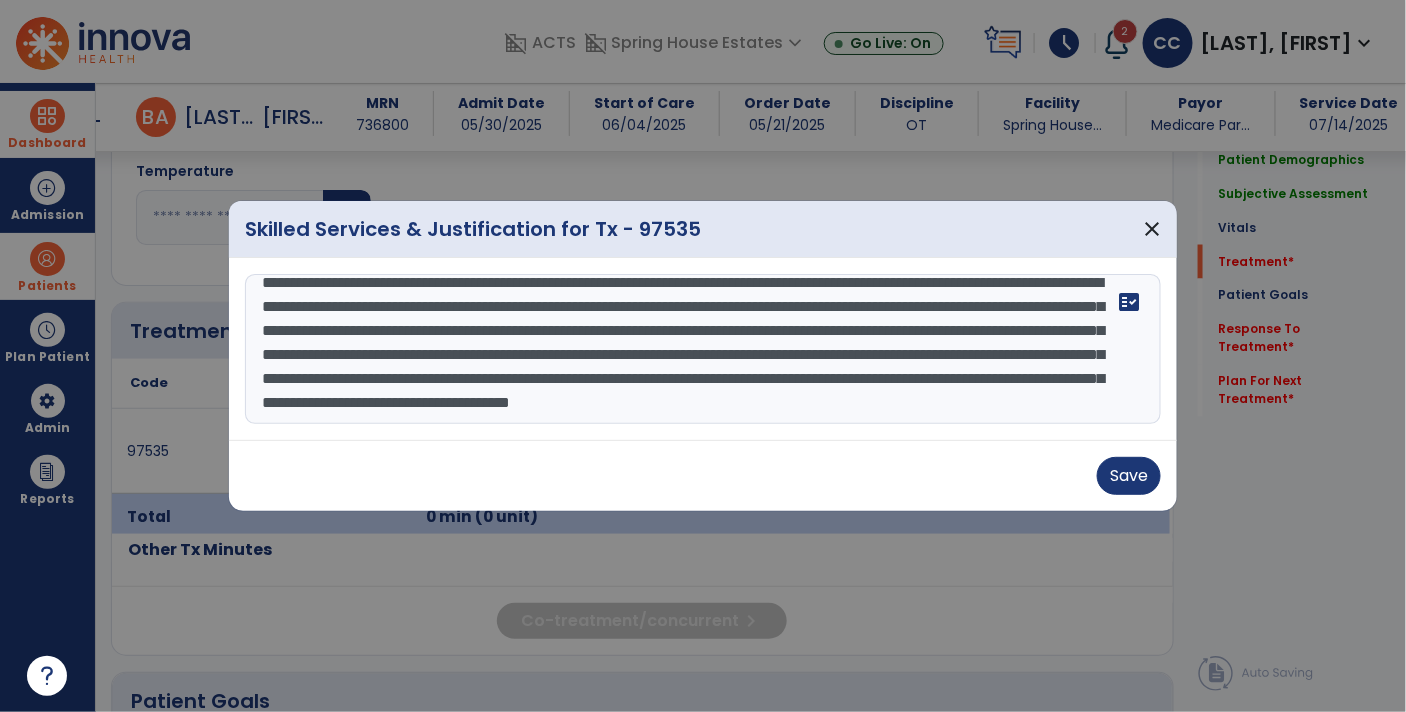 click on "**********" at bounding box center (703, 349) 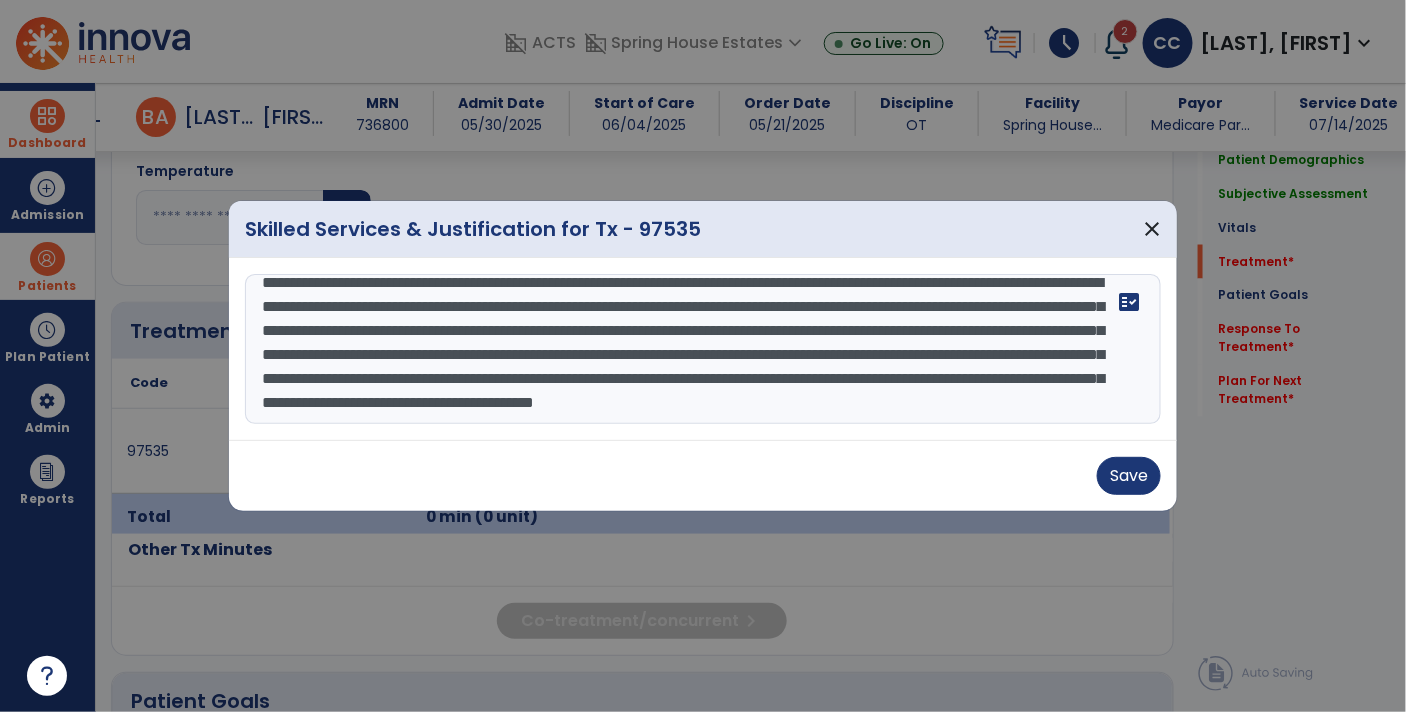 click on "**********" at bounding box center (703, 349) 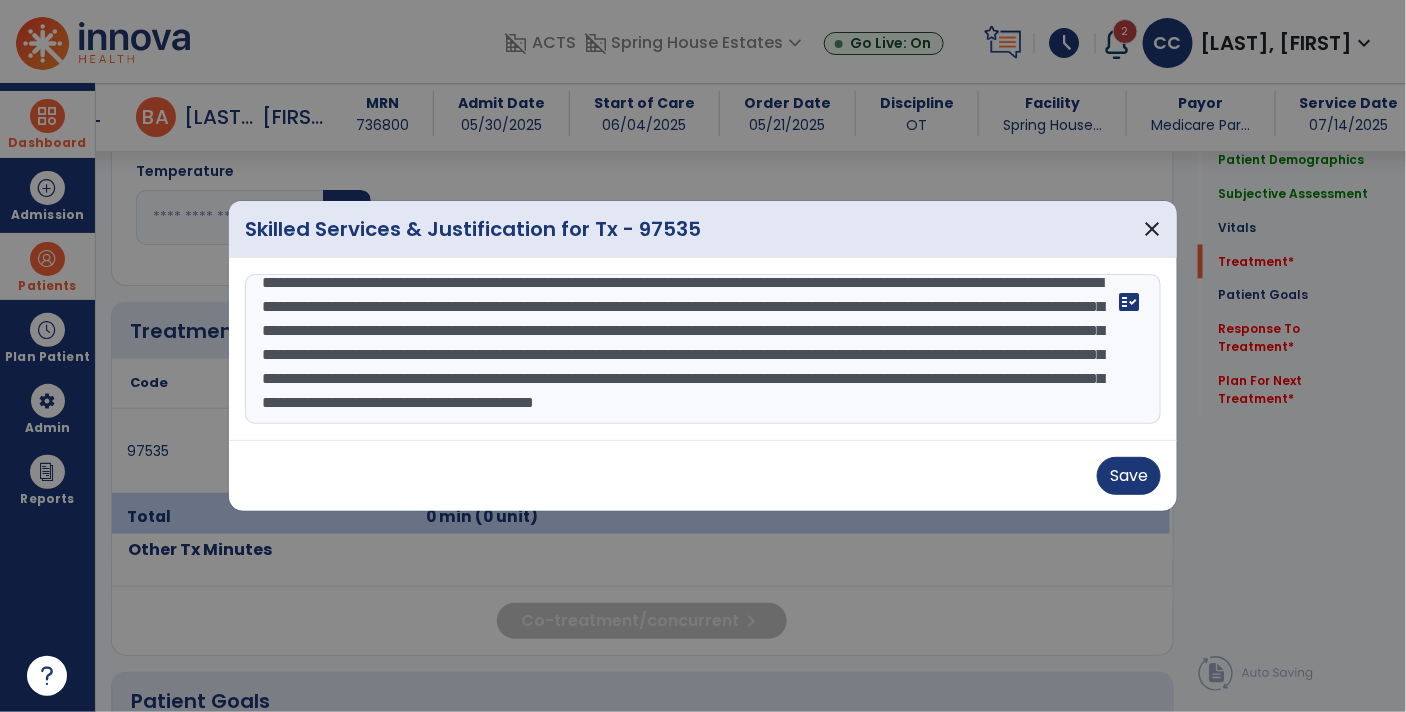 click on "**********" at bounding box center [703, 349] 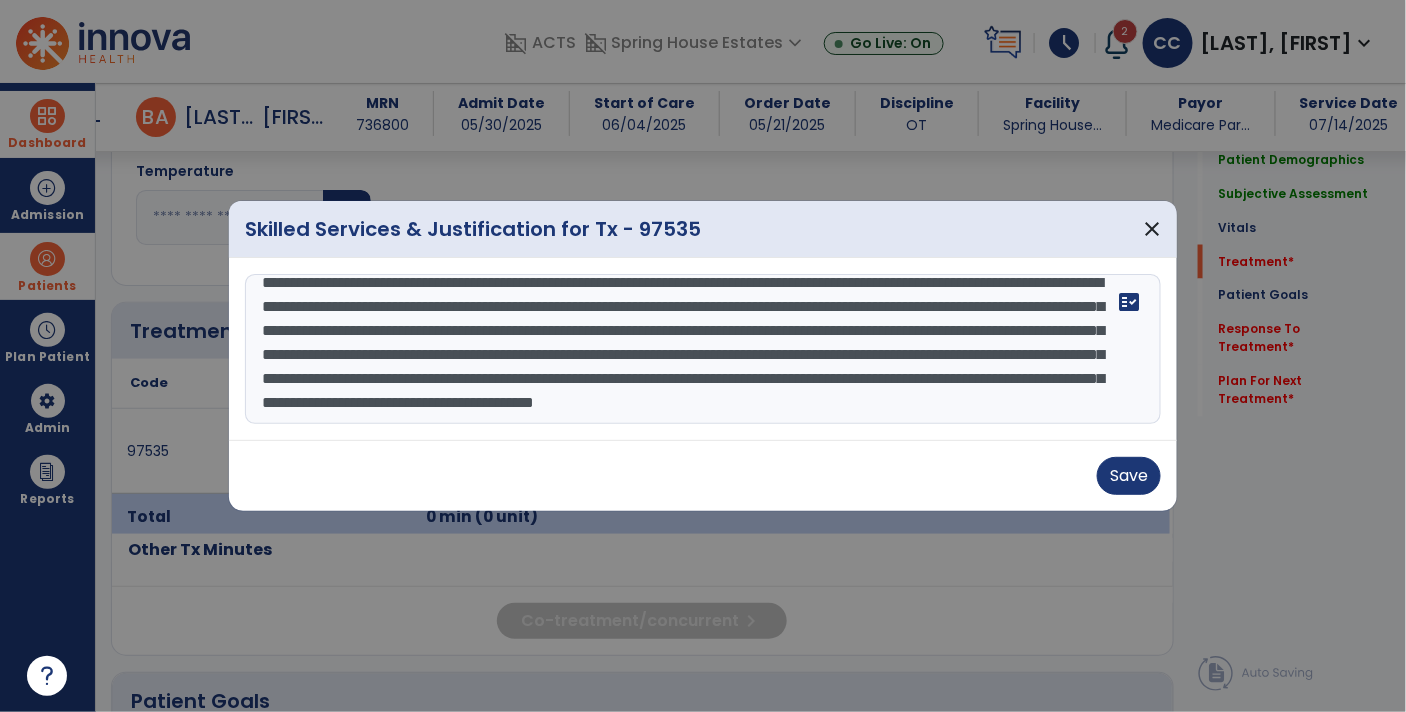 scroll, scrollTop: 72, scrollLeft: 0, axis: vertical 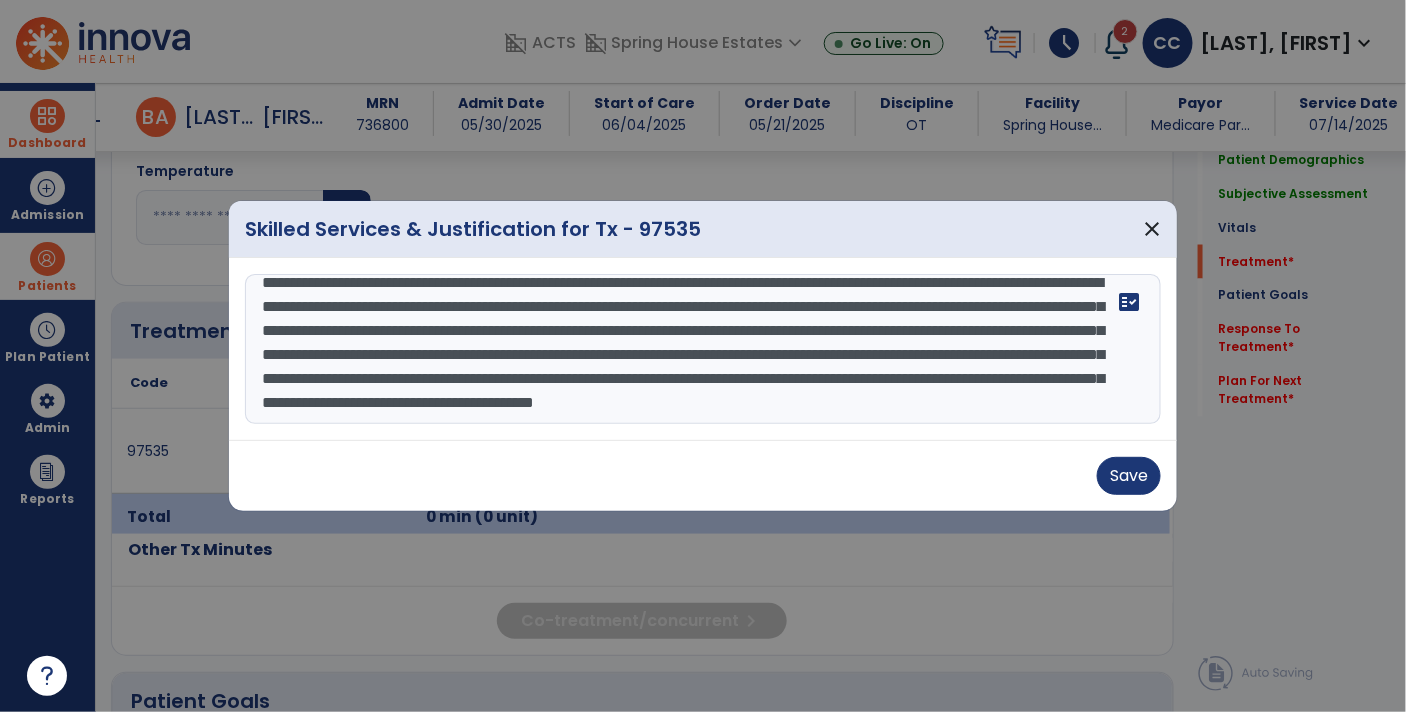 click on "**********" at bounding box center [703, 349] 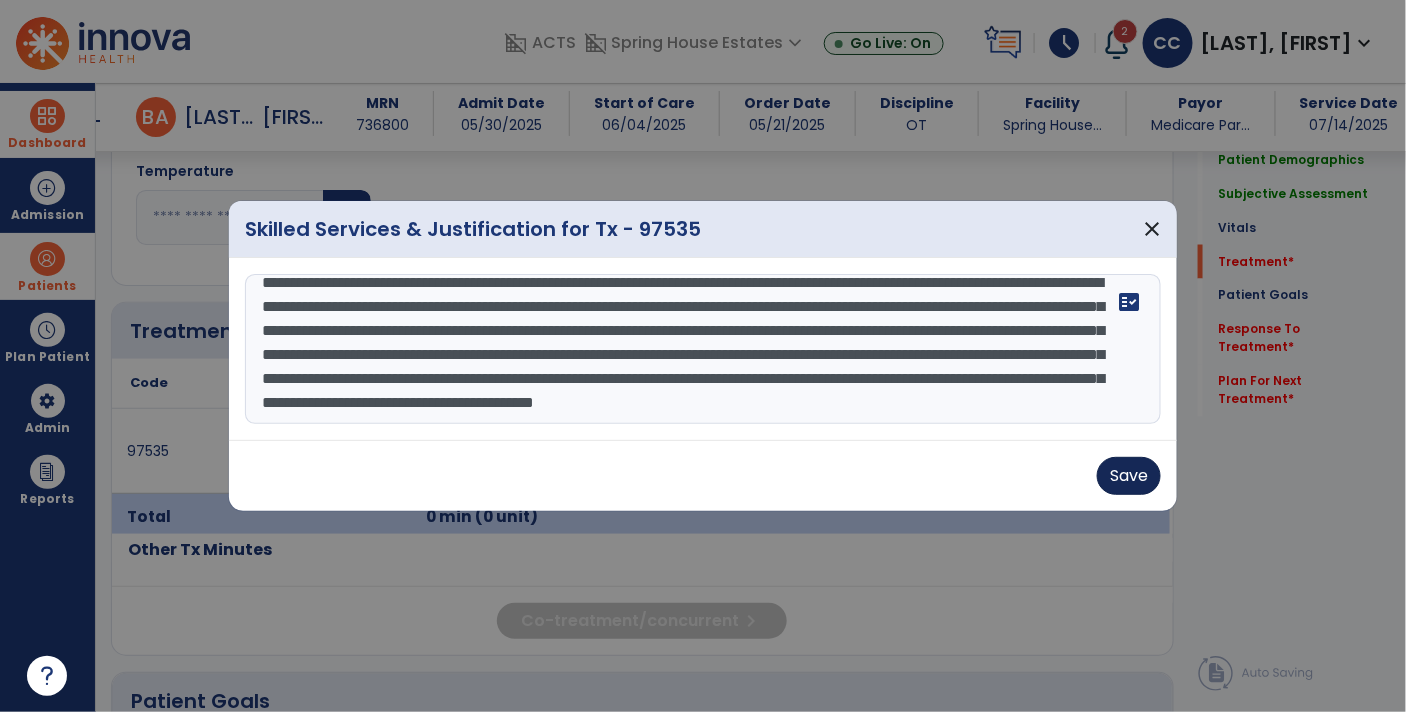 type on "**********" 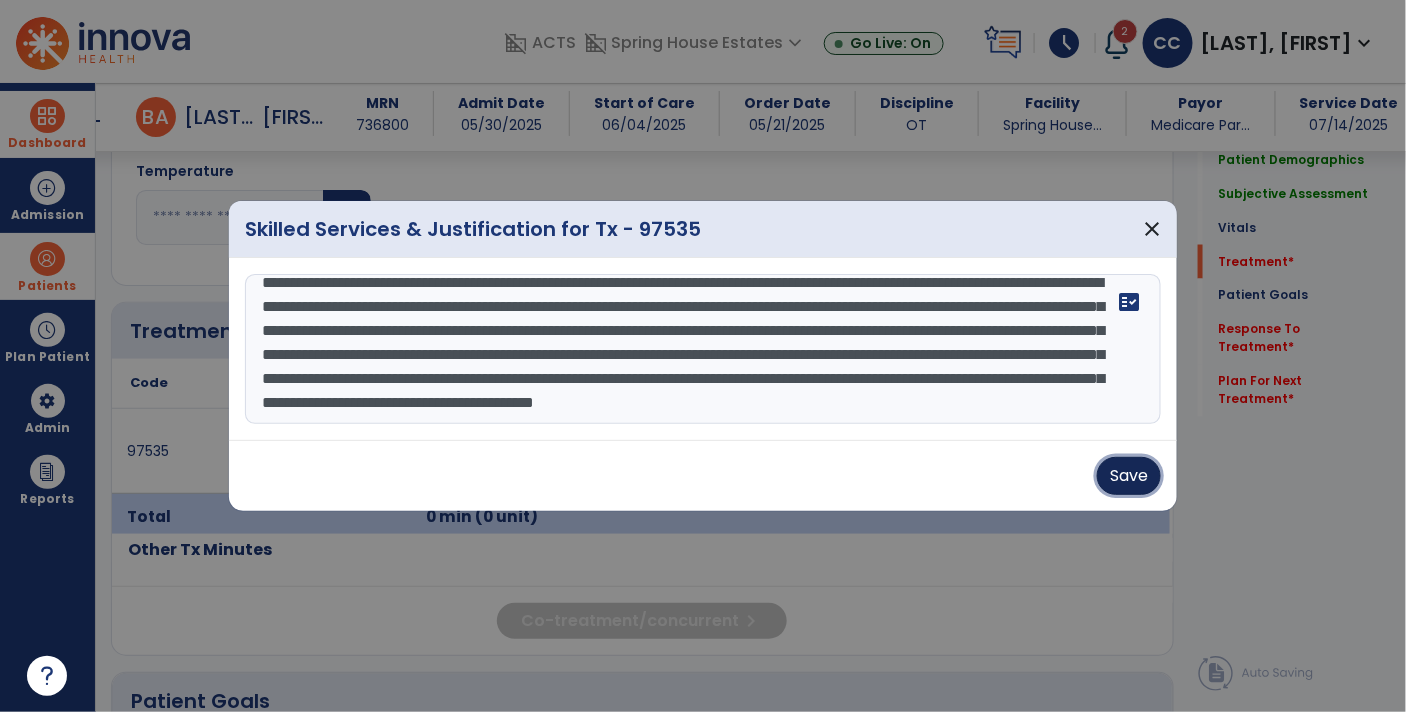 click on "Save" at bounding box center [1129, 476] 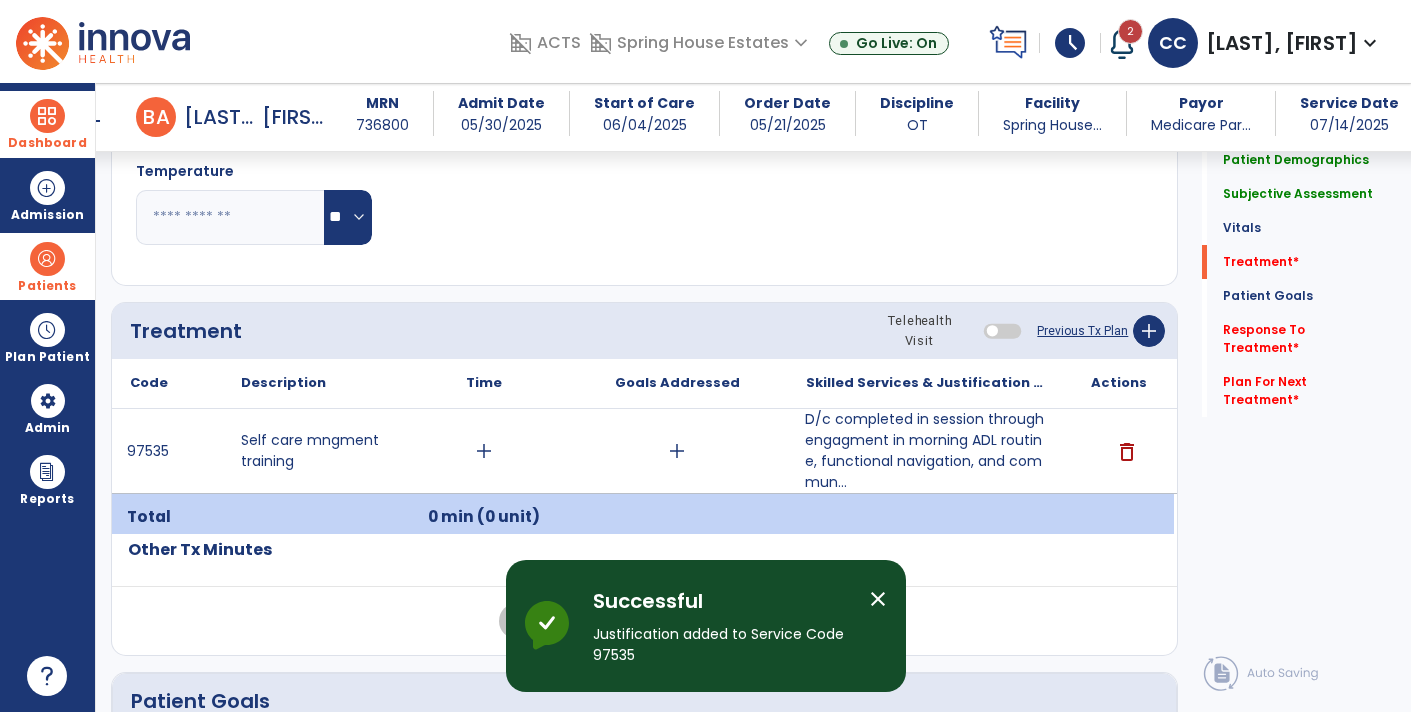 click on "add" at bounding box center (484, 451) 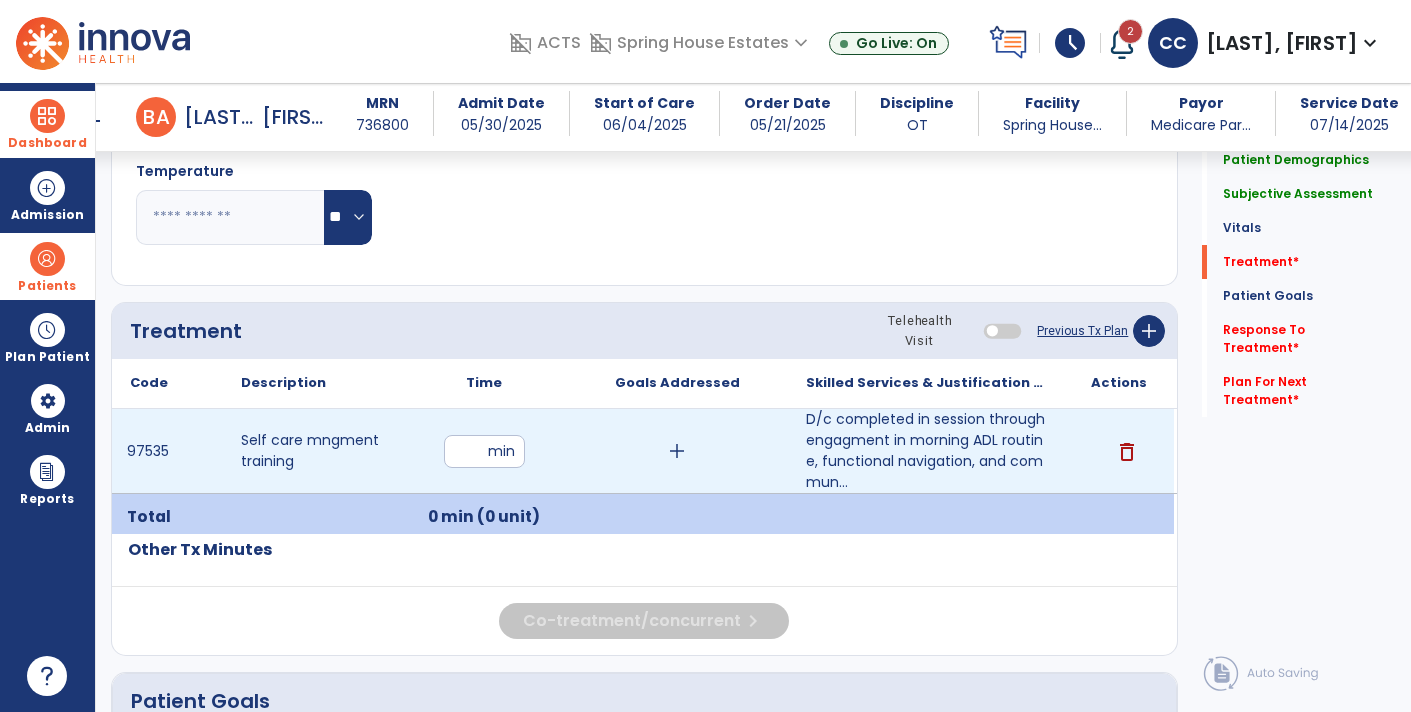 type on "**" 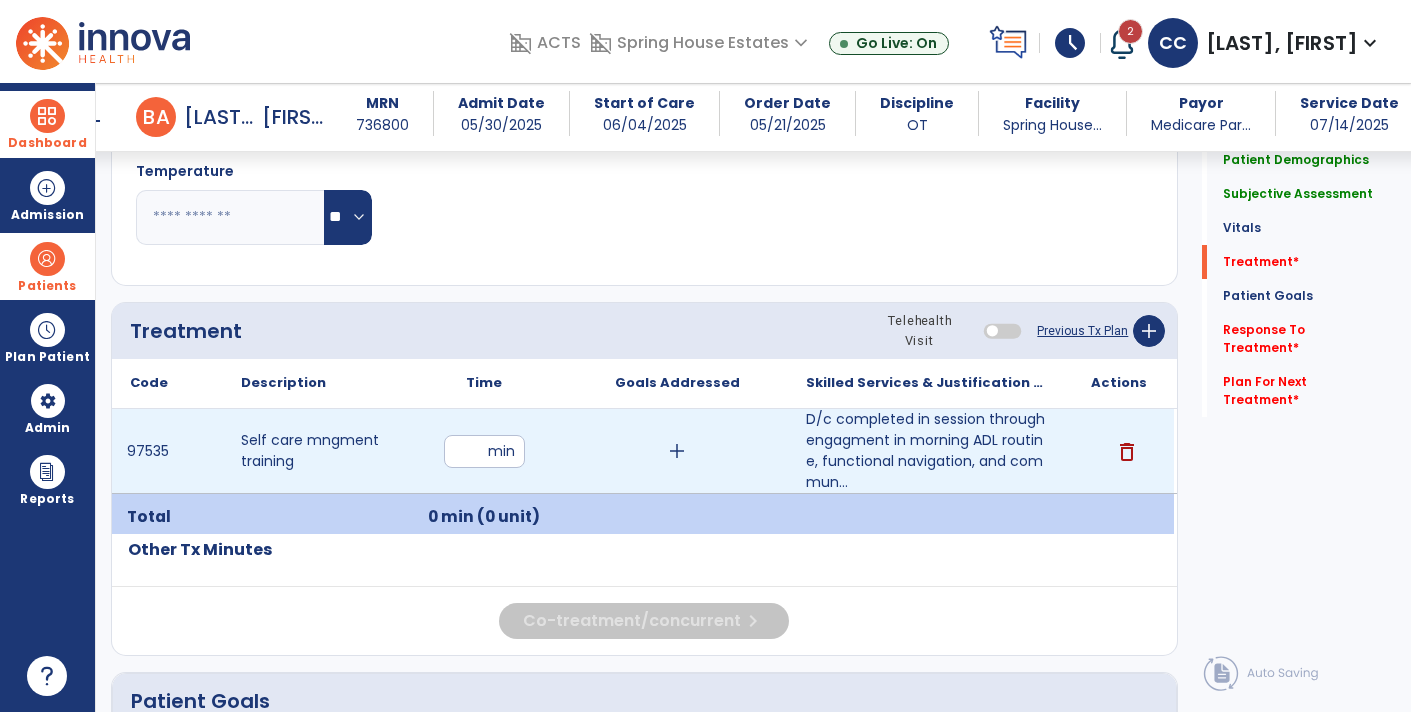 click on "Quick Links  Patient Demographics   Patient Demographics   Subjective Assessment   Subjective Assessment   Vitals   Vitals   Treatment   *  Treatment   *  Patient Goals   Patient Goals   Response To Treatment   *  Response To Treatment   *  Plan For Next Treatment   *  Plan For Next Treatment   *" 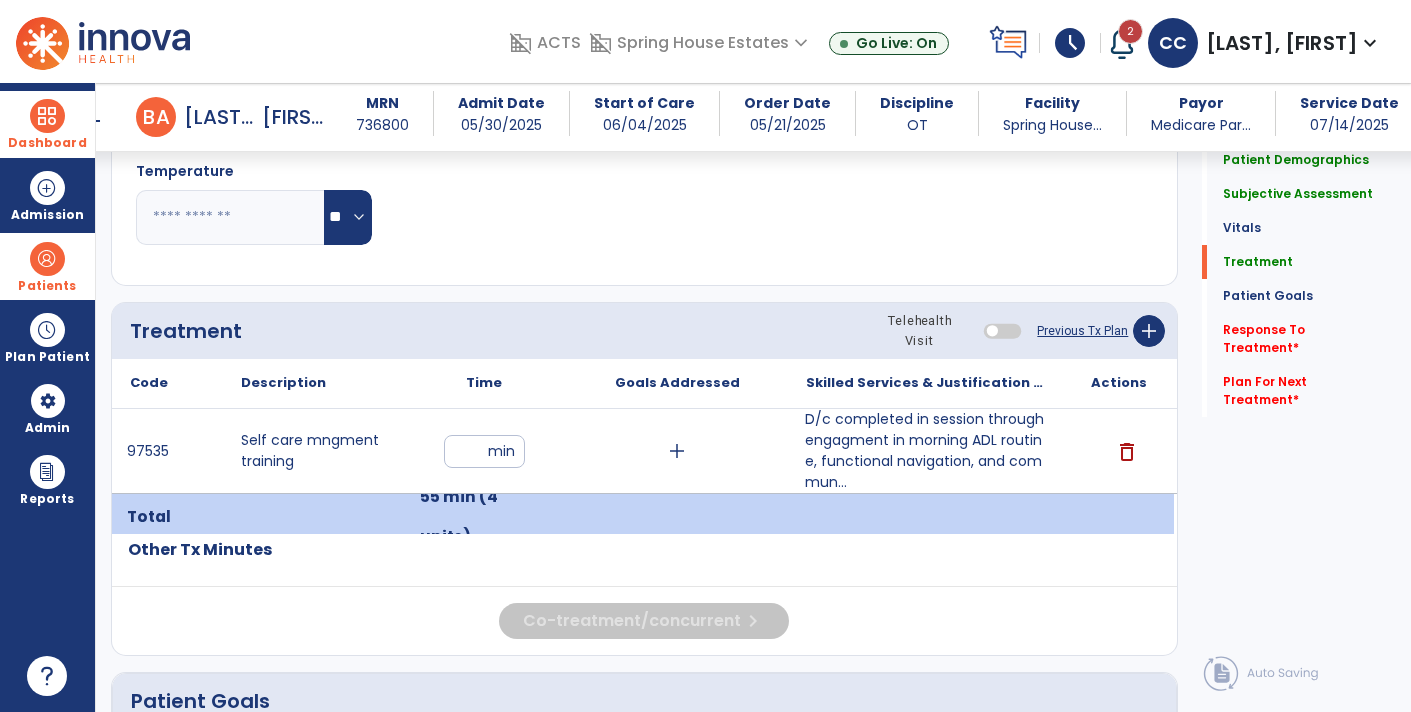 click on "D/c completed in session through engagment in morning ADL routine, functional navigation, and commun..." at bounding box center [926, 451] 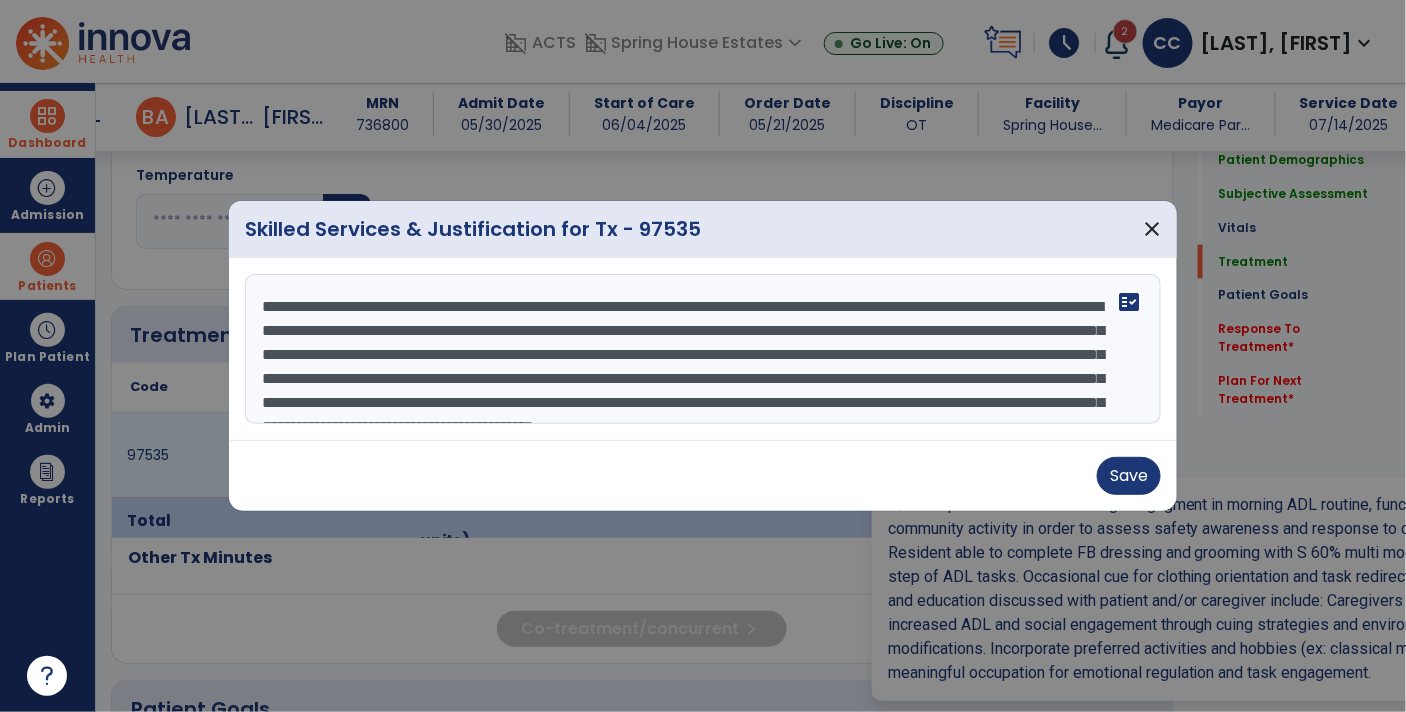 scroll, scrollTop: 987, scrollLeft: 0, axis: vertical 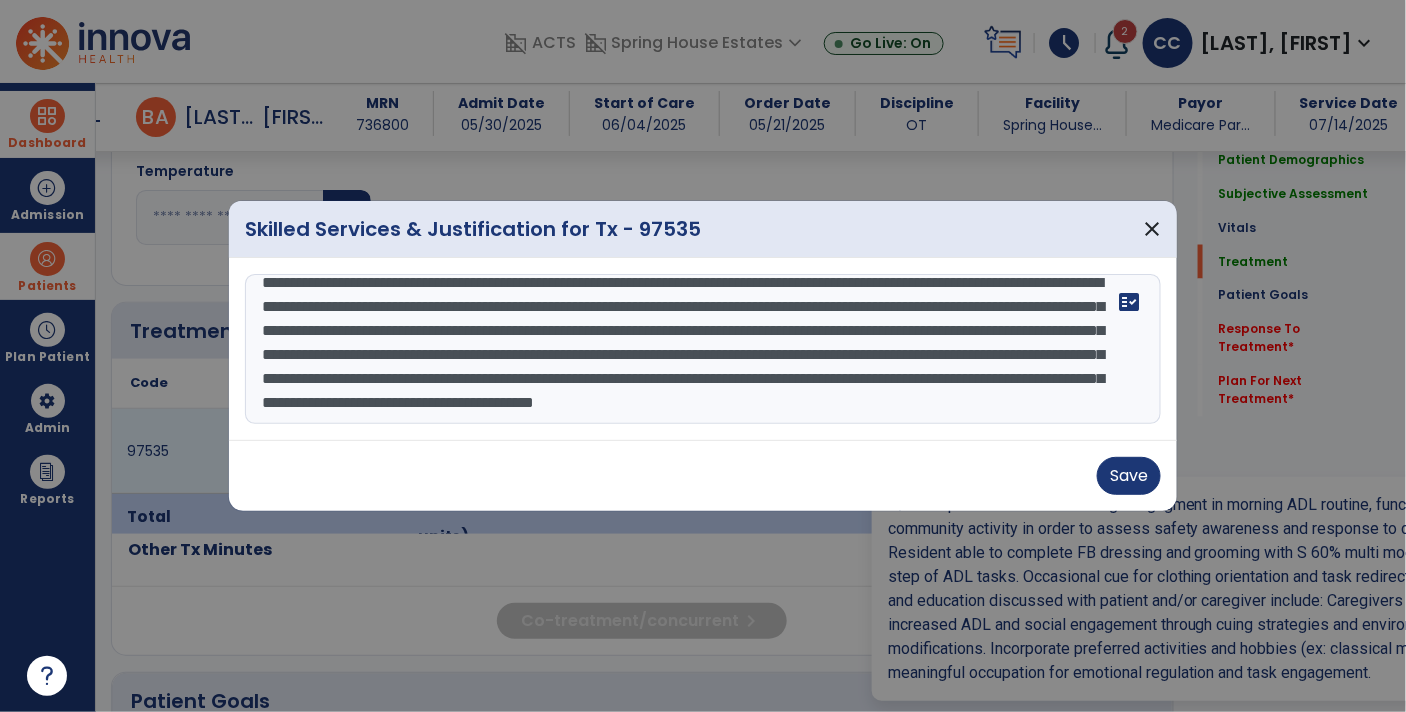 click on "**********" at bounding box center (703, 349) 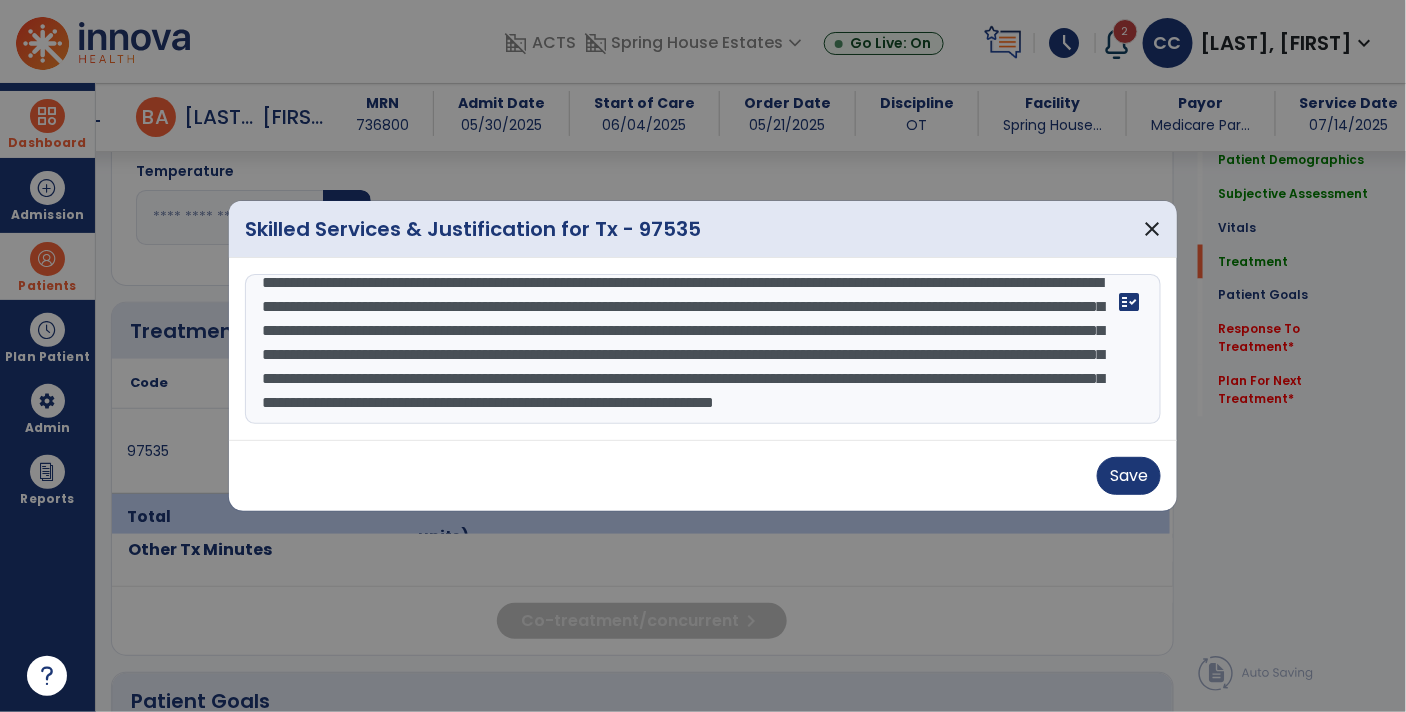 click on "**********" at bounding box center (703, 349) 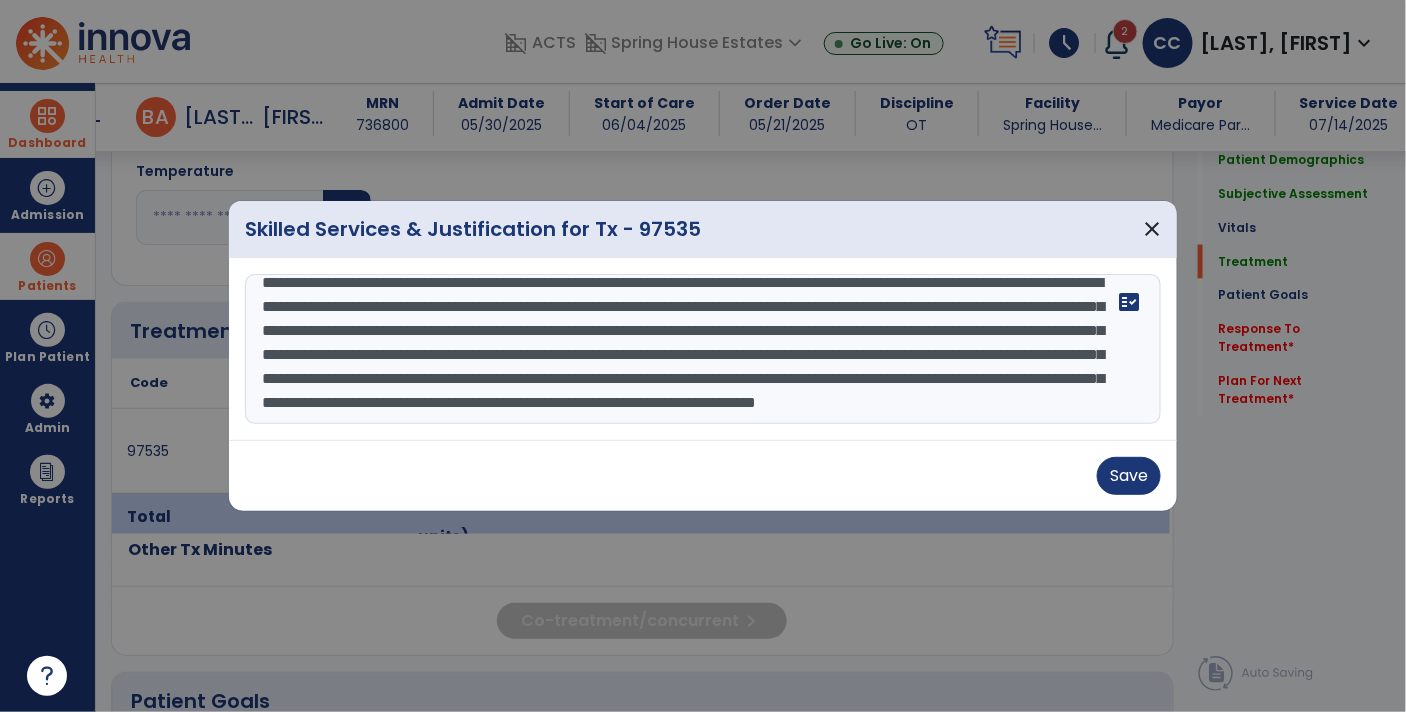 scroll, scrollTop: 2, scrollLeft: 0, axis: vertical 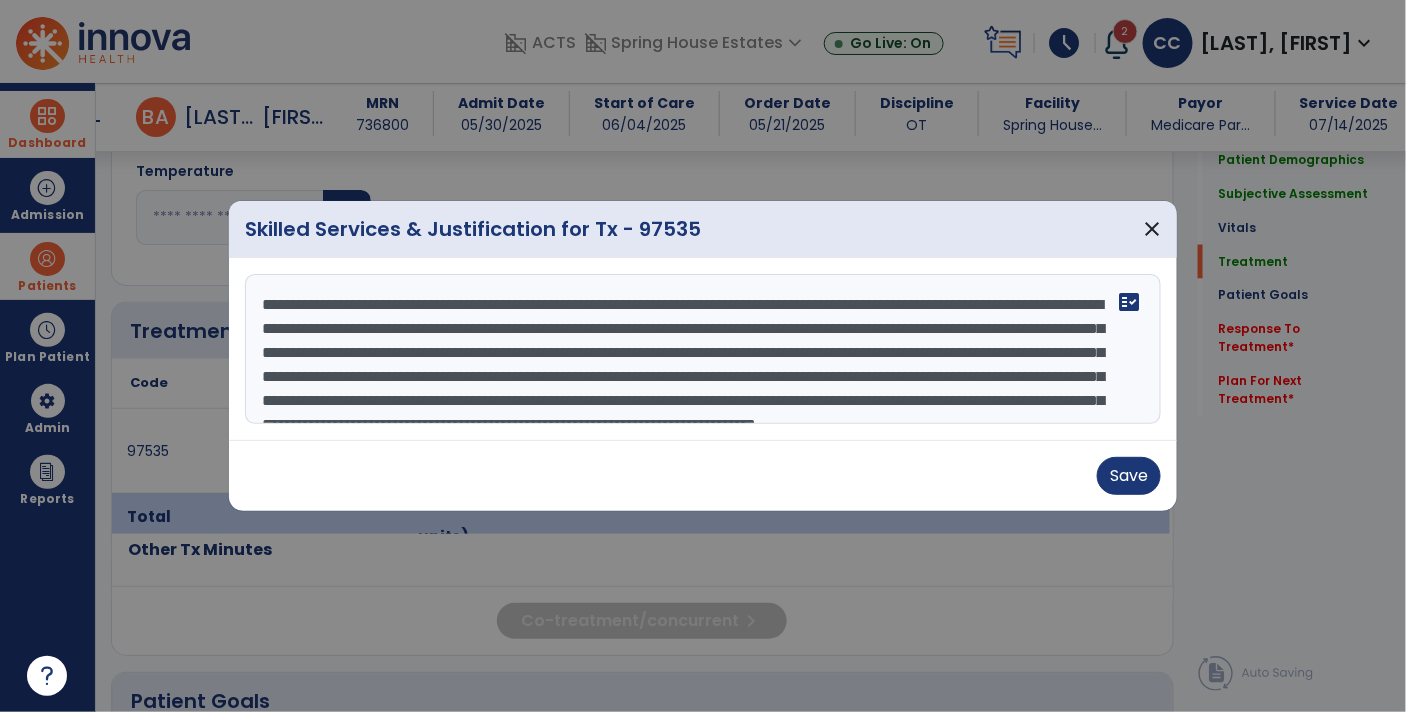 click on "**********" at bounding box center [703, 349] 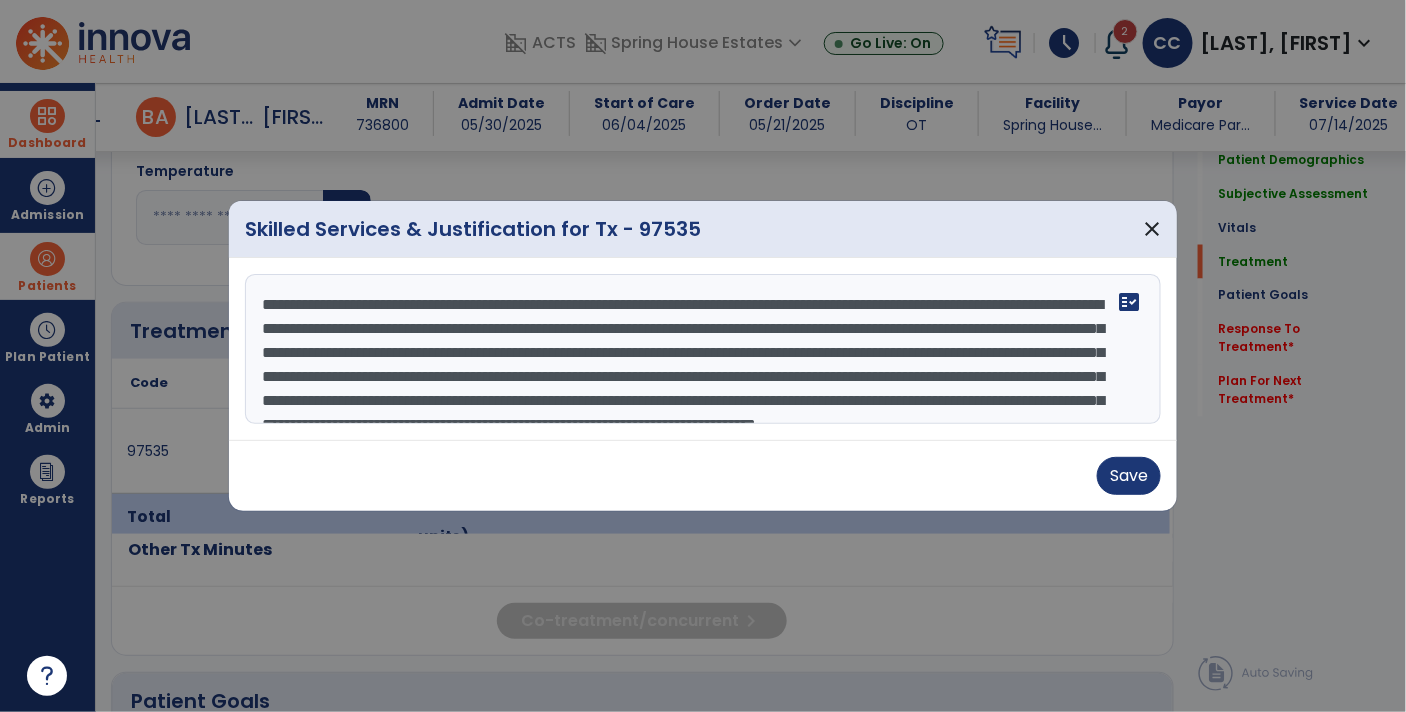 type on "**********" 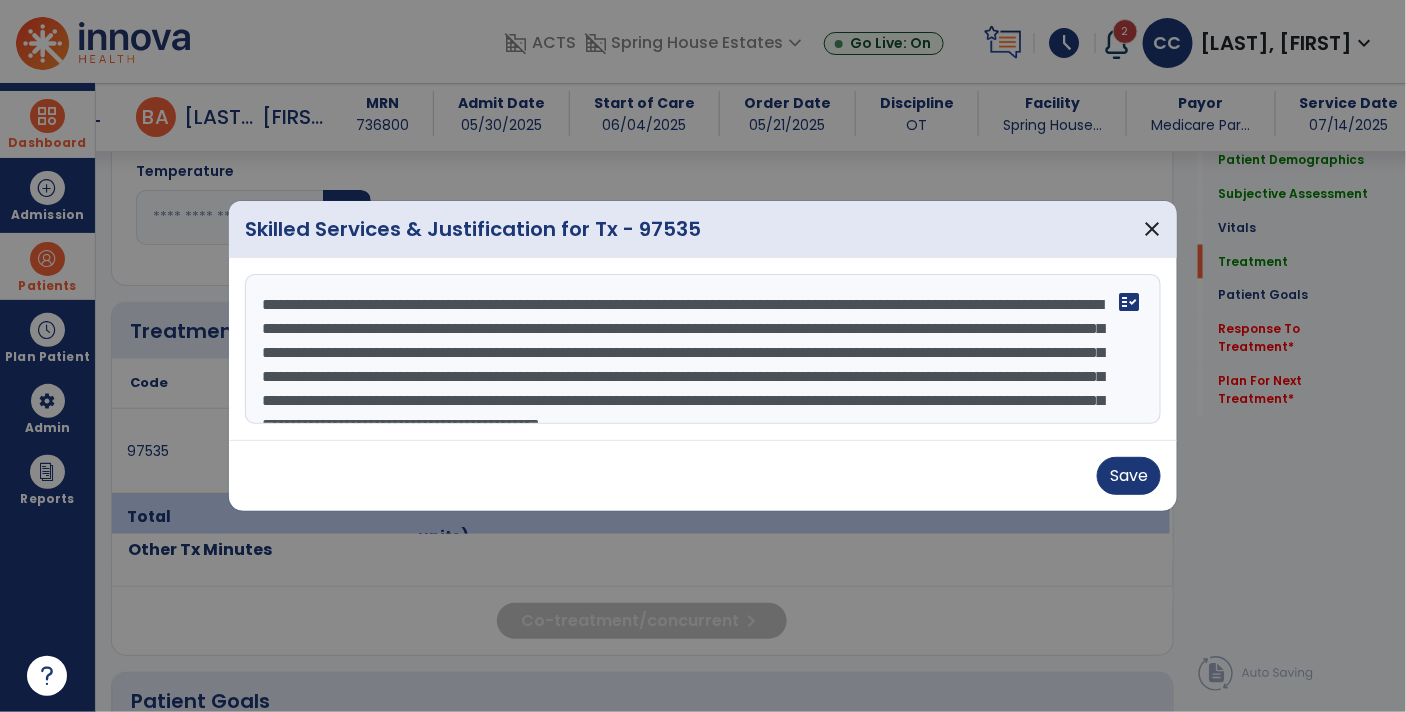 scroll, scrollTop: 39, scrollLeft: 0, axis: vertical 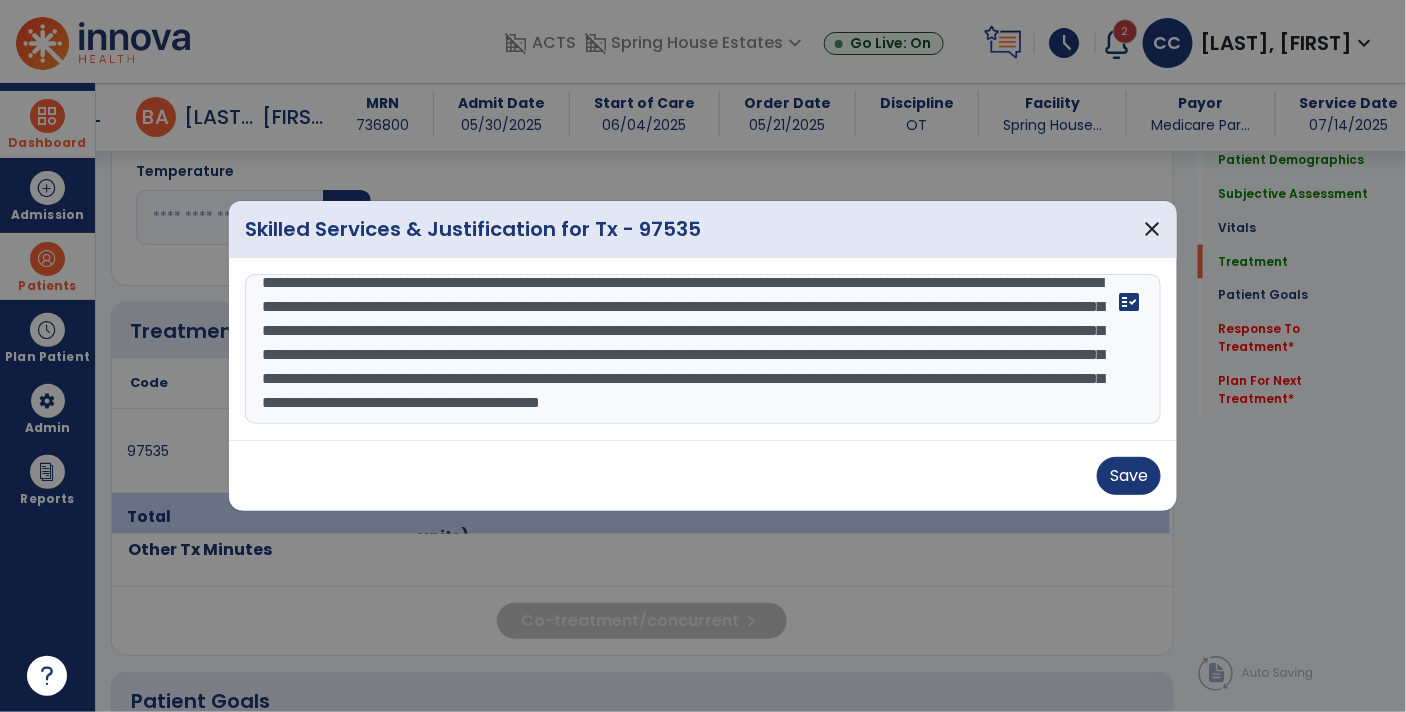 click on "**********" at bounding box center [703, 349] 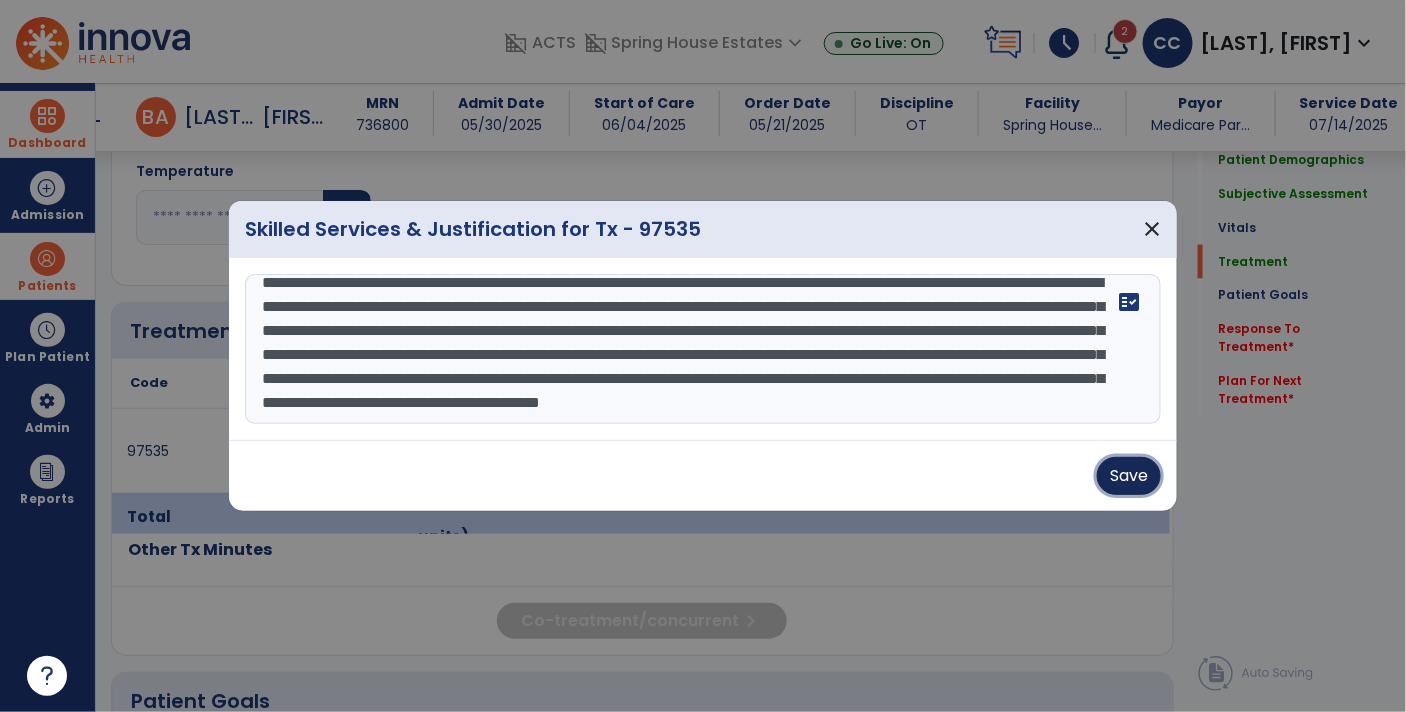 click on "Save" at bounding box center (1129, 476) 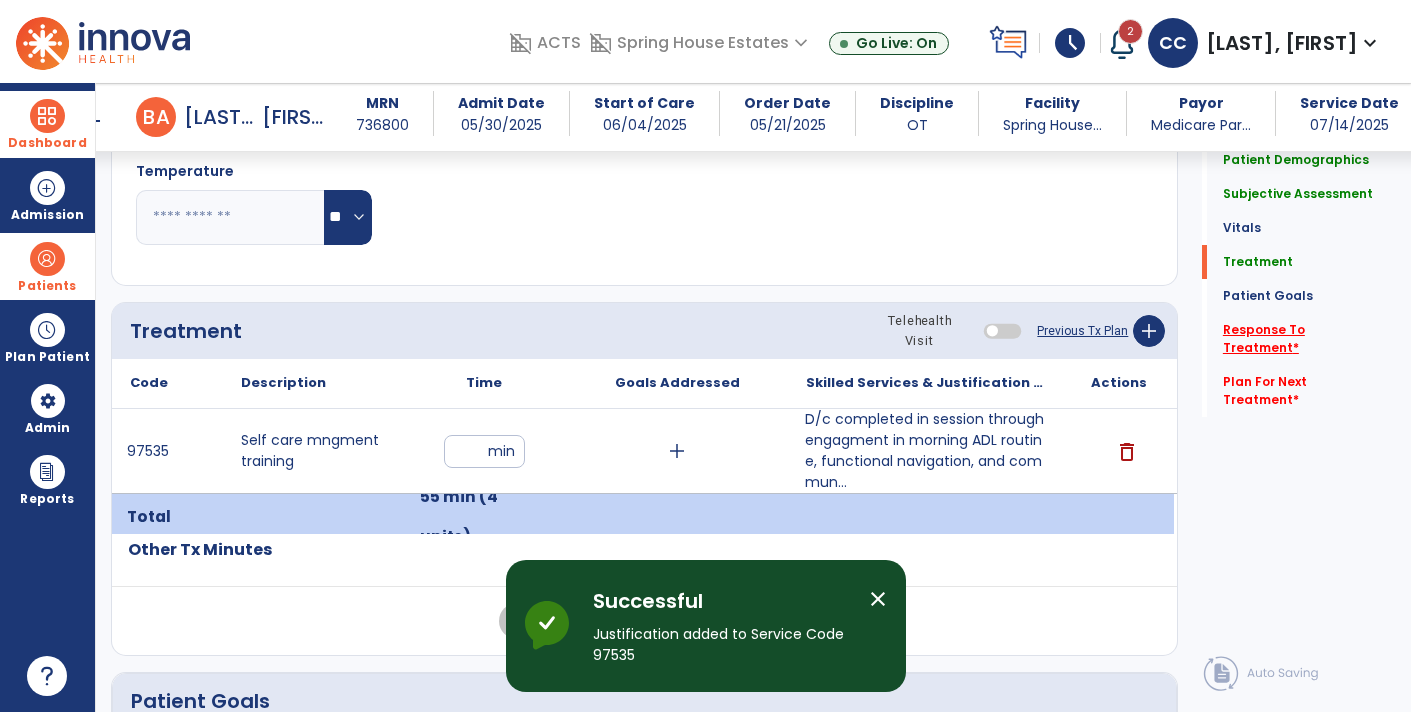 click on "Response To Treatment   *" 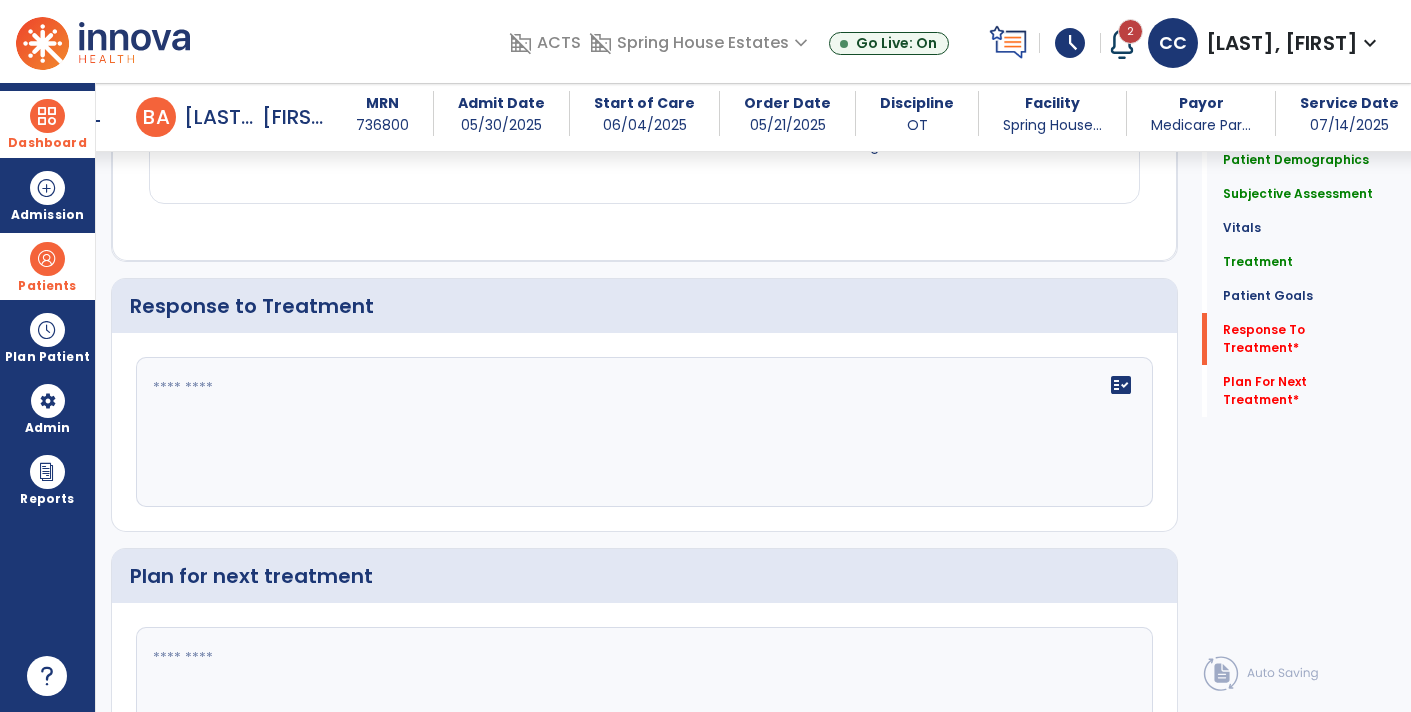 click 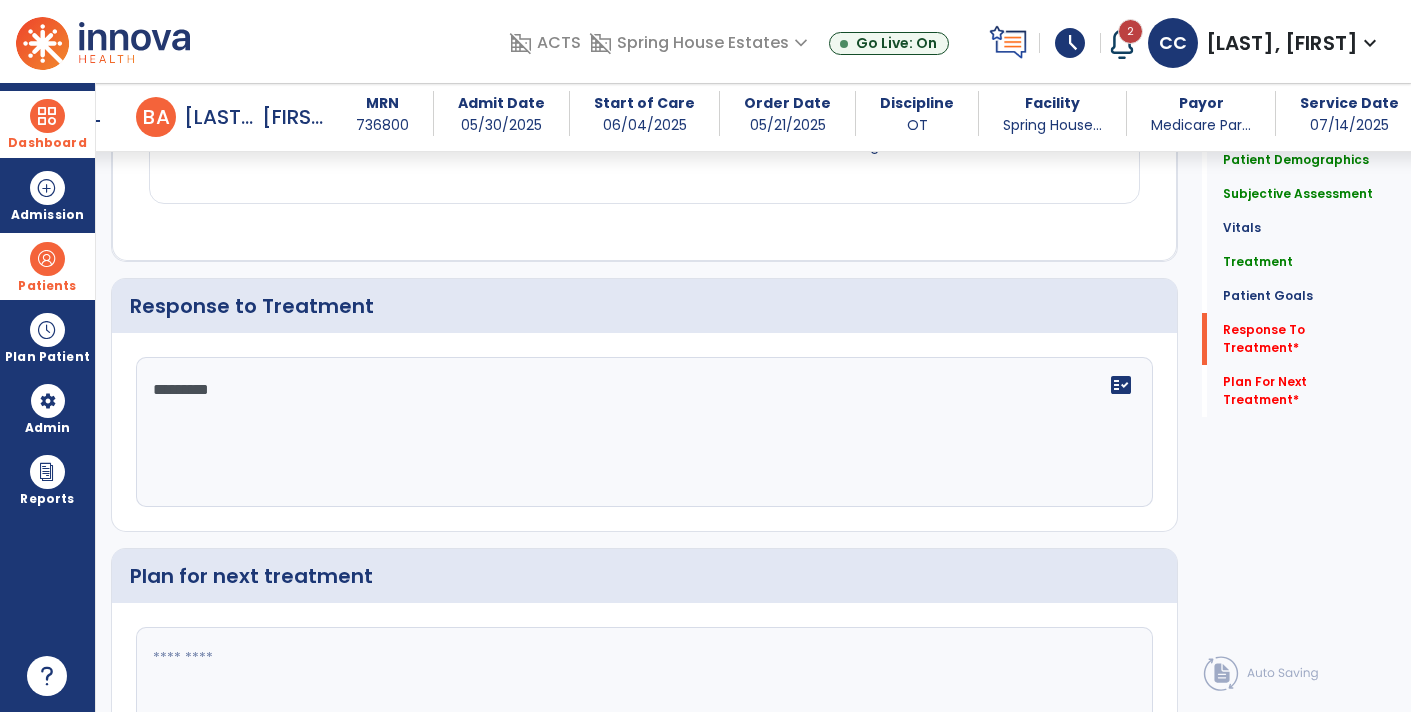 type on "*********" 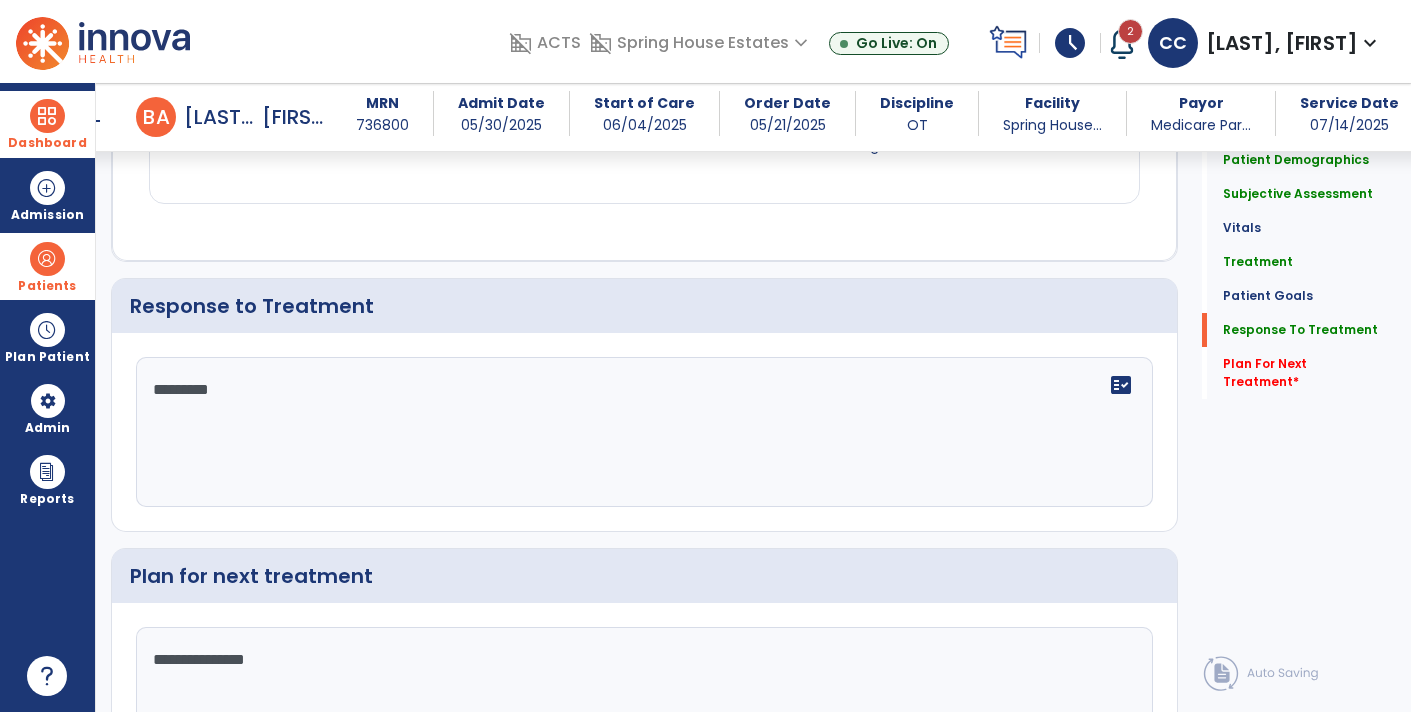 type on "**********" 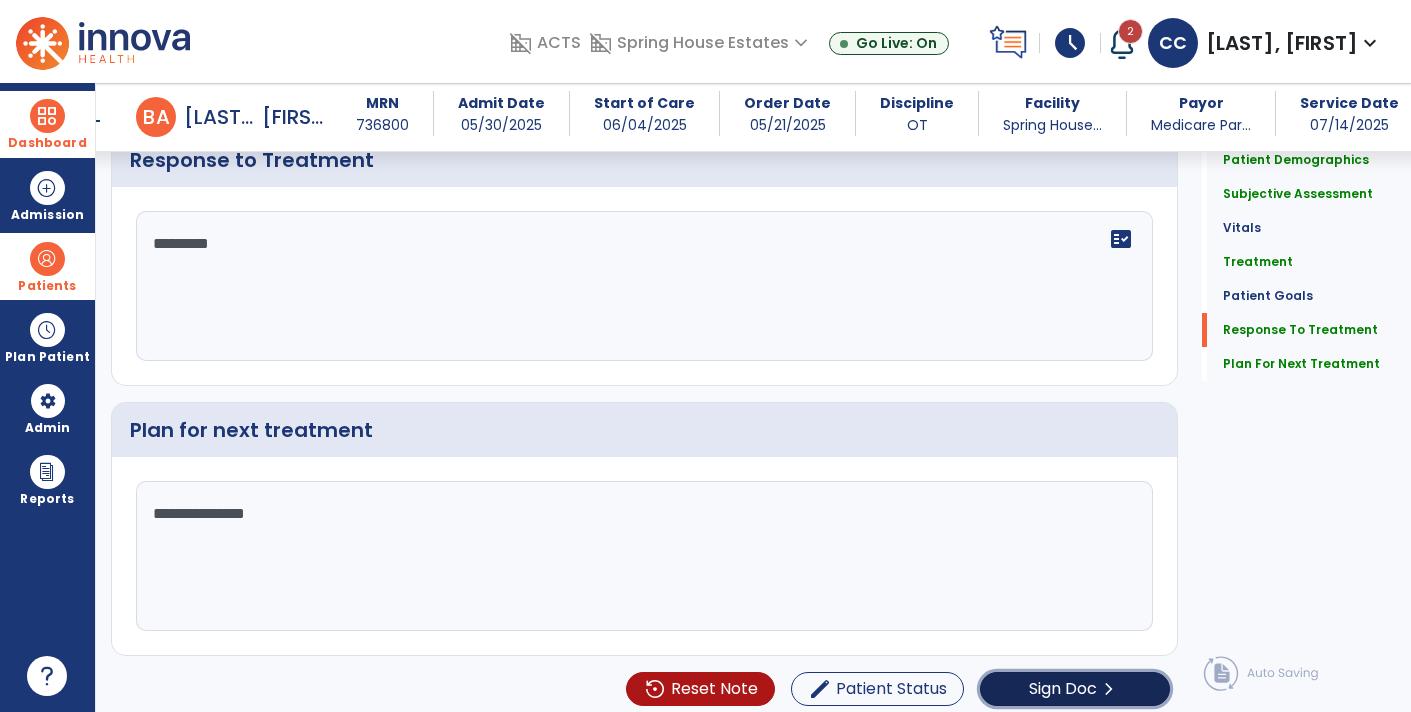 click on "Sign Doc" 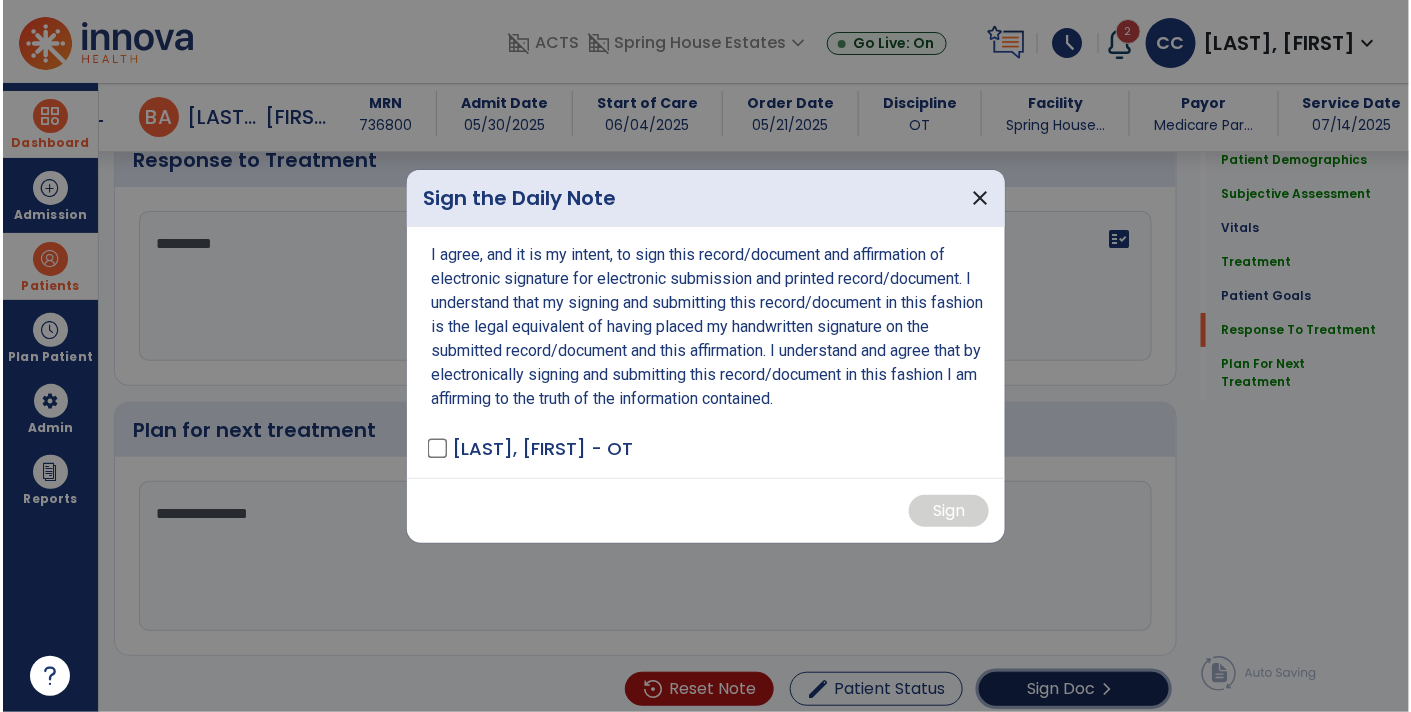 scroll, scrollTop: 2256, scrollLeft: 0, axis: vertical 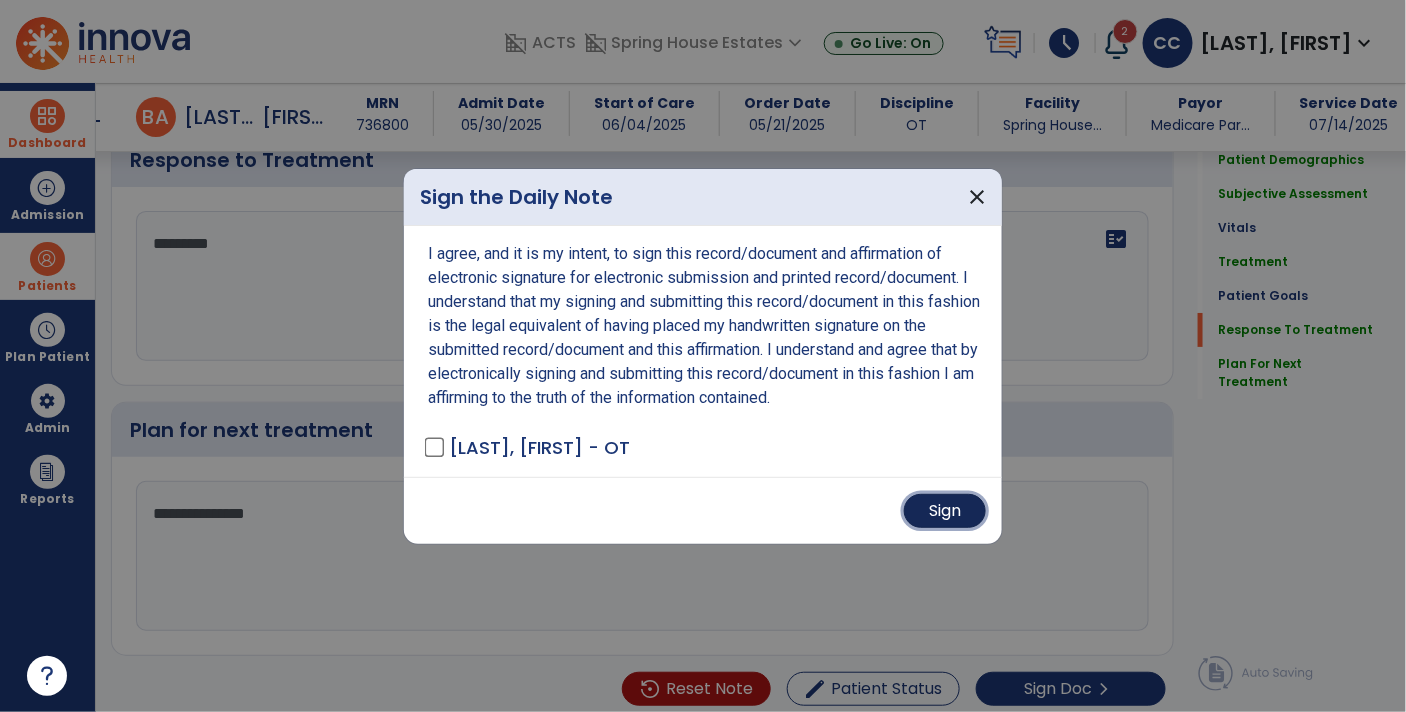 click on "Sign" at bounding box center [945, 511] 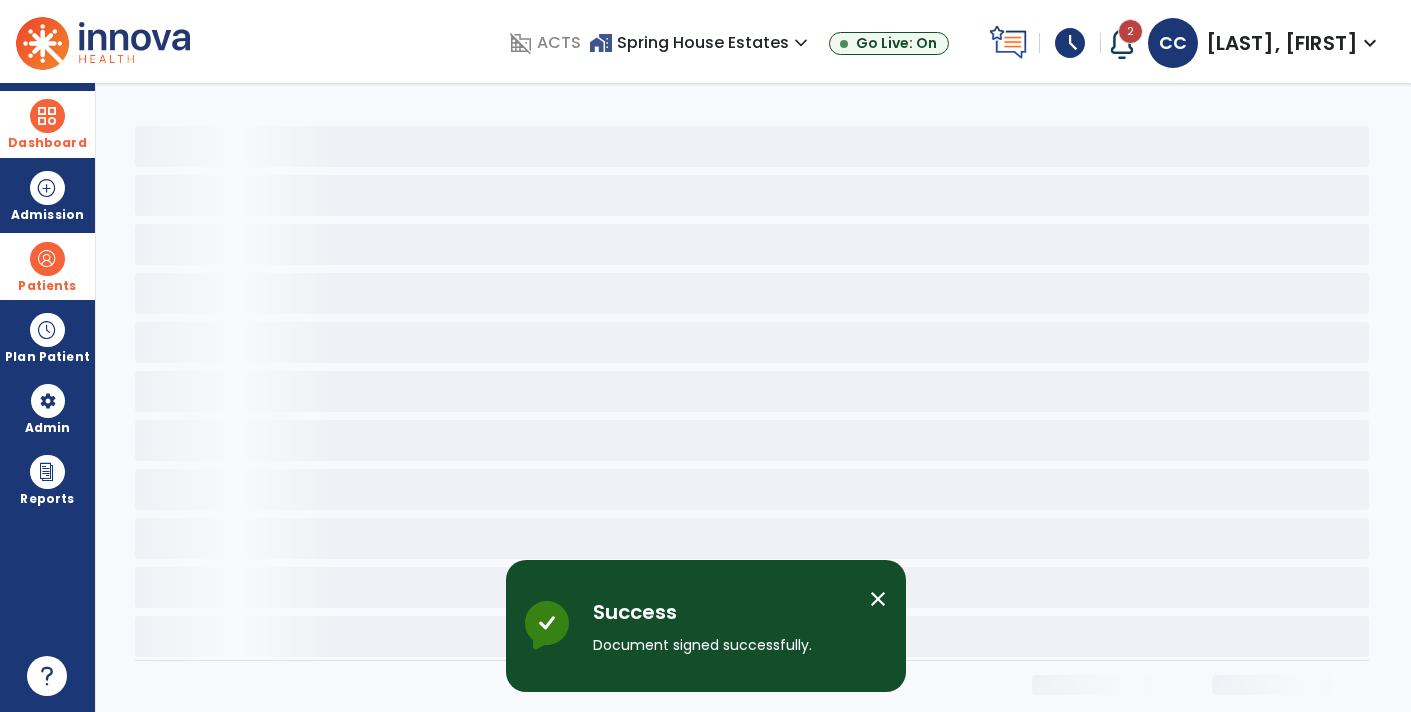 scroll, scrollTop: 0, scrollLeft: 0, axis: both 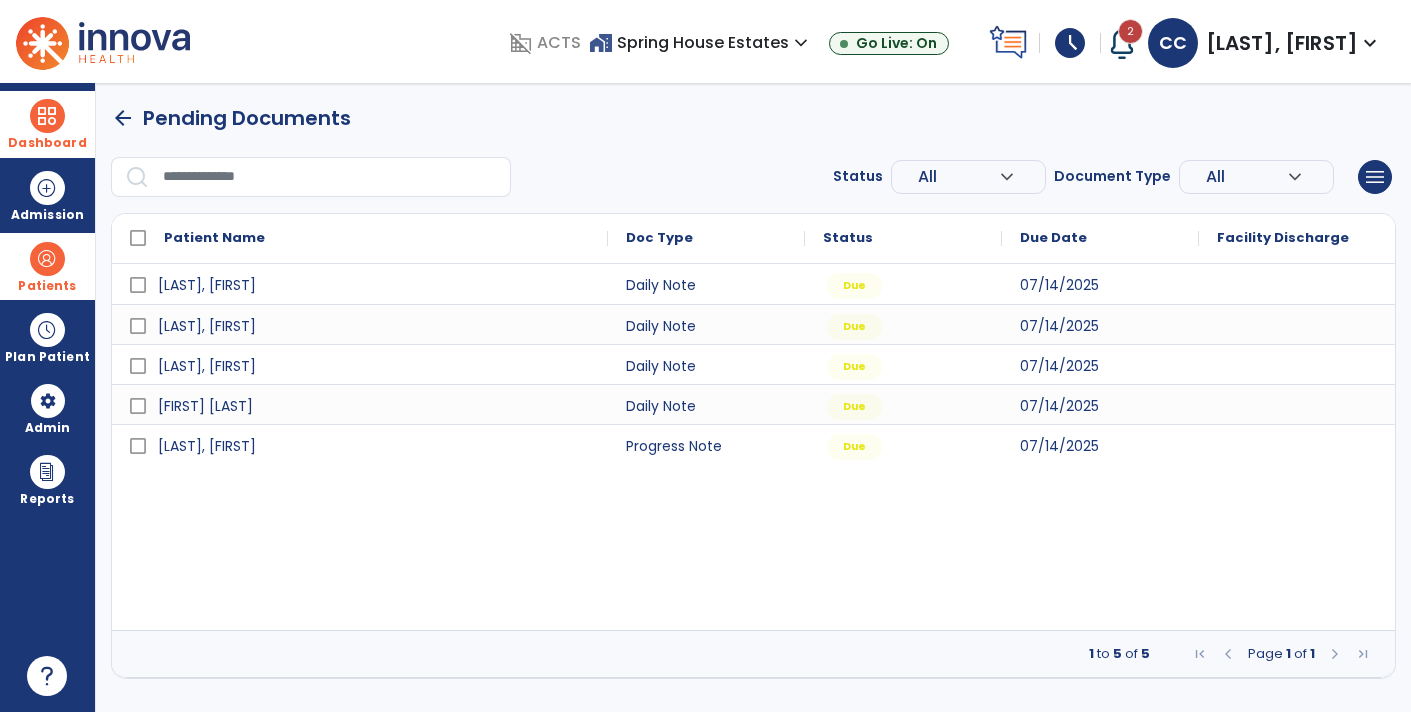 click on "Dashboard" at bounding box center [47, 124] 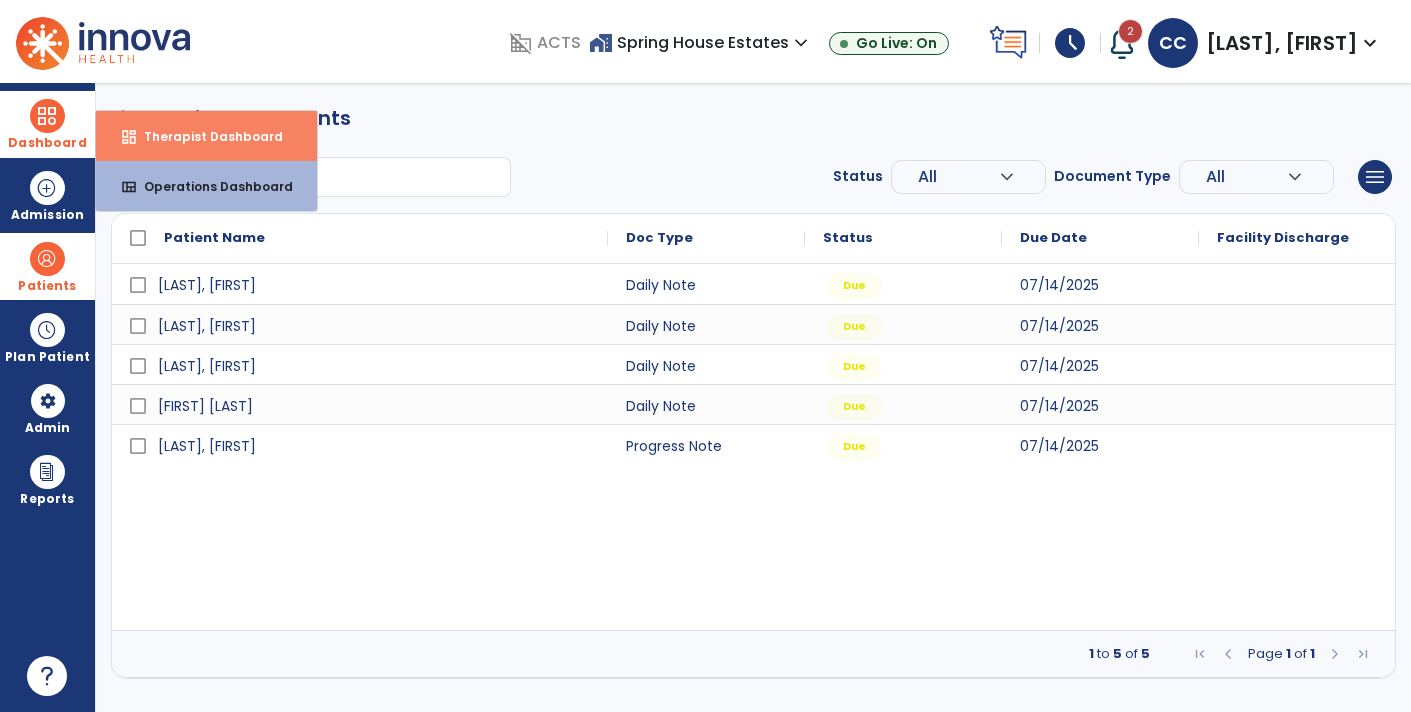 click on "Therapist Dashboard" at bounding box center (205, 136) 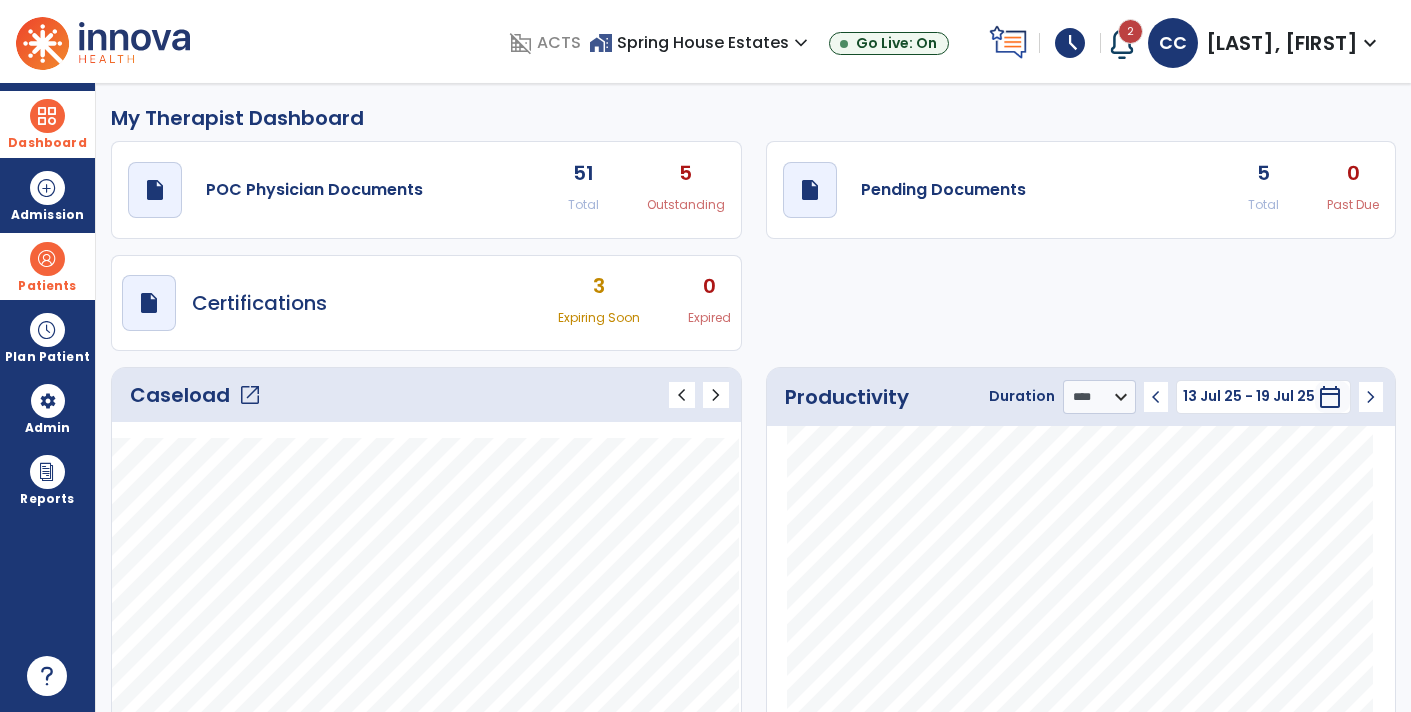click on "Patients" at bounding box center [47, 266] 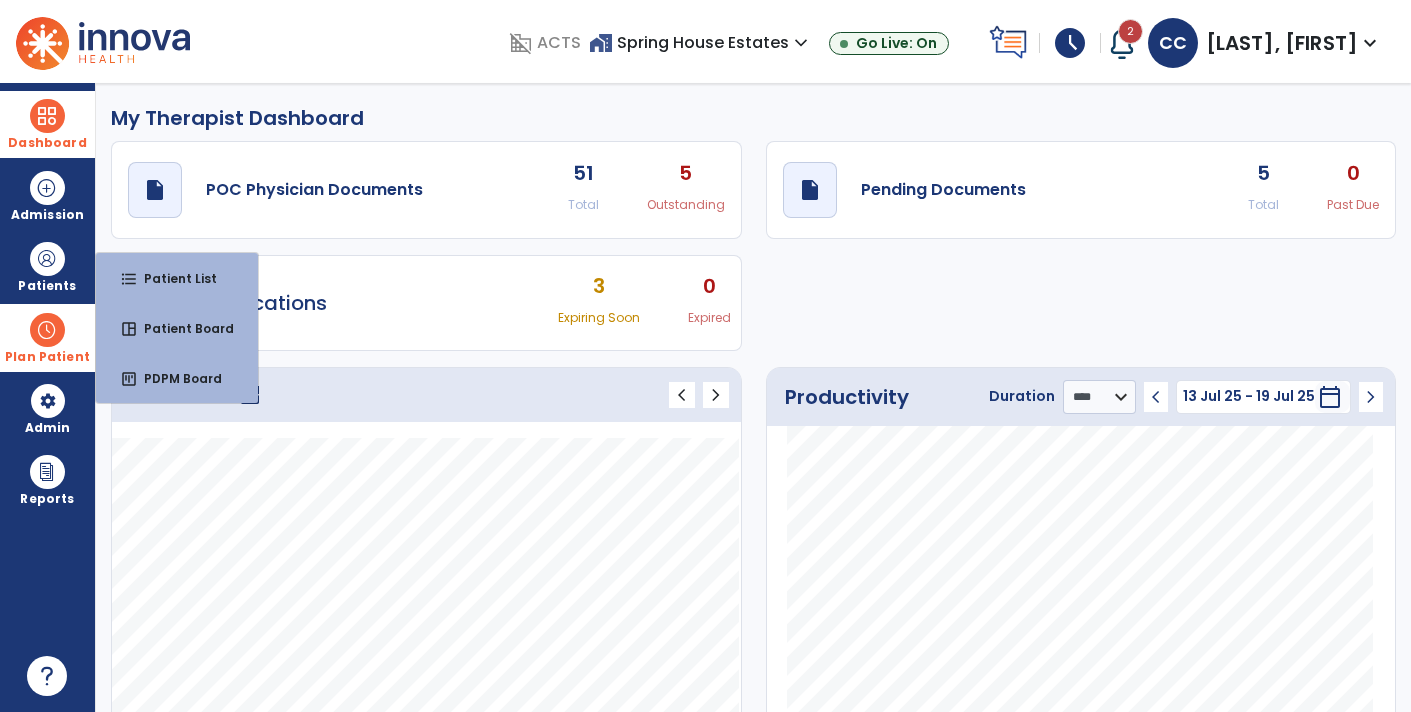 click on "Plan Patient" at bounding box center (47, 286) 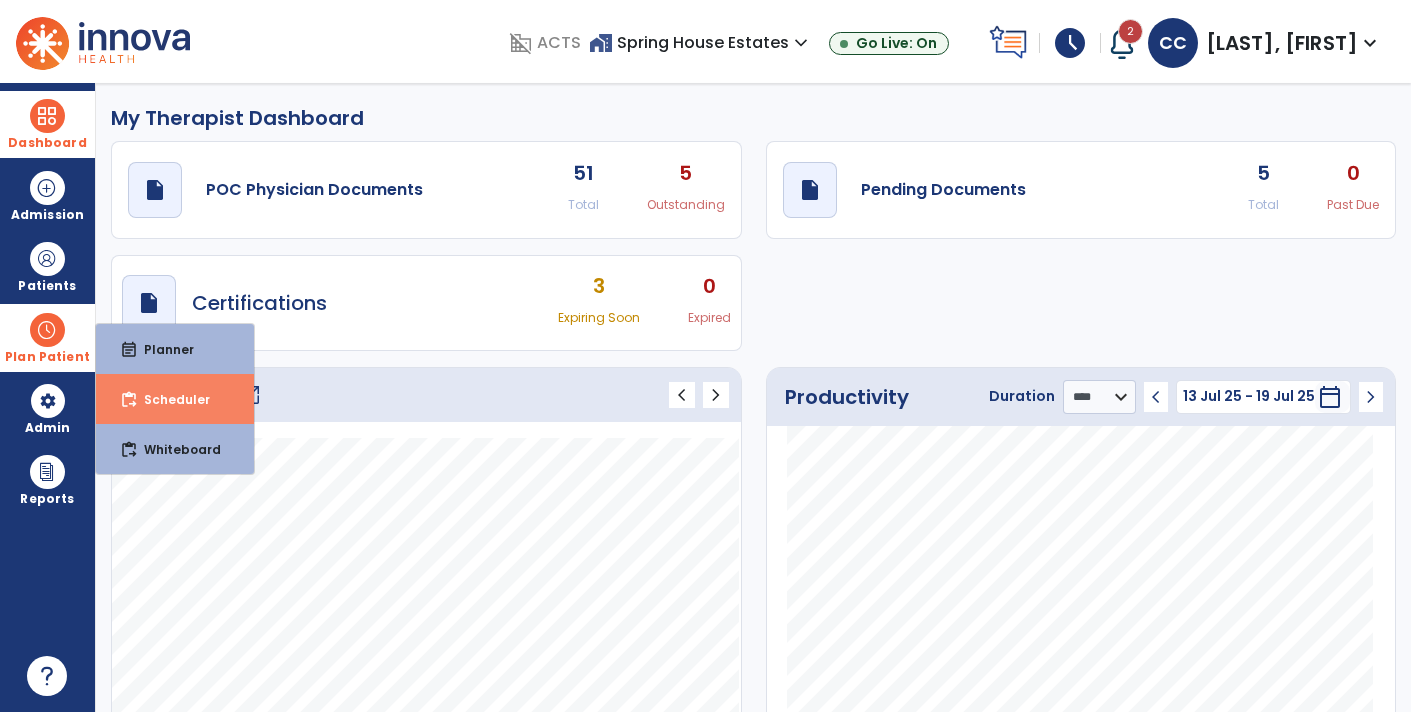 click on "content_paste_go  Scheduler" at bounding box center (175, 399) 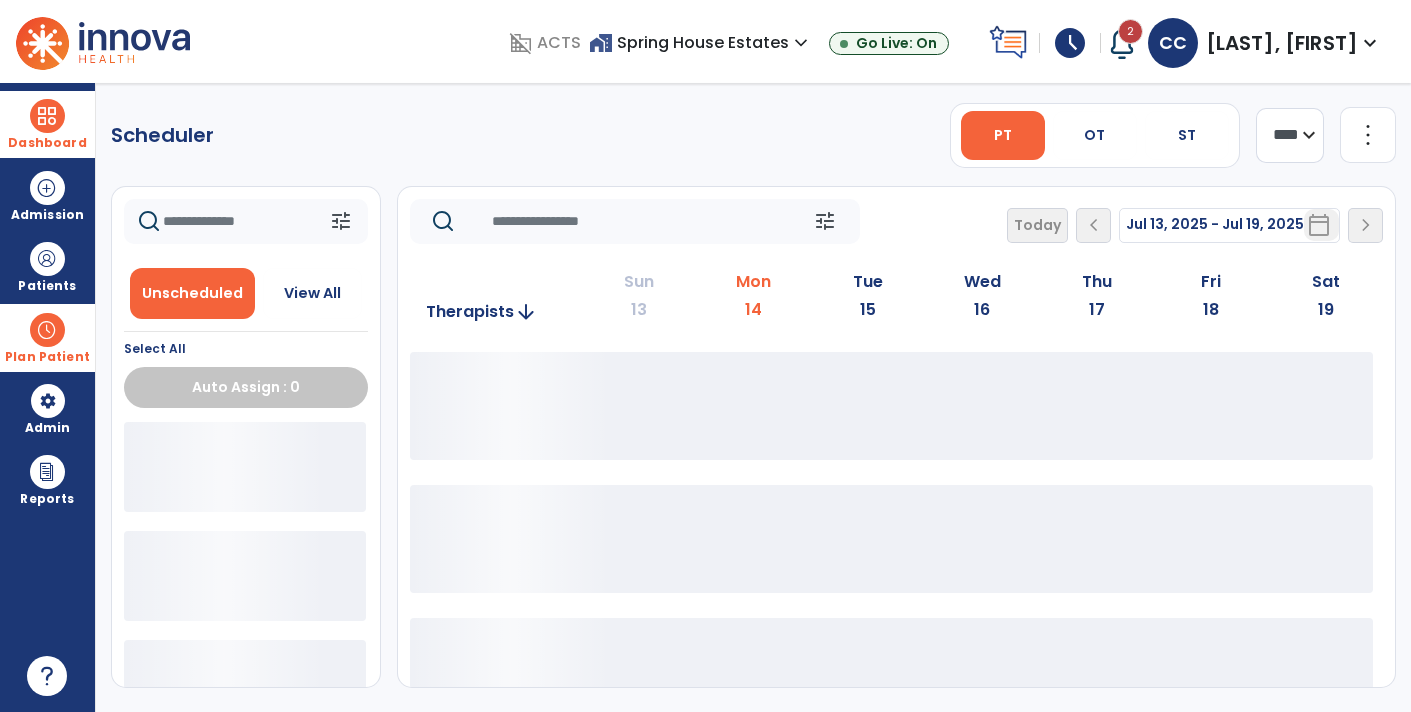 click 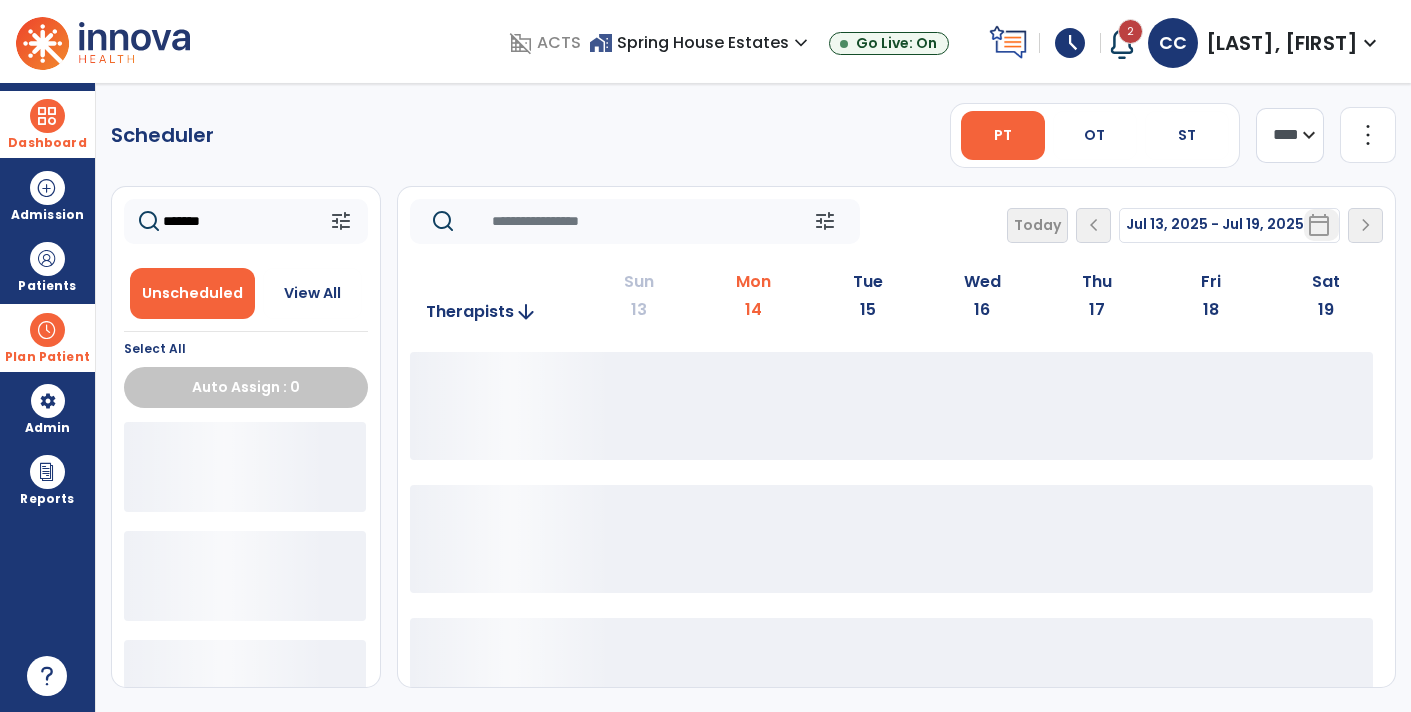 type on "*******" 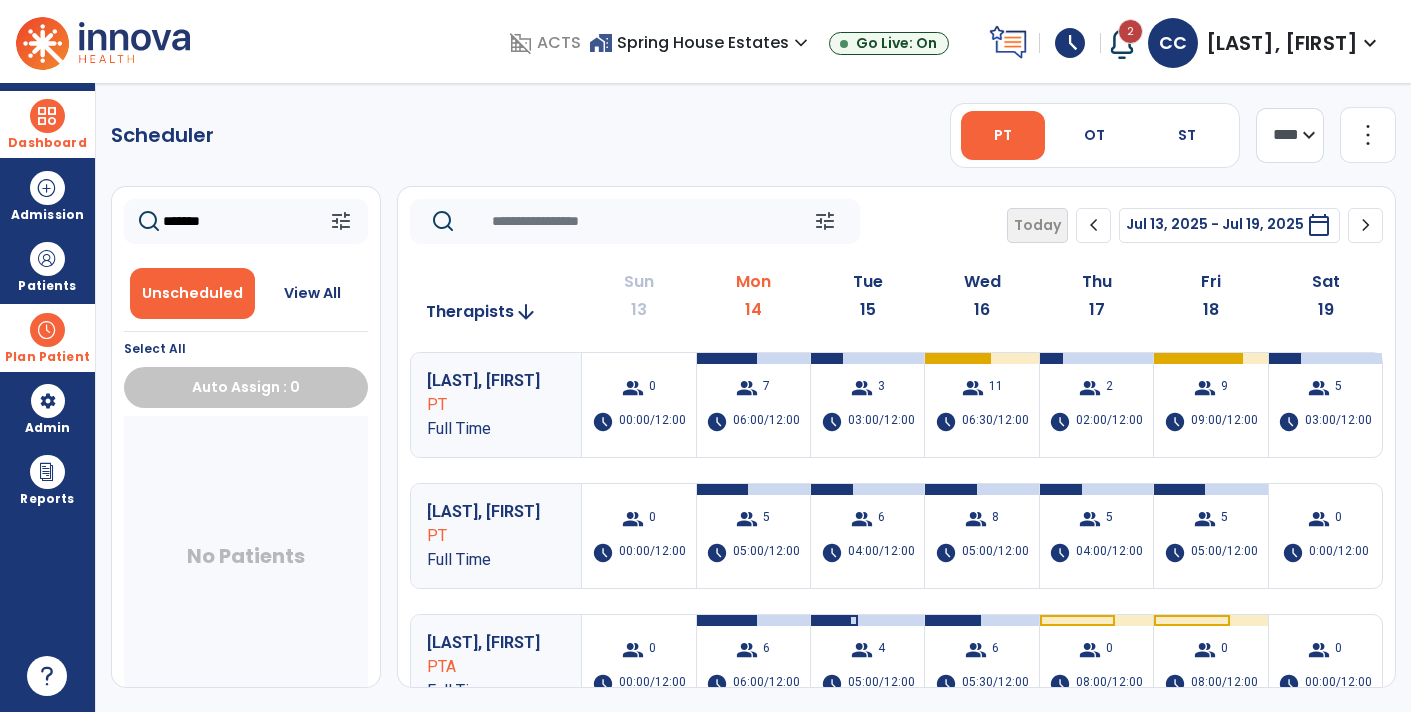 click on "Plan Patient" at bounding box center (47, 337) 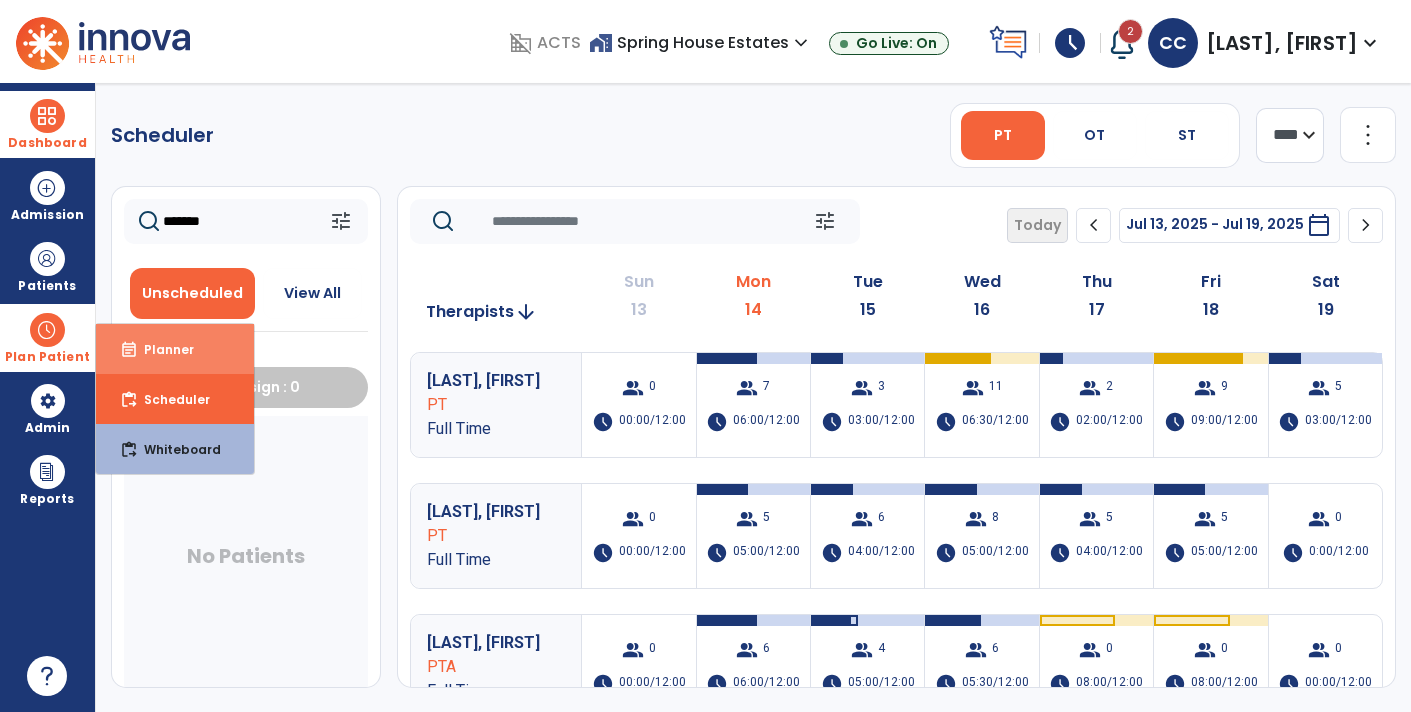 click on "Planner" at bounding box center (161, 349) 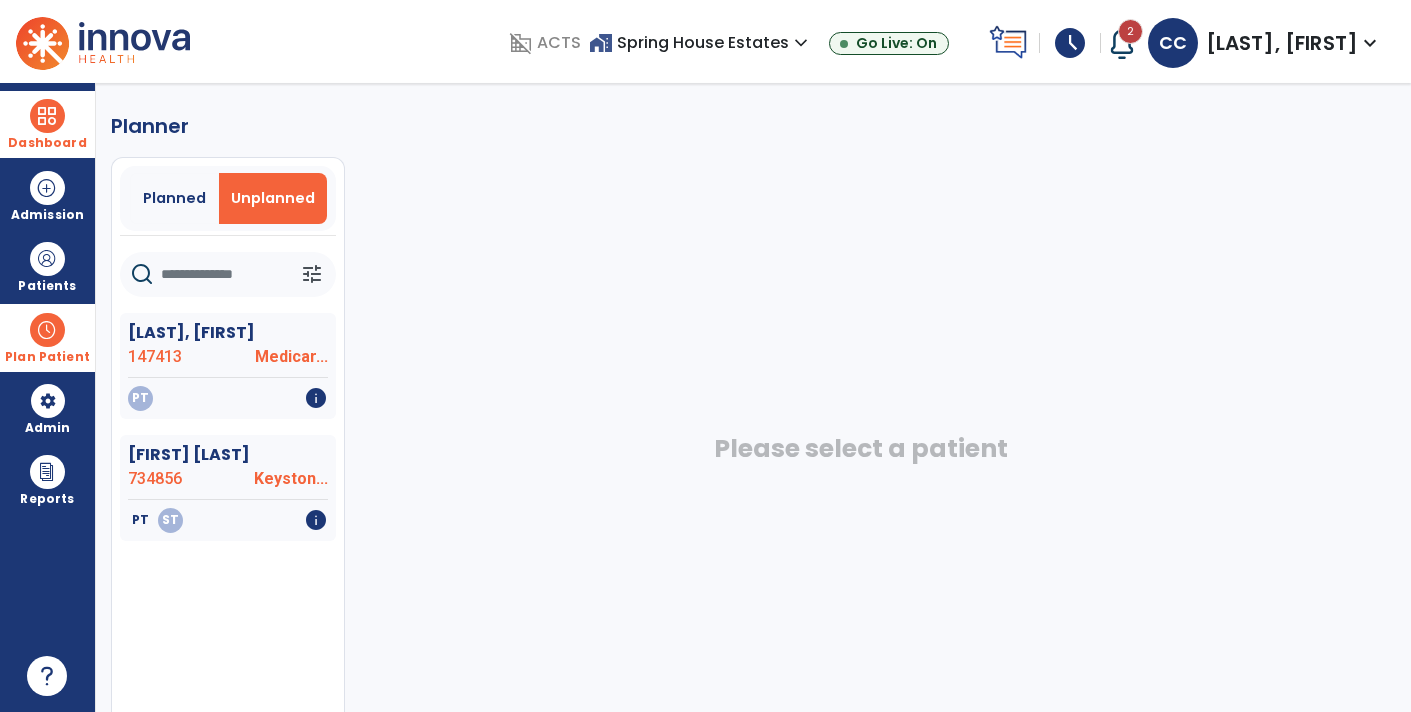 click 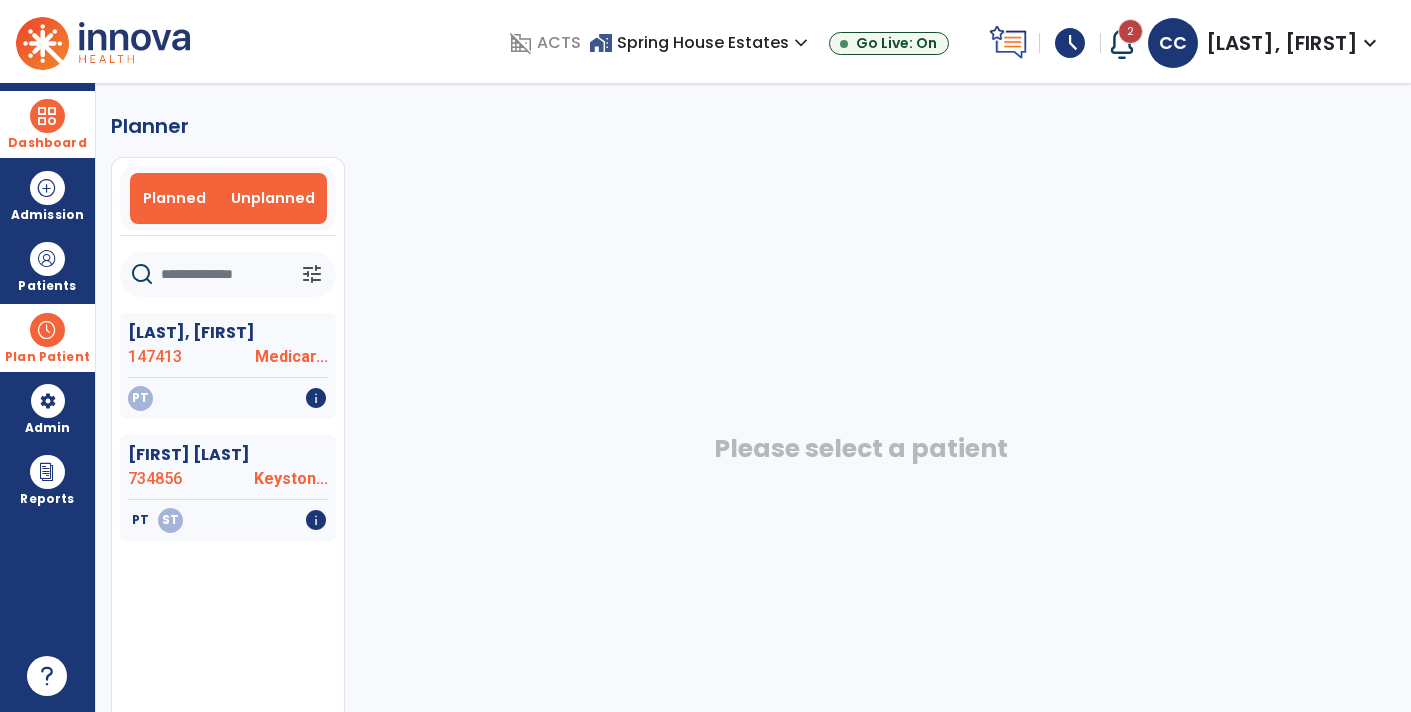 click on "Planned" at bounding box center (174, 198) 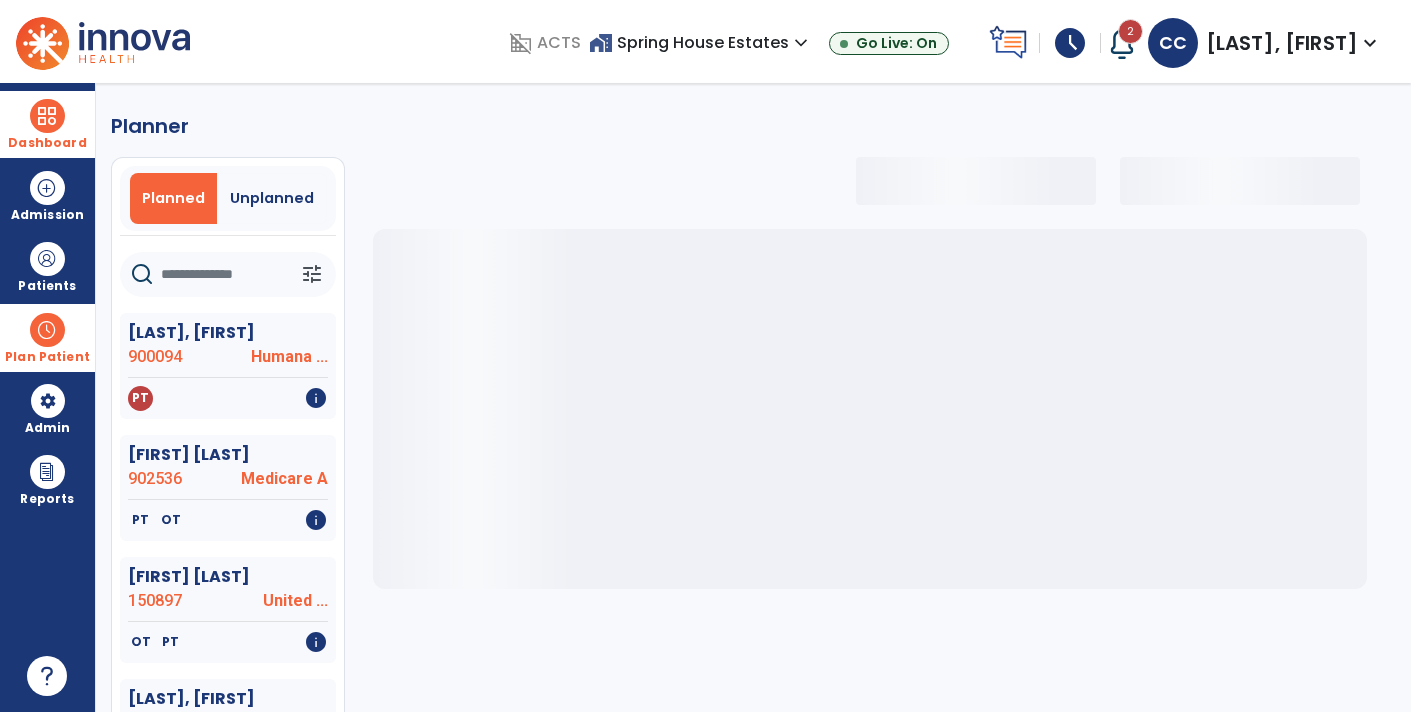 click 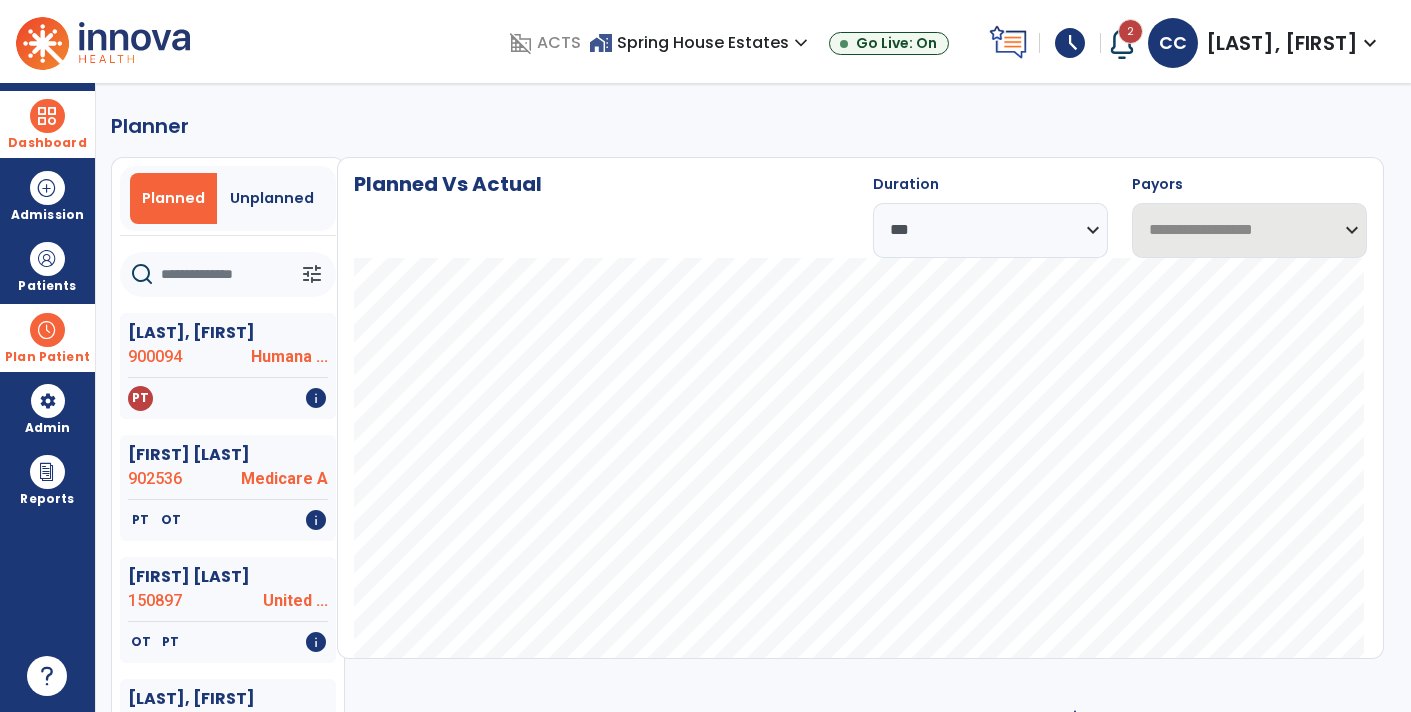select on "***" 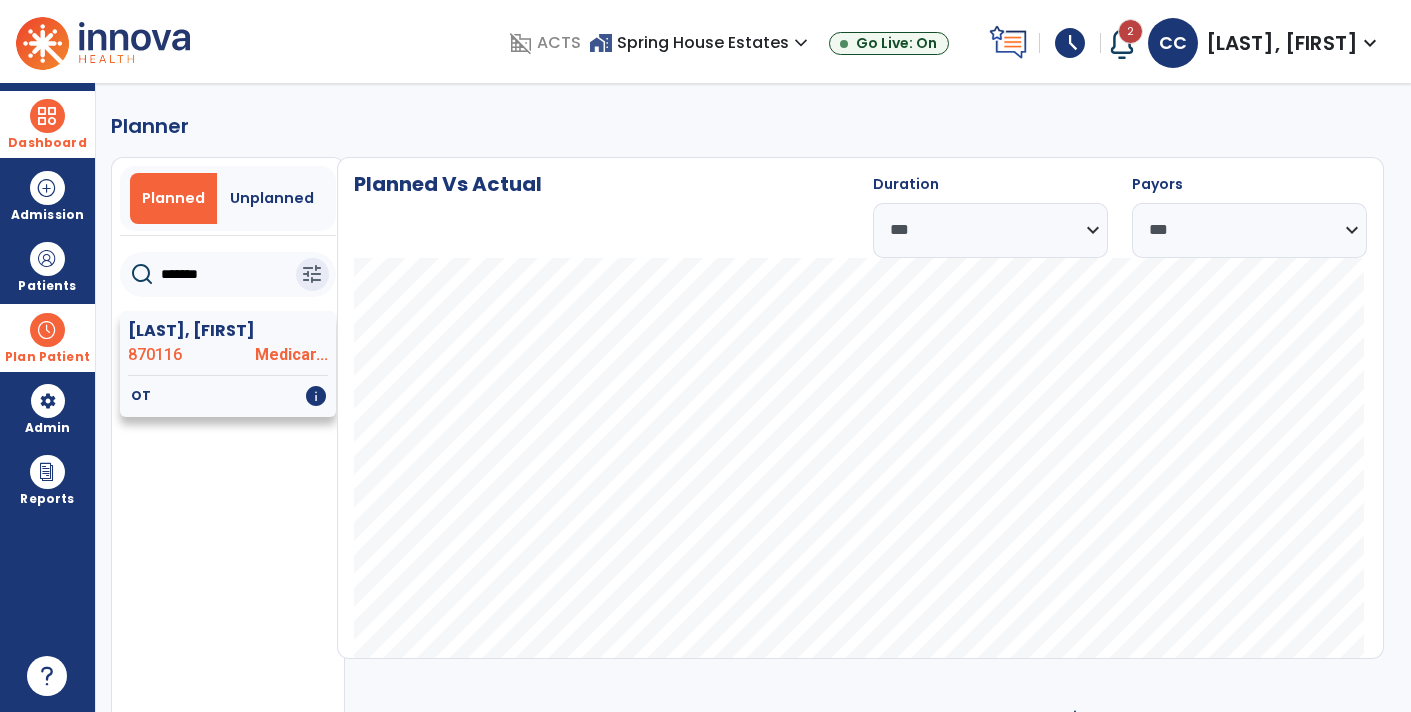 type on "*******" 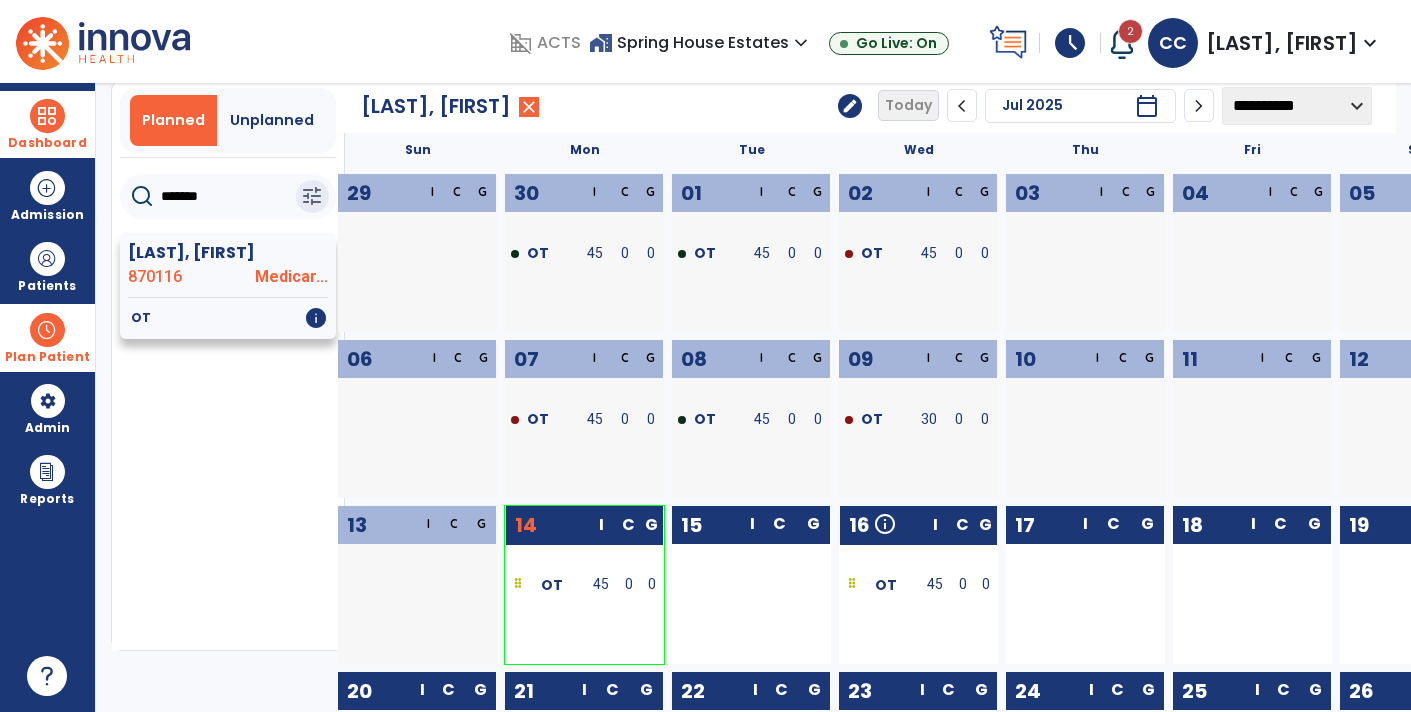 scroll, scrollTop: 0, scrollLeft: 0, axis: both 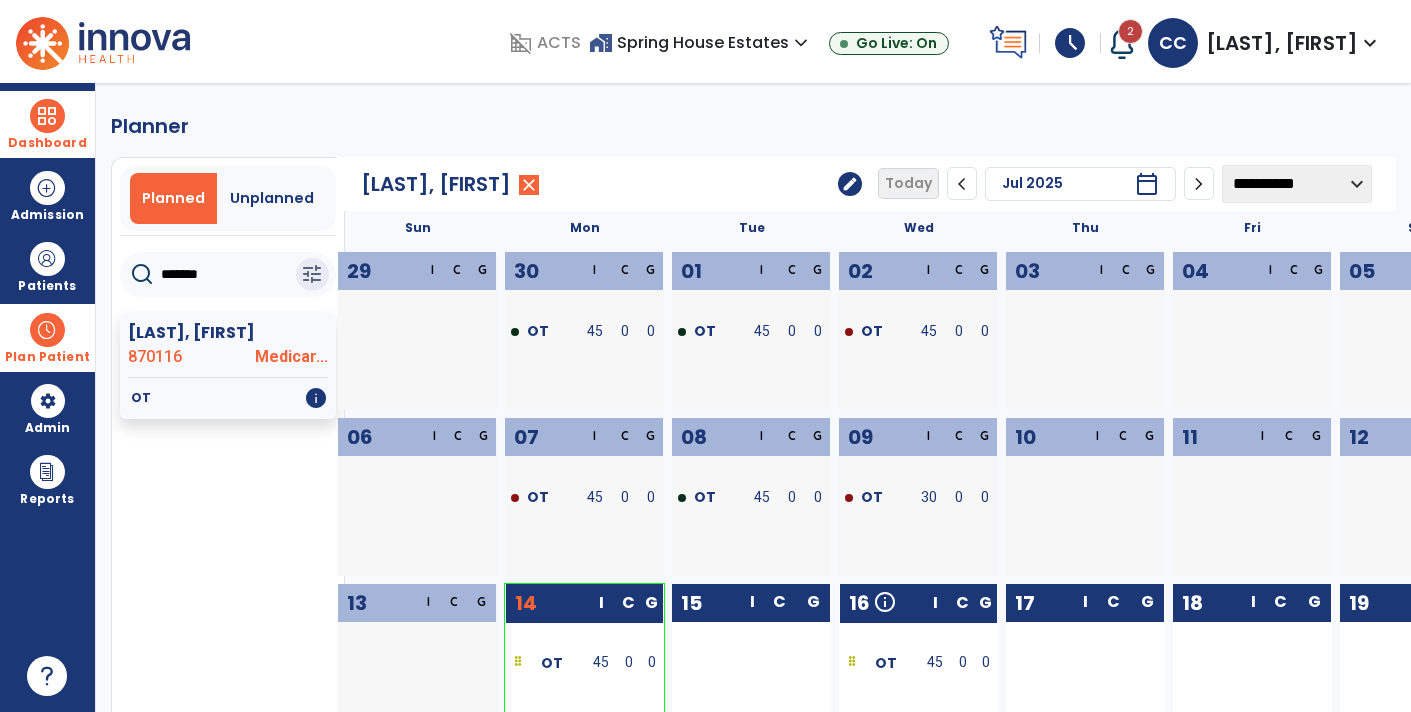 click on "Plan Patient" at bounding box center (47, 337) 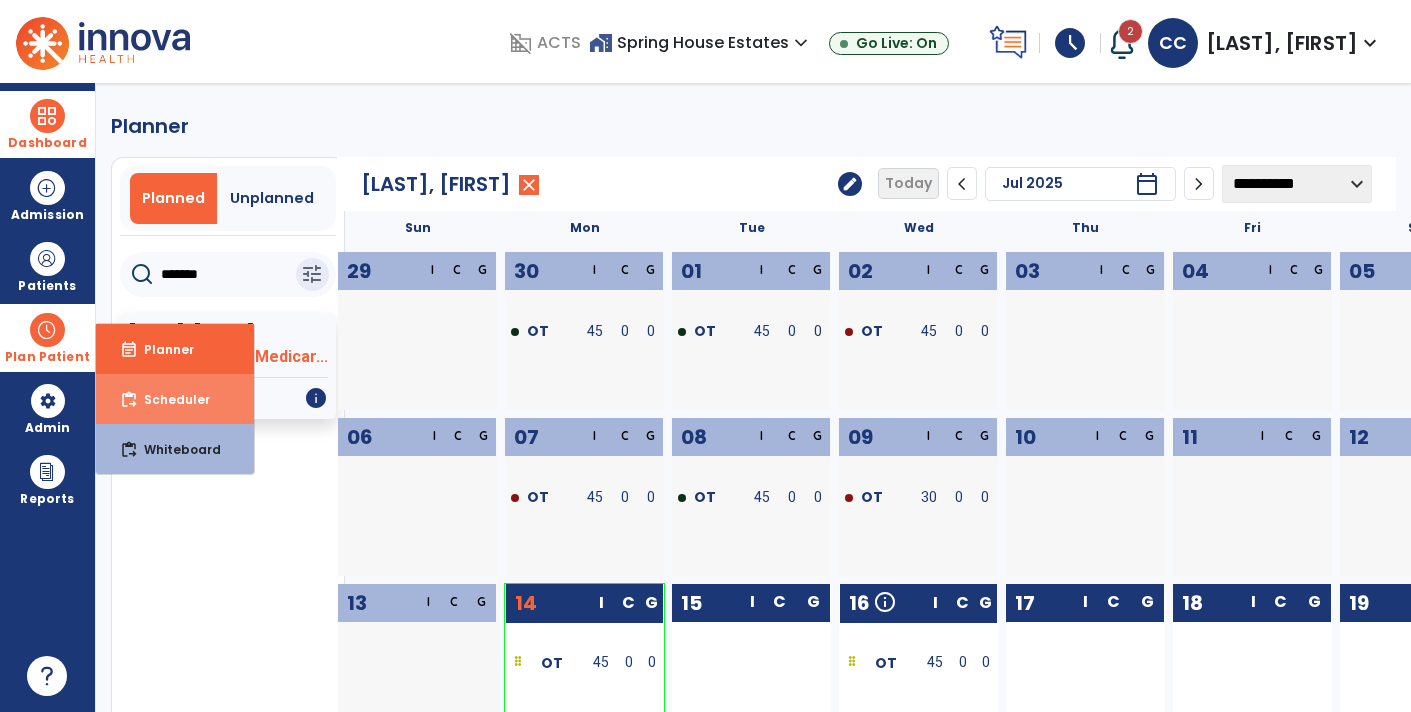 click on "content_paste_go  Scheduler" at bounding box center (175, 399) 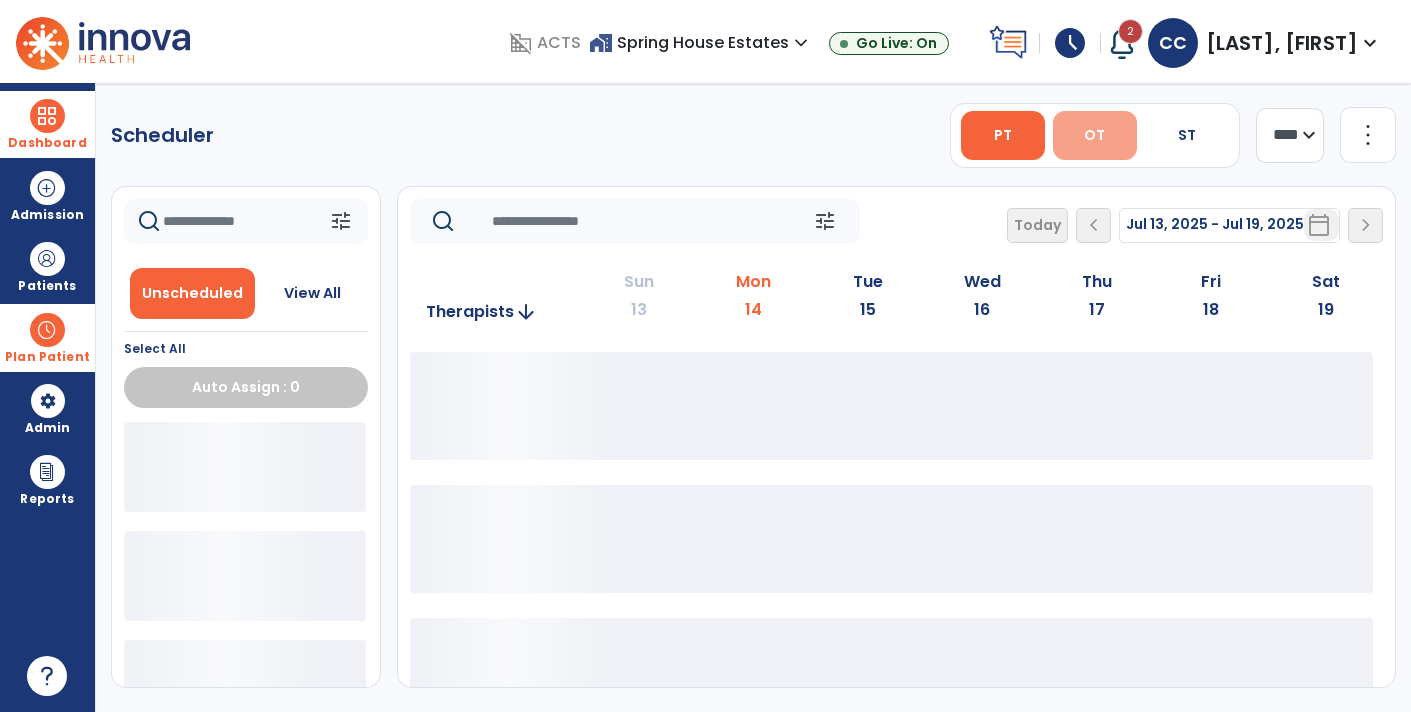 click on "OT" at bounding box center [1095, 135] 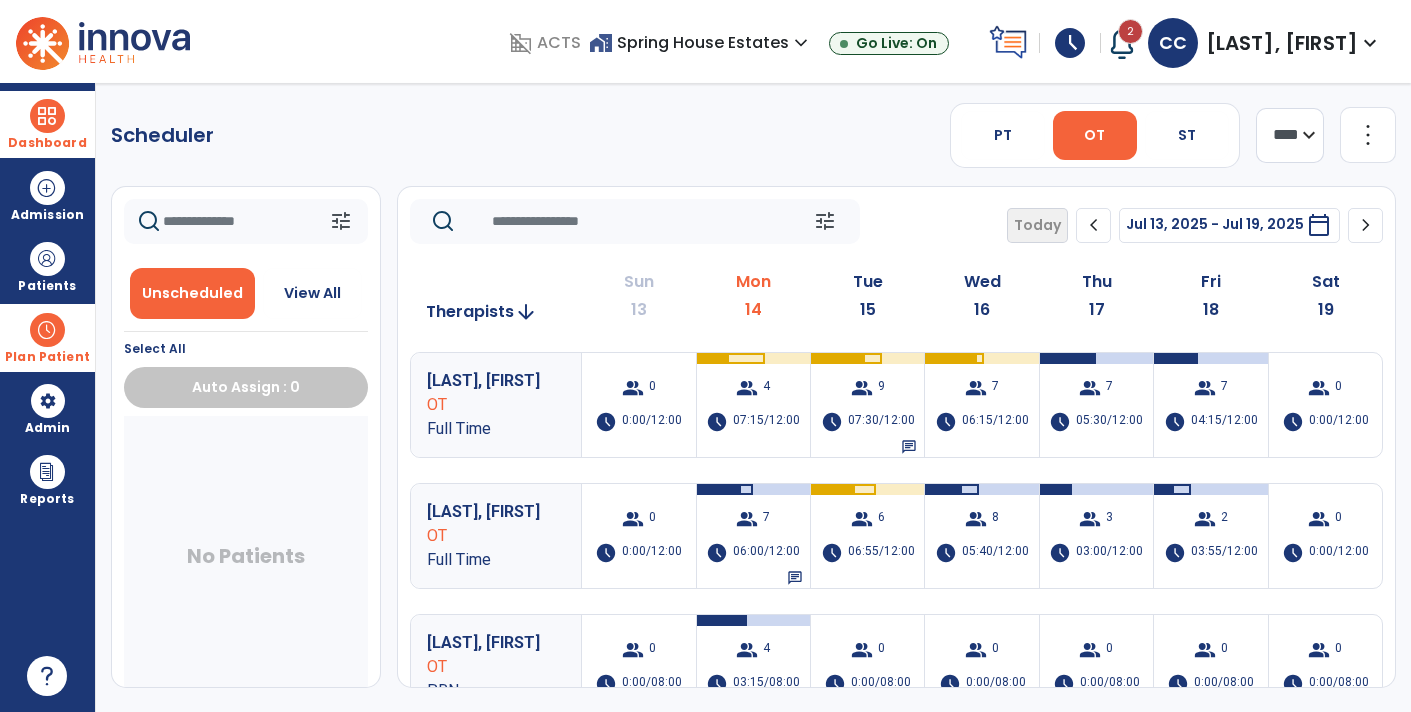 click on "Dashboard" at bounding box center (47, 124) 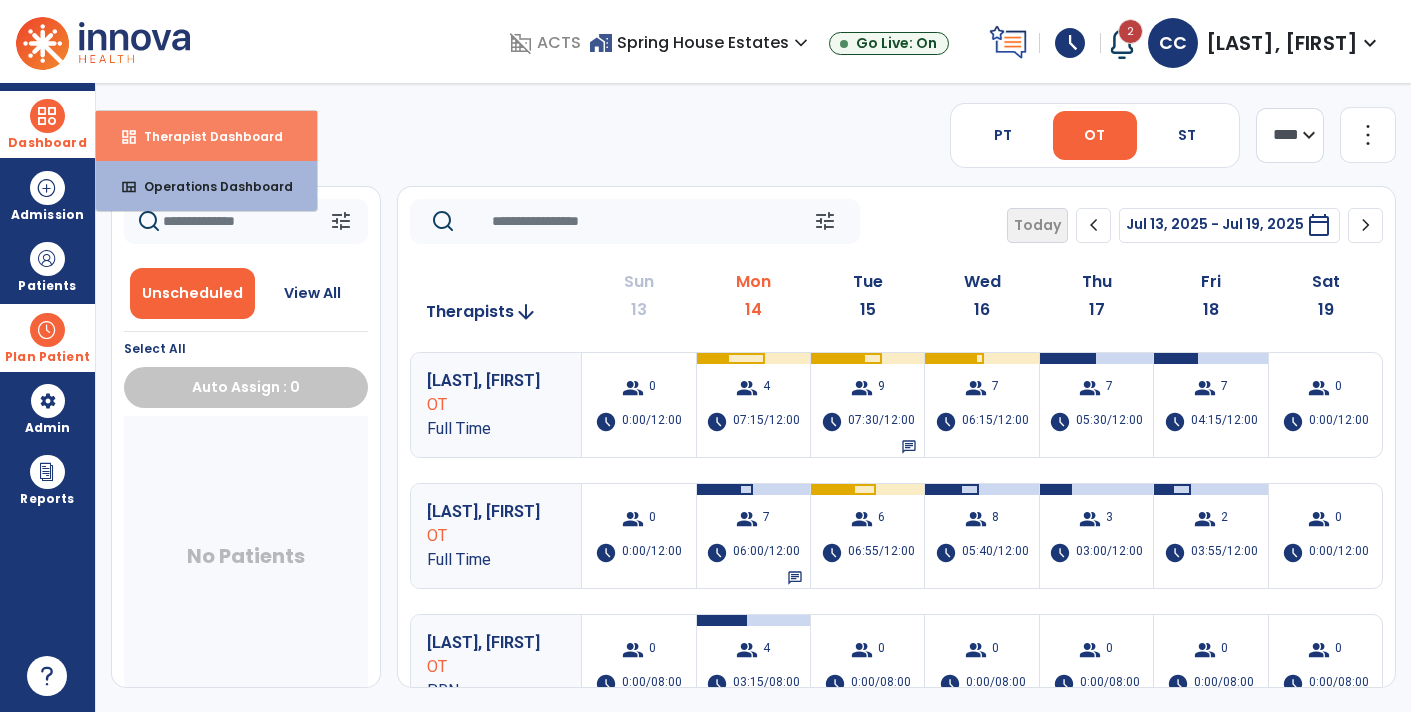 click on "dashboard  Therapist Dashboard" at bounding box center (206, 136) 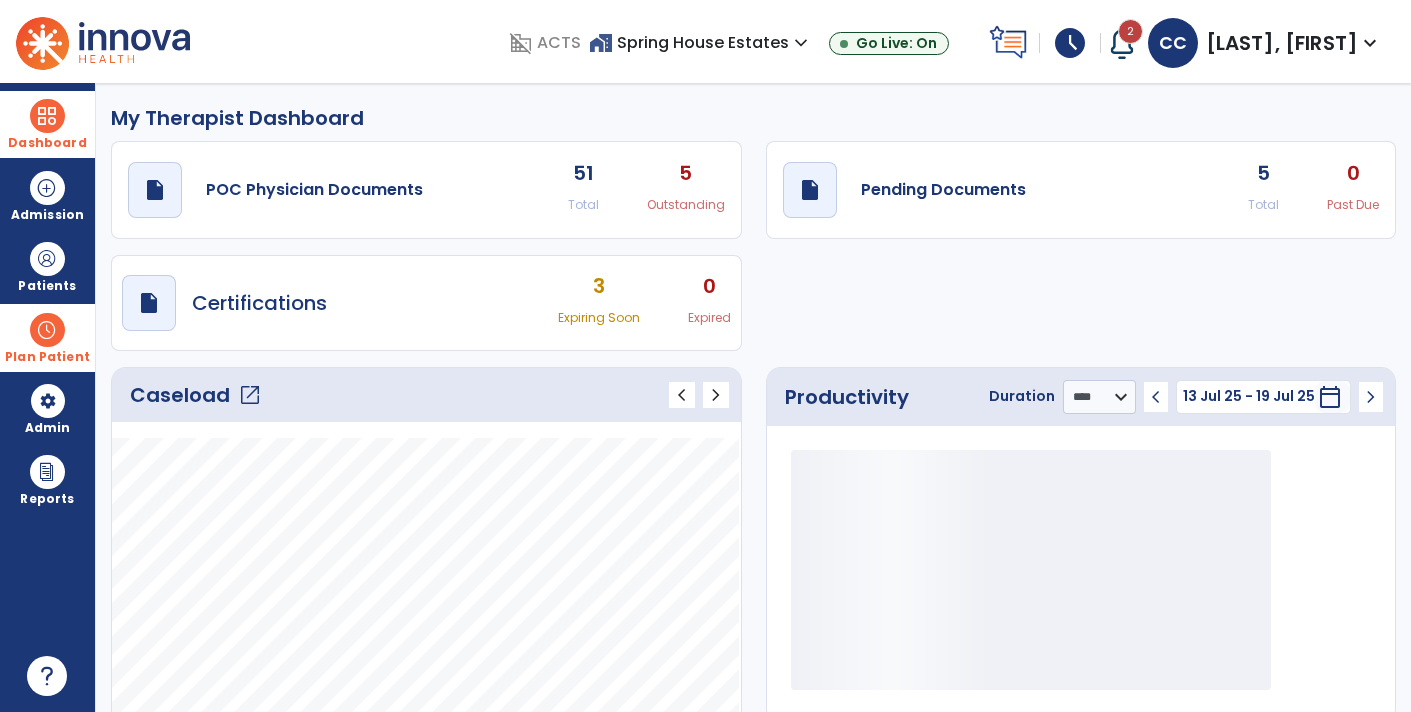 click on "draft   open_in_new  Pending Documents 5 Total 0 Past Due" 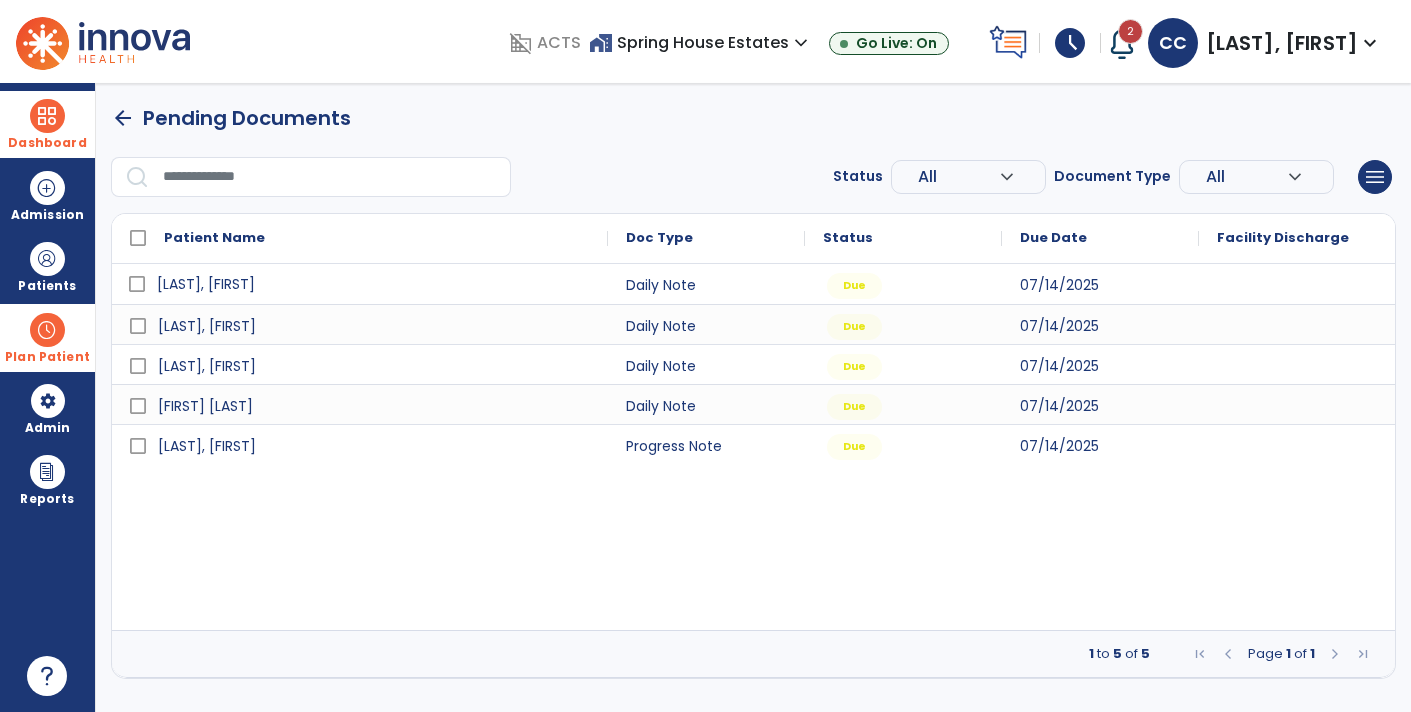 click on "[LAST], [FIRST]" at bounding box center [374, 284] 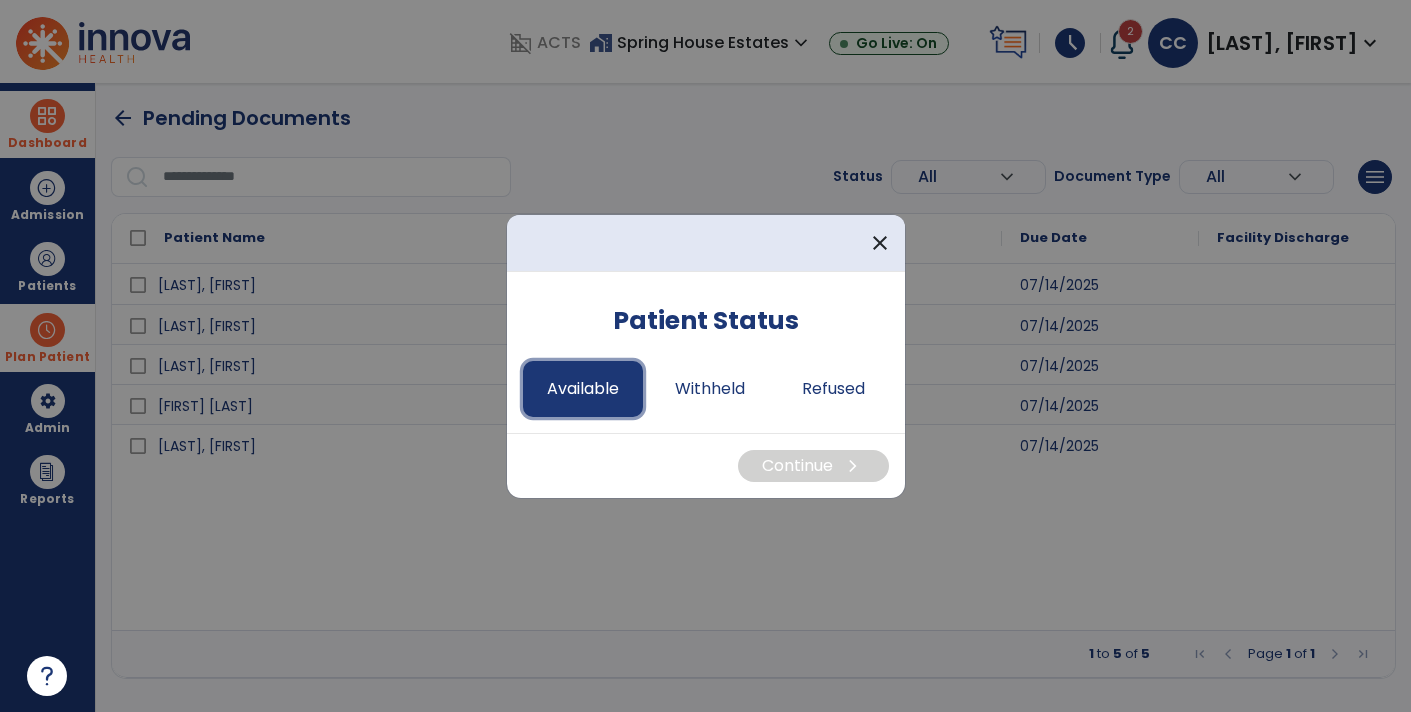 click on "Available" at bounding box center (583, 389) 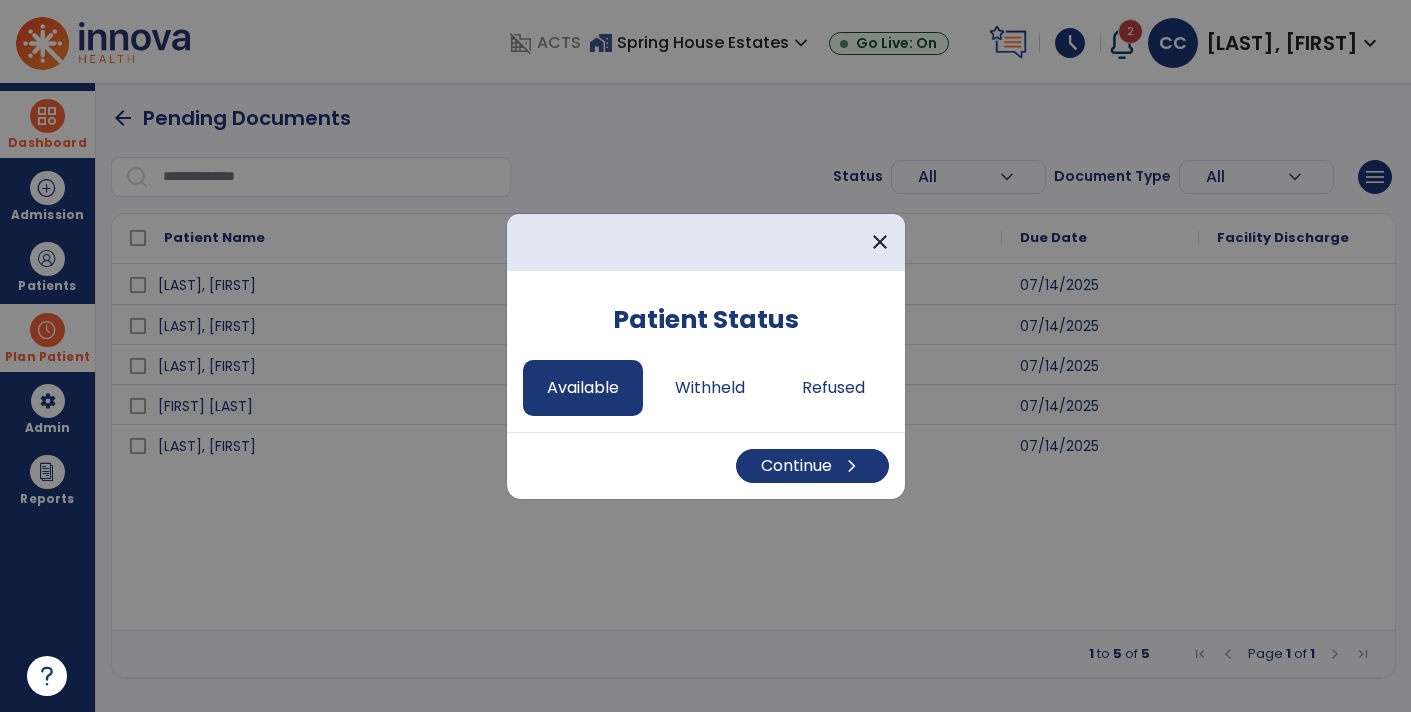 click on "Continue   chevron_right" at bounding box center (706, 465) 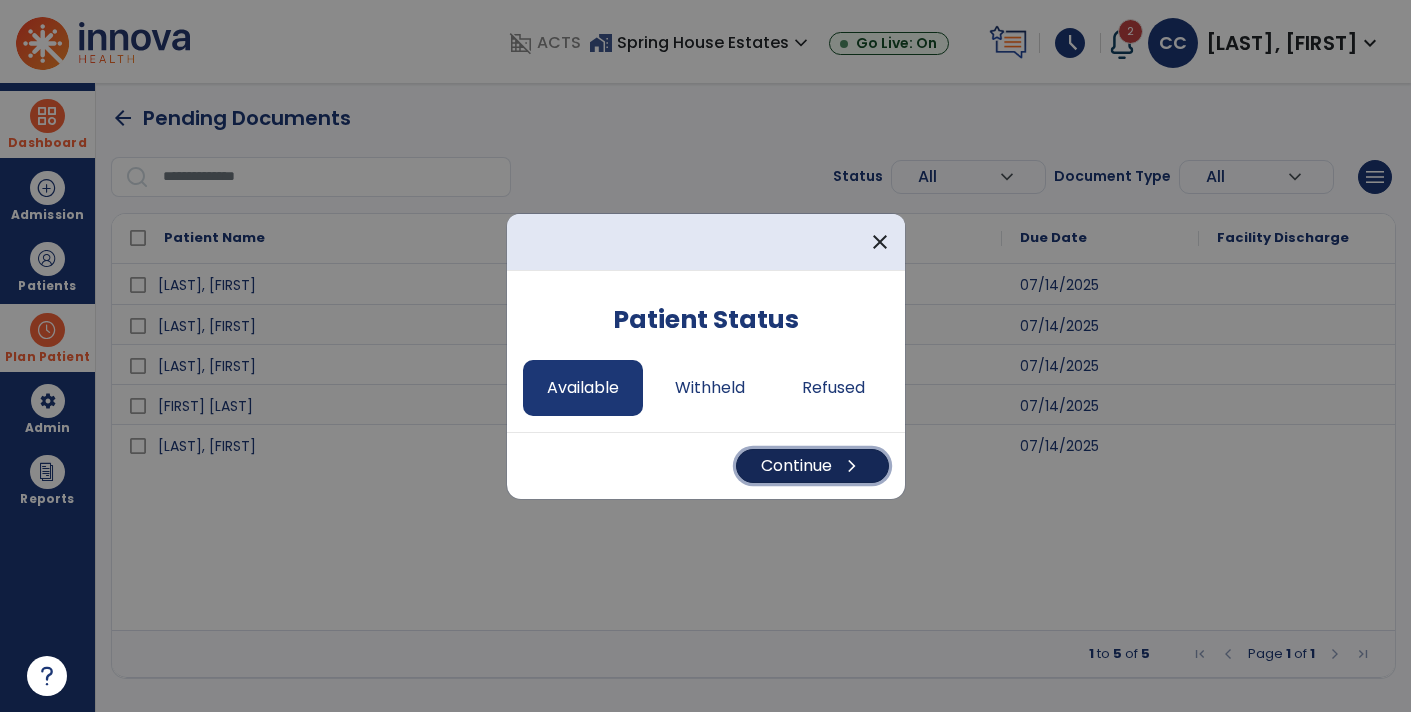 click on "chevron_right" at bounding box center [852, 466] 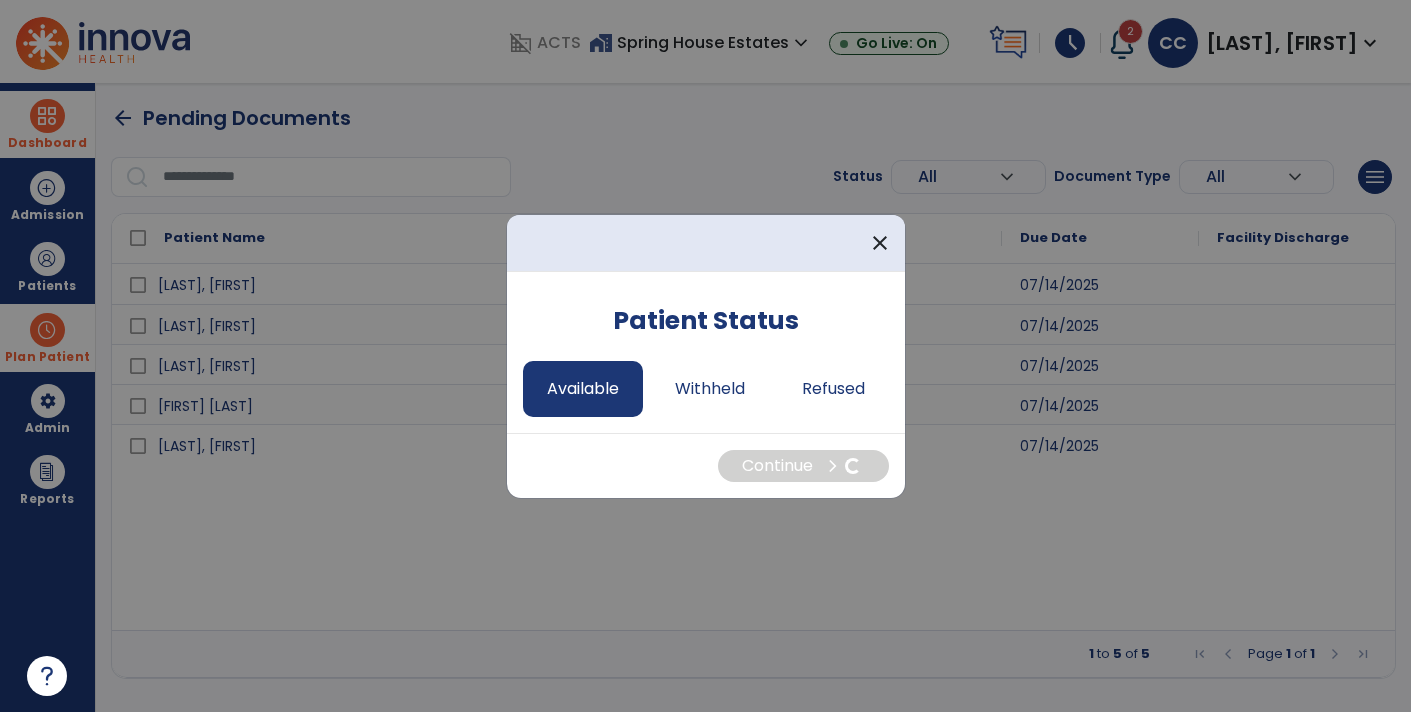 select on "*" 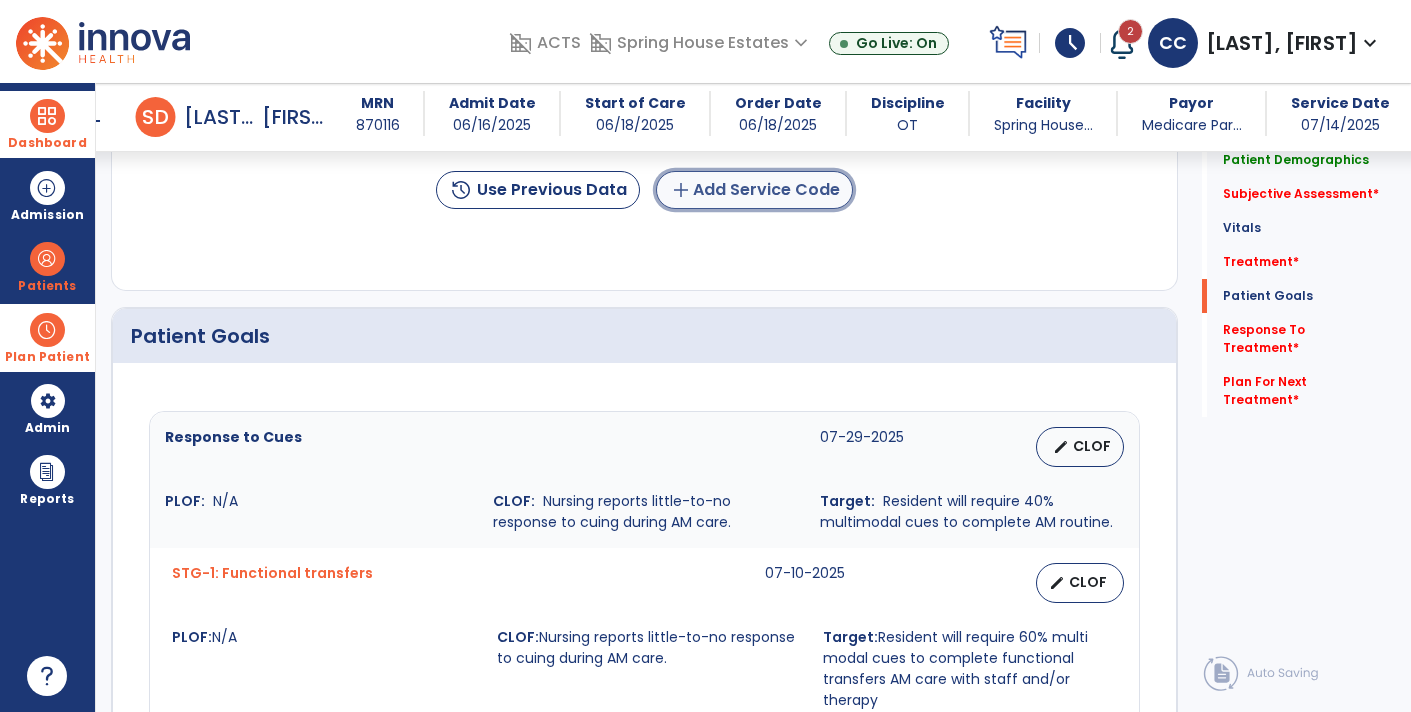 click on "add  Add Service Code" 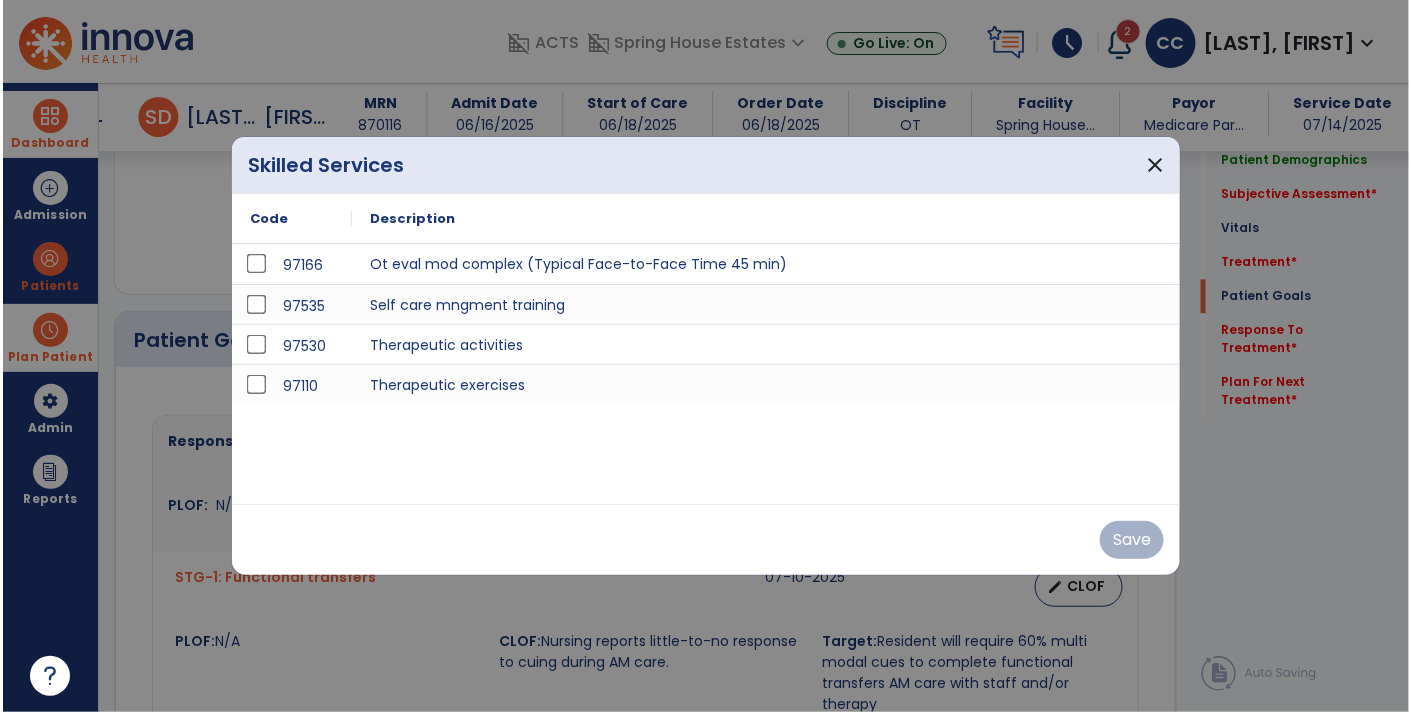 scroll, scrollTop: 1334, scrollLeft: 0, axis: vertical 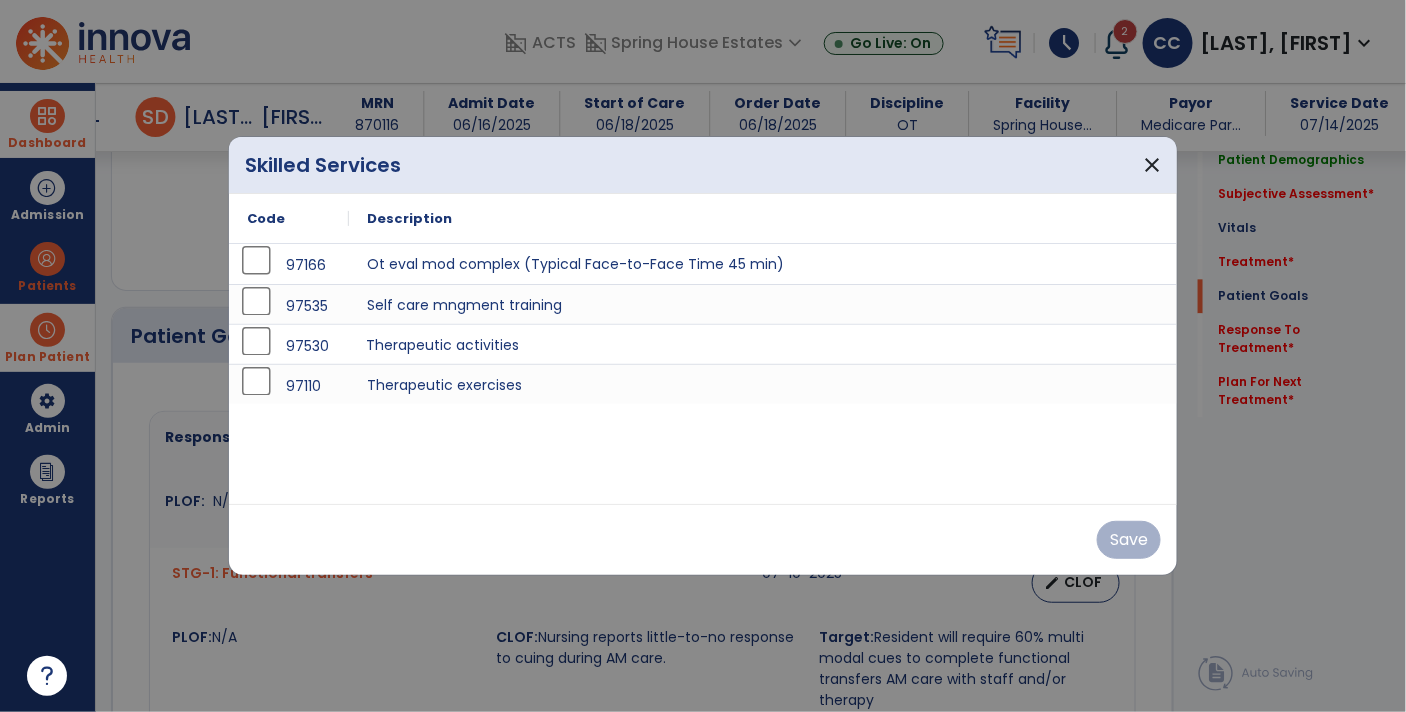 click on "Therapeutic activities" at bounding box center [763, 344] 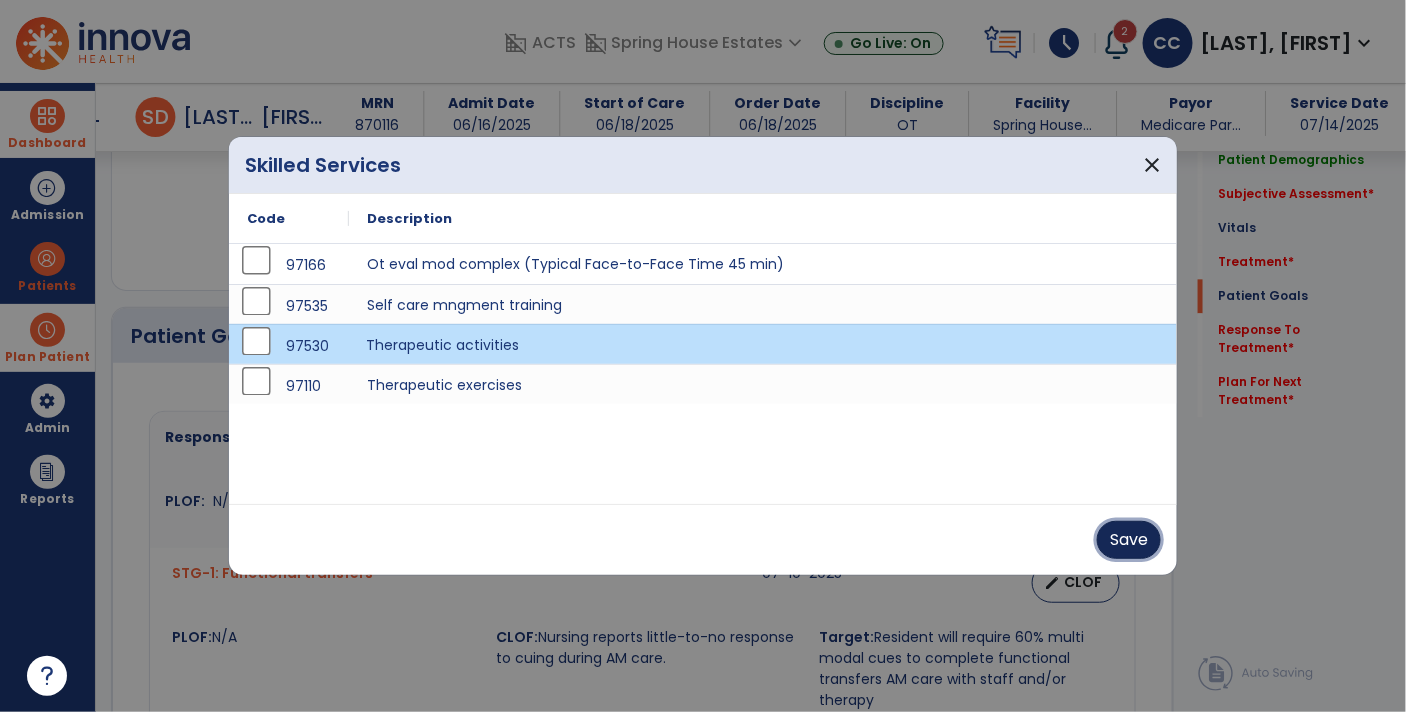 click on "Save" at bounding box center [1129, 540] 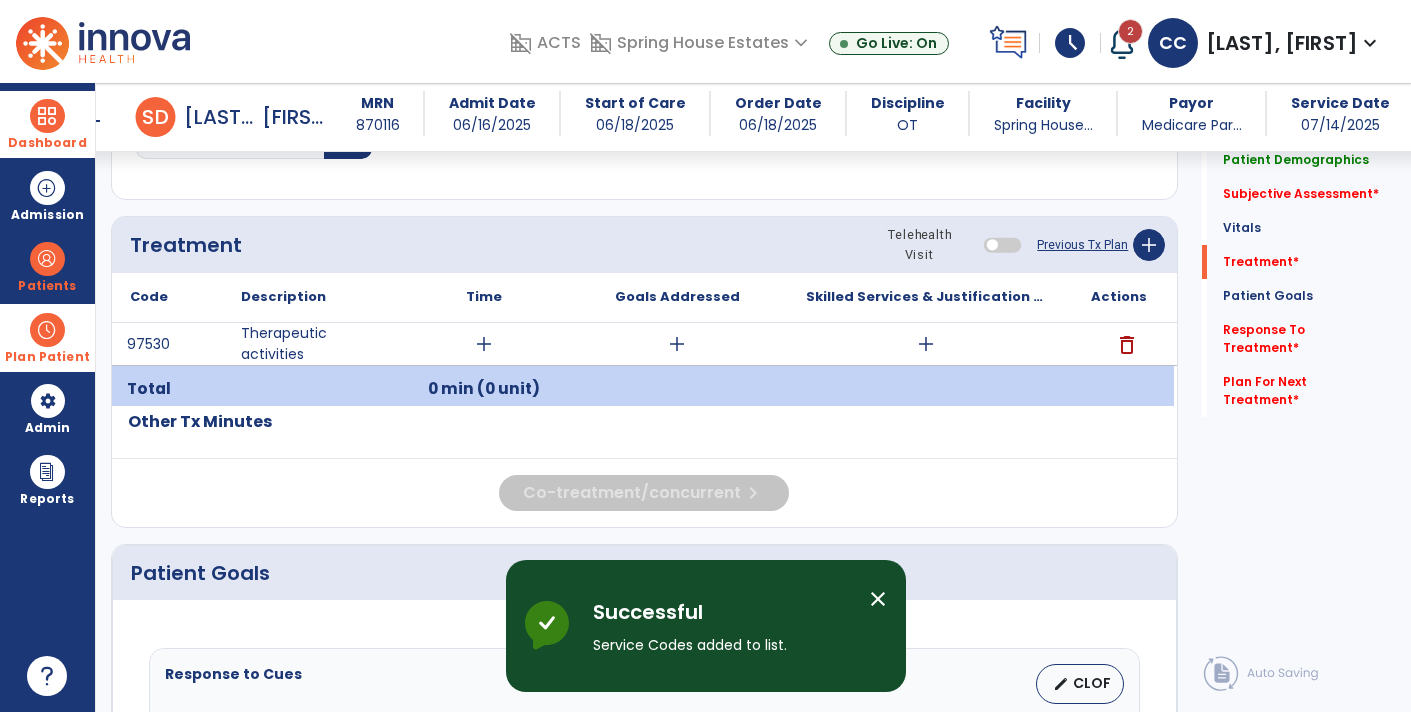 click on "add" at bounding box center (926, 344) 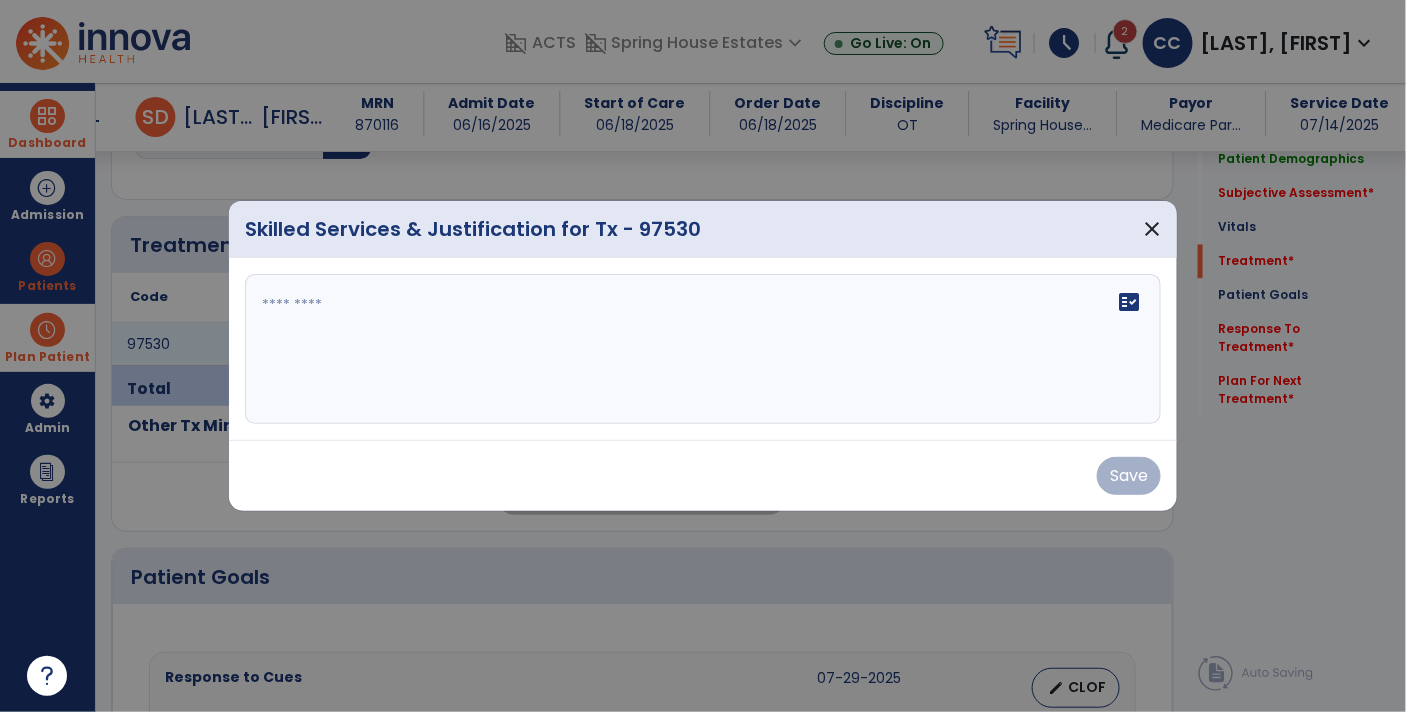 scroll, scrollTop: 1153, scrollLeft: 0, axis: vertical 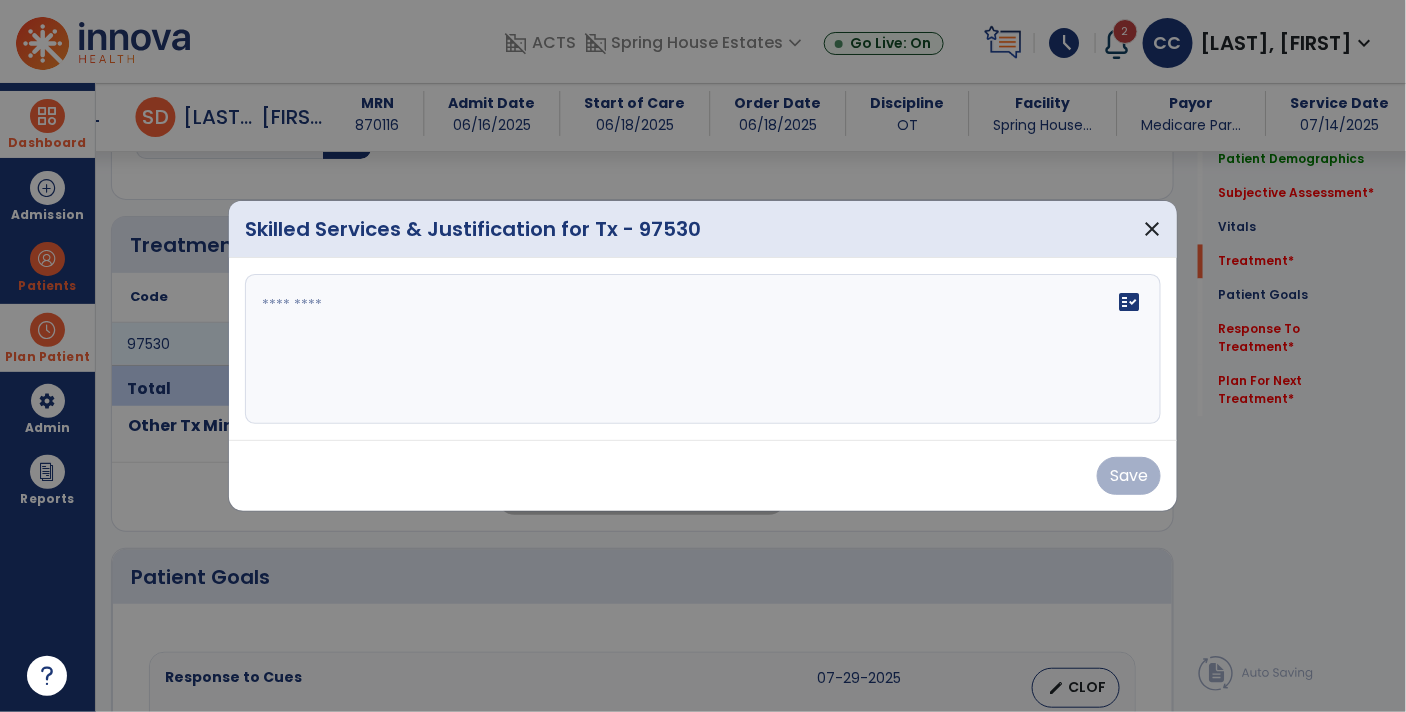click on "fact_check" at bounding box center (703, 349) 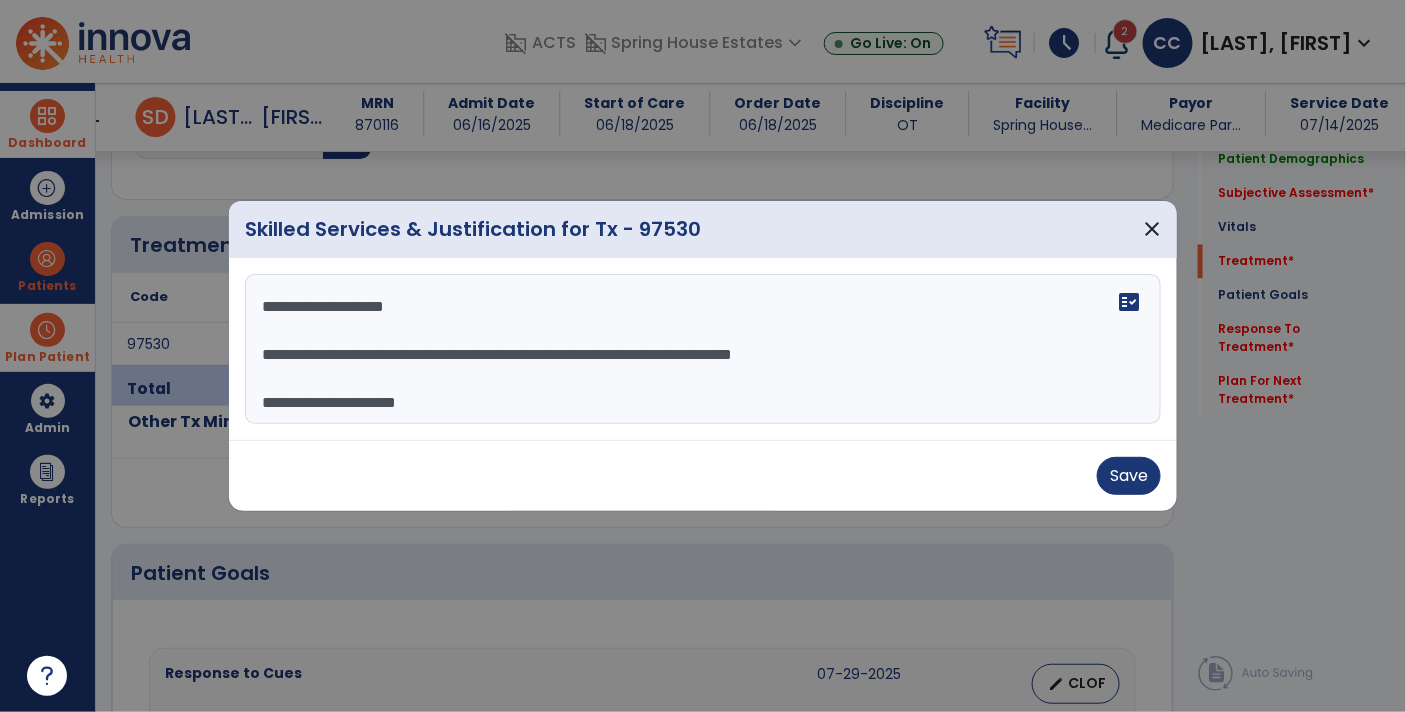 scroll, scrollTop: 15, scrollLeft: 0, axis: vertical 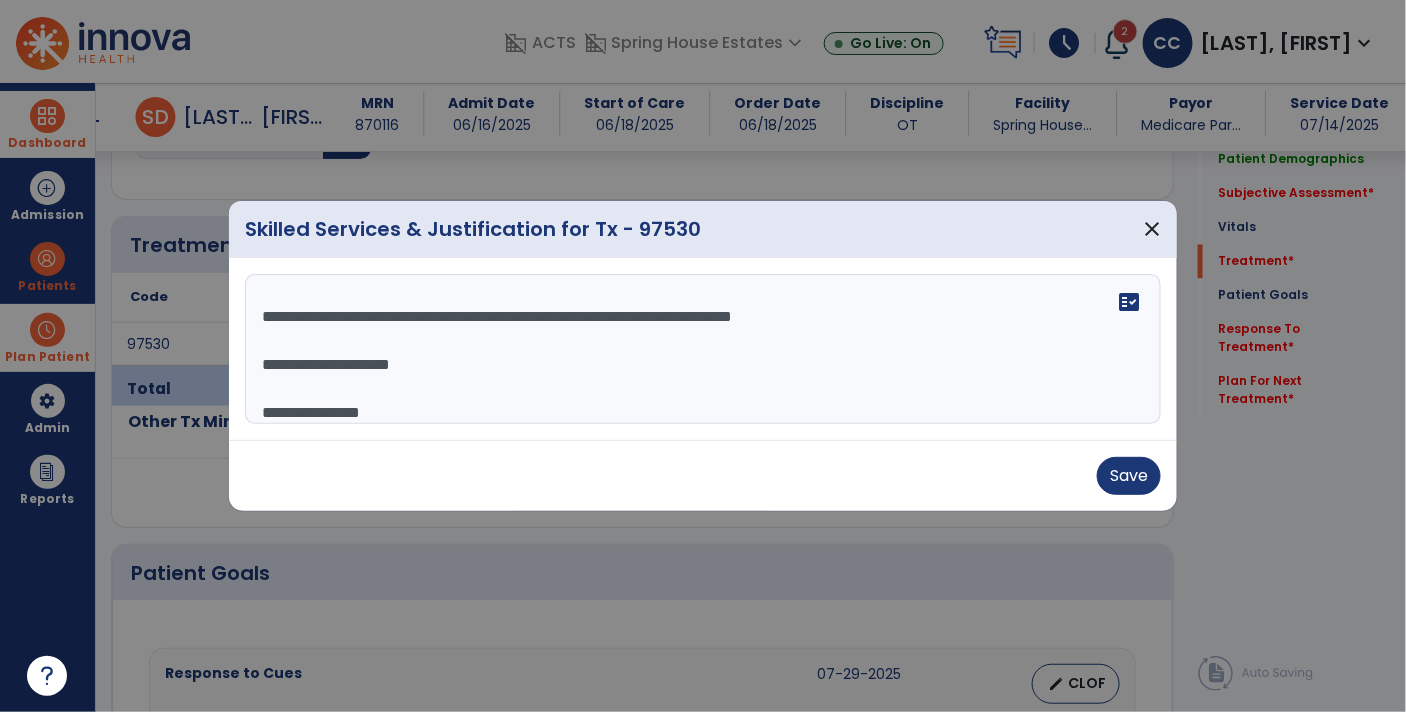 type on "**********" 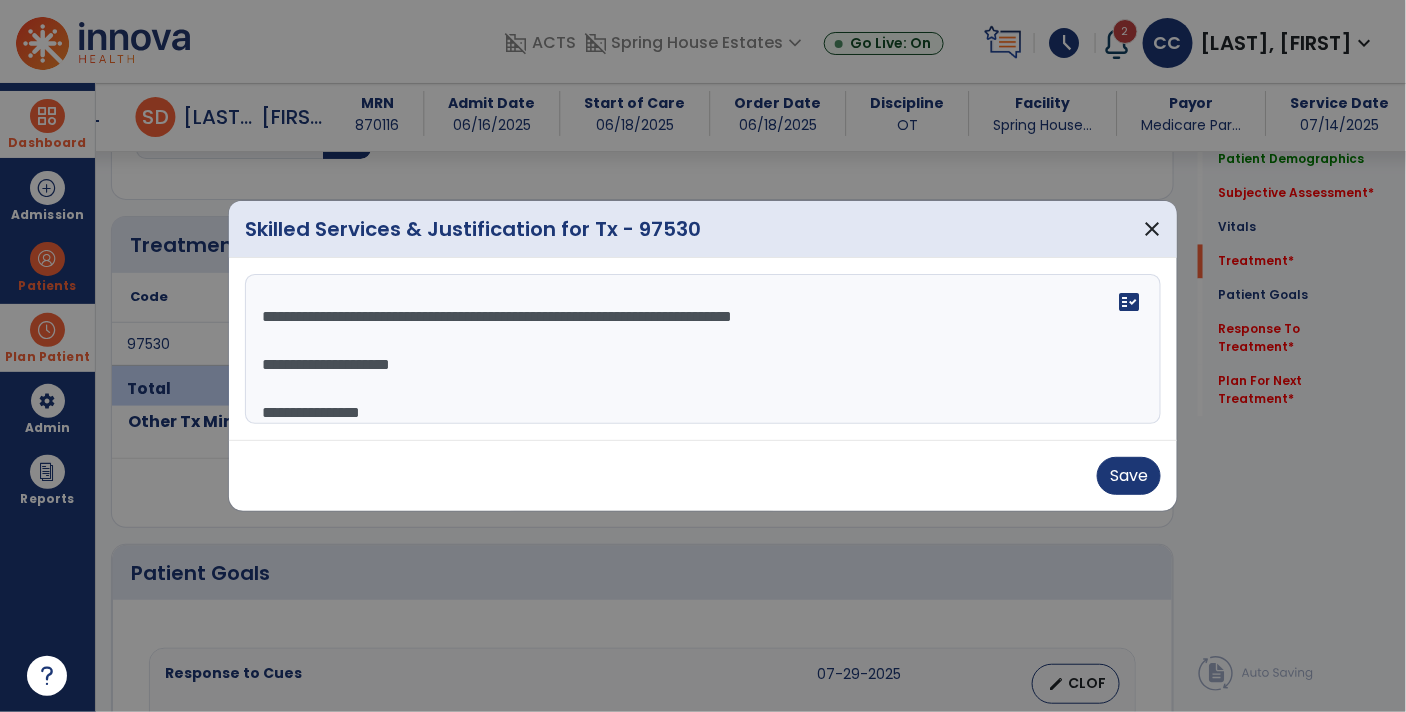 scroll, scrollTop: 1, scrollLeft: 0, axis: vertical 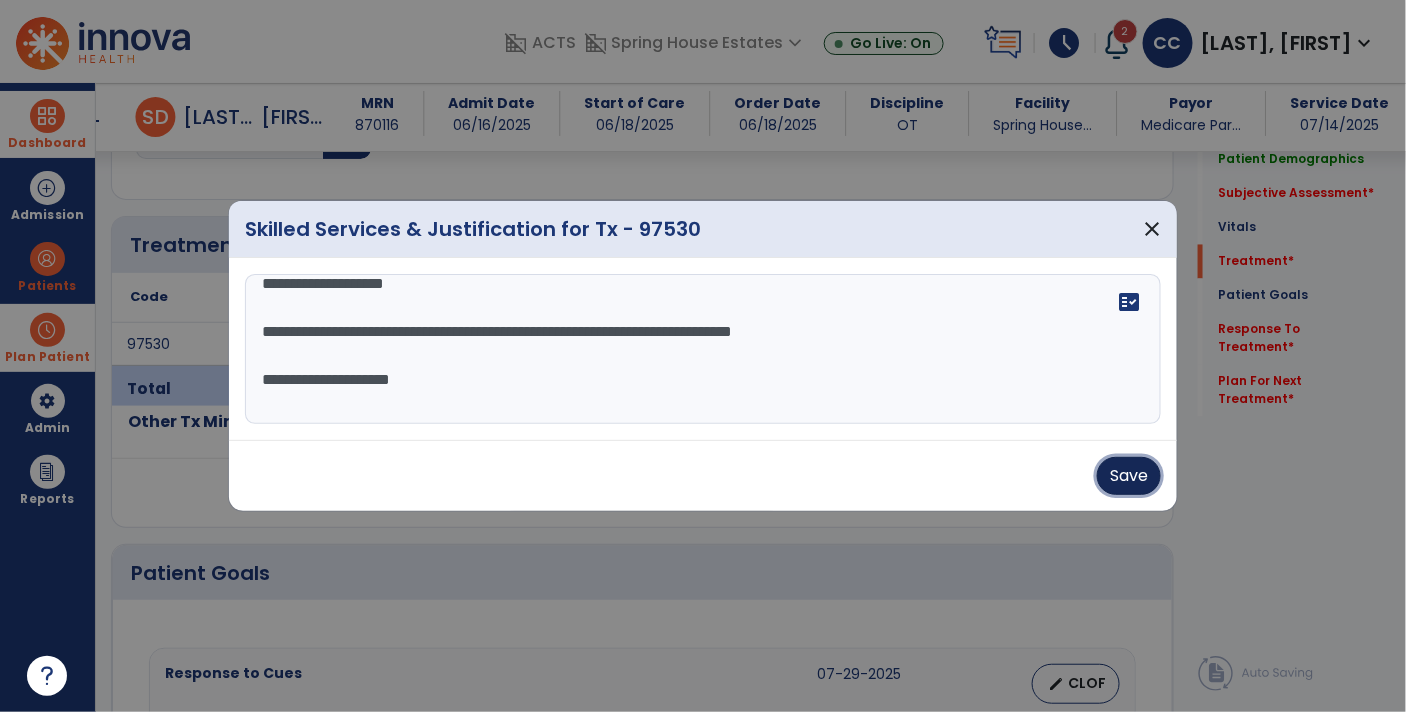 click on "Save" at bounding box center (1129, 476) 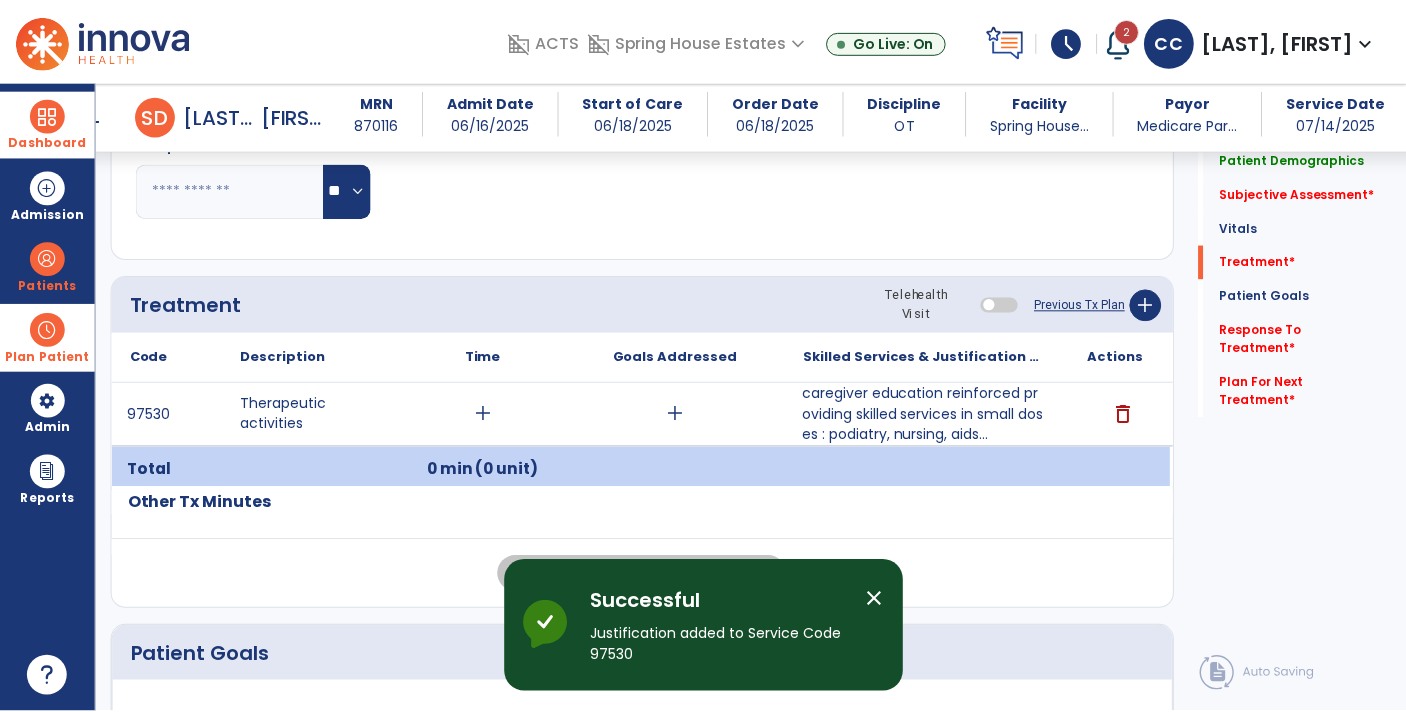 scroll, scrollTop: 1079, scrollLeft: 0, axis: vertical 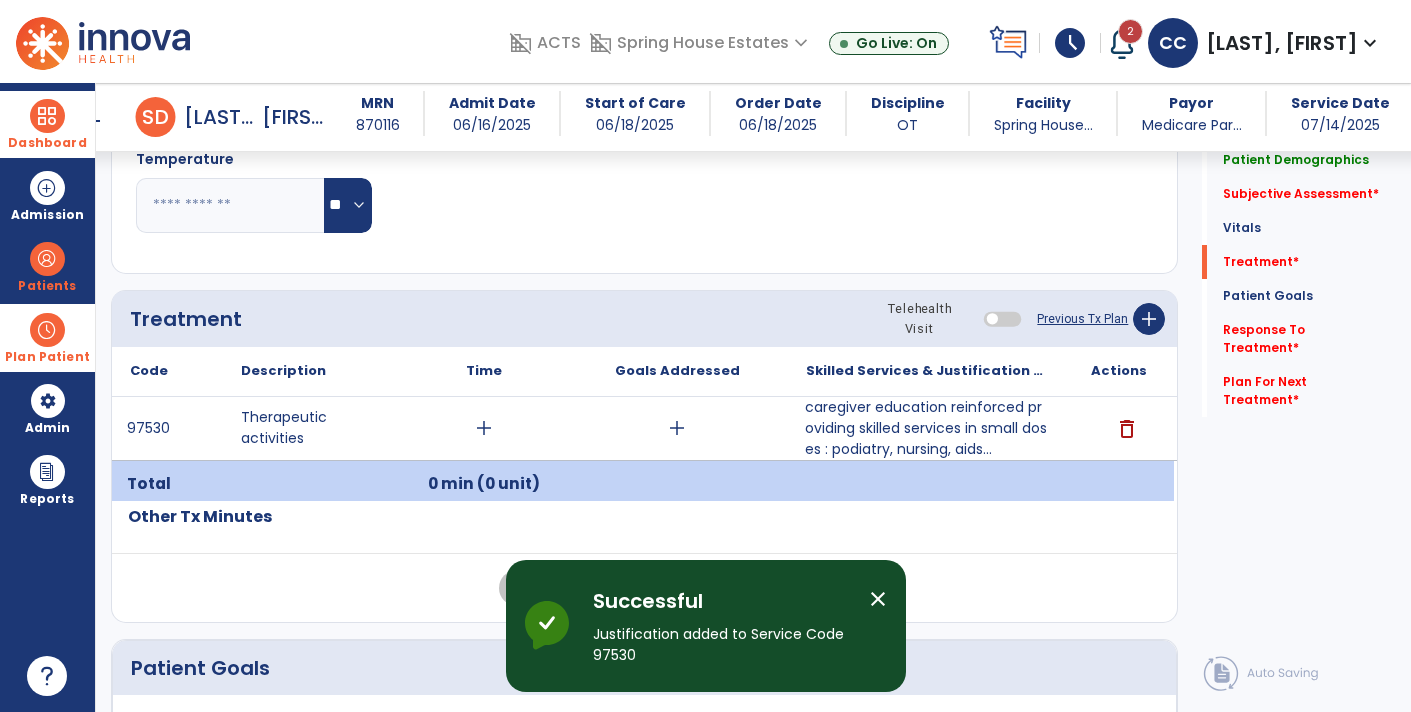 click on "caregiver education
reinforced providing skilled services in small doses : podiatry, nursing, aids..." at bounding box center (926, 428) 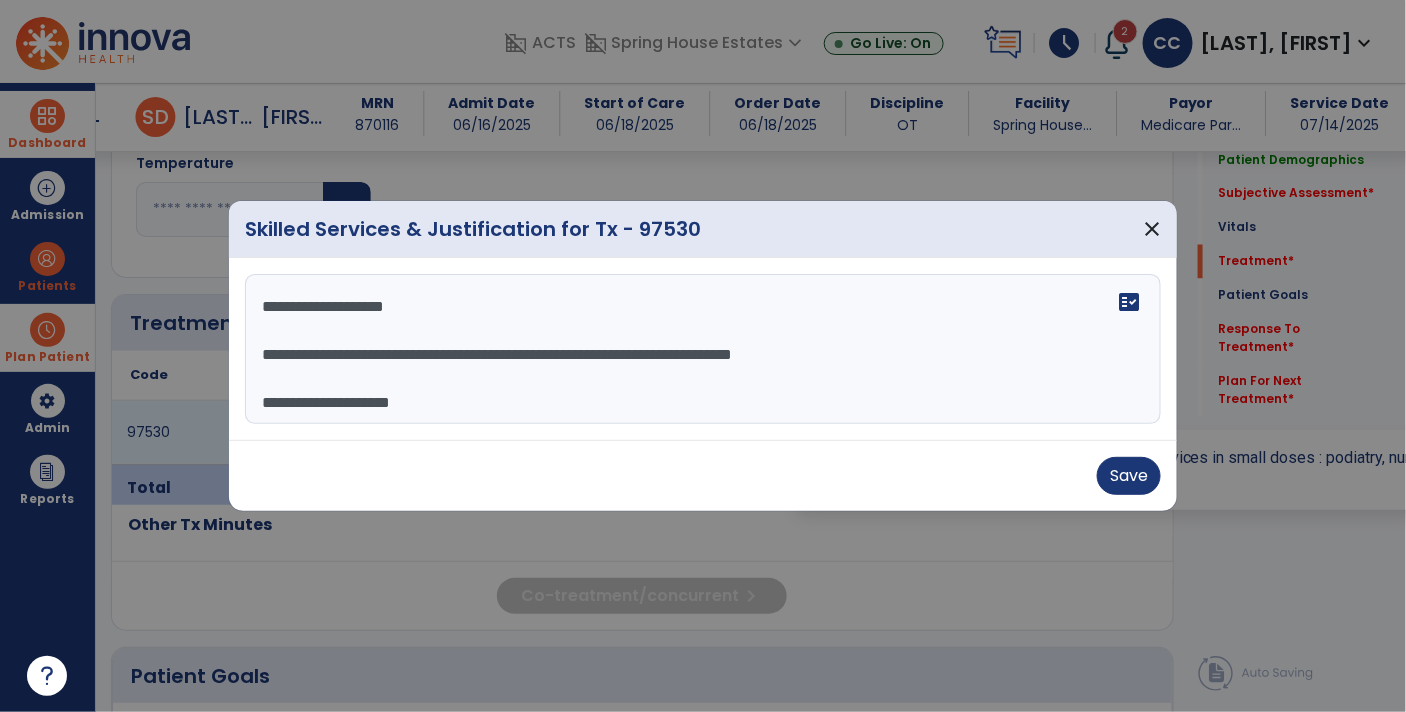 scroll, scrollTop: 1079, scrollLeft: 0, axis: vertical 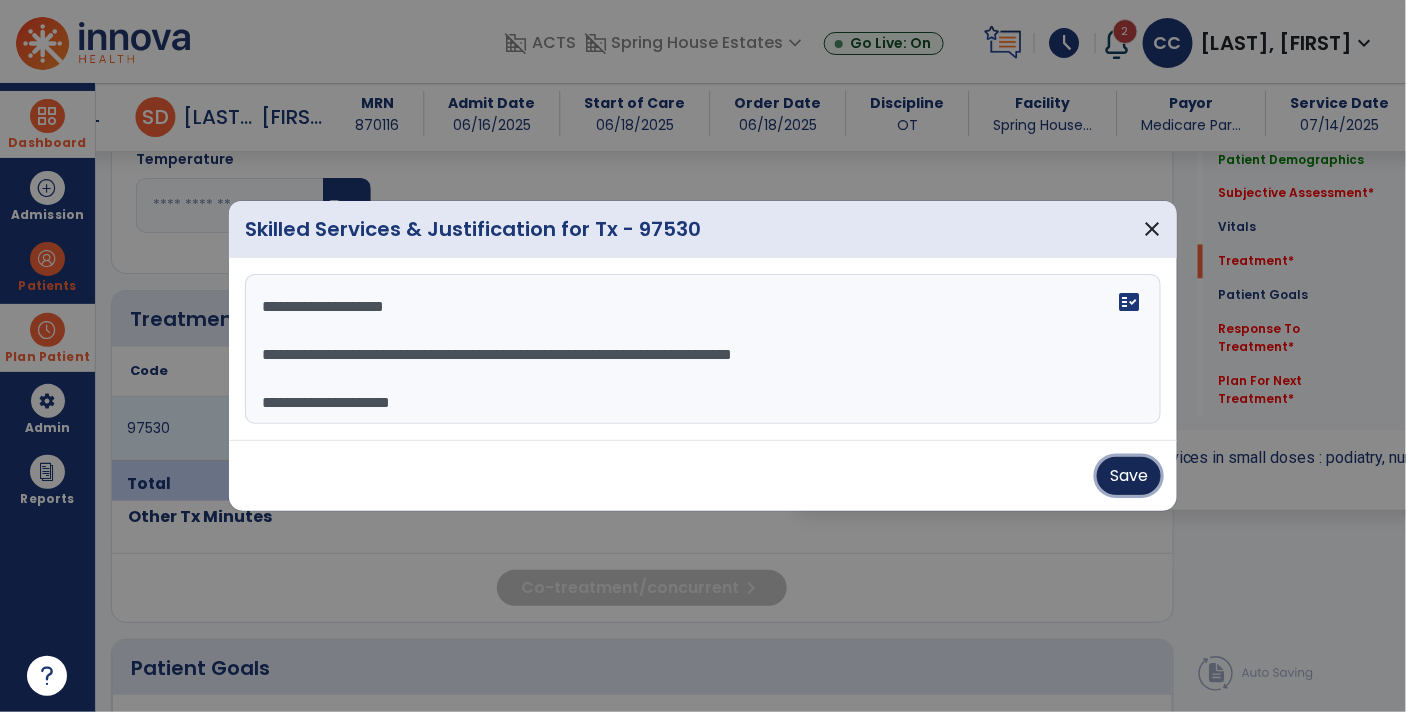 click on "Save" at bounding box center [1129, 476] 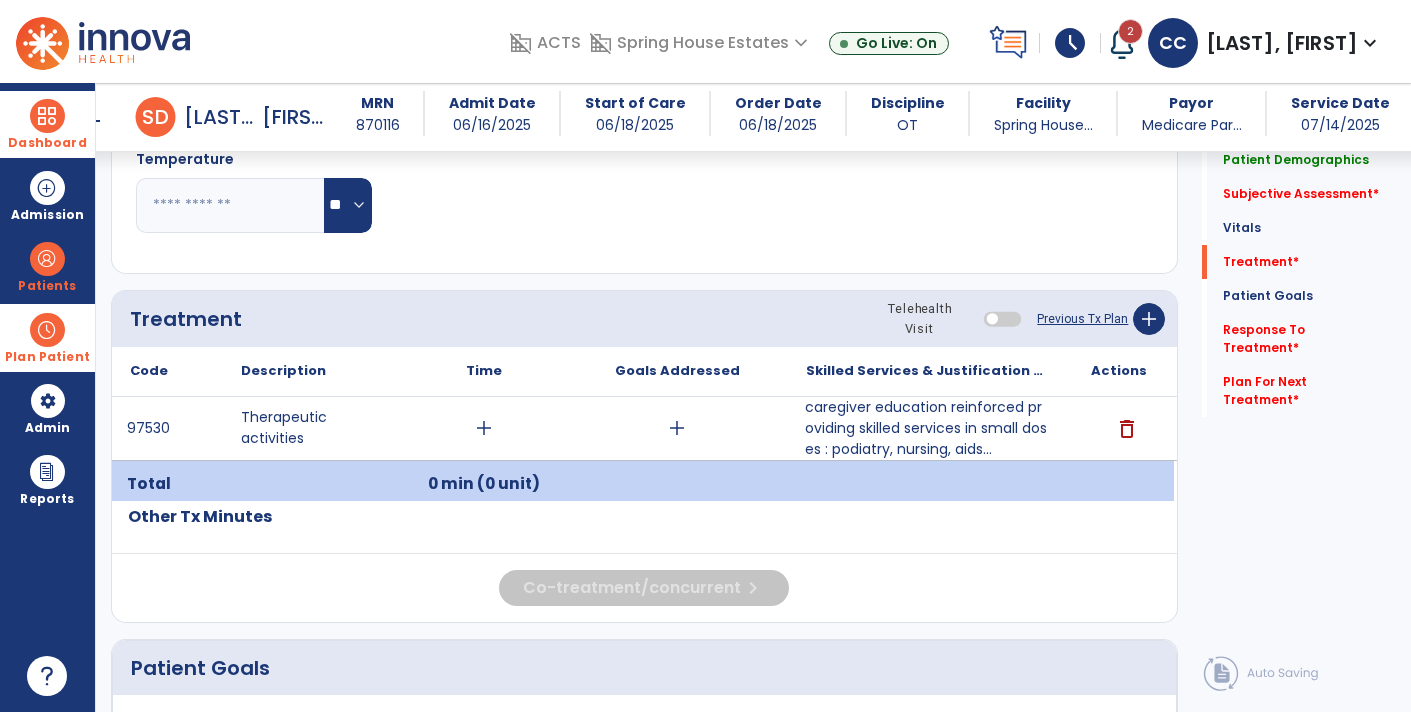 click on "caregiver education
reinforced providing skilled services in small doses : podiatry, nursing, aids..." at bounding box center (926, 428) 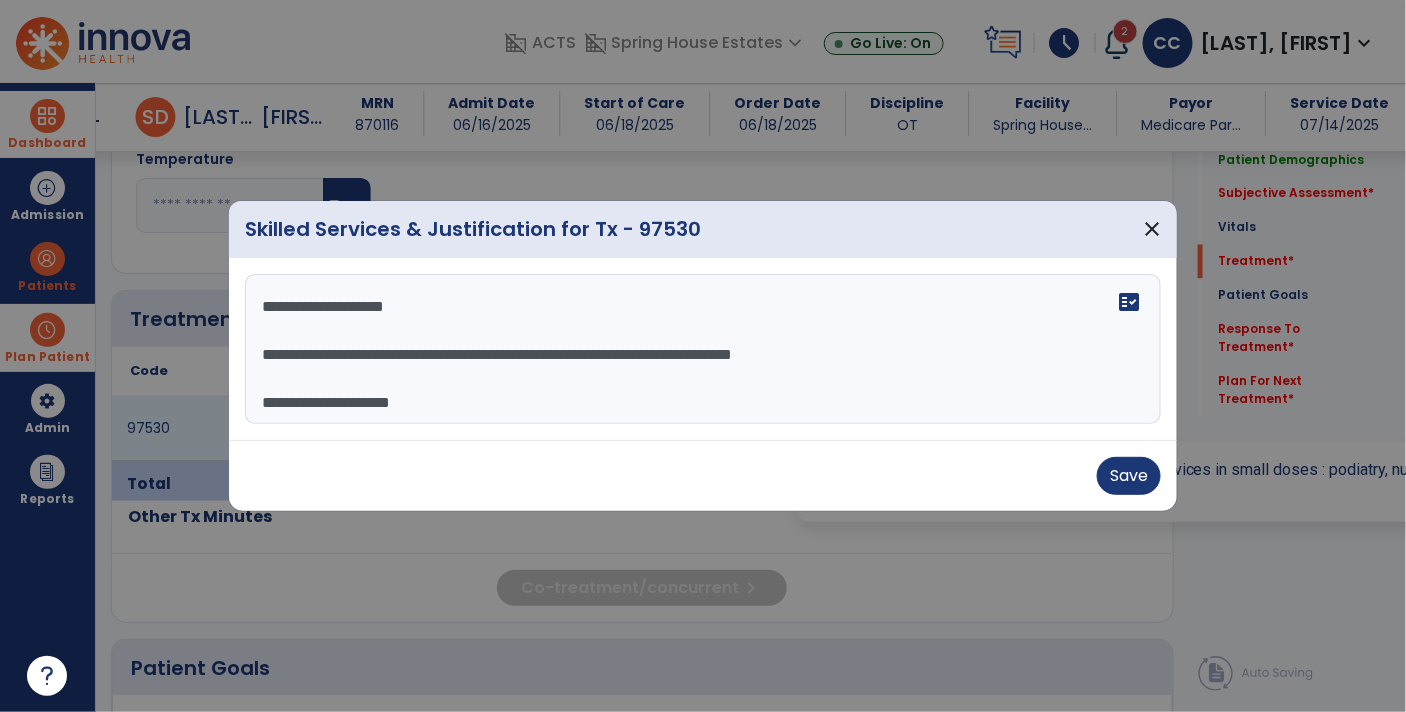scroll, scrollTop: 1079, scrollLeft: 0, axis: vertical 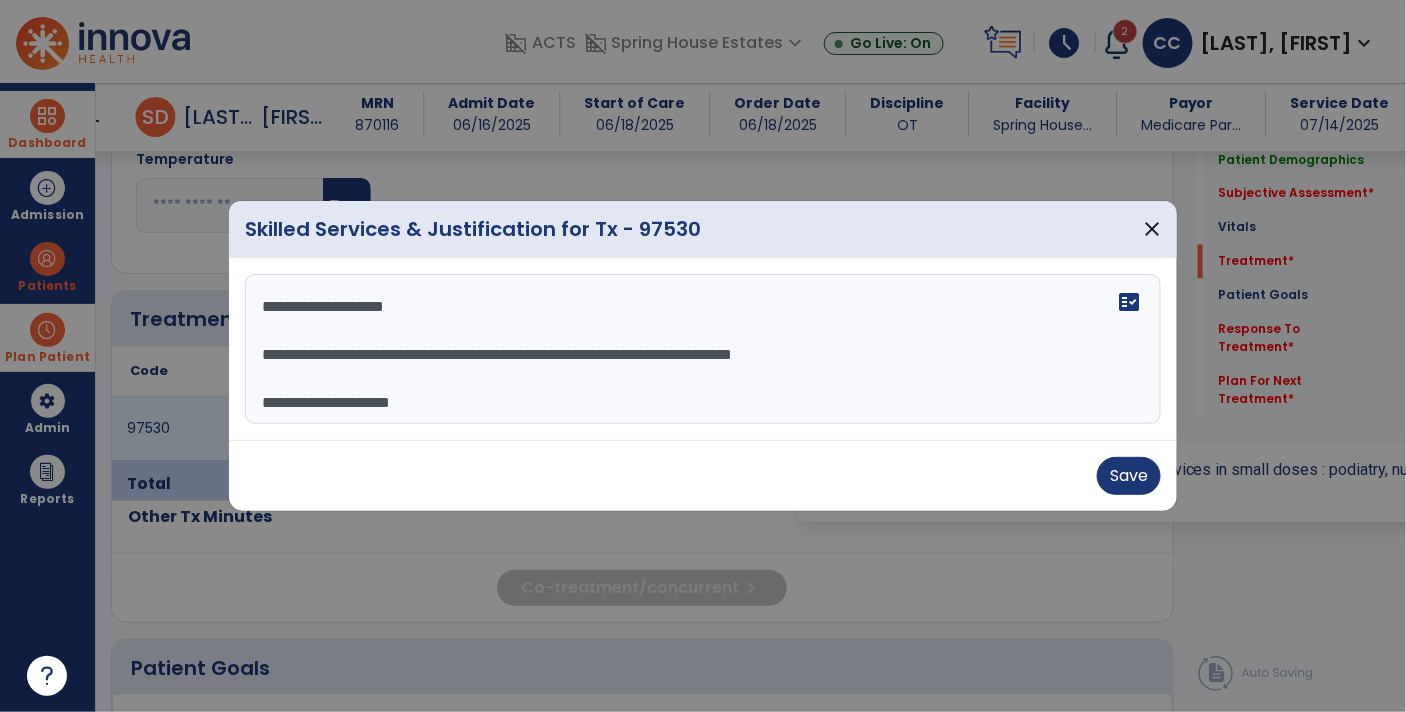 click on "**********" at bounding box center (703, 349) 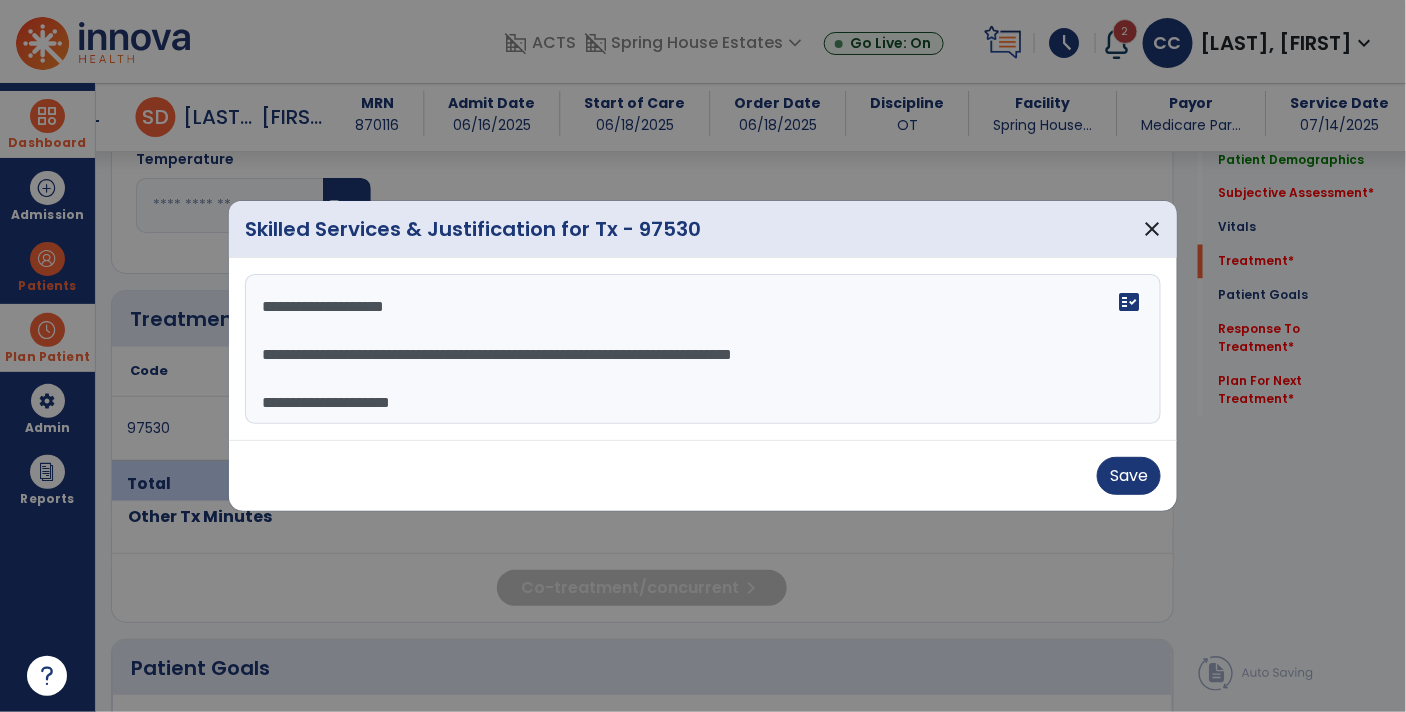 scroll, scrollTop: 19, scrollLeft: 0, axis: vertical 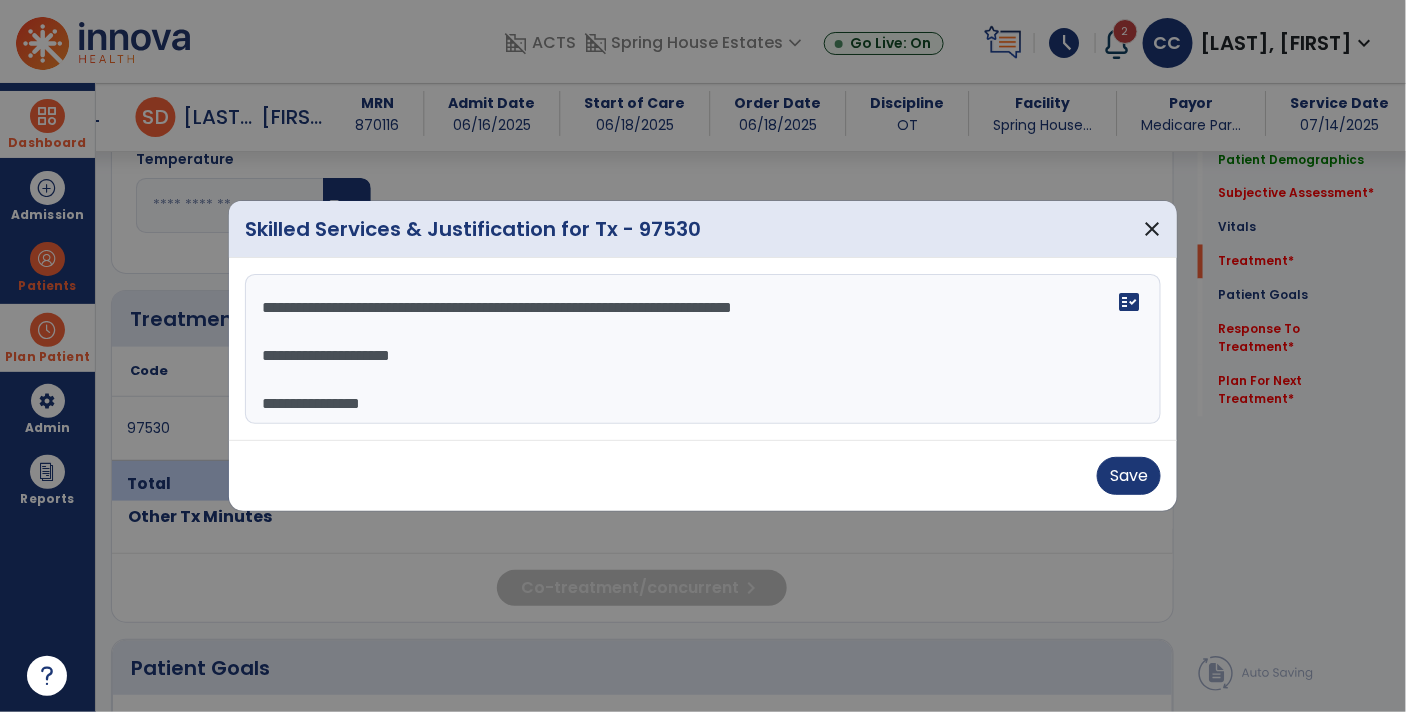 click on "**********" at bounding box center [703, 349] 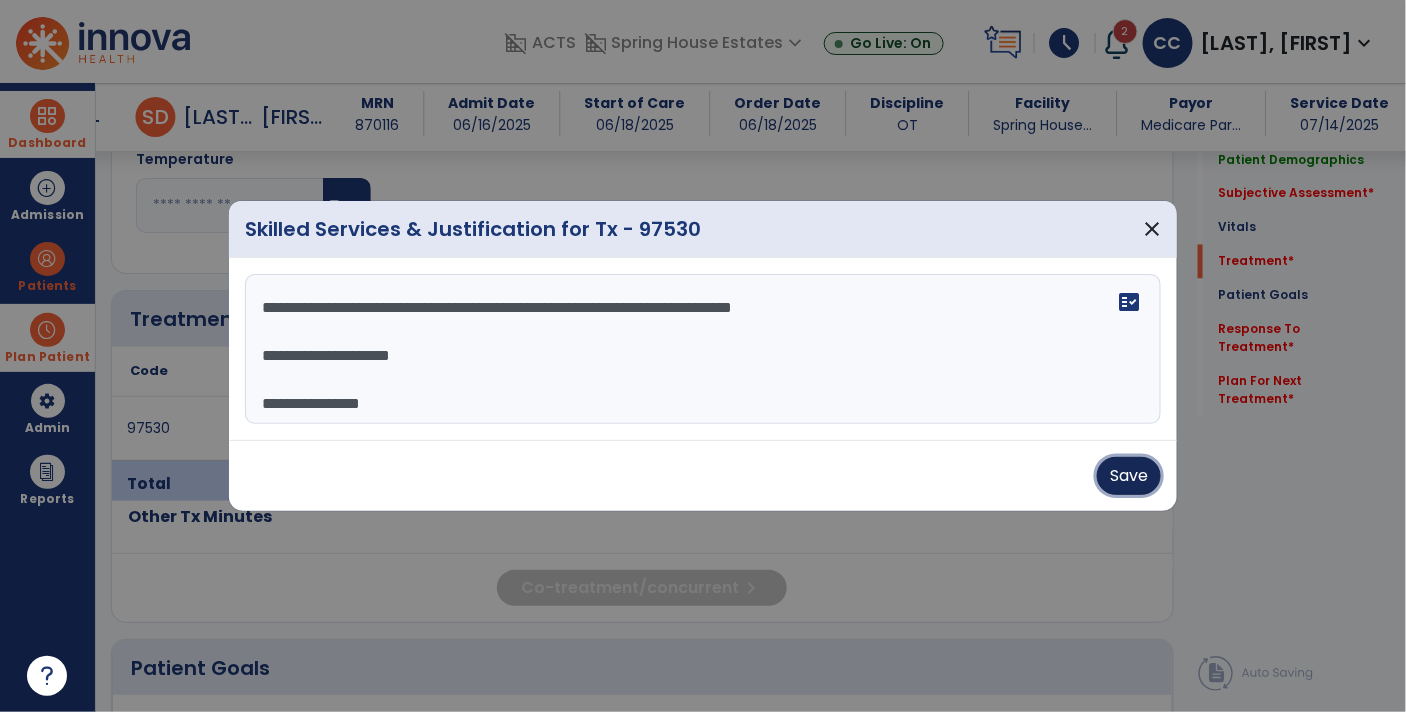 click on "Save" at bounding box center [1129, 476] 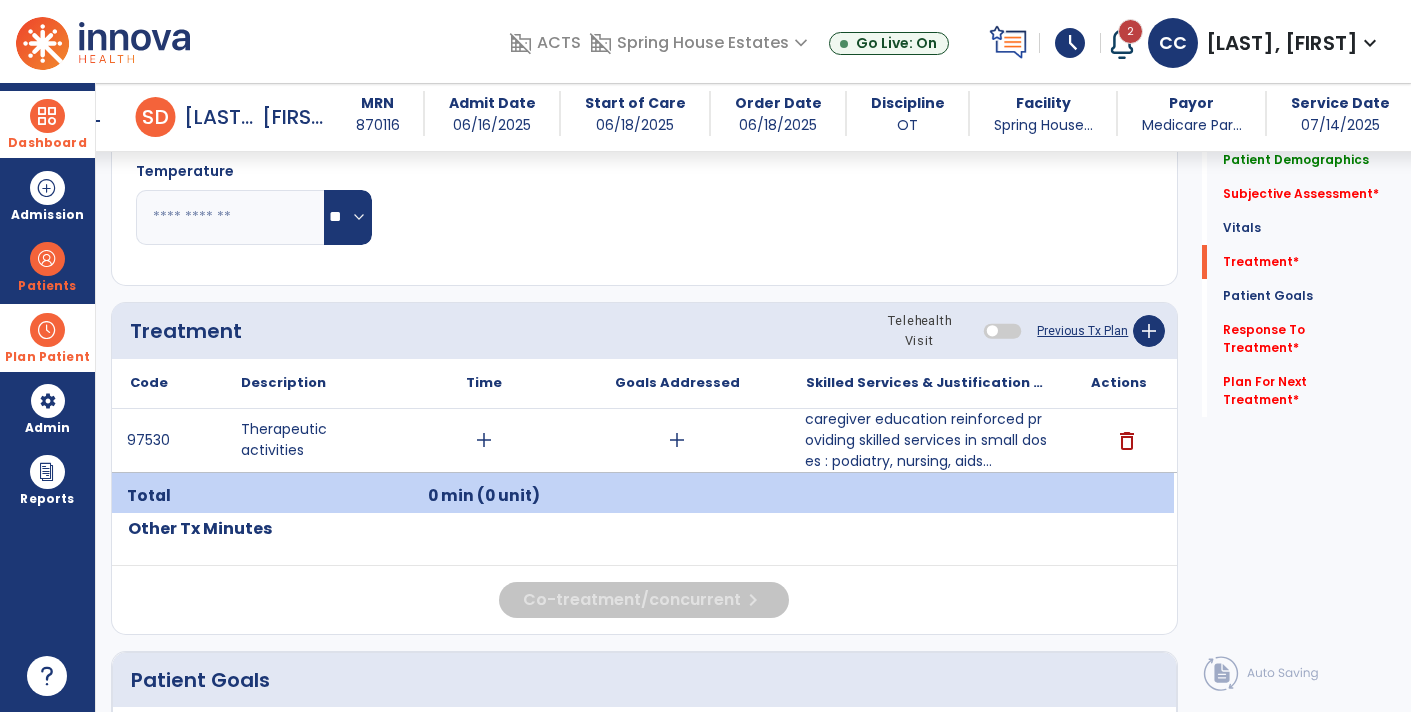 scroll, scrollTop: 1072, scrollLeft: 0, axis: vertical 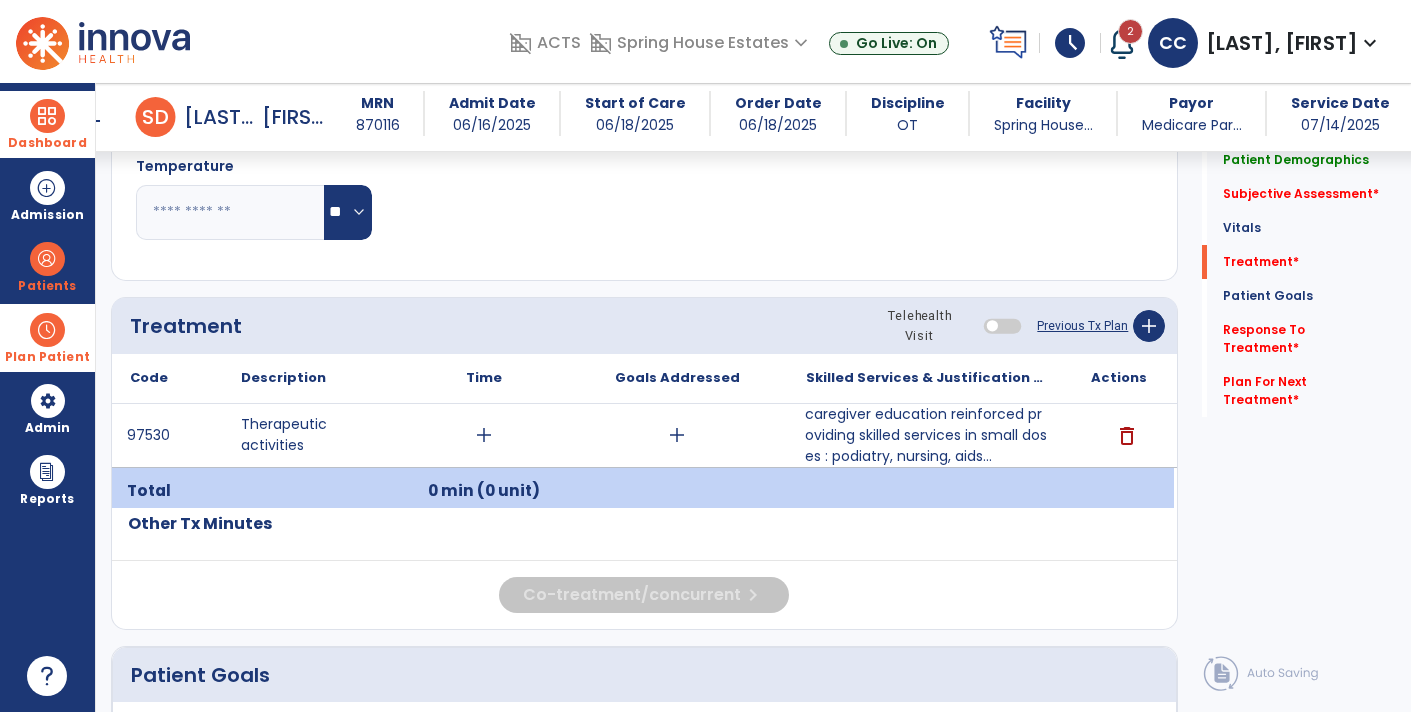 click on "Plan Patient" at bounding box center (47, 286) 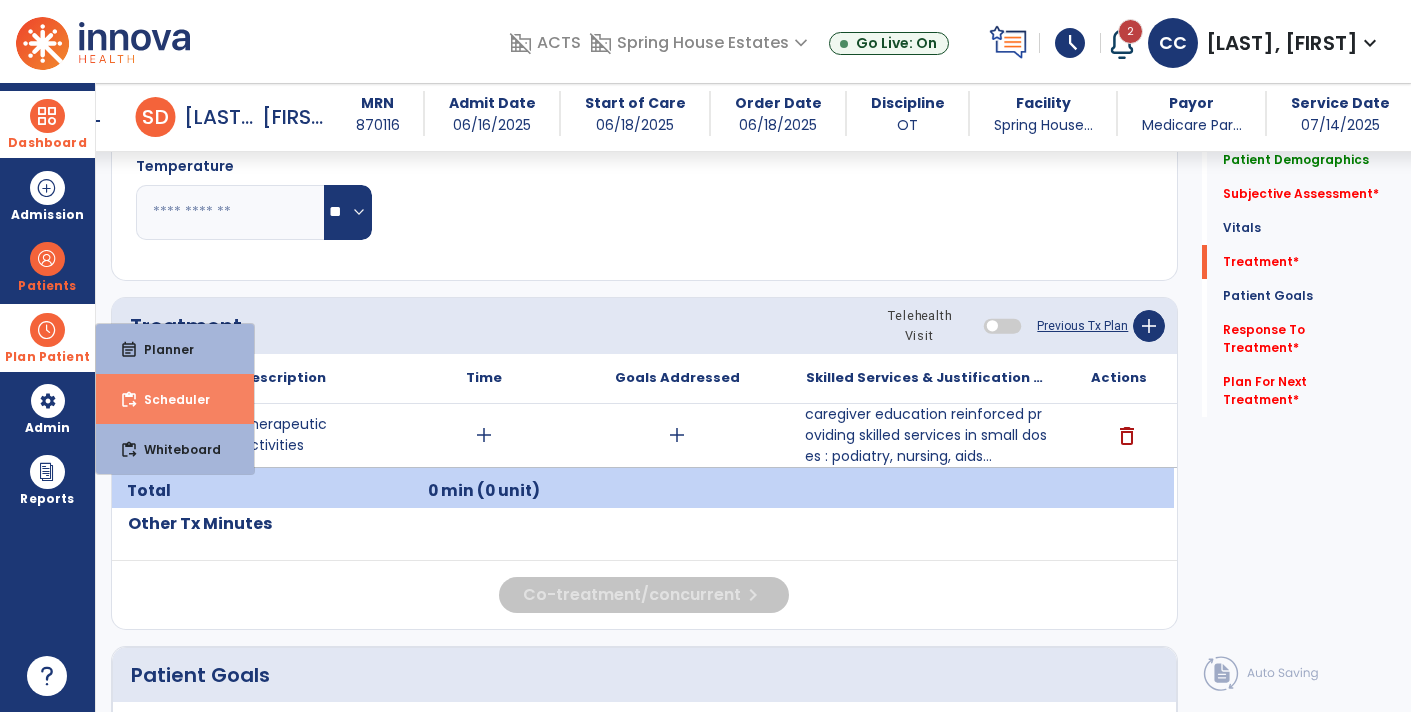 click on "content_paste_go  Scheduler" at bounding box center (175, 399) 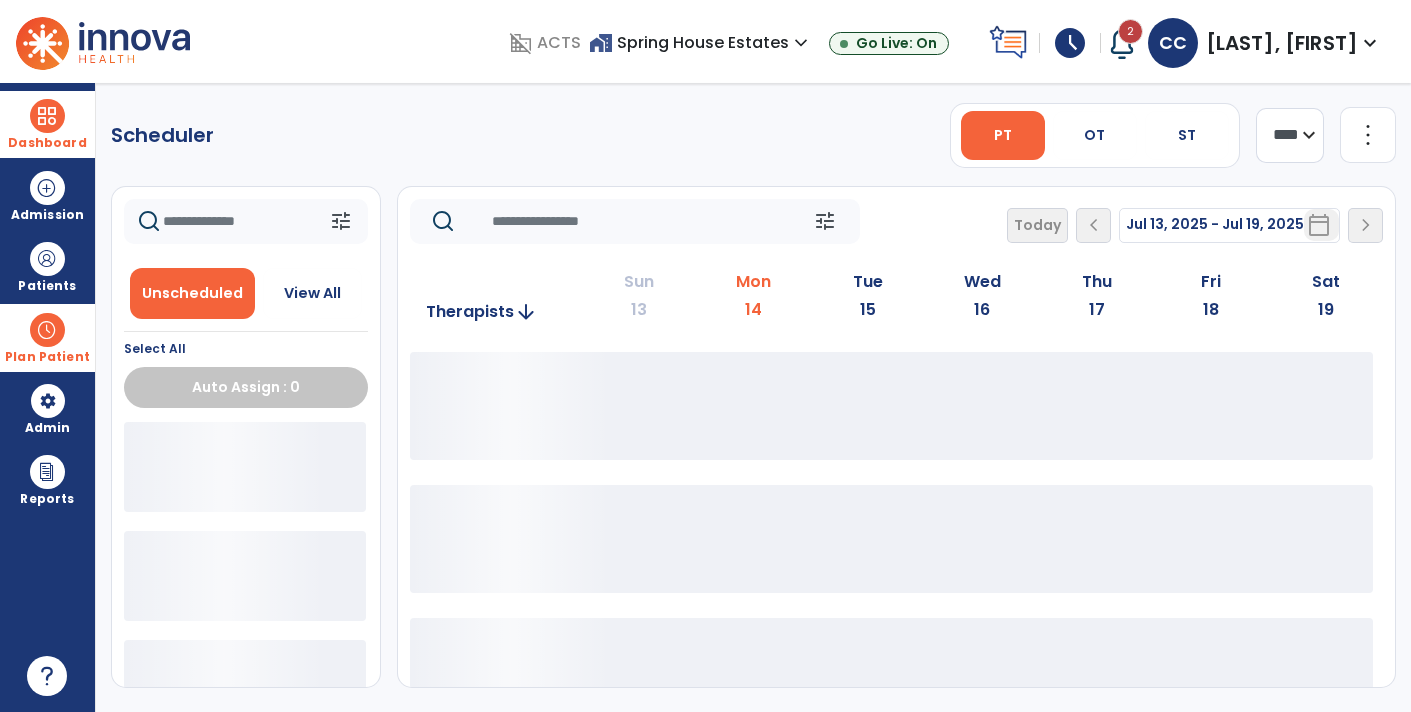 scroll, scrollTop: 0, scrollLeft: 0, axis: both 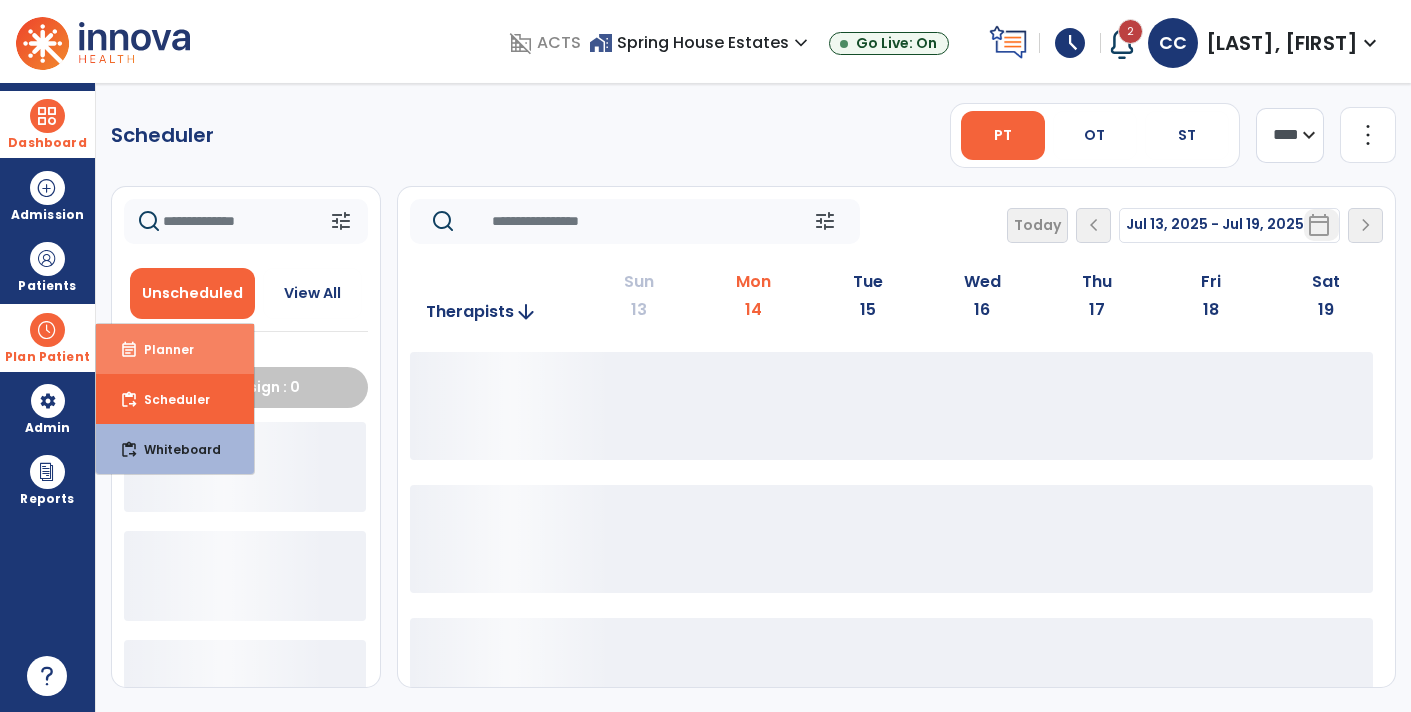 click on "event_note  Planner" at bounding box center (175, 349) 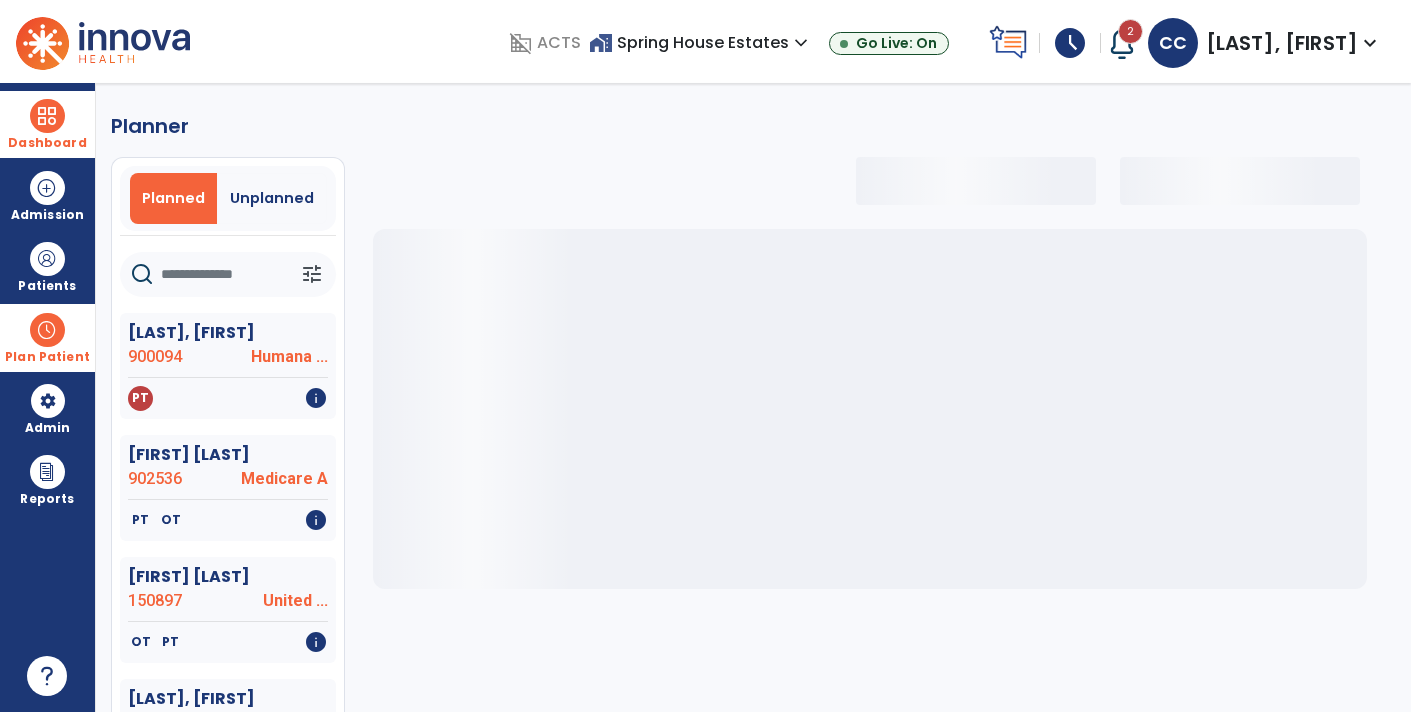 select on "***" 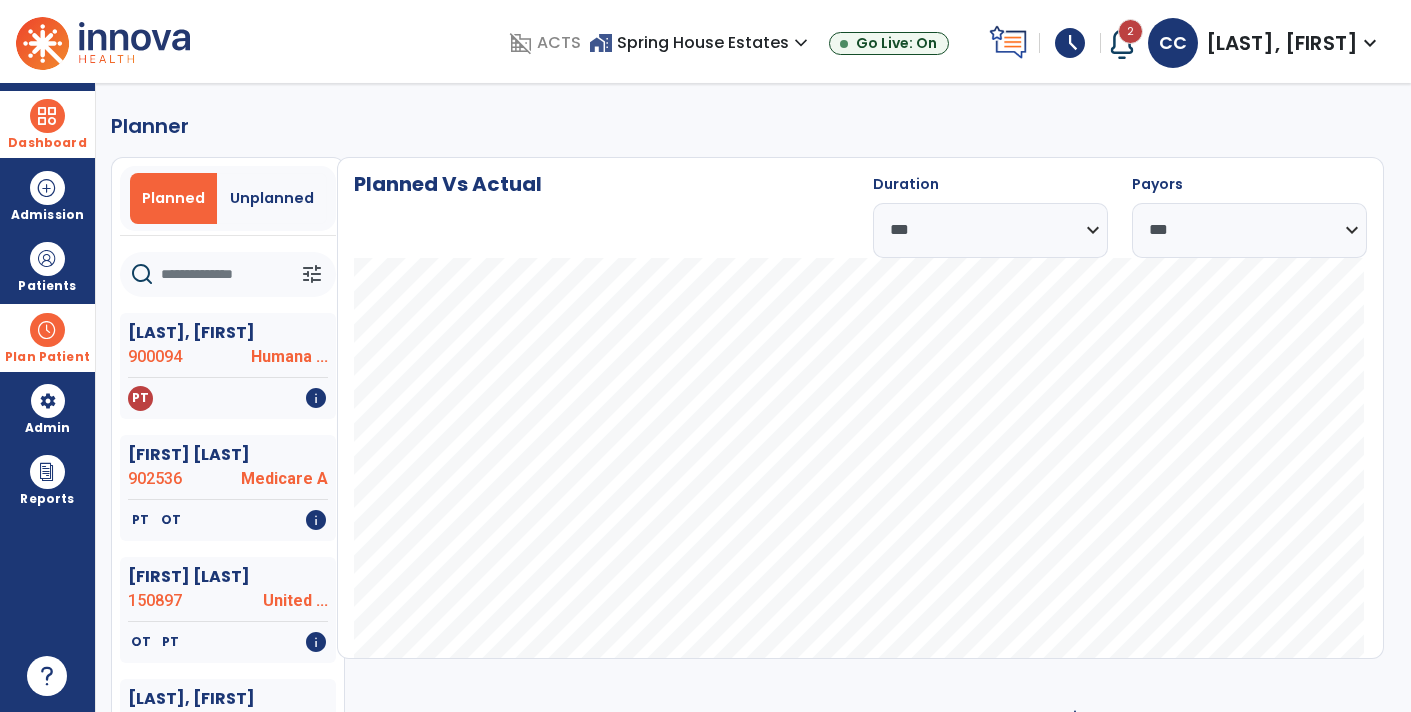 click 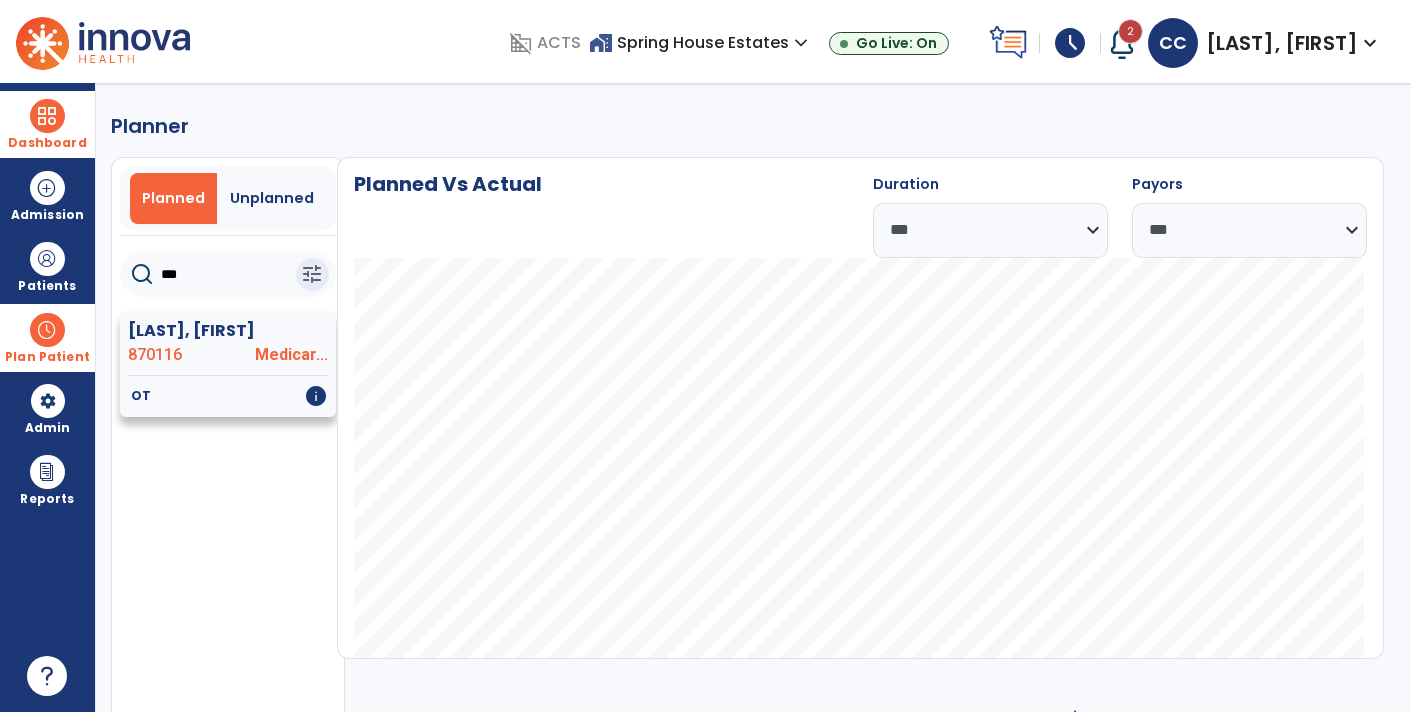type on "***" 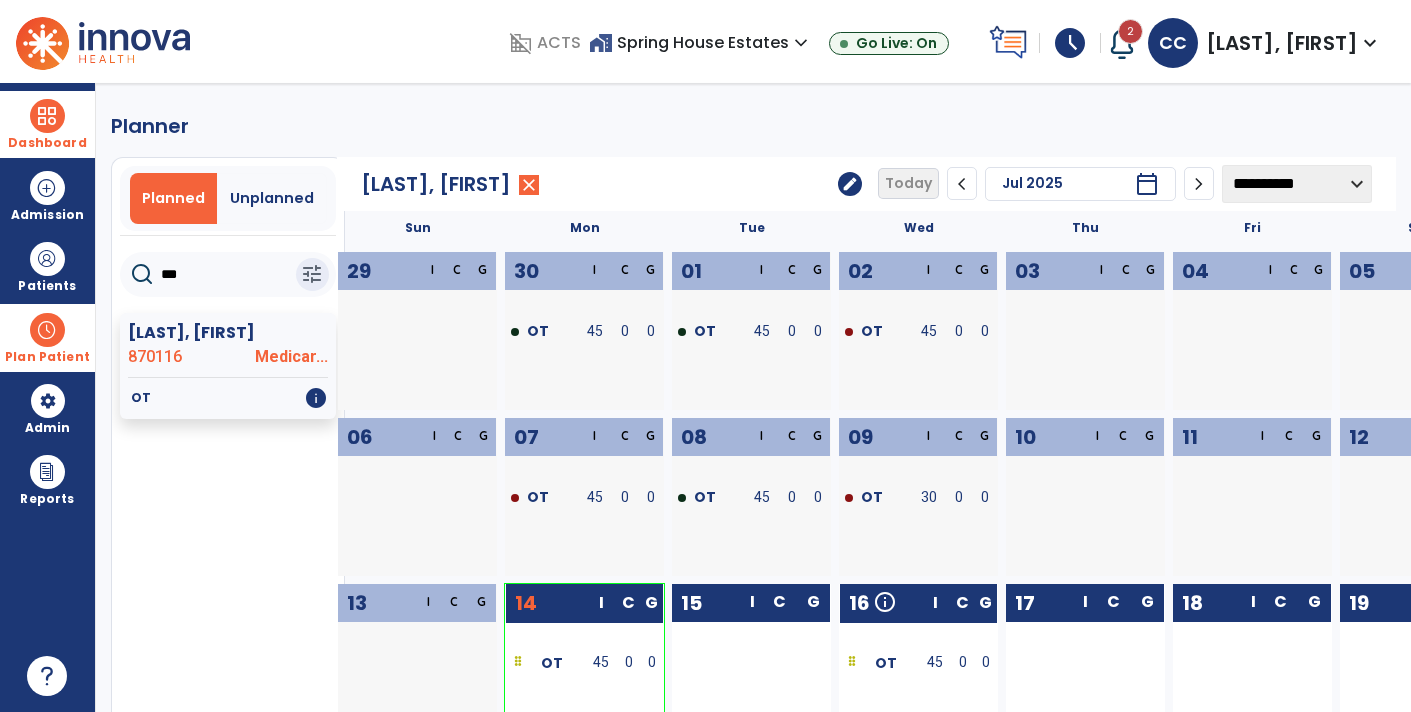 click on "**********" 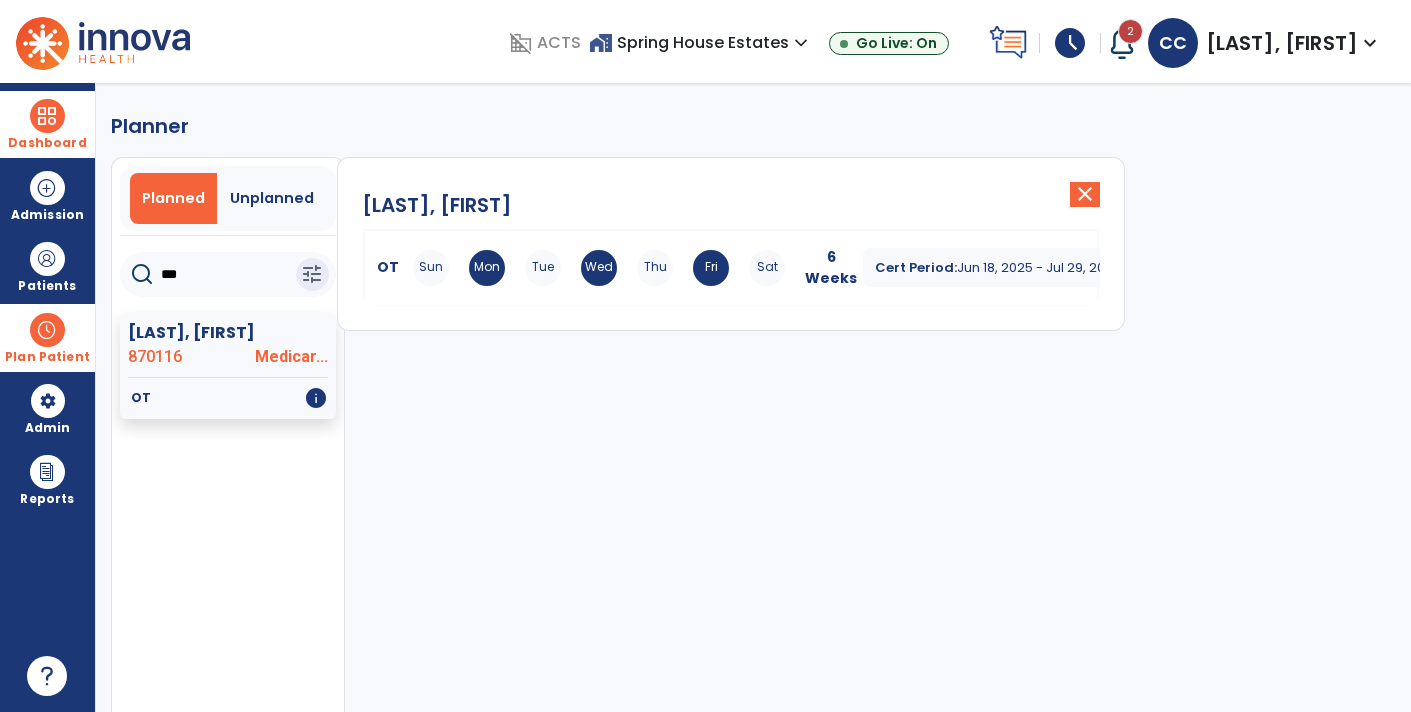 click on "Sun Mon Tue Wed Thu Fri Sat" at bounding box center [599, 268] 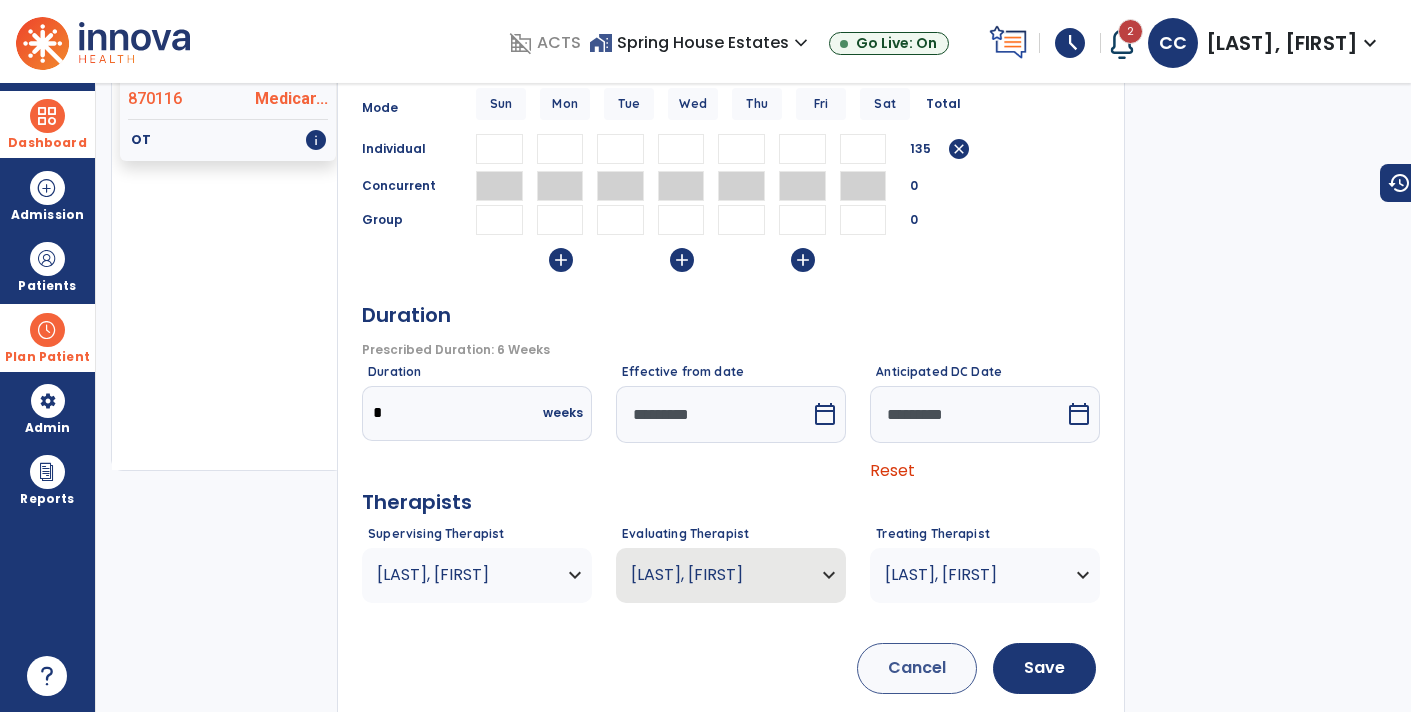 scroll, scrollTop: 257, scrollLeft: 0, axis: vertical 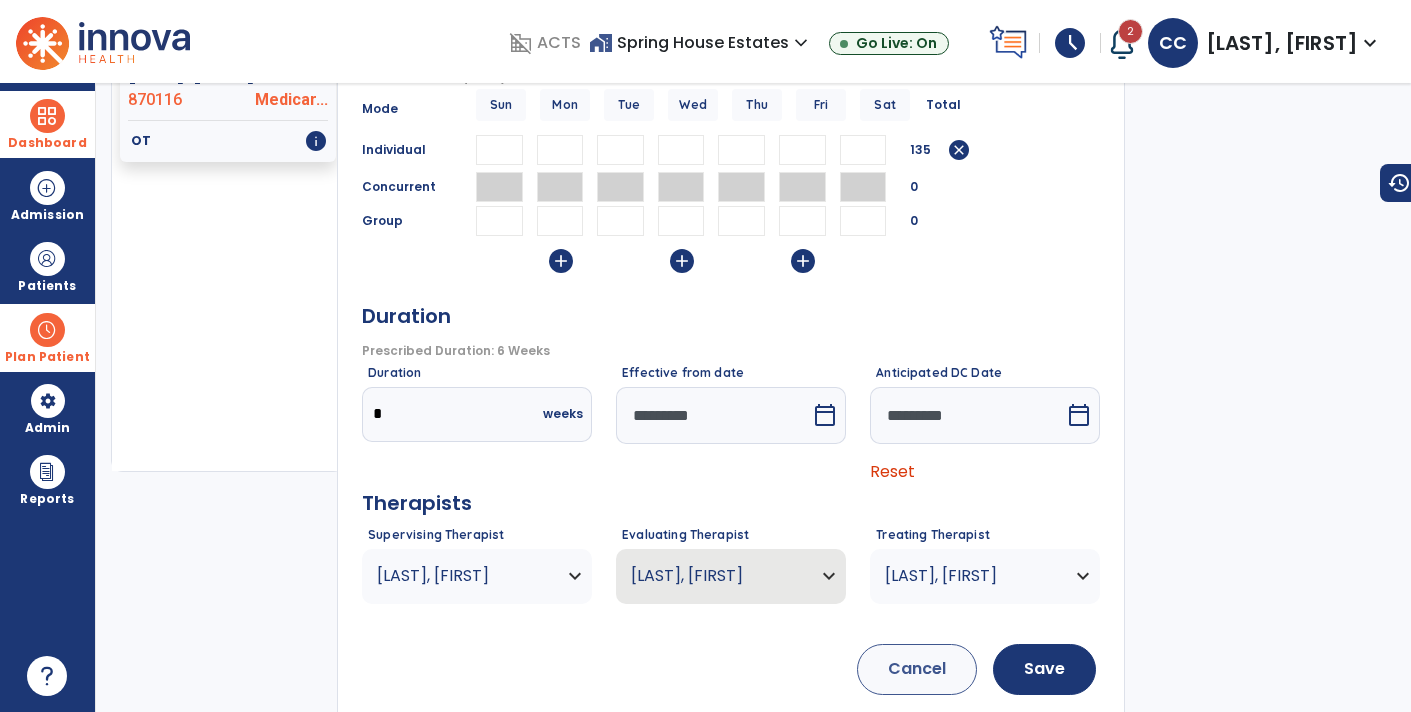 click on "calendar_today" at bounding box center (827, 415) 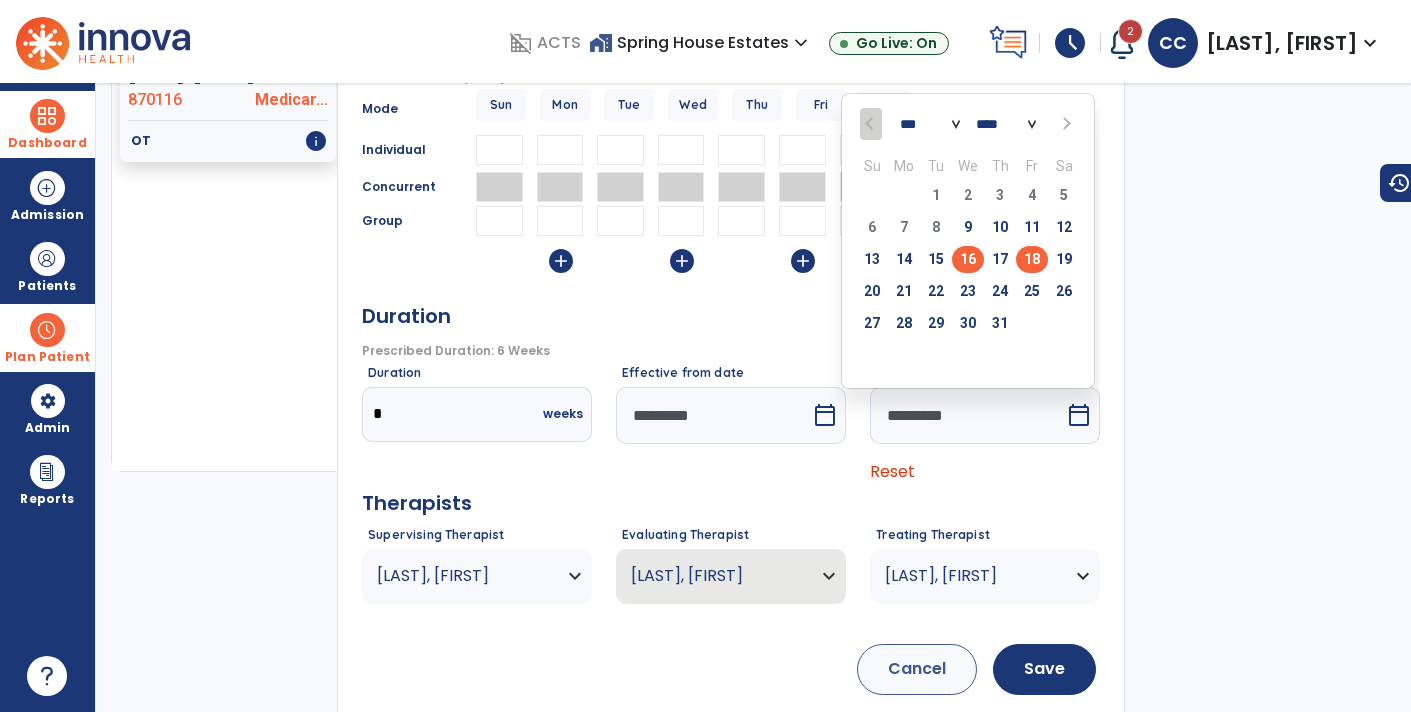 click on "18" at bounding box center (1032, 259) 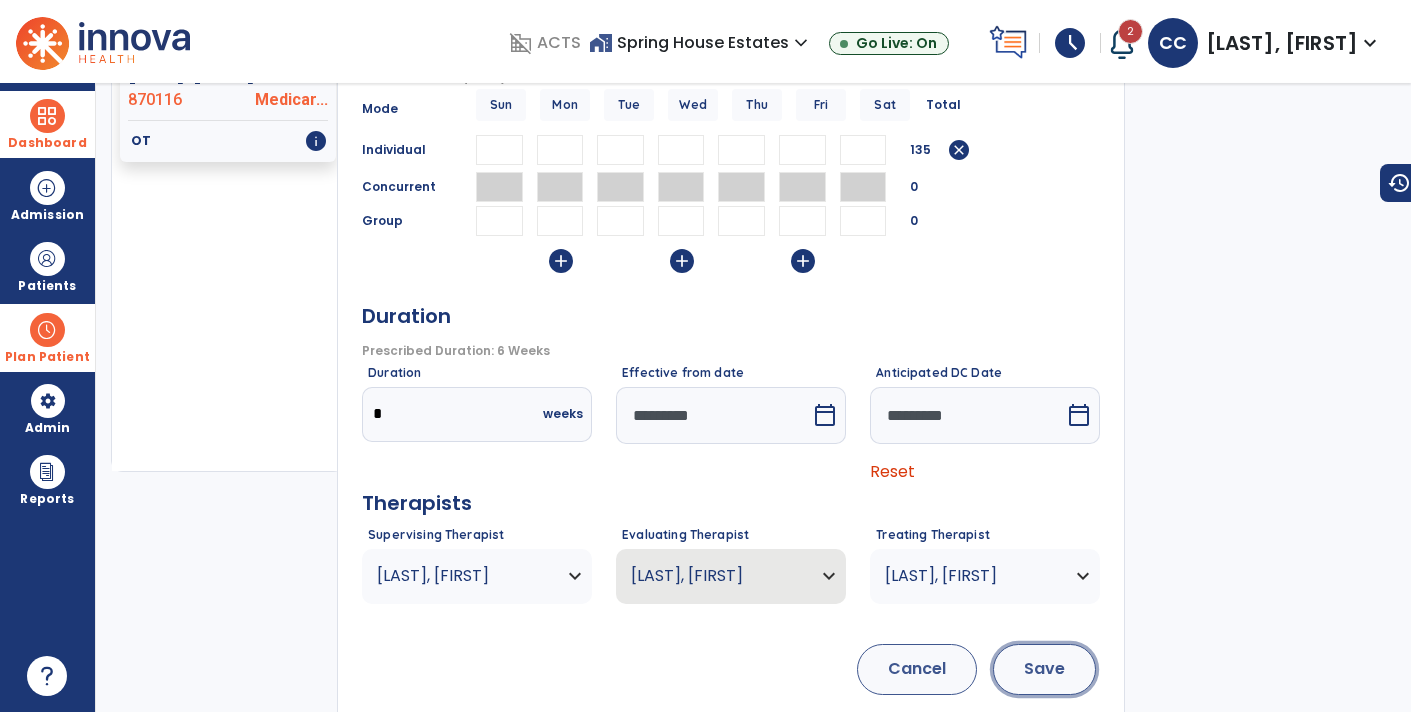 click on "Save" at bounding box center [1044, 669] 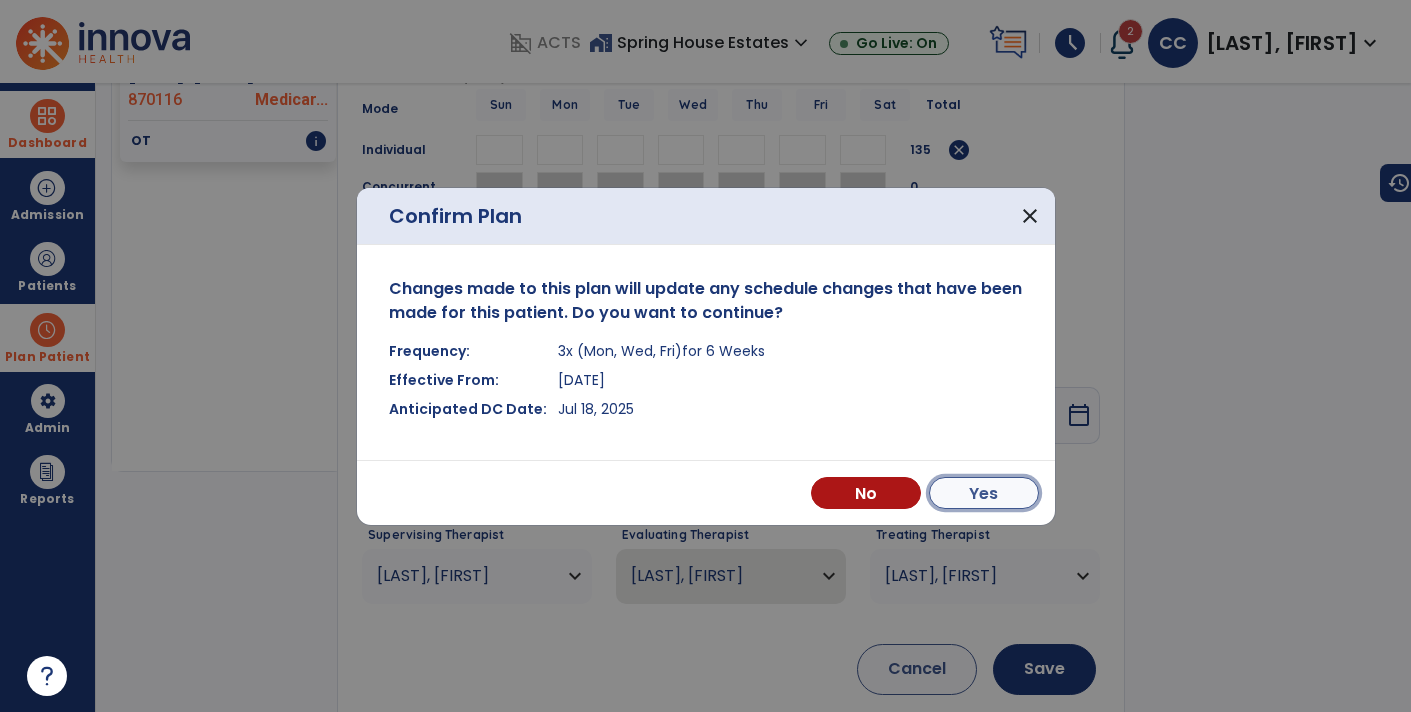 click on "Yes" at bounding box center [984, 493] 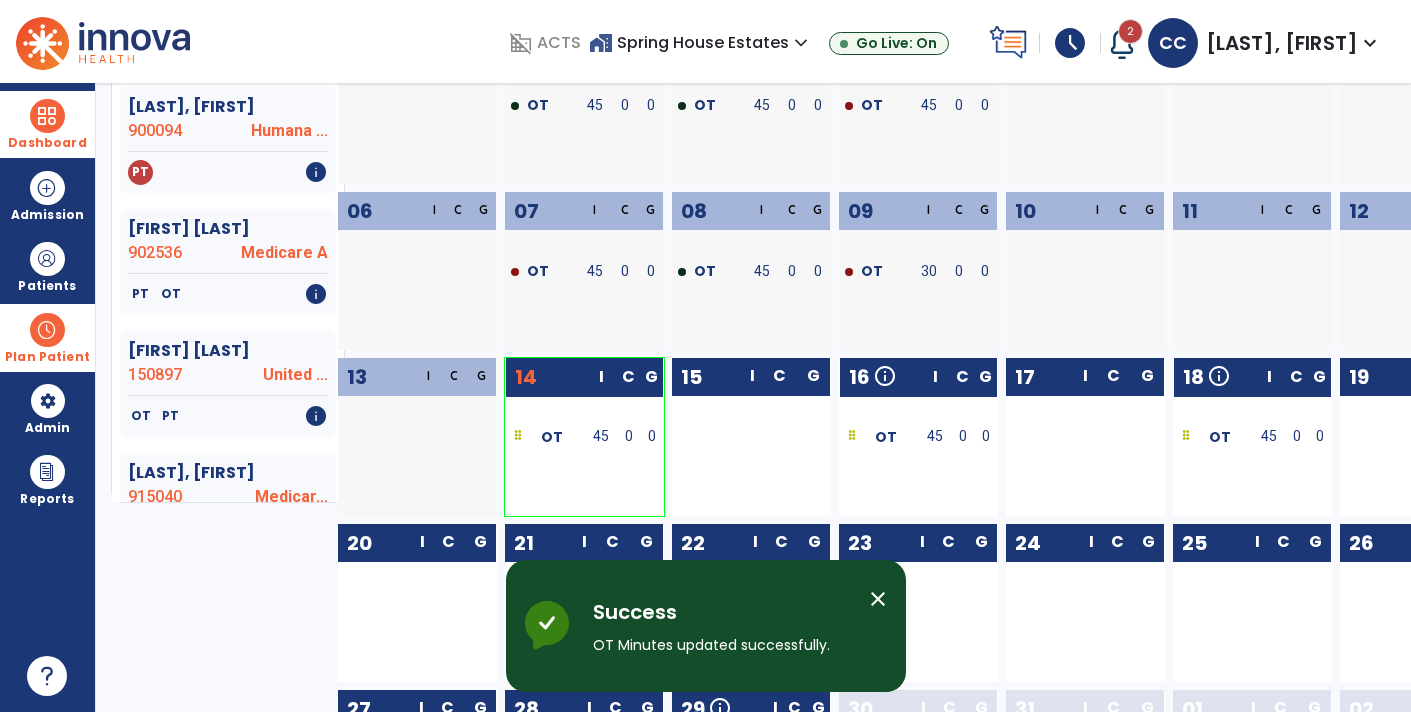 scroll, scrollTop: 223, scrollLeft: 0, axis: vertical 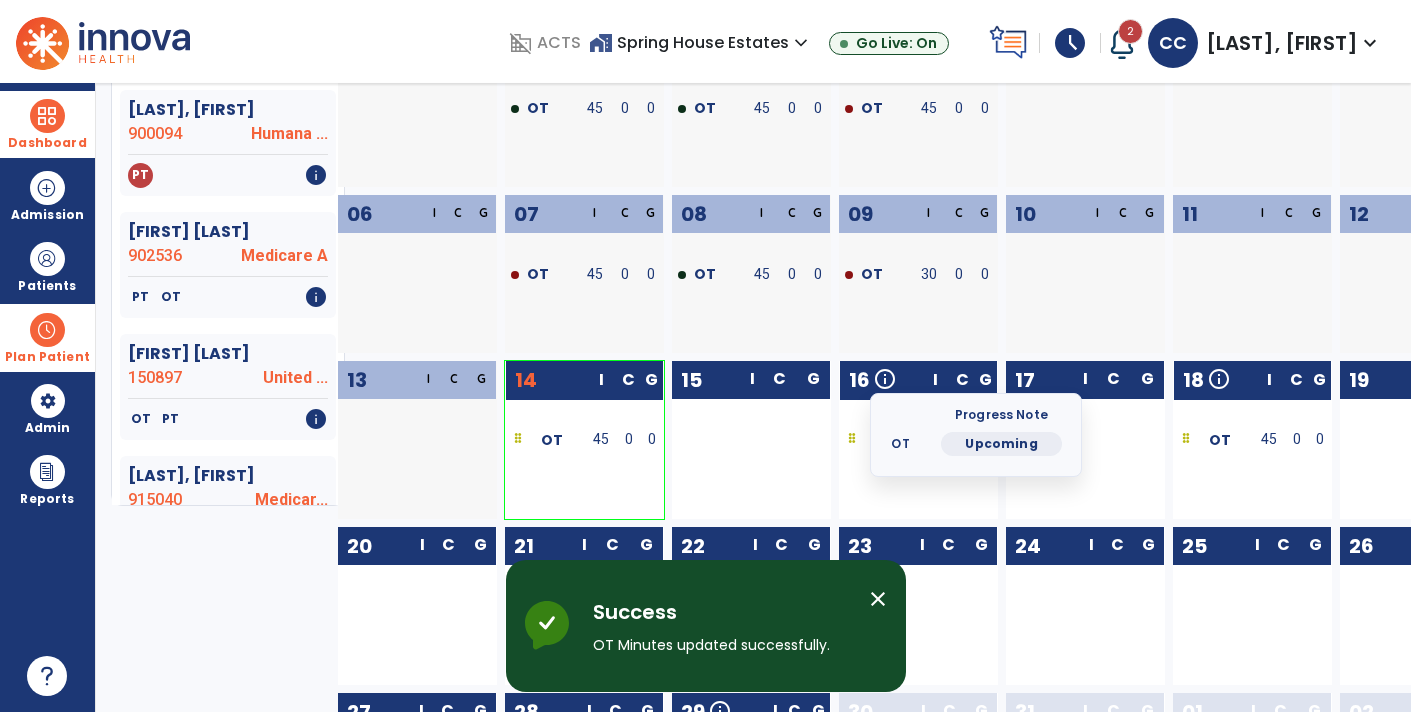 click on "Progress Note  OT  Upcoming" 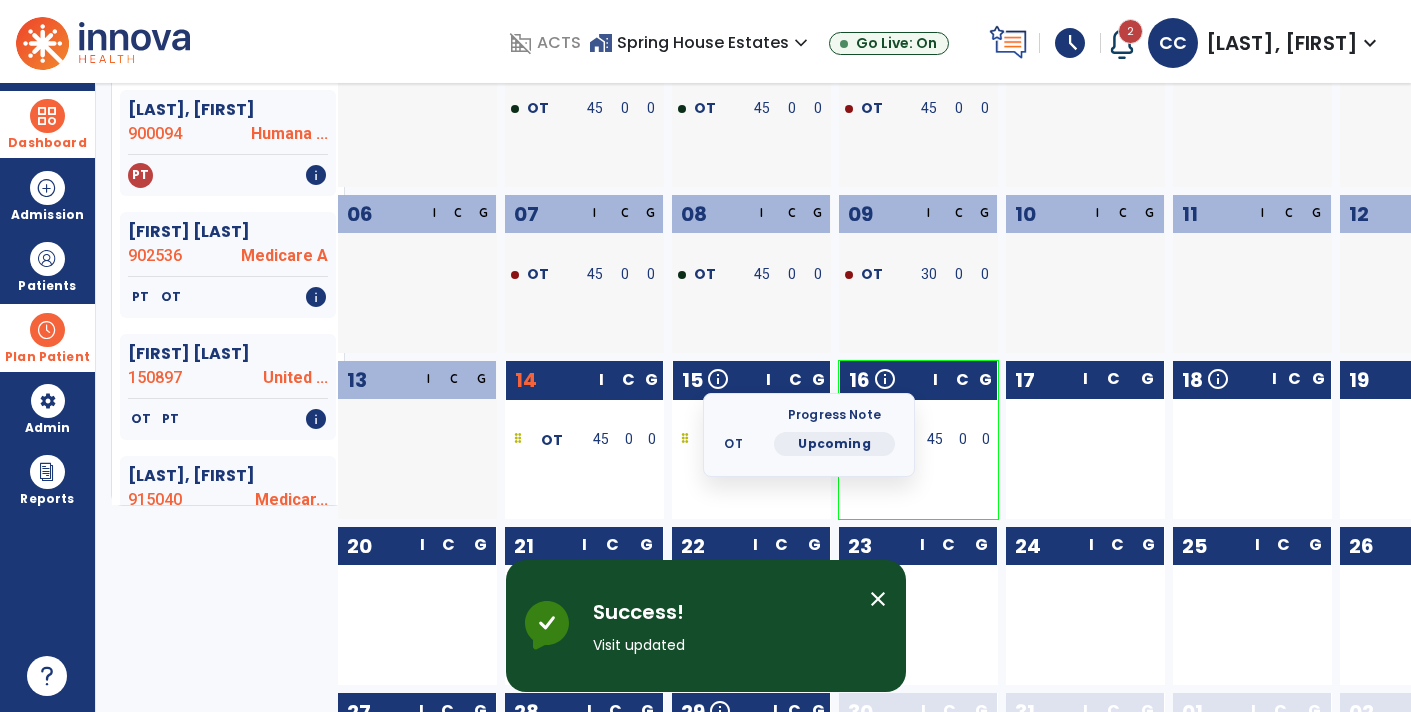 click on "OT" 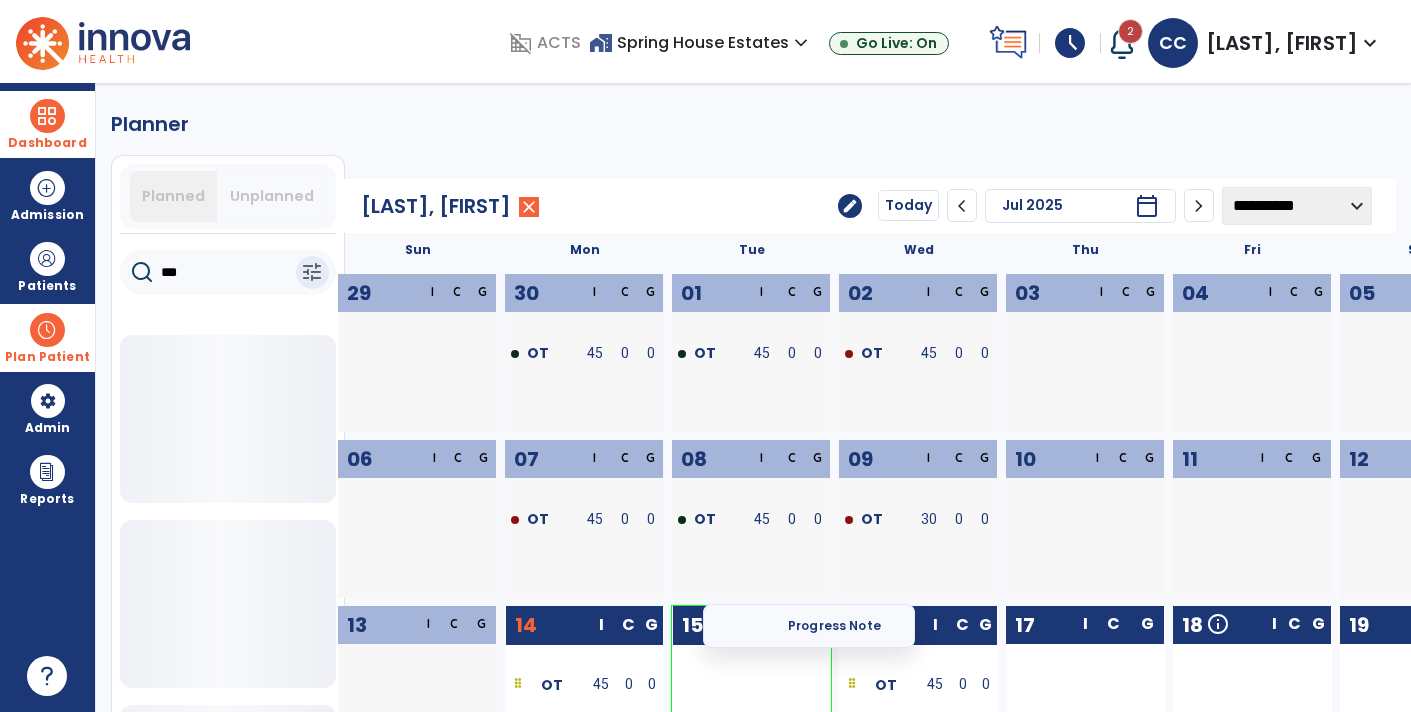 scroll, scrollTop: 0, scrollLeft: 0, axis: both 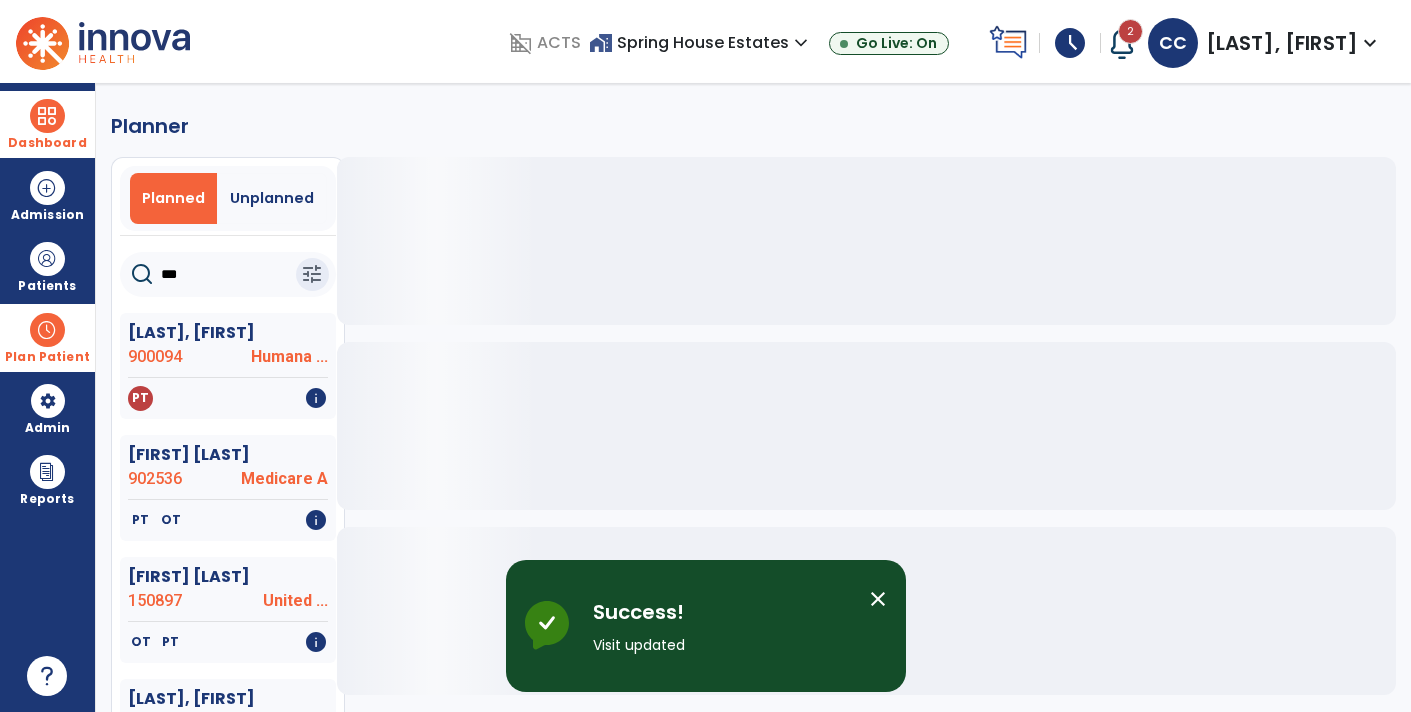 click 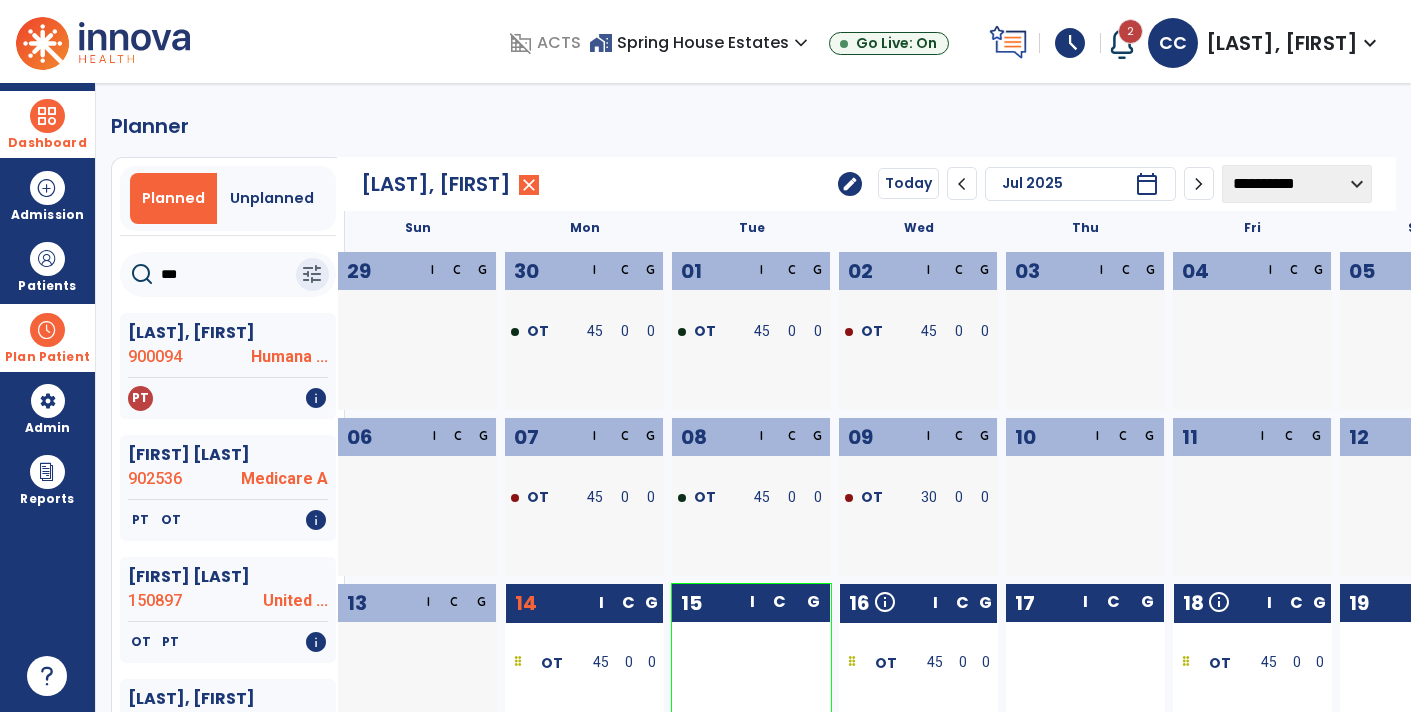 click on "edit" 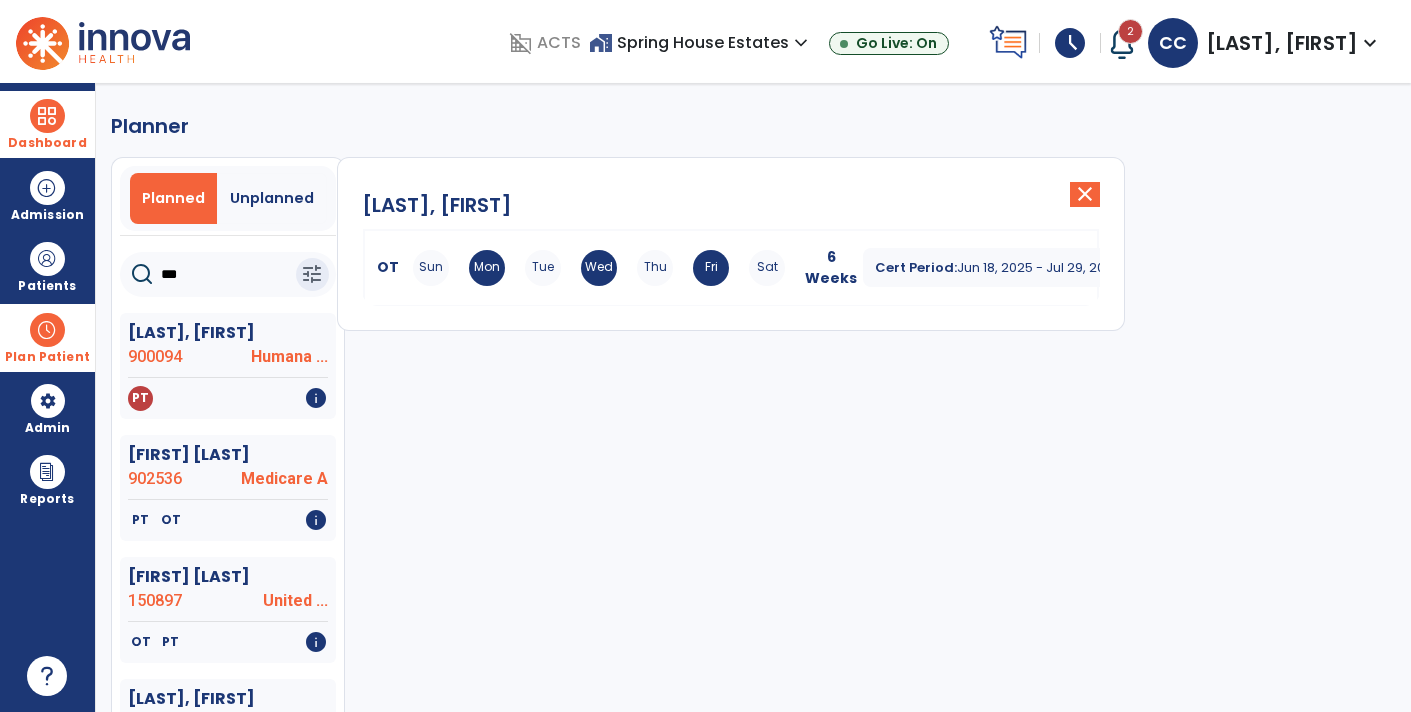 click on "Sun Mon Tue Wed Thu Fri Sat" at bounding box center (599, 268) 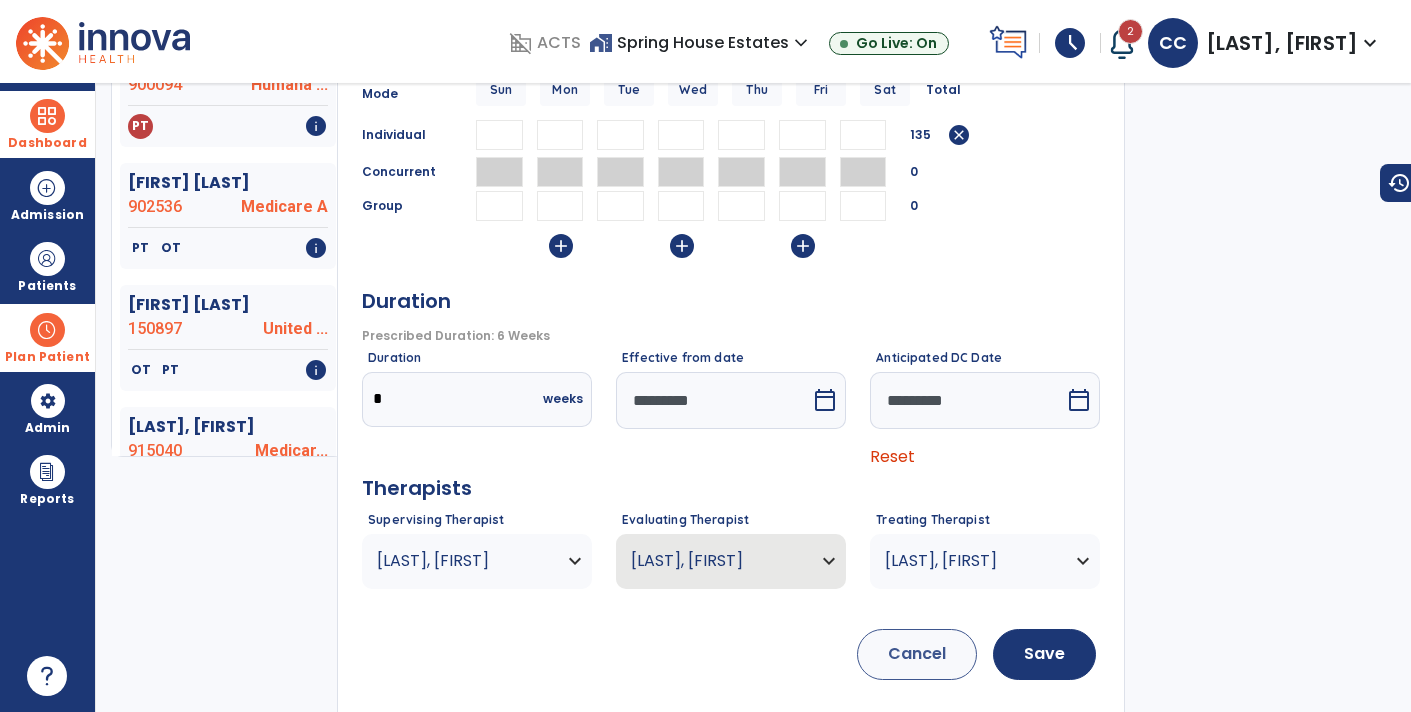 scroll, scrollTop: 286, scrollLeft: 0, axis: vertical 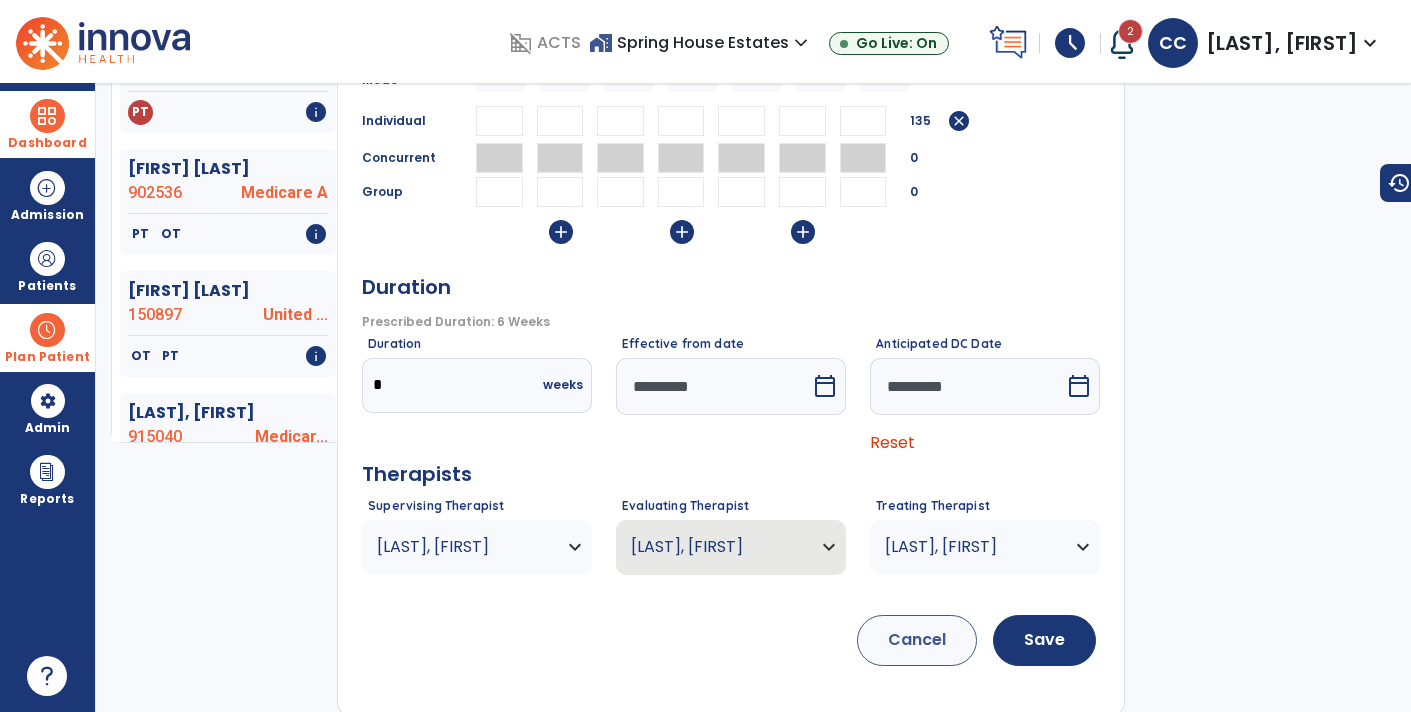 click on "calendar_today" at bounding box center [825, 386] 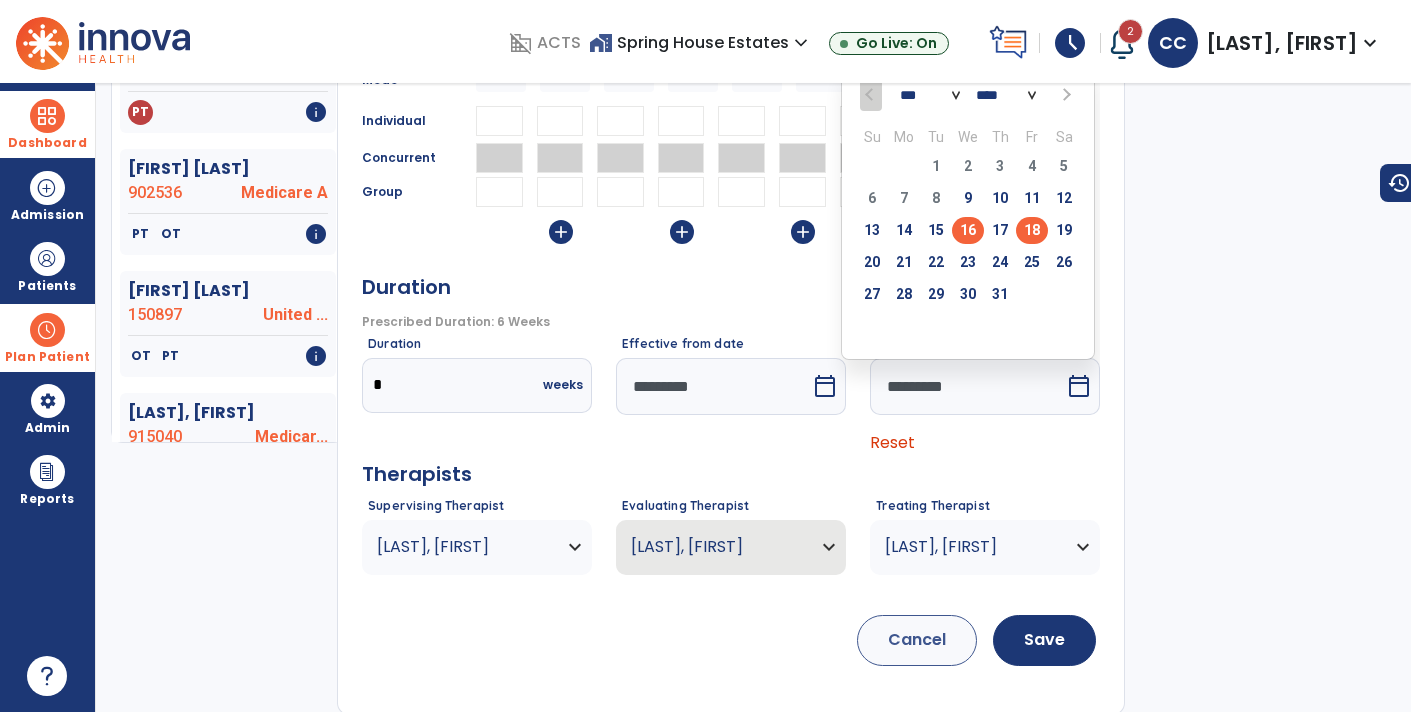 click on "16" at bounding box center (968, 230) 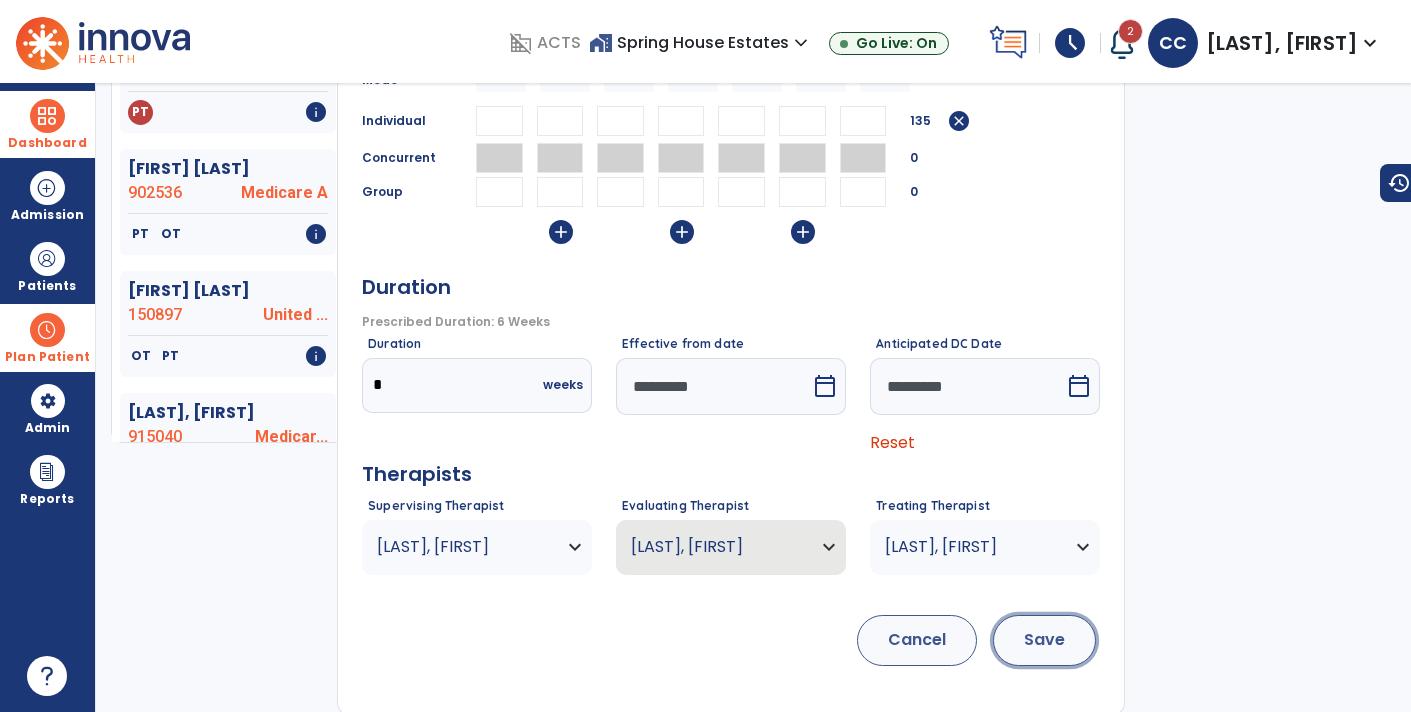 click on "Save" at bounding box center (1044, 640) 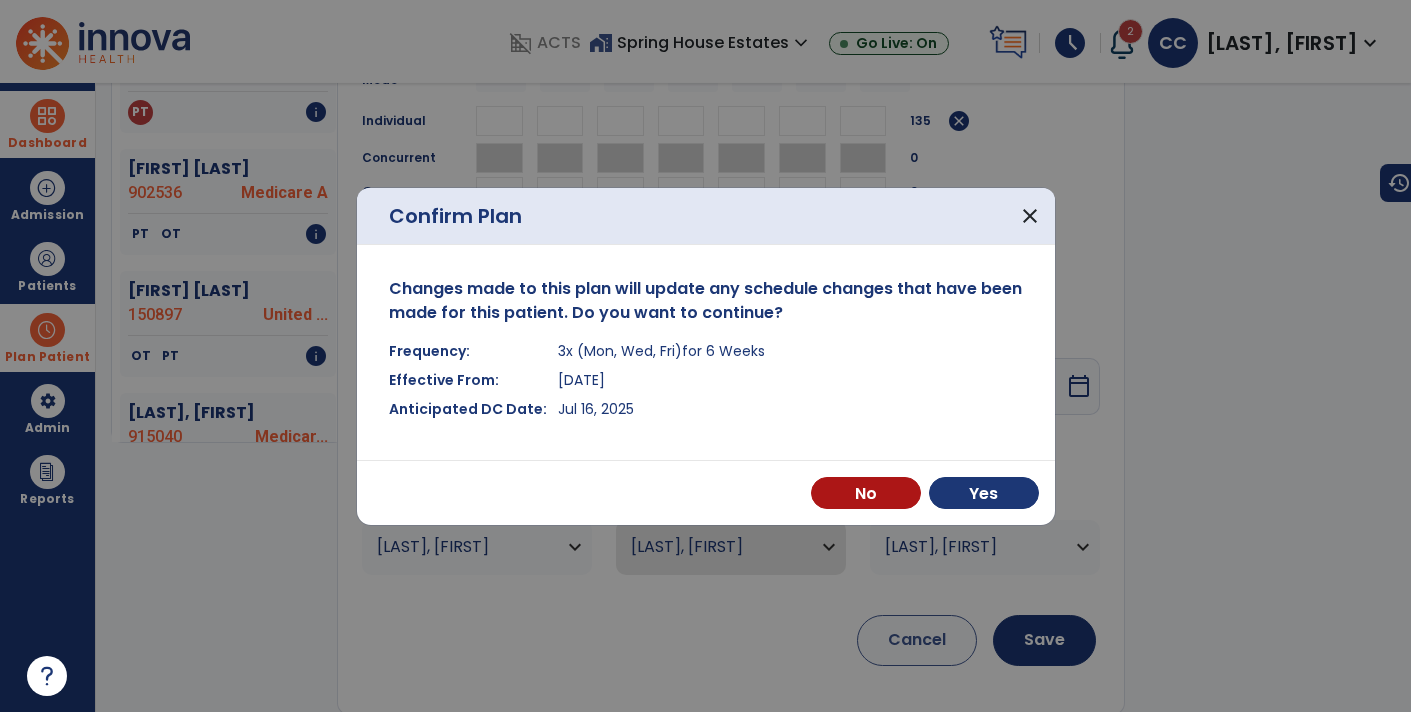 click on "No   Yes" at bounding box center (706, 492) 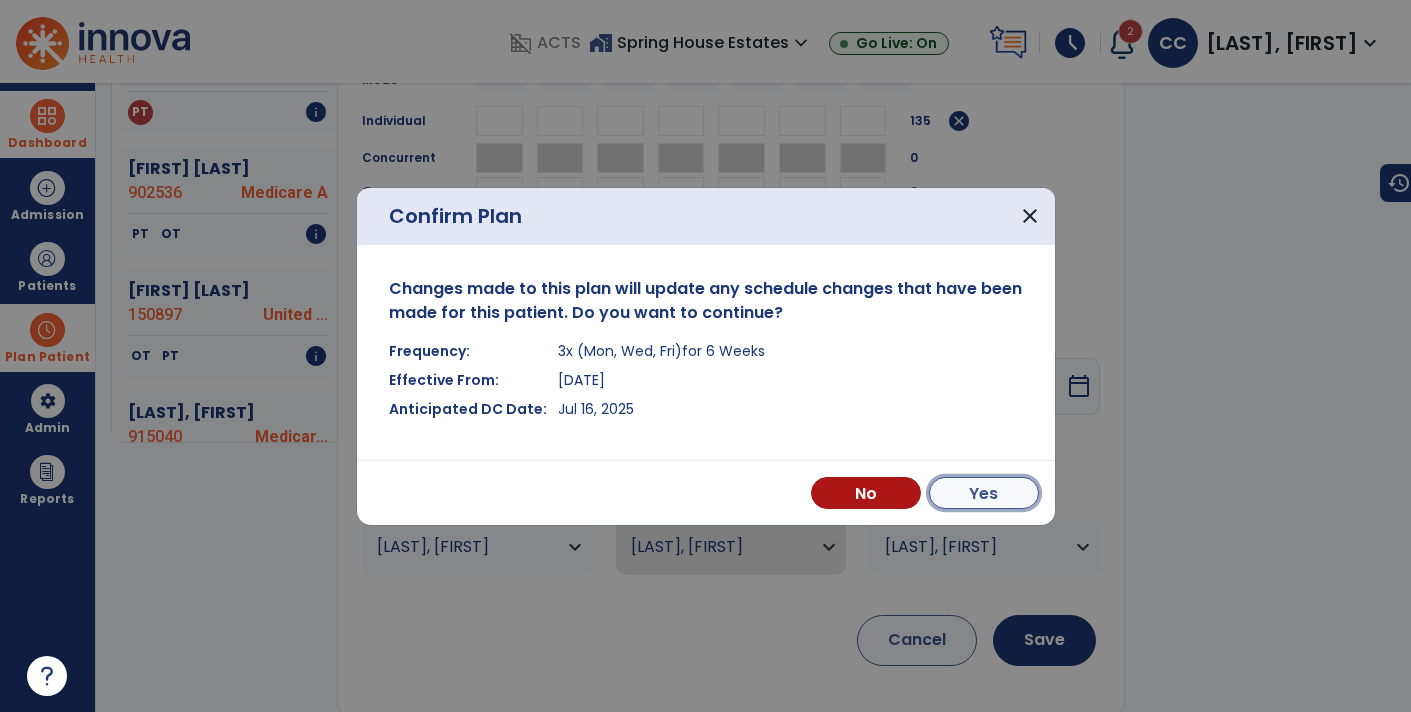 click on "Yes" at bounding box center (984, 493) 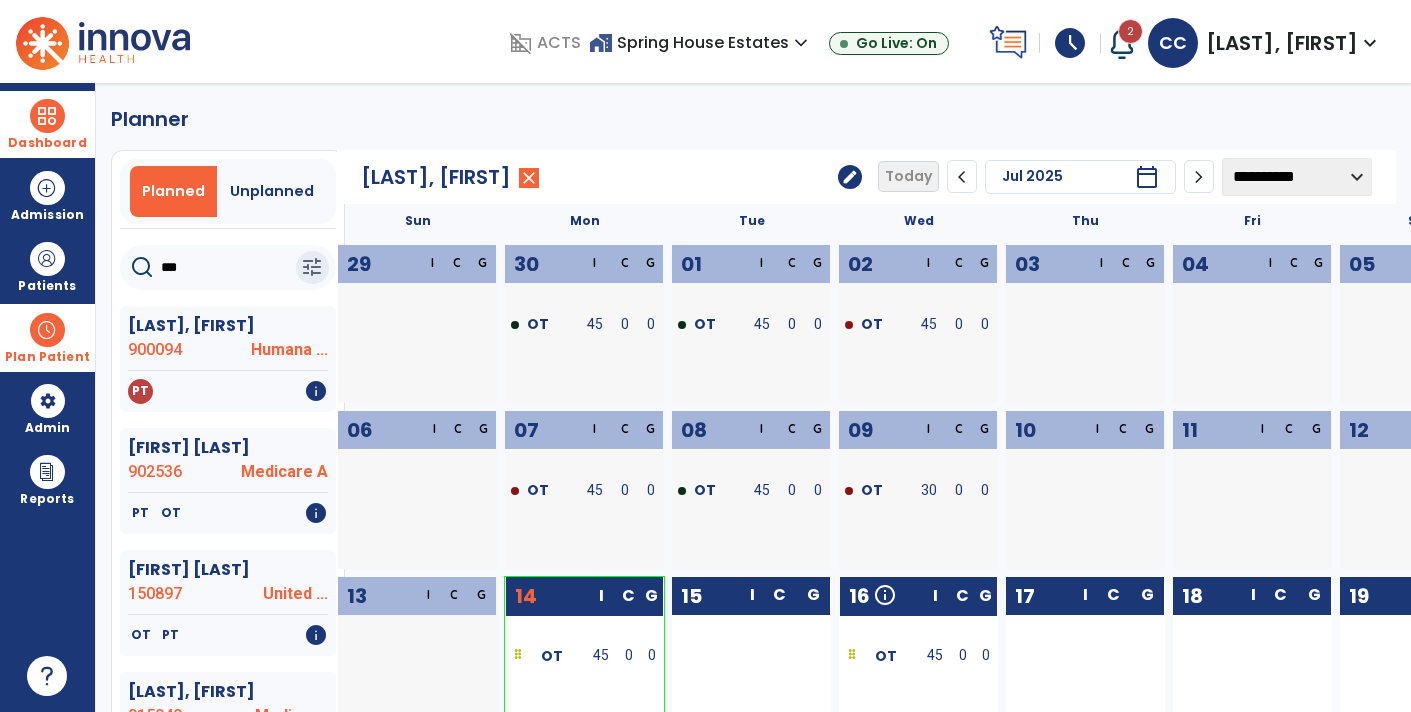 scroll, scrollTop: 0, scrollLeft: 0, axis: both 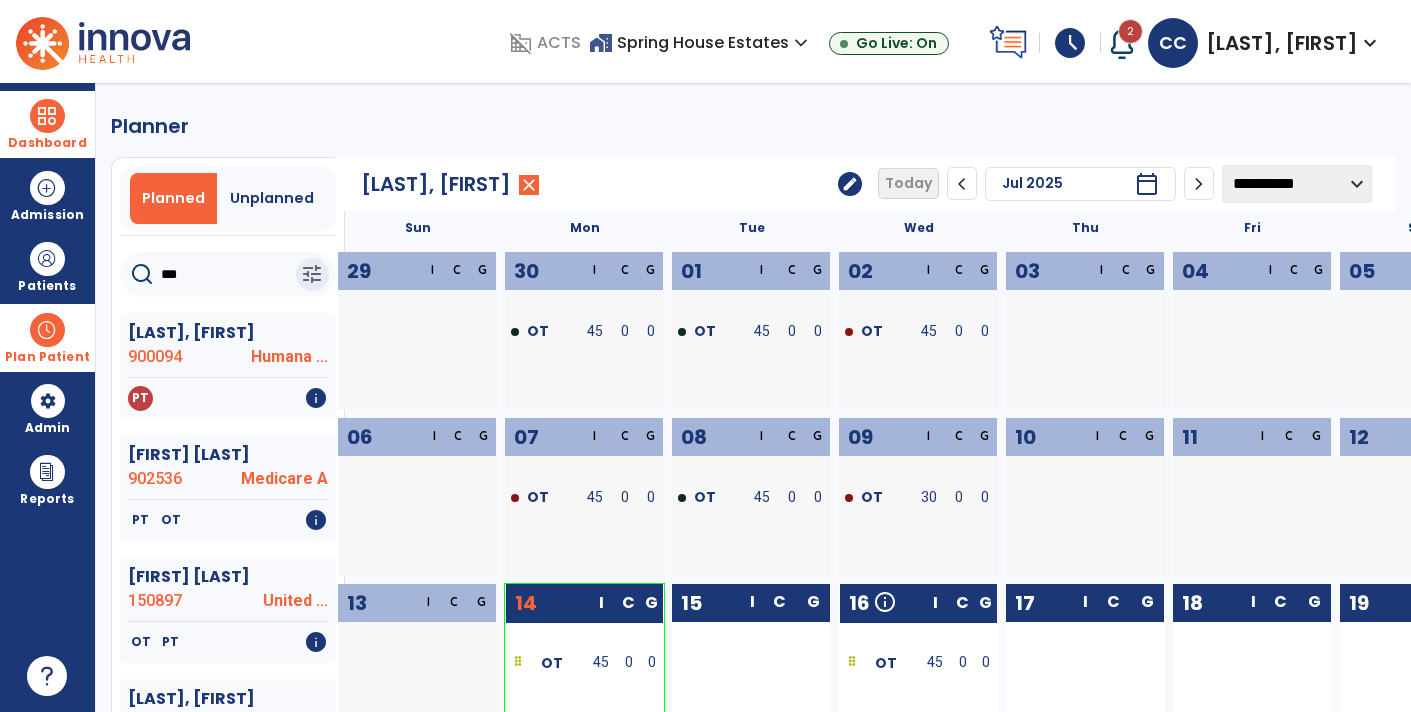 click on "Dashboard" at bounding box center (47, 143) 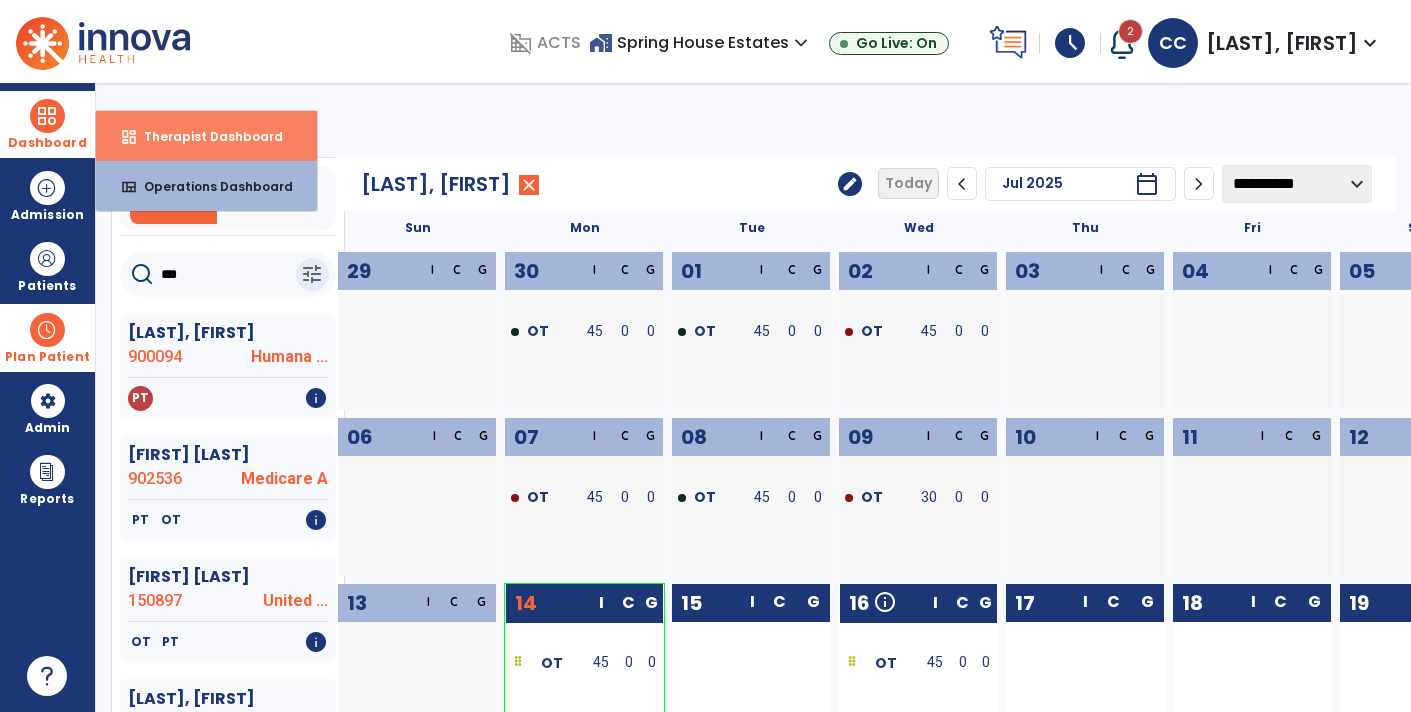 click on "Therapist Dashboard" at bounding box center (205, 136) 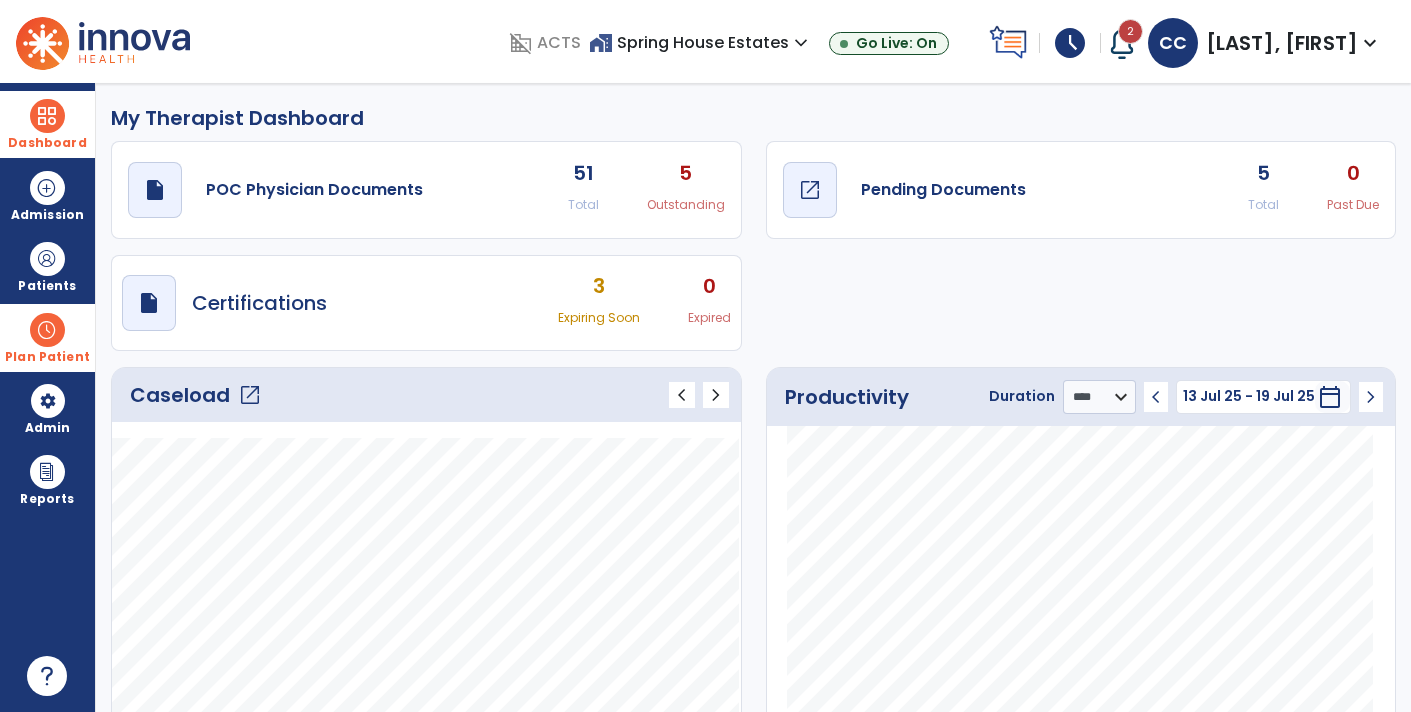 click on "draft   open_in_new  Pending Documents" 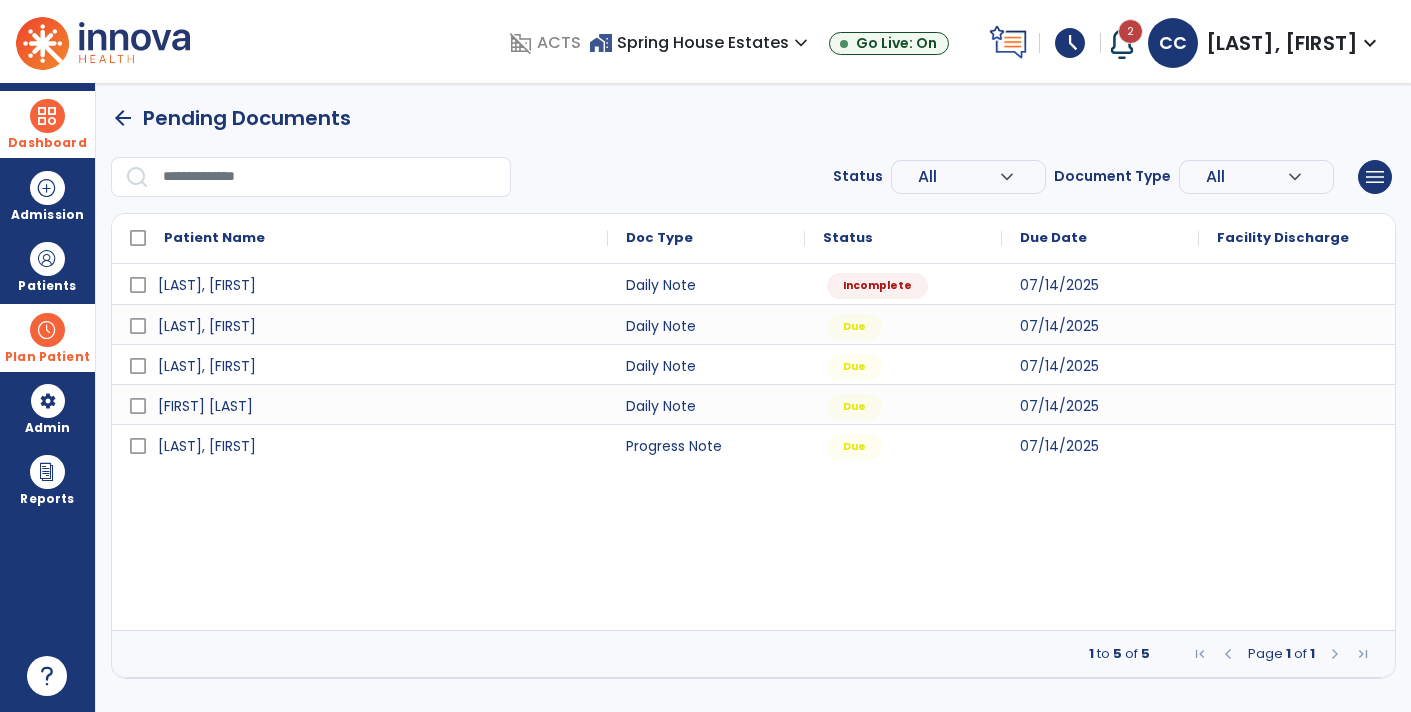 click on "Plan Patient" at bounding box center [47, 286] 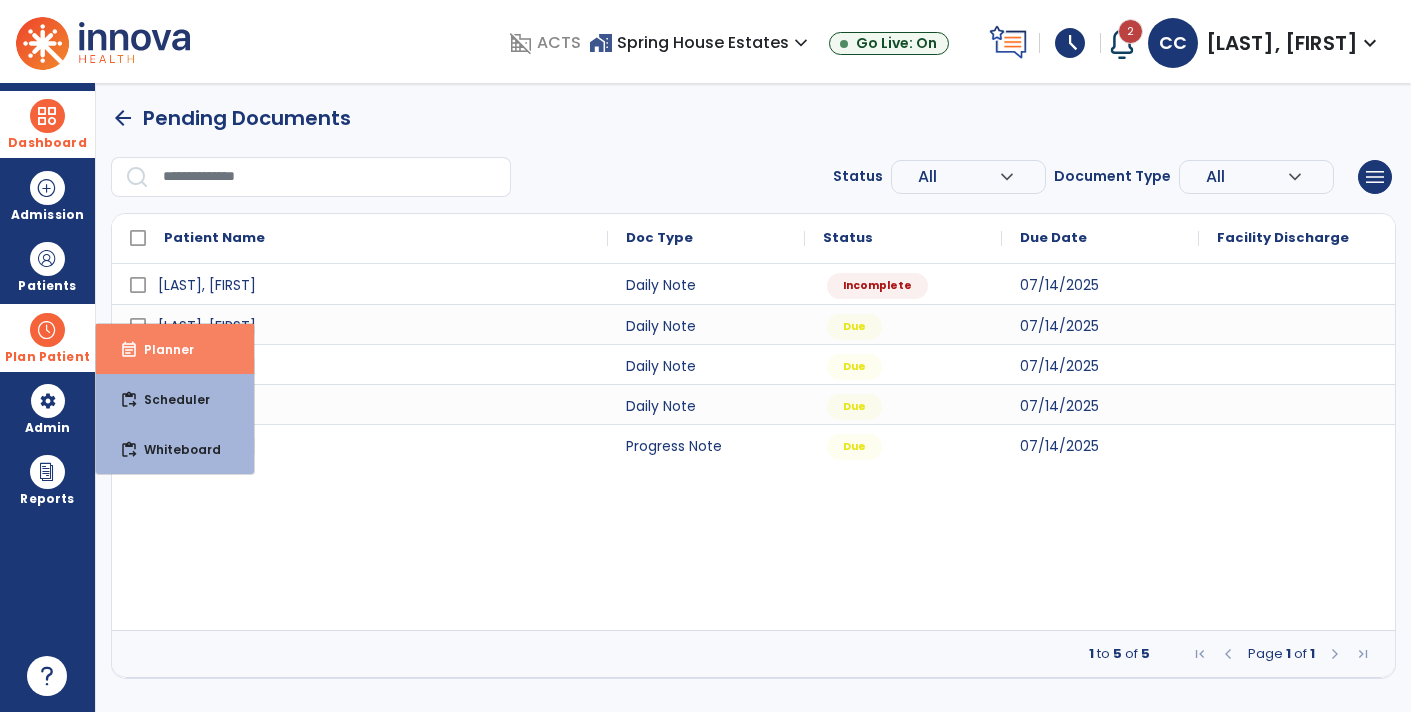 click on "event_note  Planner" at bounding box center (175, 349) 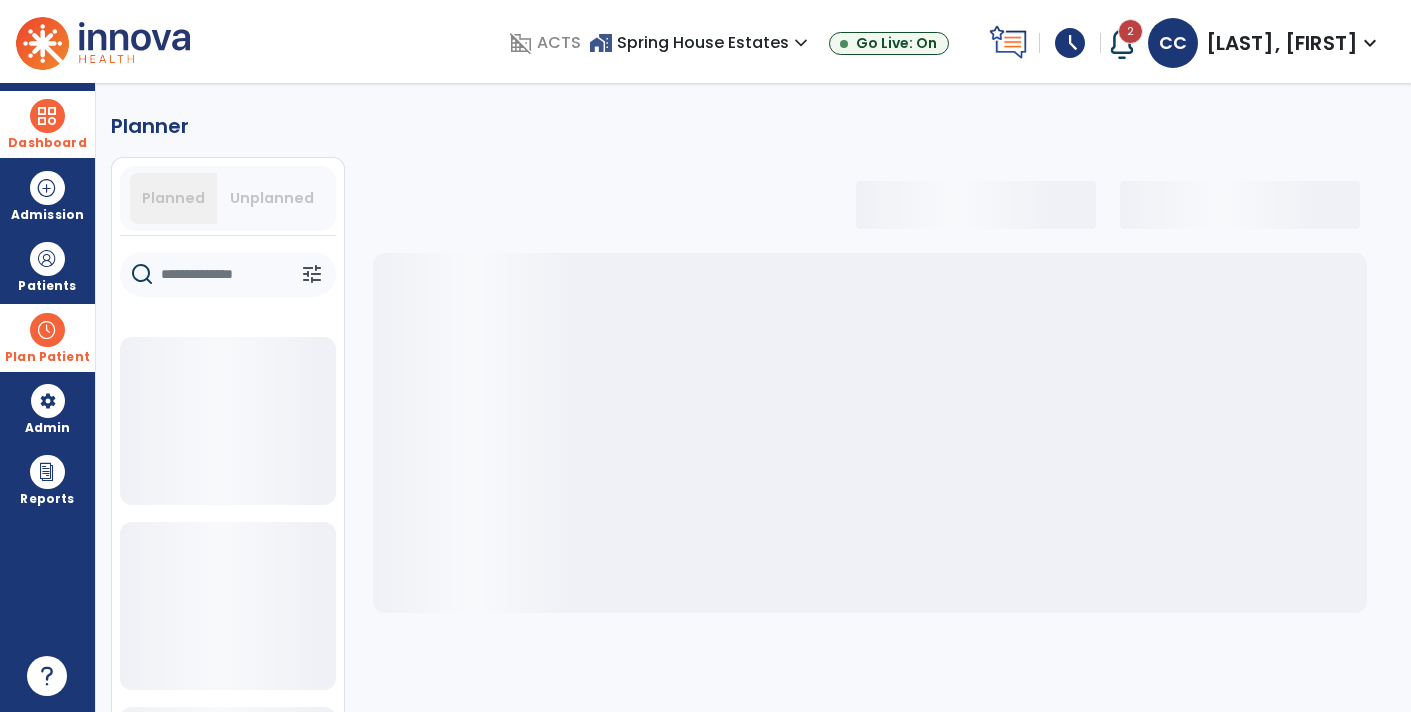 select on "***" 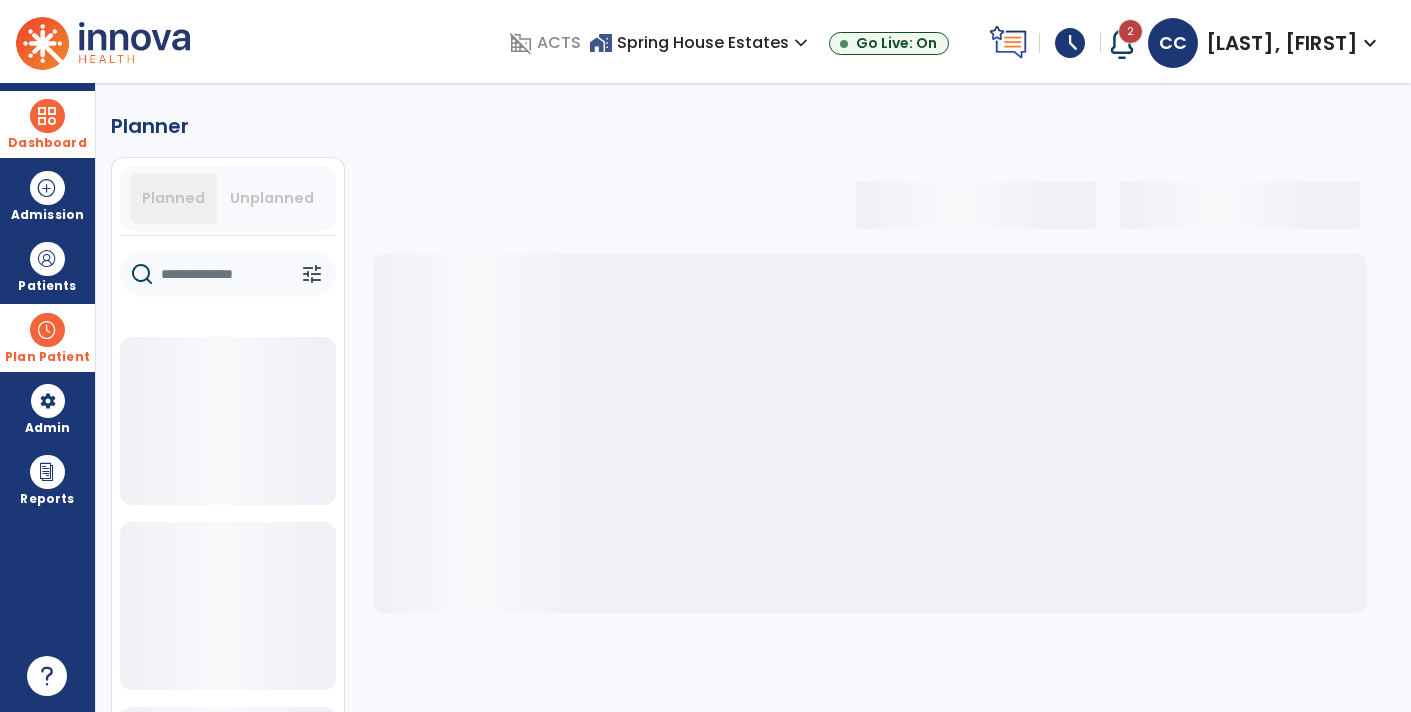 select on "***" 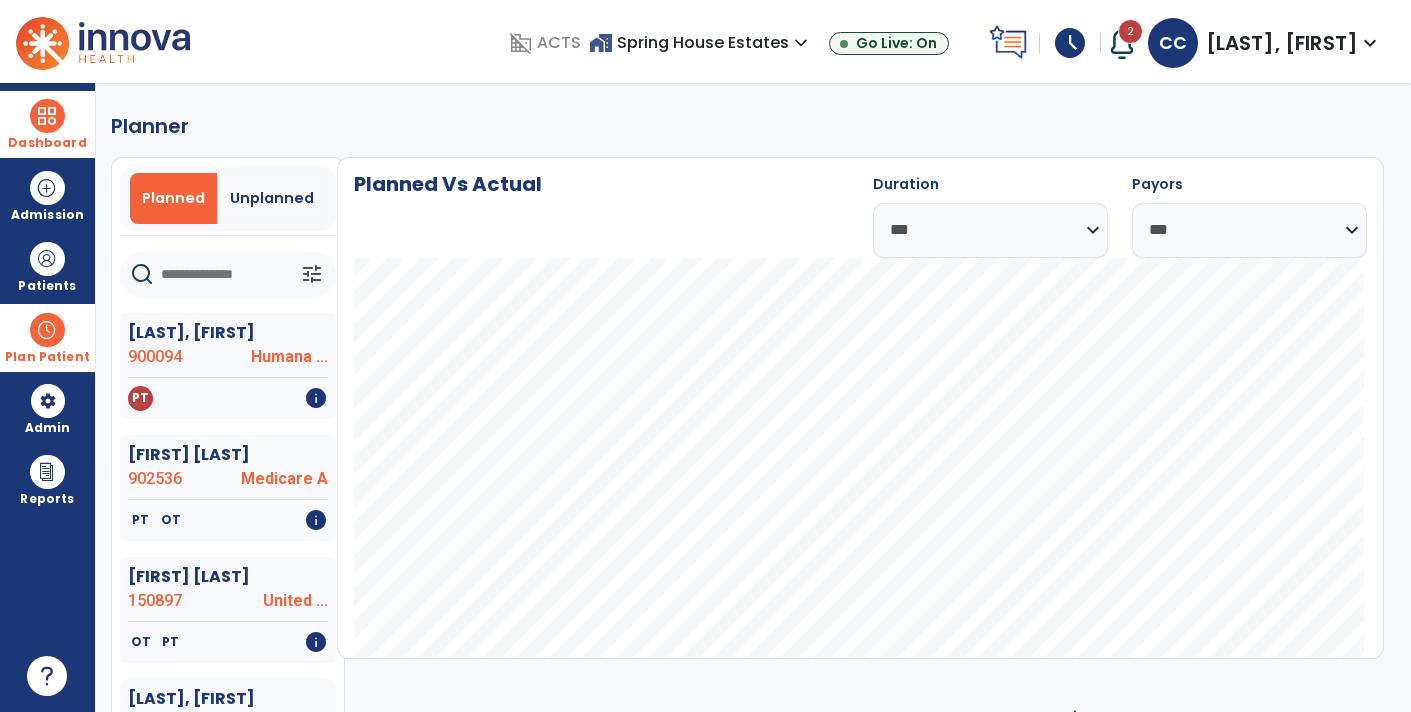 click 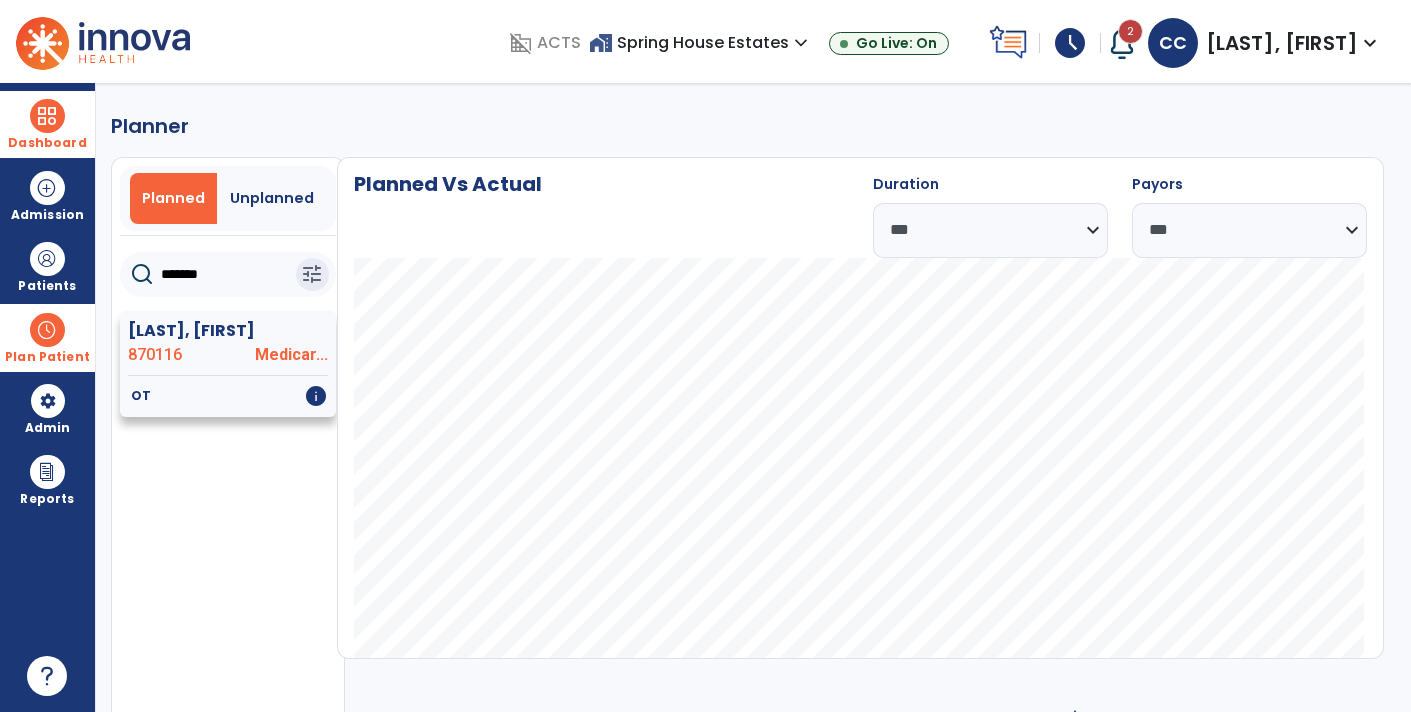 type on "*******" 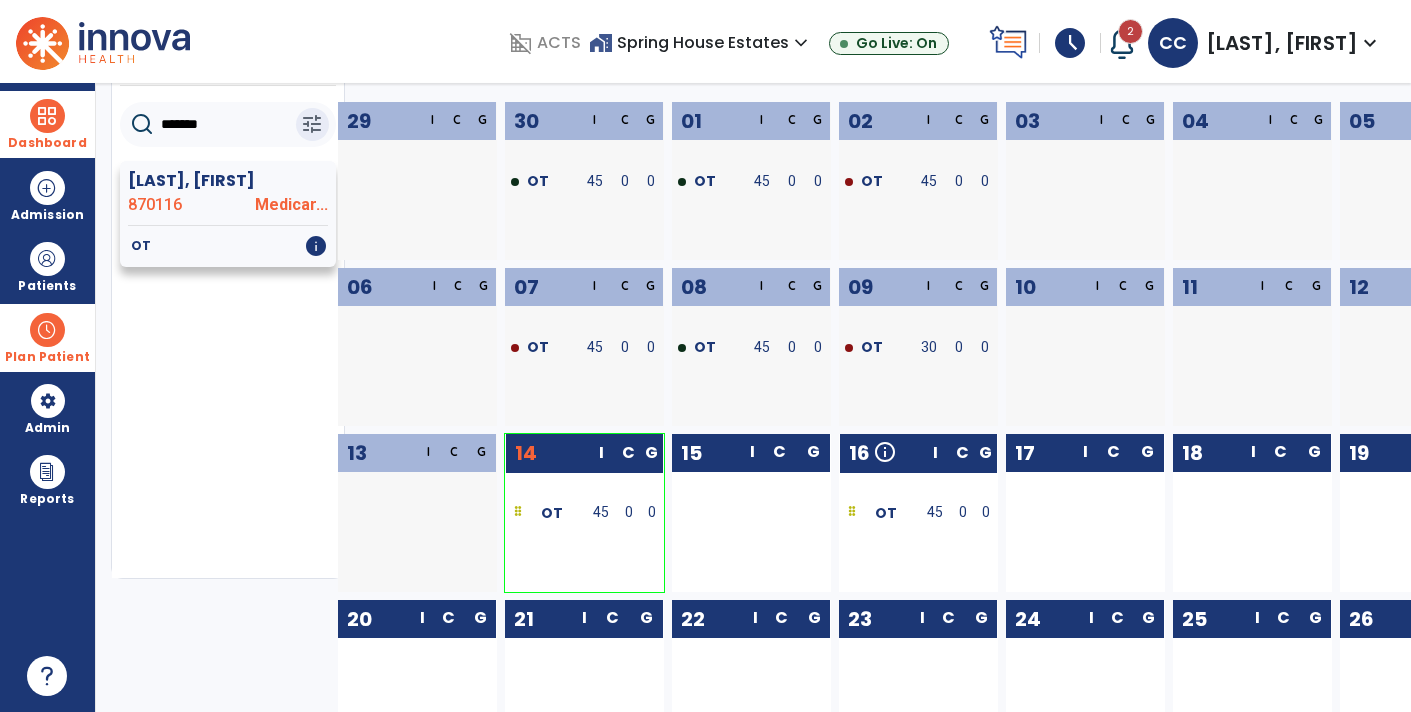 scroll, scrollTop: 149, scrollLeft: 0, axis: vertical 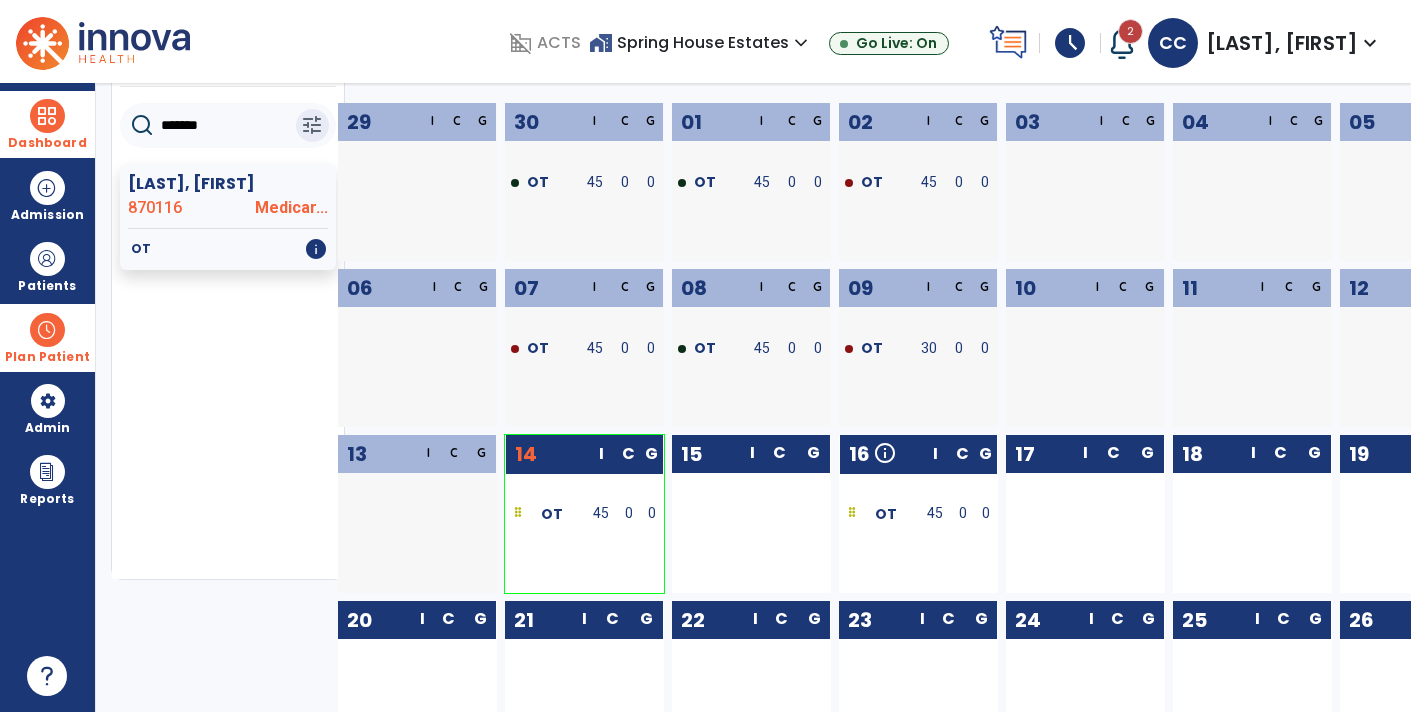 click on "******* tune [LAST], [FIRST] 870116 Medicar... OT info Name MRN Payor N/A Admit Date" 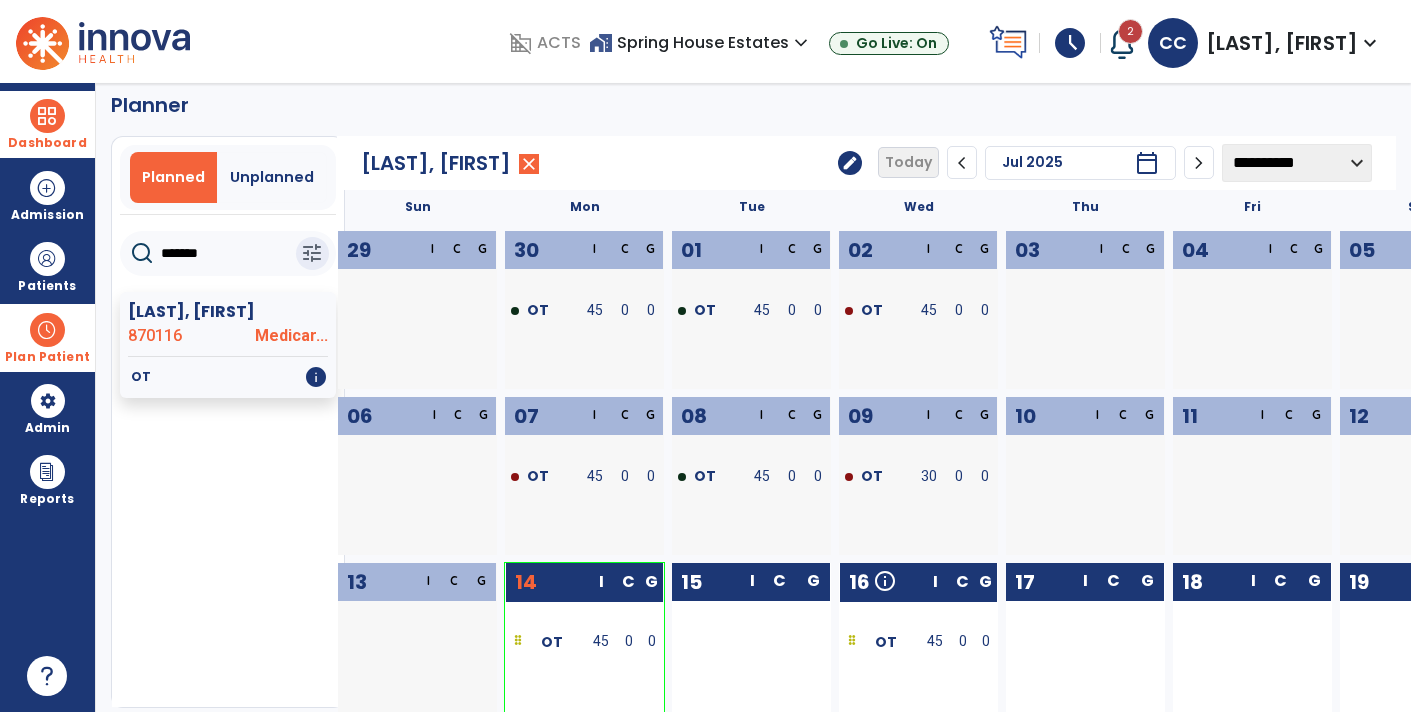scroll, scrollTop: 23, scrollLeft: 0, axis: vertical 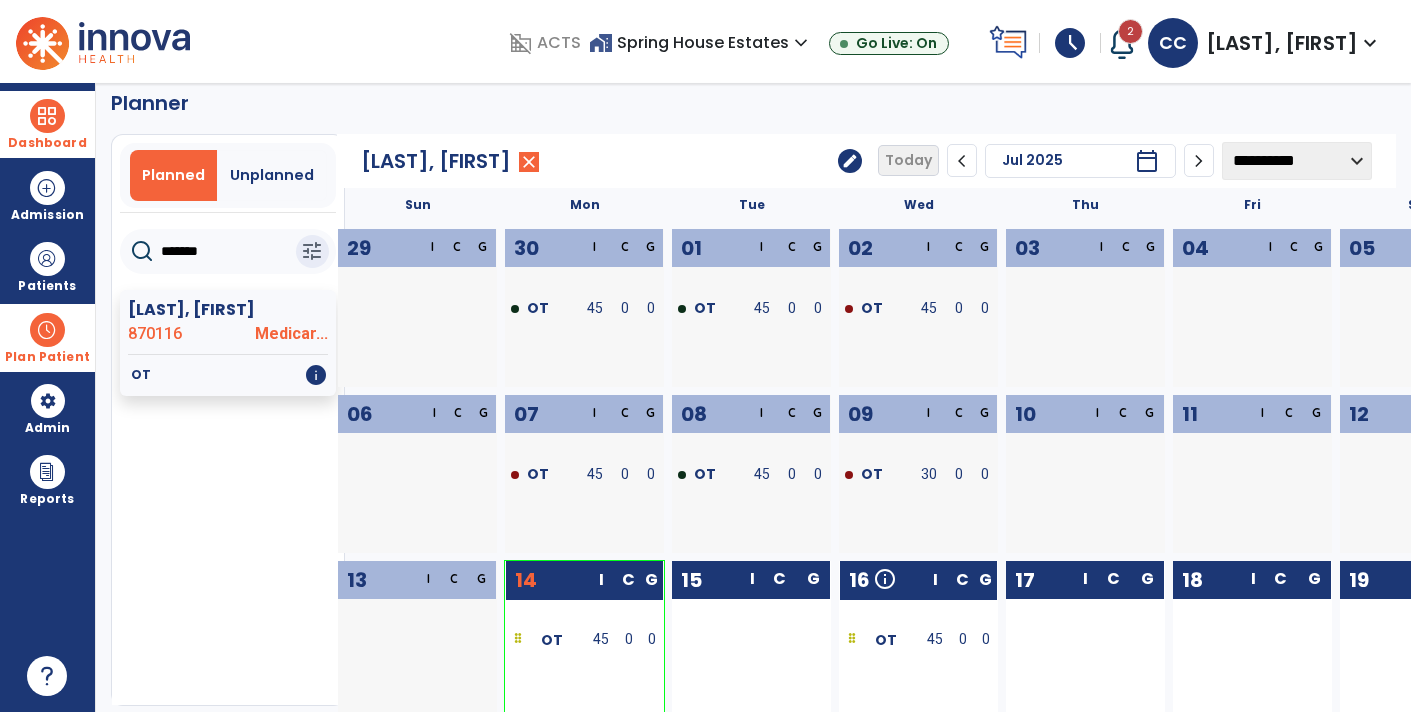 click on "Plan Patient" at bounding box center (47, 357) 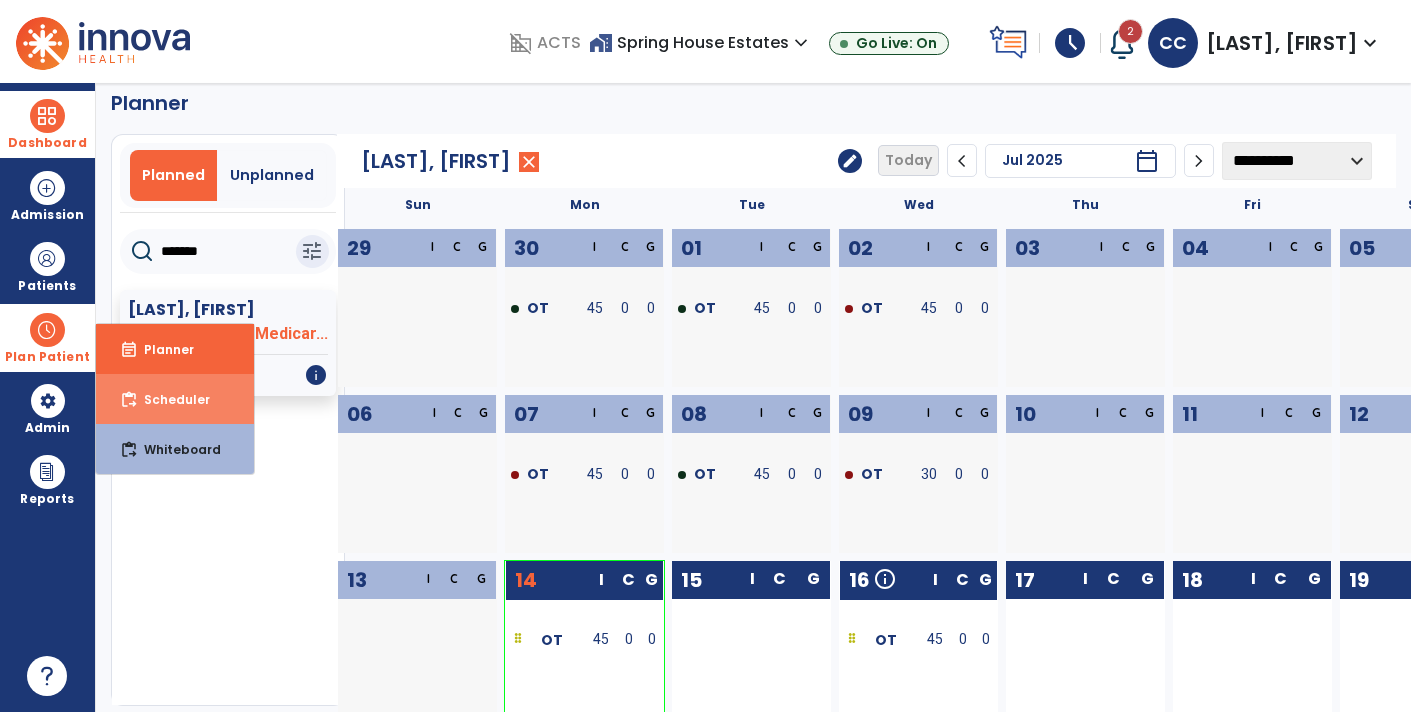 click on "content_paste_go  Scheduler" at bounding box center (175, 399) 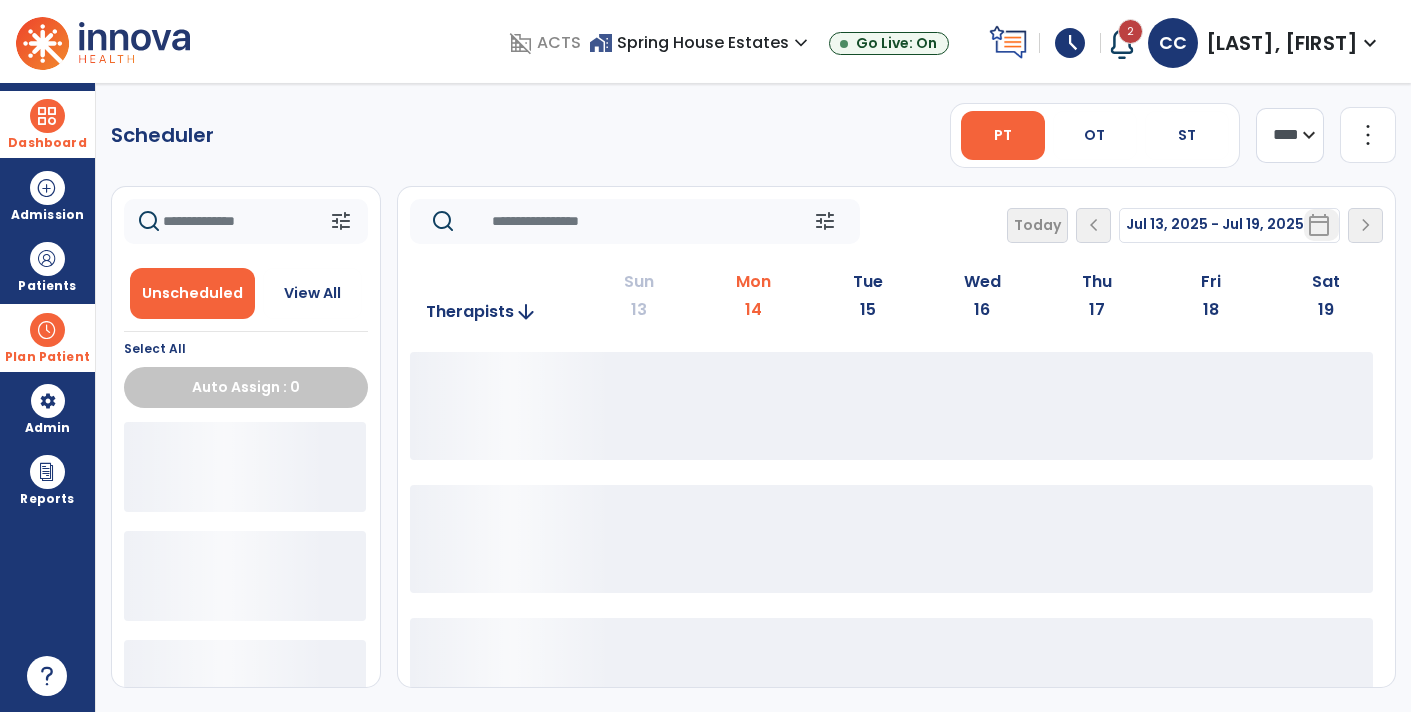 scroll, scrollTop: 0, scrollLeft: 0, axis: both 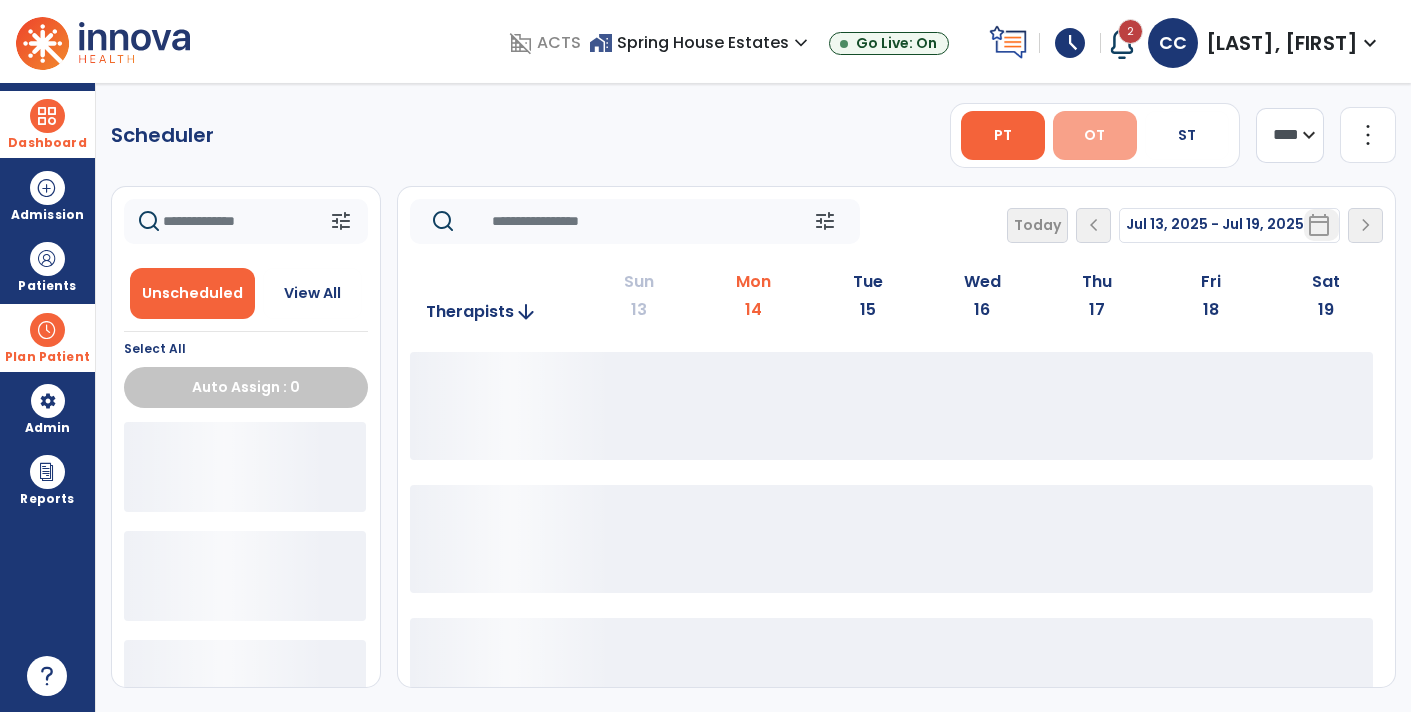 click on "OT" at bounding box center [1095, 135] 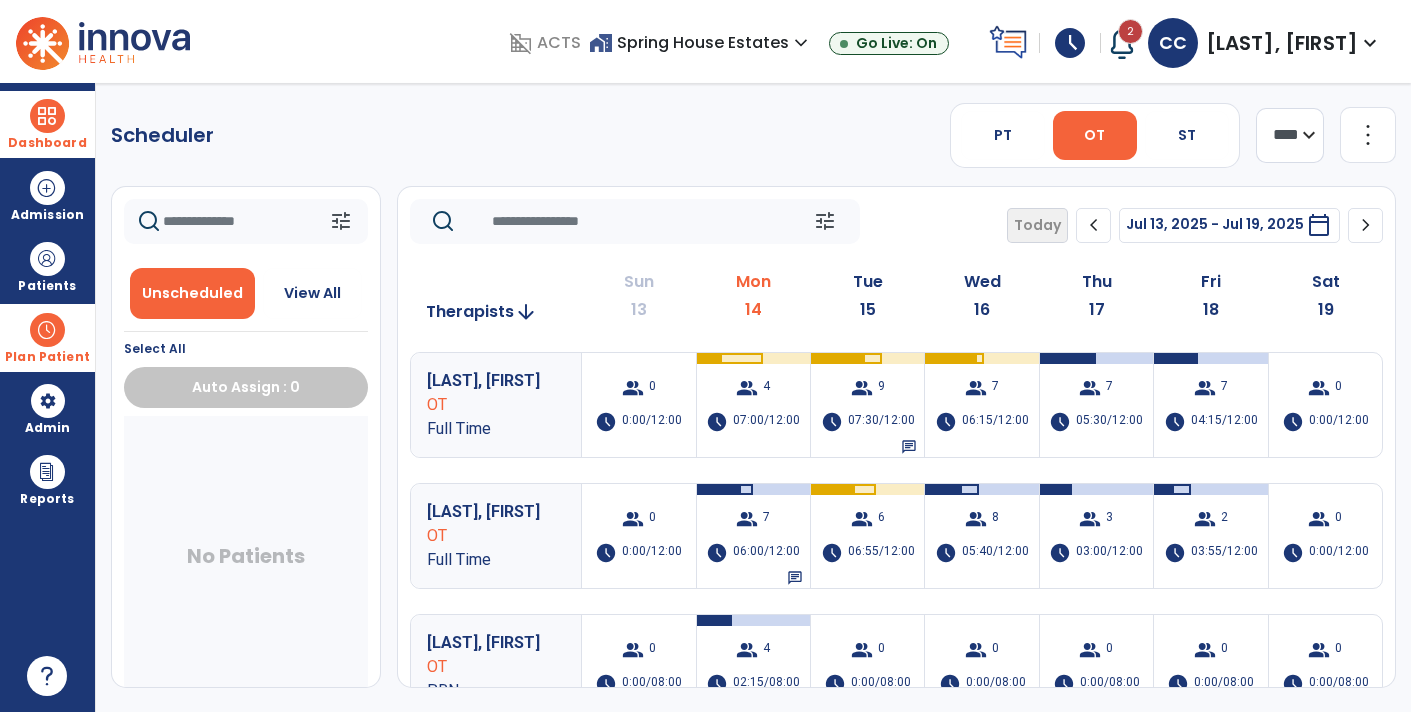 click on "chevron_right" 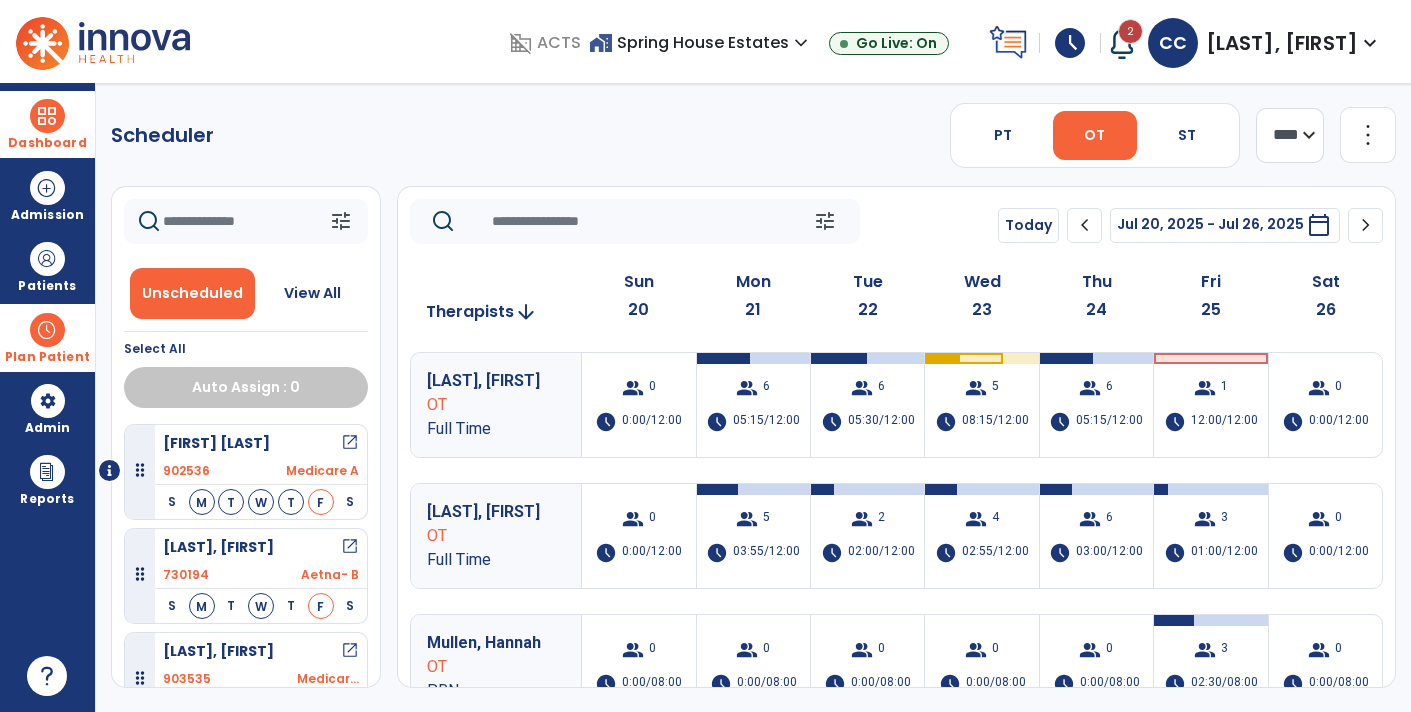 click on "chevron_left" 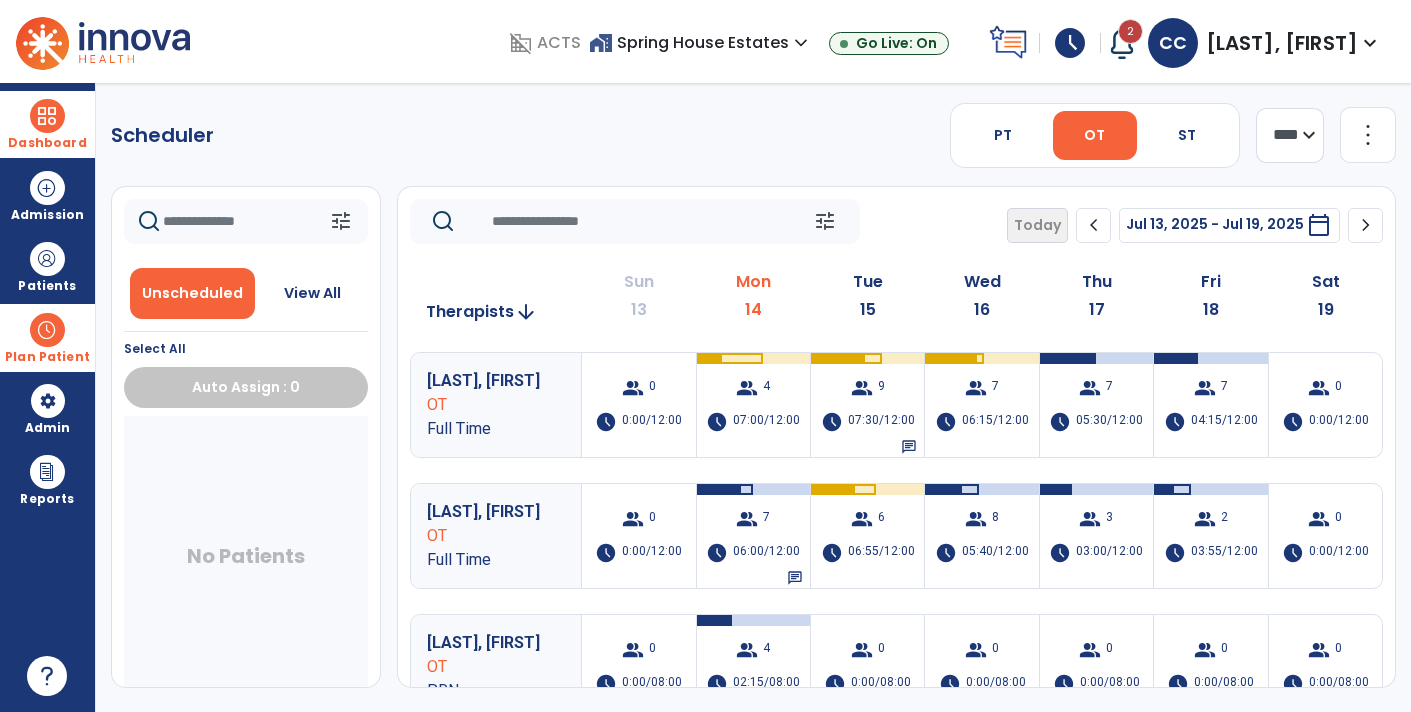 click on "Plan Patient" at bounding box center (47, 357) 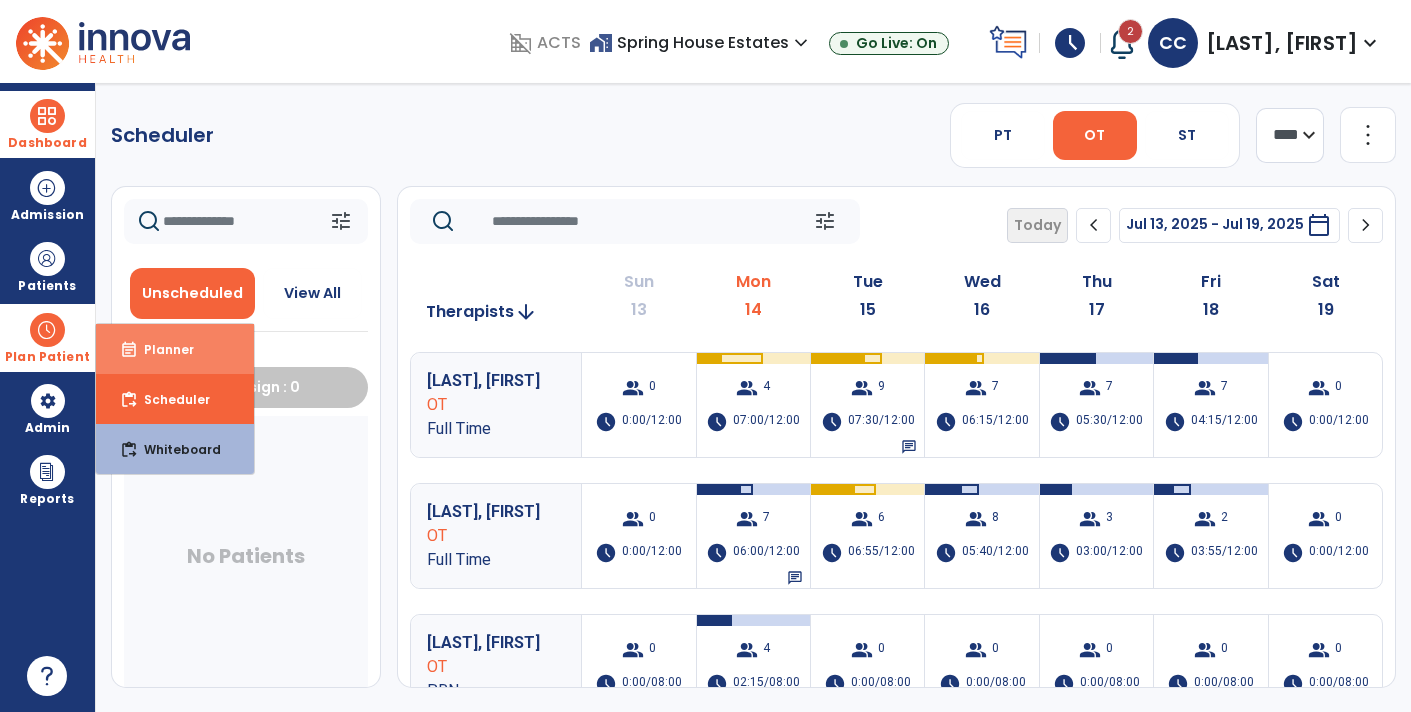 click on "Planner" at bounding box center (161, 349) 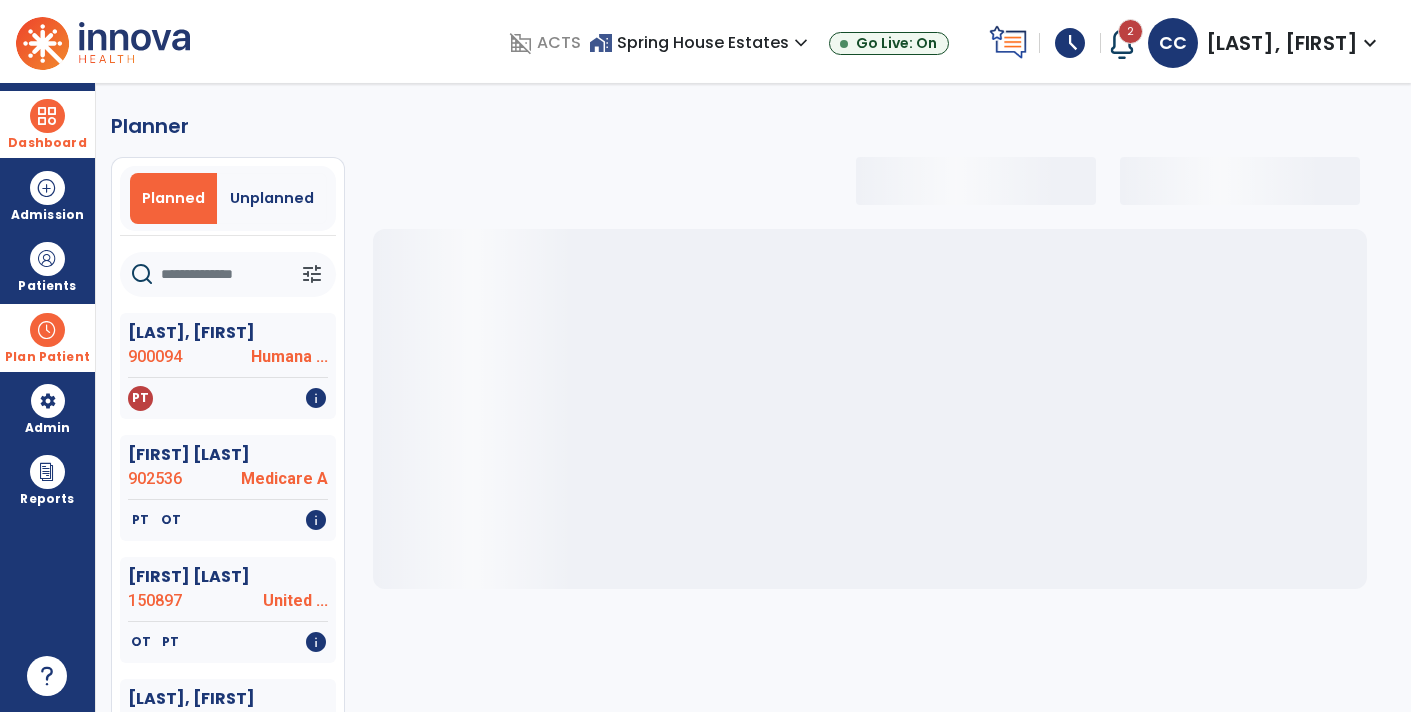 select on "***" 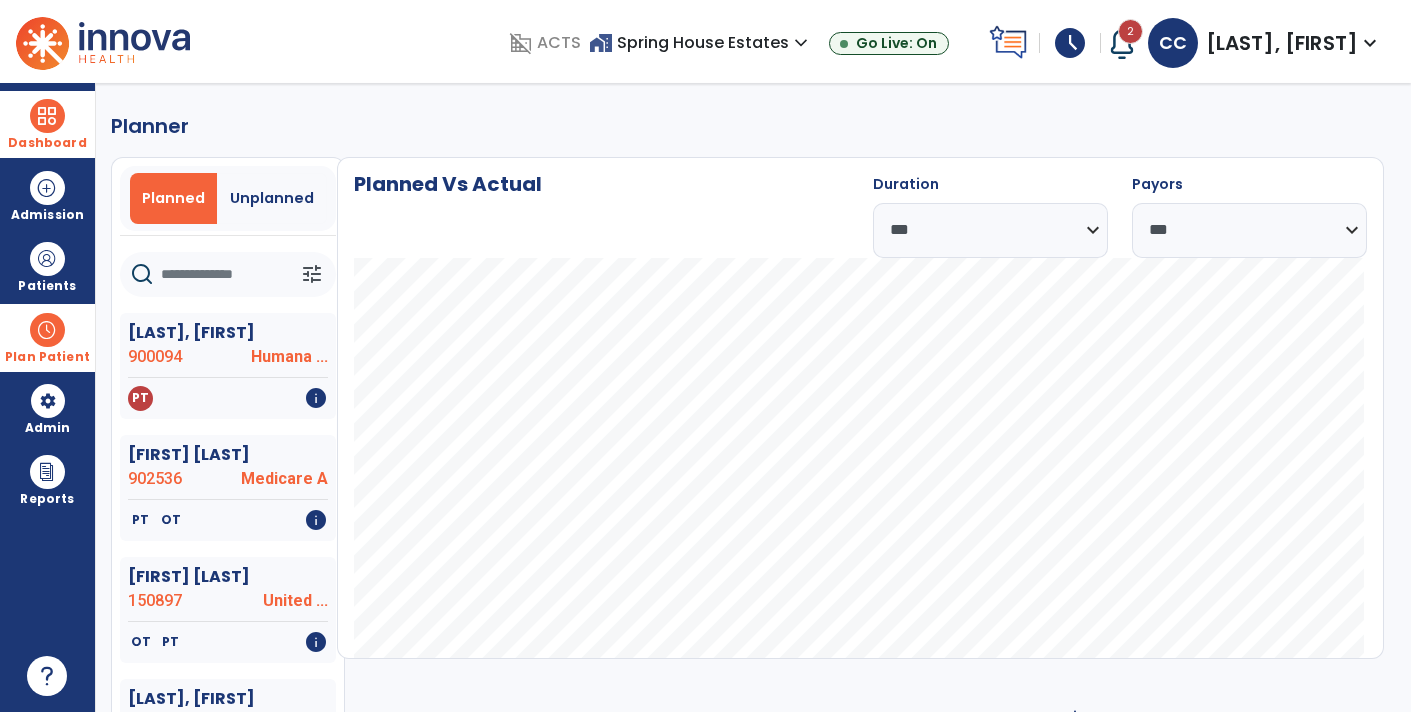 click on "Plan Patient" at bounding box center [47, 357] 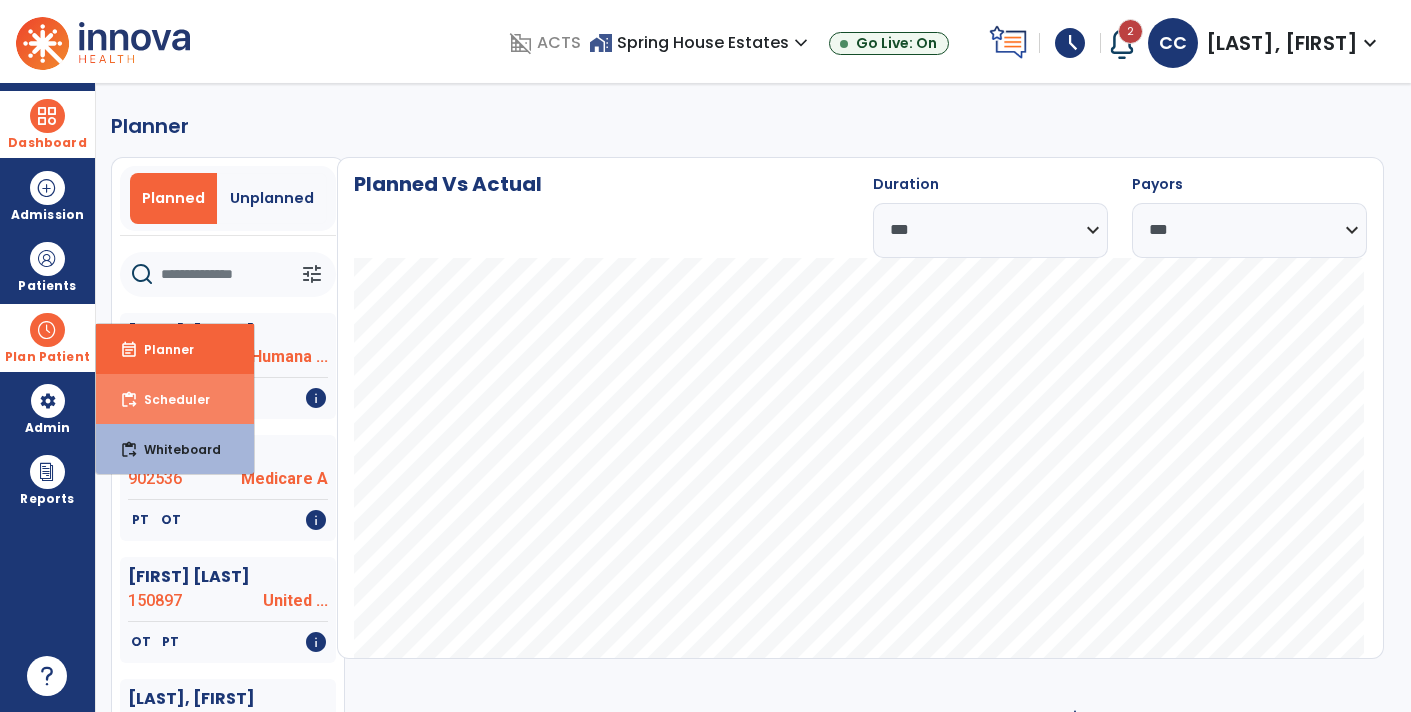 click on "content_paste_go  Scheduler" at bounding box center [175, 399] 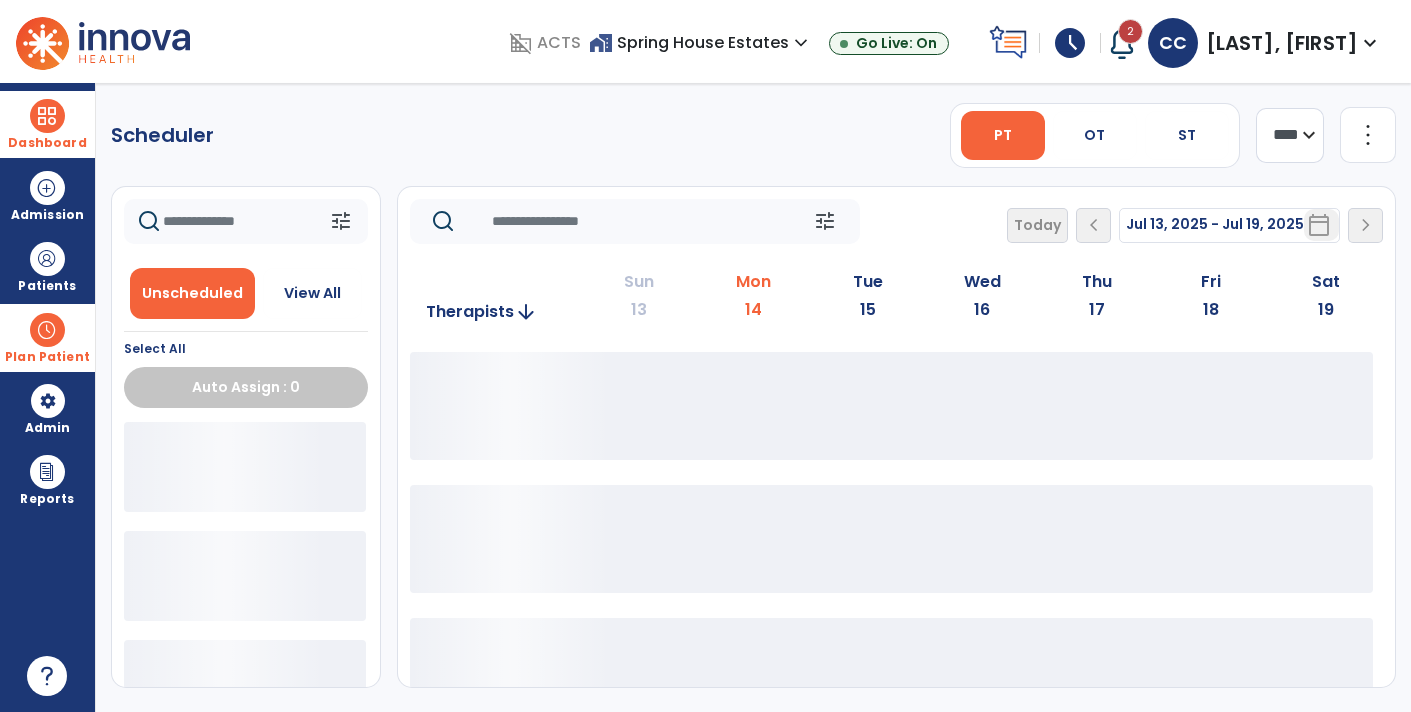 click on "Plan Patient" at bounding box center (47, 337) 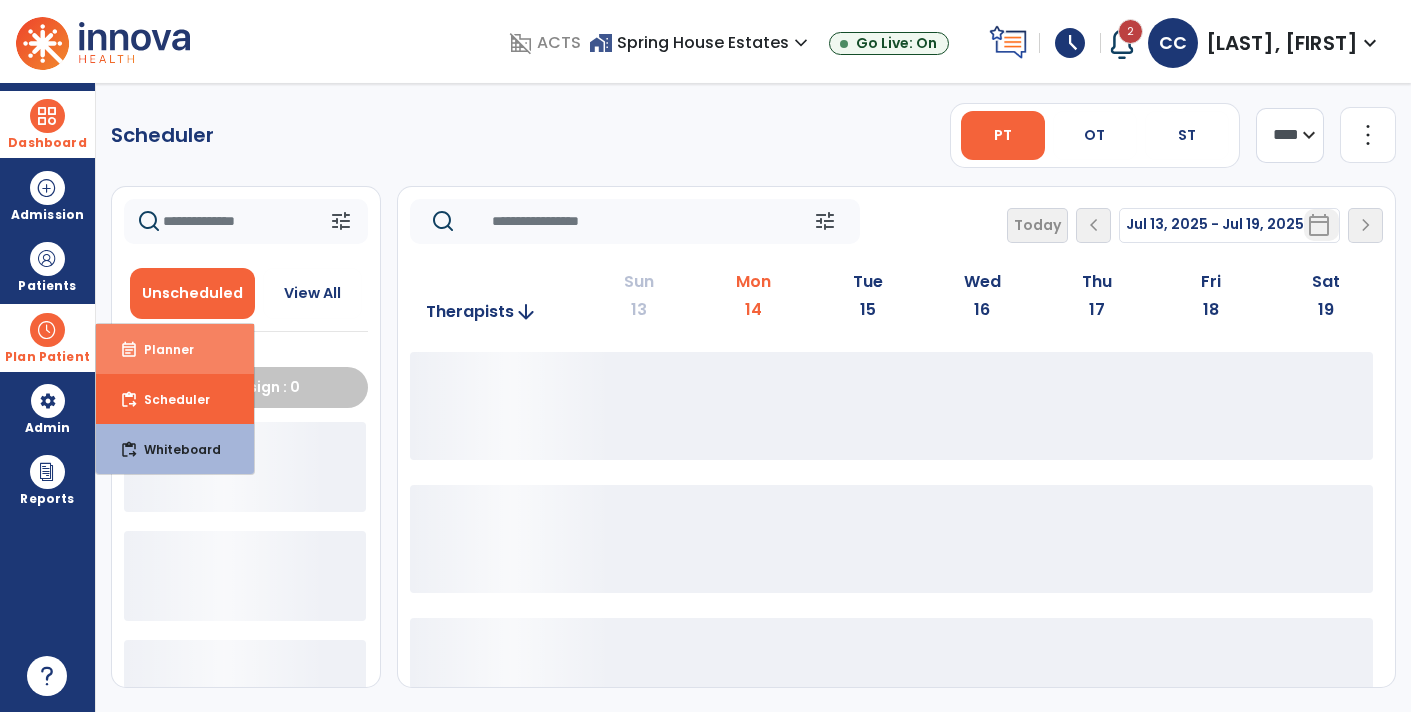 click on "event_note  Planner" at bounding box center (175, 349) 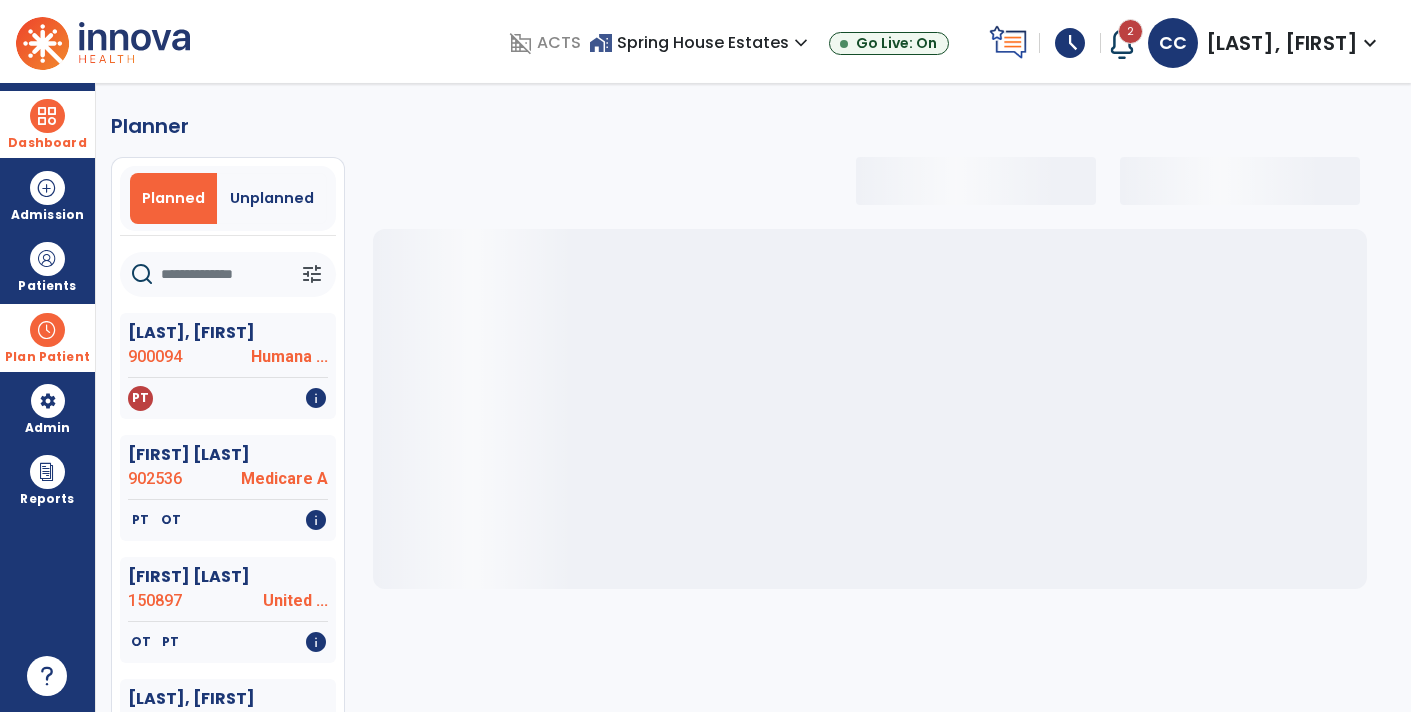 select on "***" 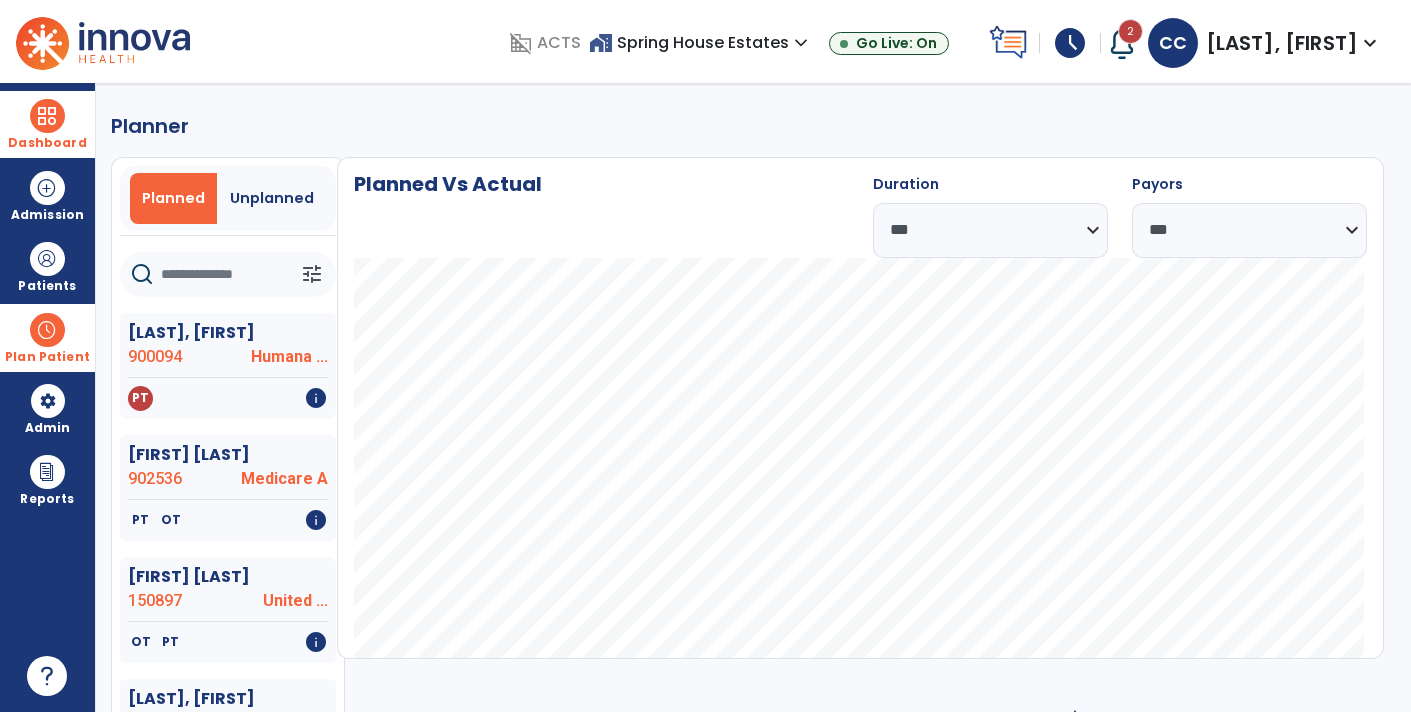 click 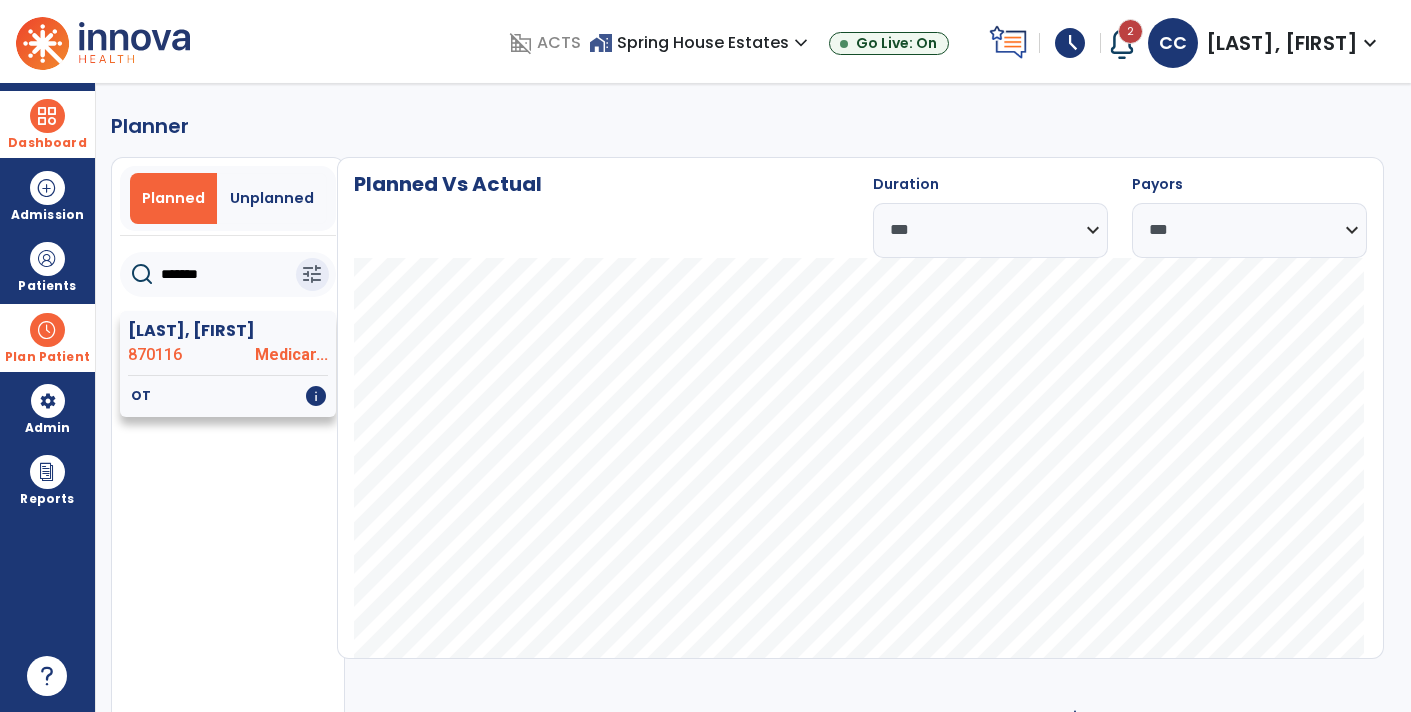 type on "*******" 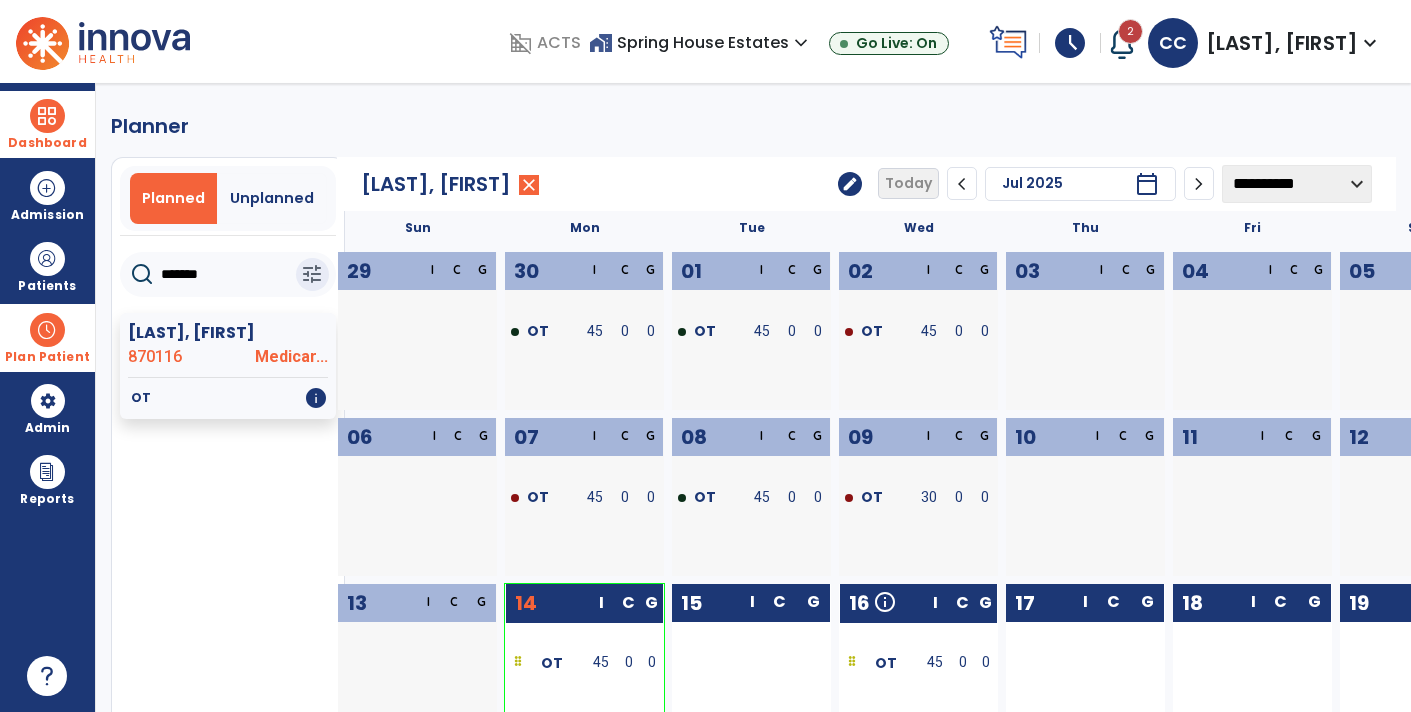 click on "edit" 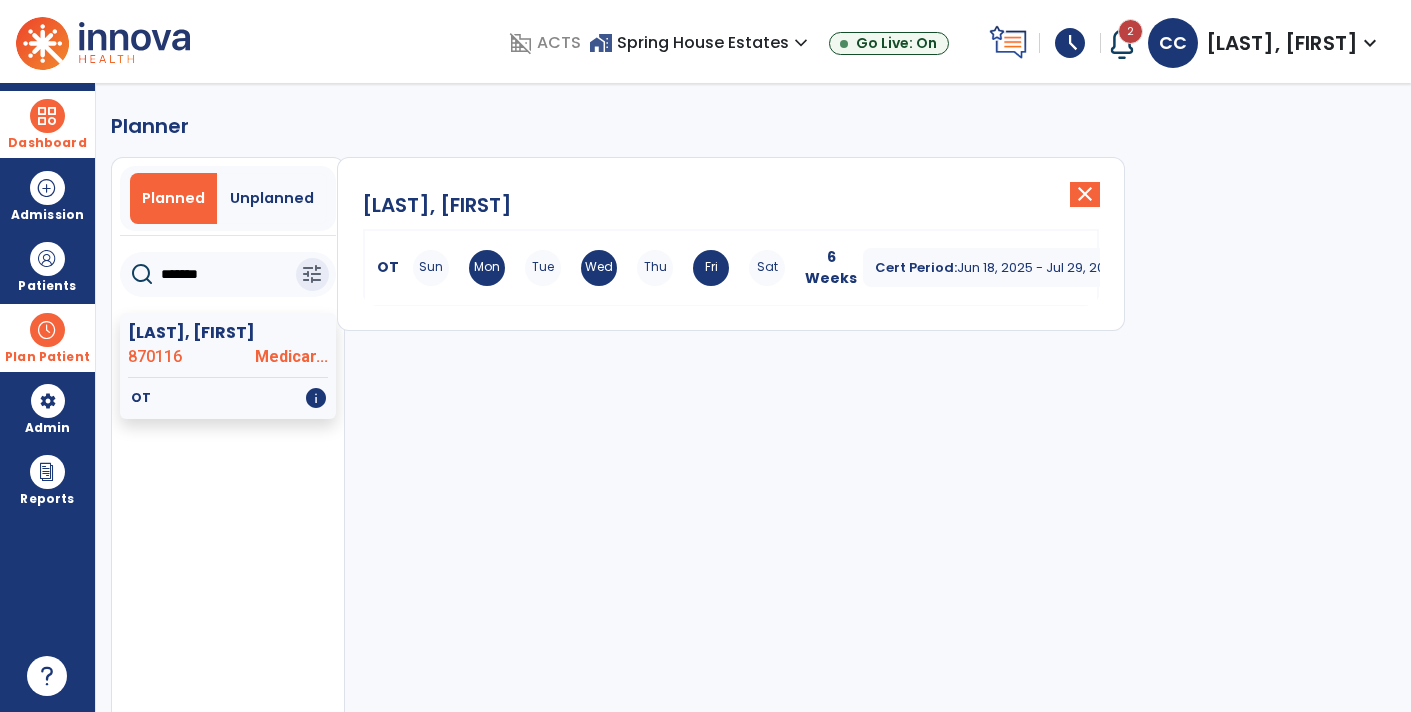 click on "OT" at bounding box center (384, 267) 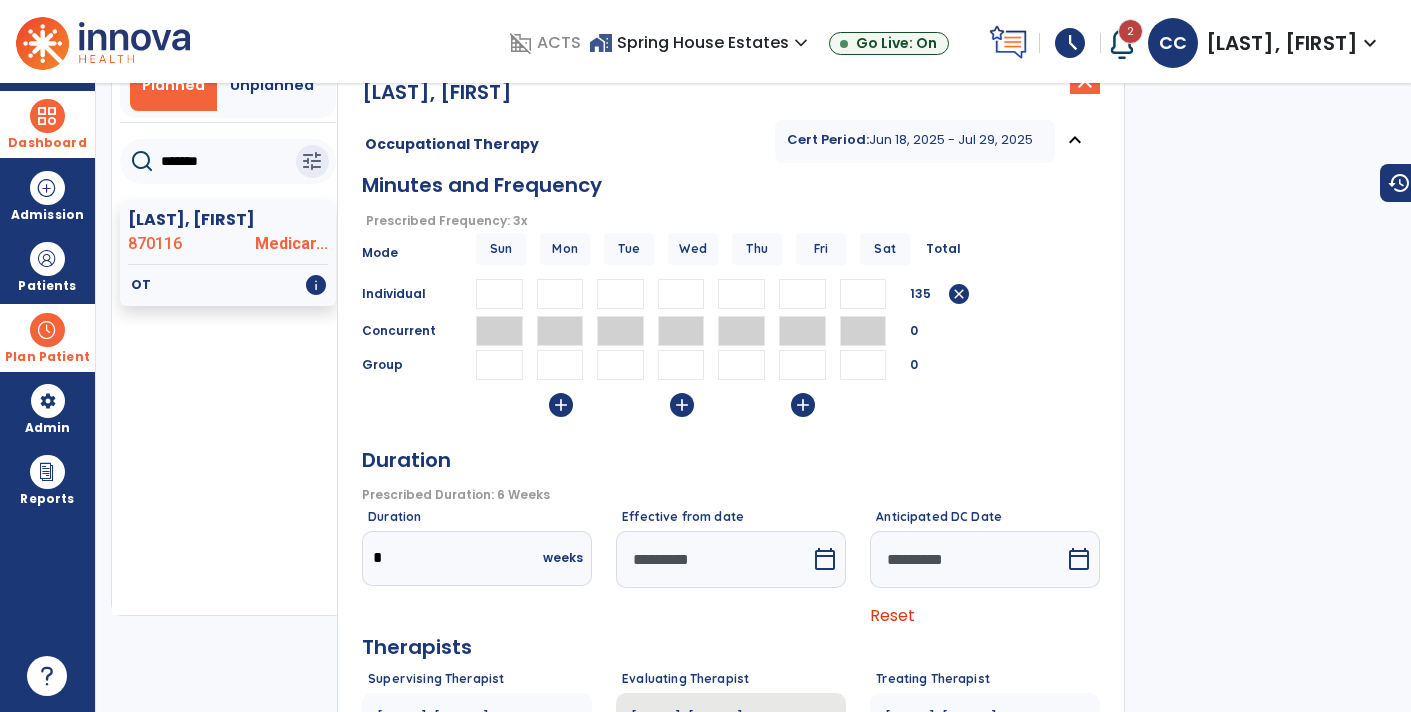 scroll, scrollTop: 198, scrollLeft: 0, axis: vertical 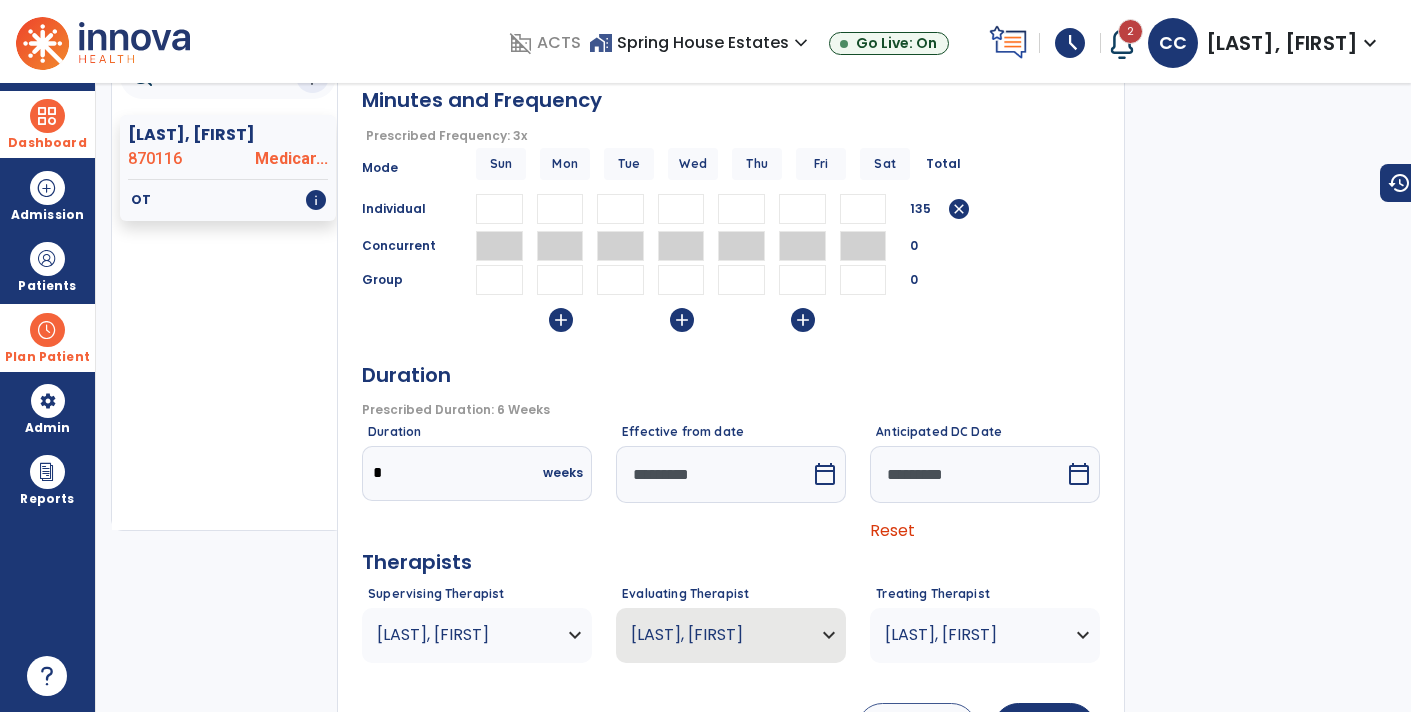 click on "calendar_today" at bounding box center (827, 474) 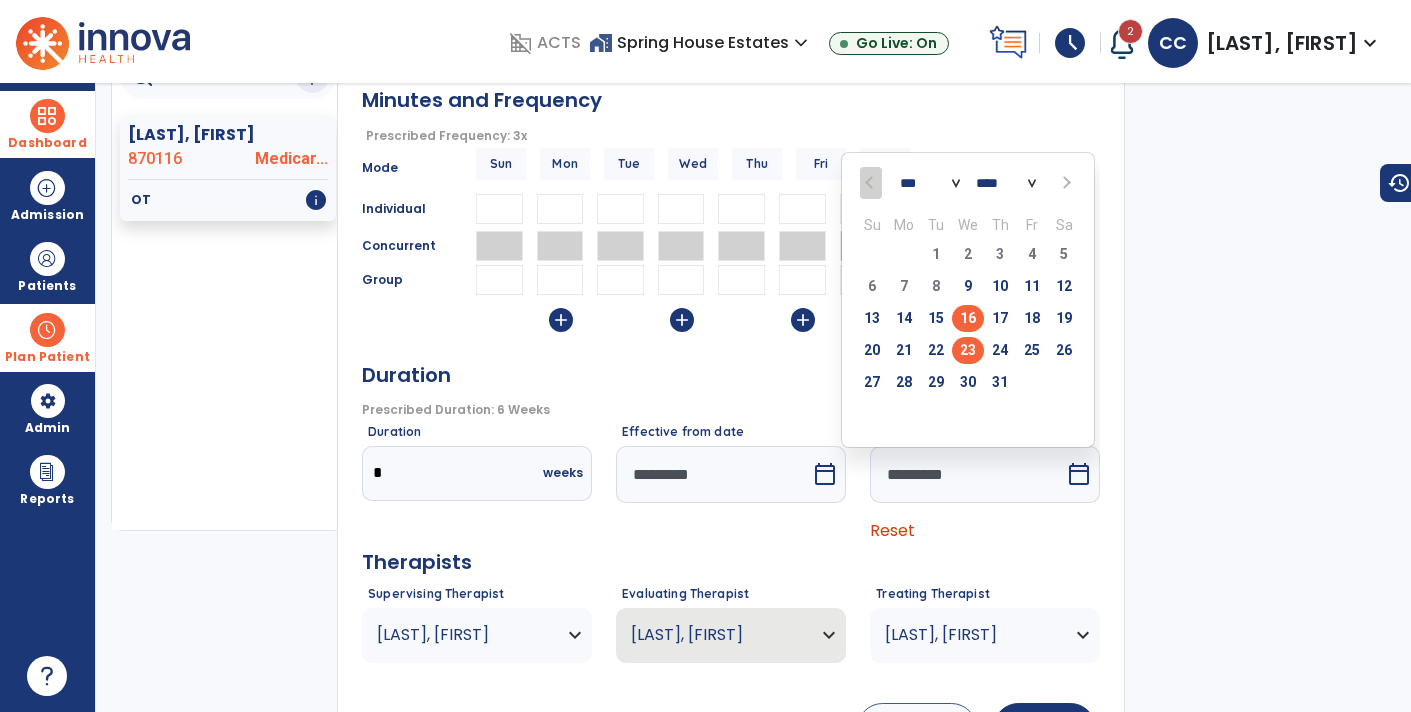 click on "23" at bounding box center [968, 350] 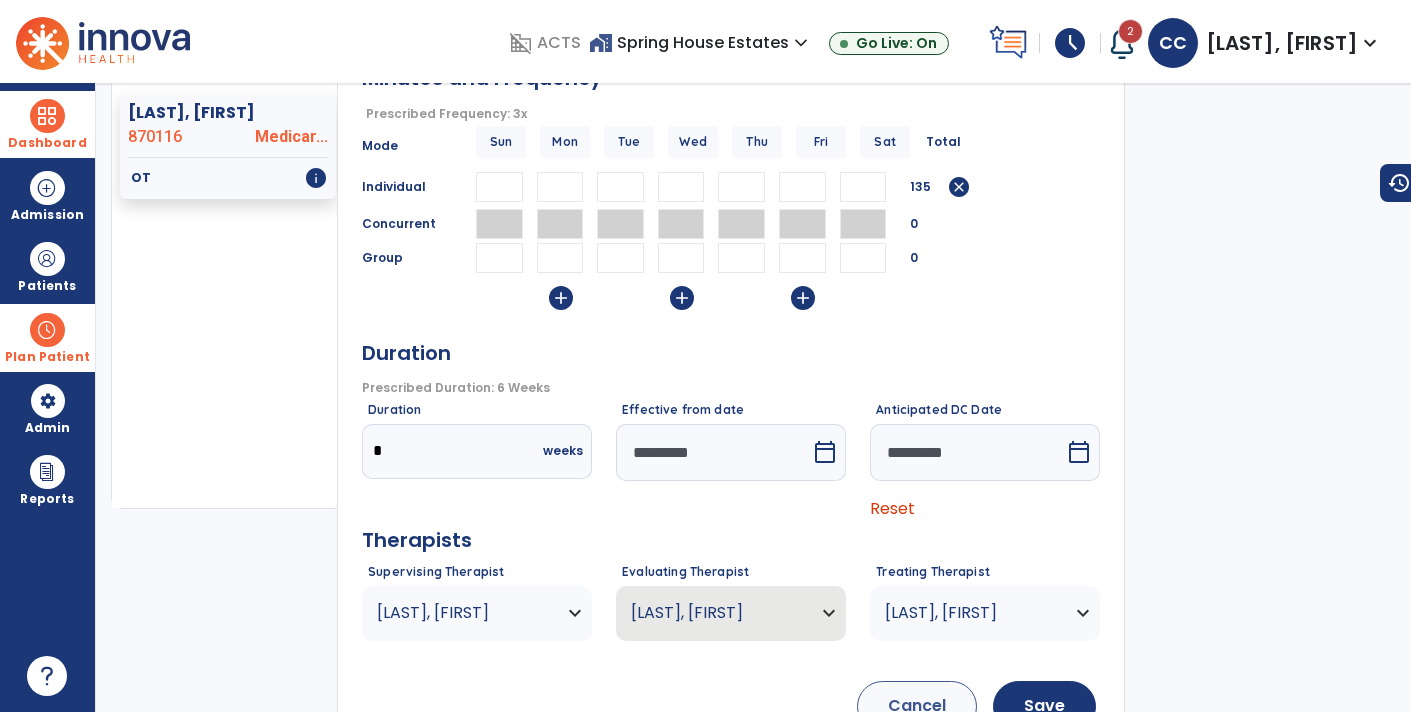scroll, scrollTop: 218, scrollLeft: 0, axis: vertical 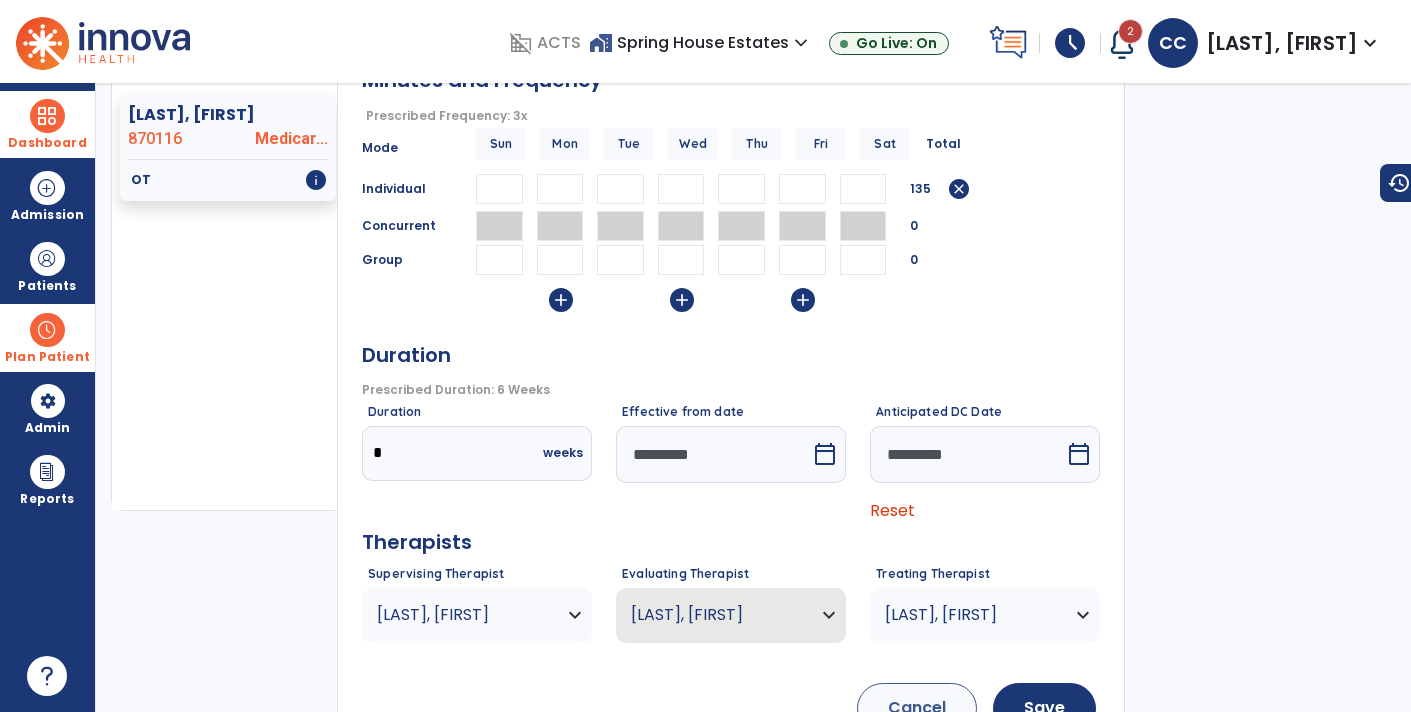 click on "*********" at bounding box center (967, 454) 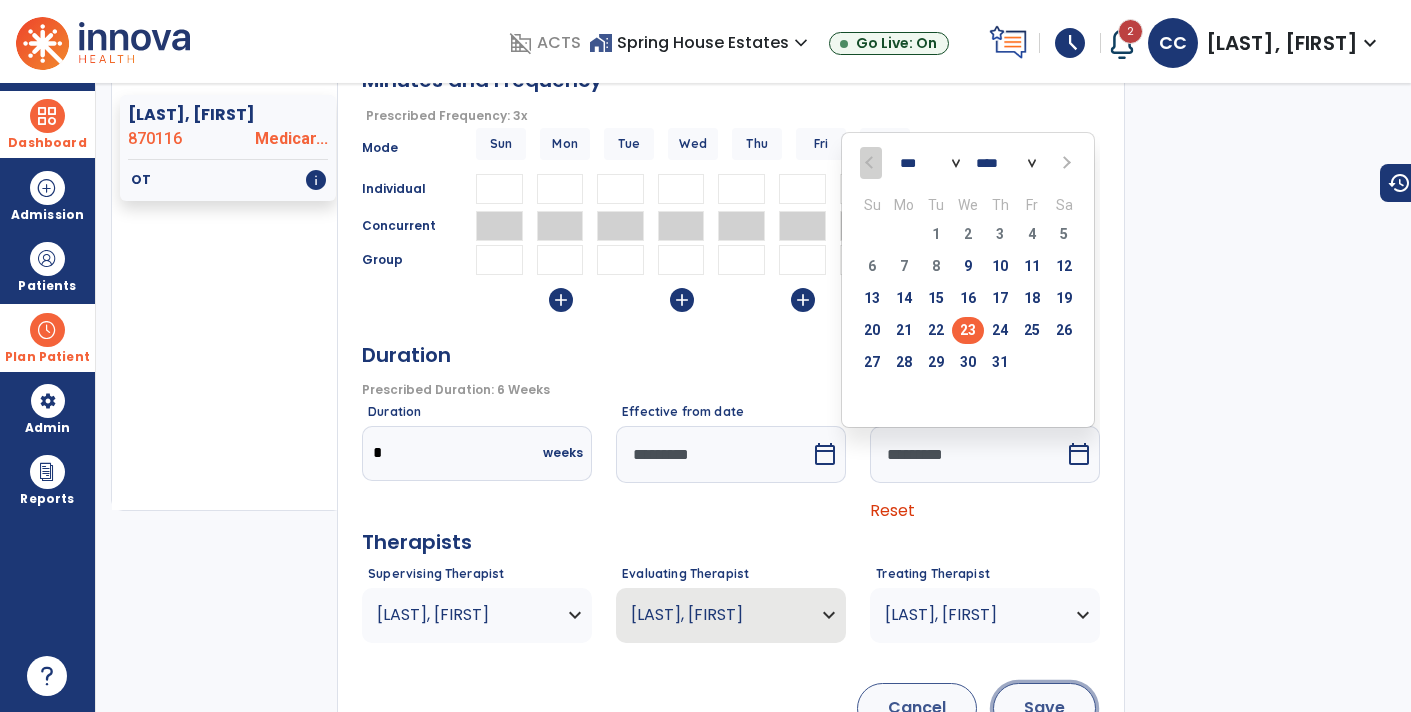 click on "Save" at bounding box center [1044, 708] 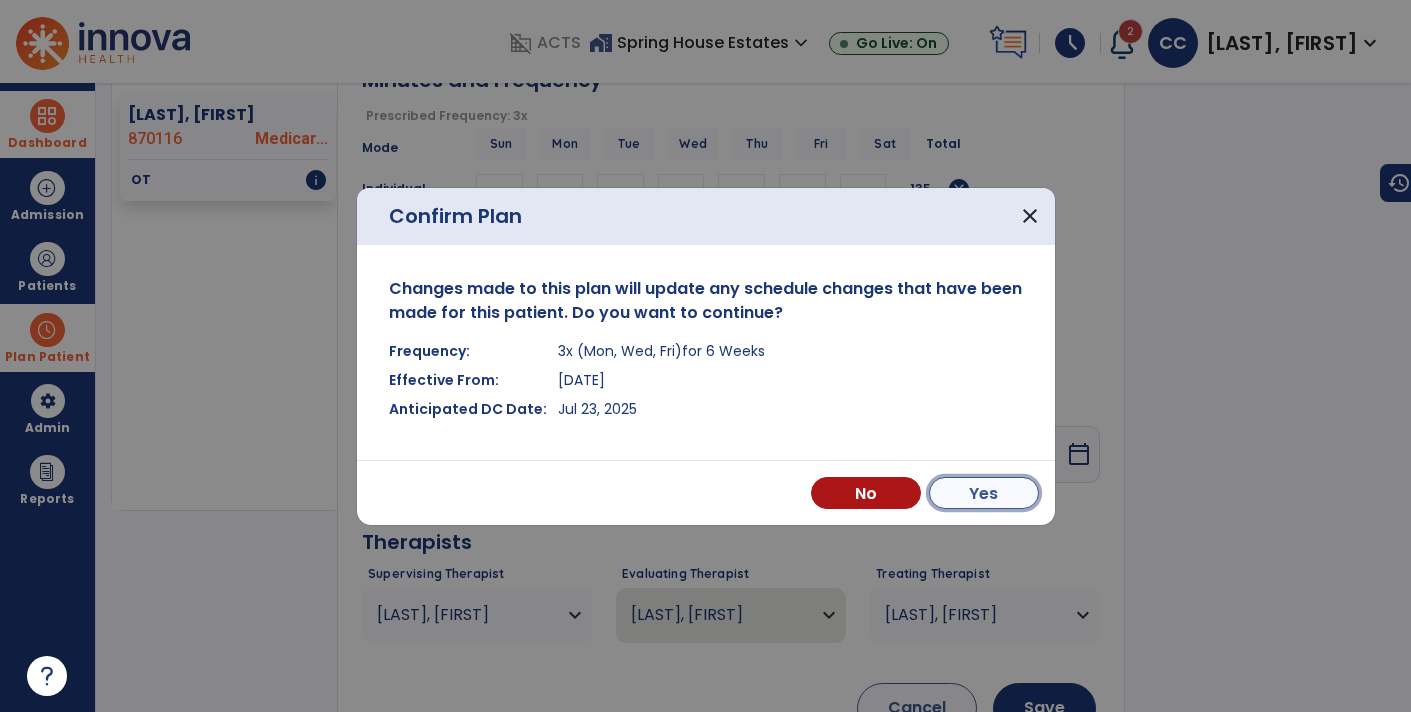 click on "Yes" at bounding box center [984, 493] 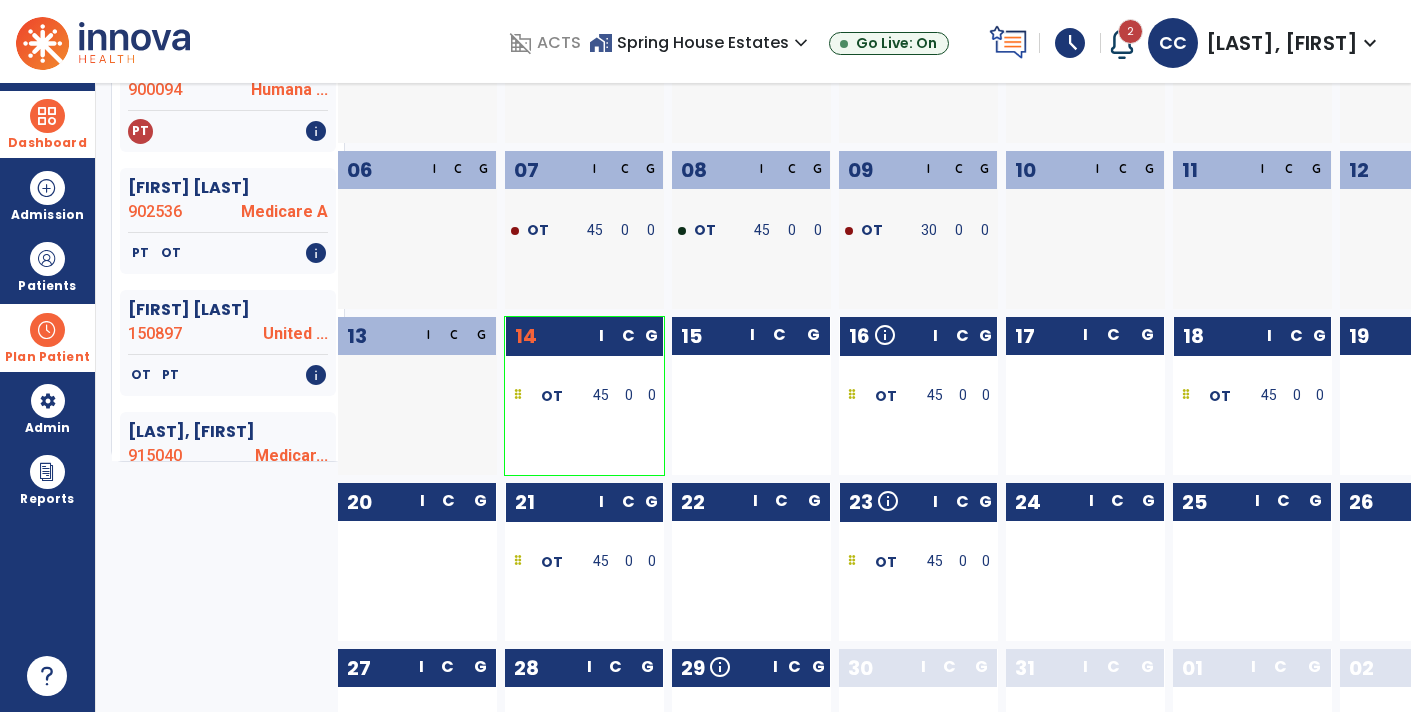 scroll, scrollTop: 266, scrollLeft: 0, axis: vertical 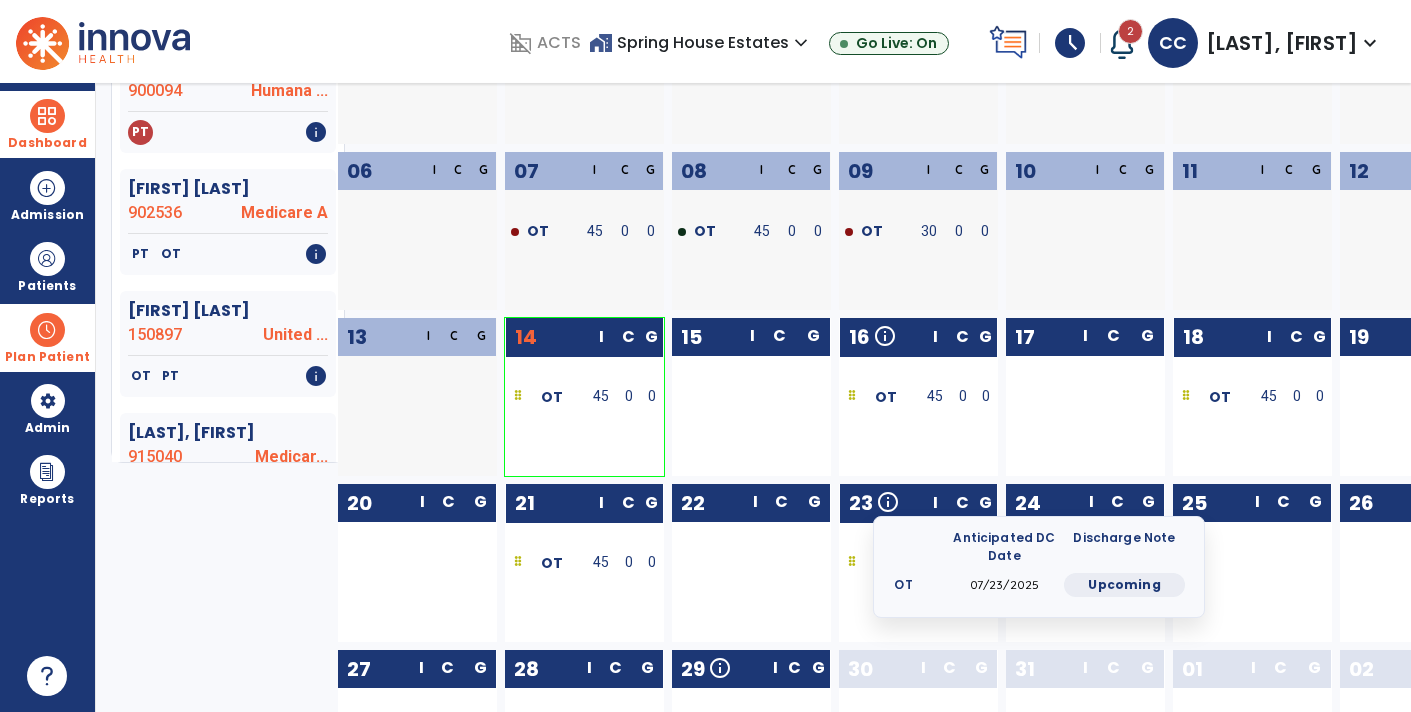 click on "Anticipated DC Date Discharge Note OT 07/23/2025 Upcoming" 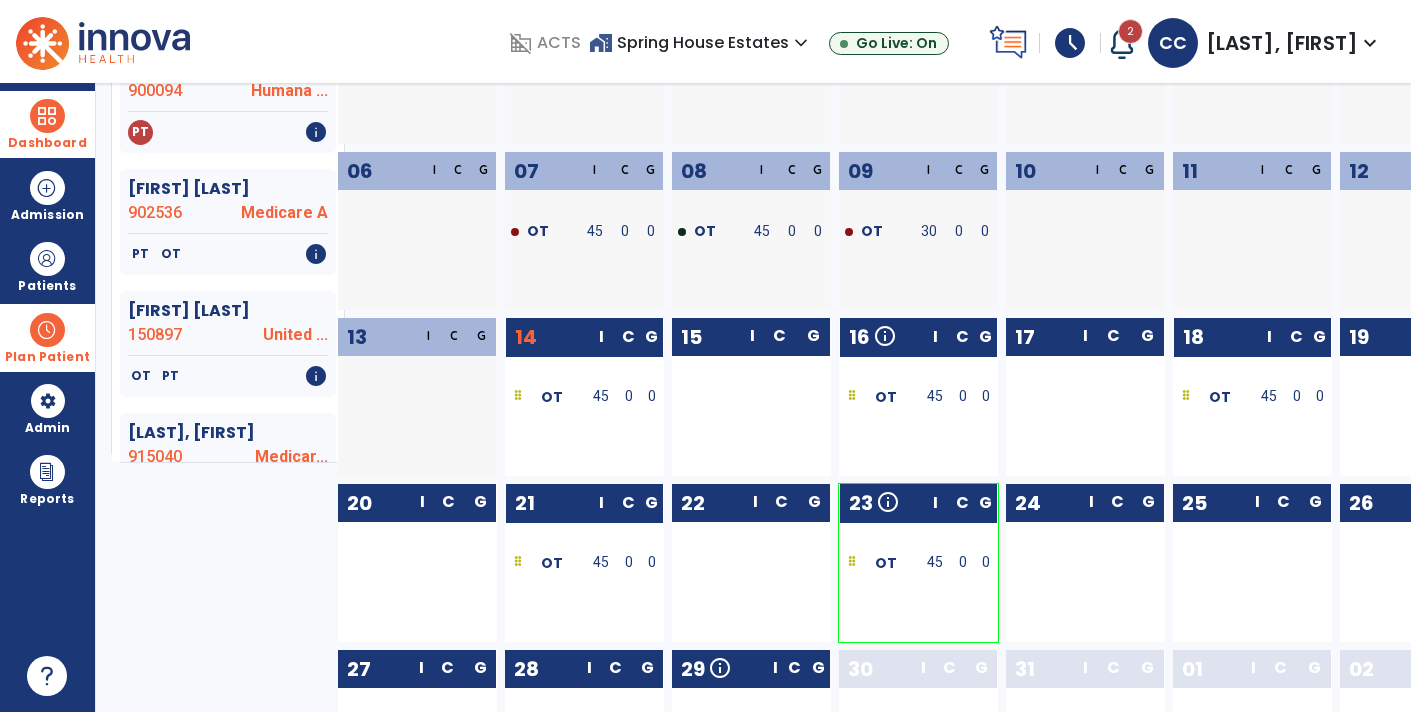 click at bounding box center (782, 594) 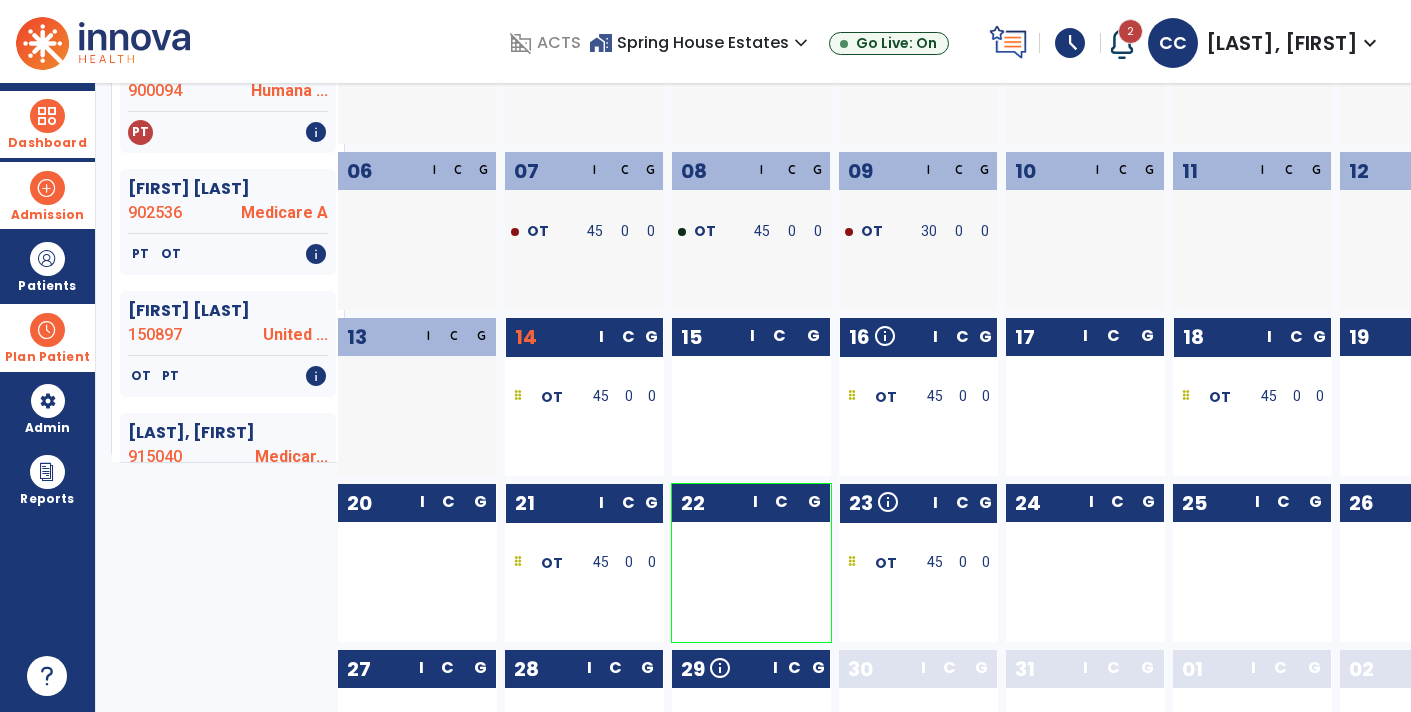 click on "Admission" at bounding box center (47, 215) 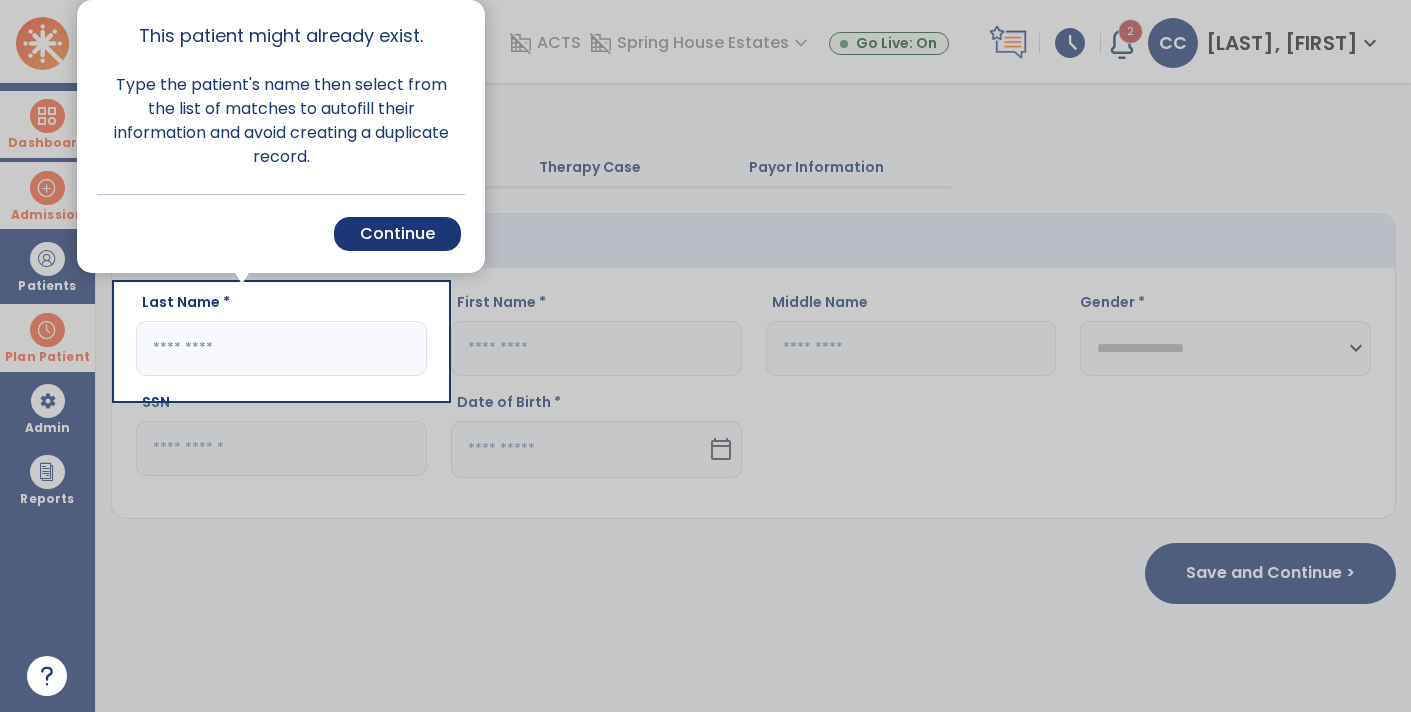 scroll, scrollTop: 0, scrollLeft: 0, axis: both 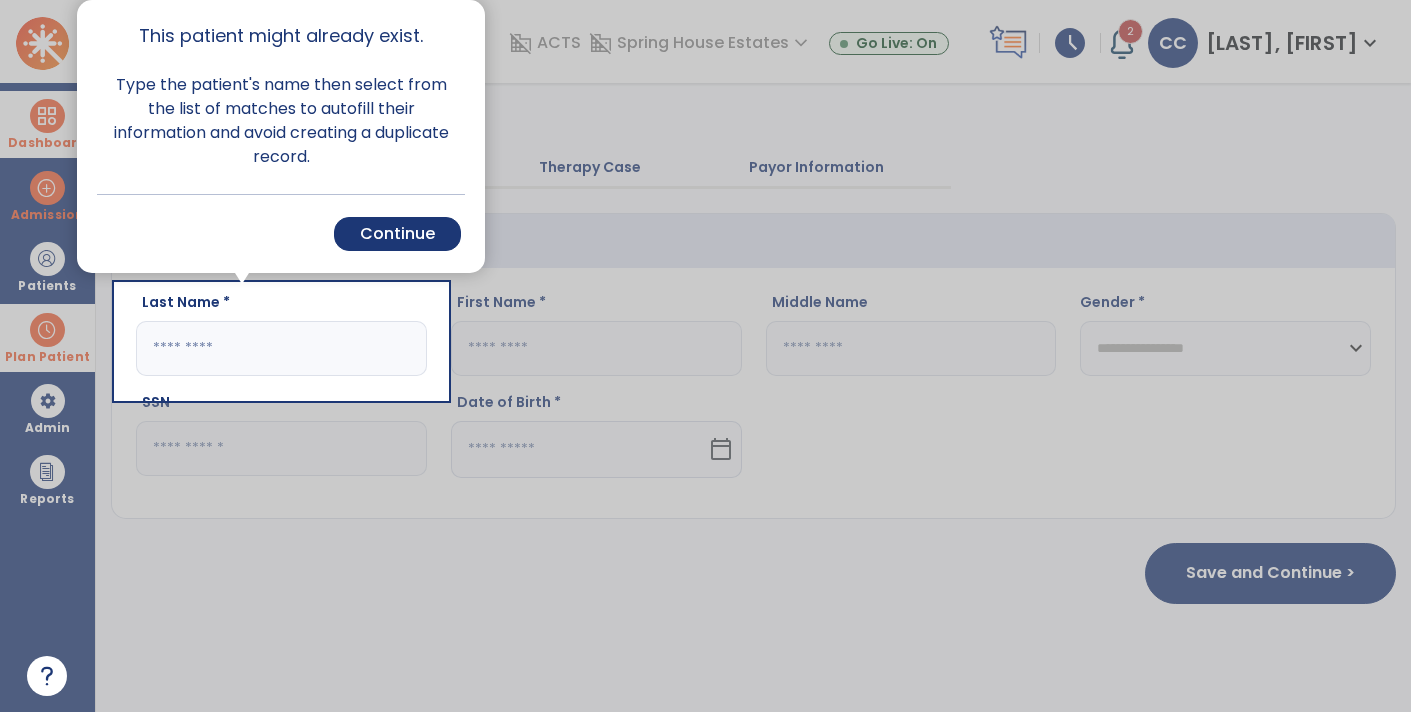 click at bounding box center (58, 356) 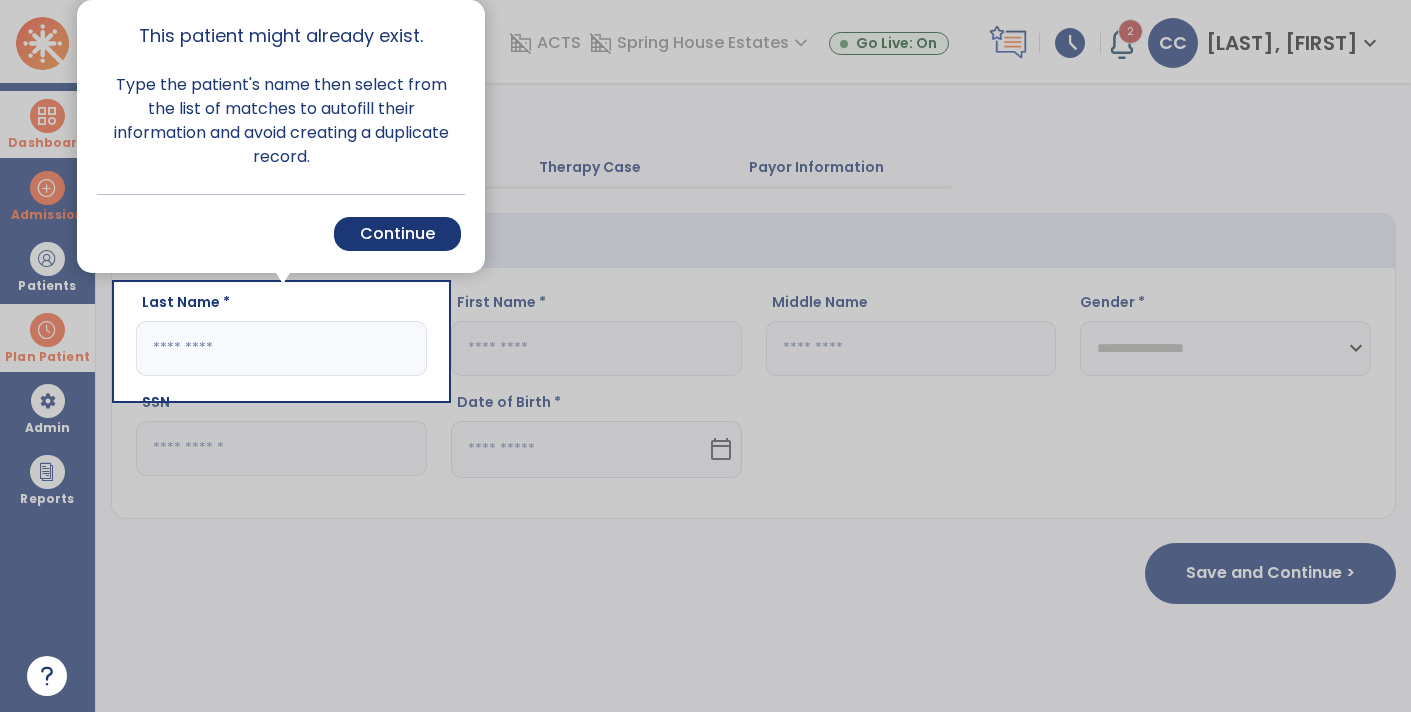 click at bounding box center [58, 356] 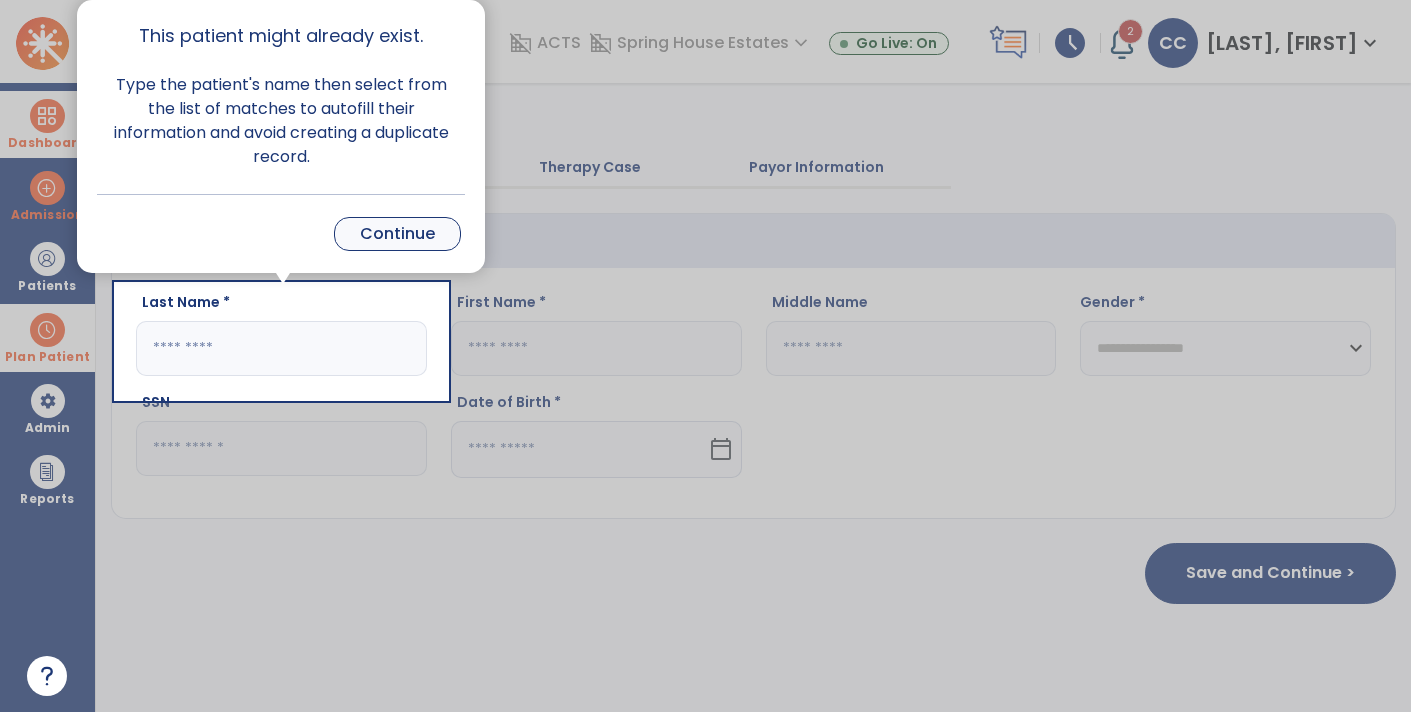 click on "Continue" at bounding box center (397, 234) 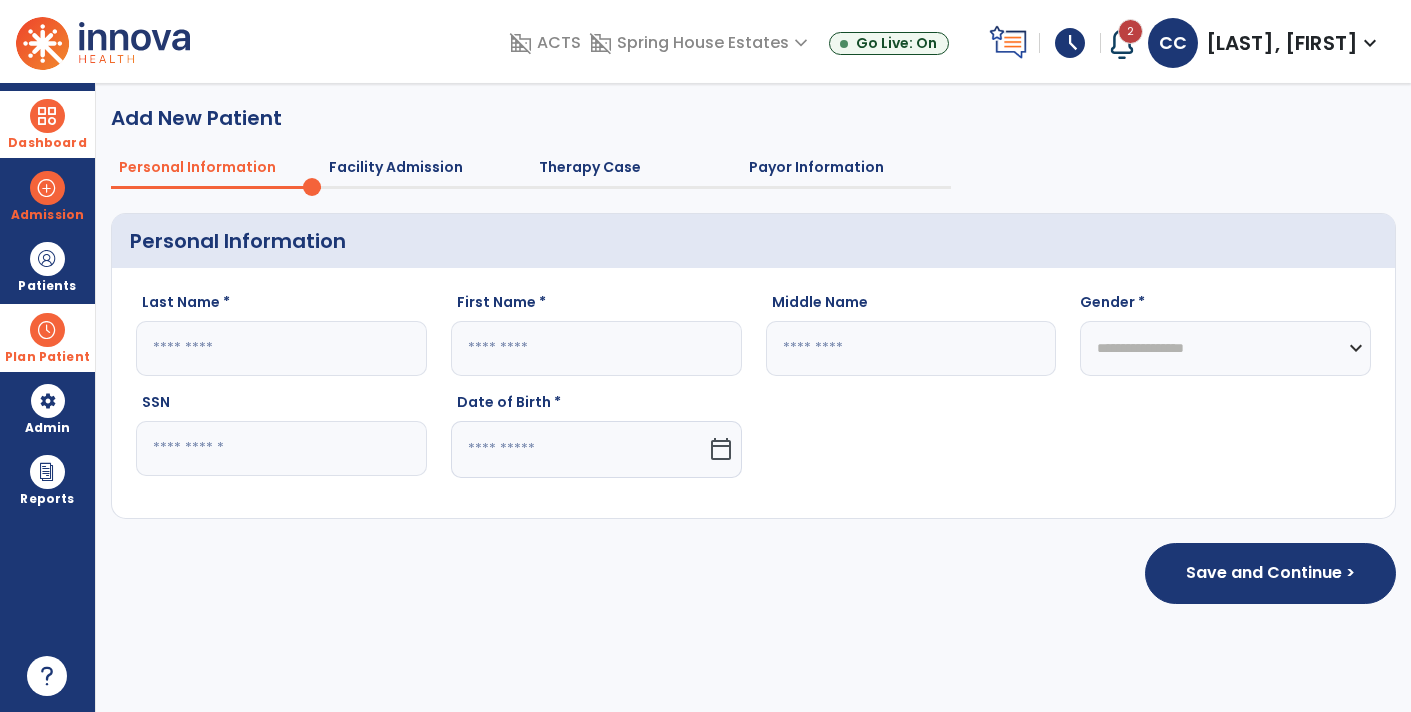 click on "Dashboard" at bounding box center [47, 124] 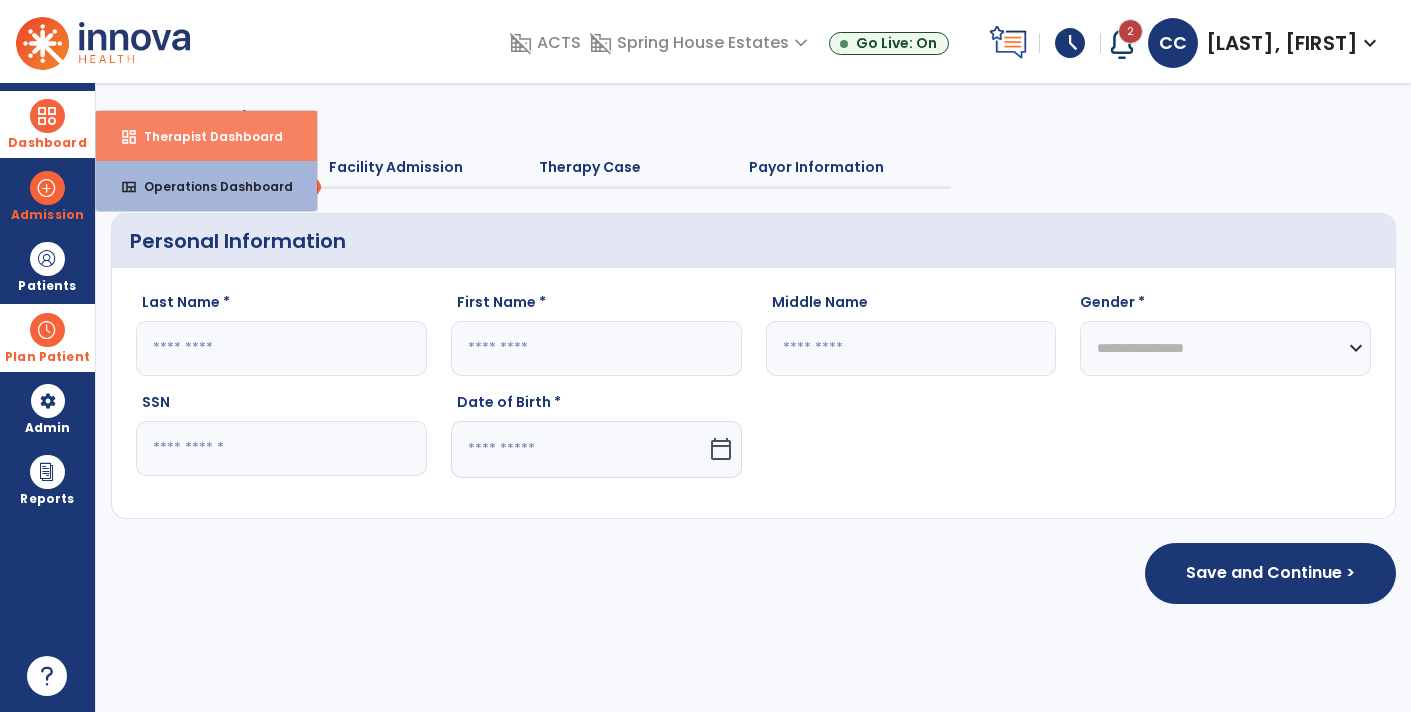 click on "Therapist Dashboard" at bounding box center (205, 136) 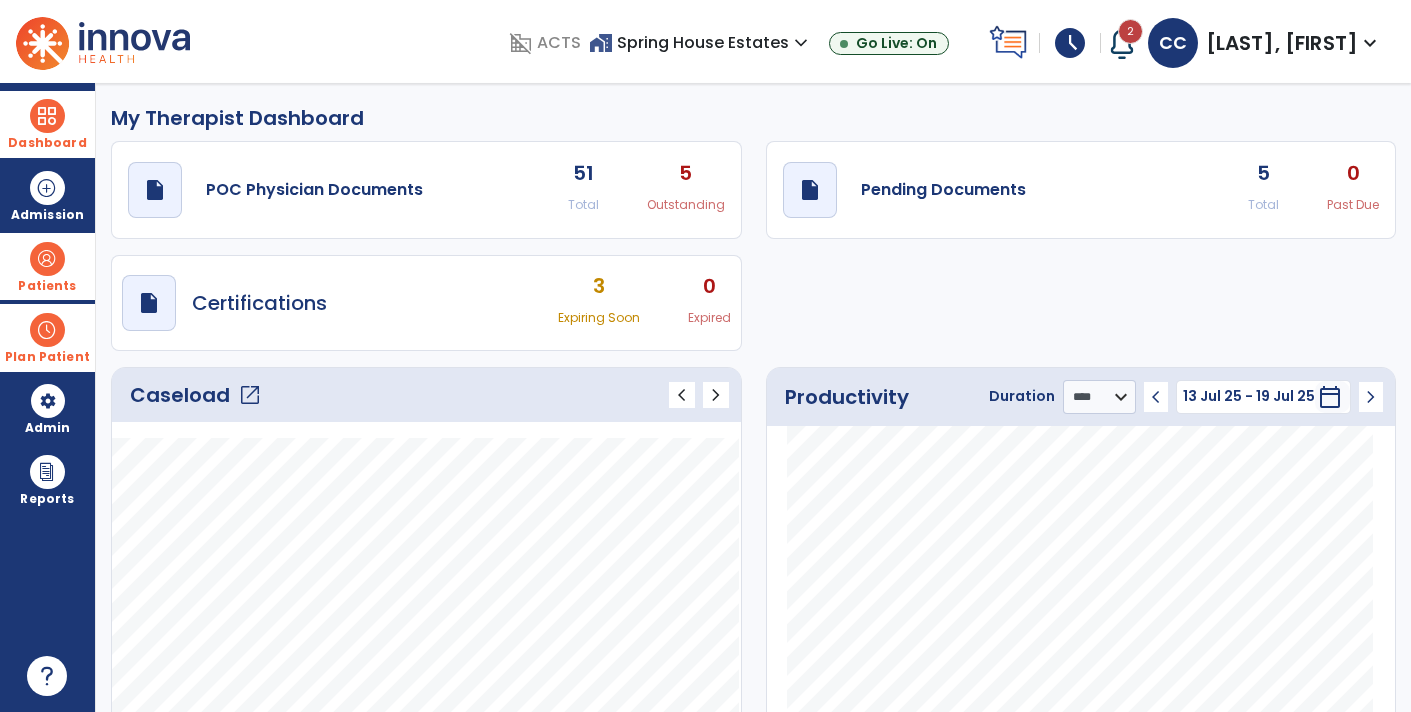 click on "Patients" at bounding box center (47, 266) 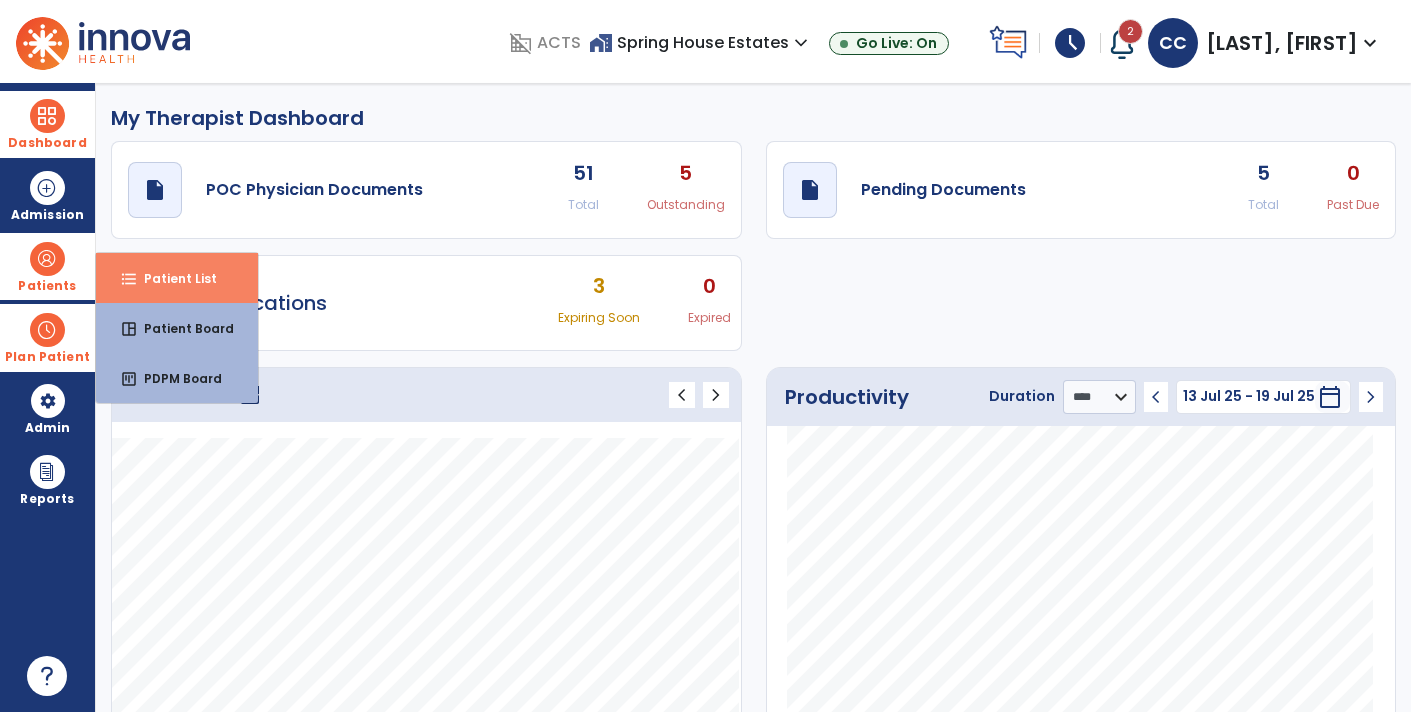 click on "format_list_bulleted  Patient List" at bounding box center [177, 278] 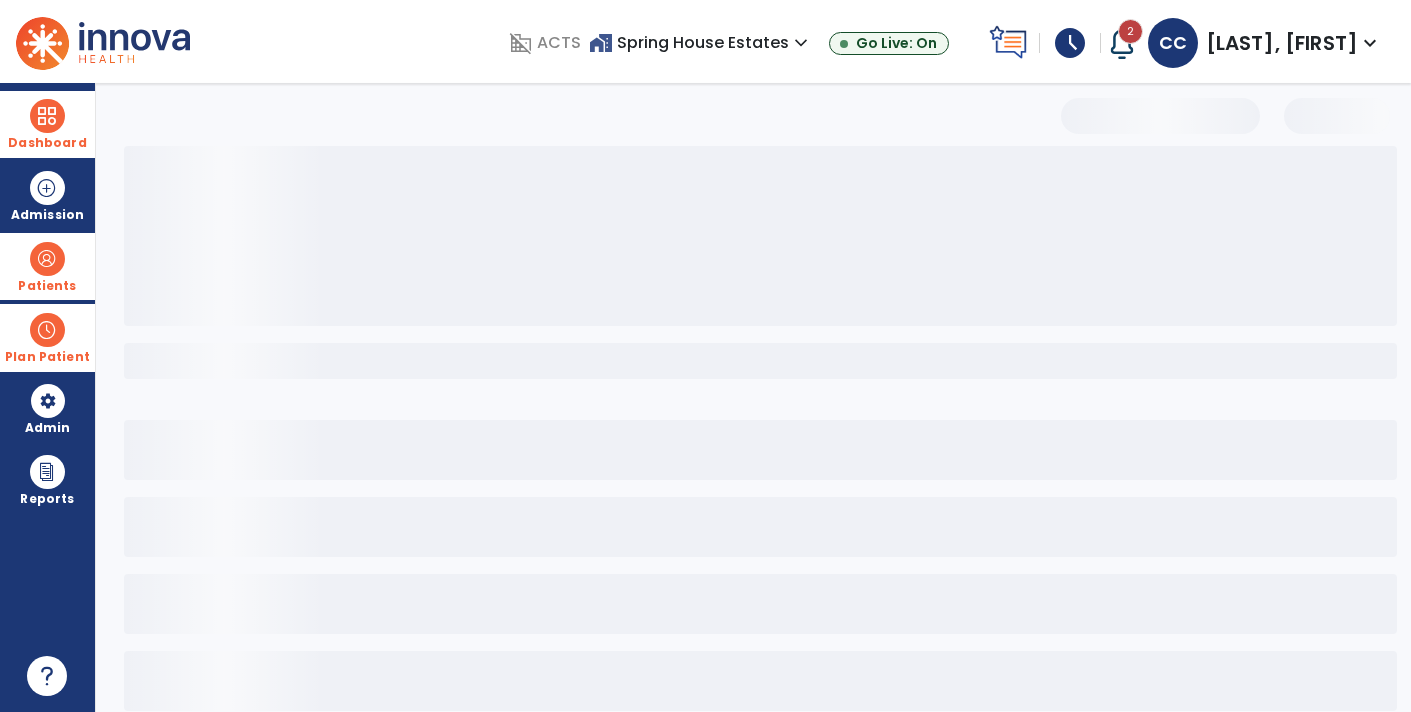 select on "***" 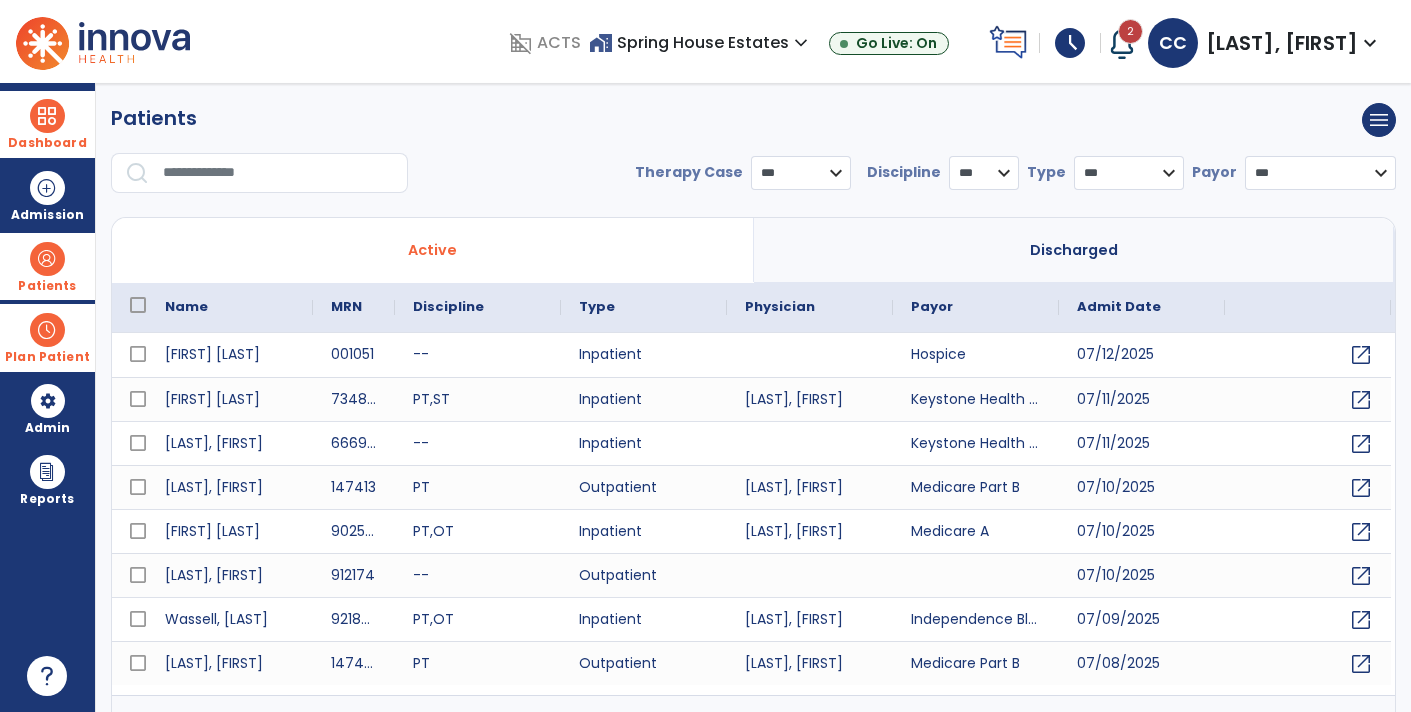 click at bounding box center [278, 173] 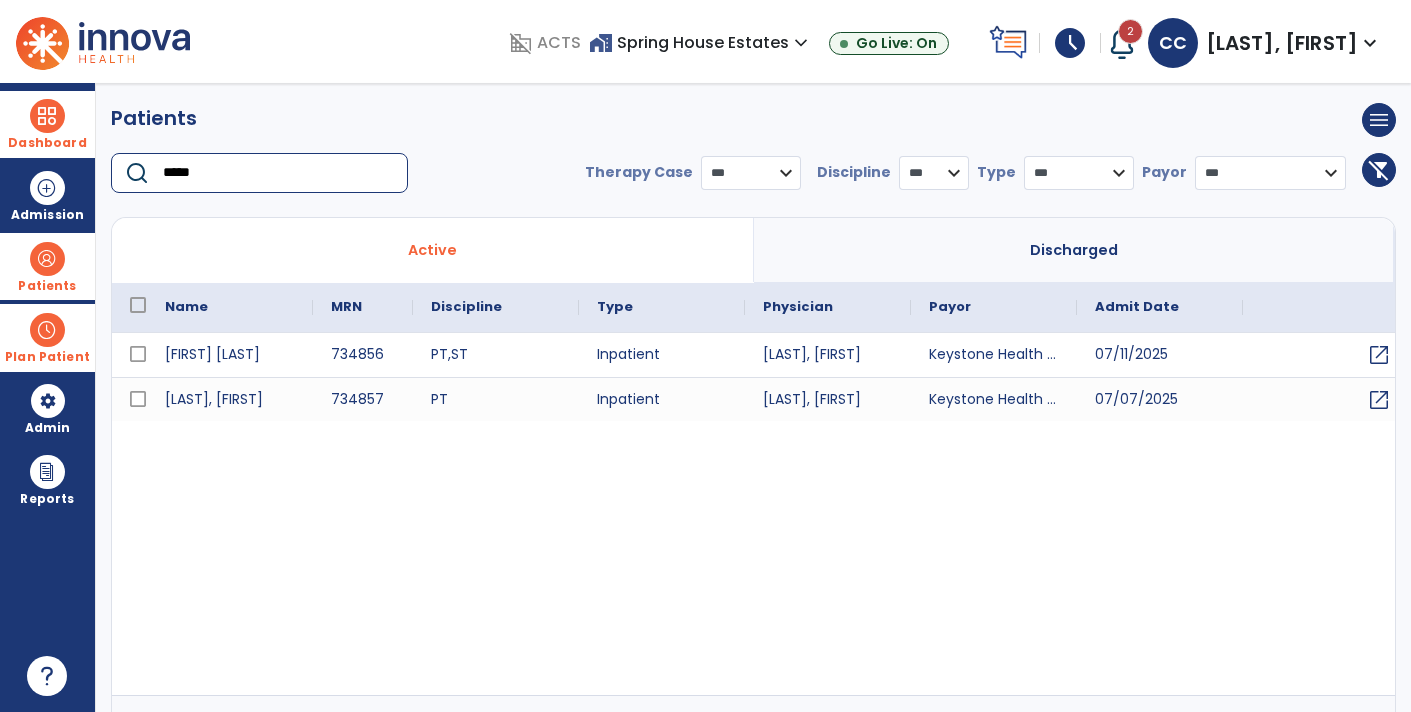 type on "*****" 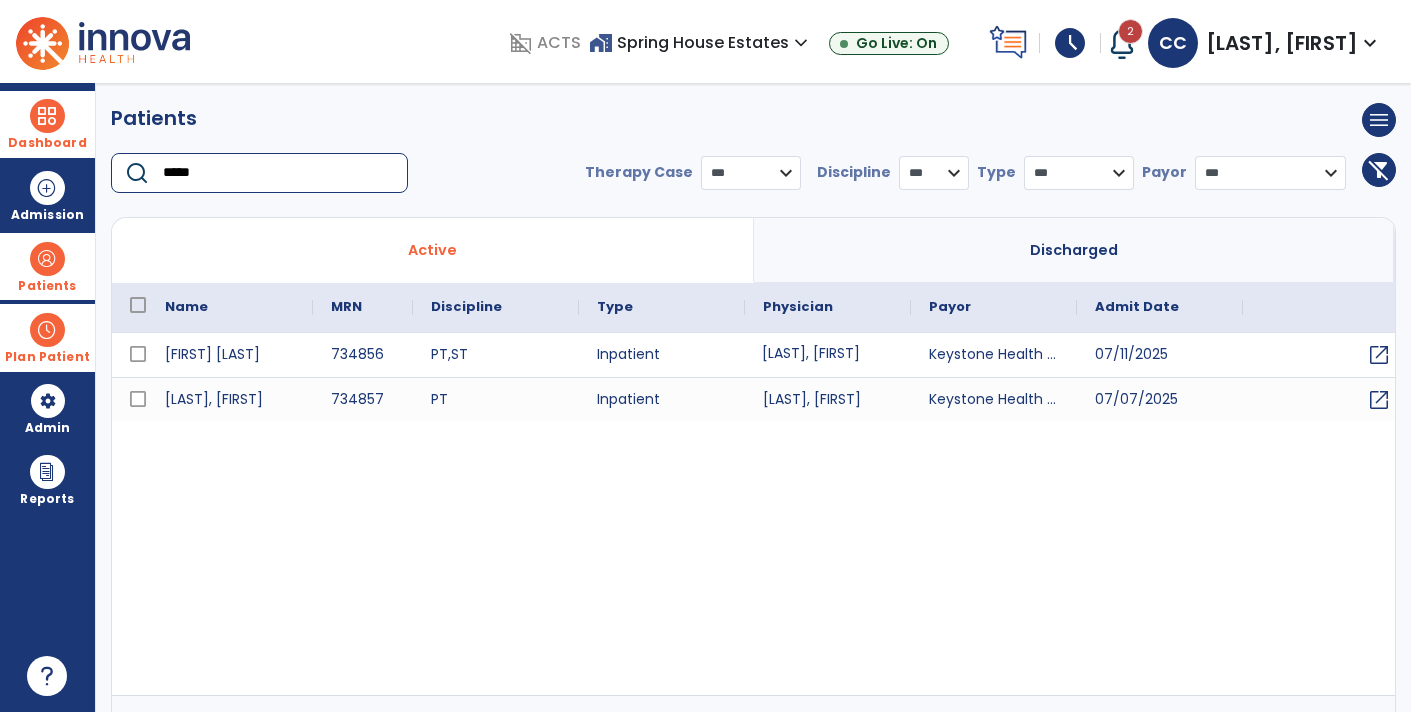 click on "[LAST], [FIRST]" at bounding box center [828, 355] 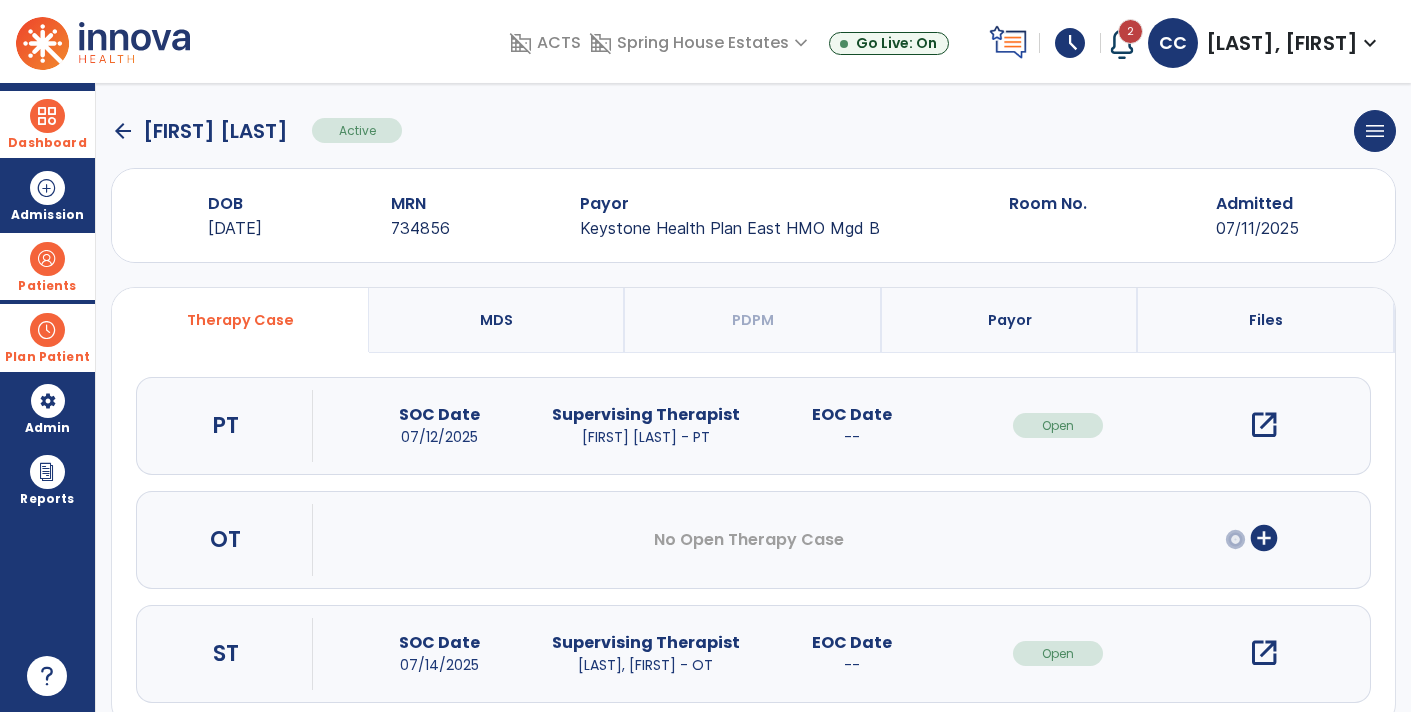 scroll, scrollTop: 6, scrollLeft: 0, axis: vertical 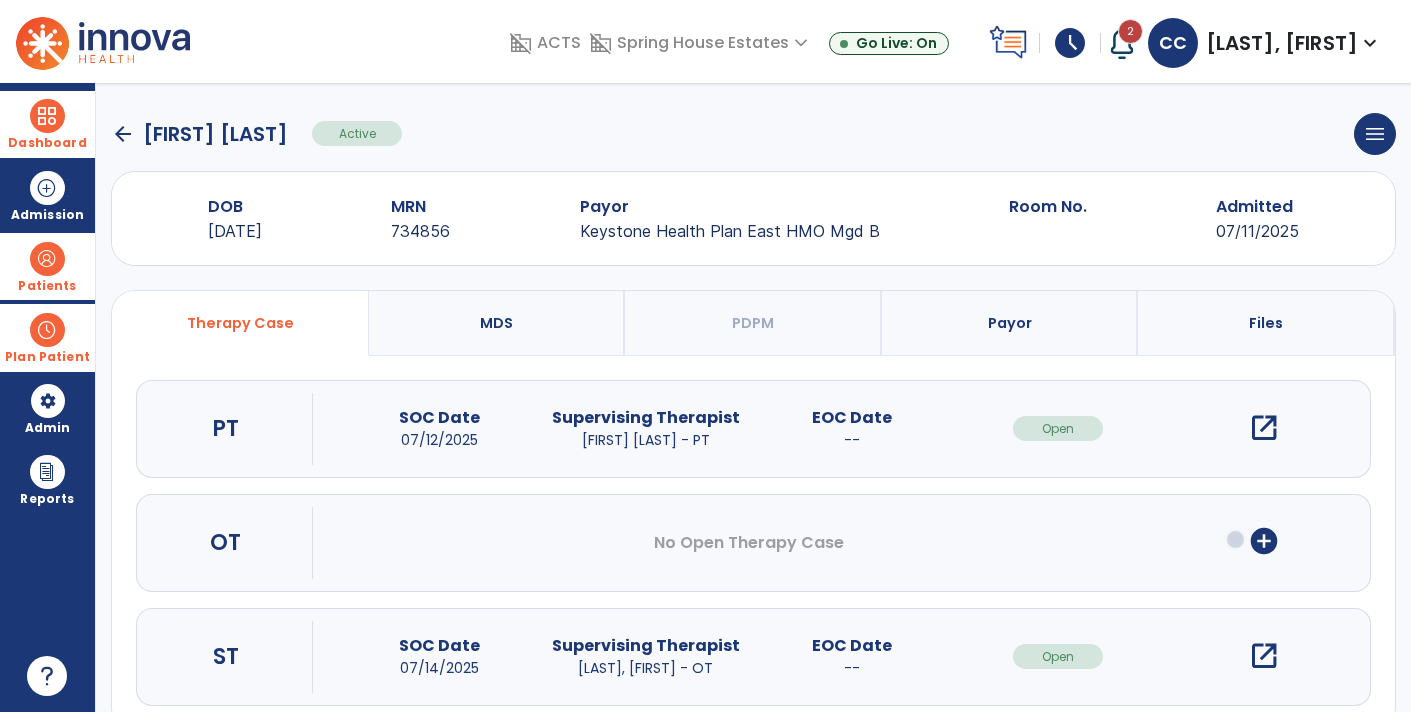 click on "add_circle" at bounding box center [1264, 541] 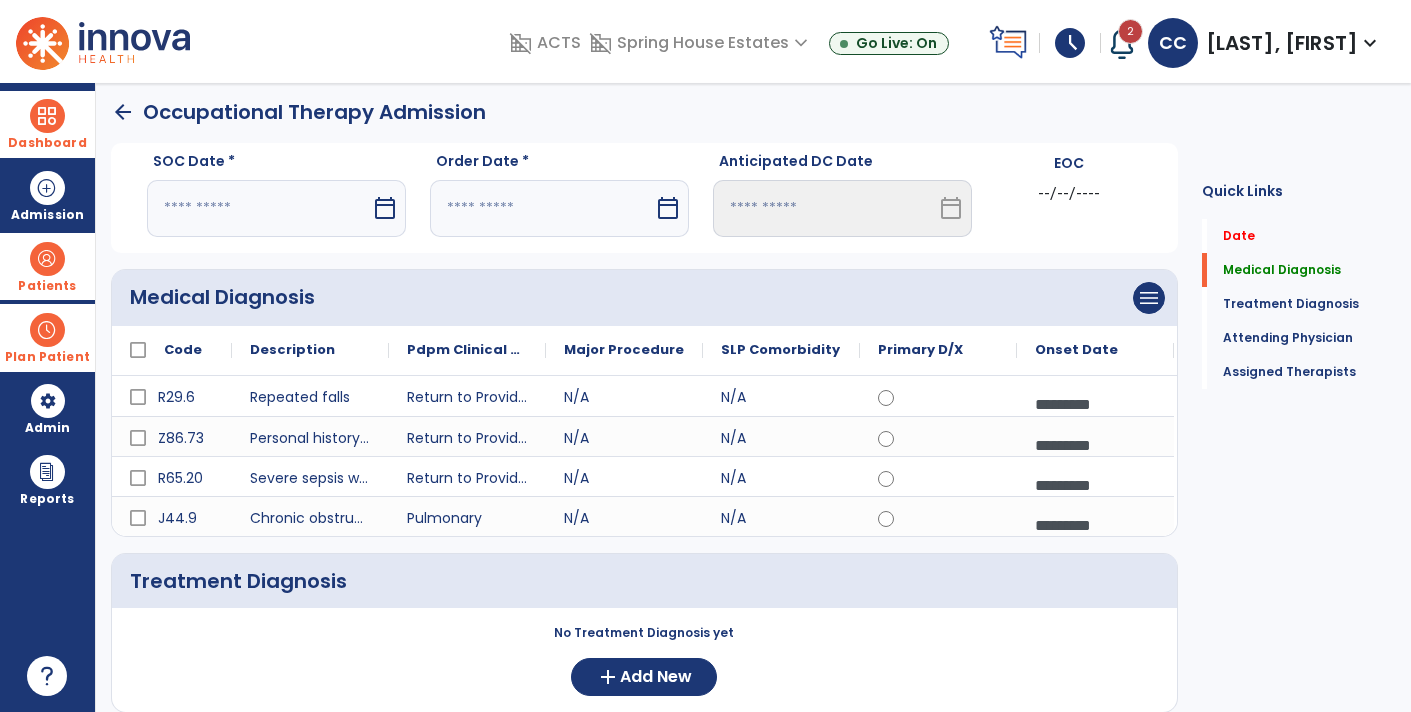 click at bounding box center [259, 208] 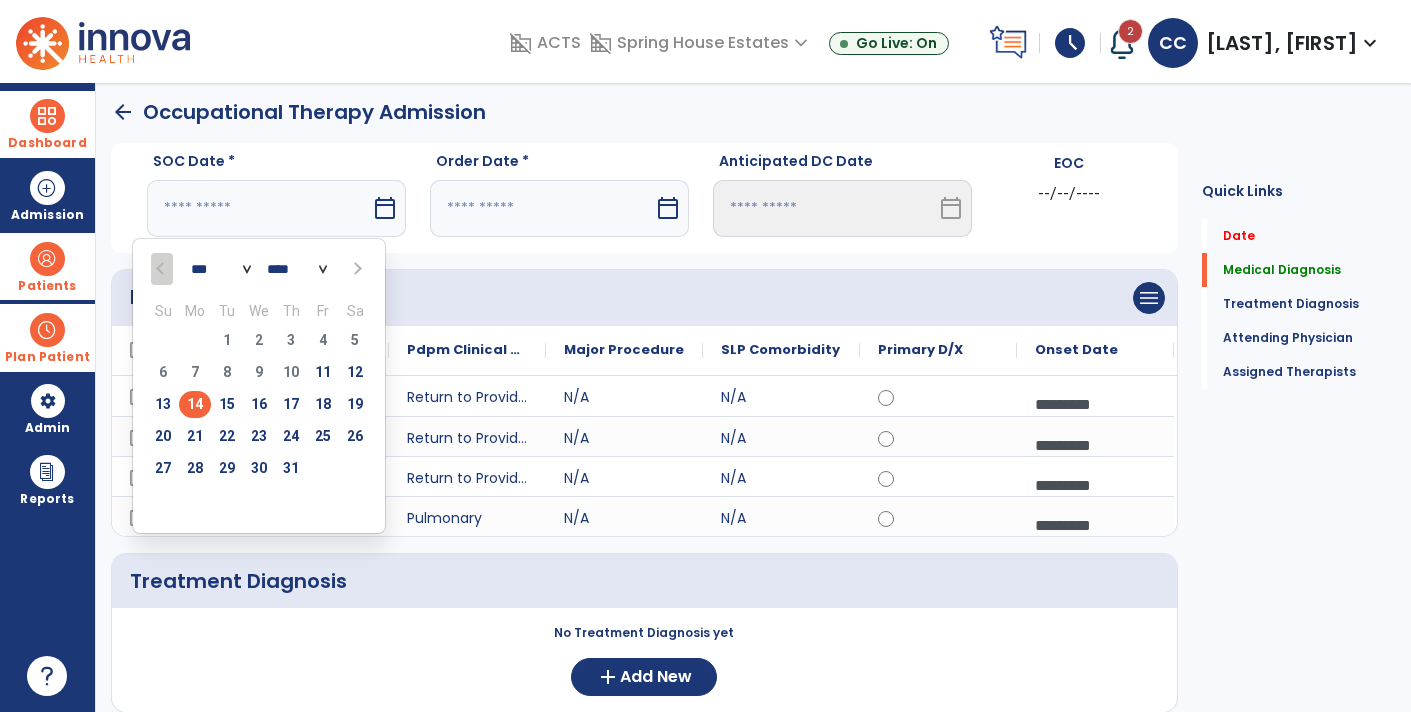 click on "Quick Links  Date   Date   Medical Diagnosis   Medical Diagnosis   Treatment Diagnosis   Treatment Diagnosis   Attending Physician   Attending Physician   Assigned Therapists   Assigned Therapists" 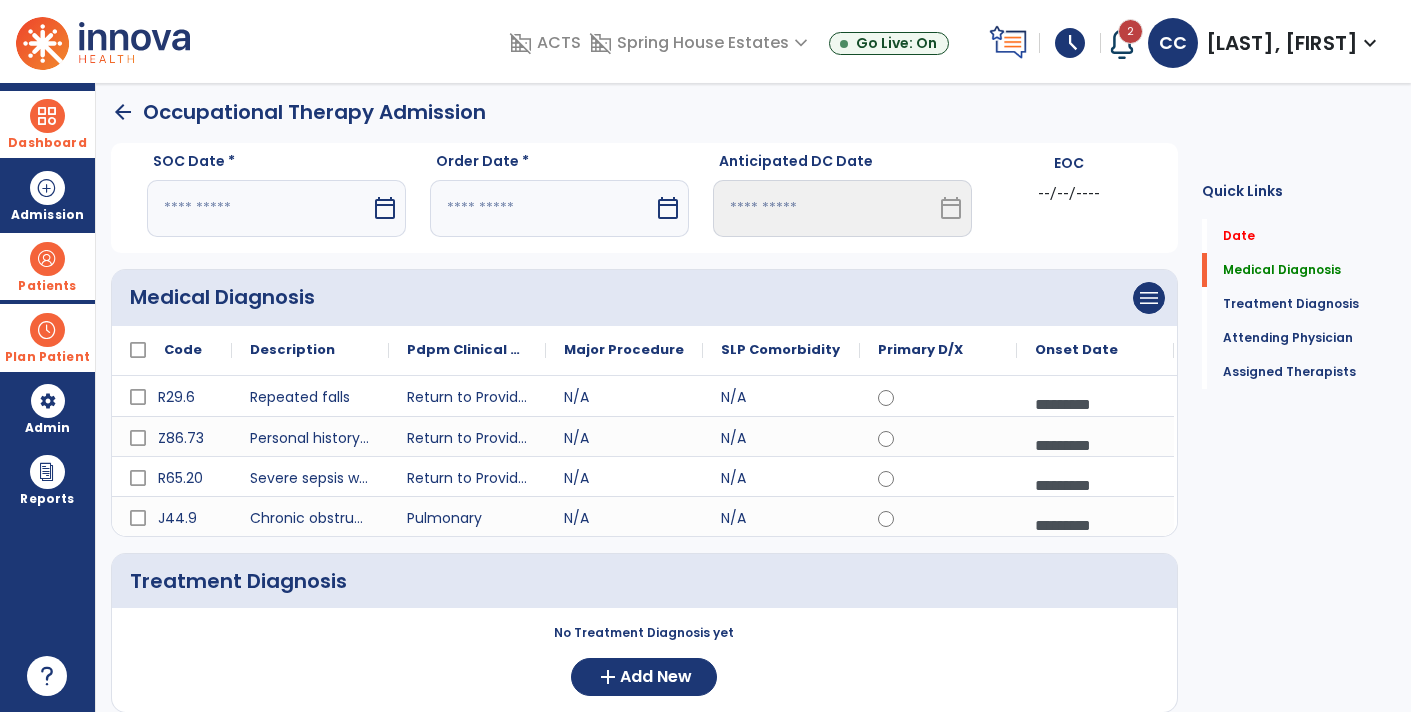 click on "calendar_today" at bounding box center (387, 208) 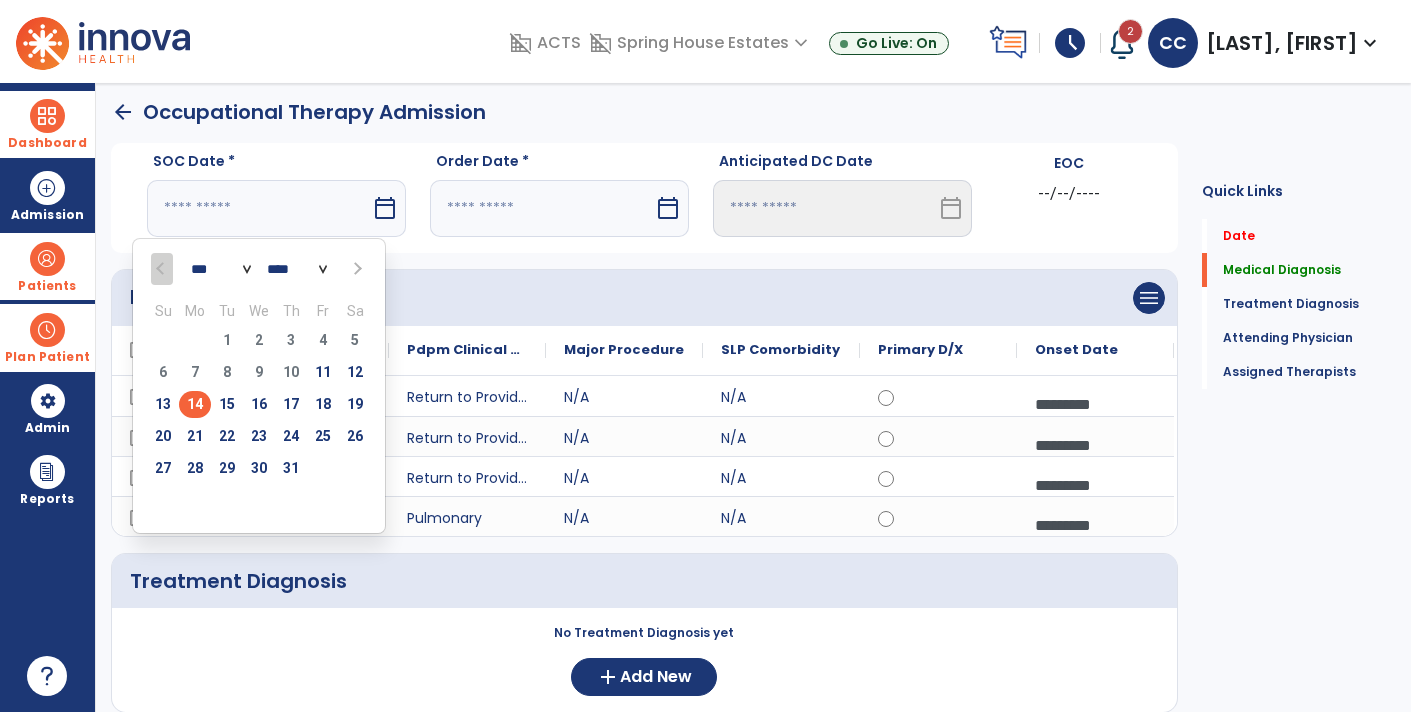 click on "14" at bounding box center (195, 404) 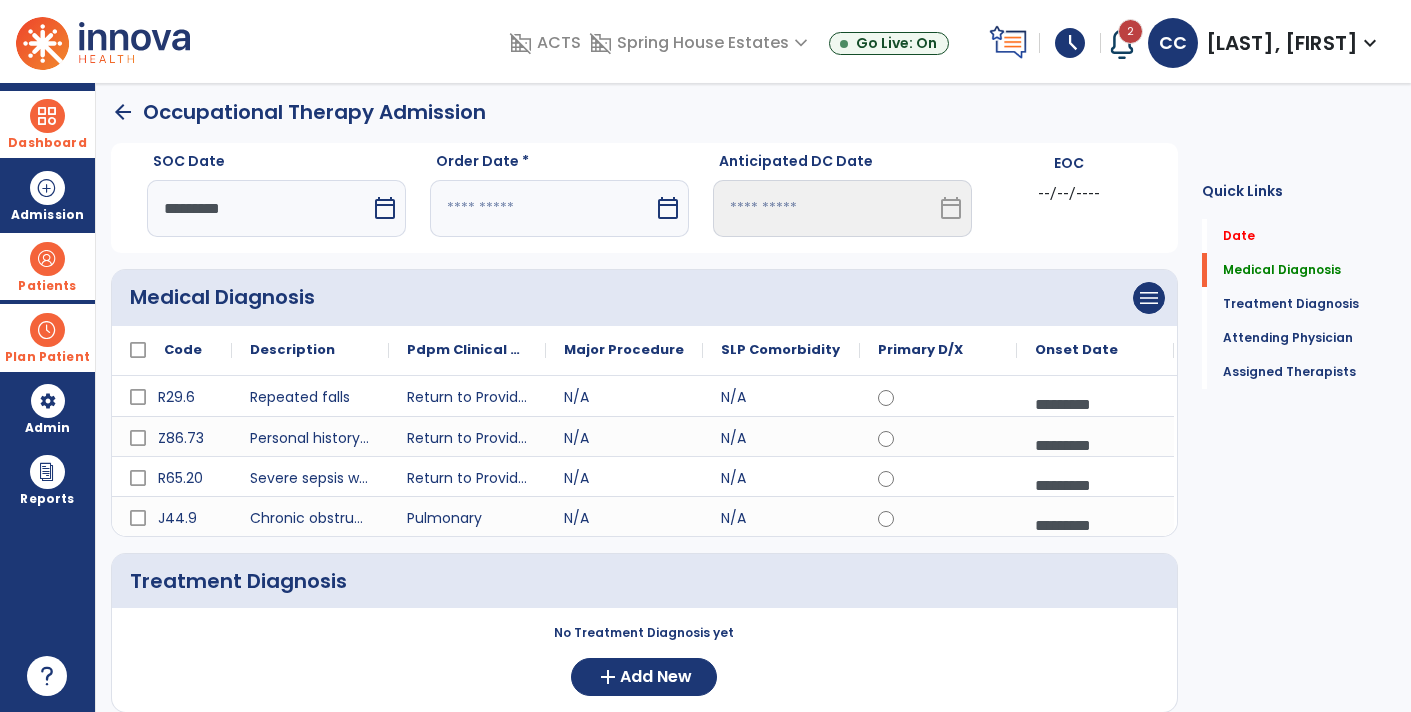 click on "calendar_today" at bounding box center (668, 208) 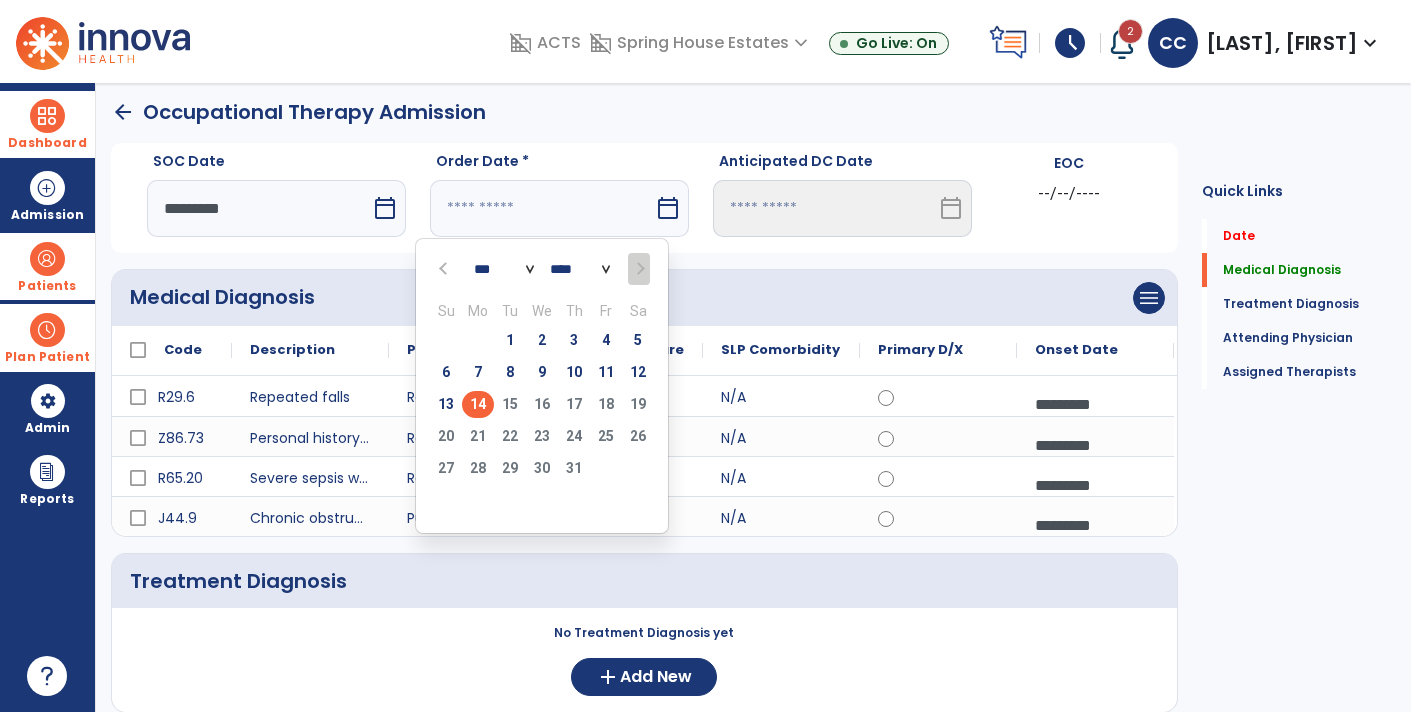 click on "14" at bounding box center (478, 404) 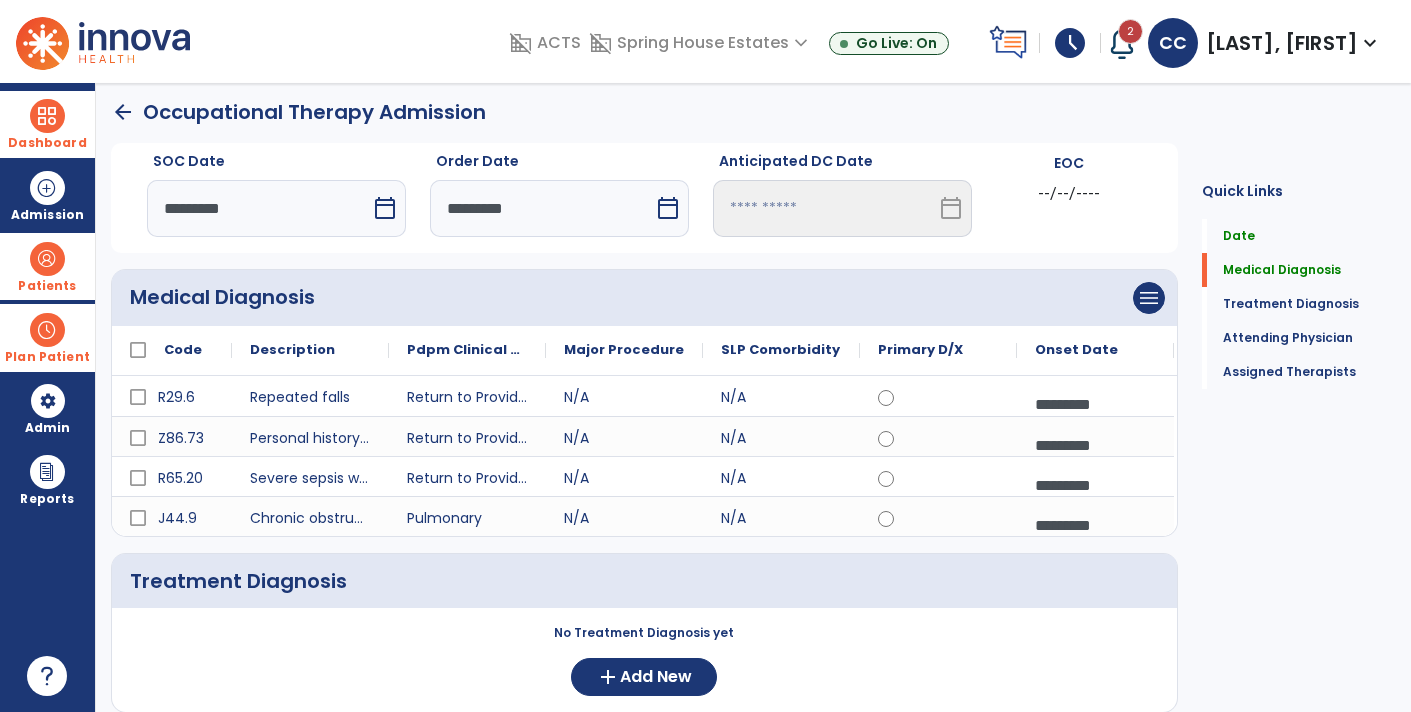 click on "Quick Links  Date   Date   Medical Diagnosis   Medical Diagnosis   Treatment Diagnosis   Treatment Diagnosis   Attending Physician   Attending Physician   Assigned Therapists   Assigned Therapists" 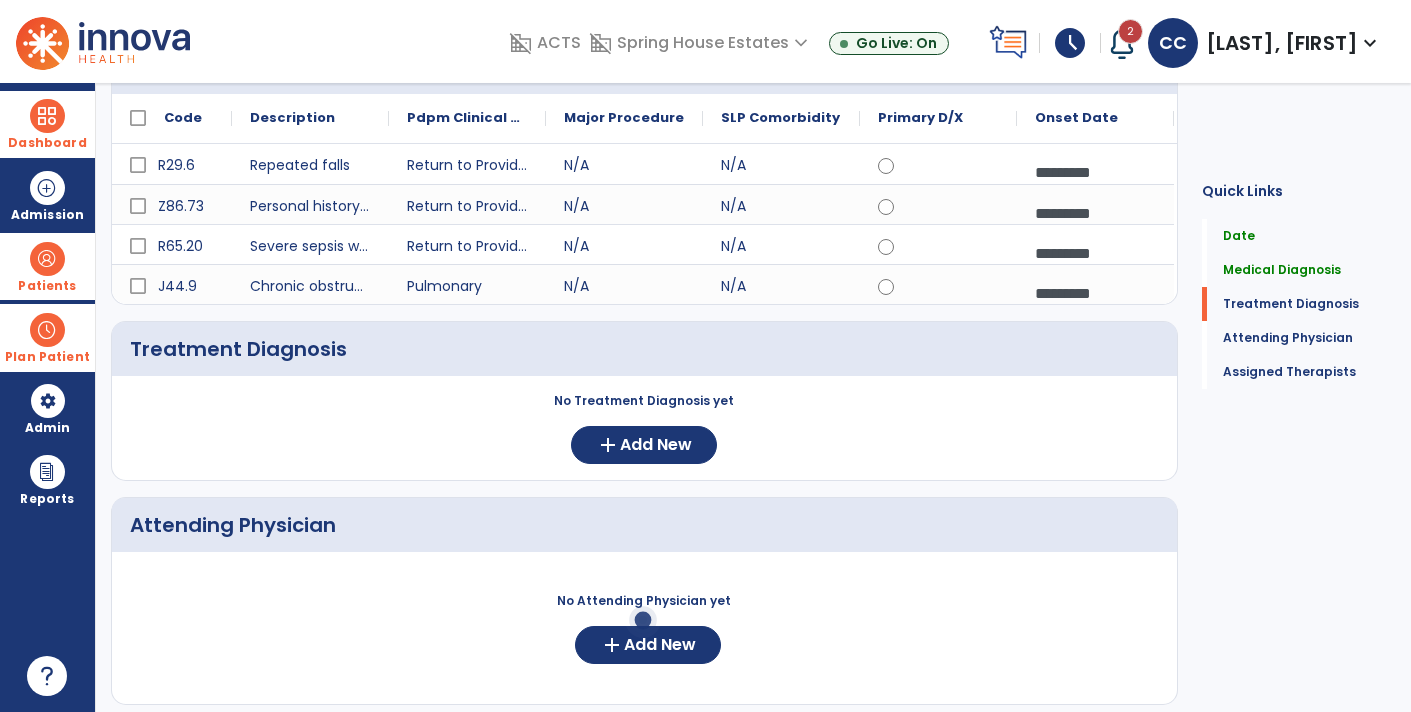 scroll, scrollTop: 263, scrollLeft: 0, axis: vertical 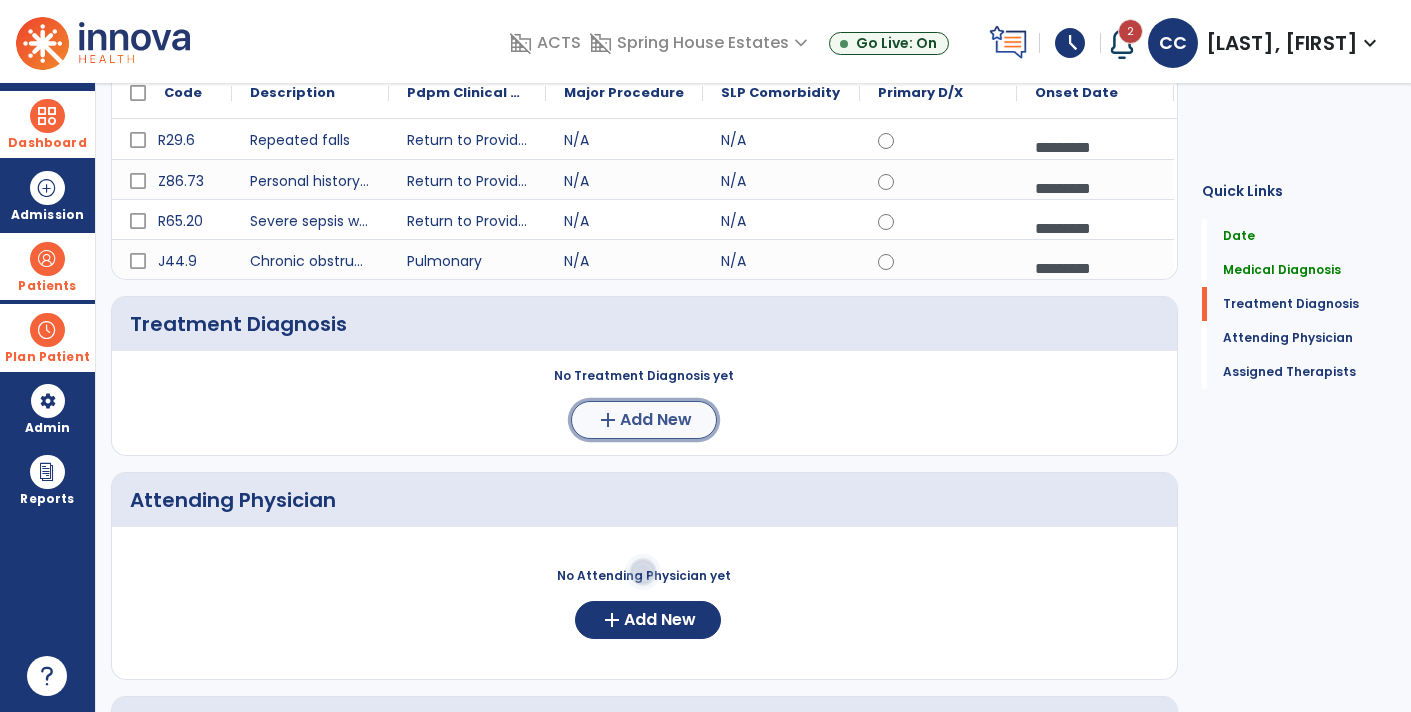 click on "add  Add New" 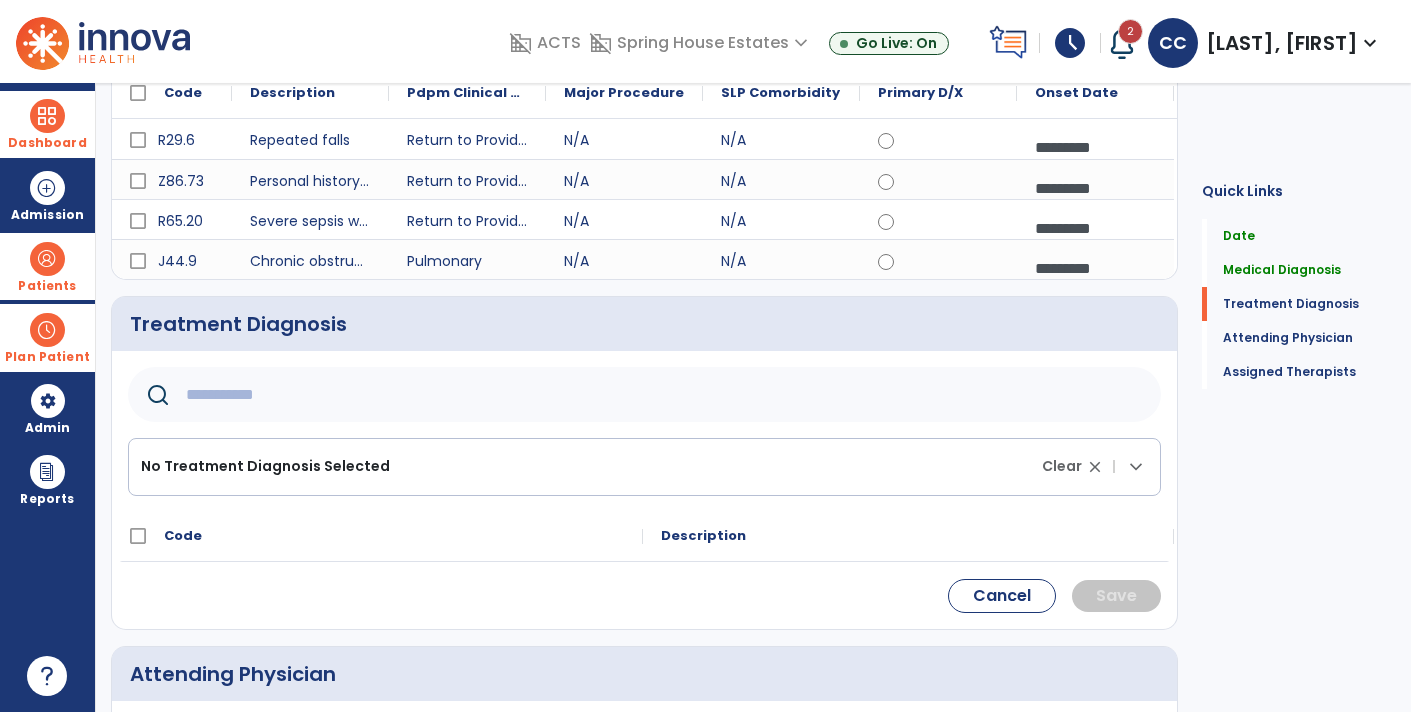 click 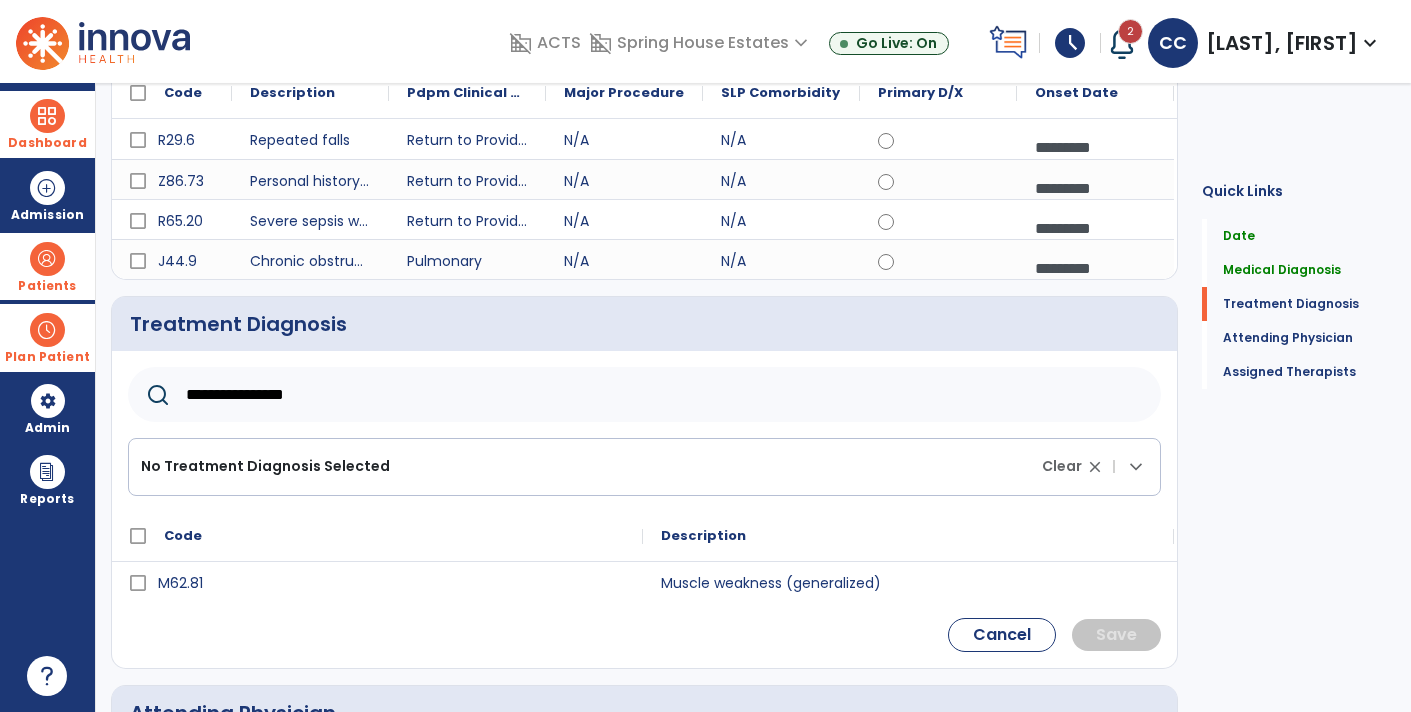 type on "**********" 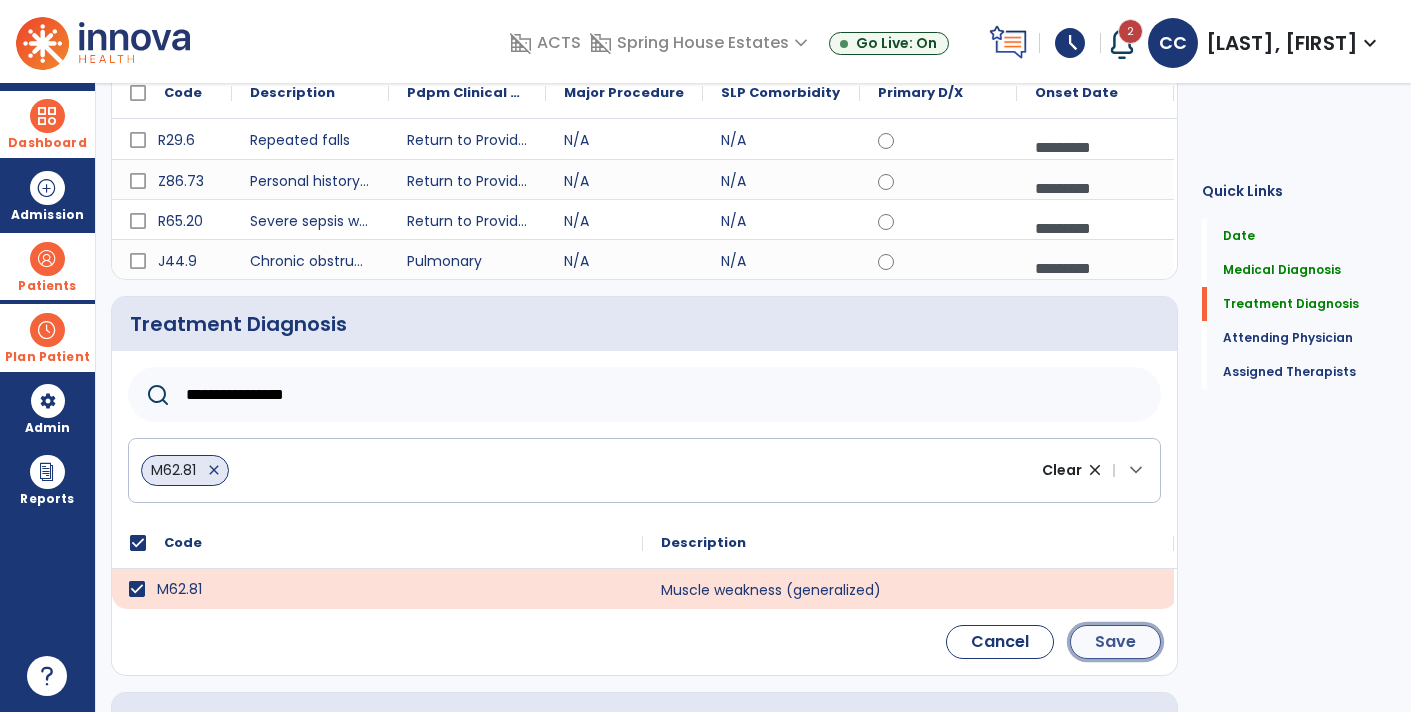 click on "Save" 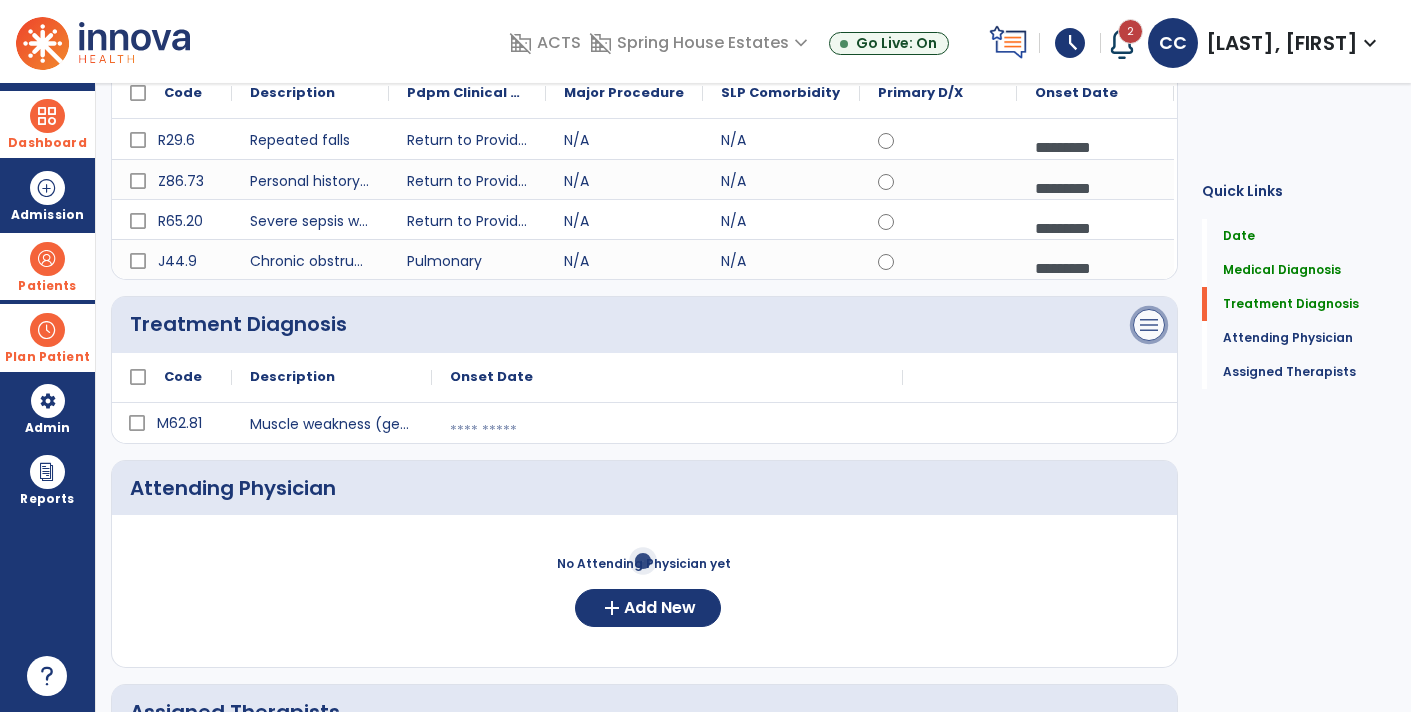 click on "menu" at bounding box center [1149, 41] 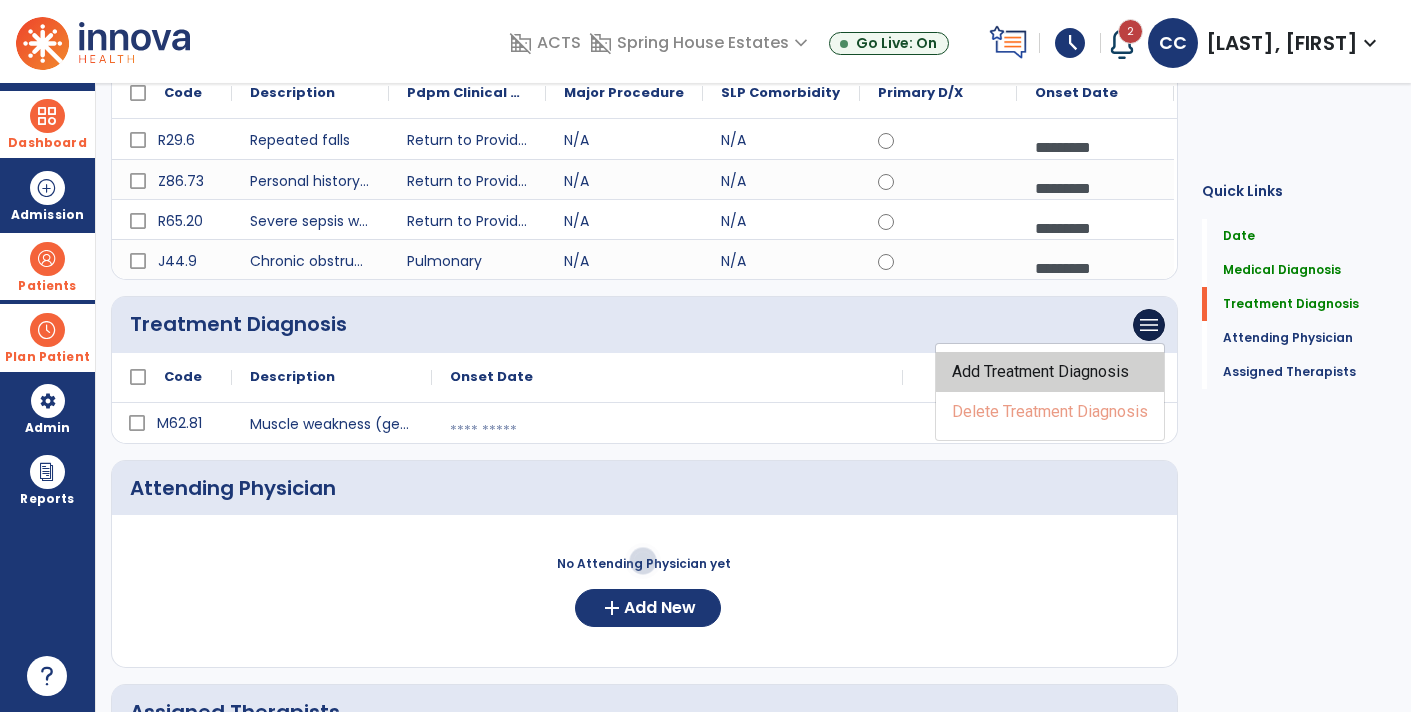 click on "Add Treatment Diagnosis" 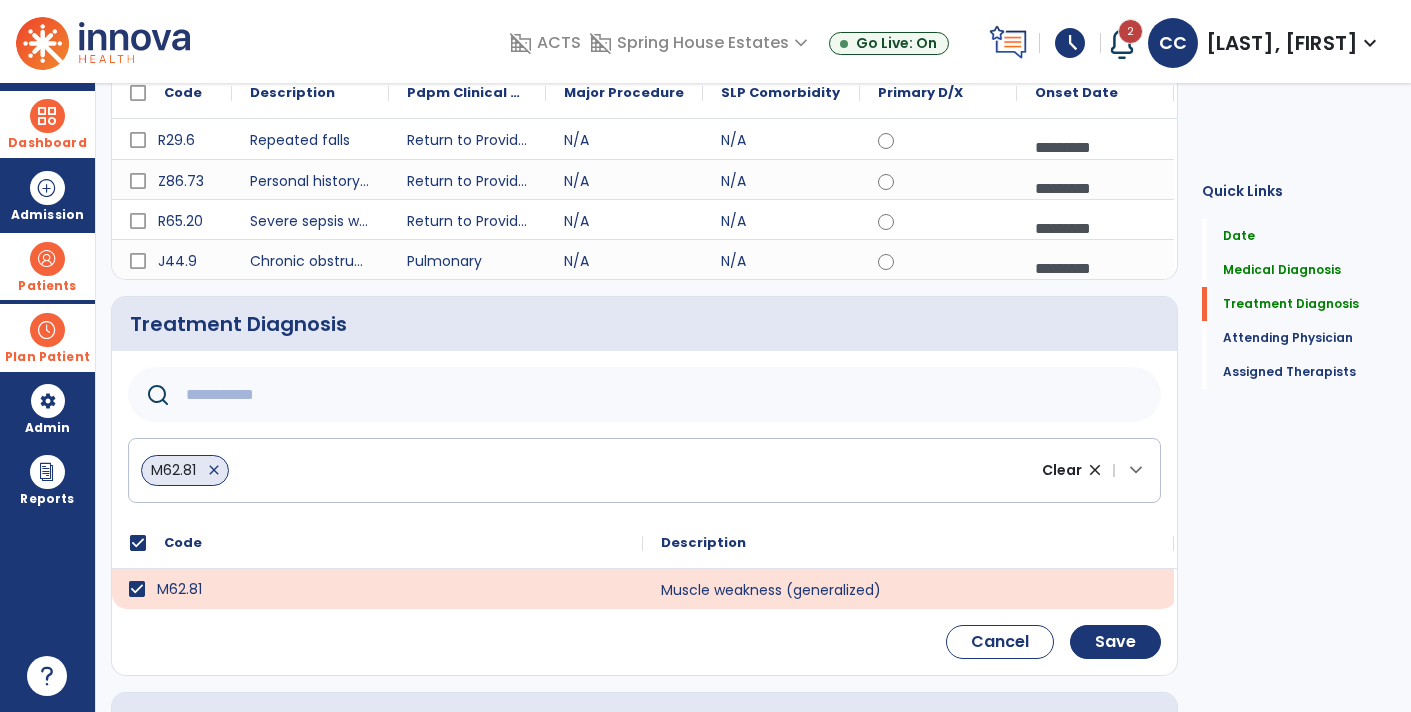click 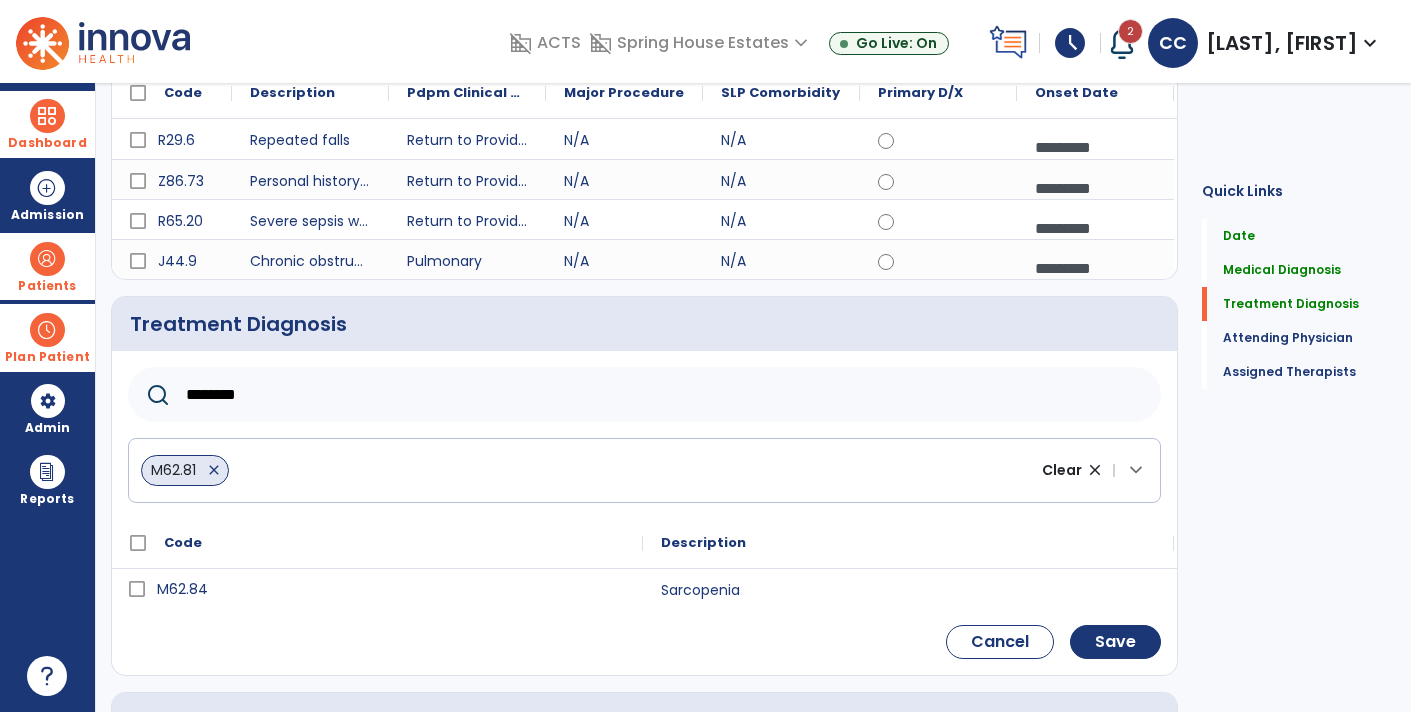 type on "********" 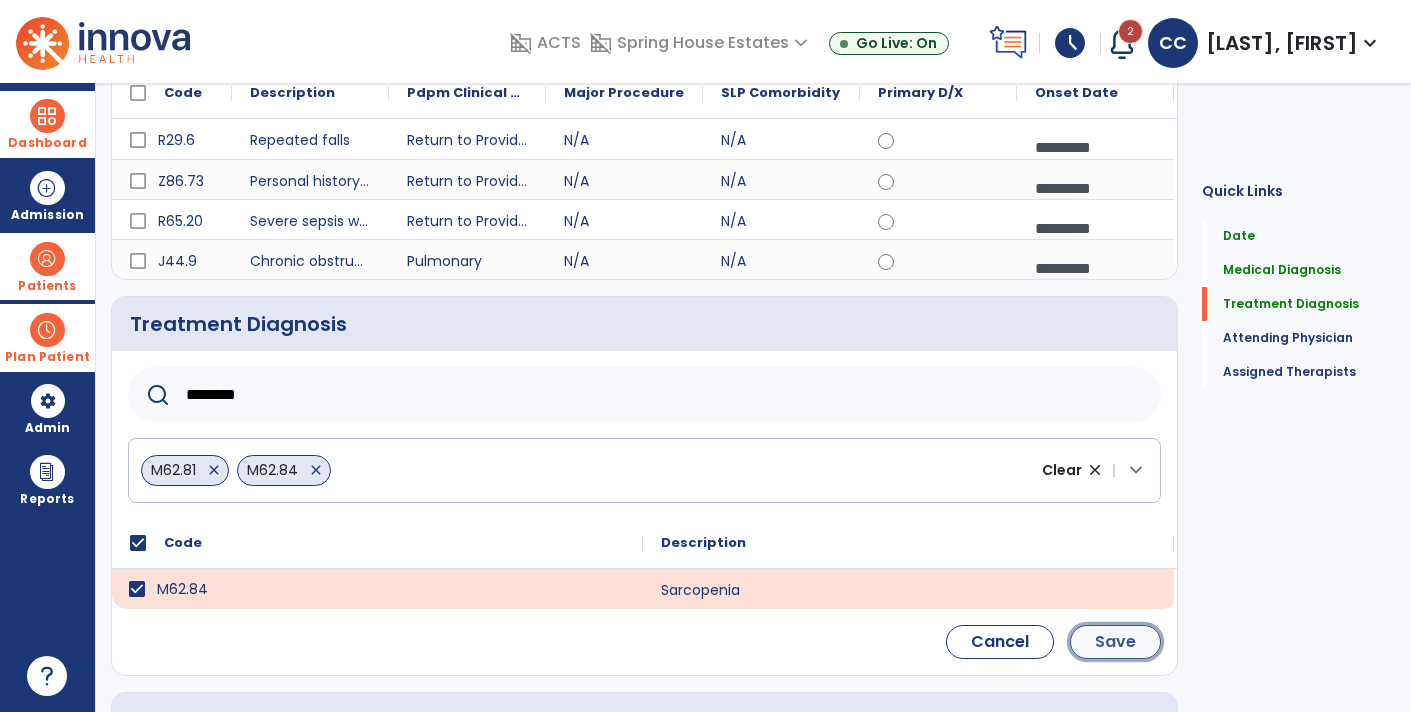 click on "Save" 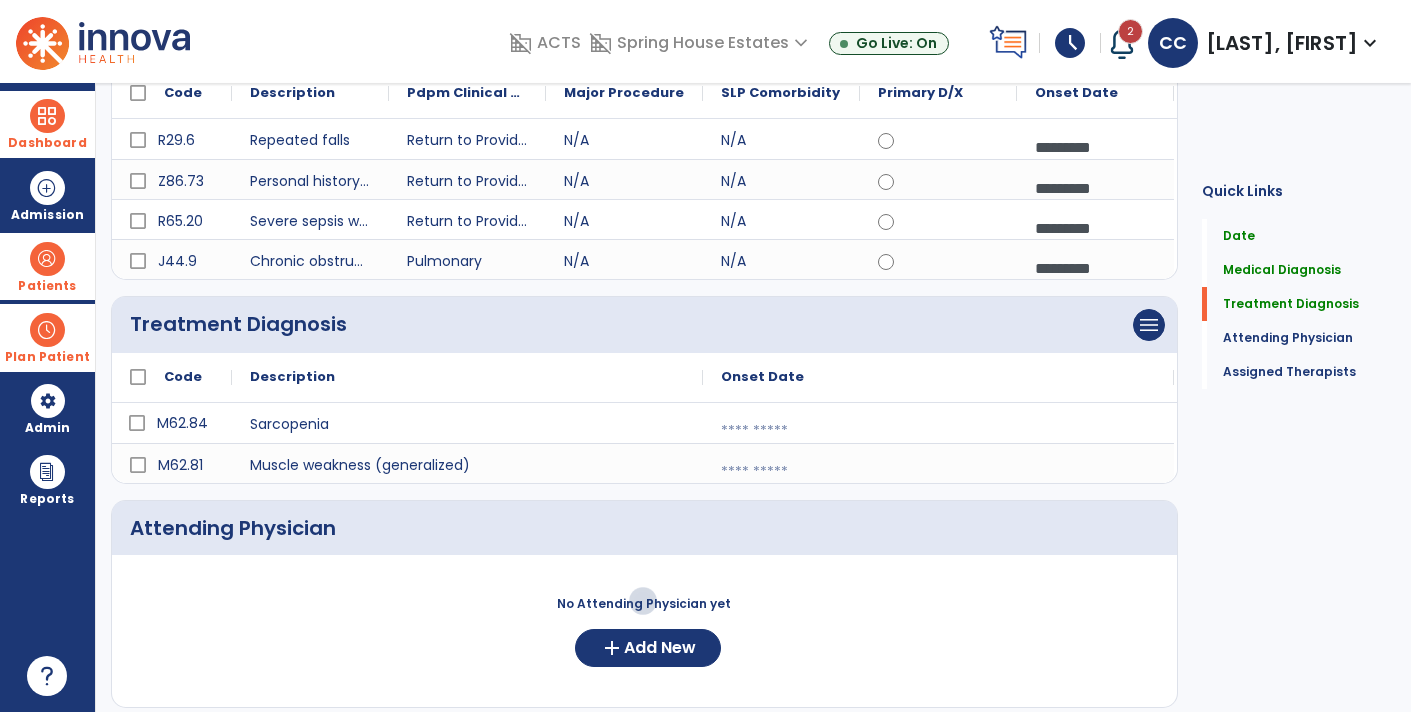 click at bounding box center [938, 431] 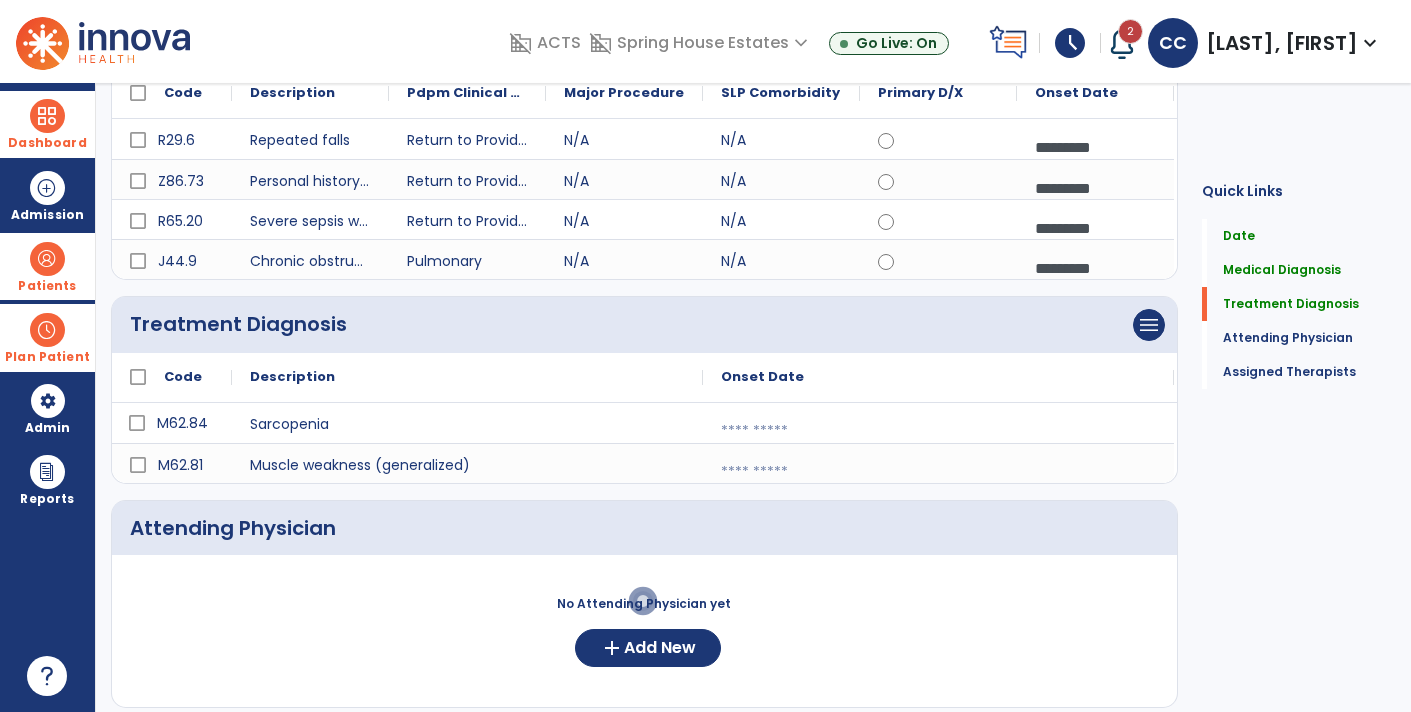 select on "*" 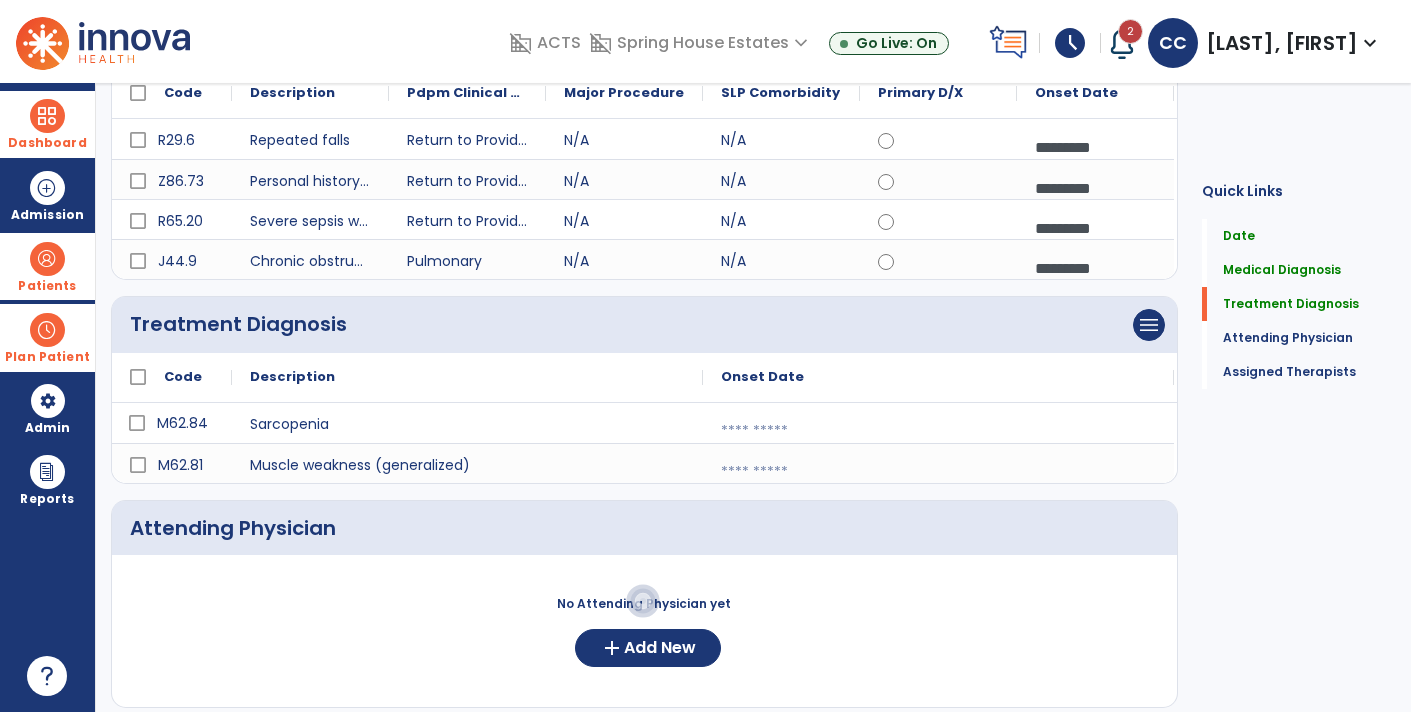 select on "****" 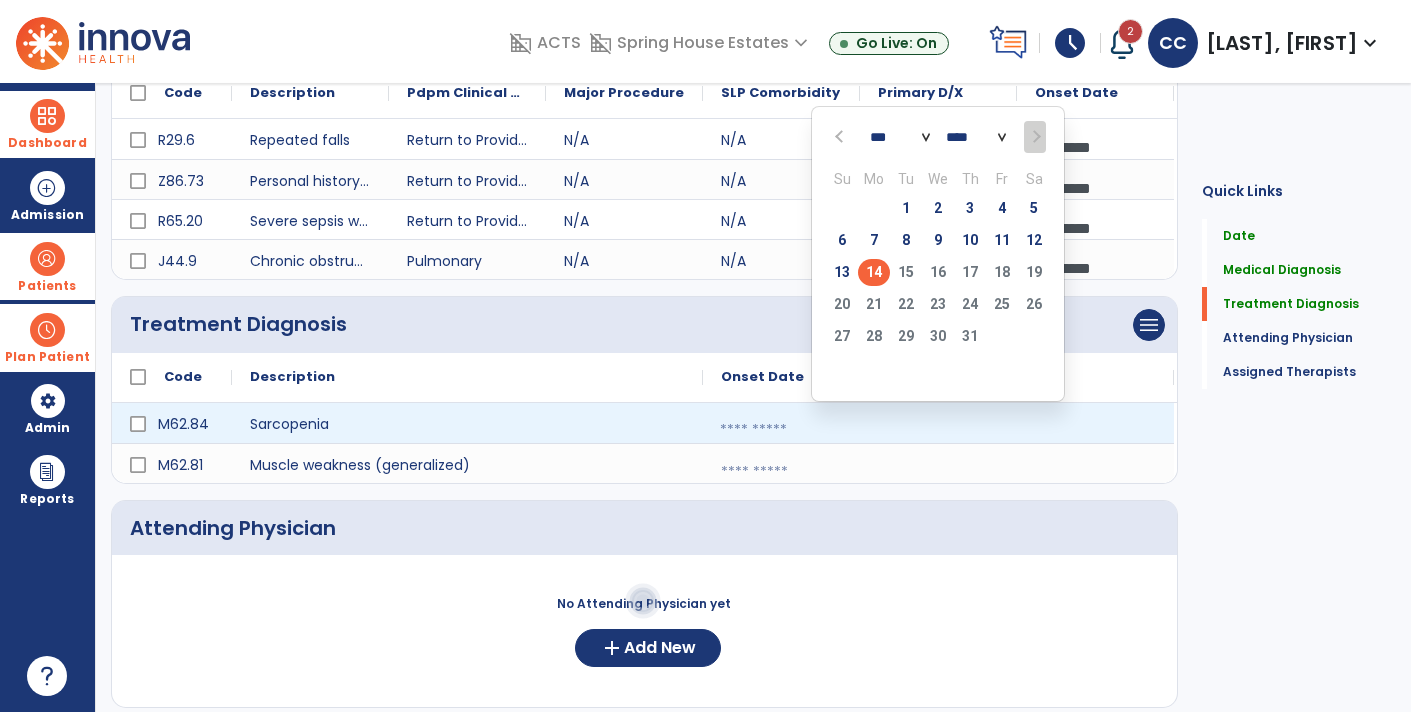click on "14" 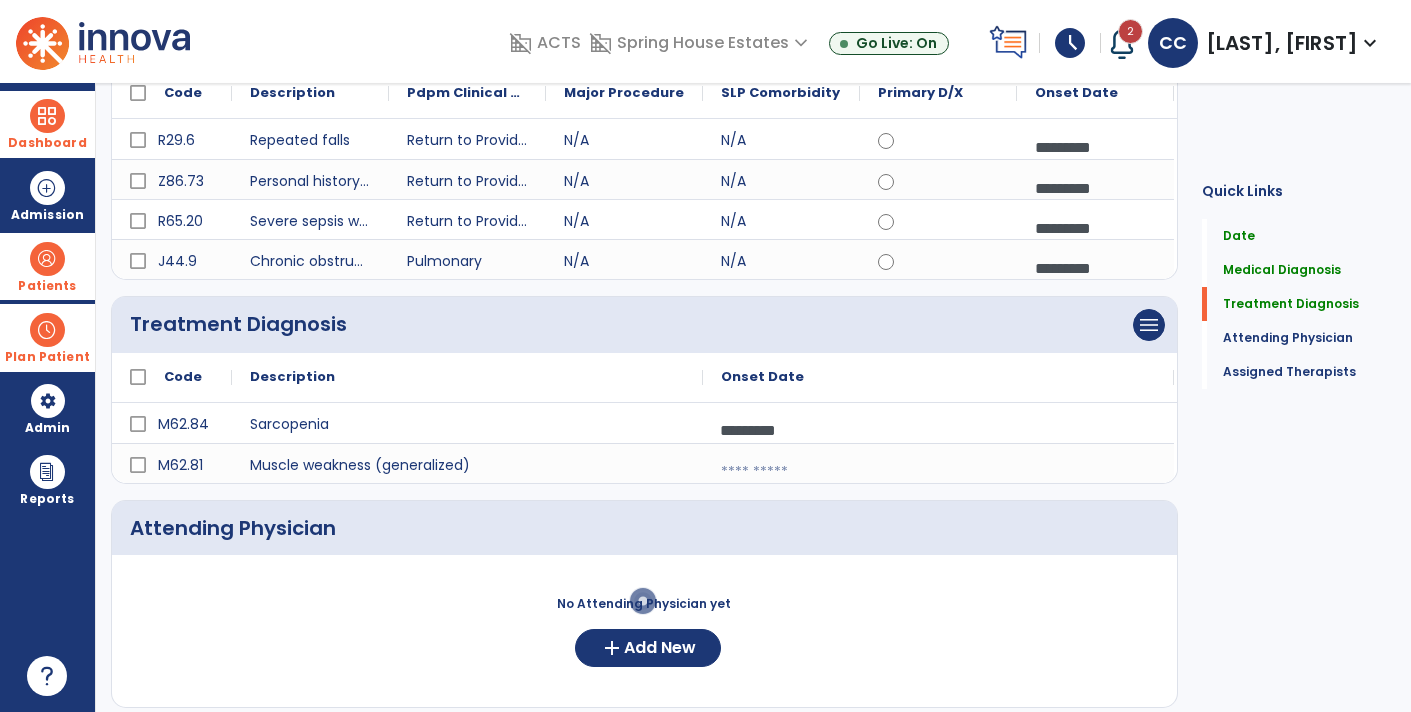 click at bounding box center (1095, 268) 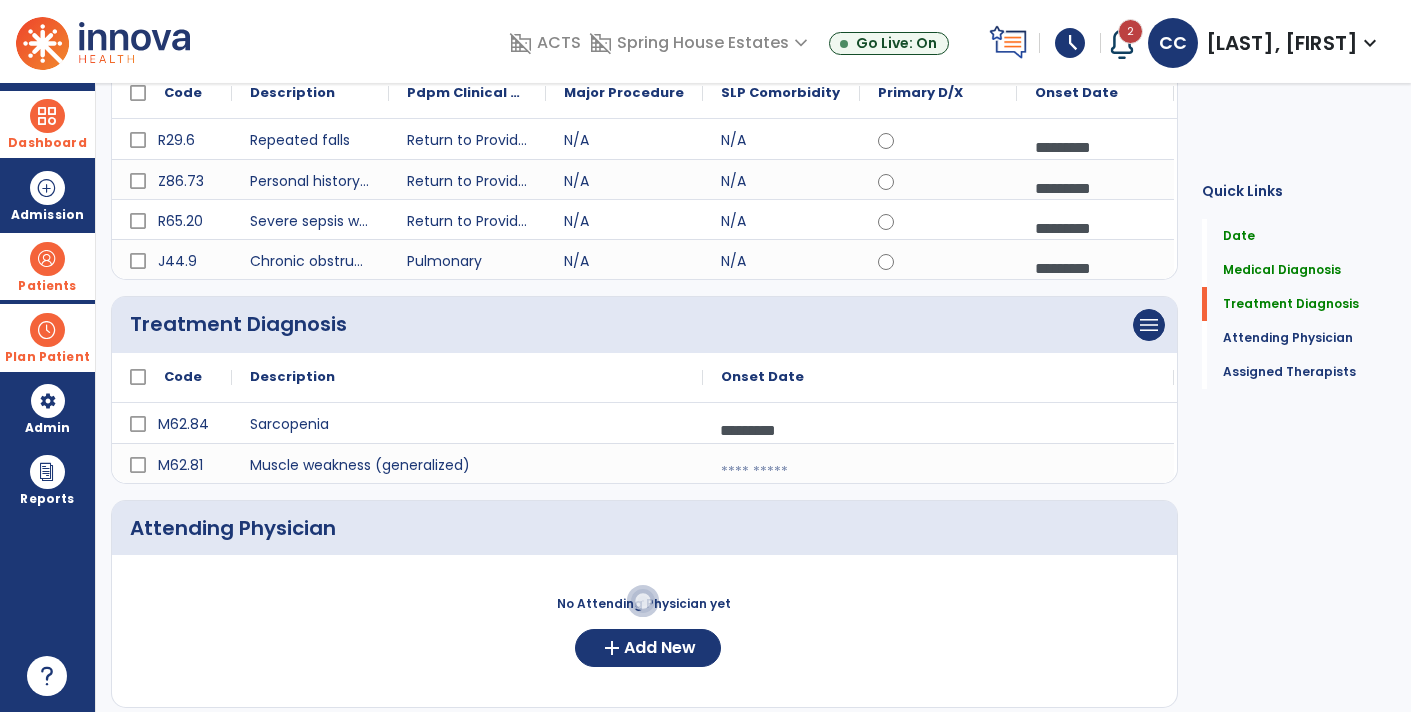 select on "*" 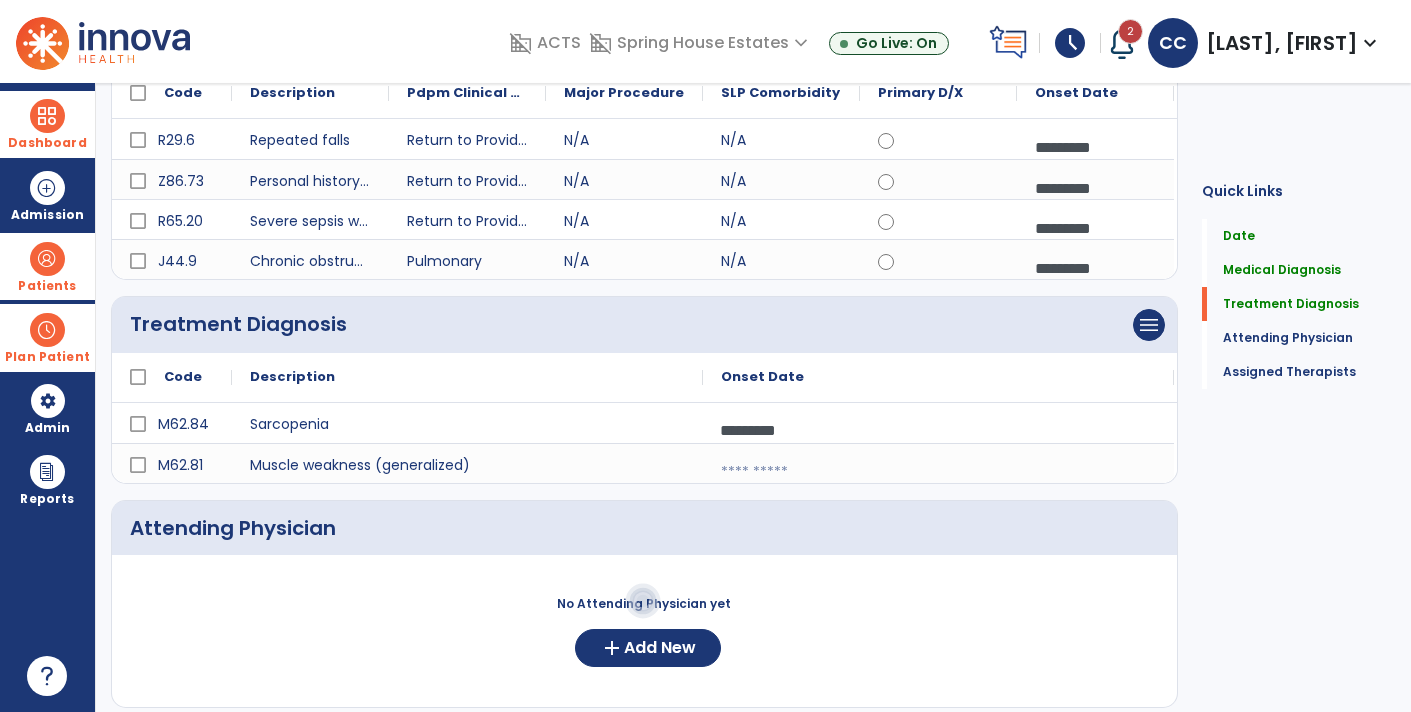 select on "****" 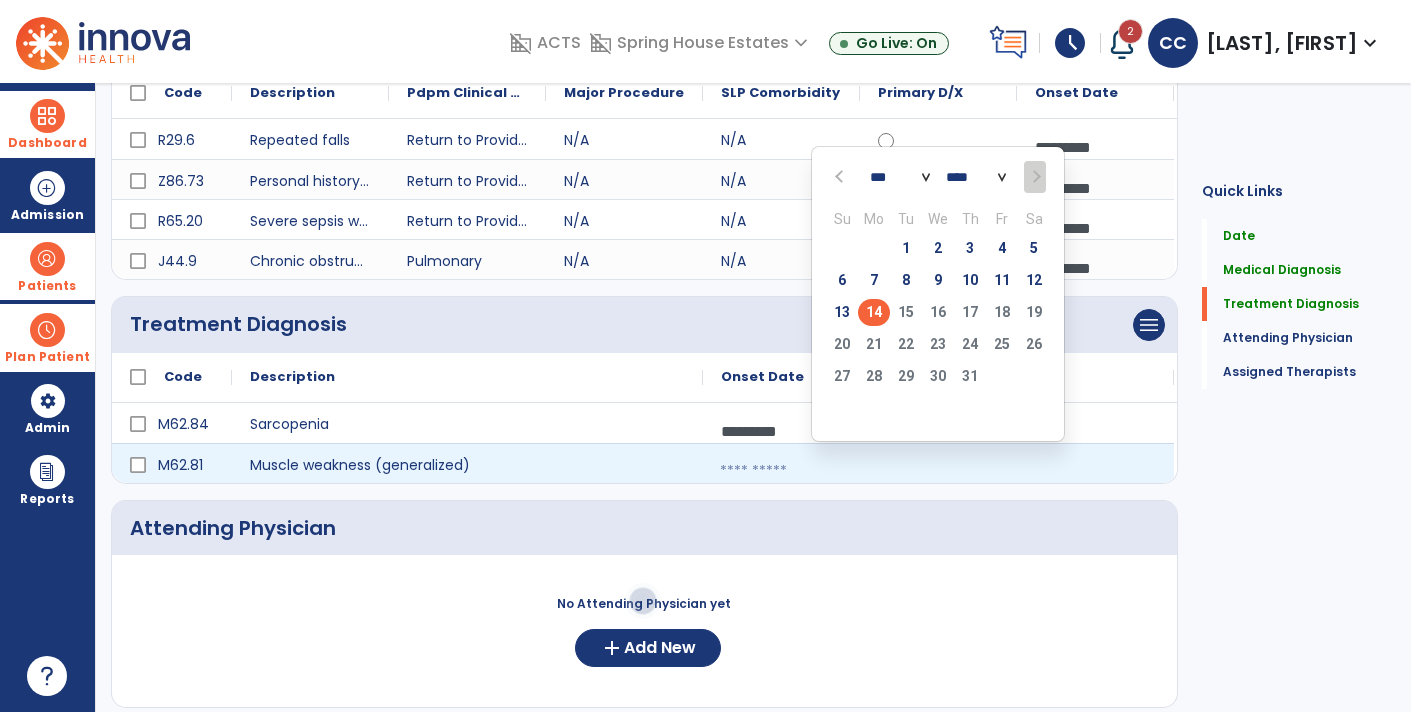 click on "14" 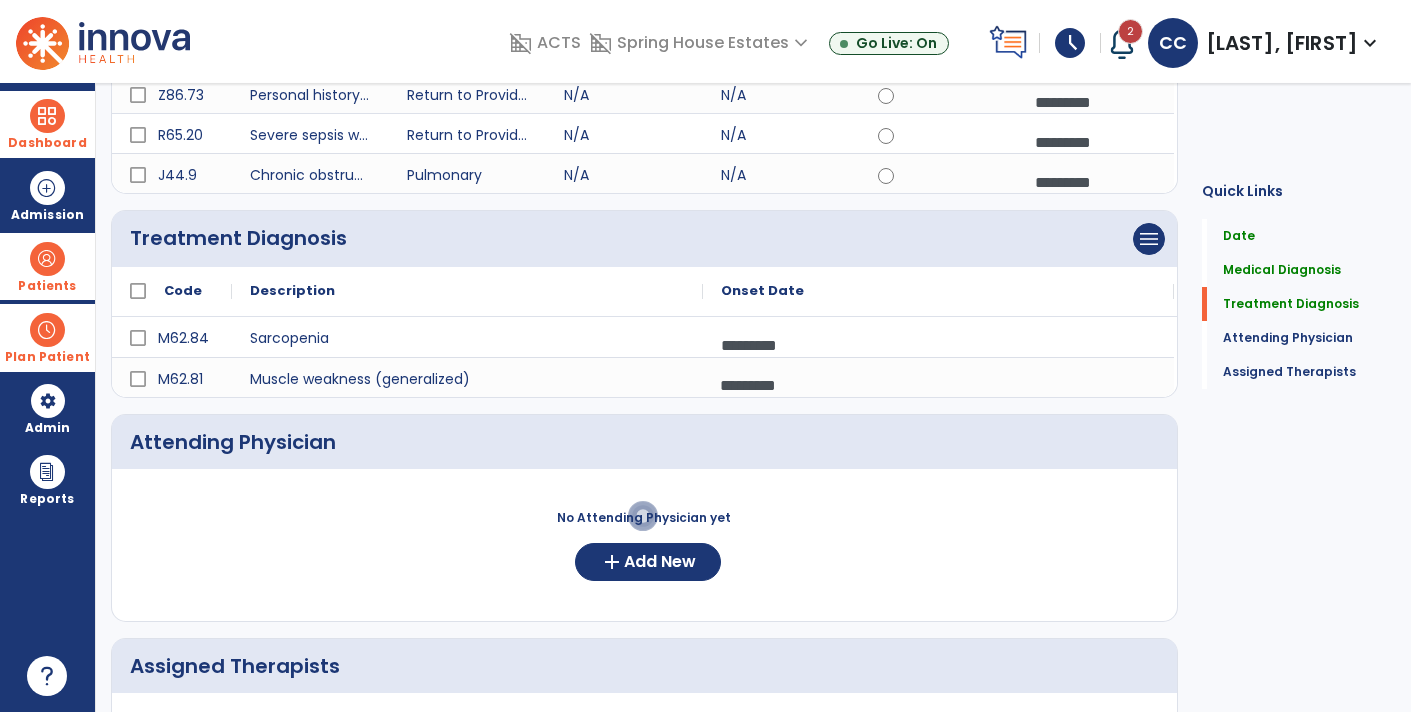 scroll, scrollTop: 350, scrollLeft: 0, axis: vertical 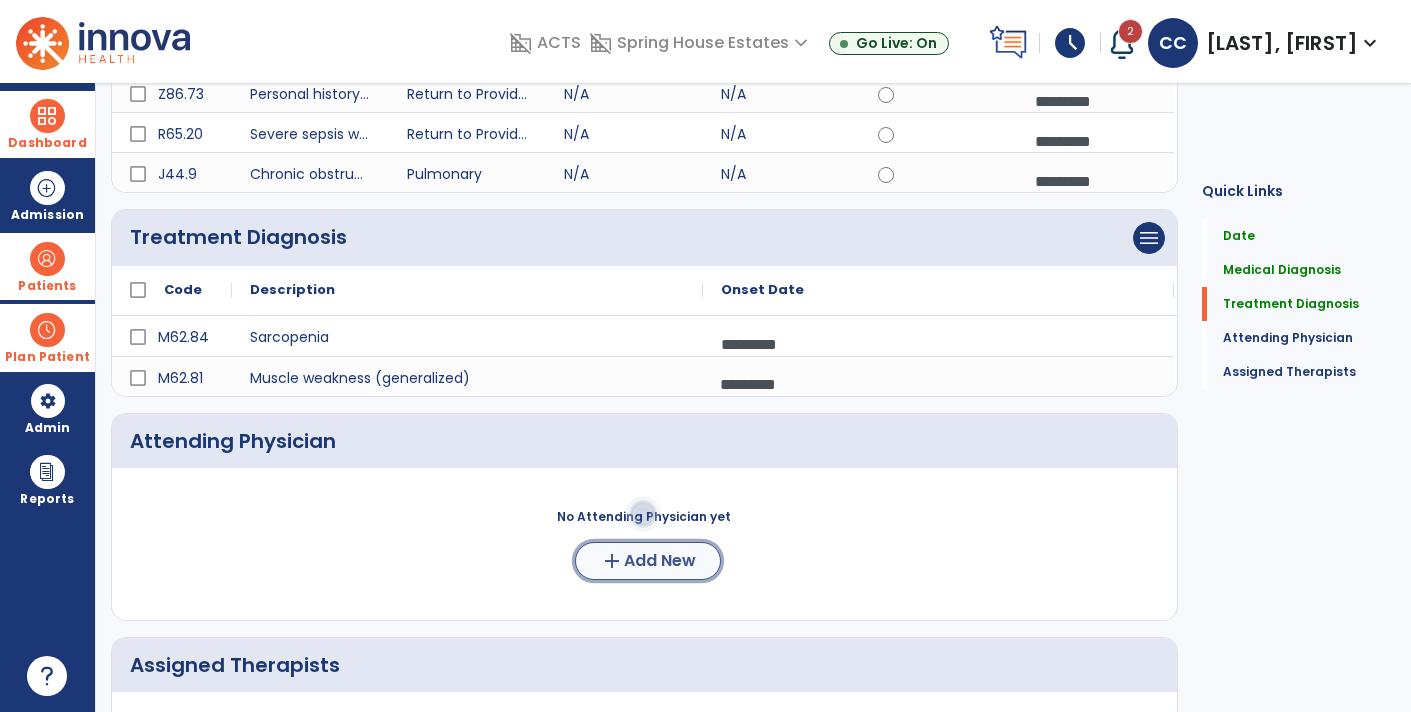 click on "Add New" 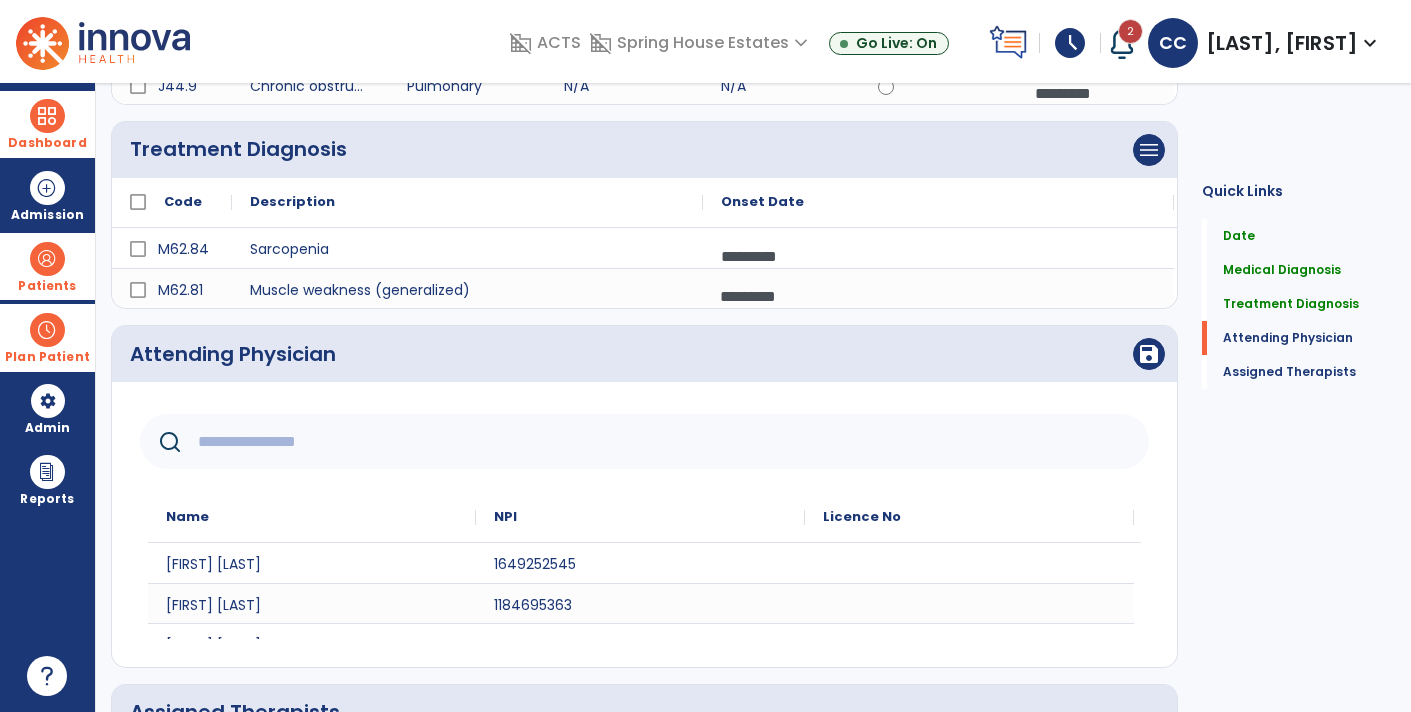 scroll, scrollTop: 551, scrollLeft: 0, axis: vertical 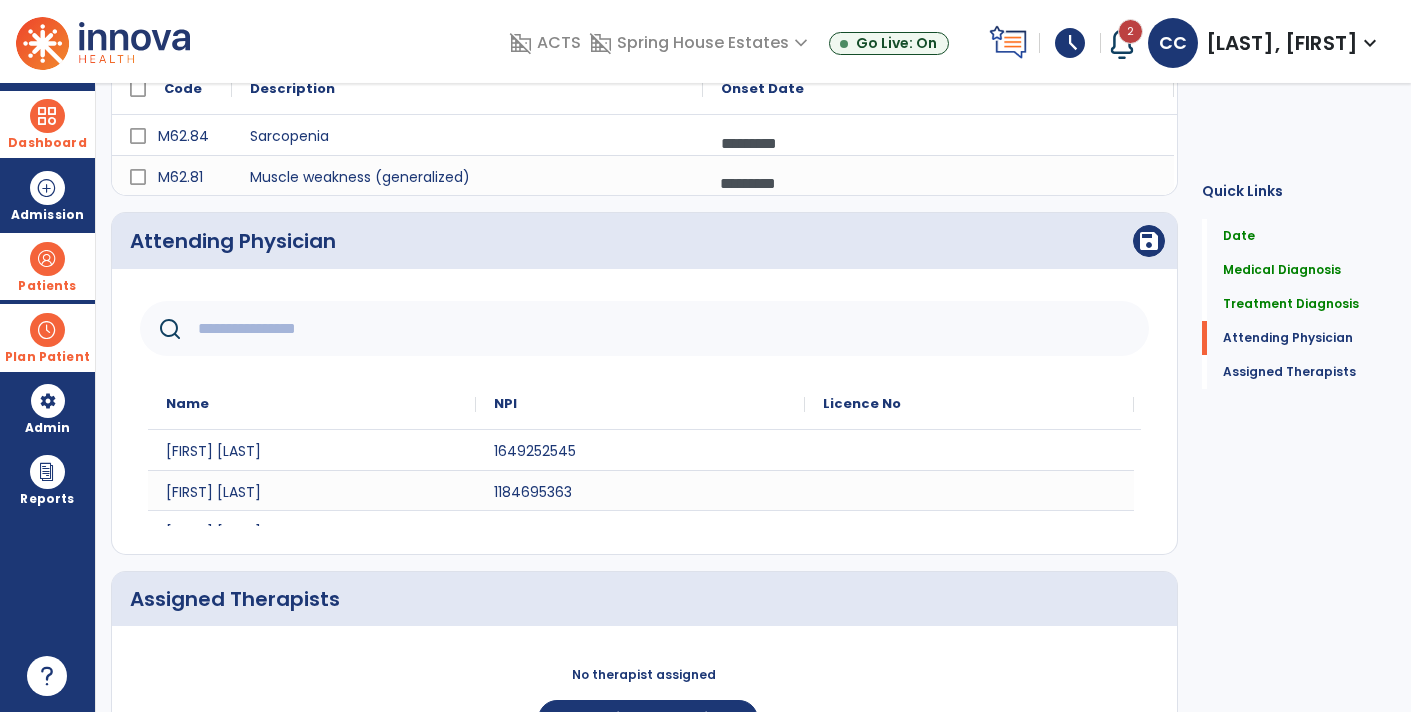 click 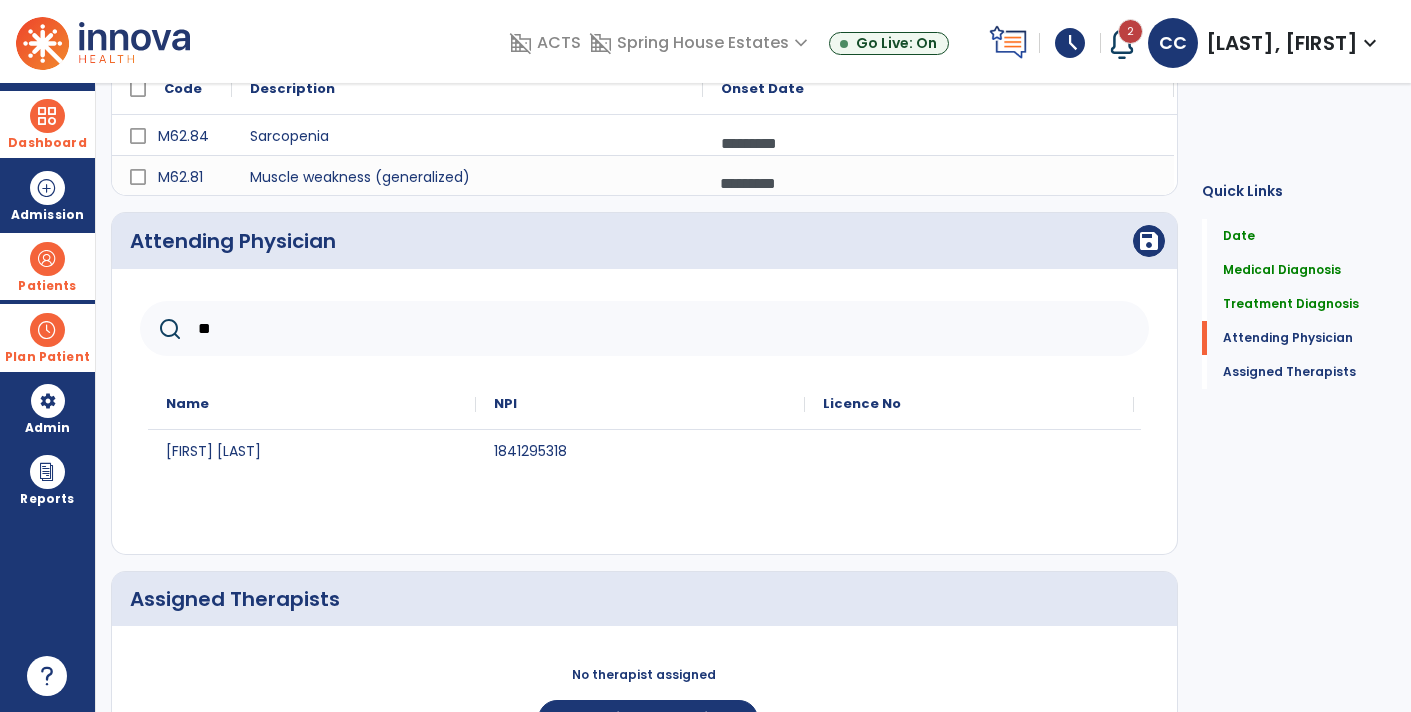 type on "*" 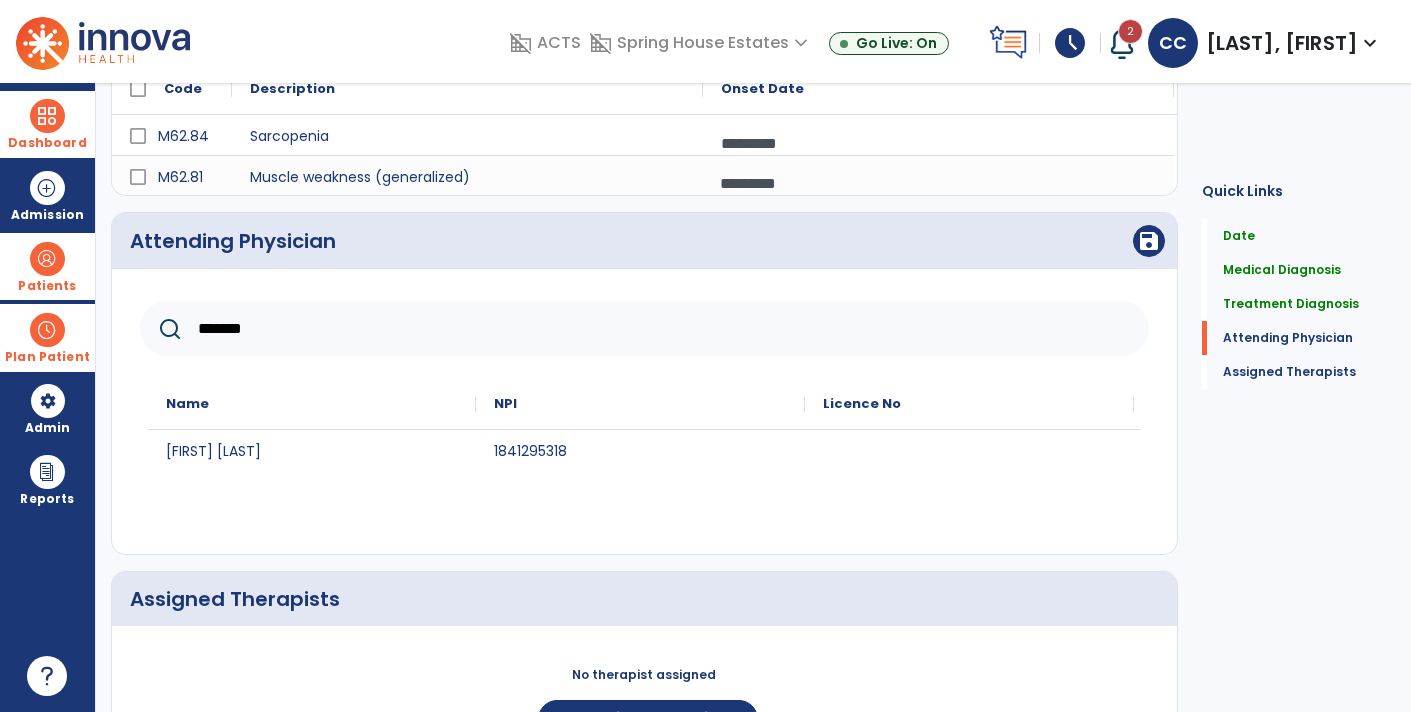 type on "*******" 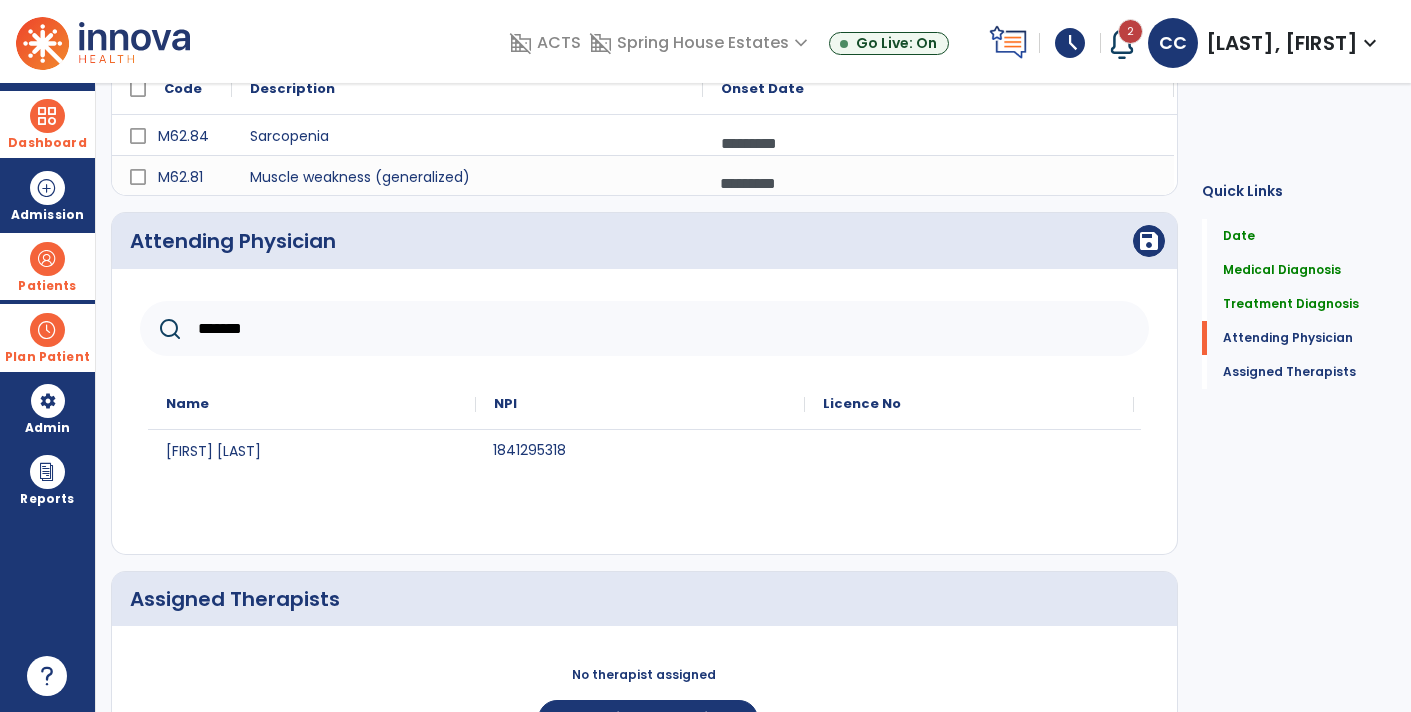 click on "1841295318" 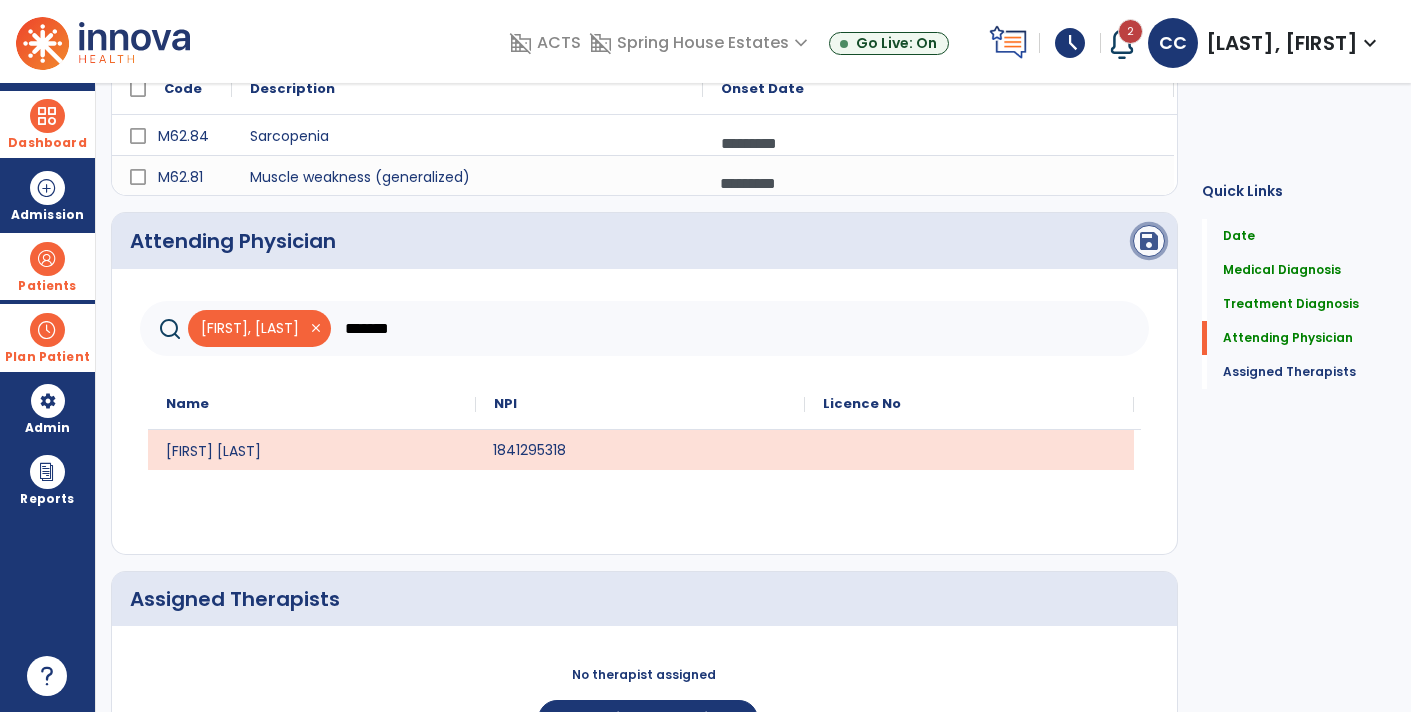 click on "save" 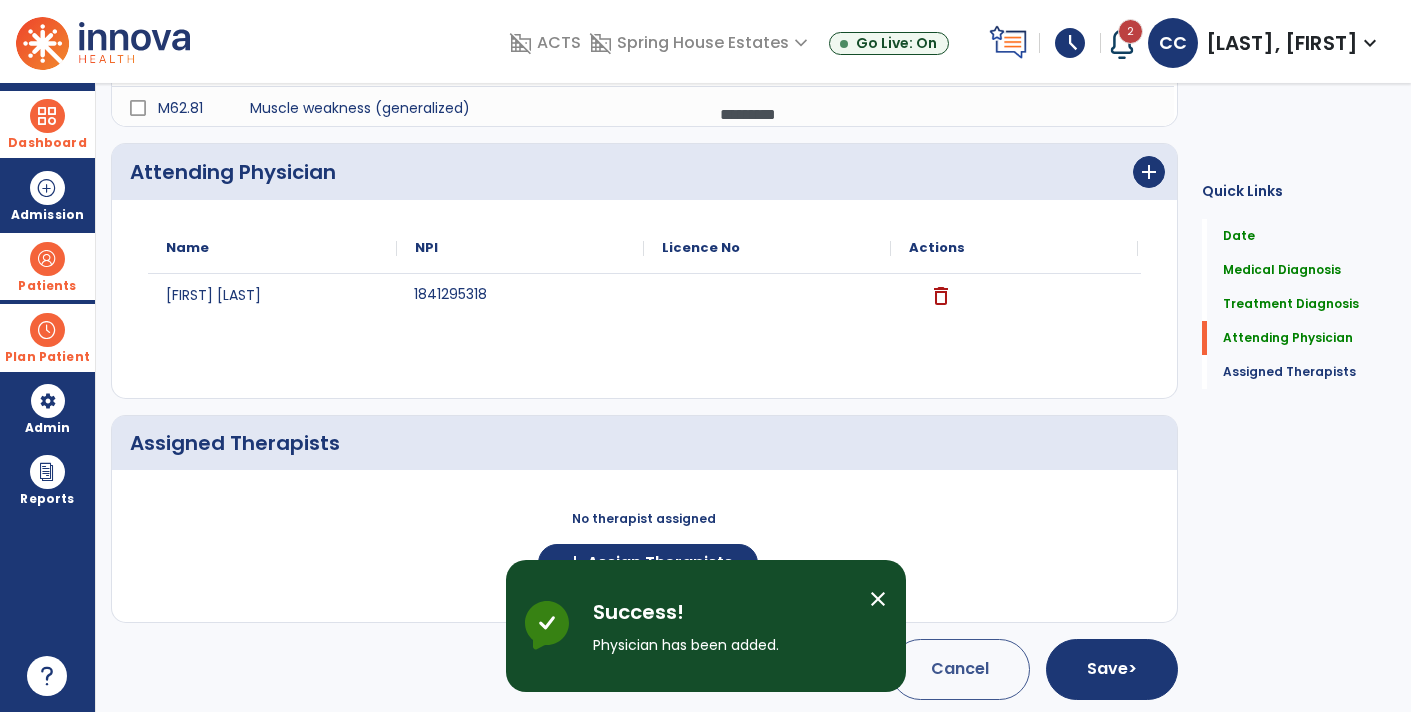 scroll, scrollTop: 618, scrollLeft: 0, axis: vertical 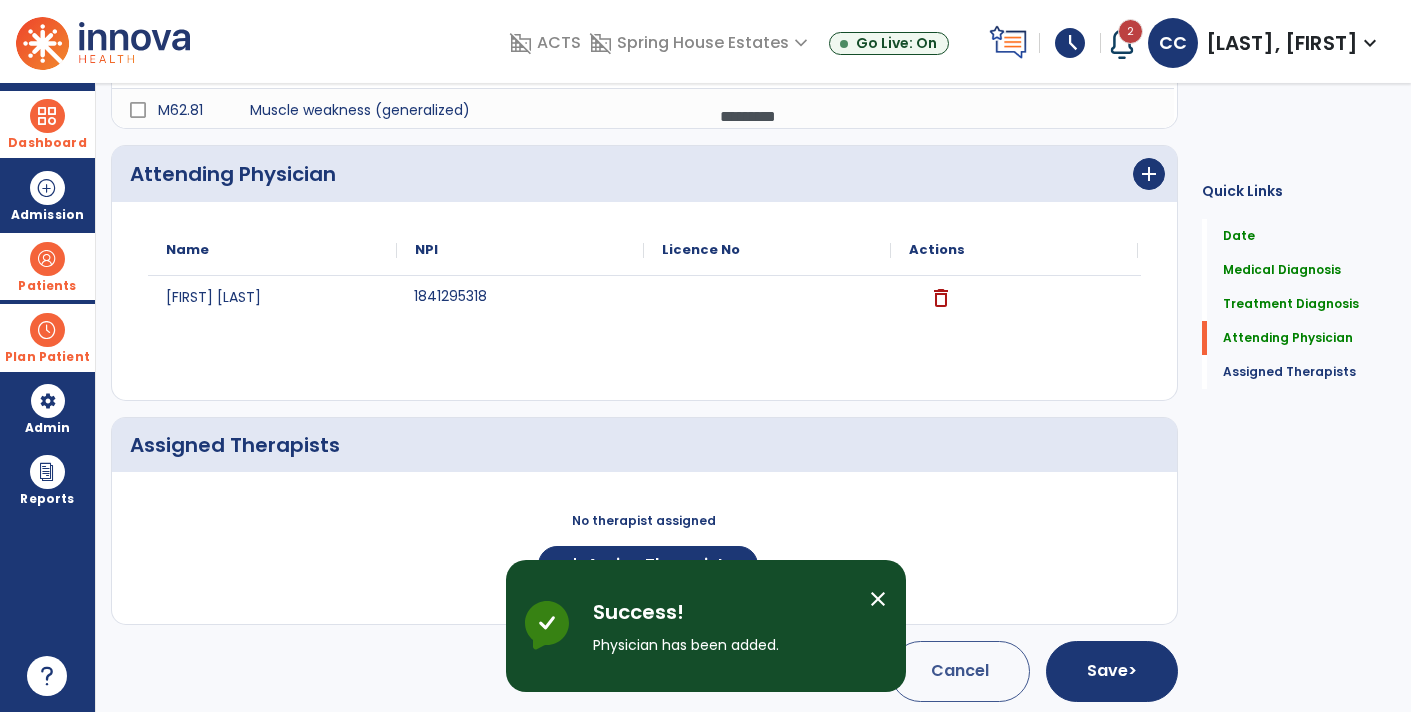 click on "Success! Physician  has been added." at bounding box center [723, 626] 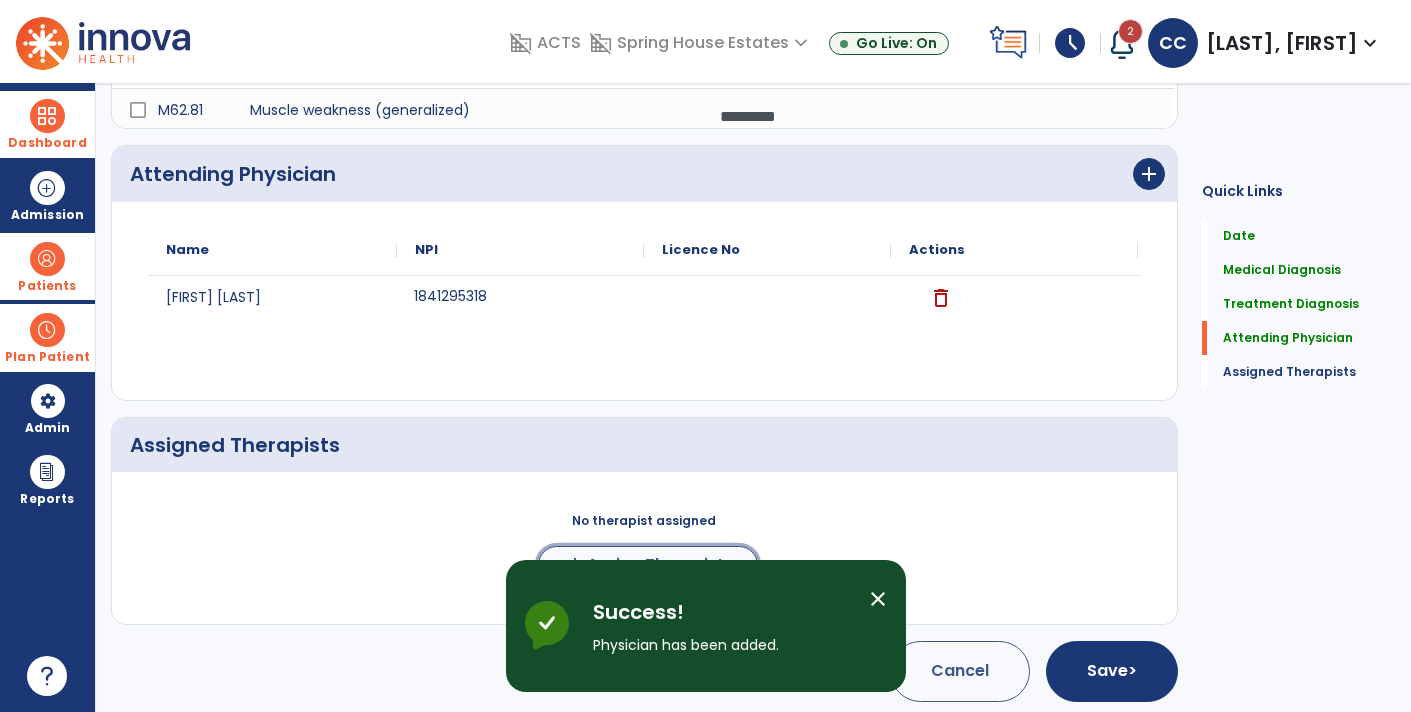 click on "add  Assign Therapists" 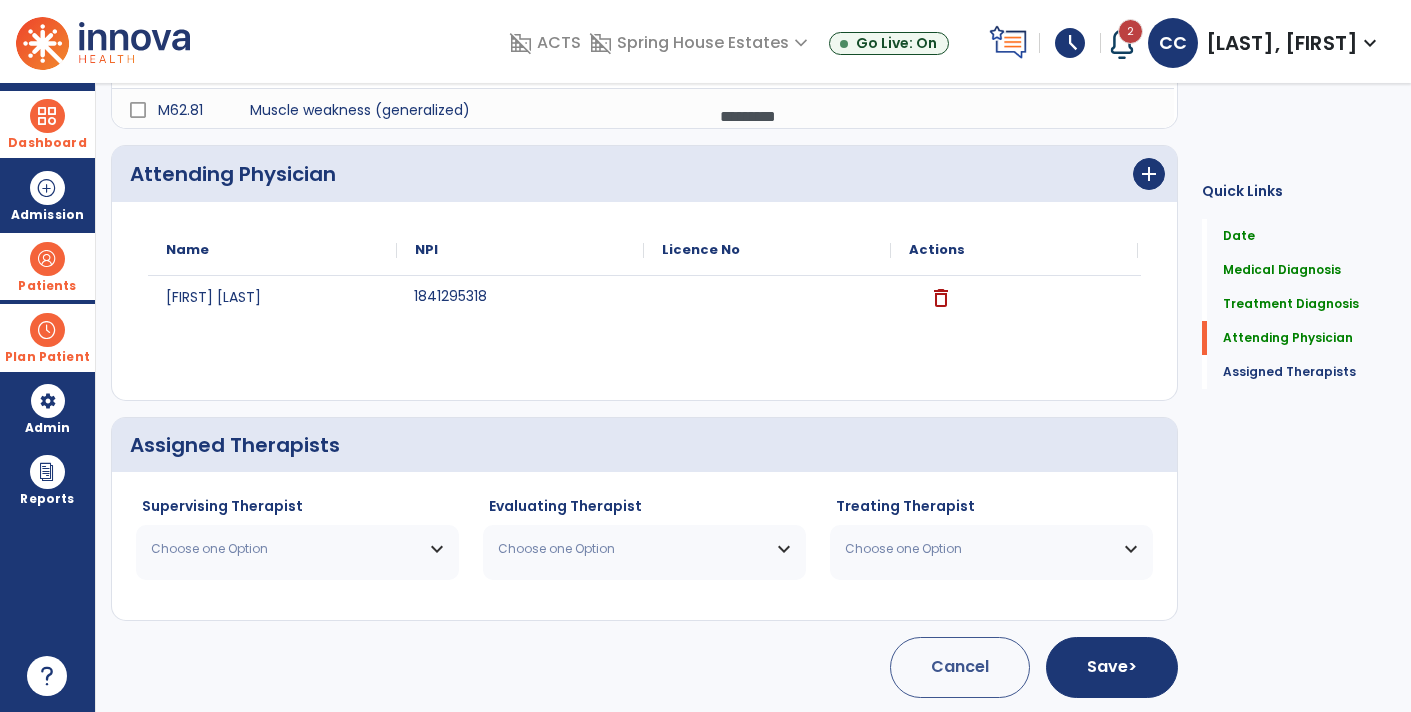 scroll, scrollTop: 617, scrollLeft: 0, axis: vertical 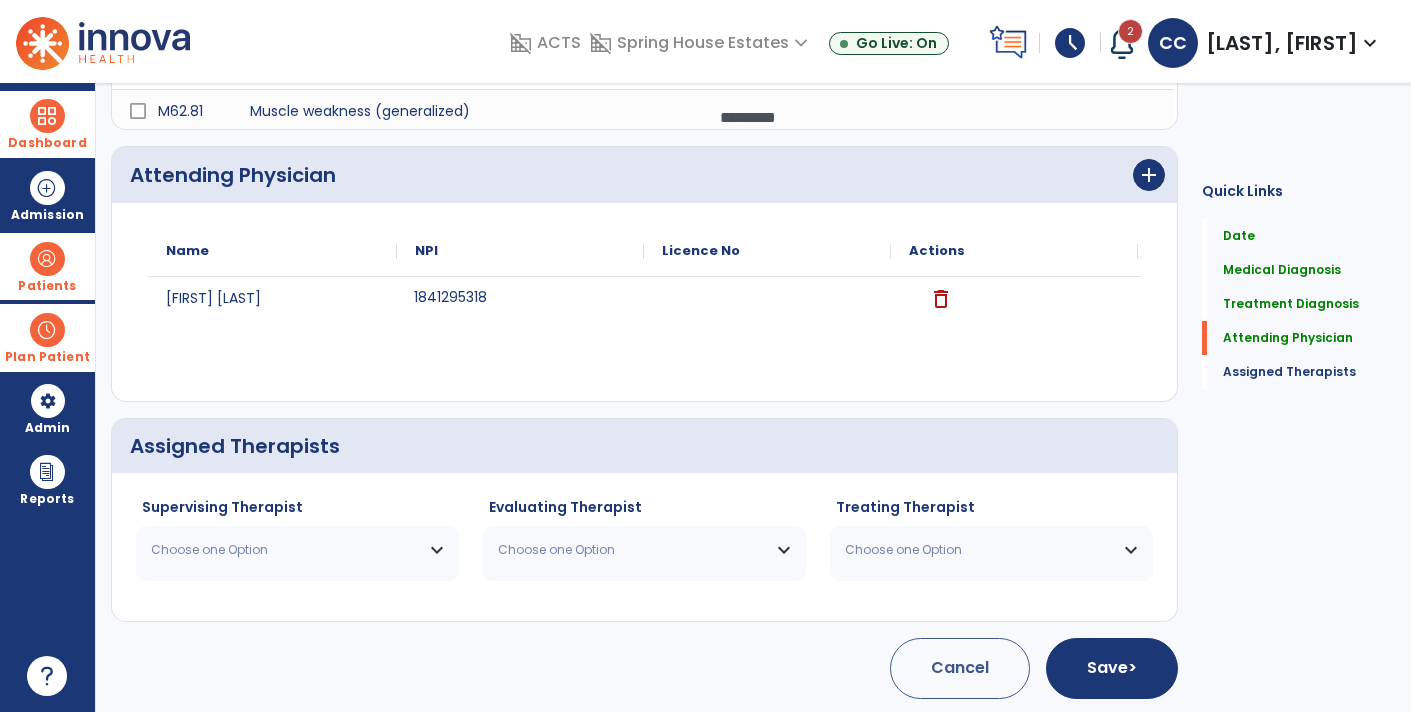 click on "Choose one Option" at bounding box center (285, 550) 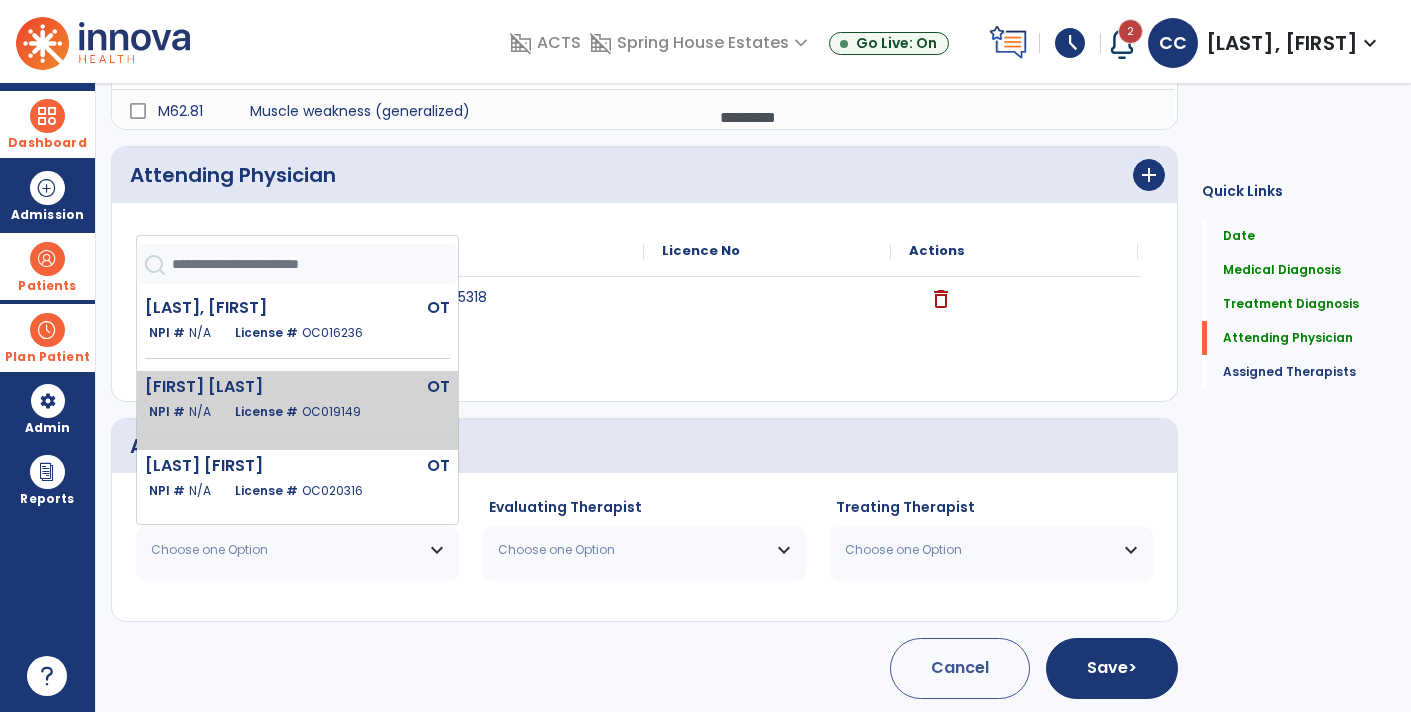 click on "OT" 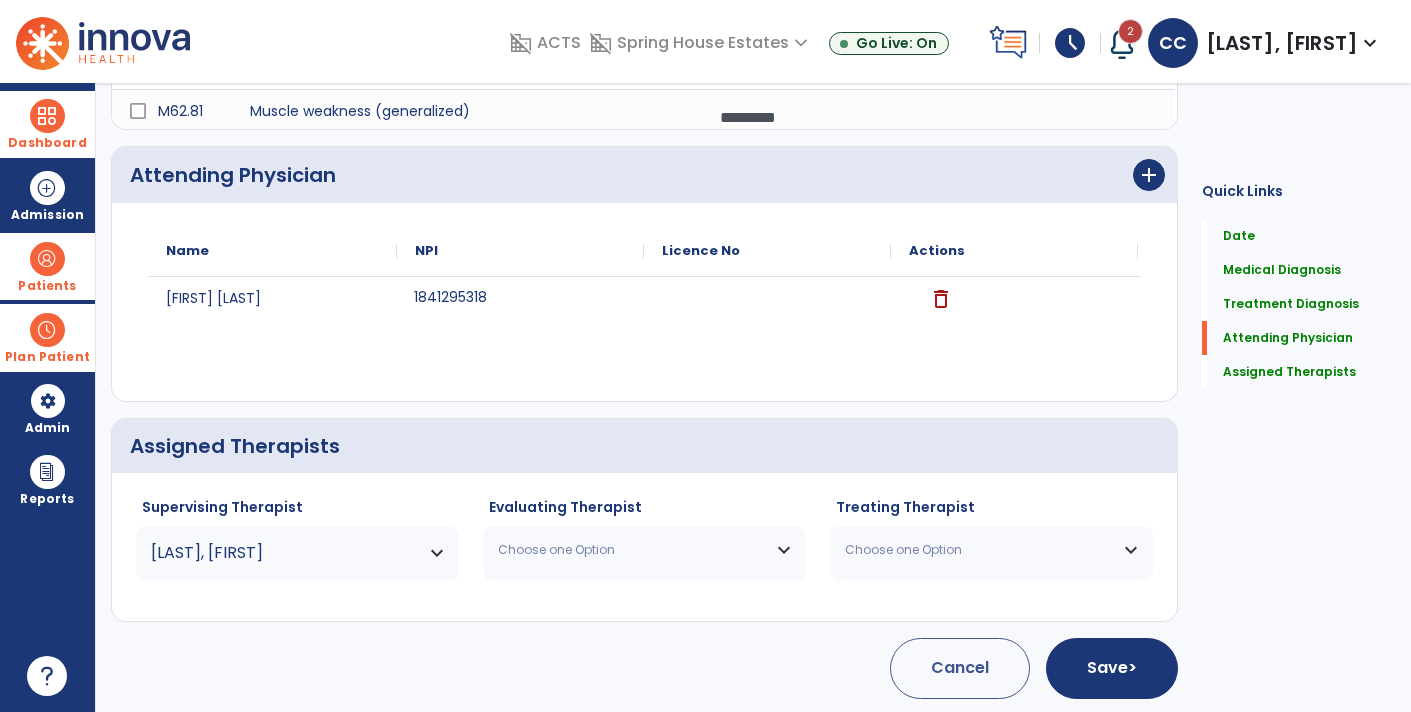 click on "Choose one Option" at bounding box center (632, 550) 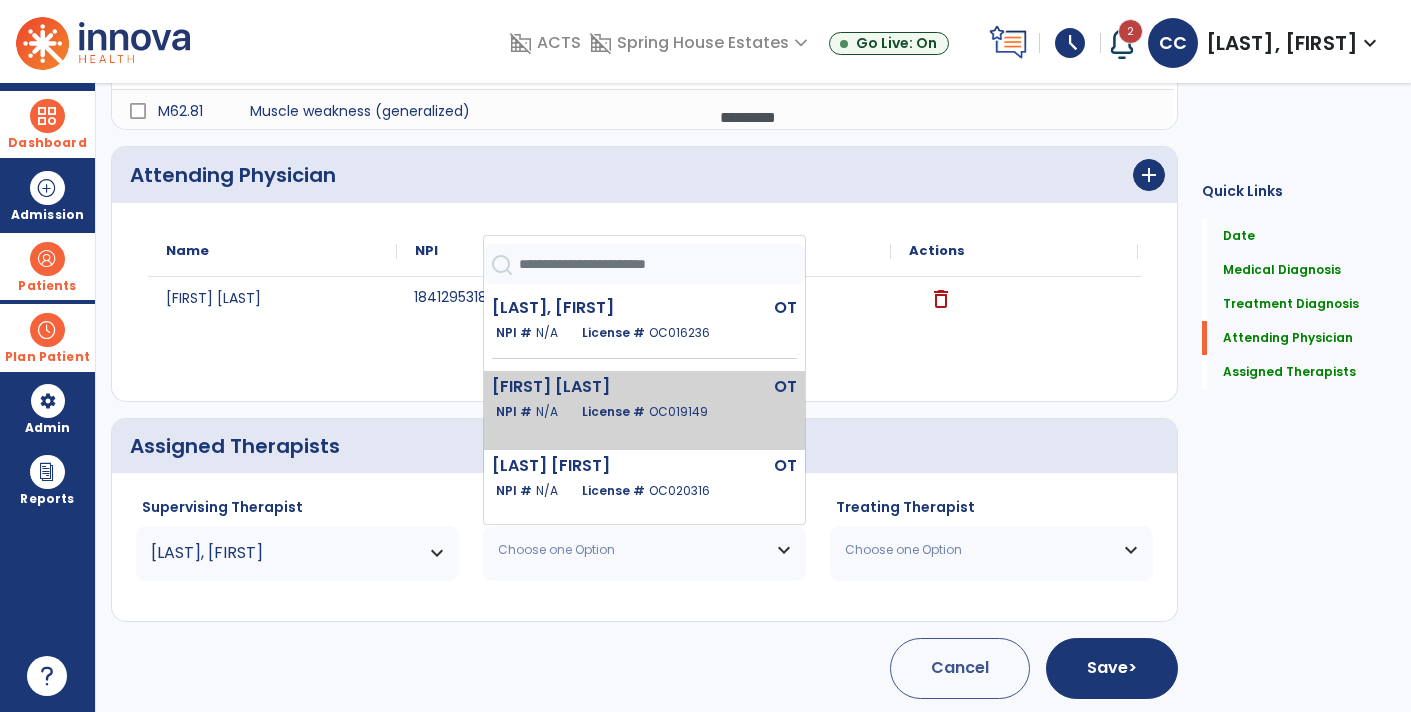 click on "[FIRST] [LAST]" 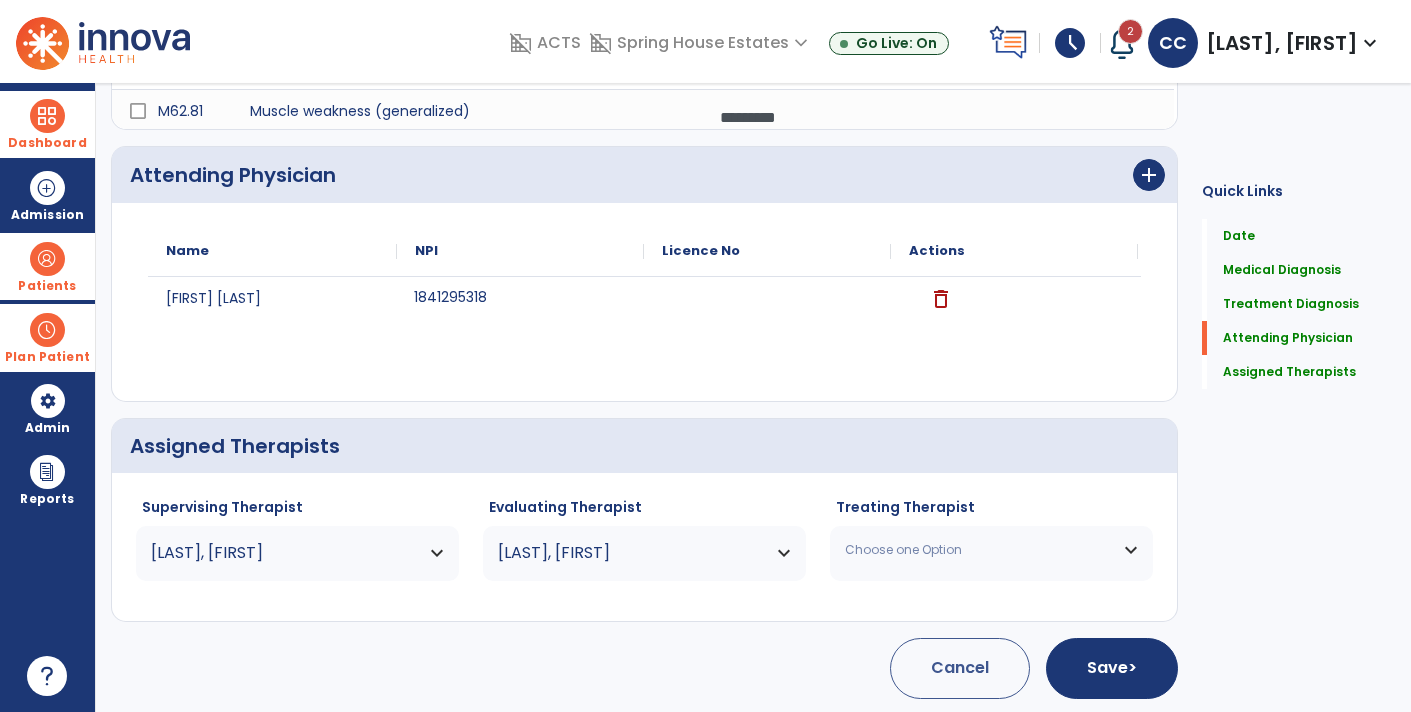 click on "Choose one Option" at bounding box center [979, 550] 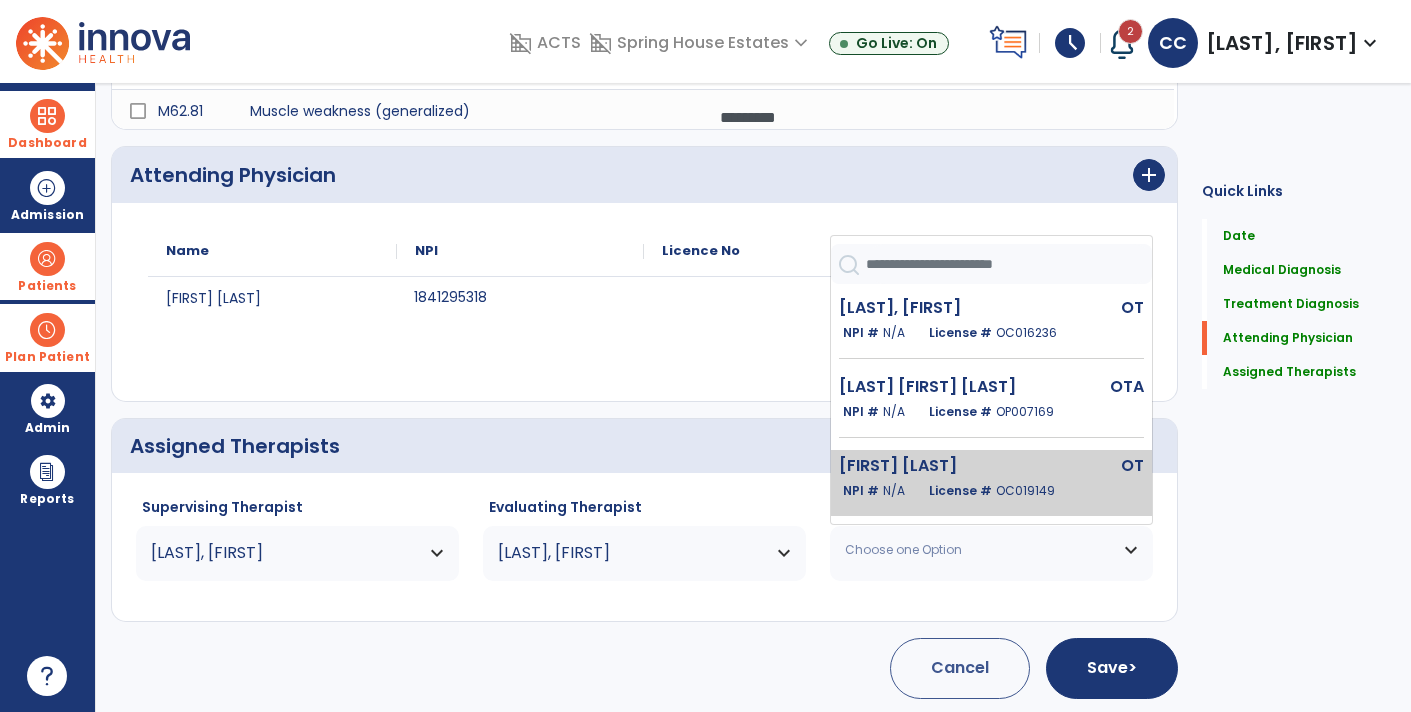 click on "[FIRST] [LAST]" 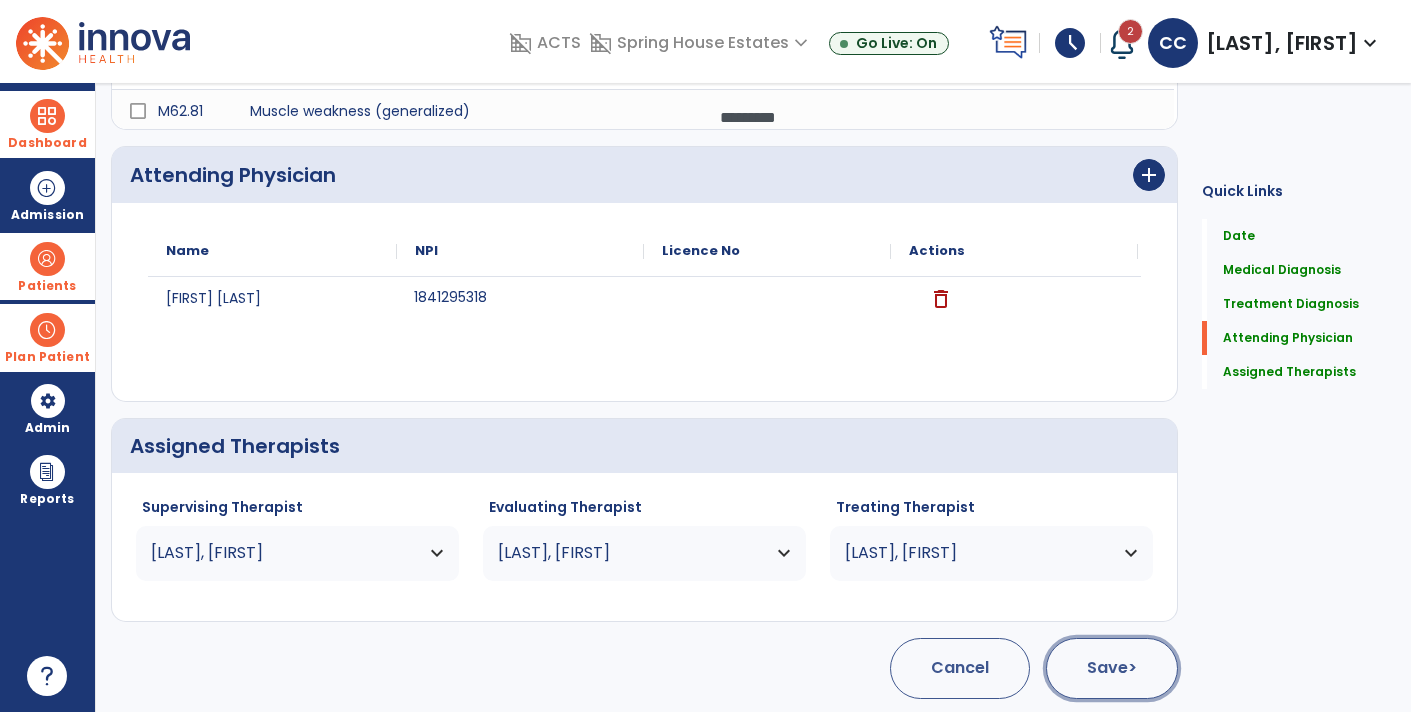 click on "Save  >" 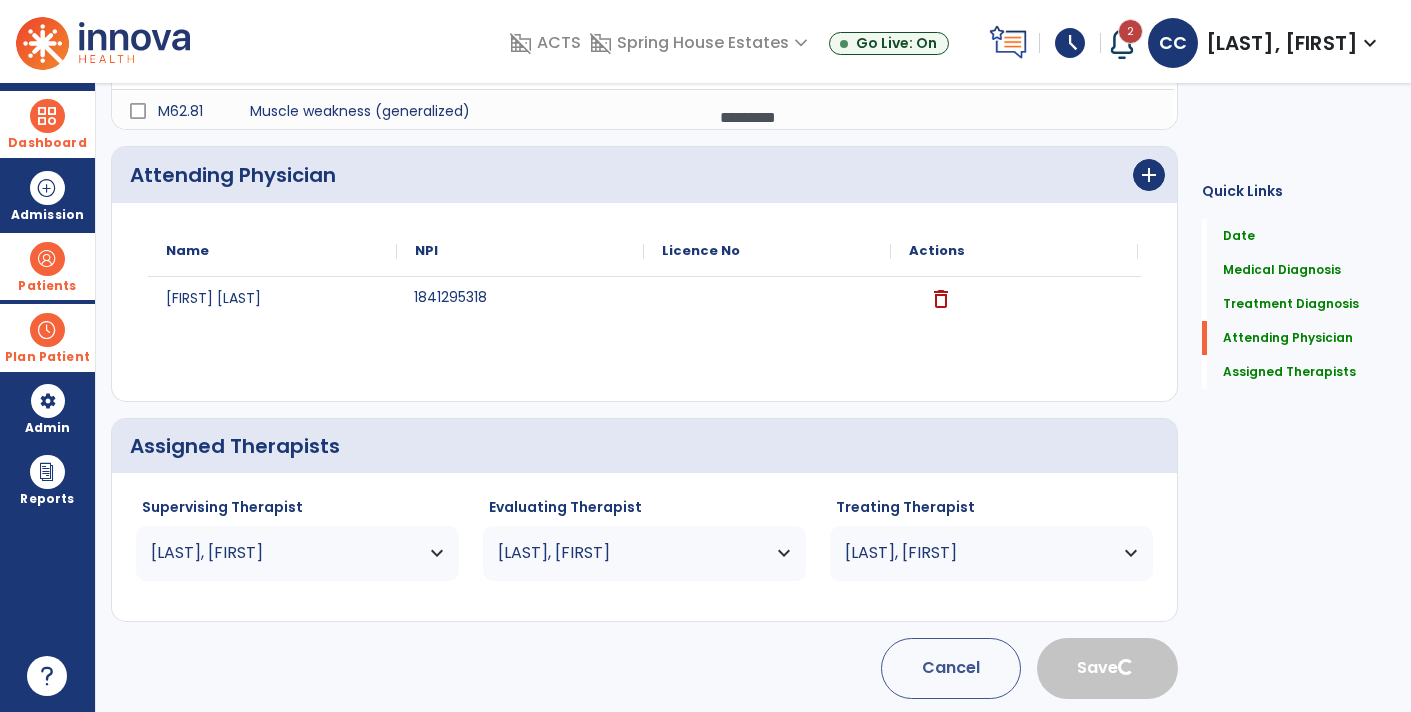 type 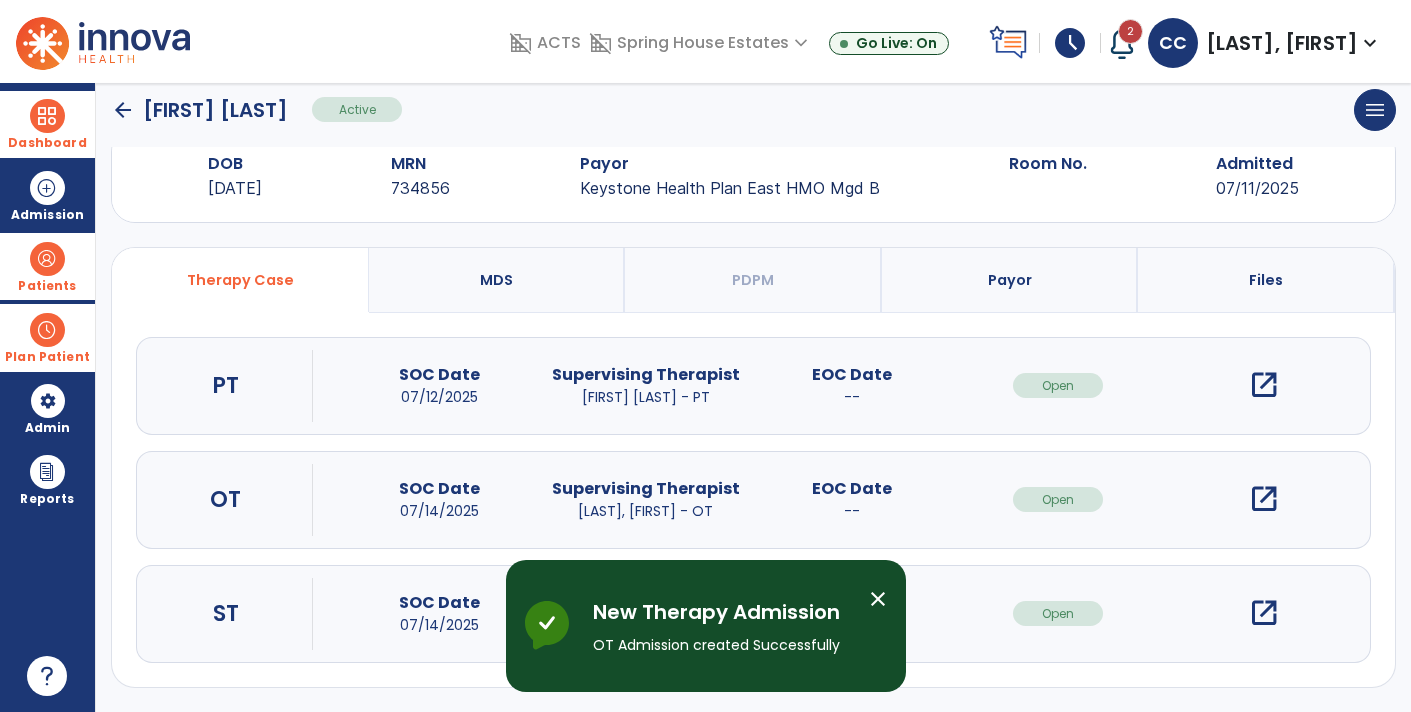 scroll, scrollTop: 45, scrollLeft: 0, axis: vertical 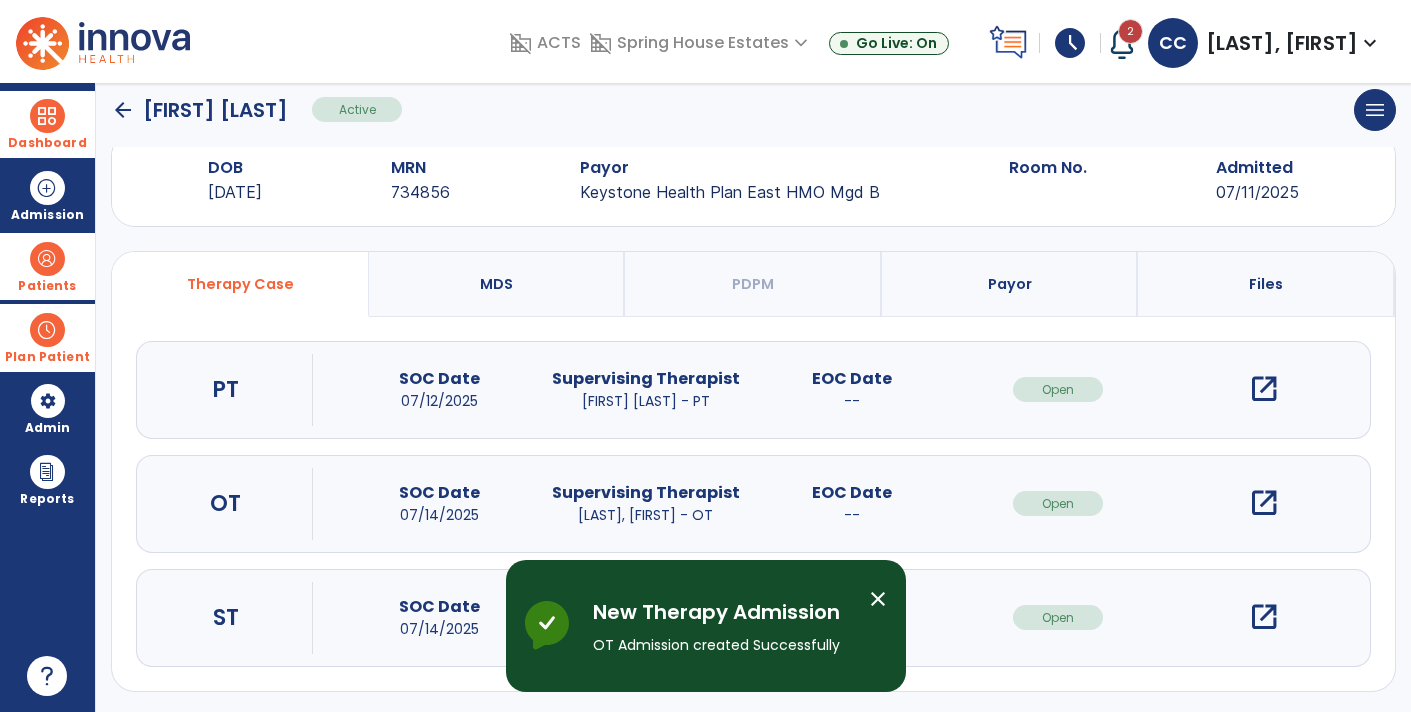 click on "open_in_new" at bounding box center [1264, 503] 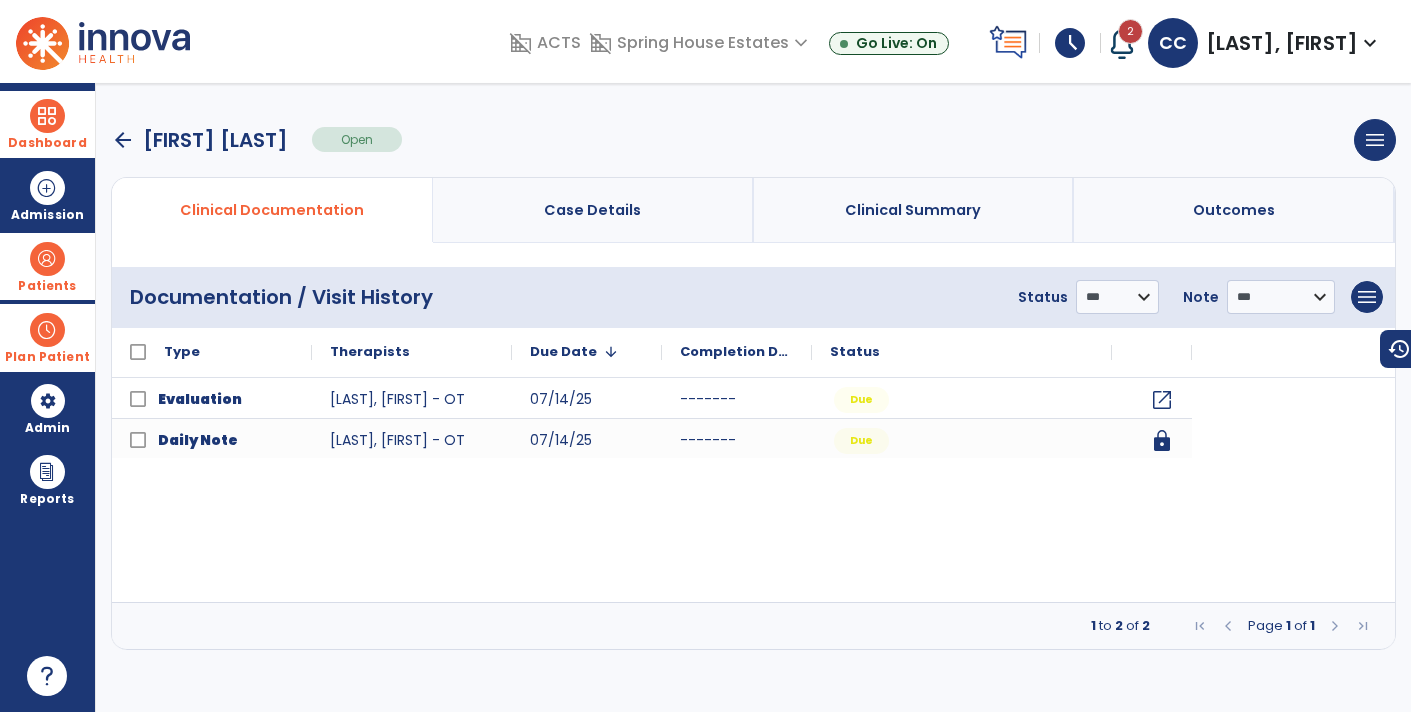 scroll, scrollTop: 0, scrollLeft: 0, axis: both 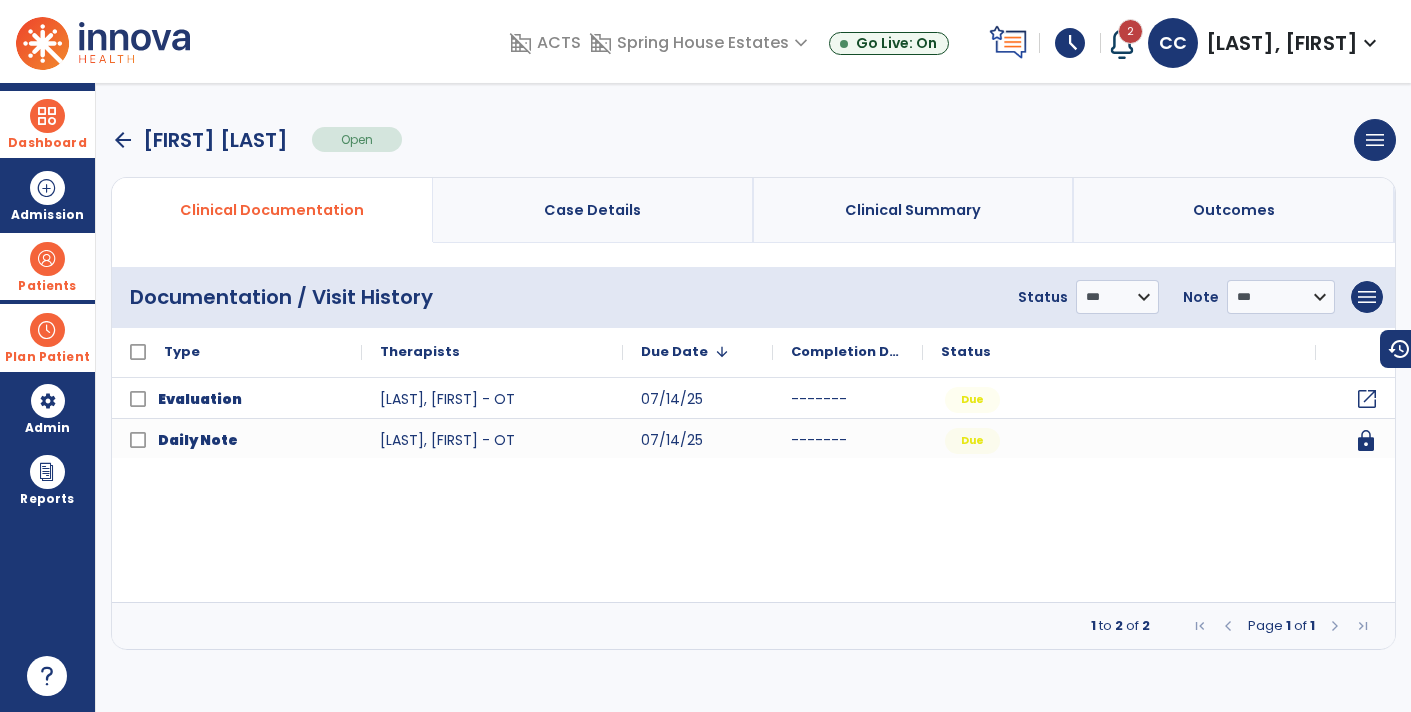 click on "open_in_new" 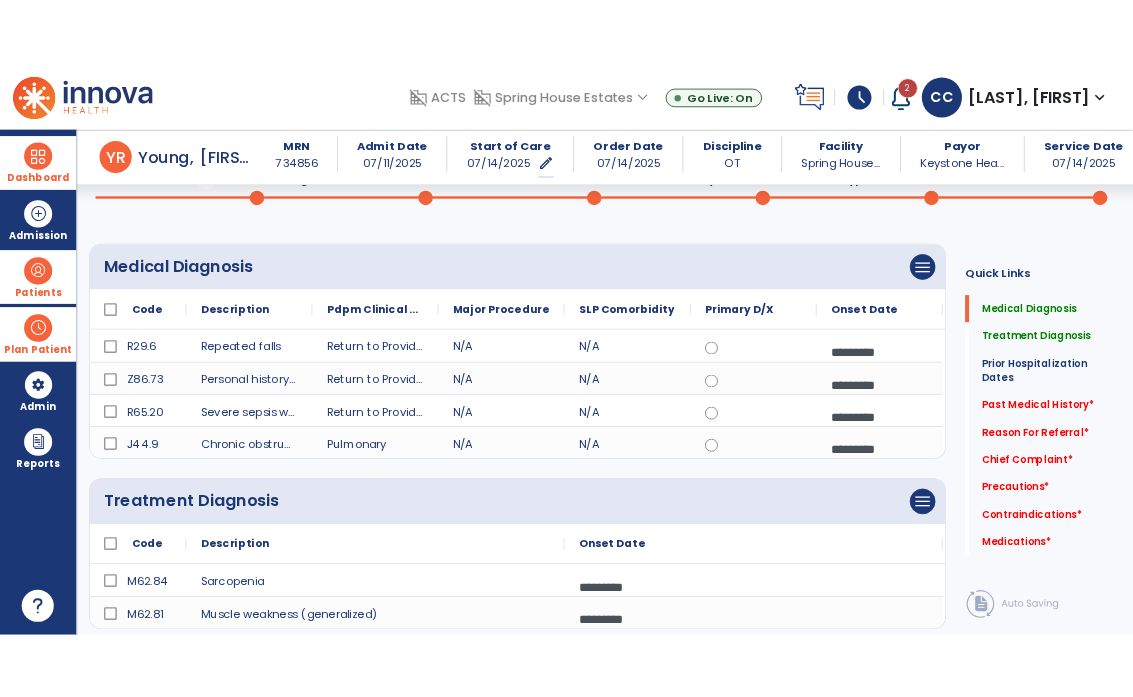 scroll, scrollTop: 0, scrollLeft: 0, axis: both 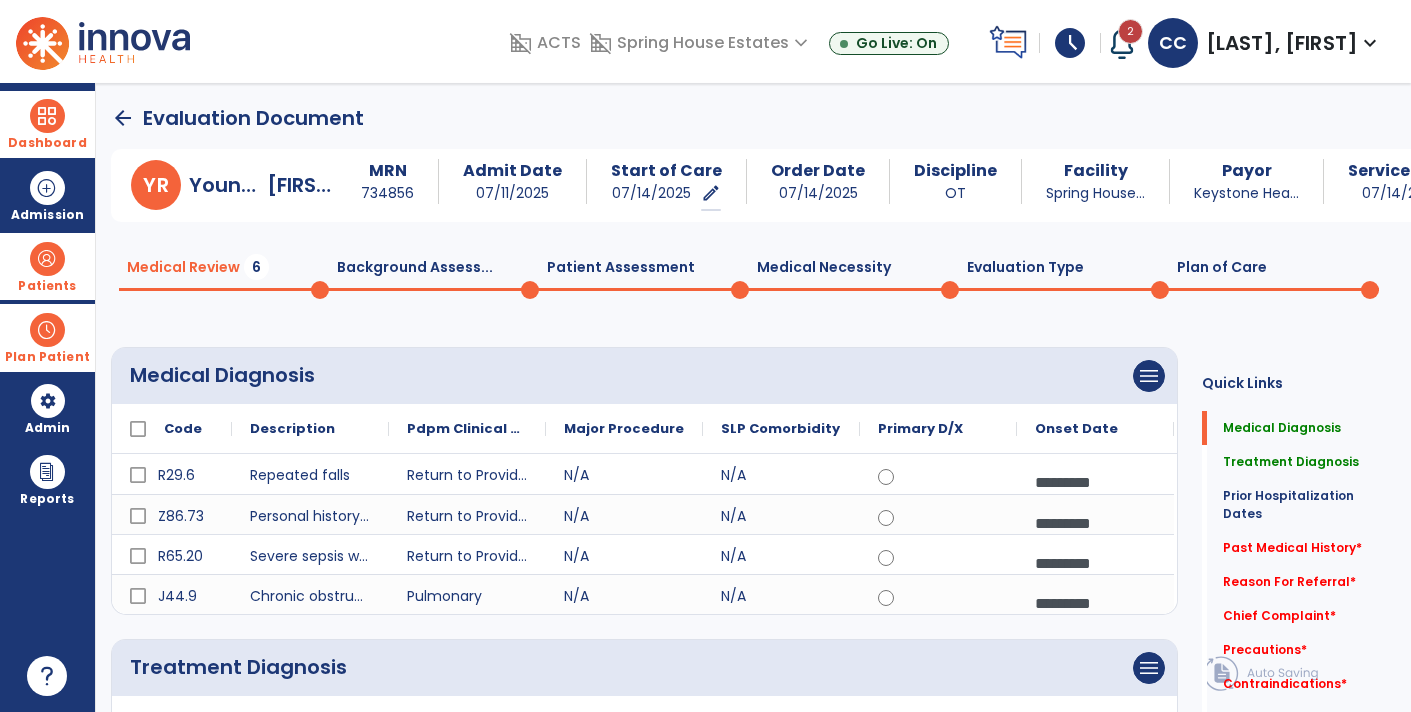 click on "arrow_back" 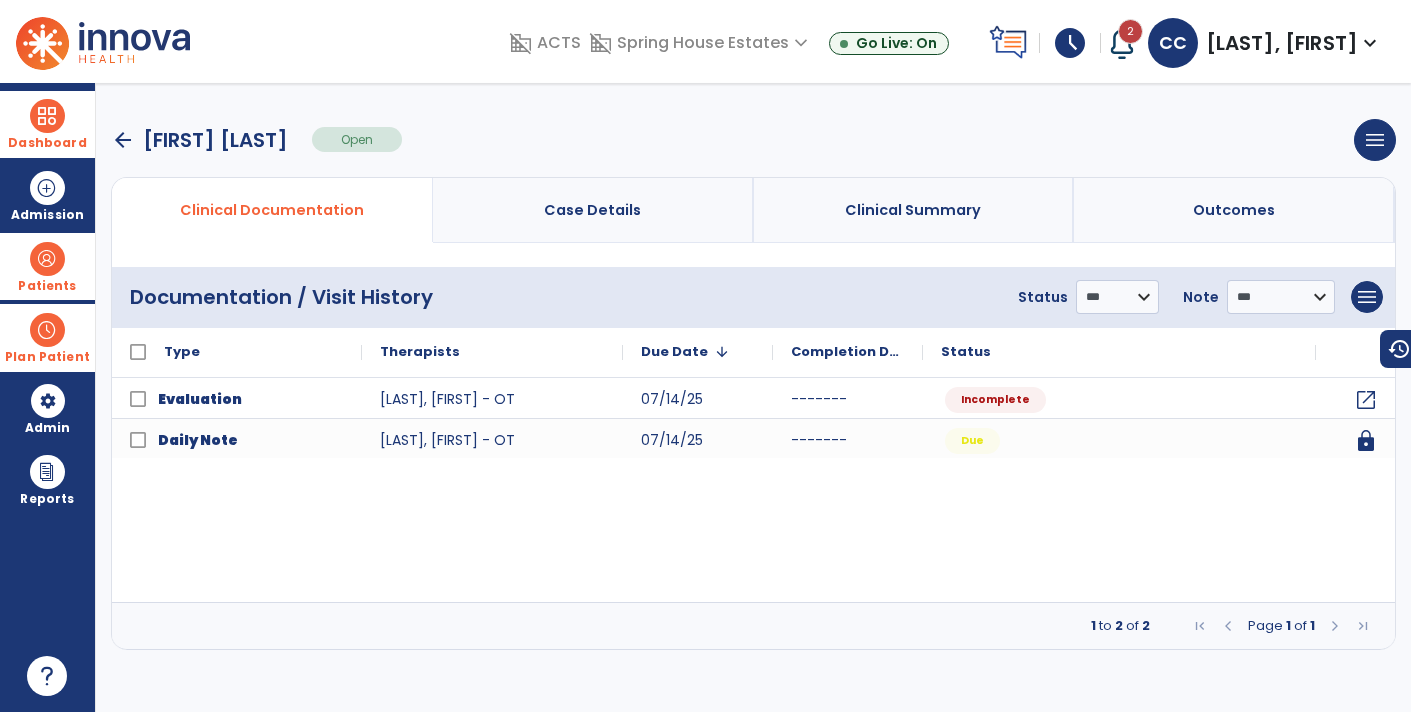 click on "arrow_back" at bounding box center [123, 140] 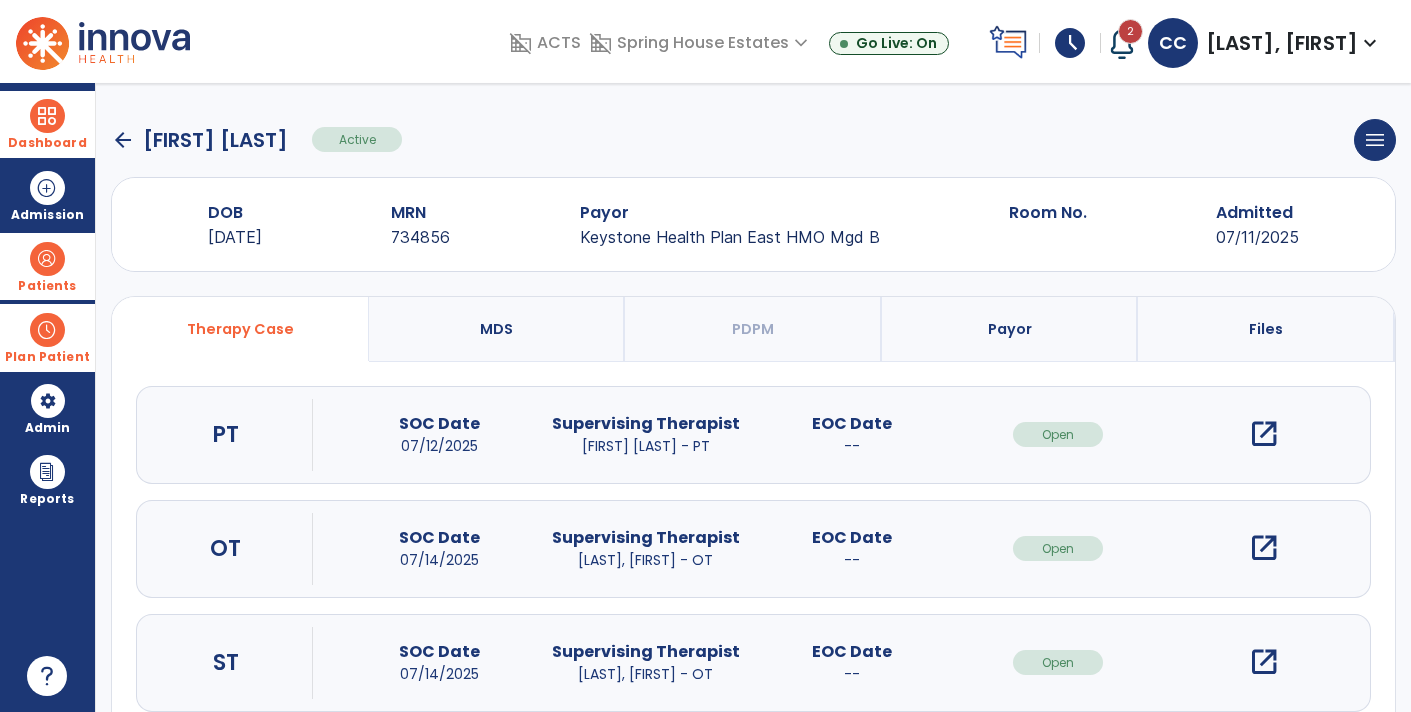 click on "open_in_new" at bounding box center [1264, 434] 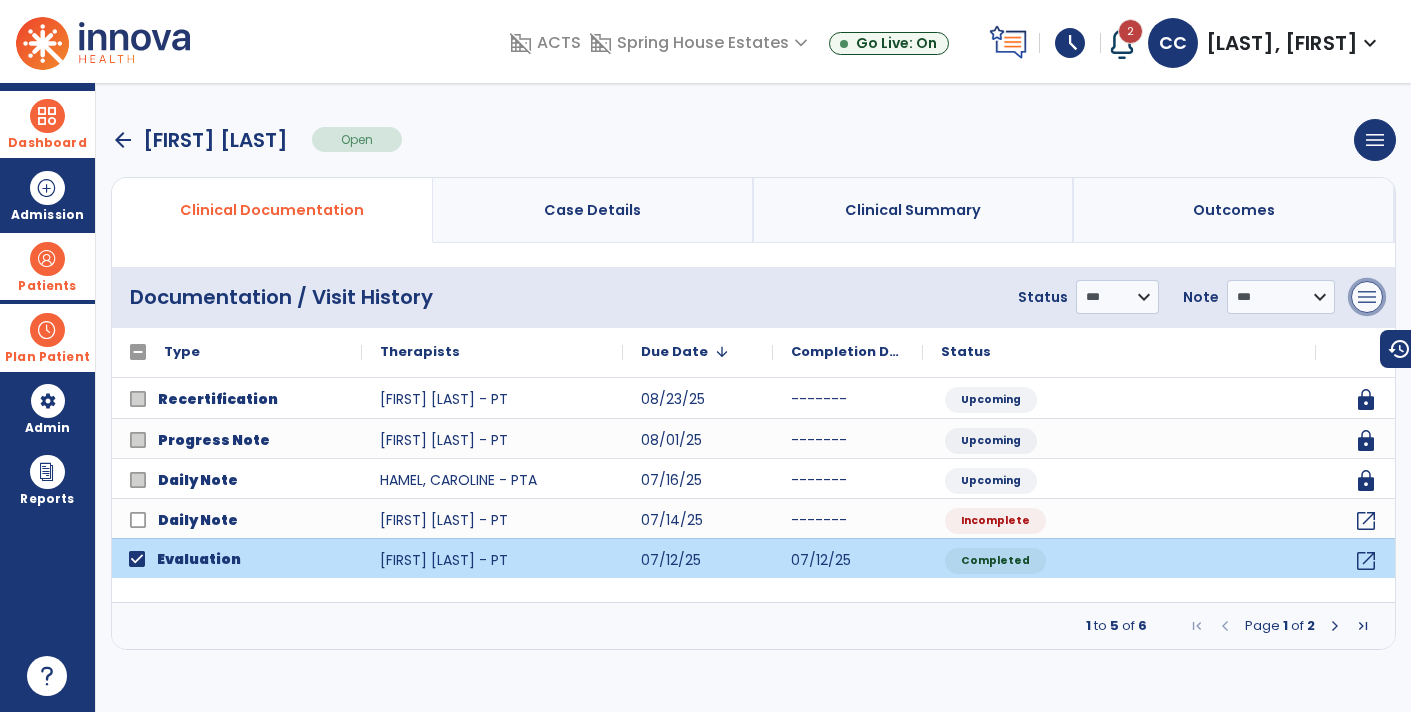 click on "menu" at bounding box center (1367, 297) 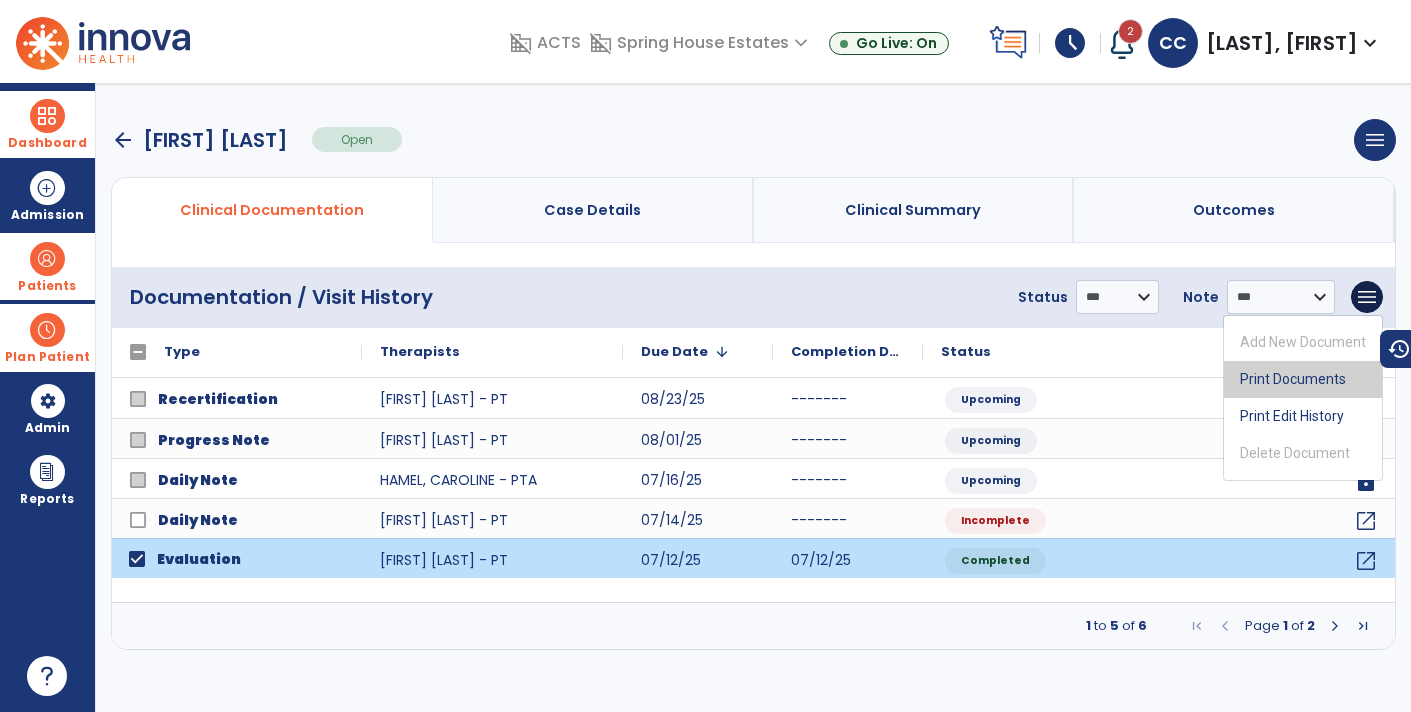 click on "Print Documents" at bounding box center [1303, 379] 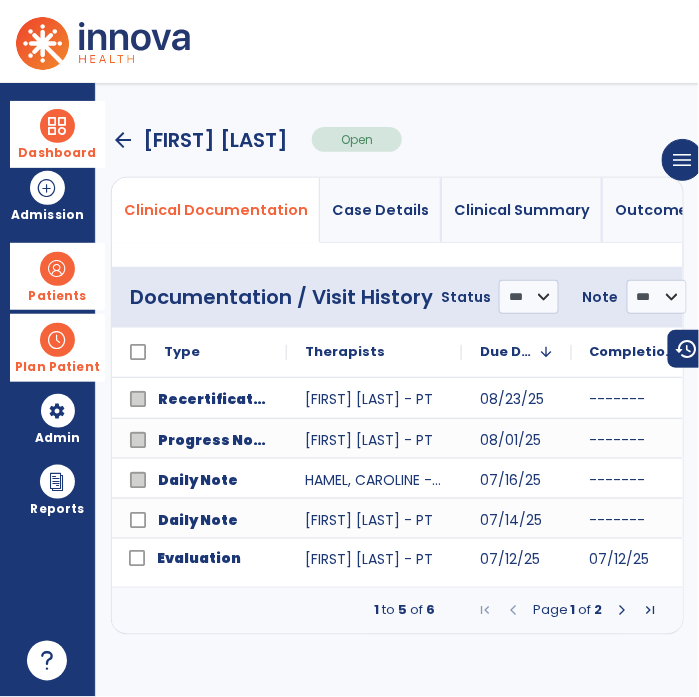 click on "arrow_back" at bounding box center (123, 140) 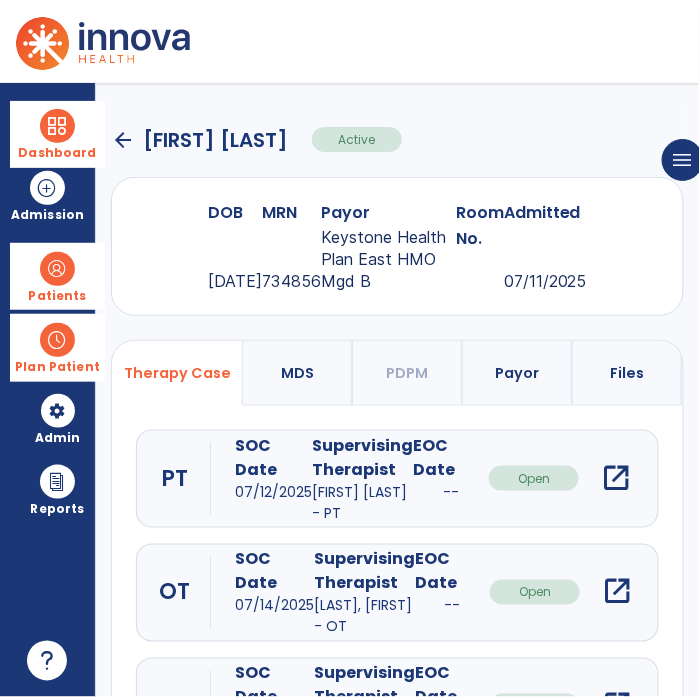 click on "open_in_new" at bounding box center [618, 592] 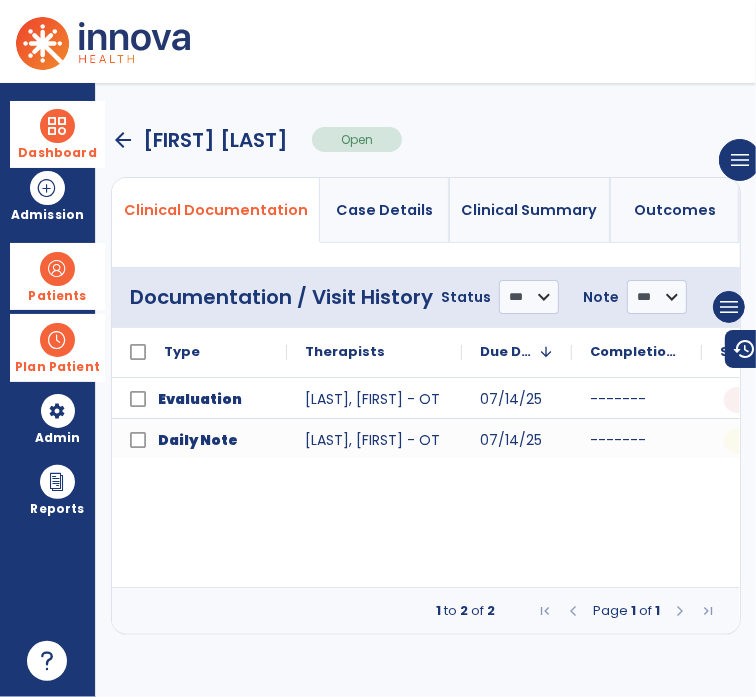 click on "Dashboard  dashboard  Therapist Dashboard  view_quilt  Operations Dashboard Admission Patients  format_list_bulleted  Patient List  space_dashboard  Patient Board  insert_chart  PDPM Board Plan Patient  event_note  Planner  content_paste_go  Scheduler  content_paste_go  Whiteboard Admin  manage_accounts  Users Reports  export_notes  Billing Exports  note_alt  EOM Report  event_note  Minutes By Payor  inbox_customize  Service Log  playlist_add_check  Triple Check Report" at bounding box center (48, 390) 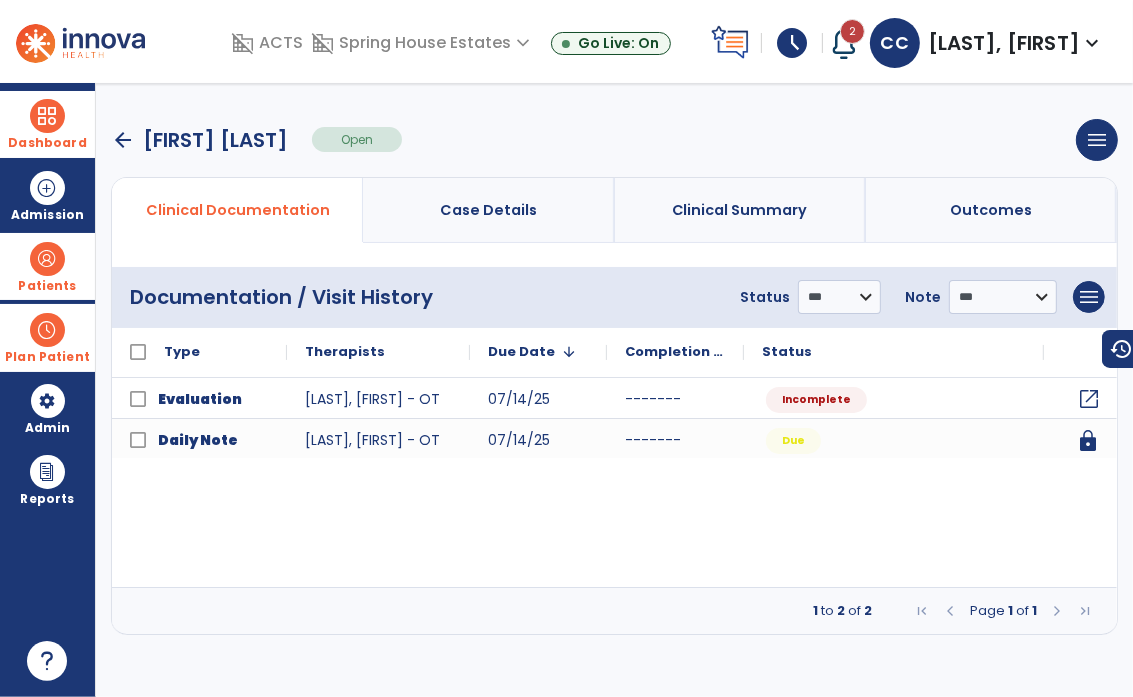 click on "open_in_new" 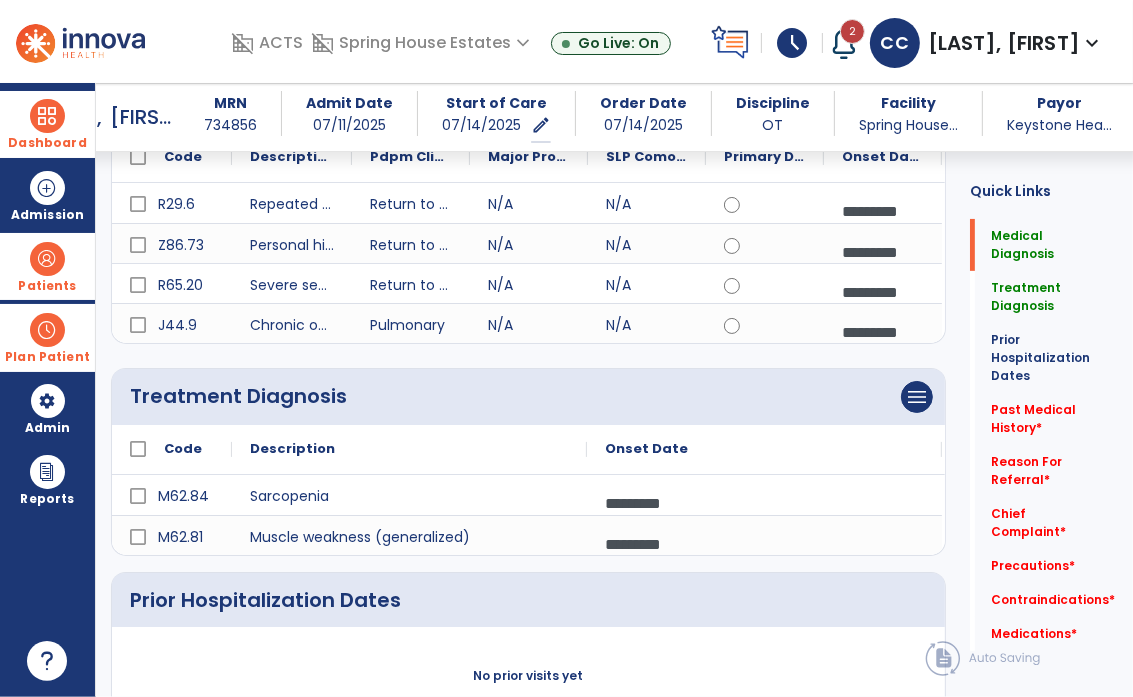 scroll, scrollTop: 263, scrollLeft: 0, axis: vertical 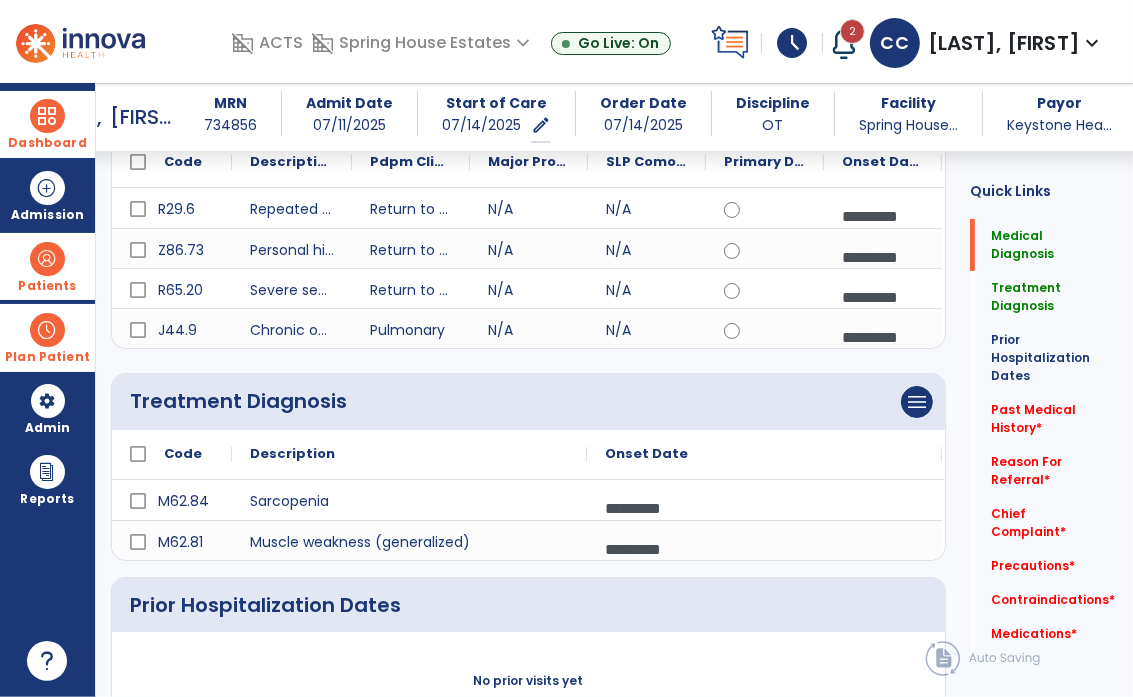 click on "No prior visits yet  add  Add Dates" 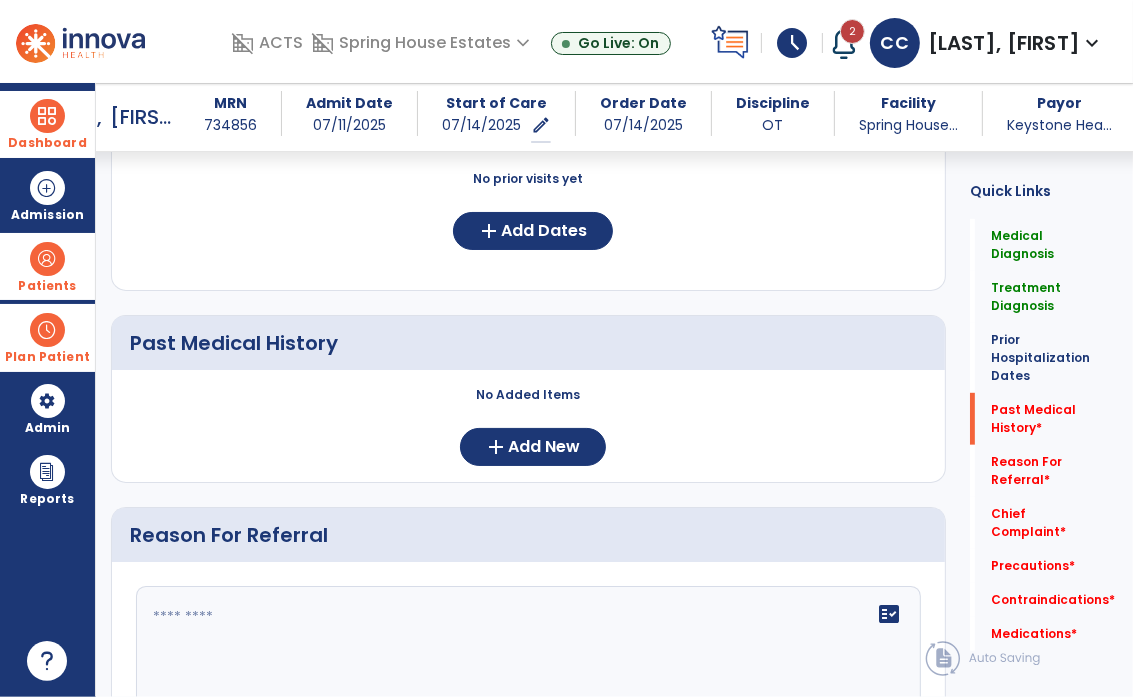 scroll, scrollTop: 766, scrollLeft: 0, axis: vertical 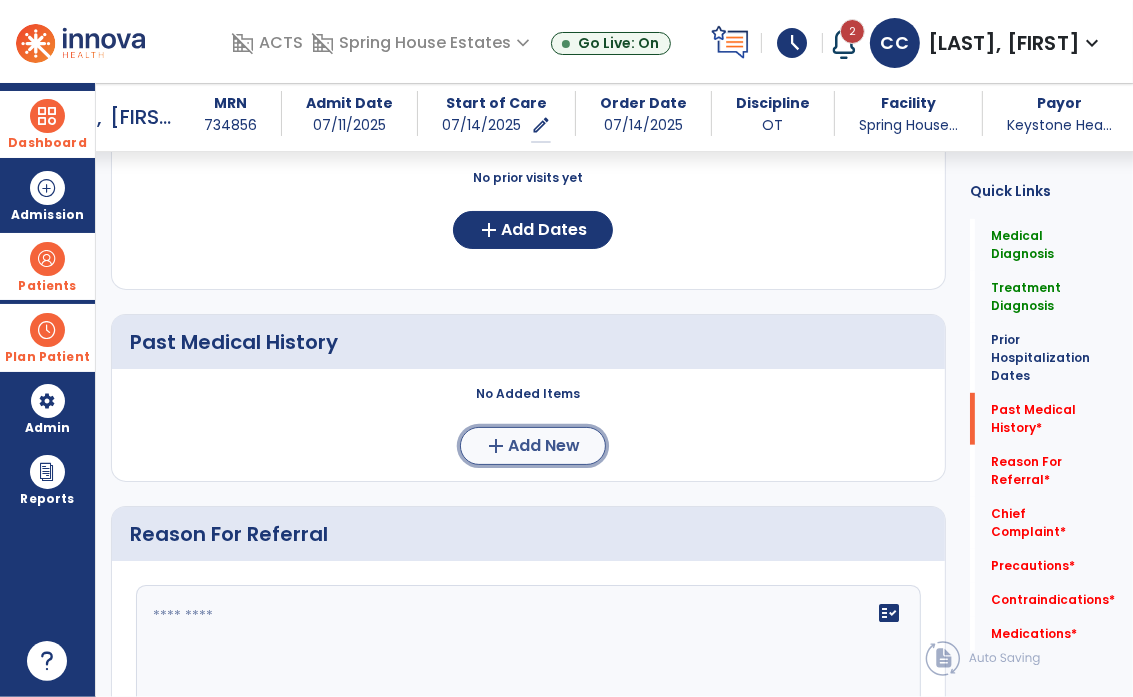 click on "Add New" 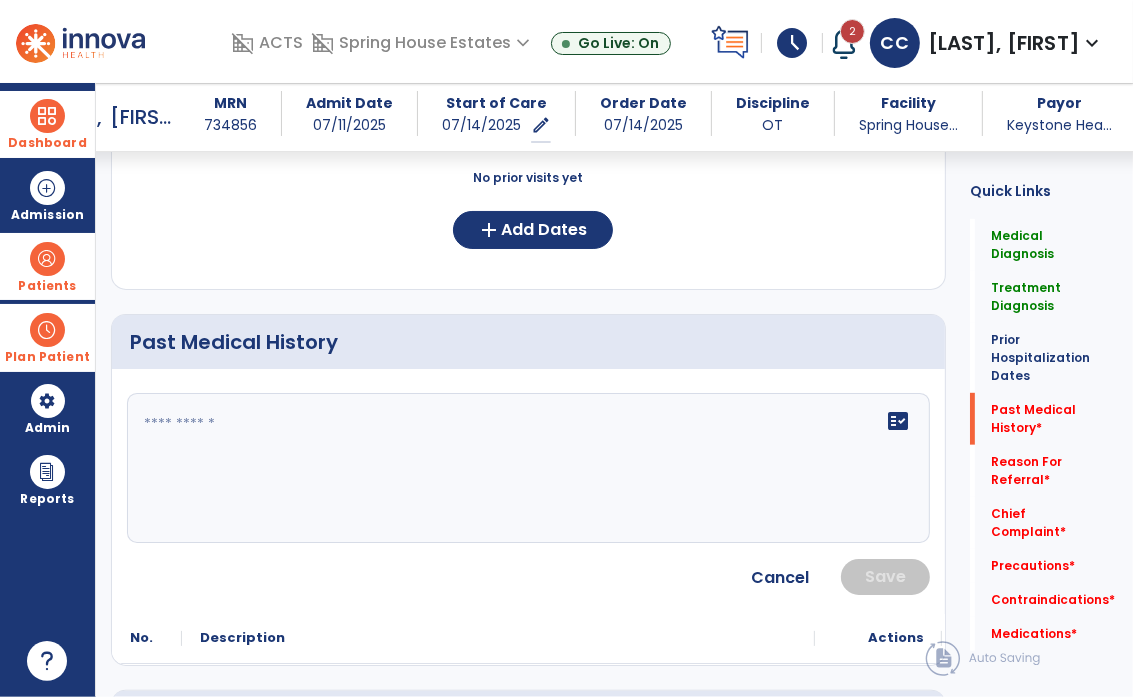 click 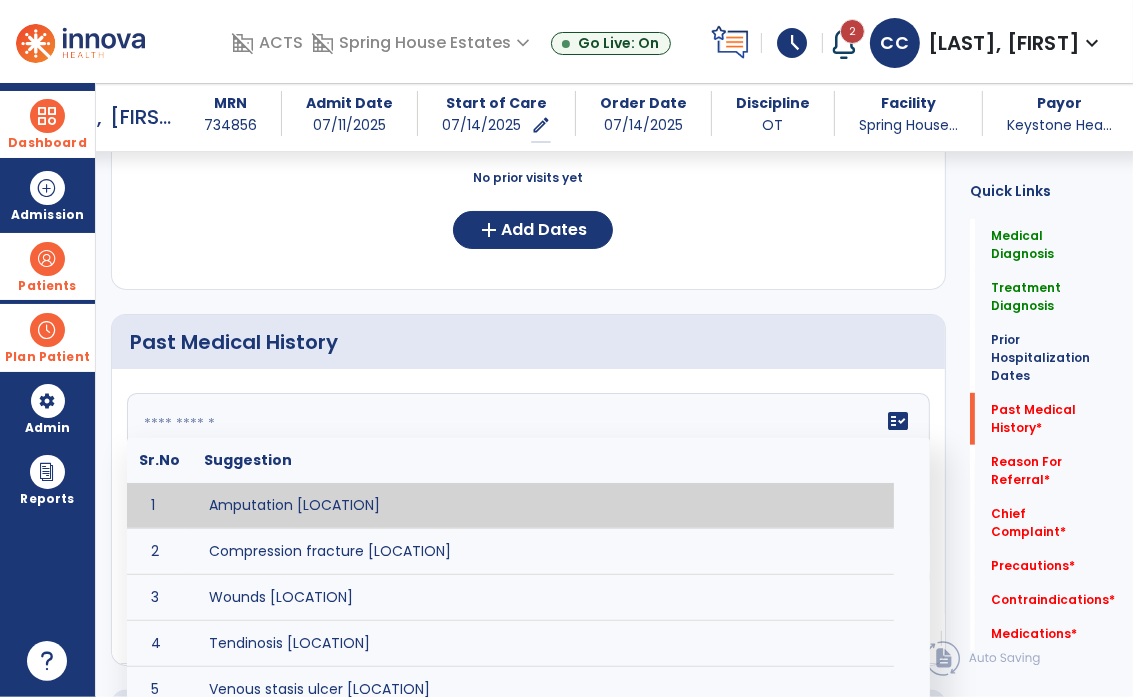 click 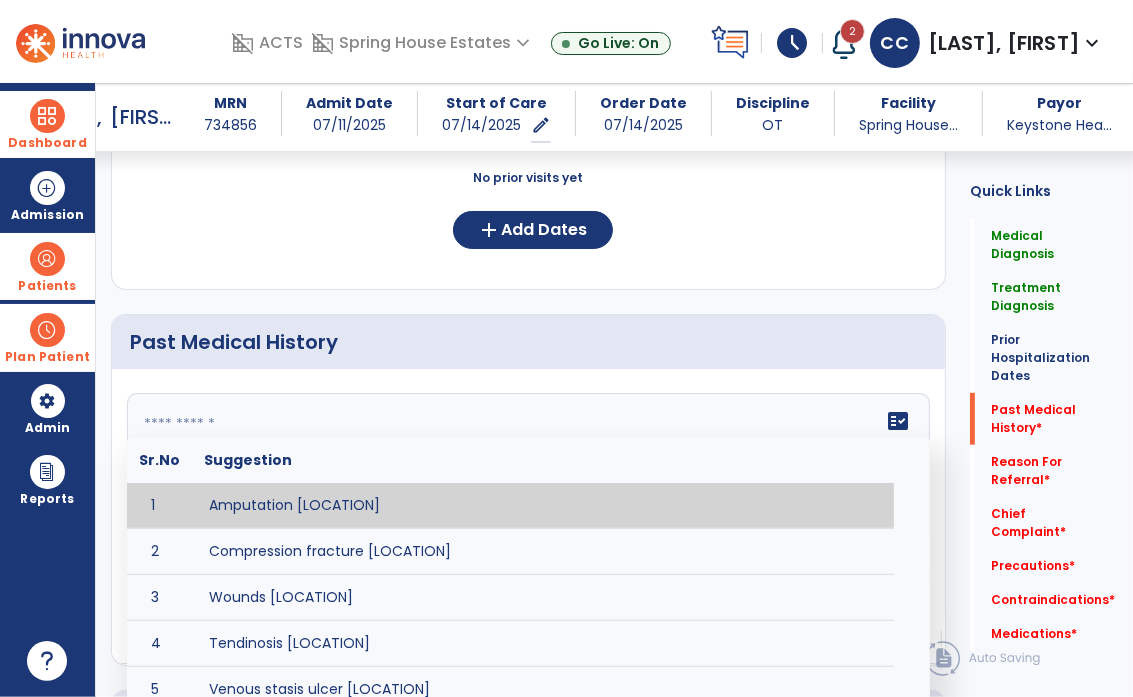 paste on "**********" 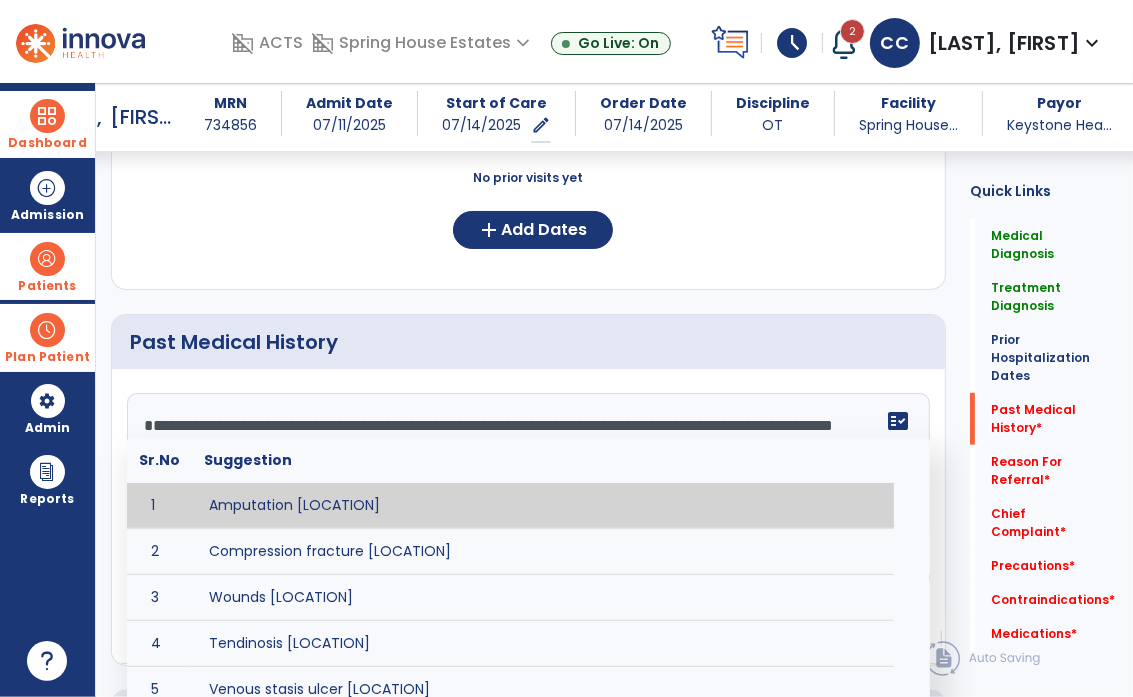 scroll, scrollTop: 255, scrollLeft: 0, axis: vertical 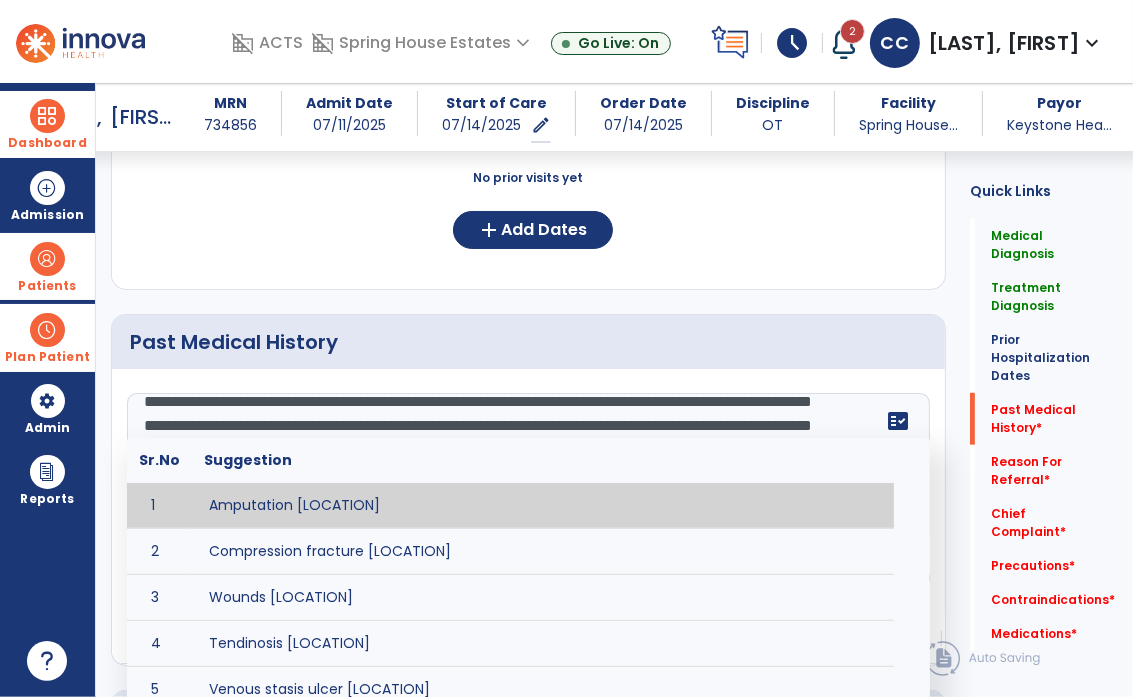 click on "Past Medical History" 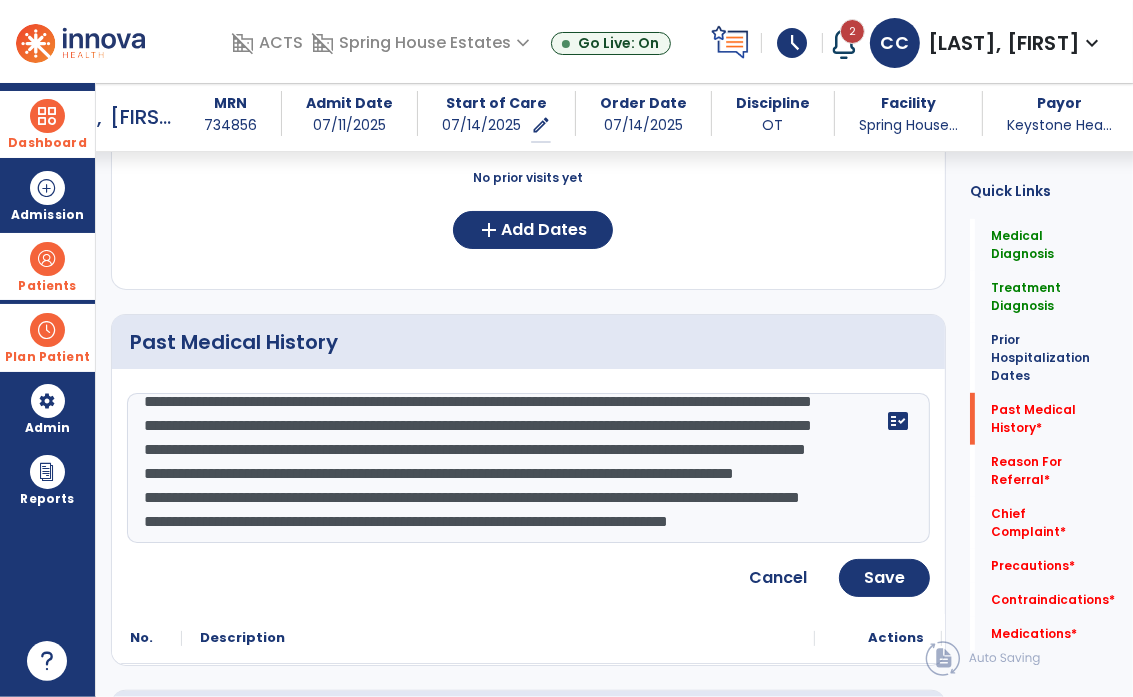 click on "**********" 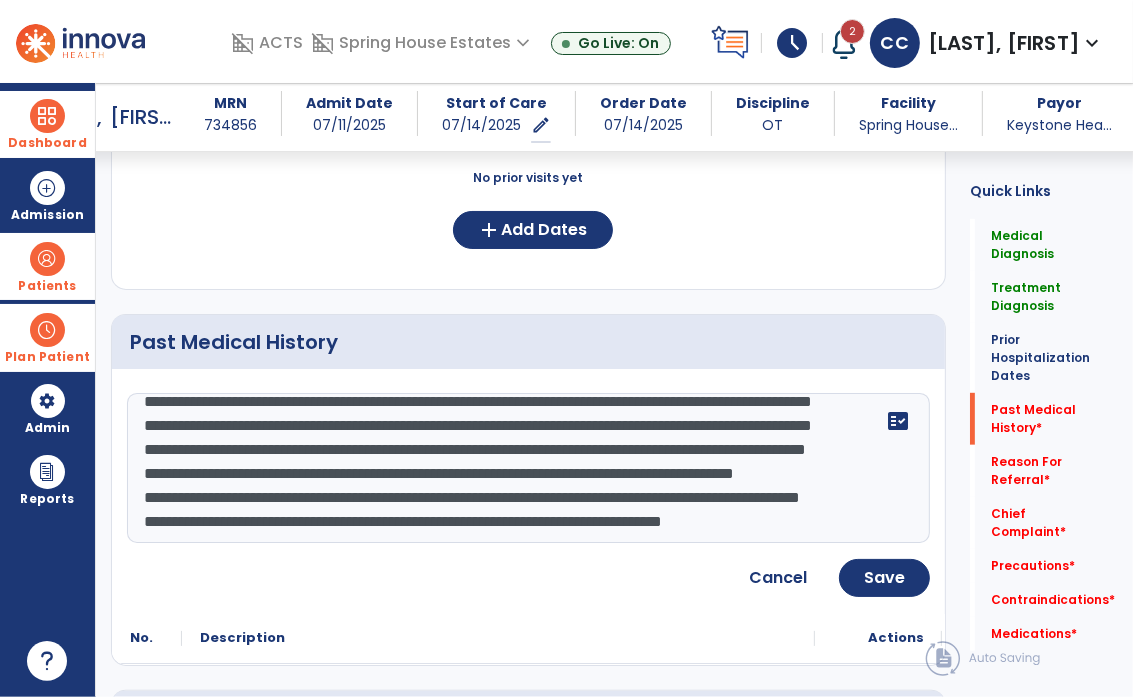 scroll, scrollTop: 240, scrollLeft: 0, axis: vertical 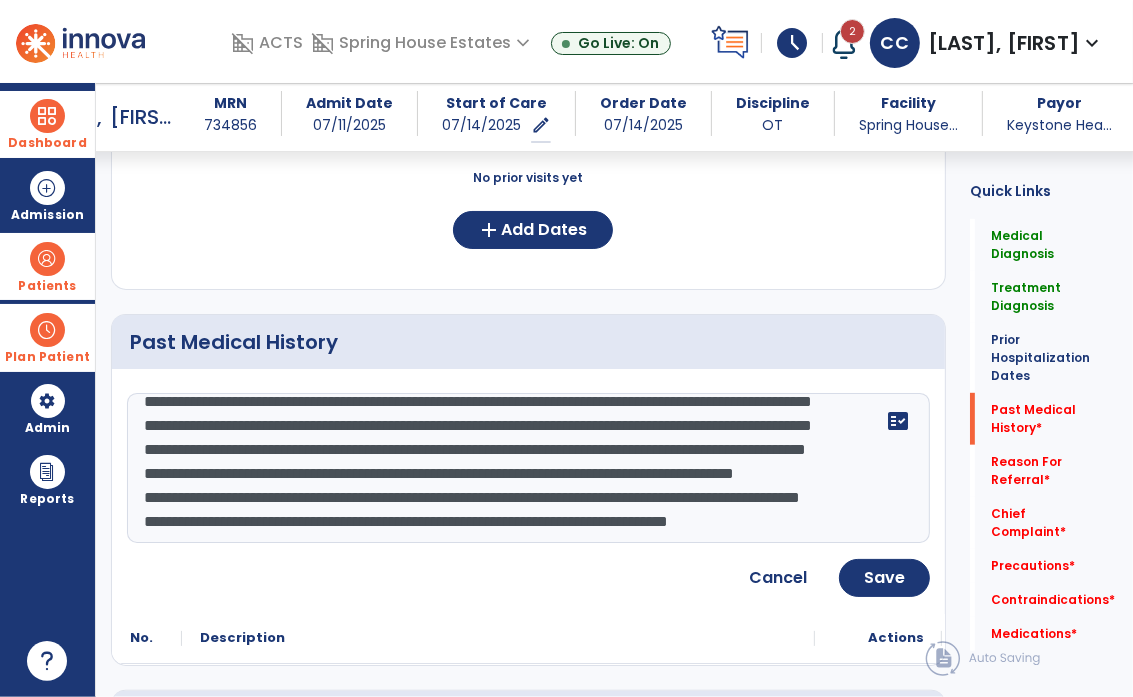 click on "**********" 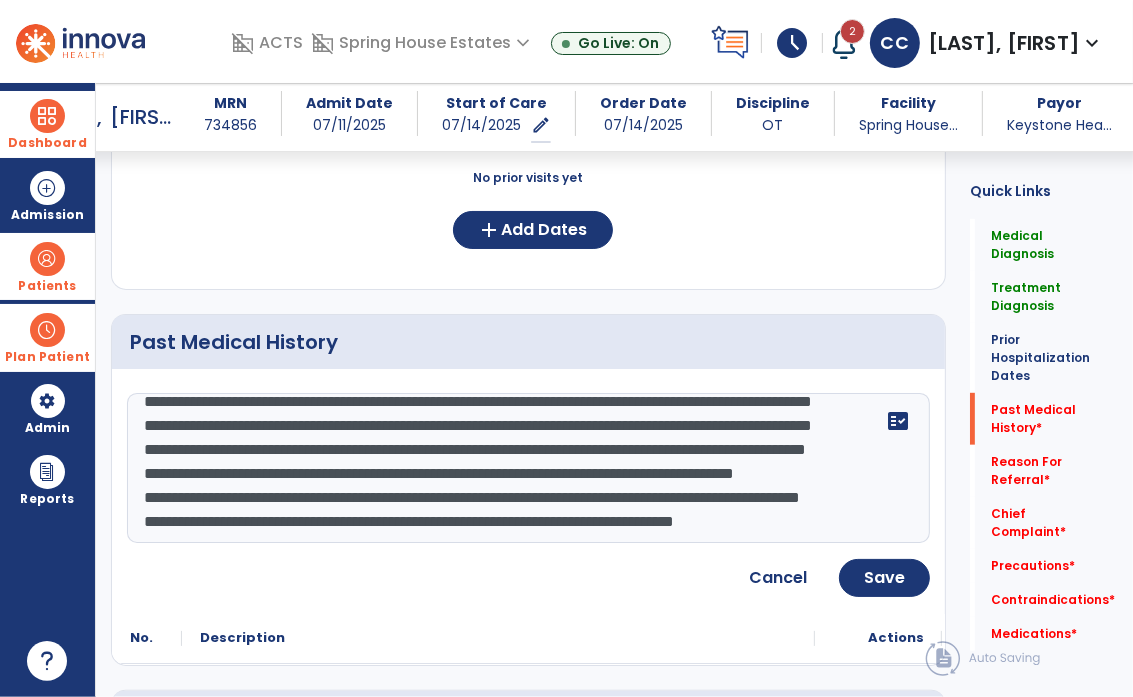 click on "**********" 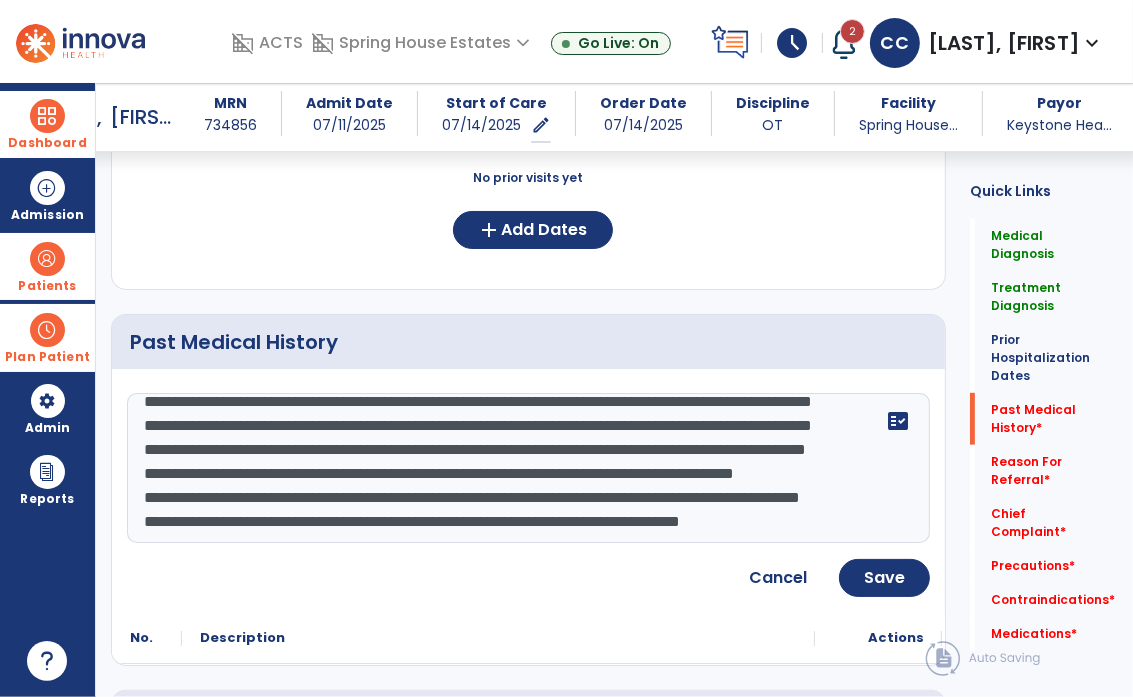 scroll, scrollTop: 196, scrollLeft: 0, axis: vertical 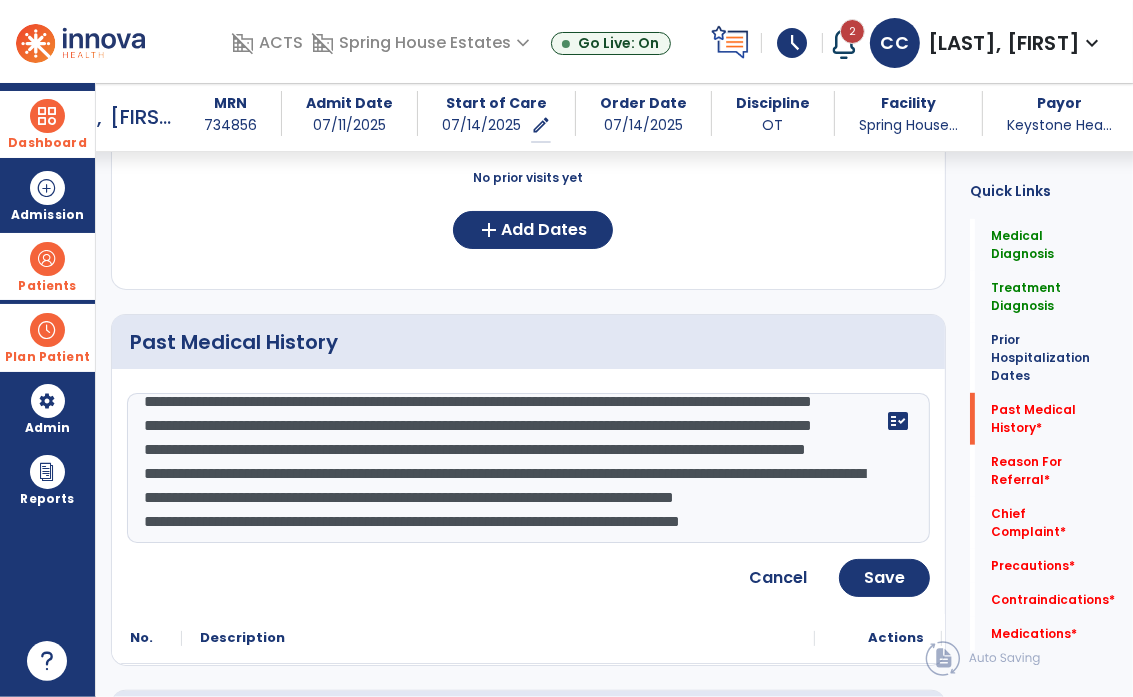 click on "**********" 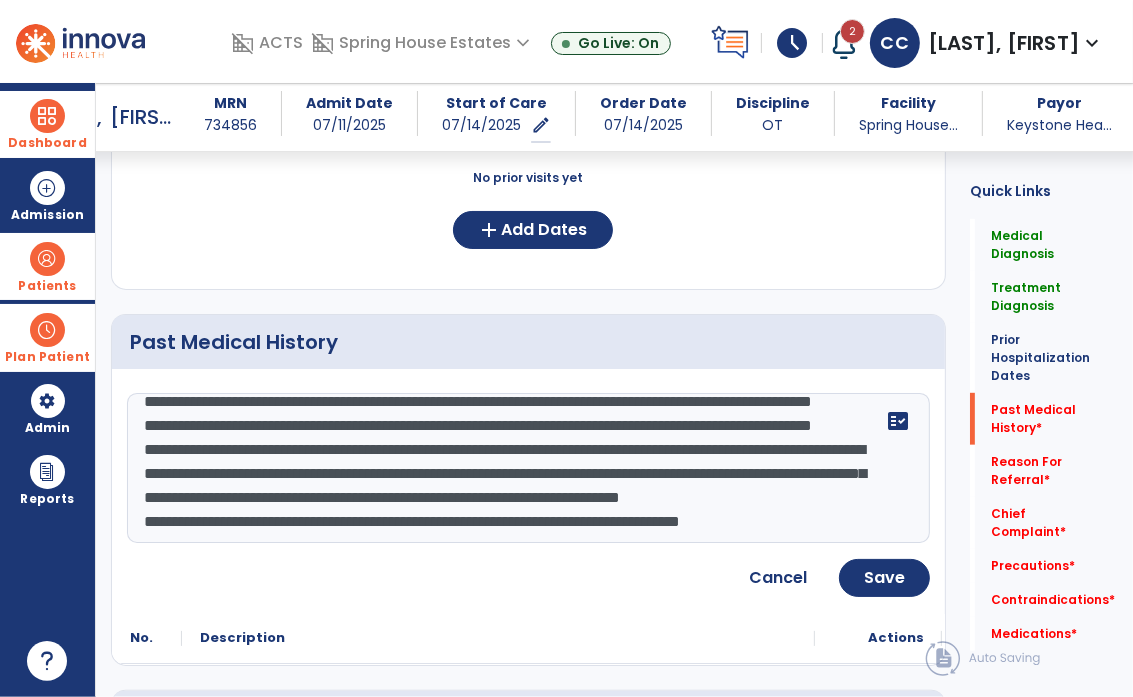 scroll, scrollTop: 159, scrollLeft: 0, axis: vertical 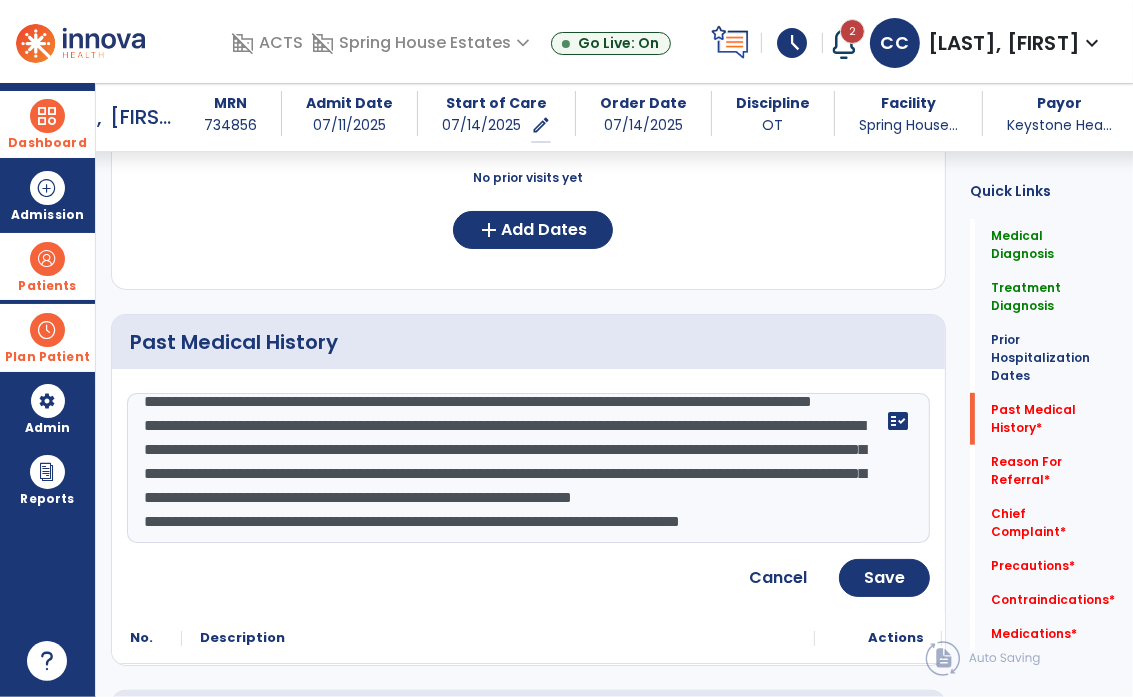 click on "**********" 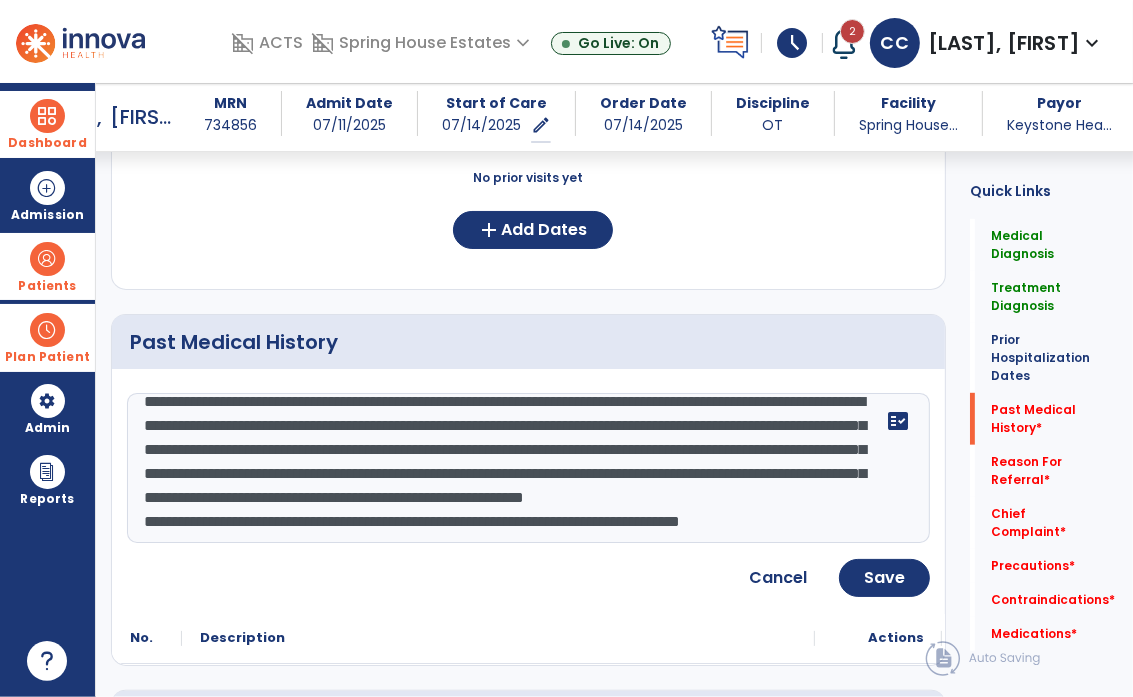 click on "**********" 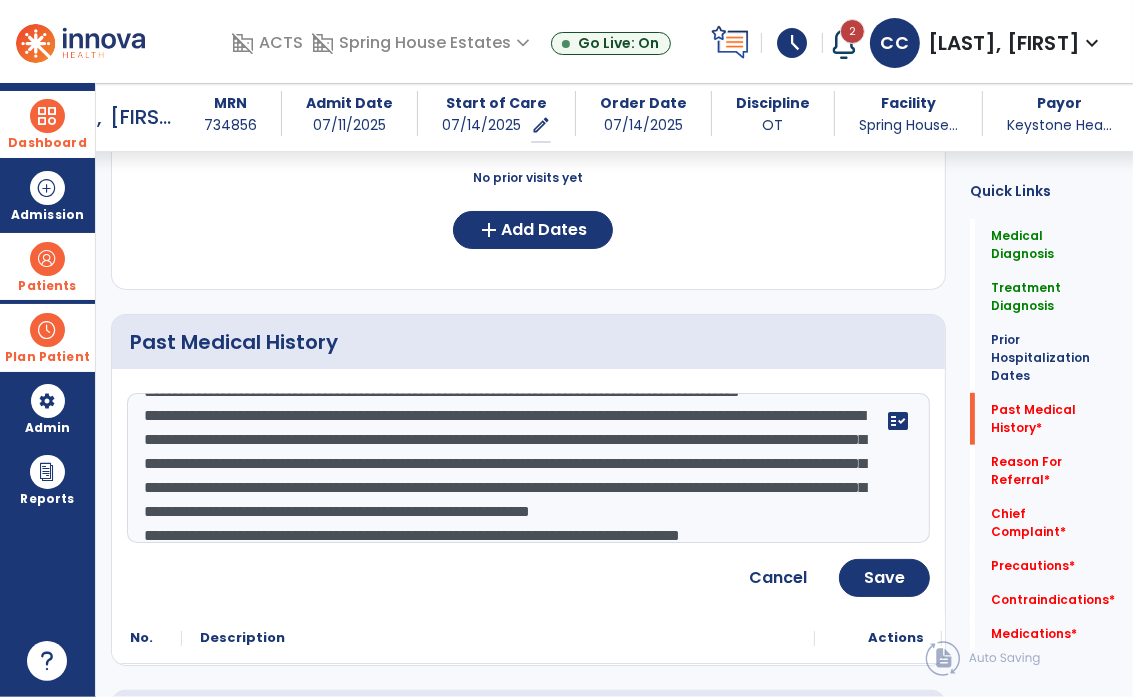 click on "**********" 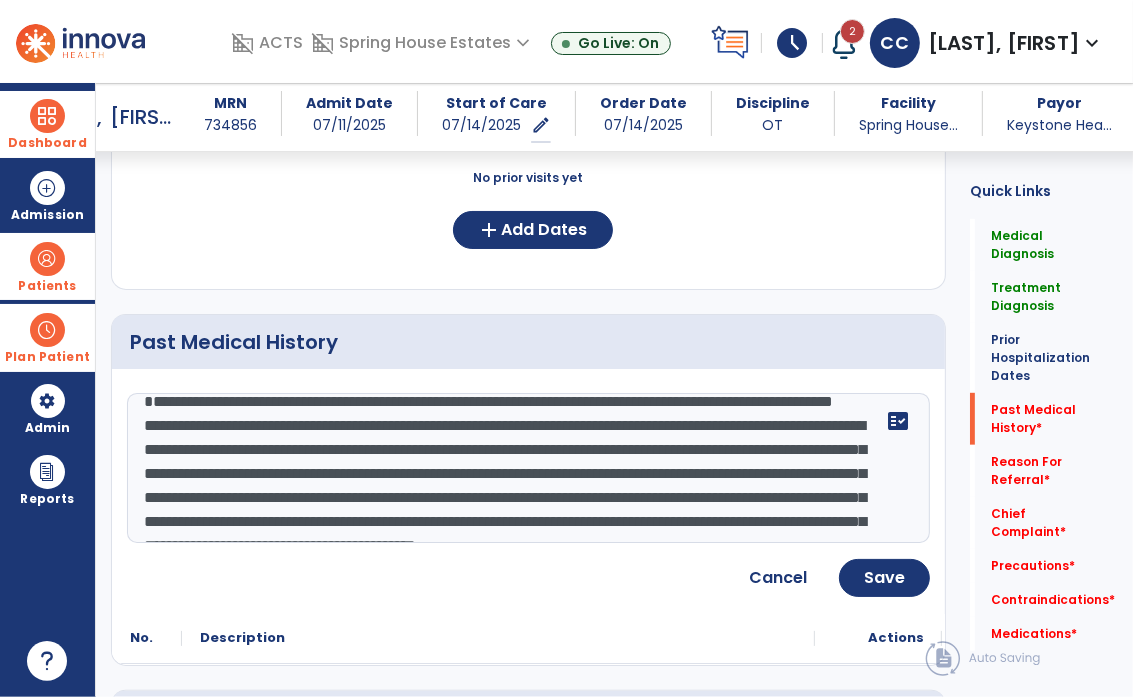 click on "**********" 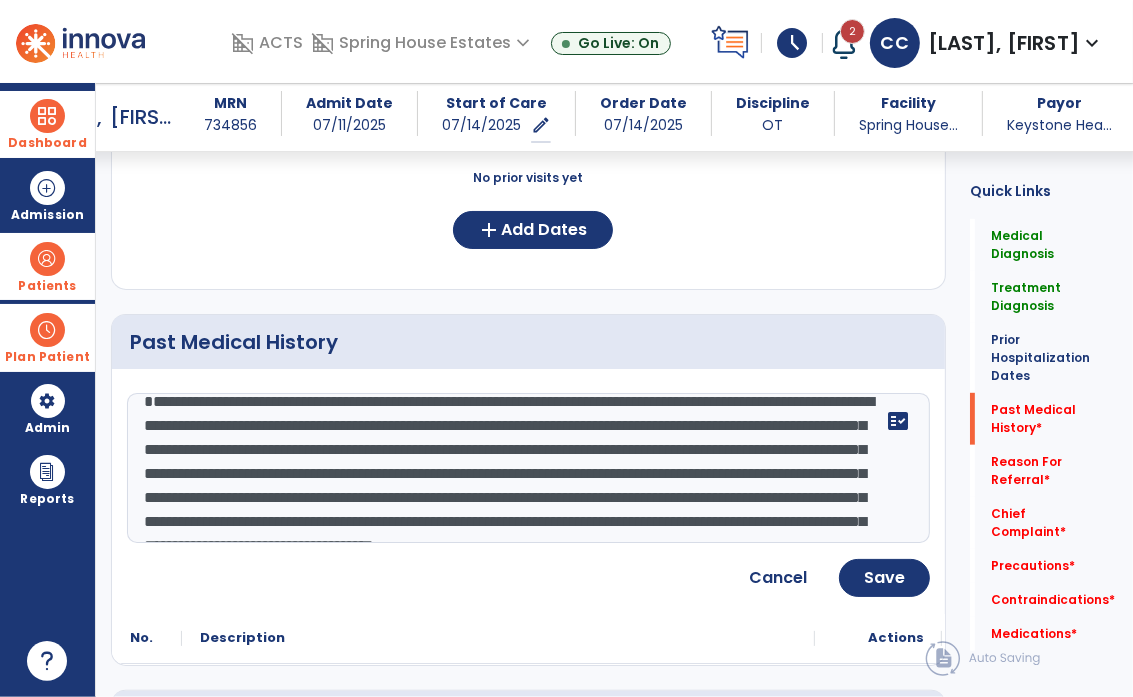 type on "**********" 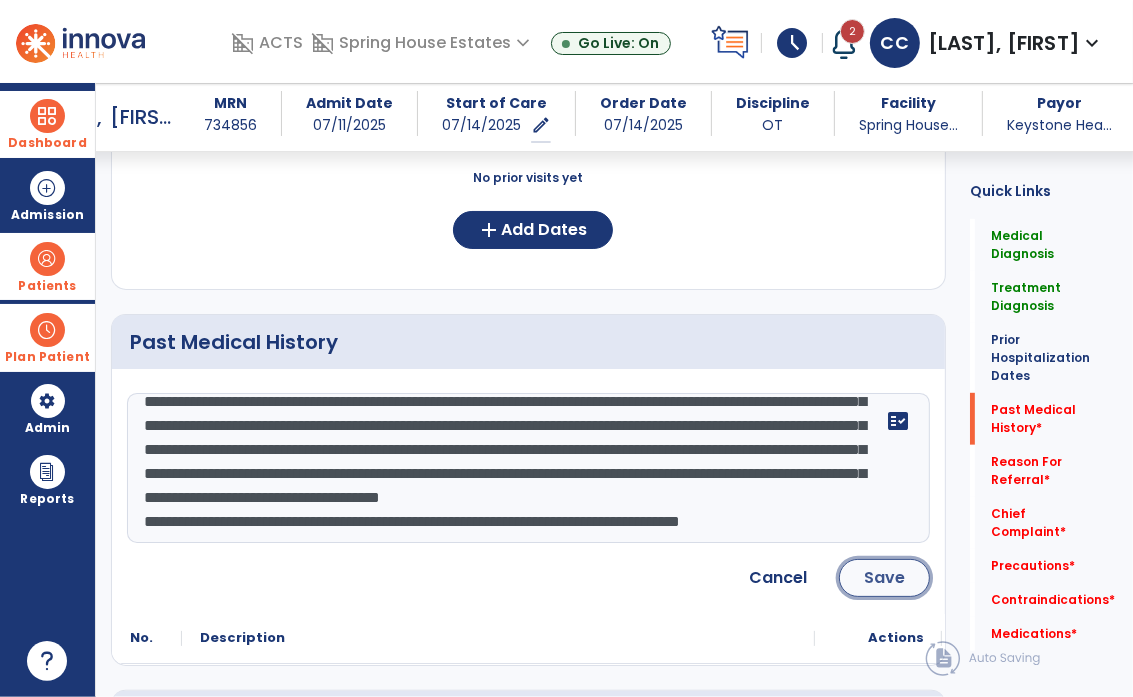 click on "Save" 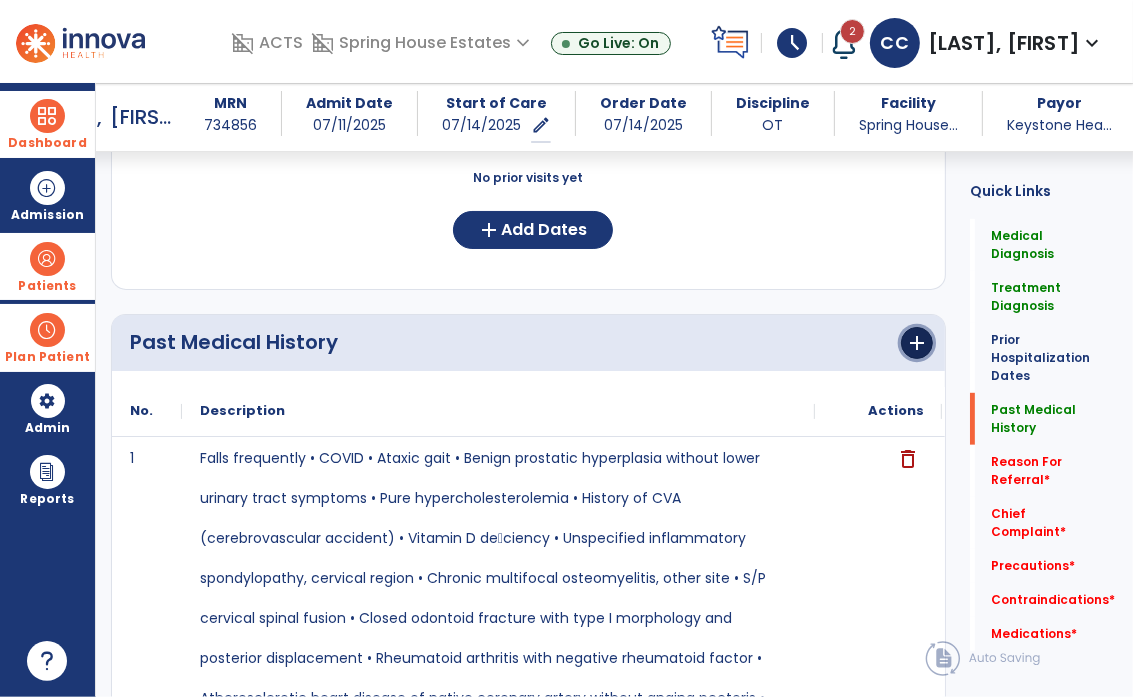 click on "add" 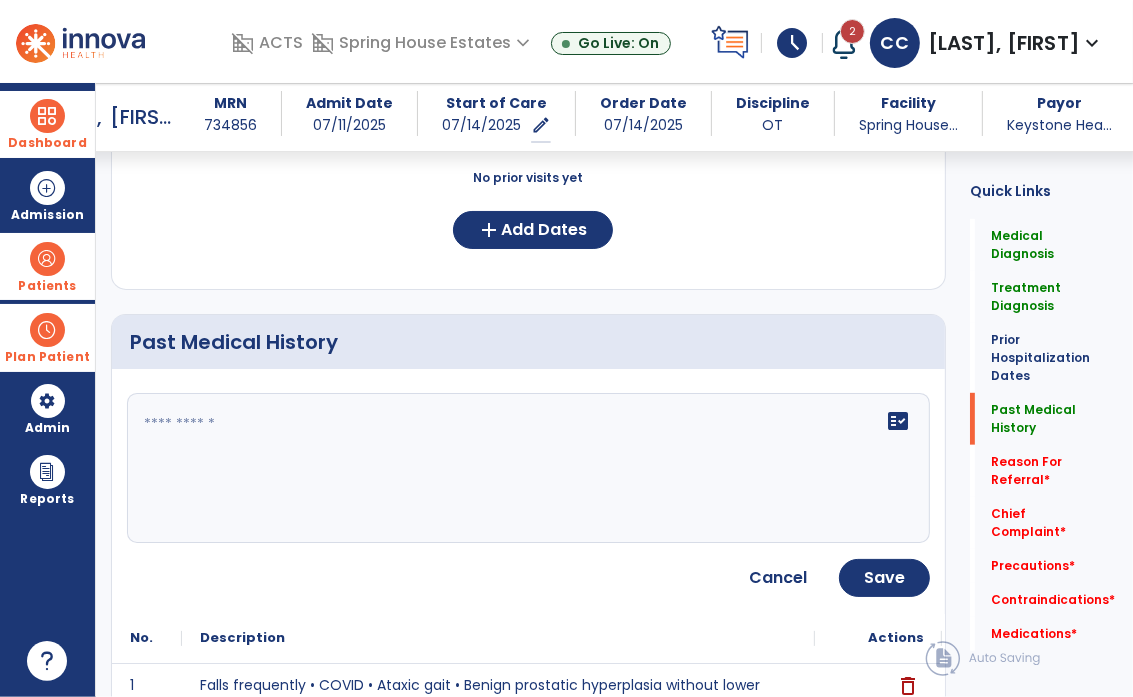 click on "fact_check" 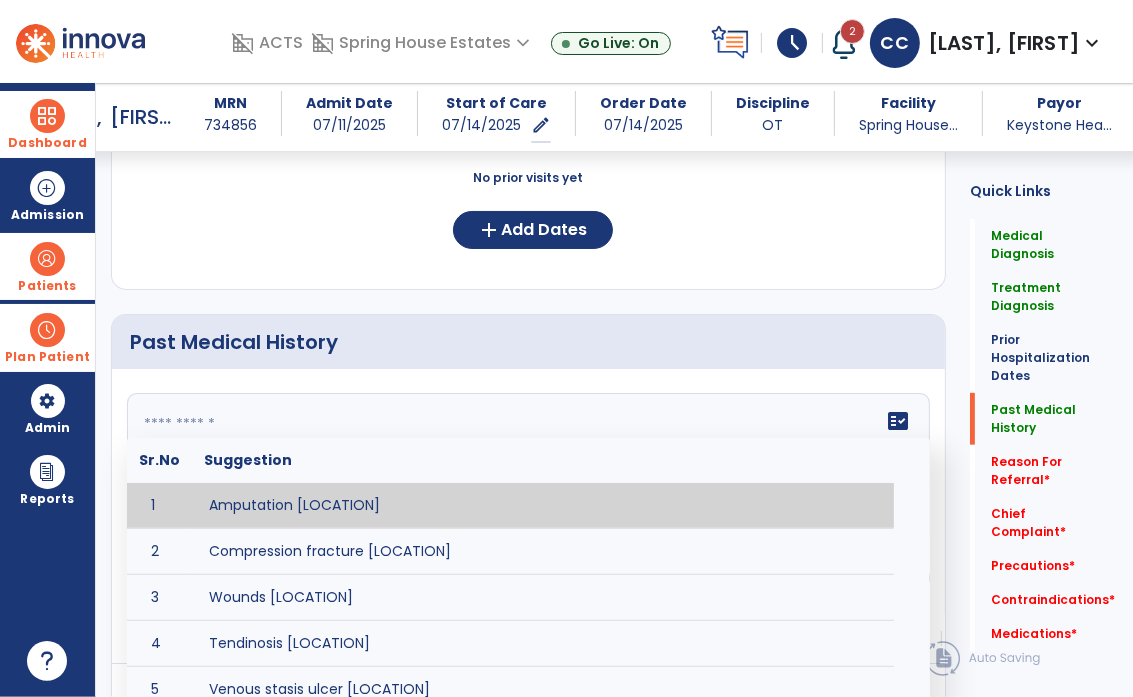 click 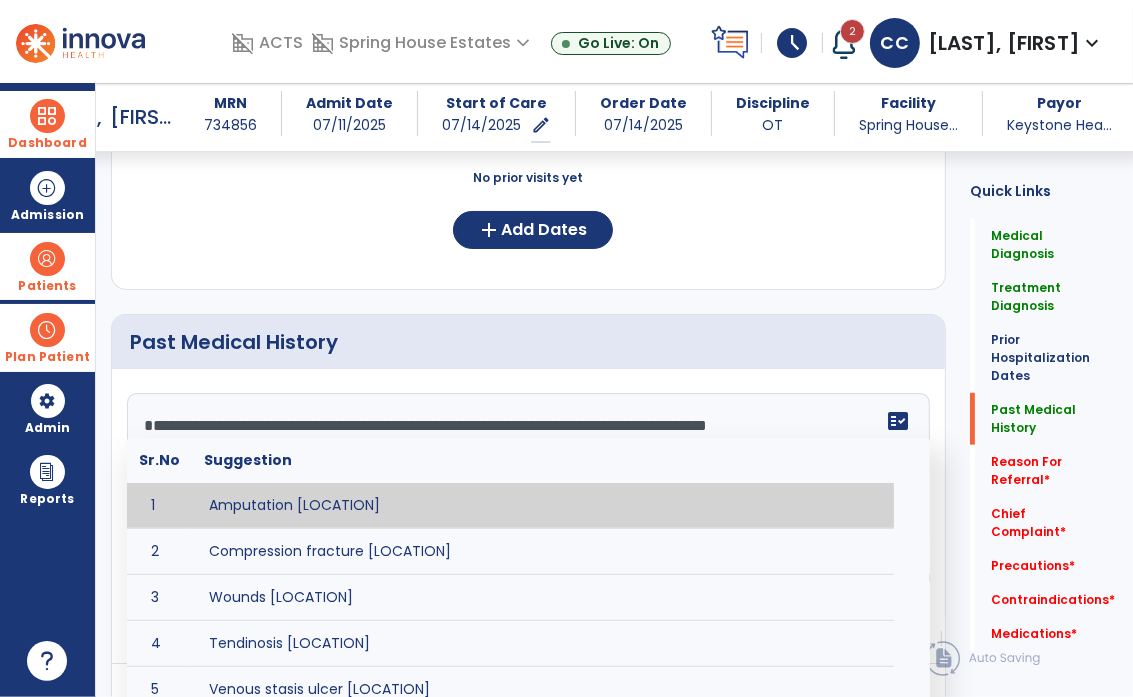 click 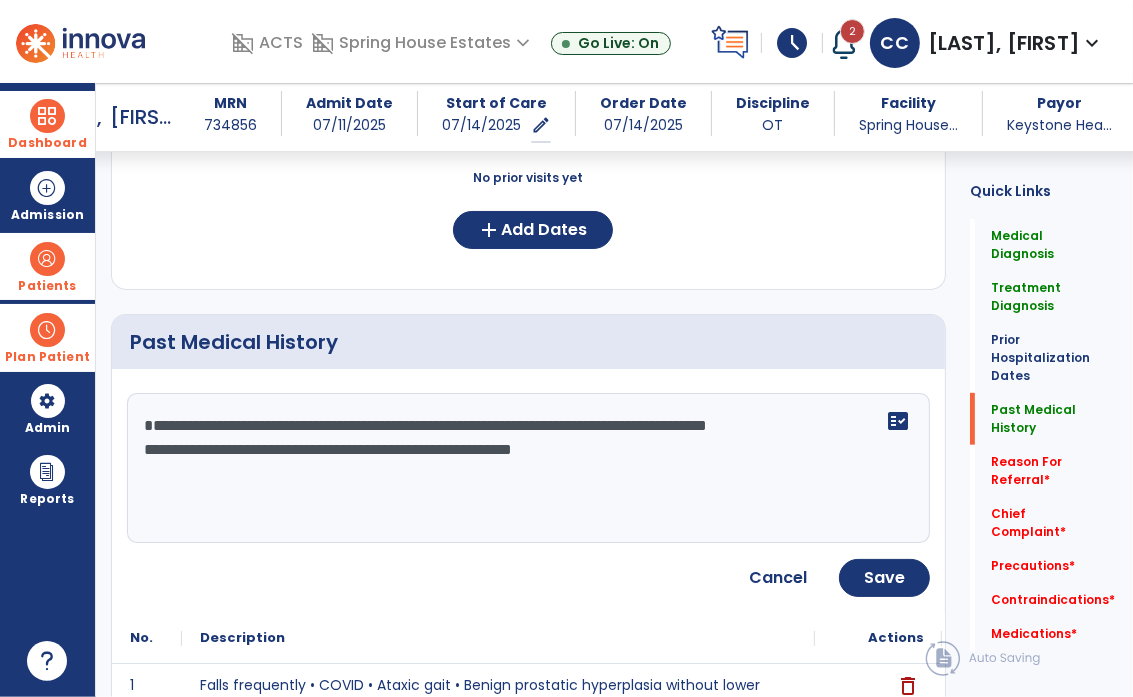 click on "**********" 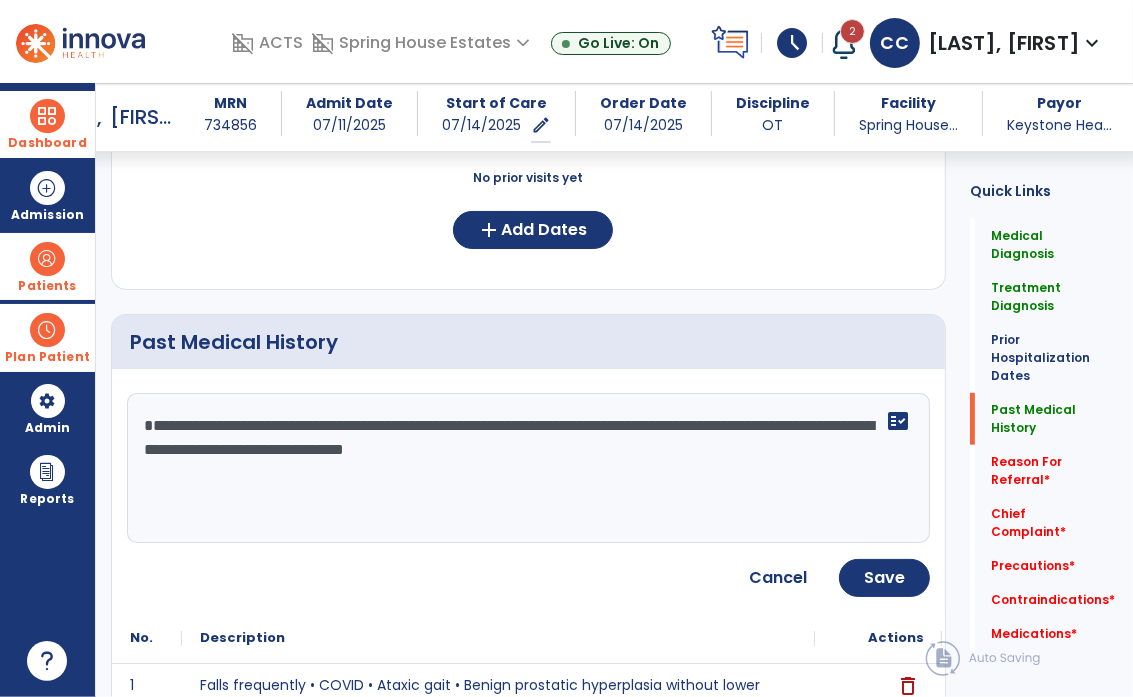 click on "Cancel Save" 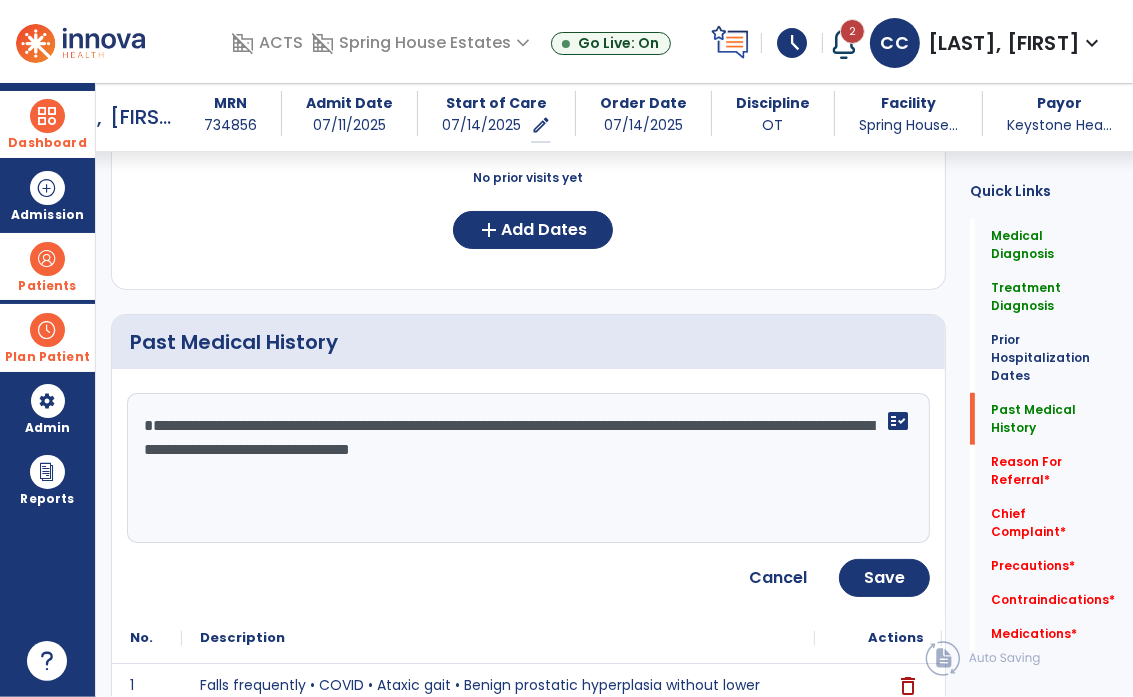click on "**********" 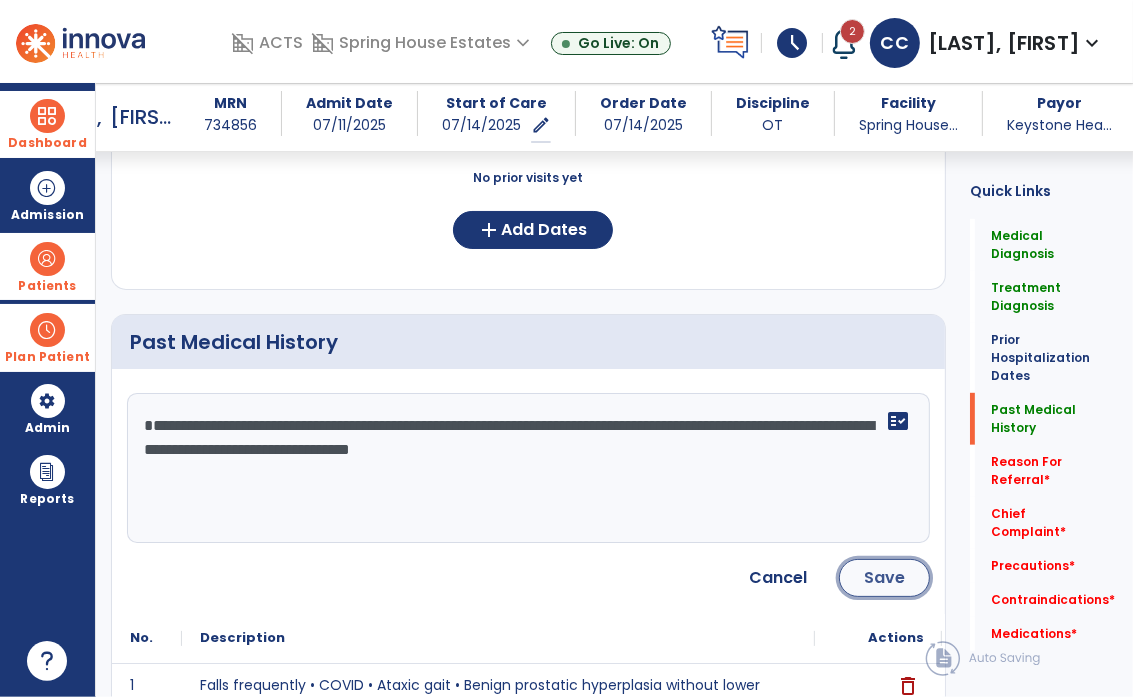 click on "Save" 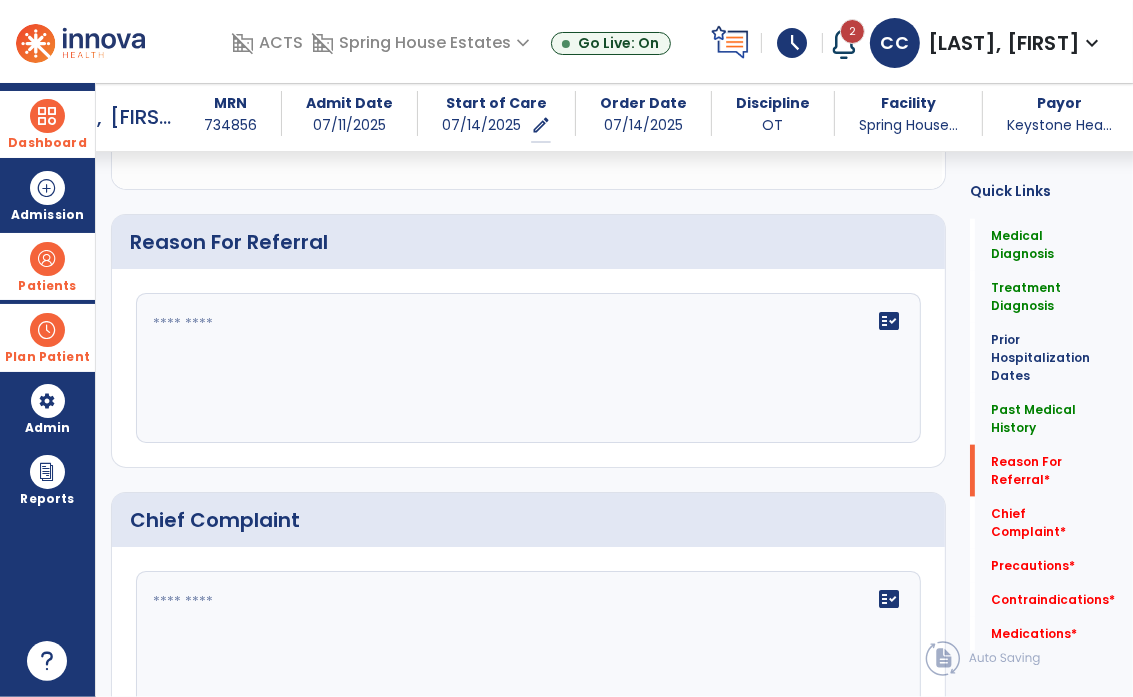 scroll, scrollTop: 1576, scrollLeft: 0, axis: vertical 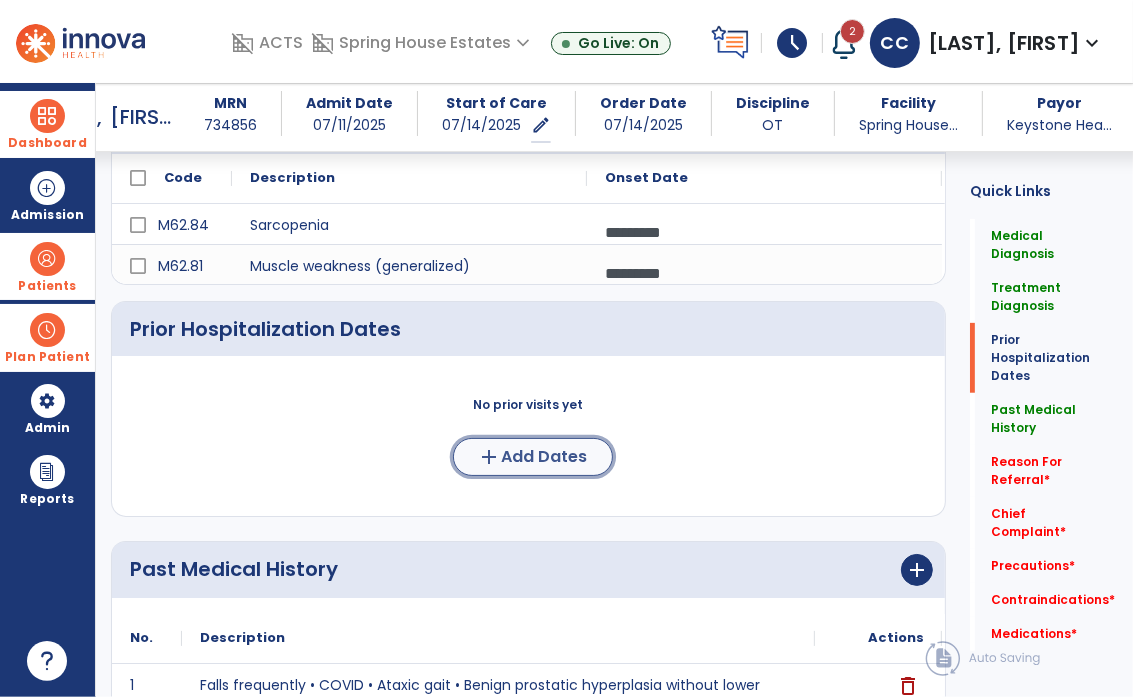 click on "Add Dates" 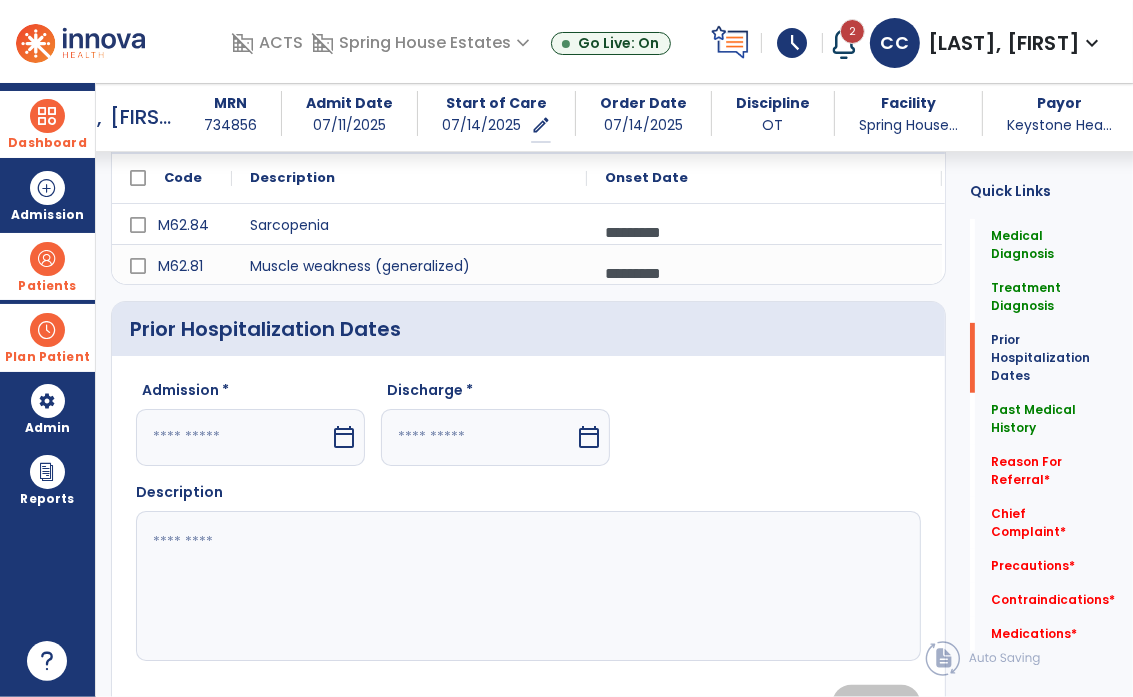 click 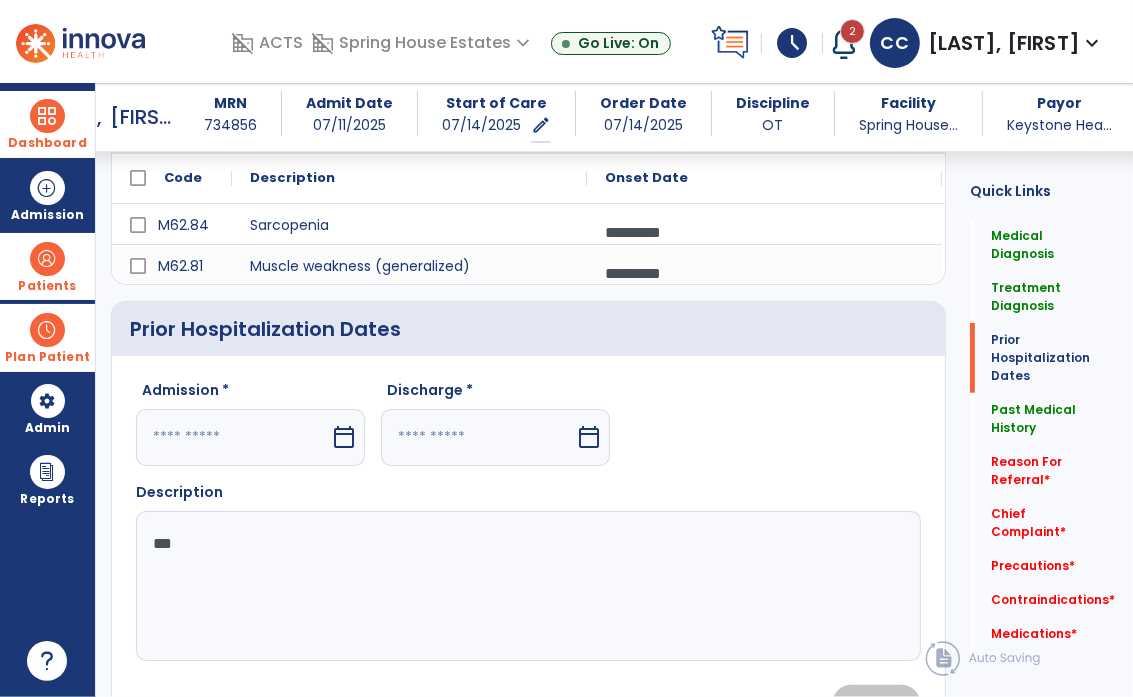 type on "***" 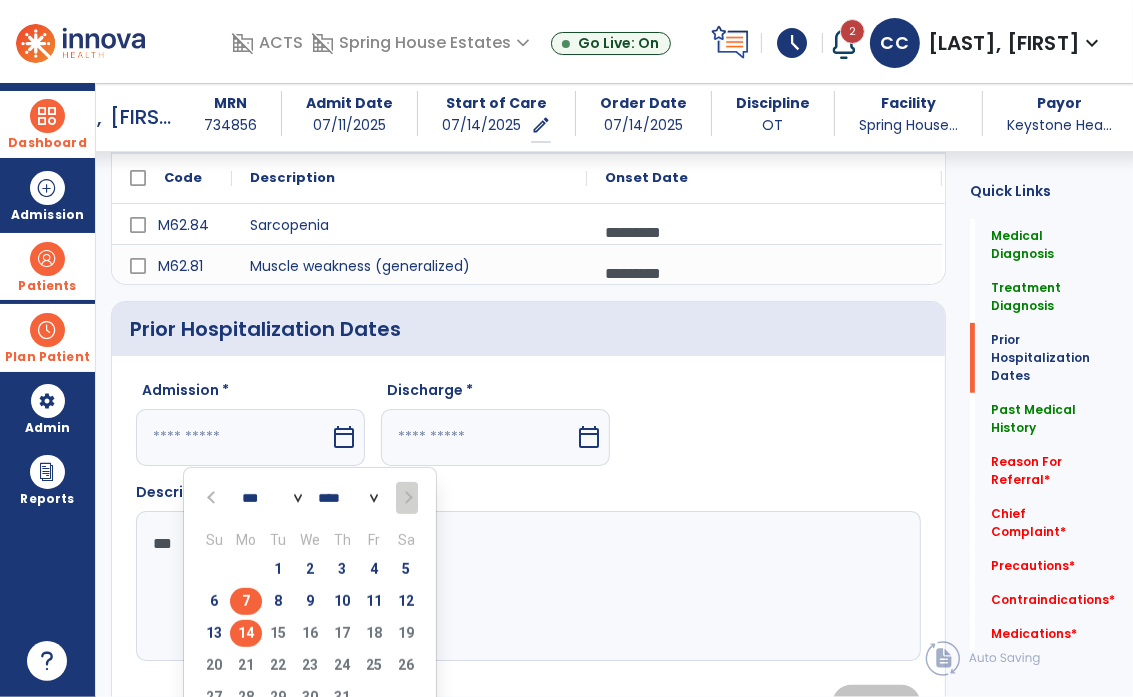 click on "7" at bounding box center [246, 601] 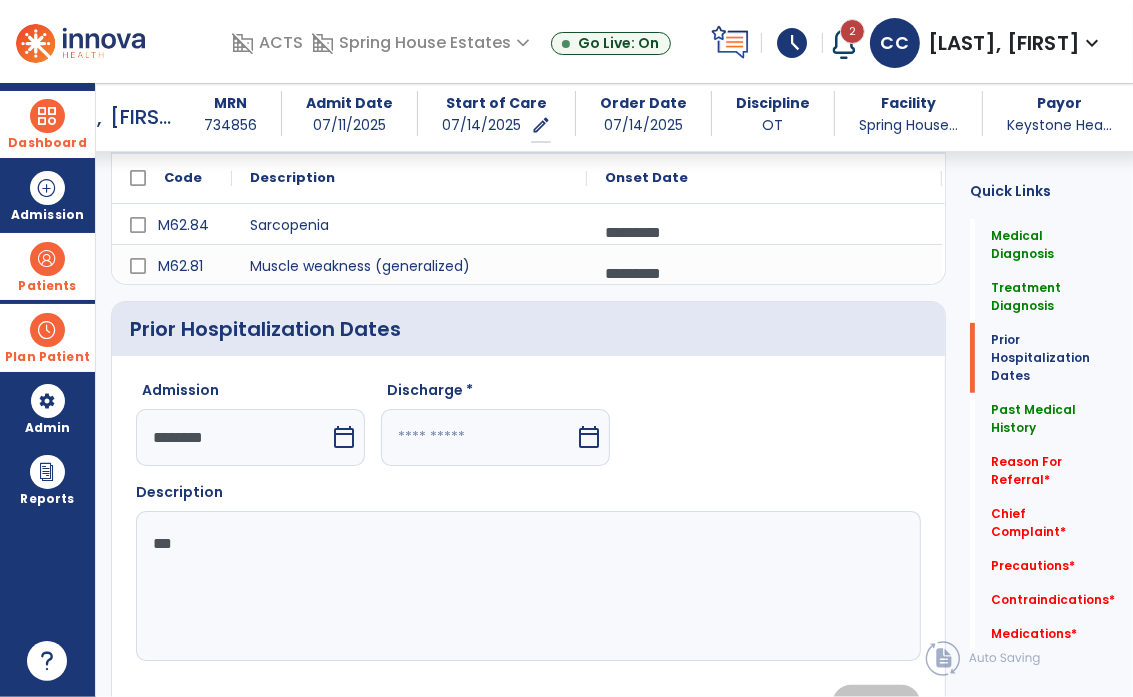 click on "calendar_today" at bounding box center (589, 437) 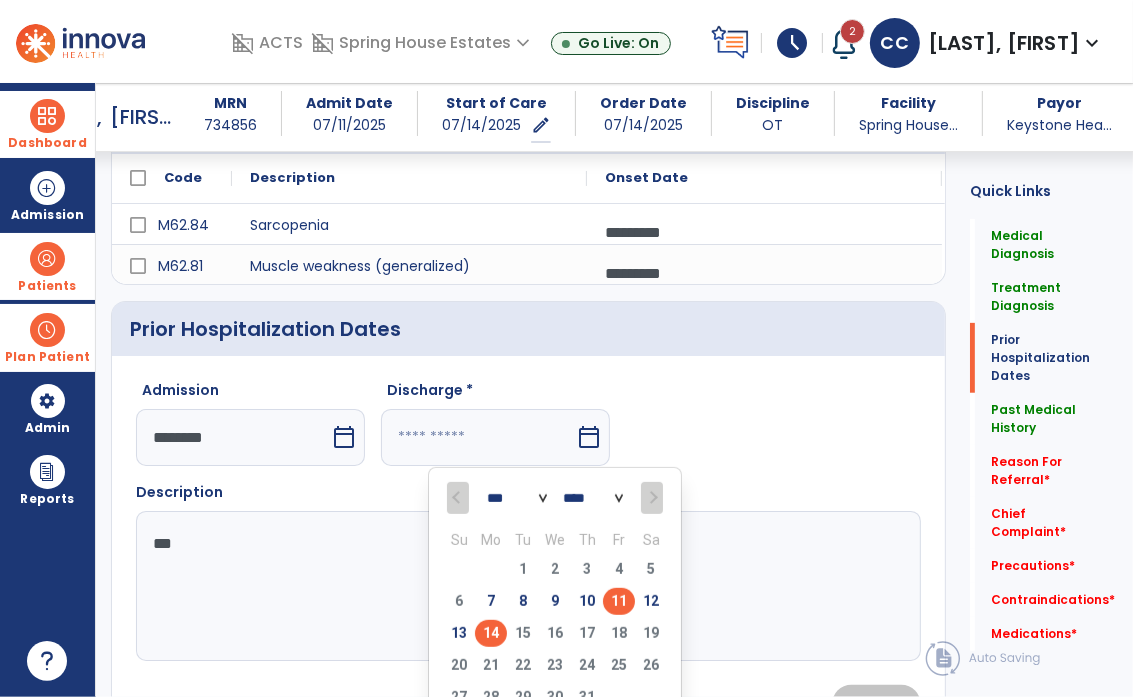 click on "11" at bounding box center (619, 601) 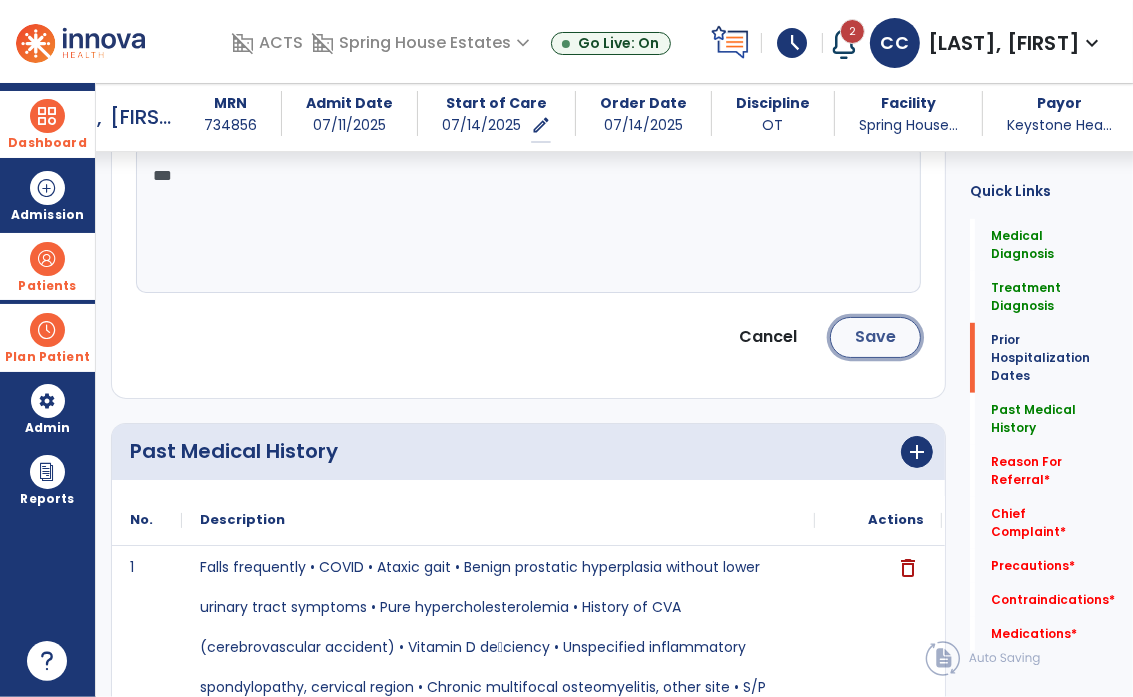 click on "Save" 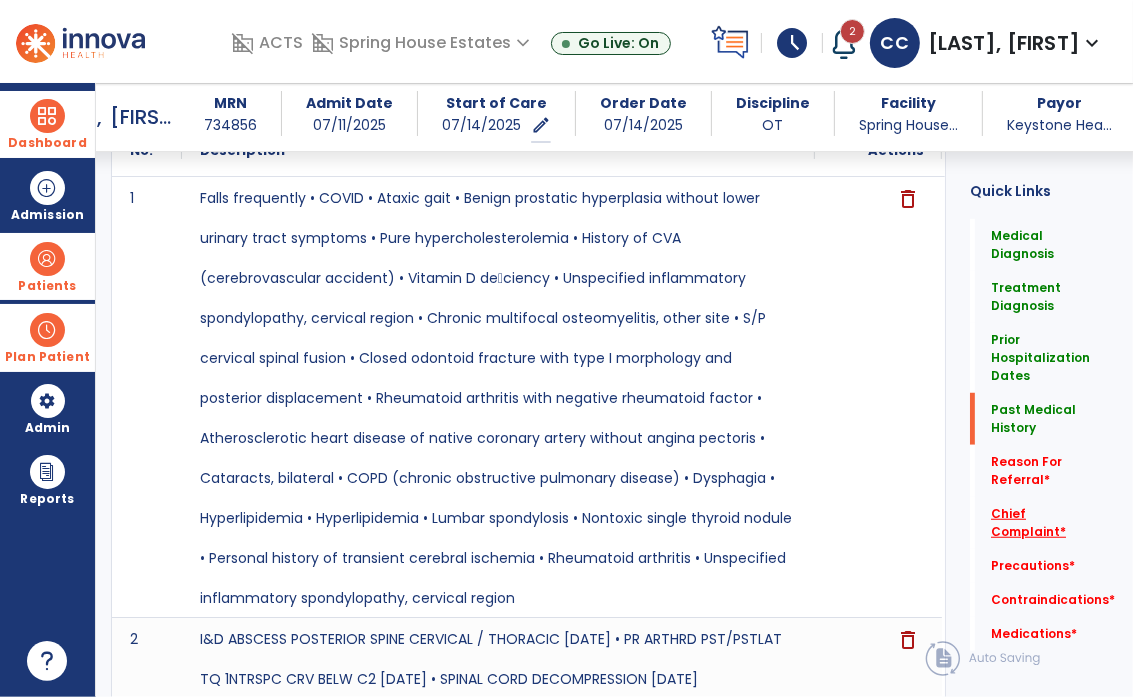 click on "Chief Complaint   *" 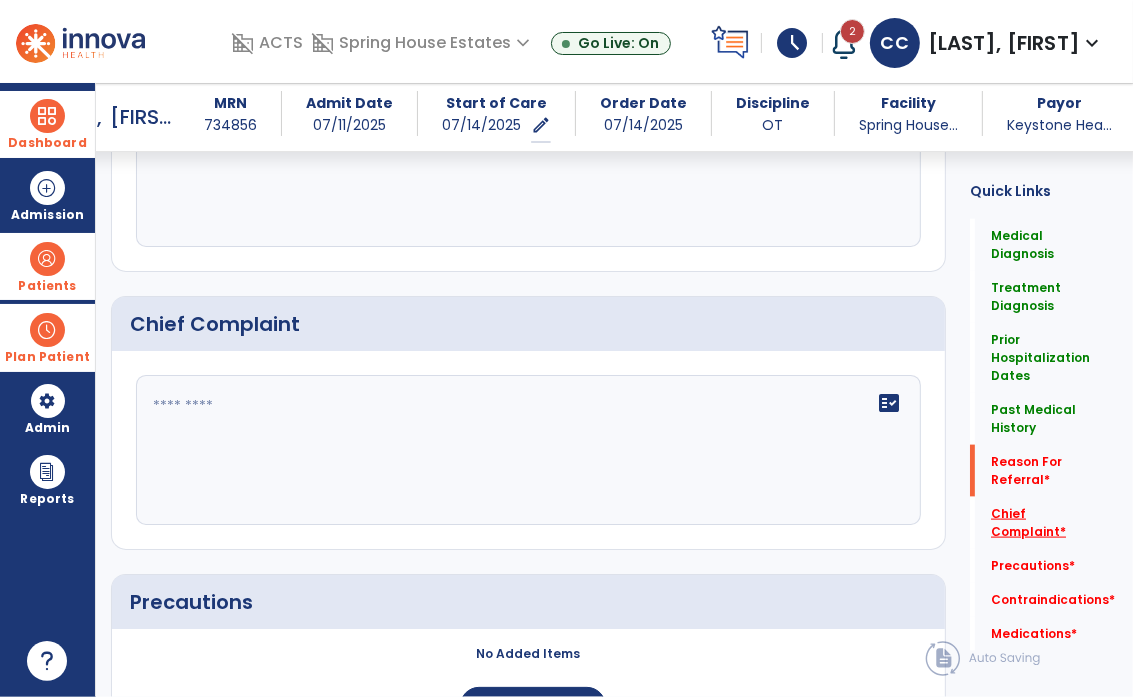 scroll, scrollTop: 1779, scrollLeft: 0, axis: vertical 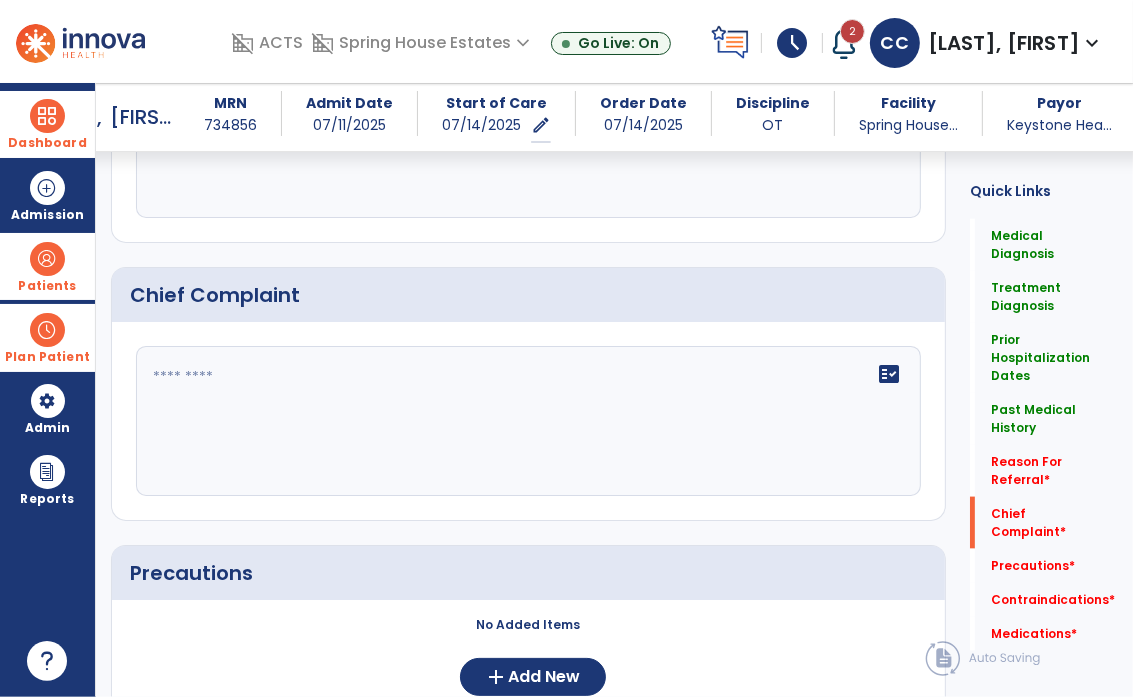 click on "fact_check" 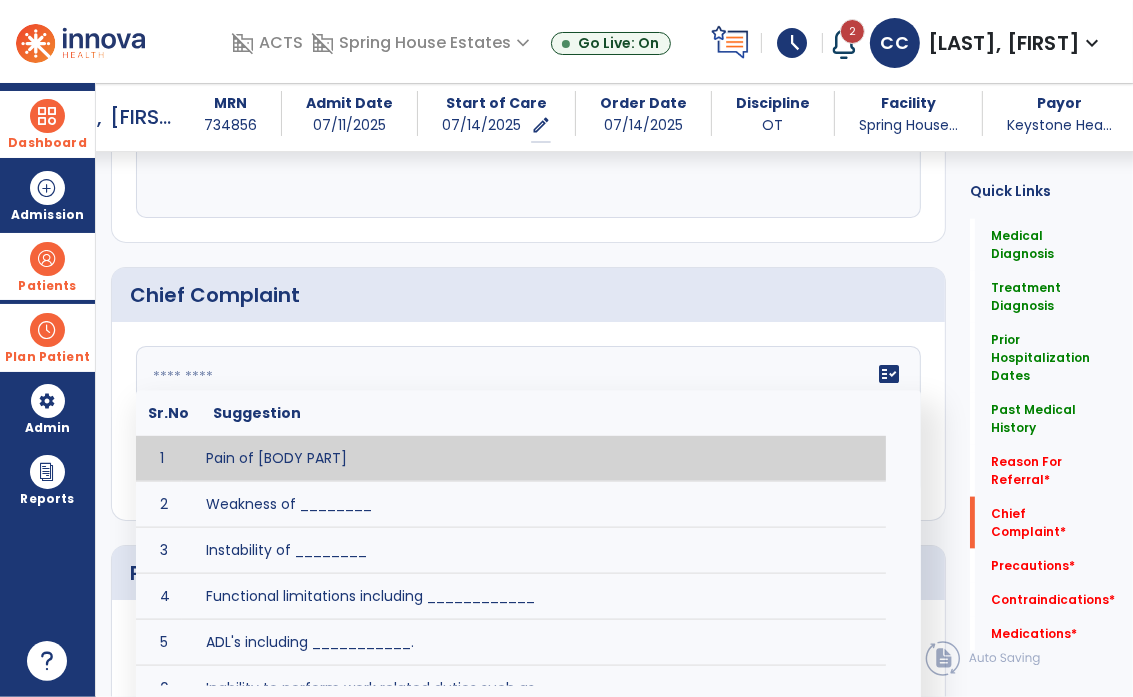 click 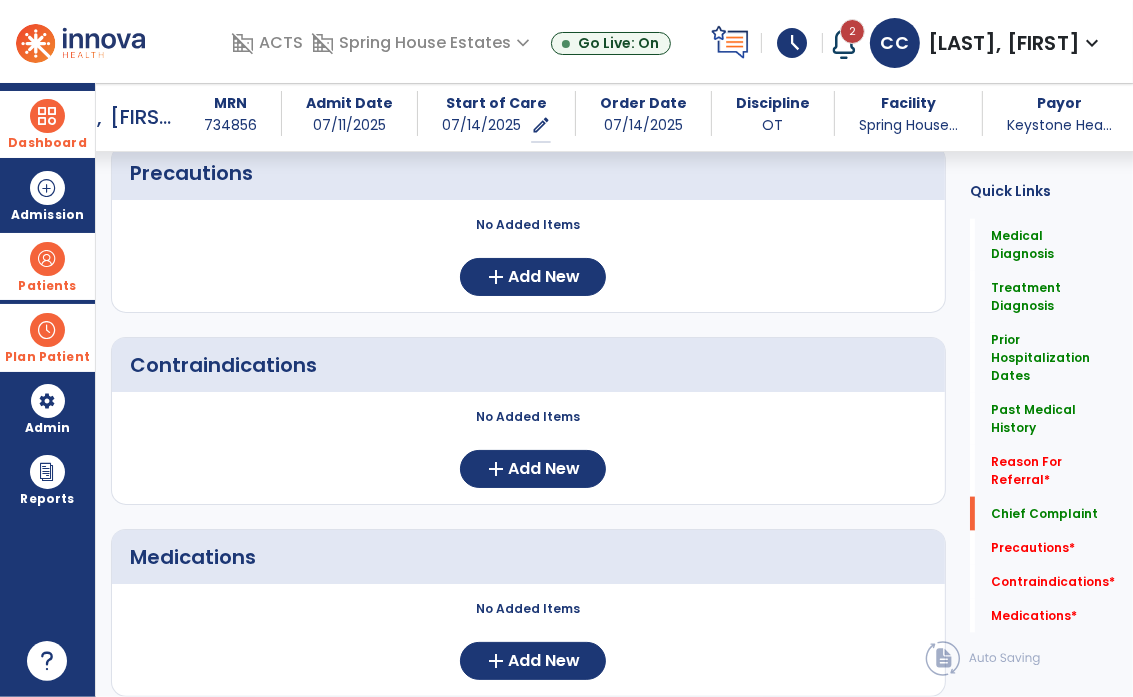 scroll, scrollTop: 1779, scrollLeft: 0, axis: vertical 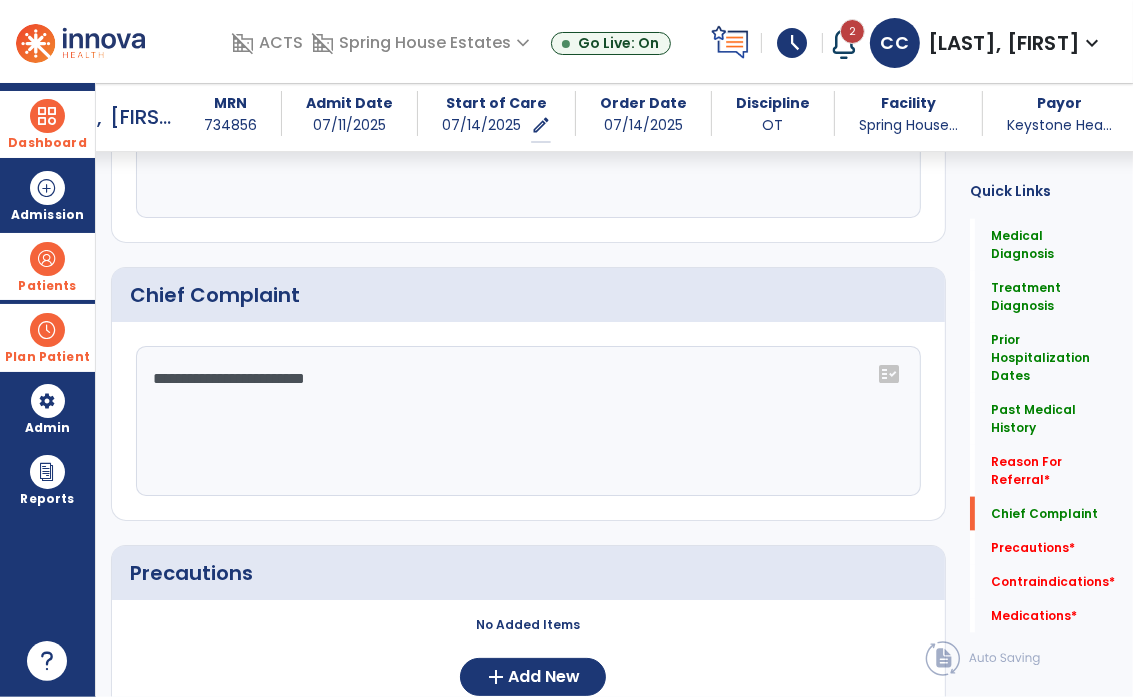 click on "**********" 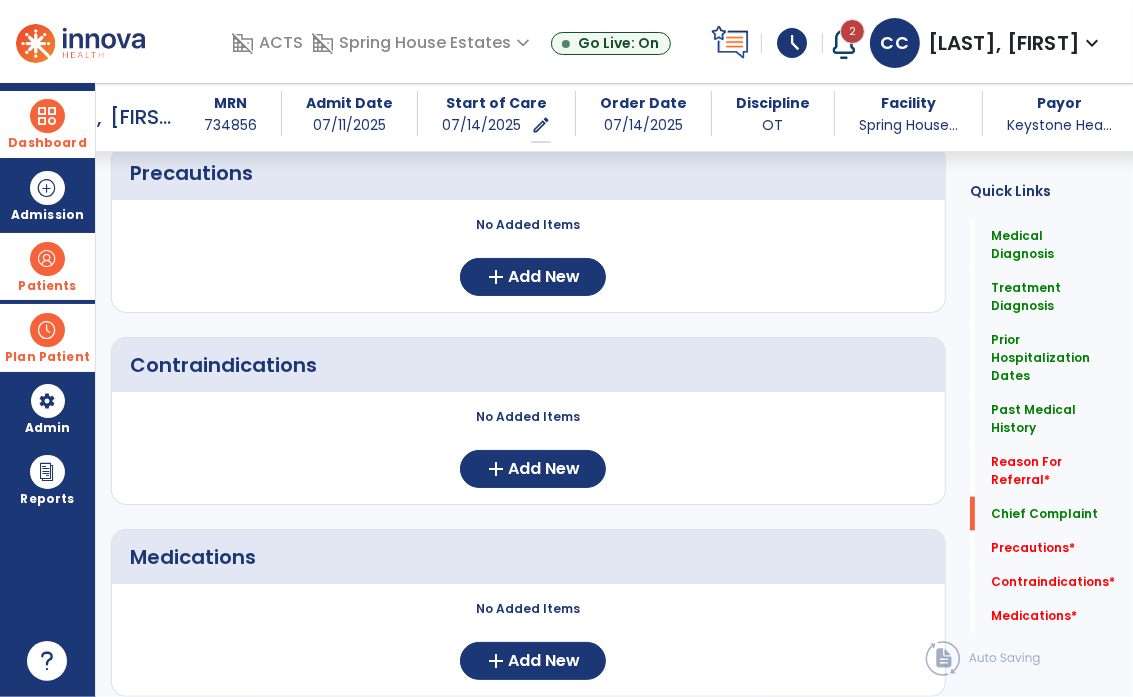scroll, scrollTop: 1779, scrollLeft: 0, axis: vertical 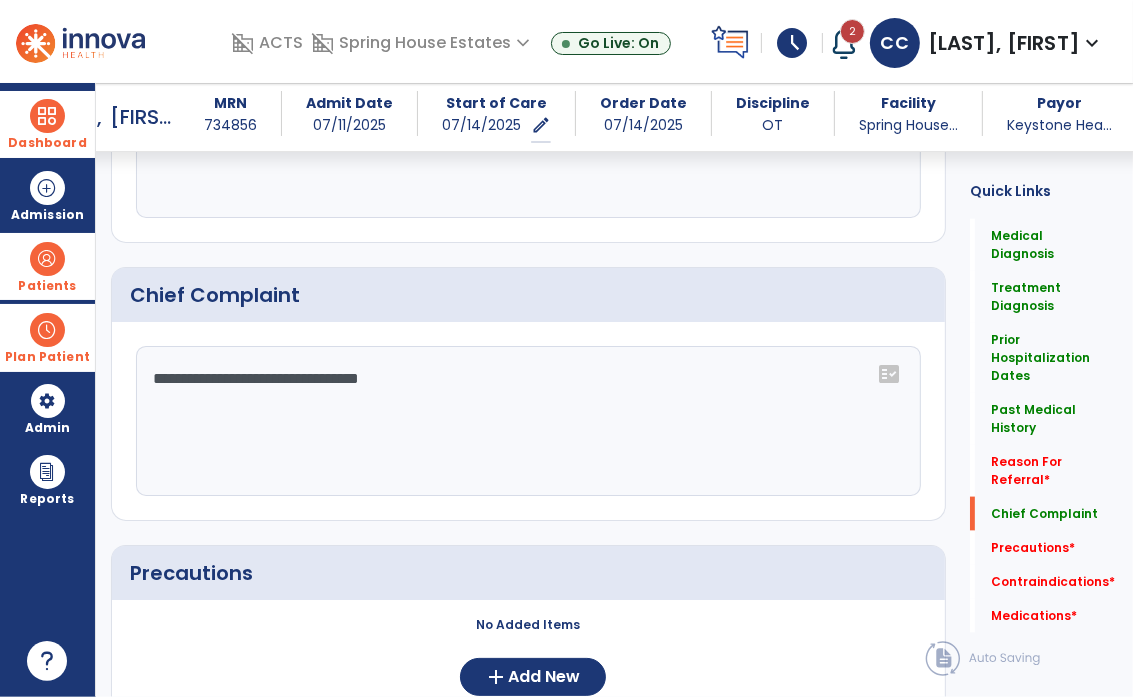 click on "**********" 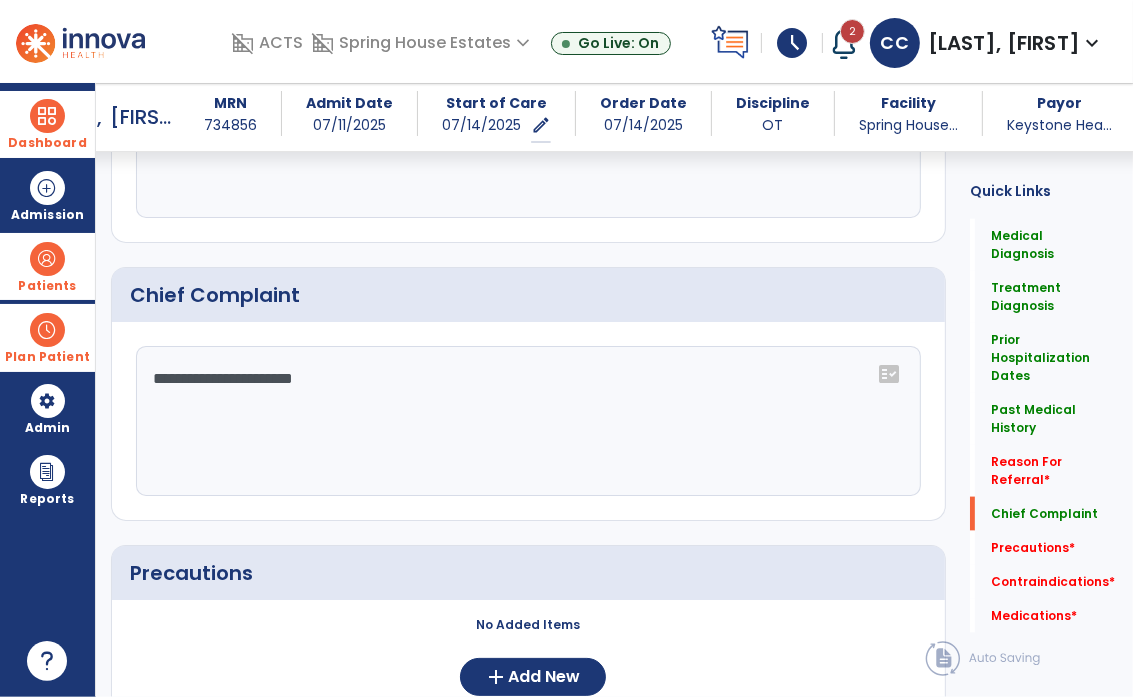 click on "Medical Diagnosis      menu   Add Medical Diagnosis   Delete Medical Diagnosis
Code
Description
Pdpm Clinical Category" 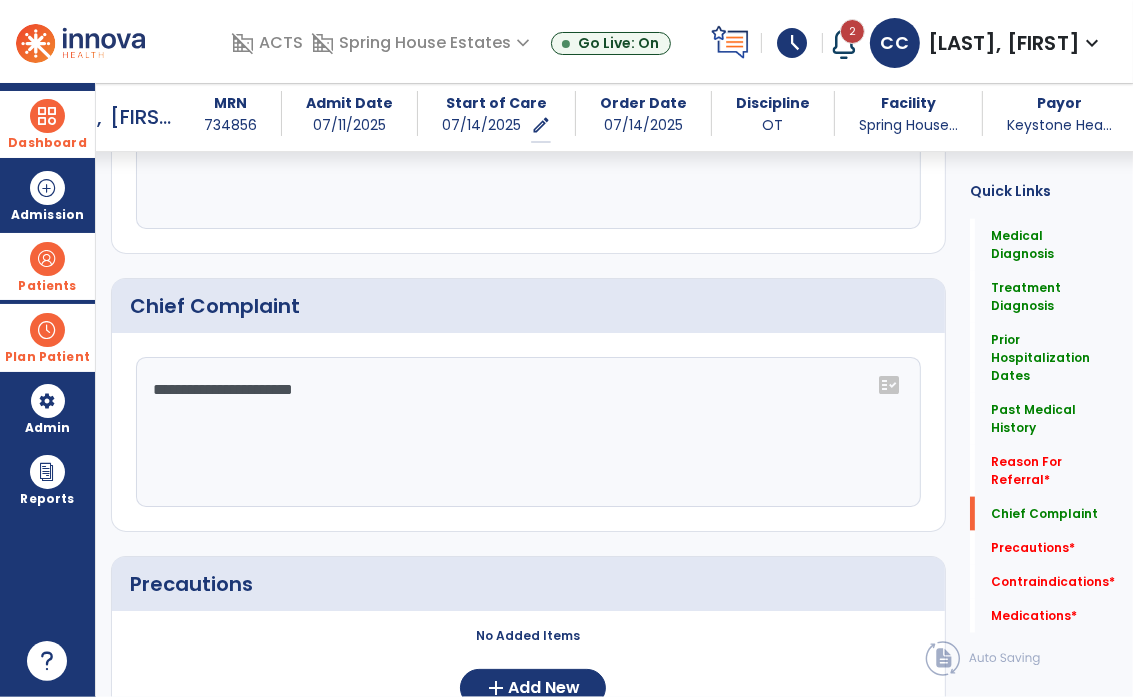 scroll, scrollTop: 1767, scrollLeft: 0, axis: vertical 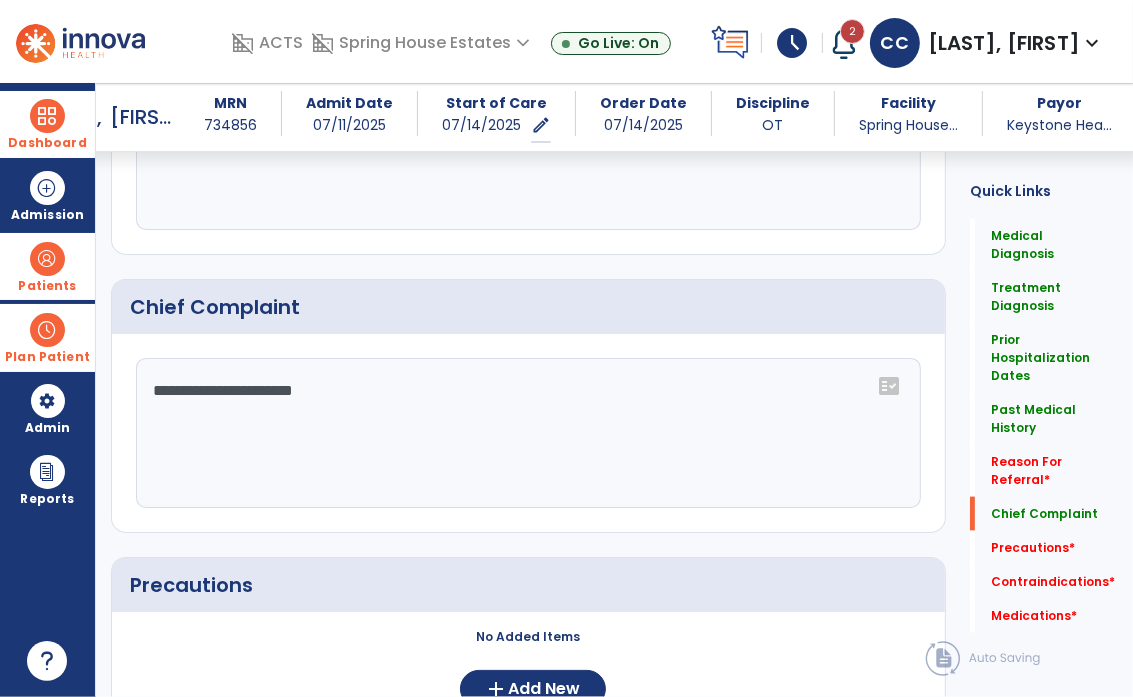 click on "**********" 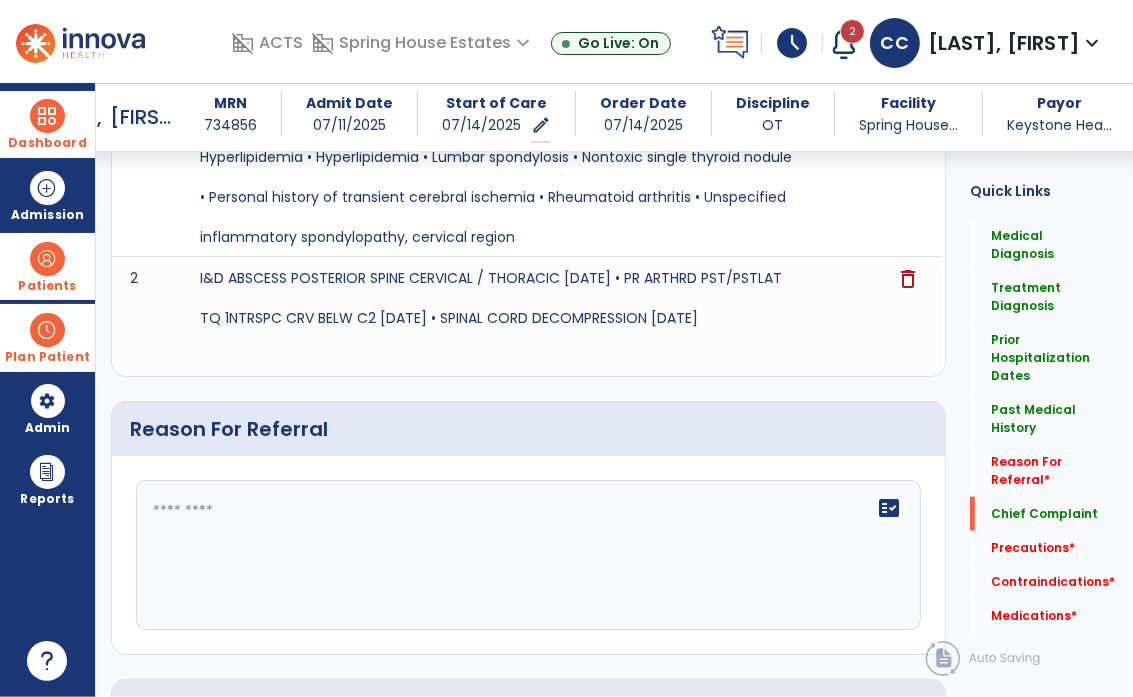 scroll, scrollTop: 1767, scrollLeft: 0, axis: vertical 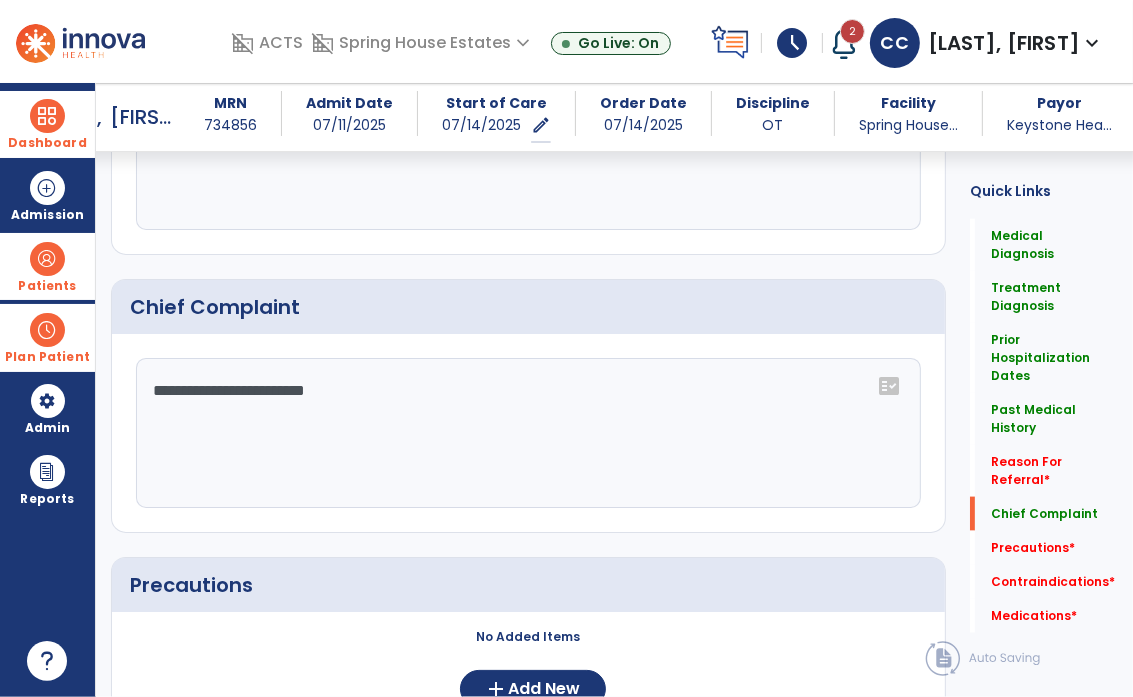 click on "**********" 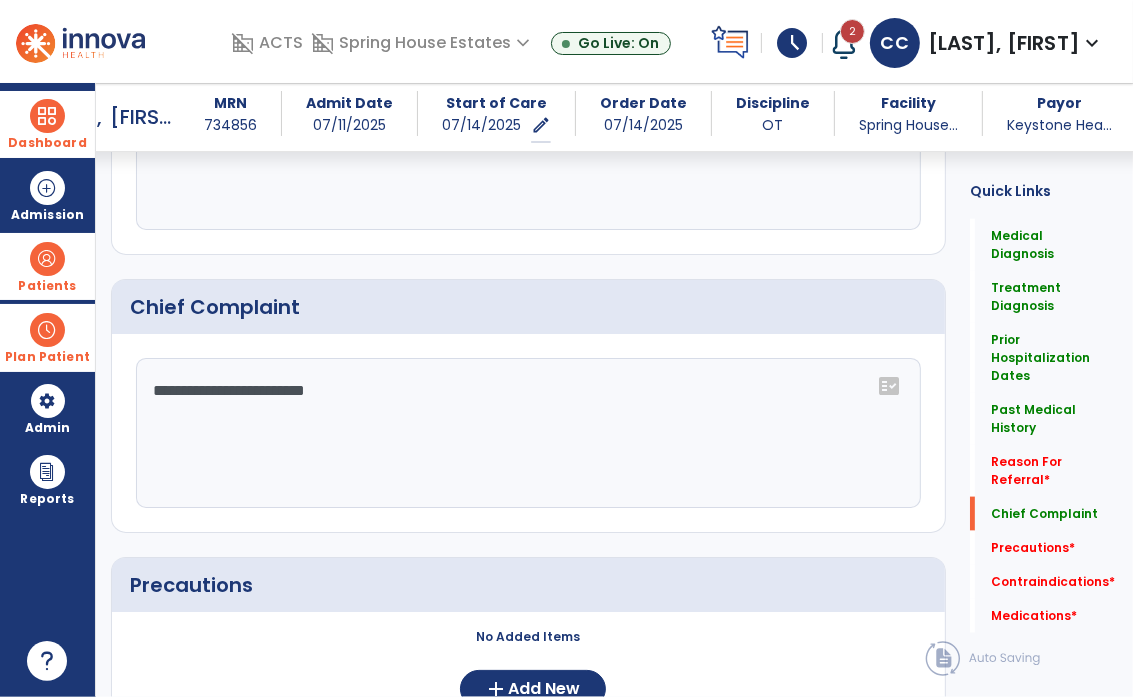 paste on "**********" 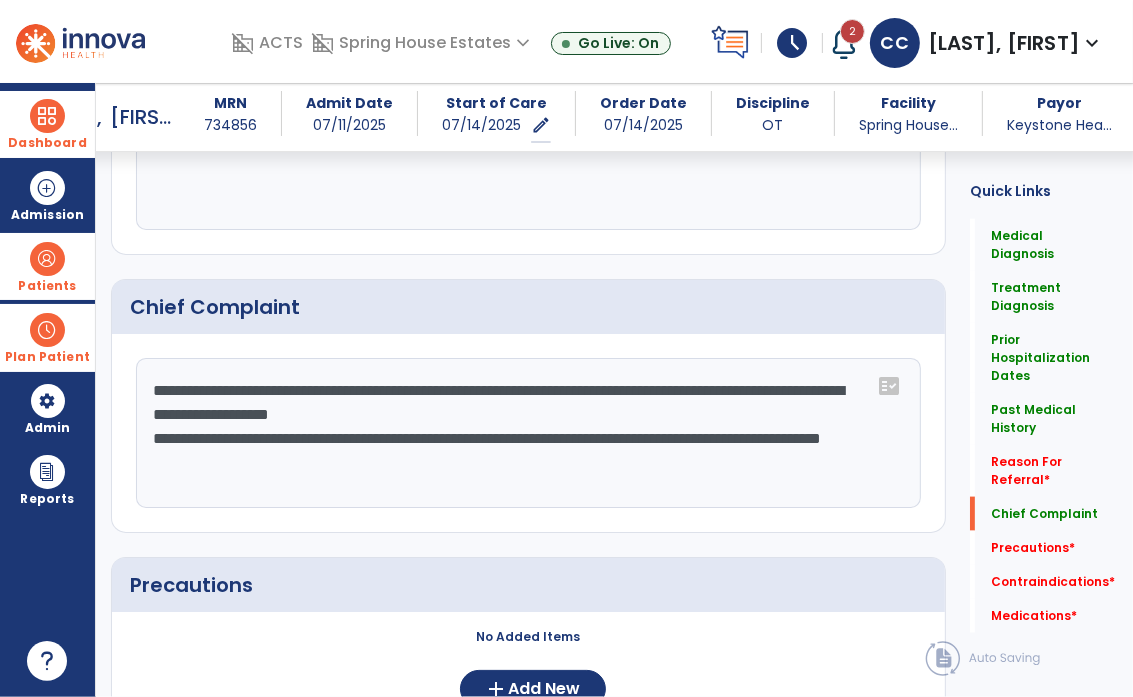 click on "**********" 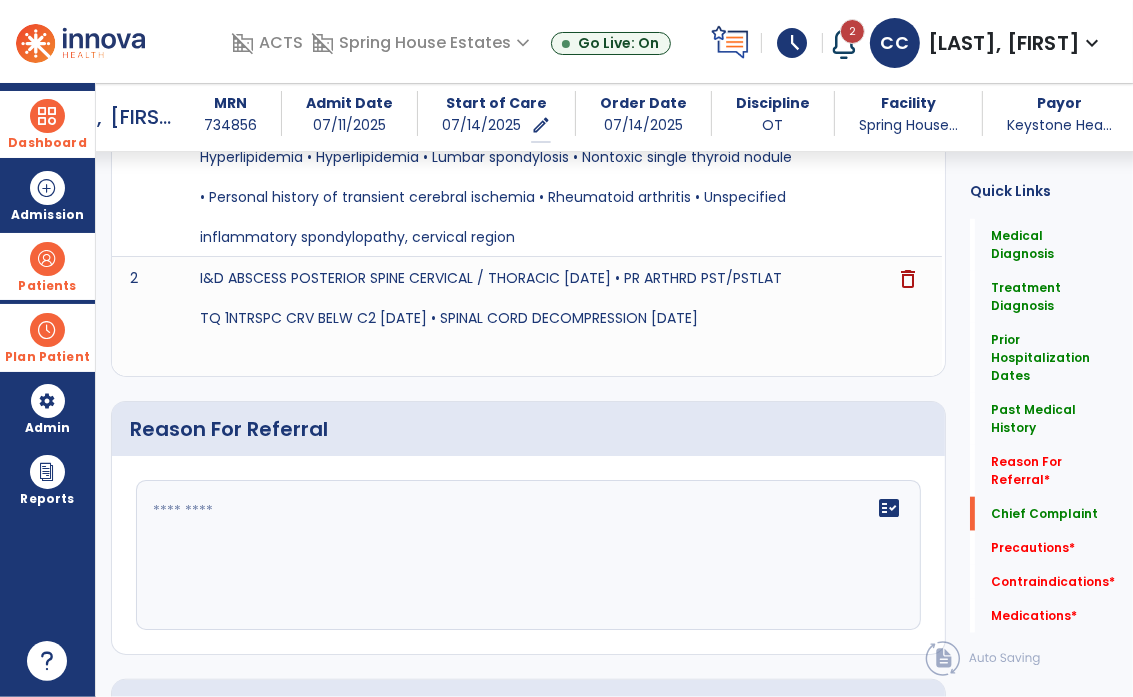 scroll, scrollTop: 1767, scrollLeft: 0, axis: vertical 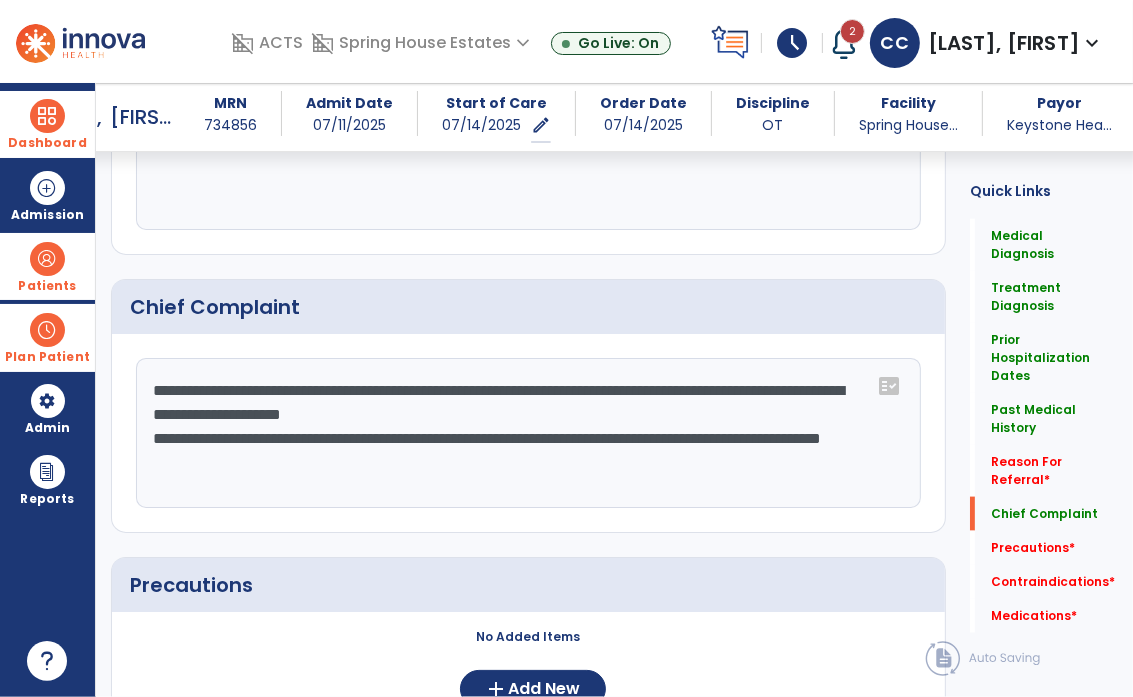 click on "**********" 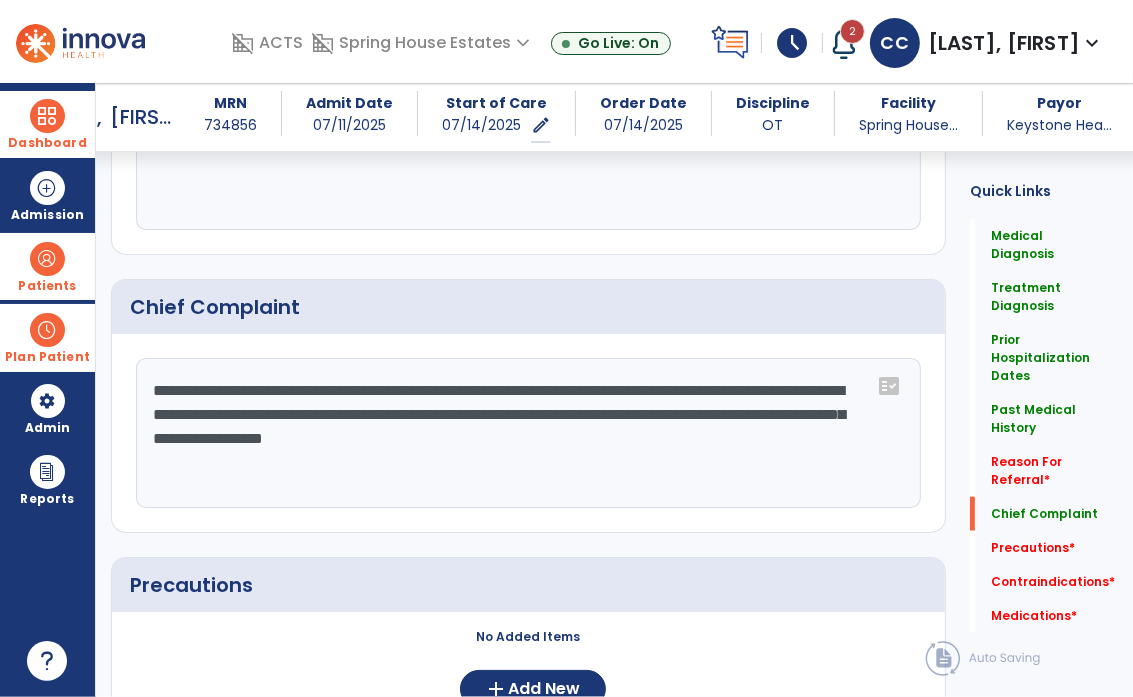 scroll, scrollTop: 1767, scrollLeft: 0, axis: vertical 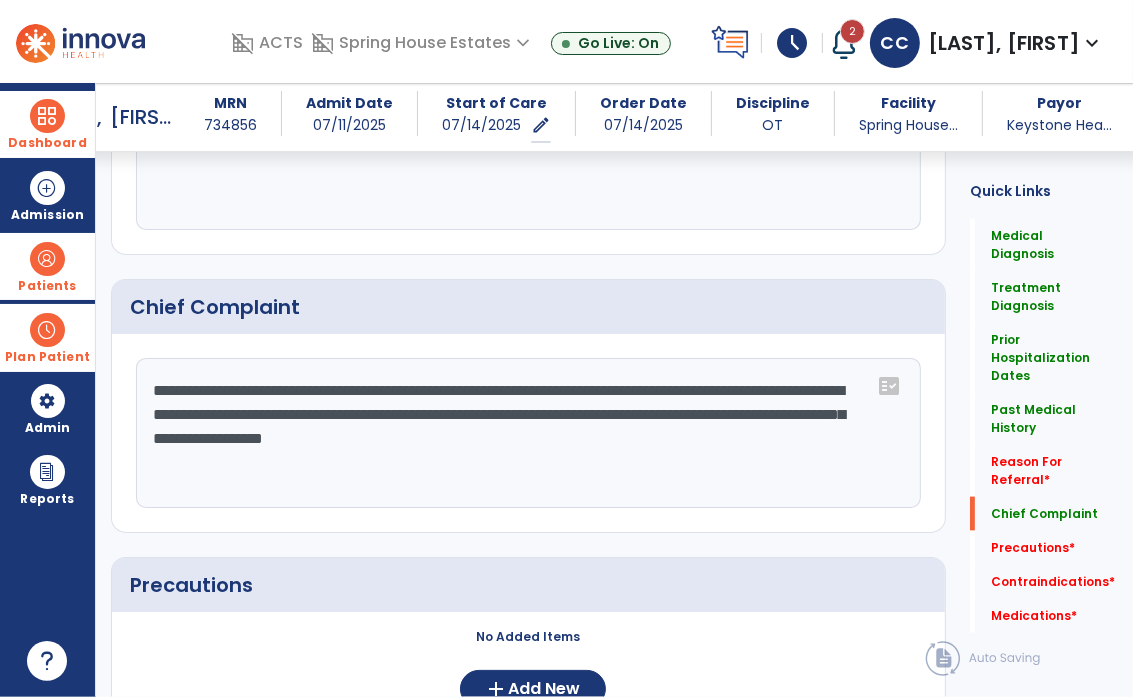 click on "**********" 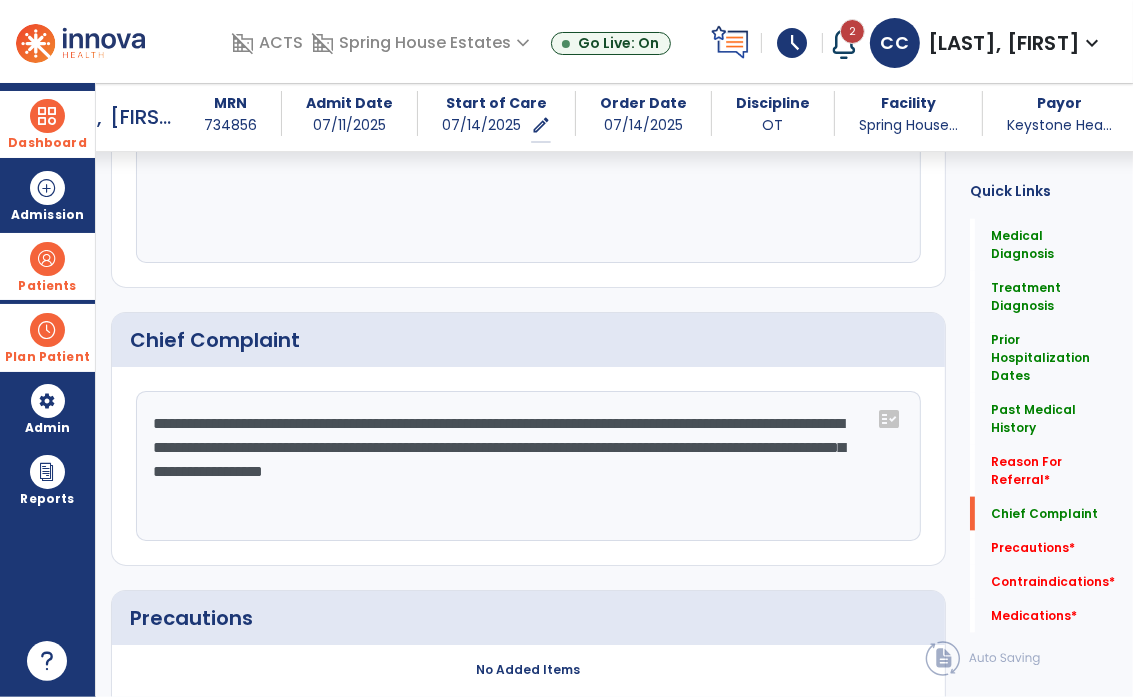 scroll, scrollTop: 1736, scrollLeft: 0, axis: vertical 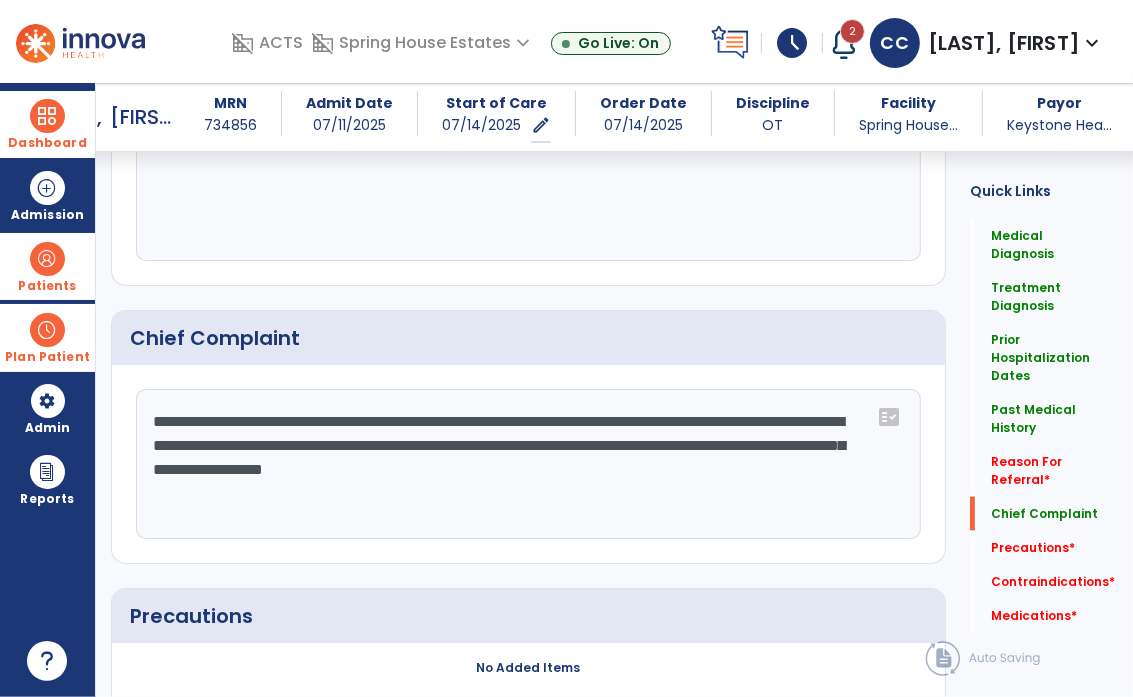 click on "**********" 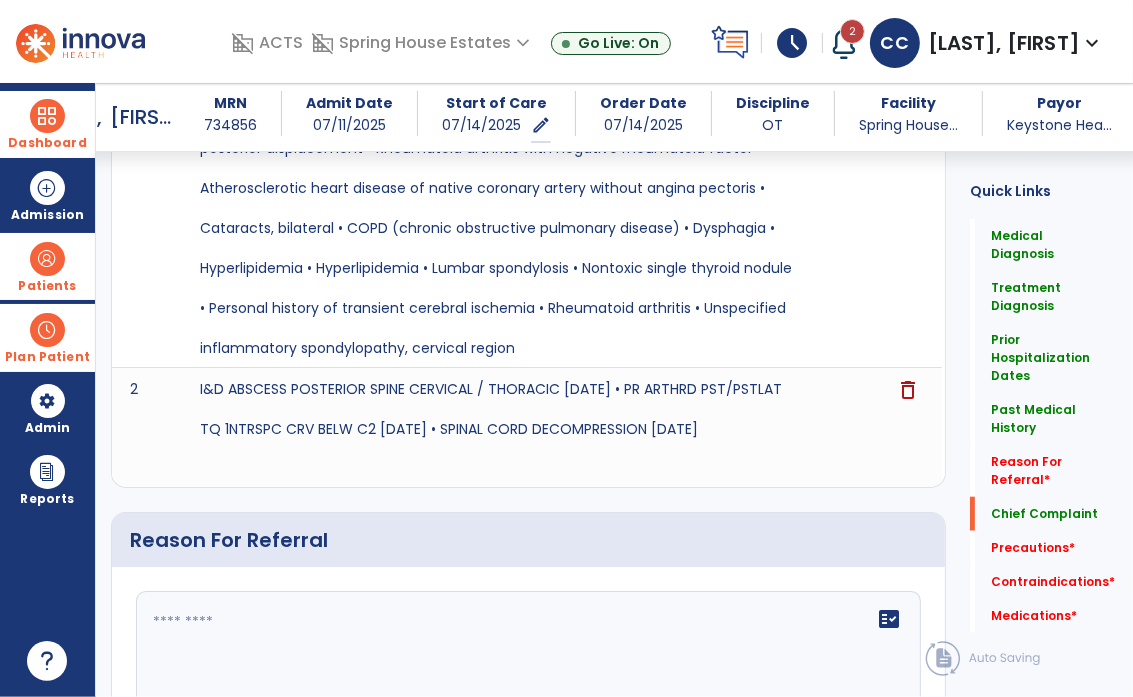 scroll, scrollTop: 1736, scrollLeft: 0, axis: vertical 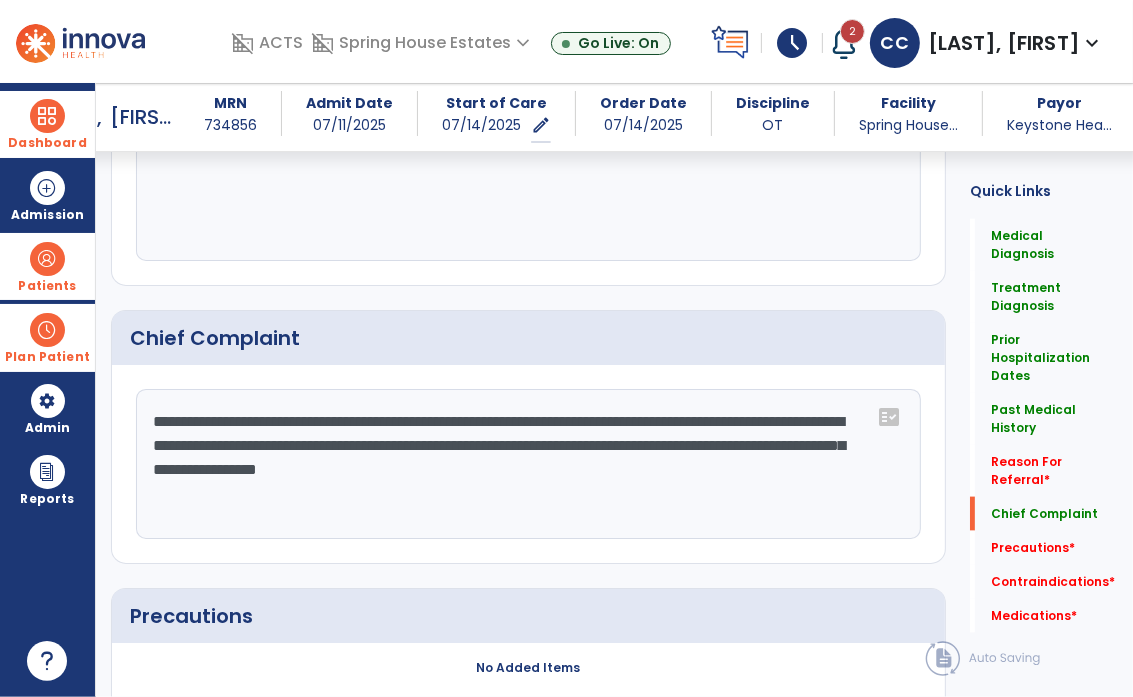 type on "**********" 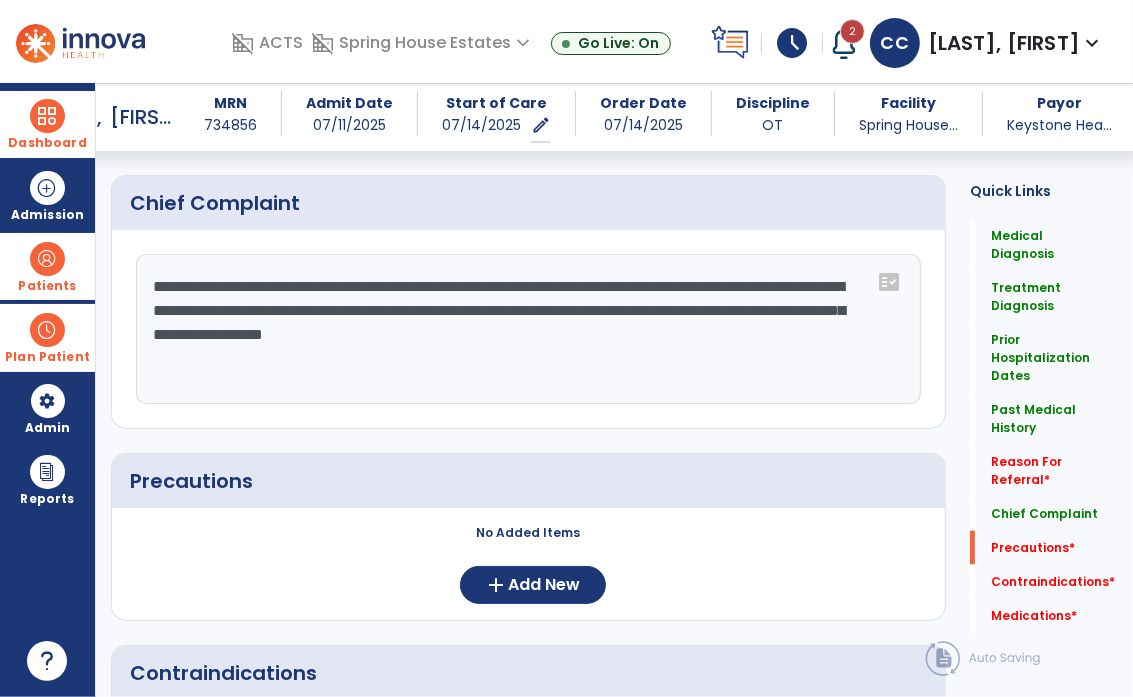 scroll, scrollTop: 1824, scrollLeft: 0, axis: vertical 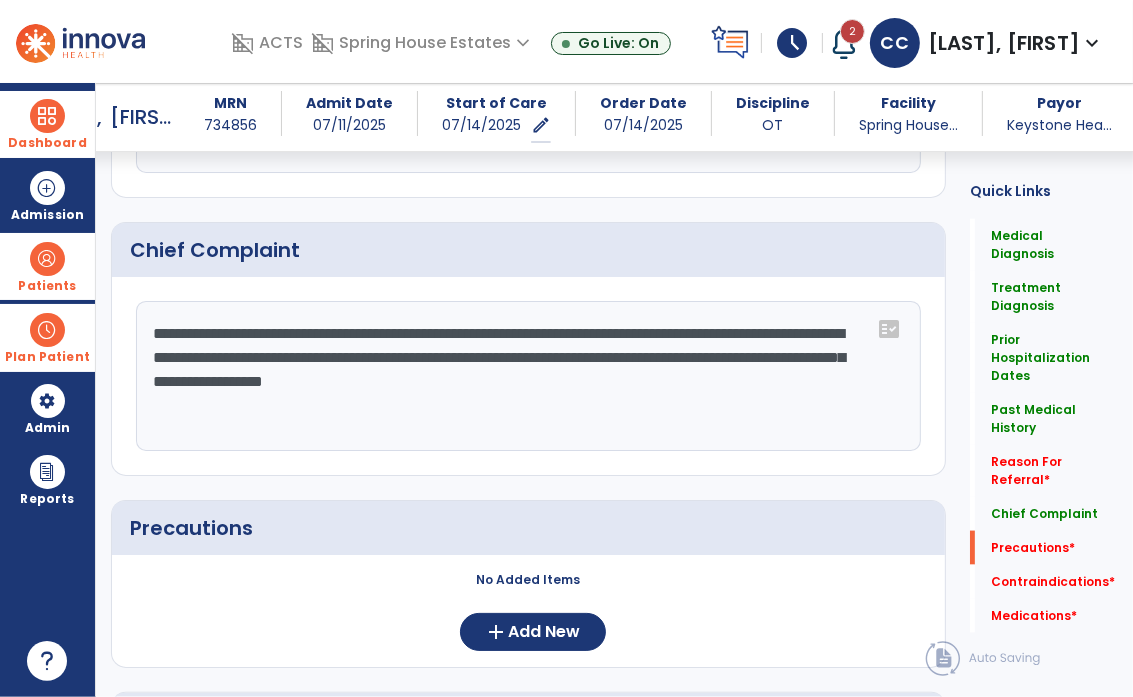 drag, startPoint x: 147, startPoint y: 330, endPoint x: 868, endPoint y: 419, distance: 726.4723 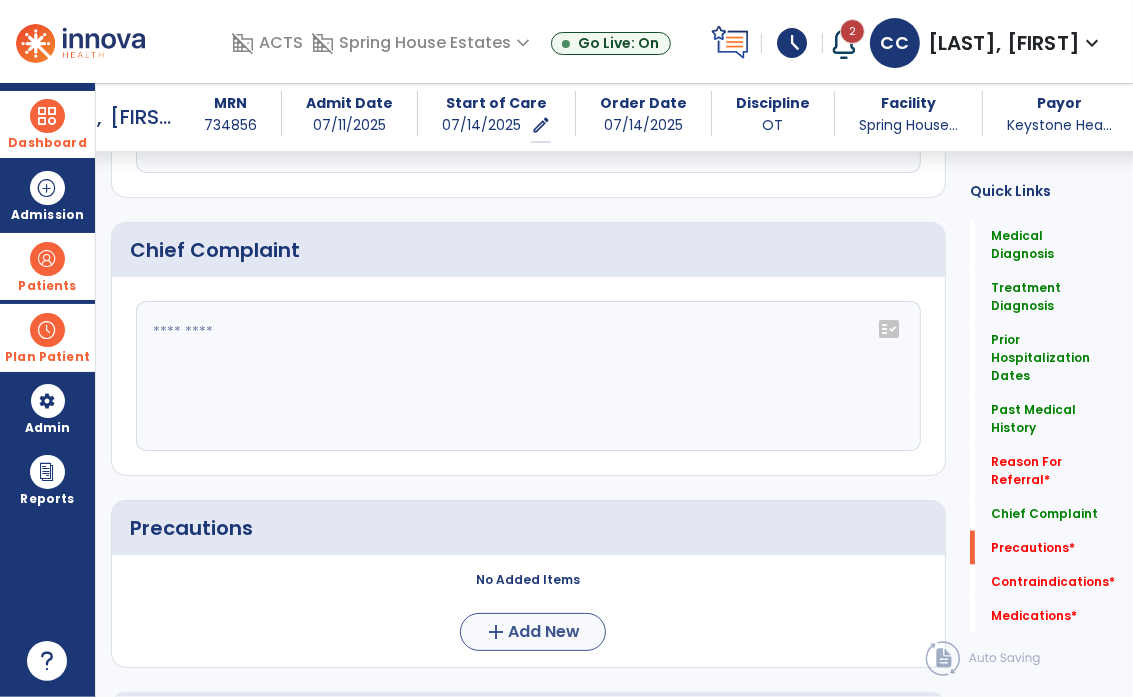 type 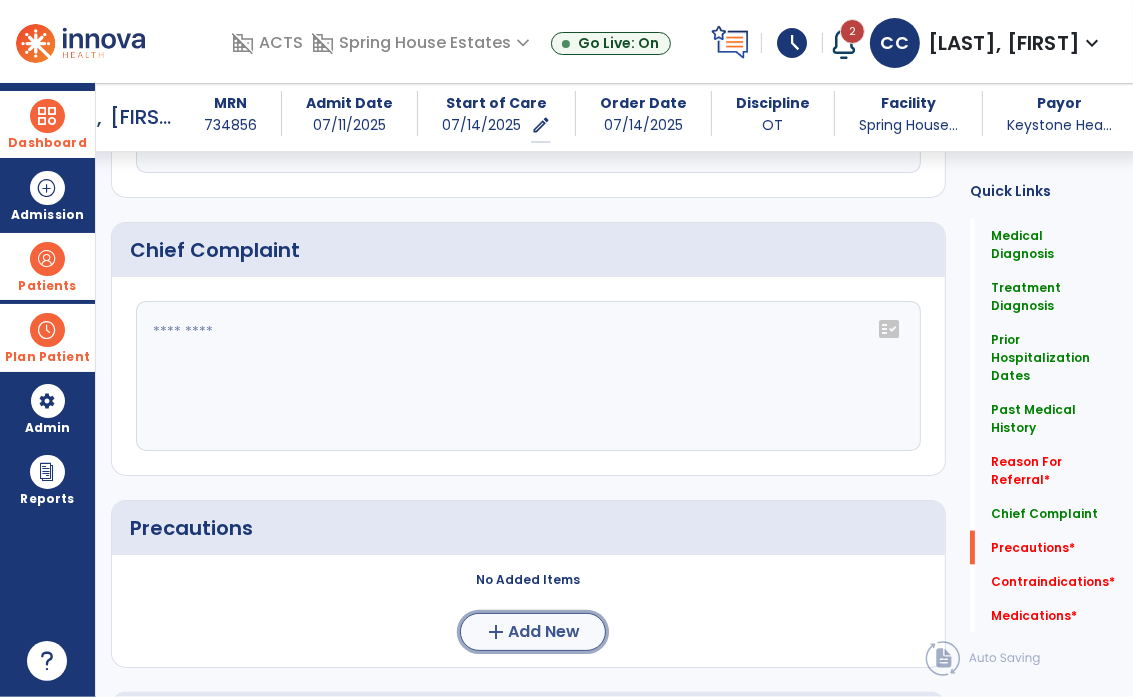 click on "Add New" 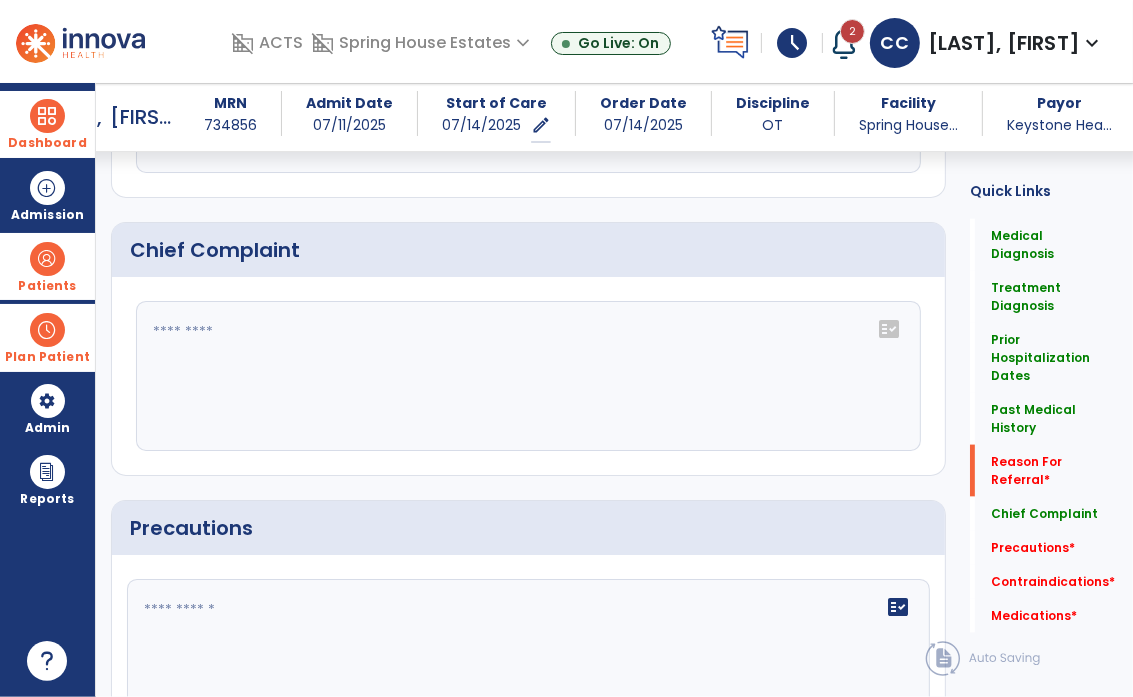 scroll, scrollTop: 1518, scrollLeft: 0, axis: vertical 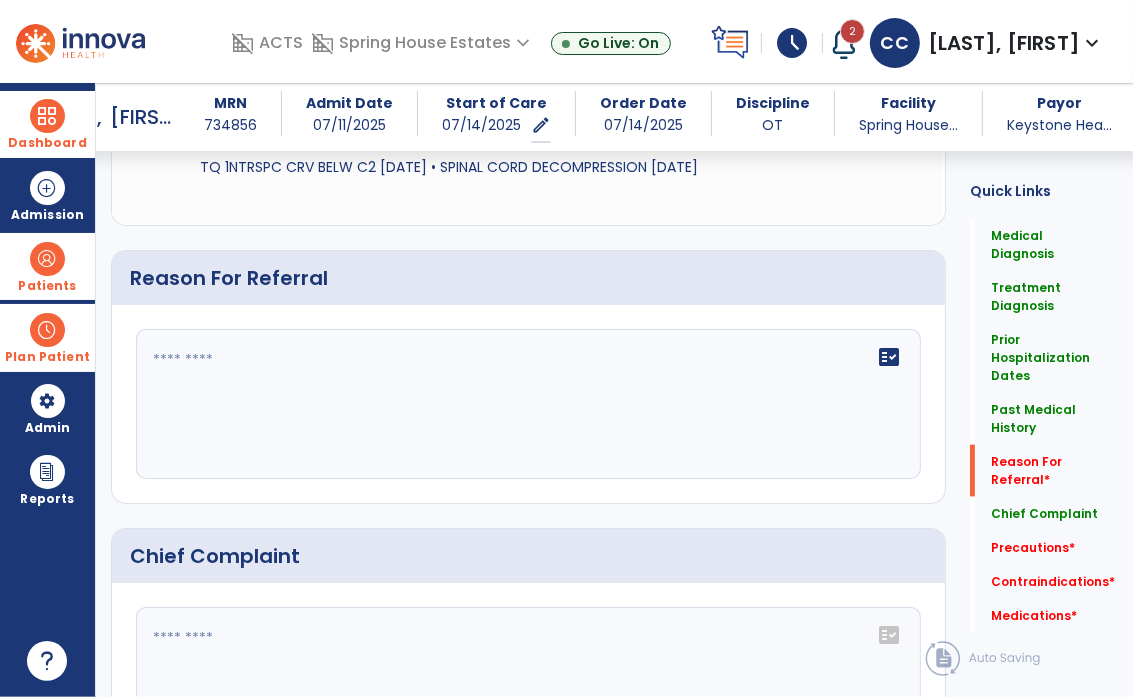 click 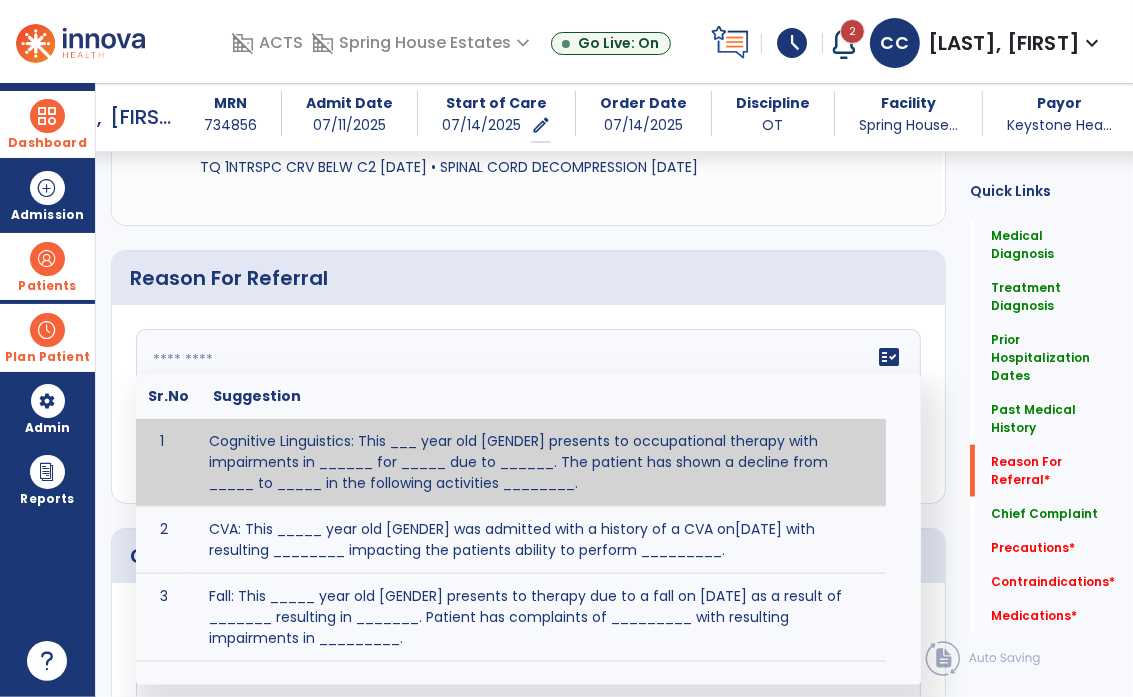scroll, scrollTop: 1486, scrollLeft: 0, axis: vertical 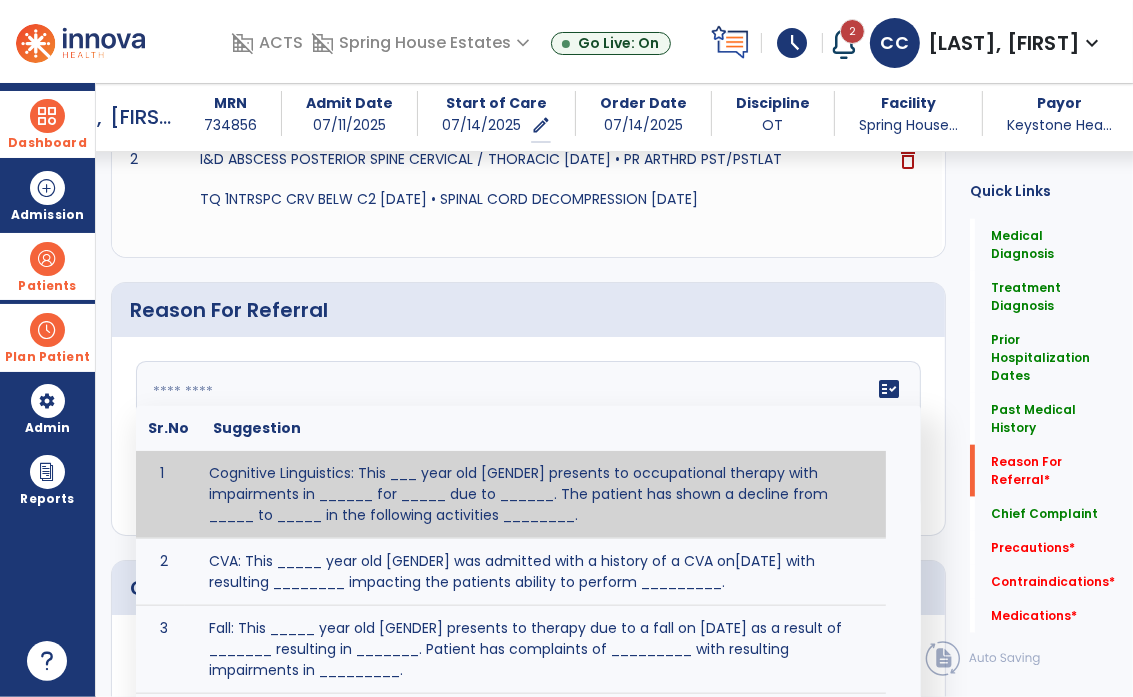 click on "fact_check  Sr.No Suggestion 1 Cognitive Linguistics: This ___ year old [GENDER] presents to occupational therapy with impairments in ______ for _____ due to ______.  The patient has shown a decline from _____ to _____ in the following activities ________. 2 CVA: This _____ year old [GENDER] was admitted with a history of a CVA on[DATE] with resulting ________ impacting the patients ability to perform _________. 3 Fall: This _____ year old [GENDER] presents to therapy due to a fall on [DATE] as a result of _______ resulting in _______.  Patient has complaints of _________ with resulting impairments in _________. 4 5 Fall at Home: This _____ year old [GENDER] fell at home, resulting  in ________.  This has impacted this patient's _______.  As a result of these noted limitations in functional activities, this patient is unable to safely return to home.  This patient requires skilled therapy in order to improve safety and function. 6 7 8 9 10 11" 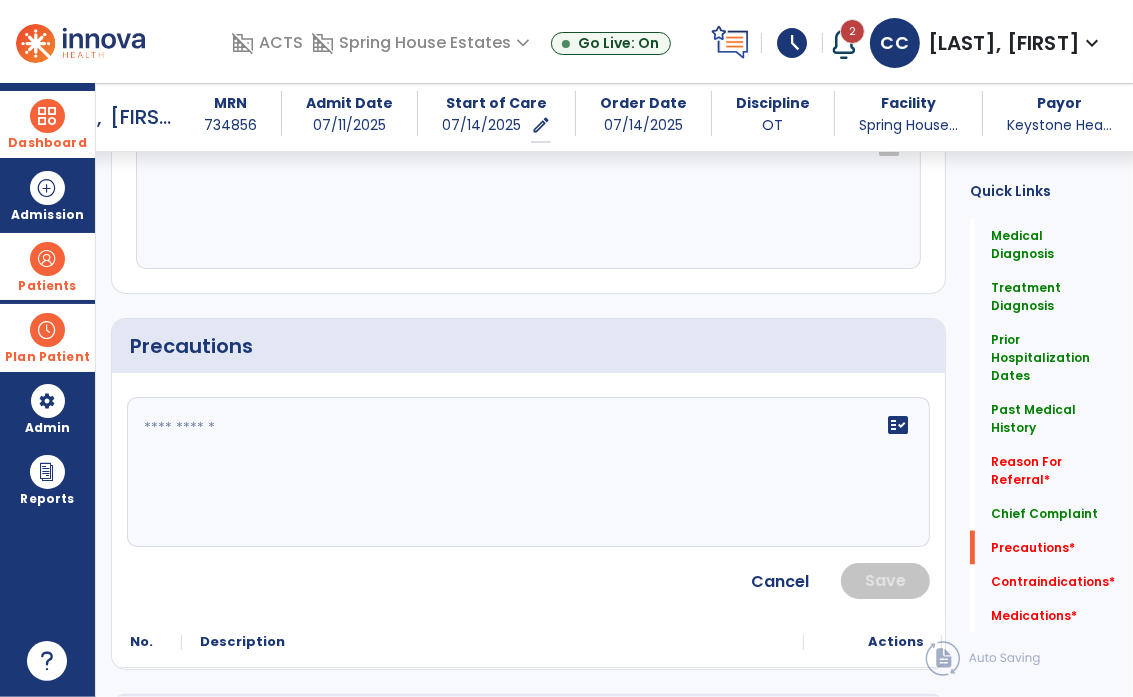 scroll, scrollTop: 2009, scrollLeft: 0, axis: vertical 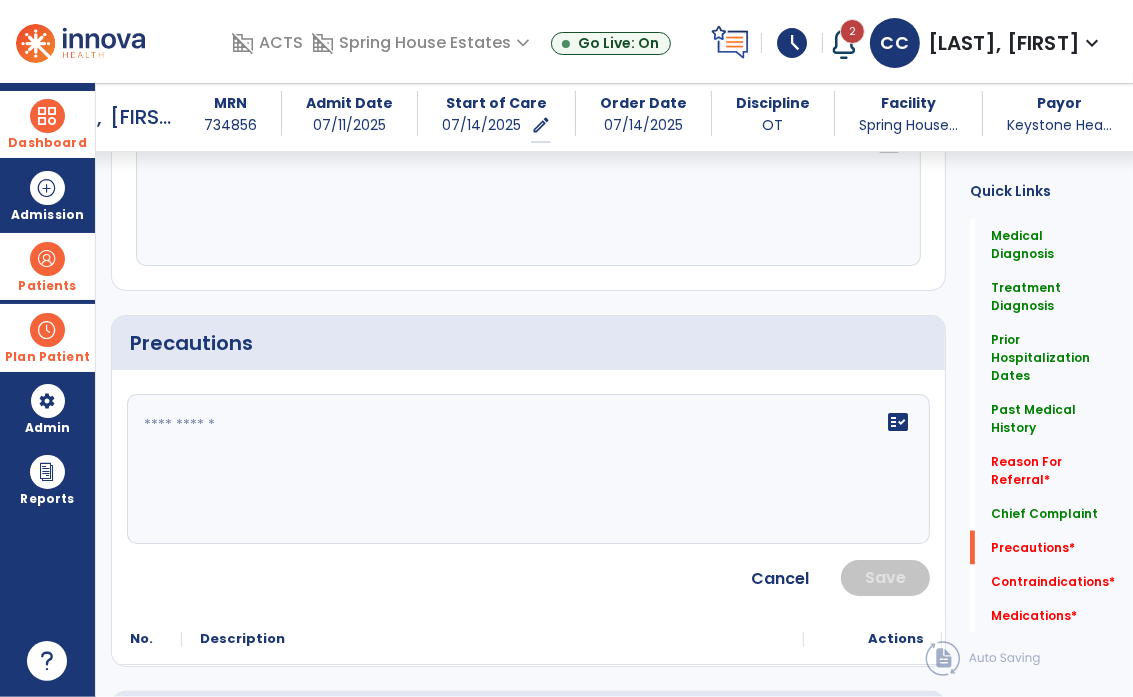 click 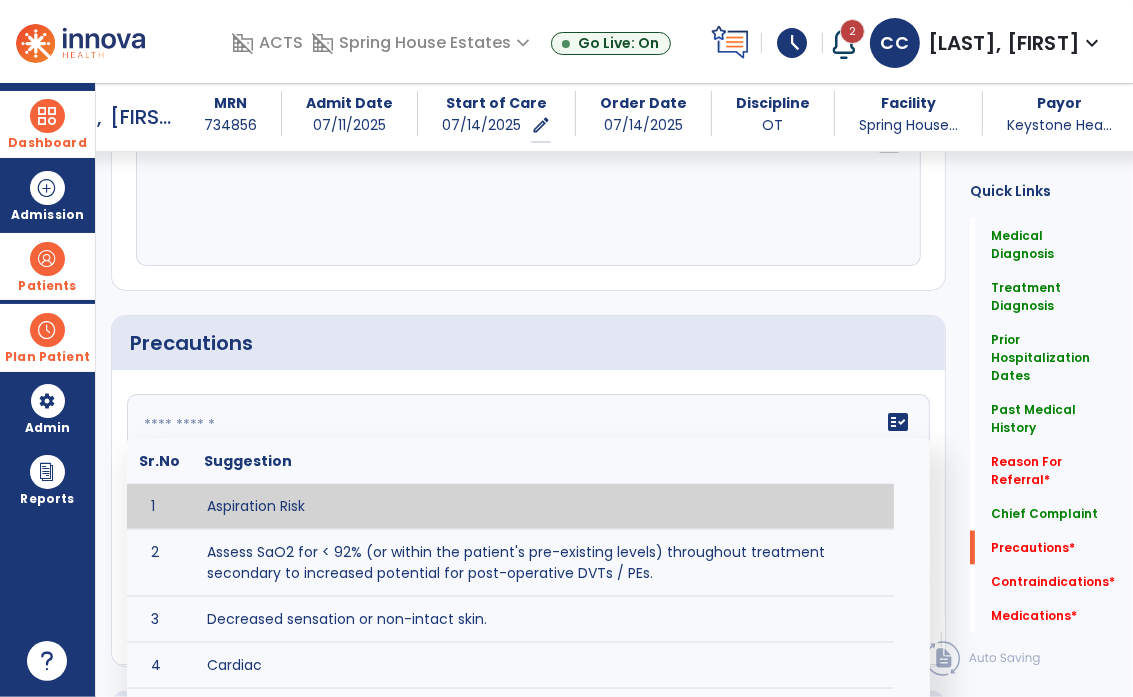 paste on "**********" 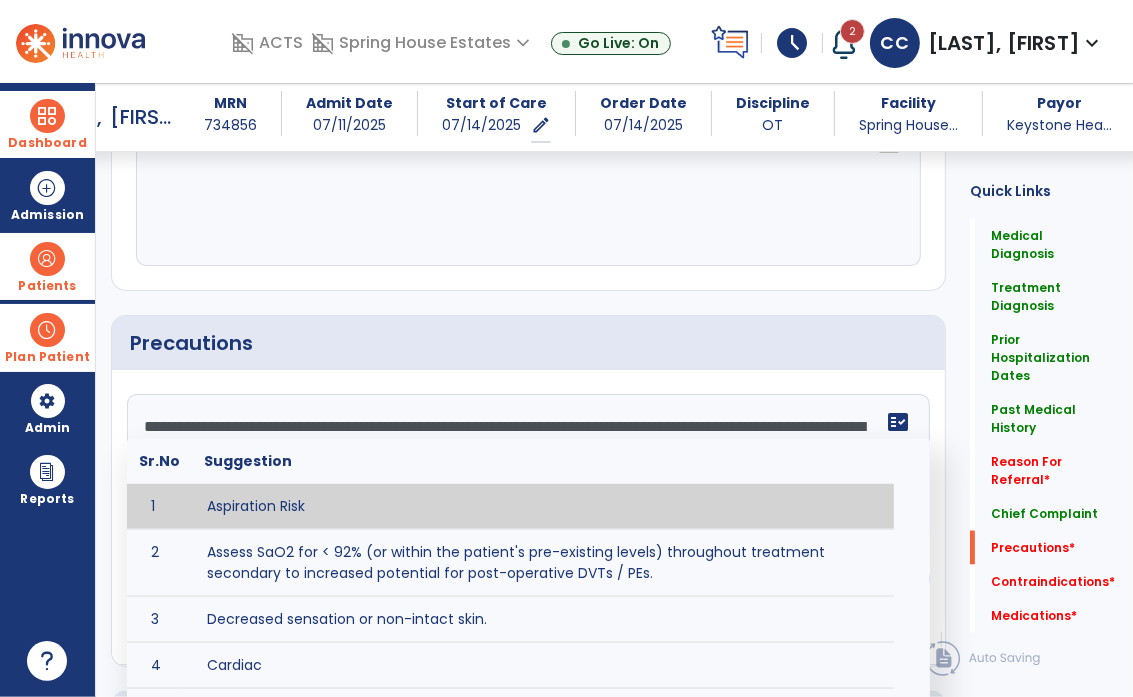 type on "**********" 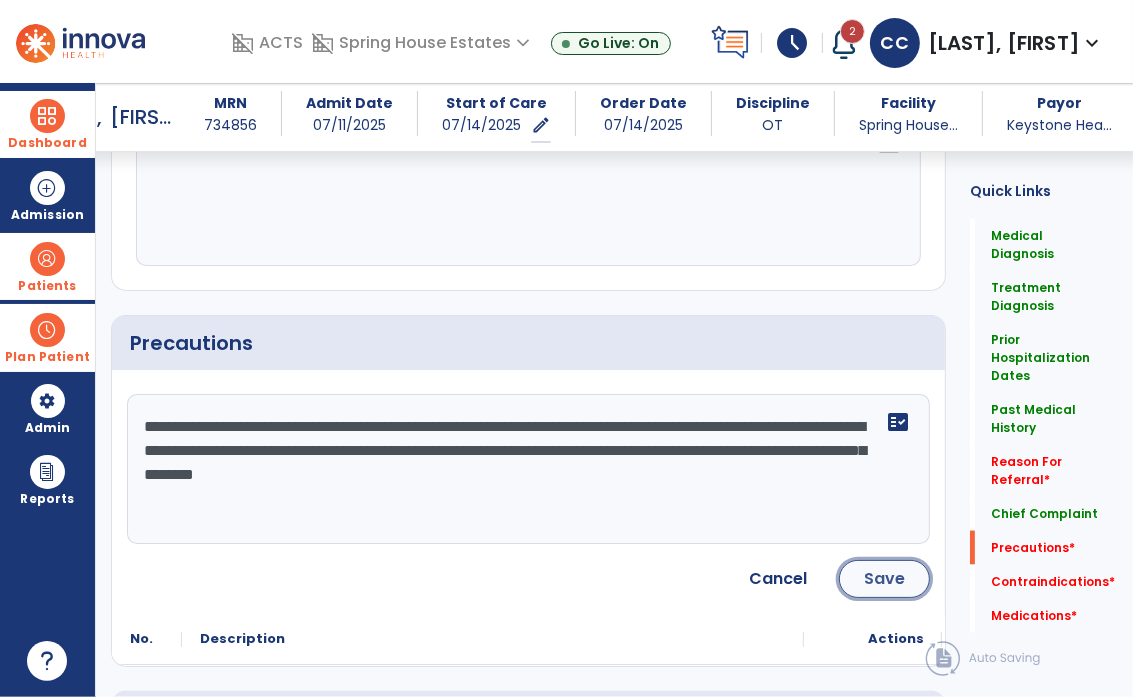 click on "Save" 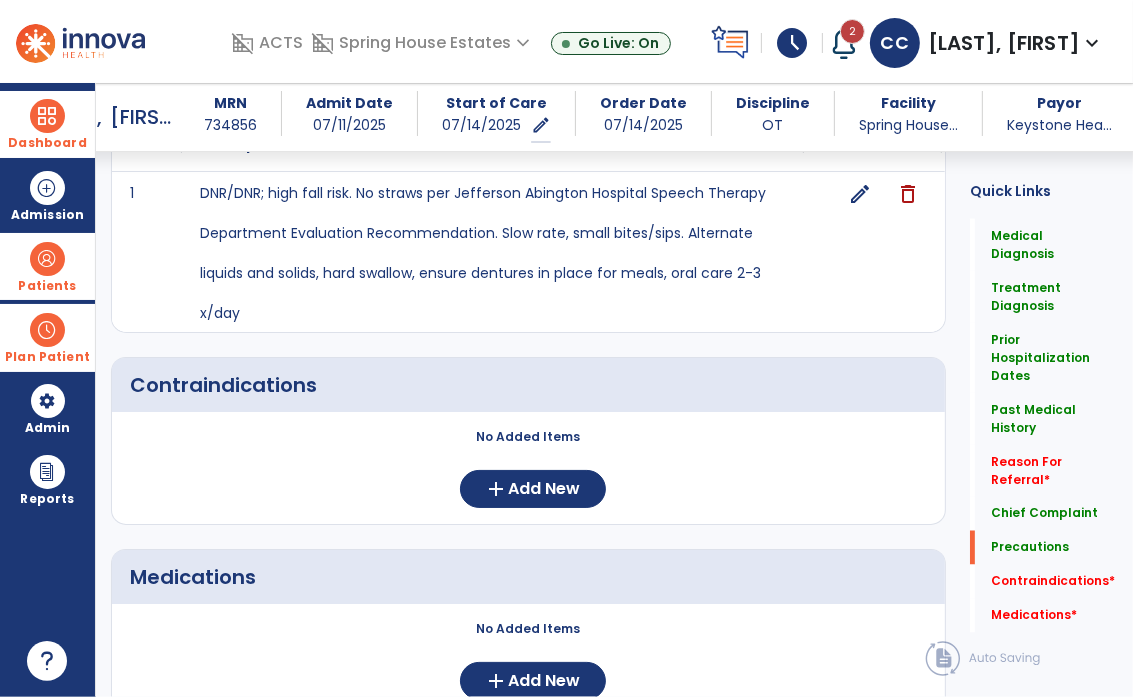 scroll, scrollTop: 2288, scrollLeft: 0, axis: vertical 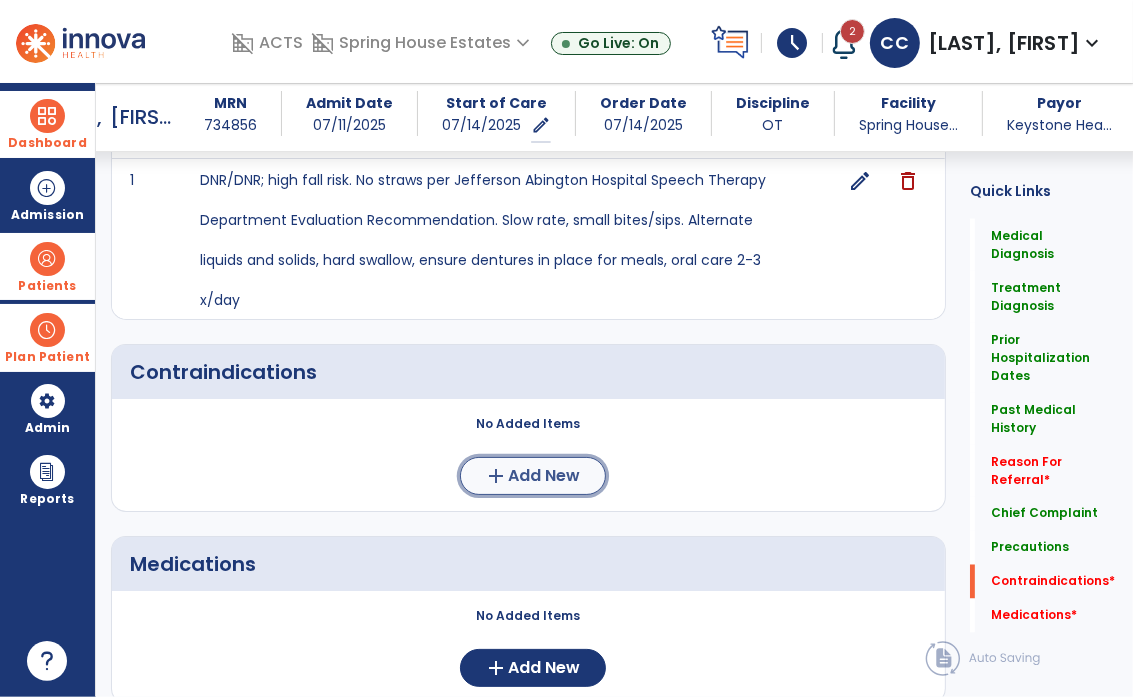 click on "Add New" 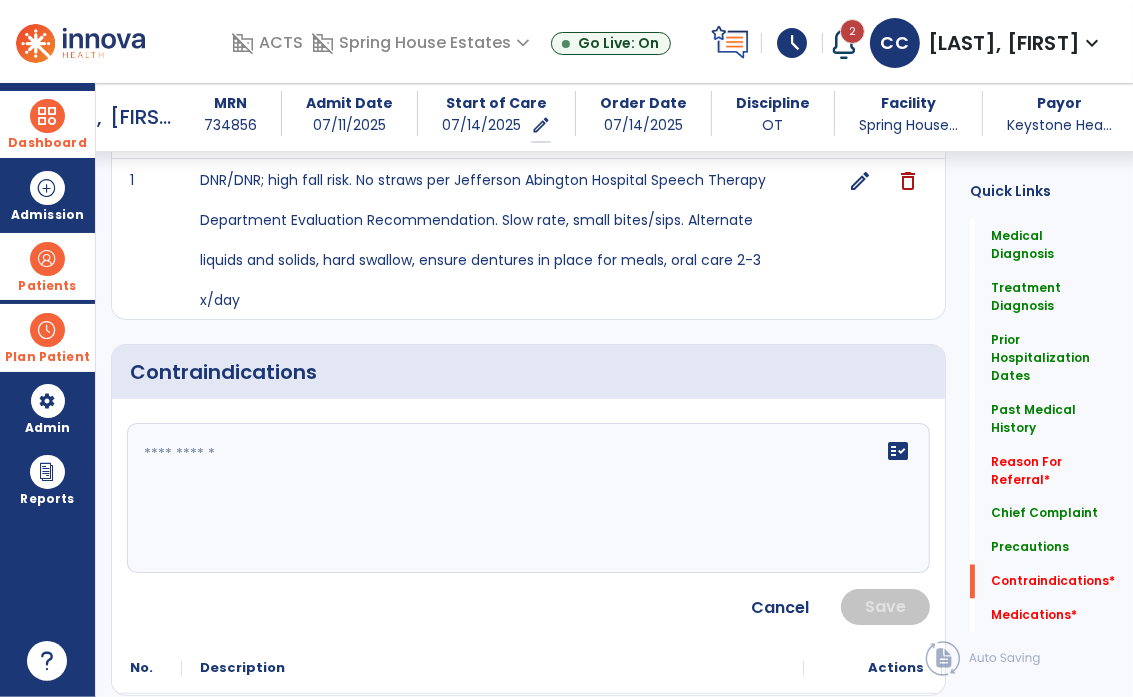 click 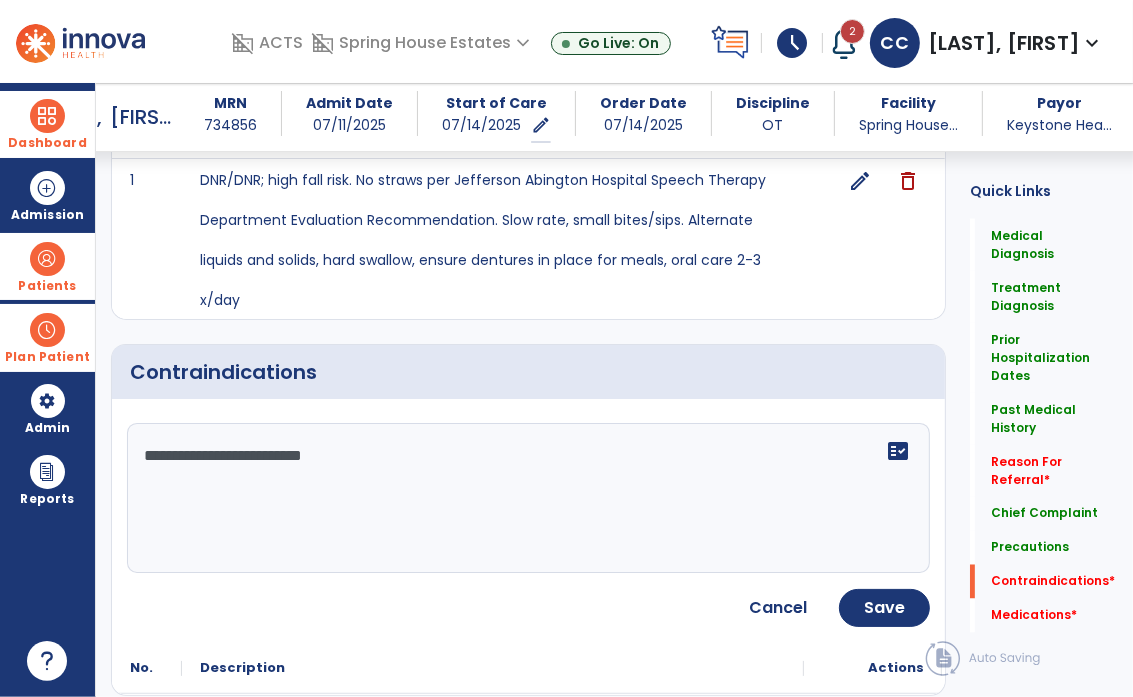 type on "**********" 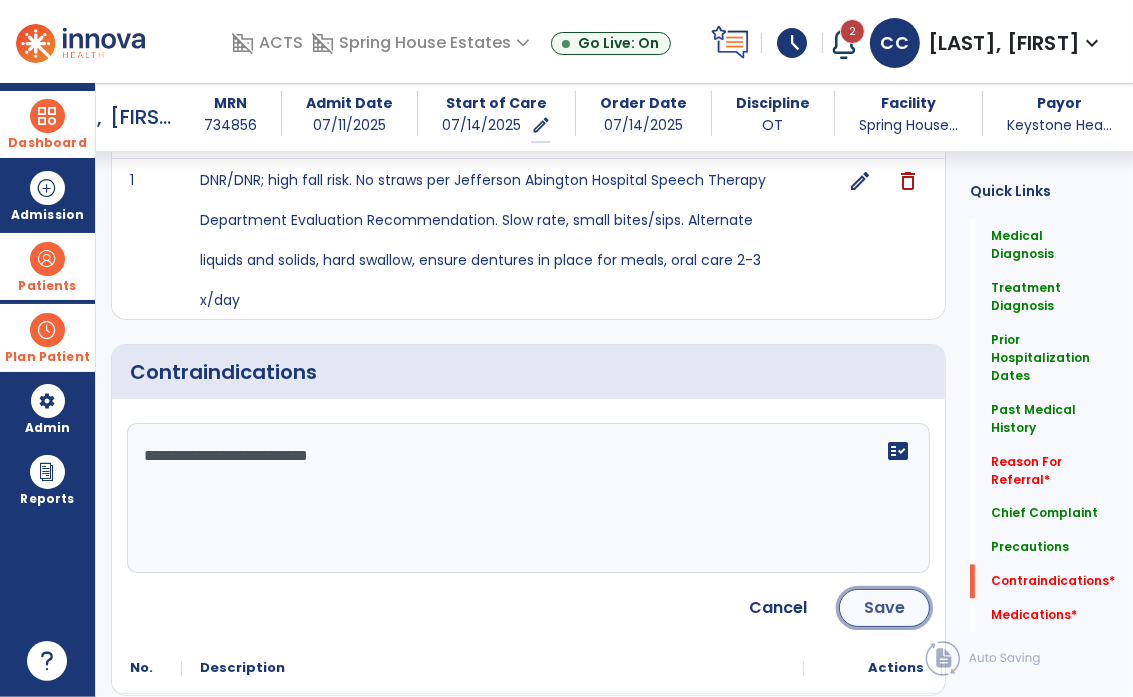 click on "Save" 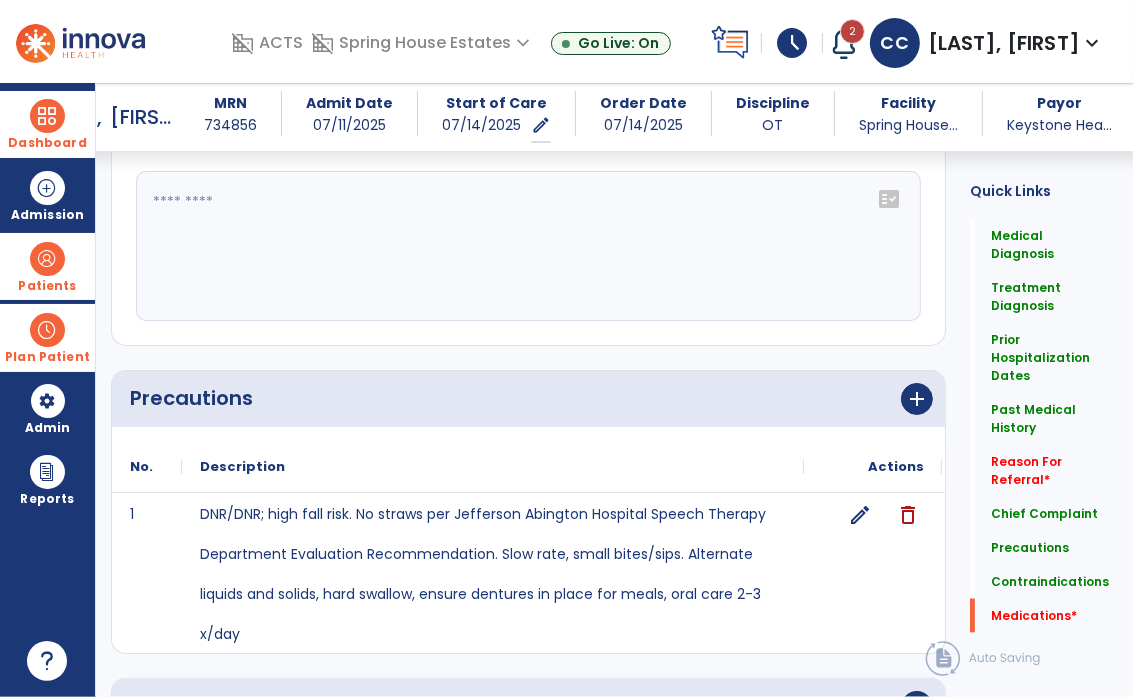 scroll, scrollTop: 2353, scrollLeft: 0, axis: vertical 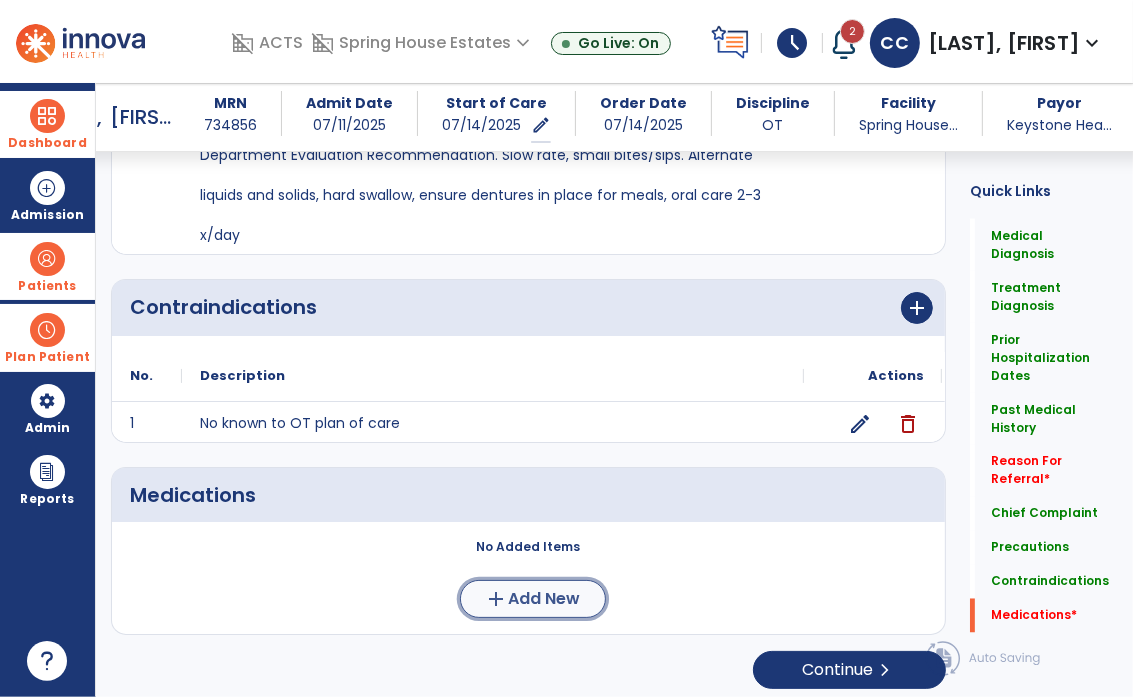 click on "Add New" 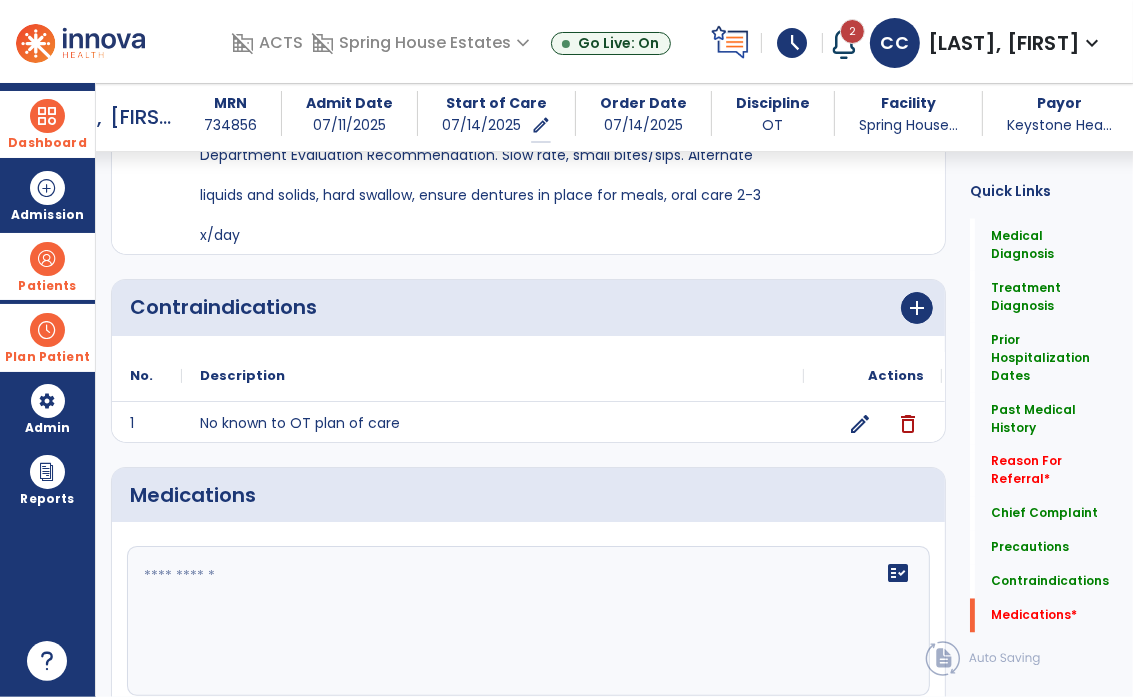 click 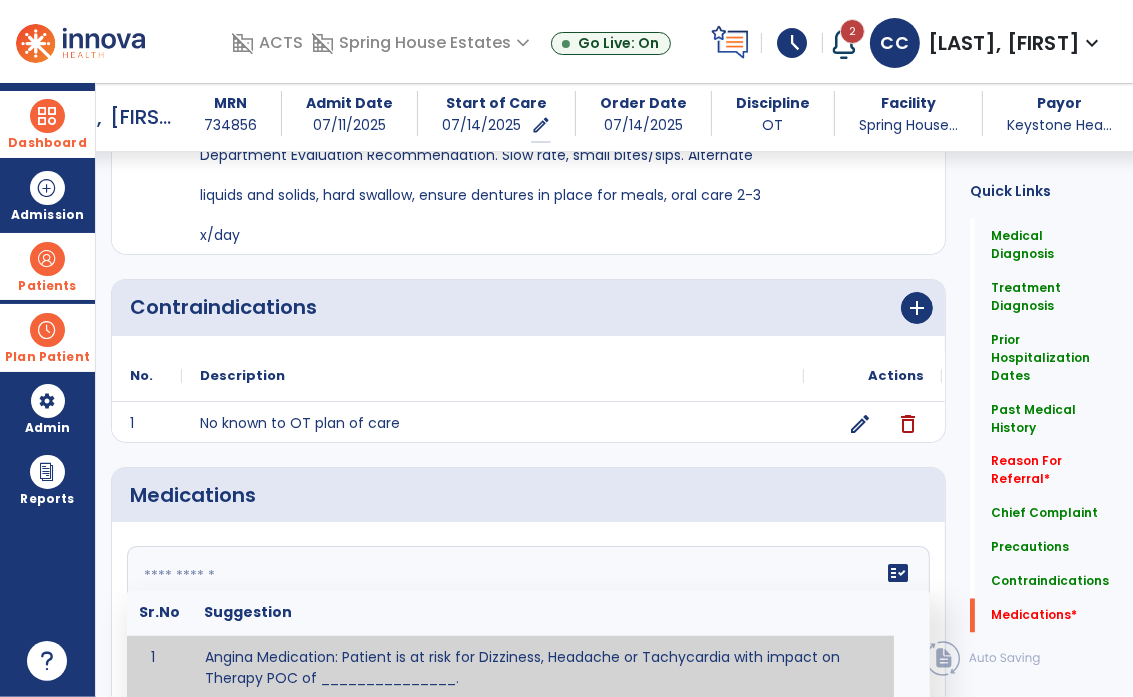 paste on "**********" 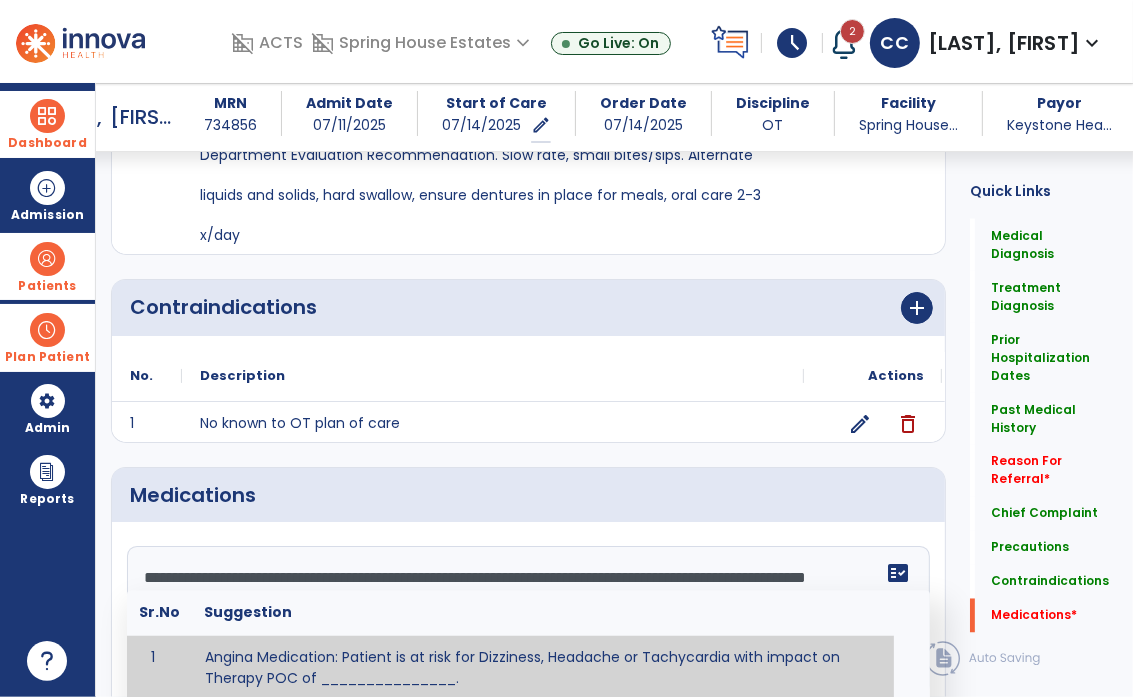 scroll, scrollTop: 135, scrollLeft: 0, axis: vertical 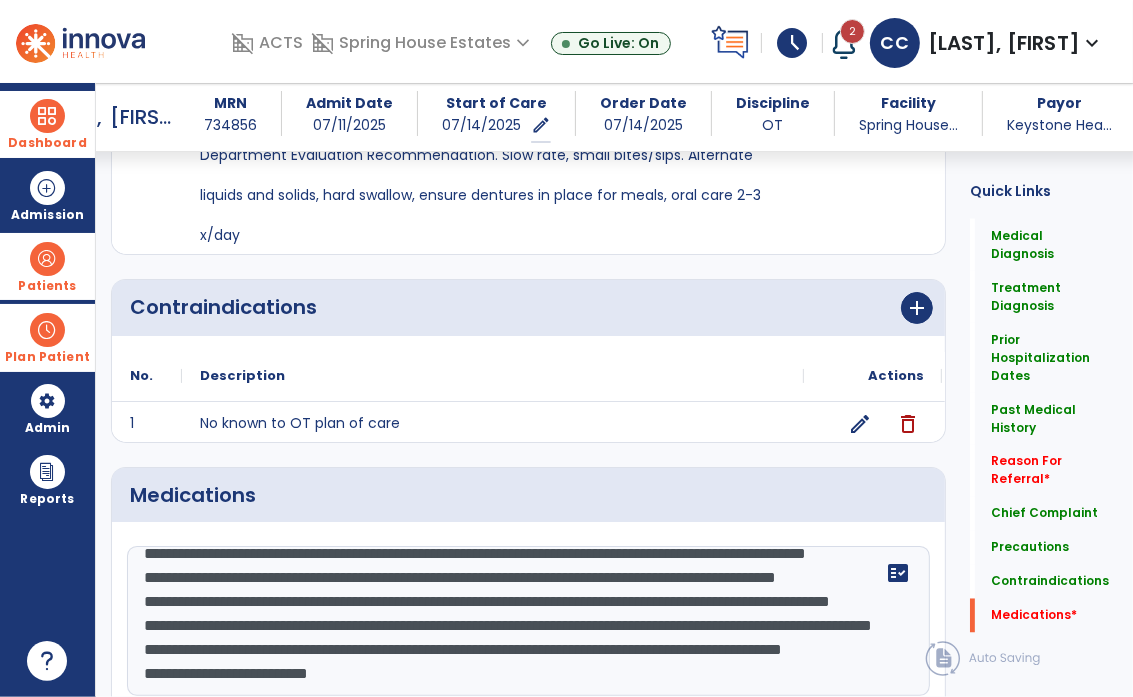 click on "**********" 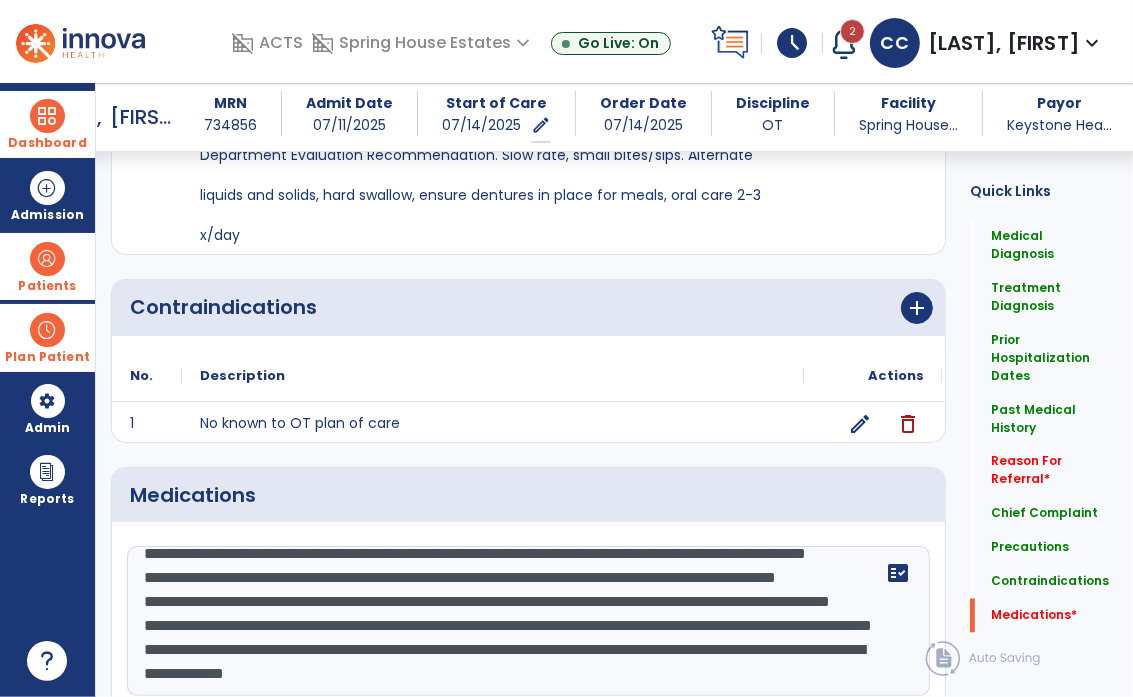 scroll, scrollTop: 119, scrollLeft: 0, axis: vertical 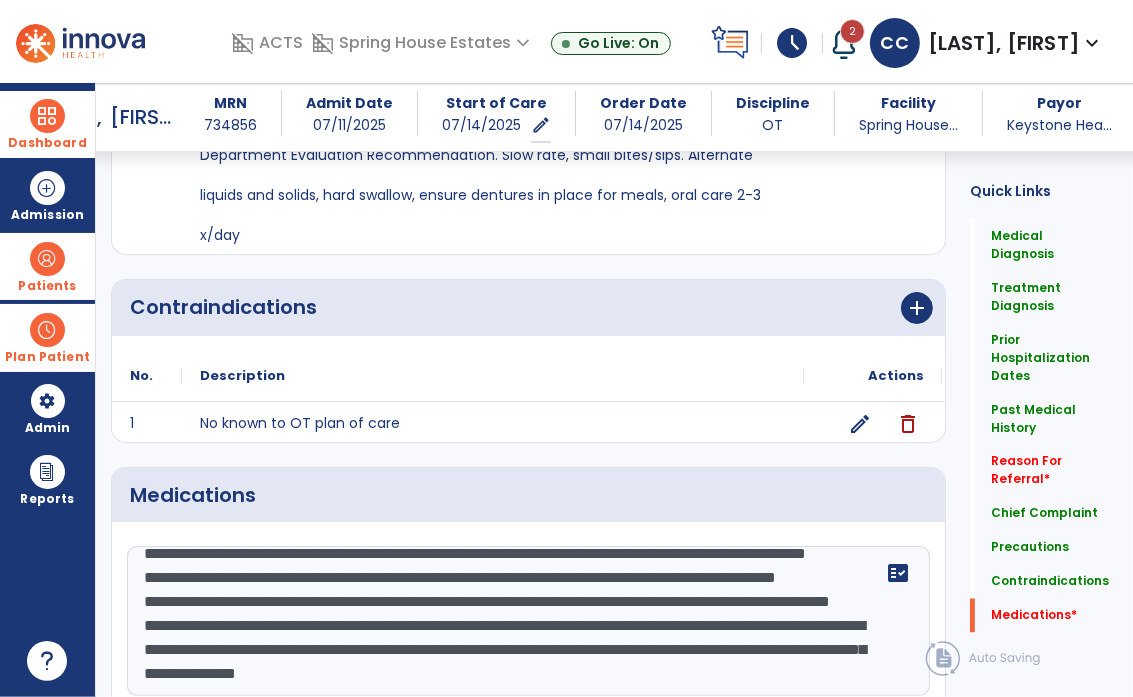 click on "**********" 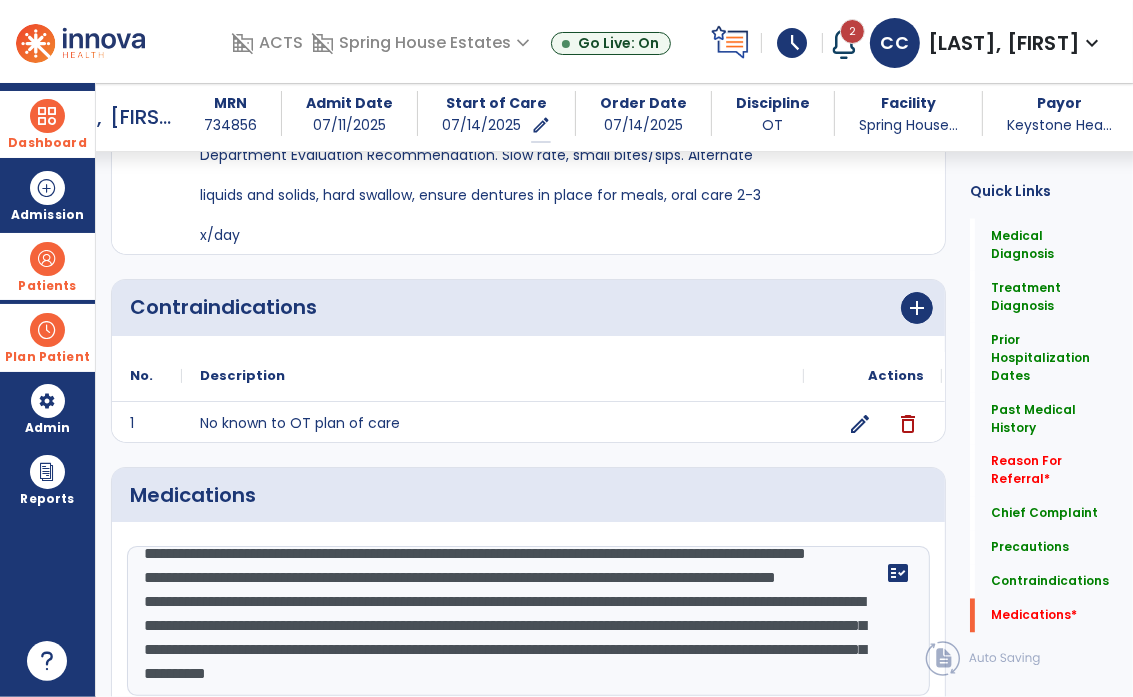 scroll, scrollTop: 44, scrollLeft: 0, axis: vertical 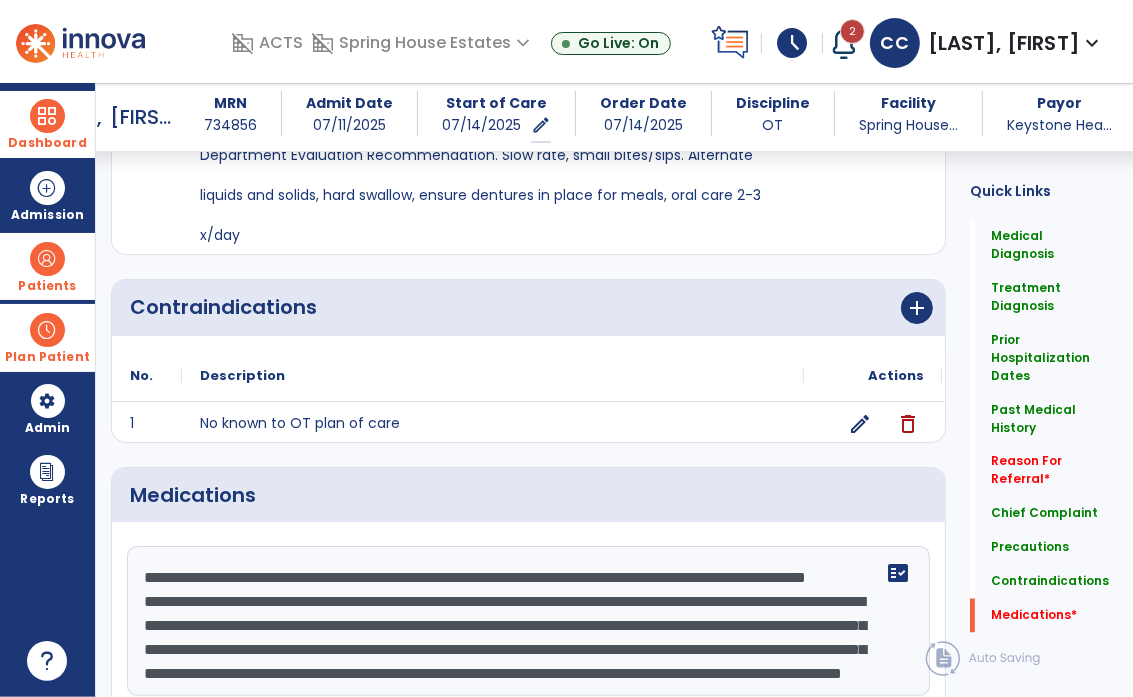 click on "**********" 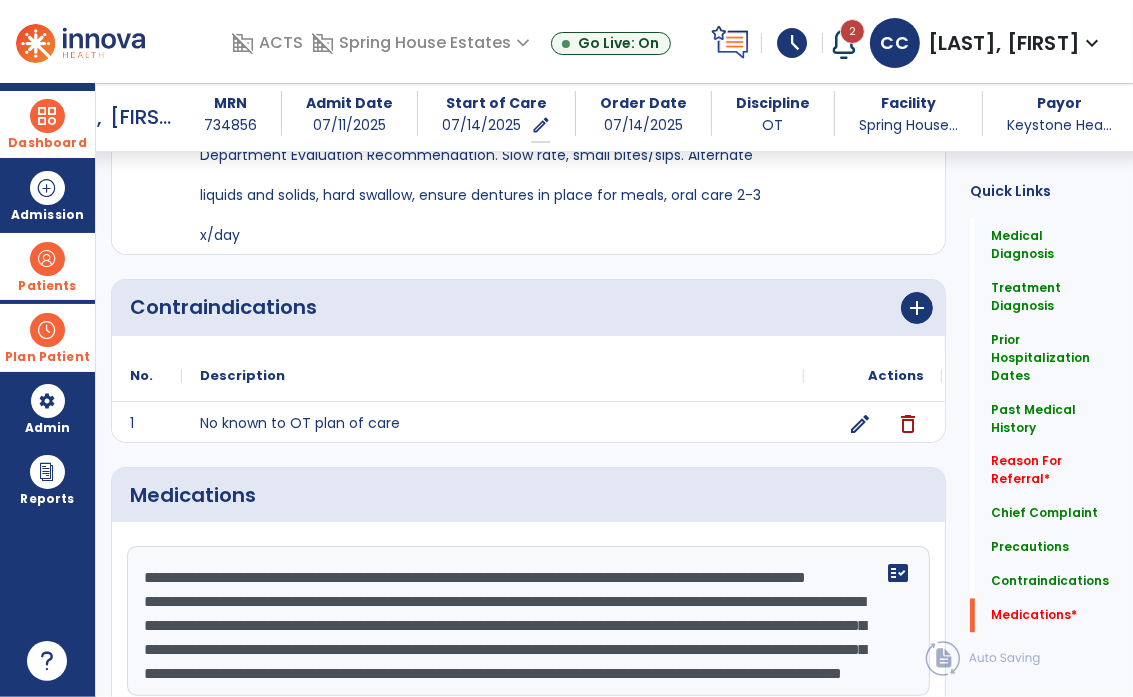 click on "**********" 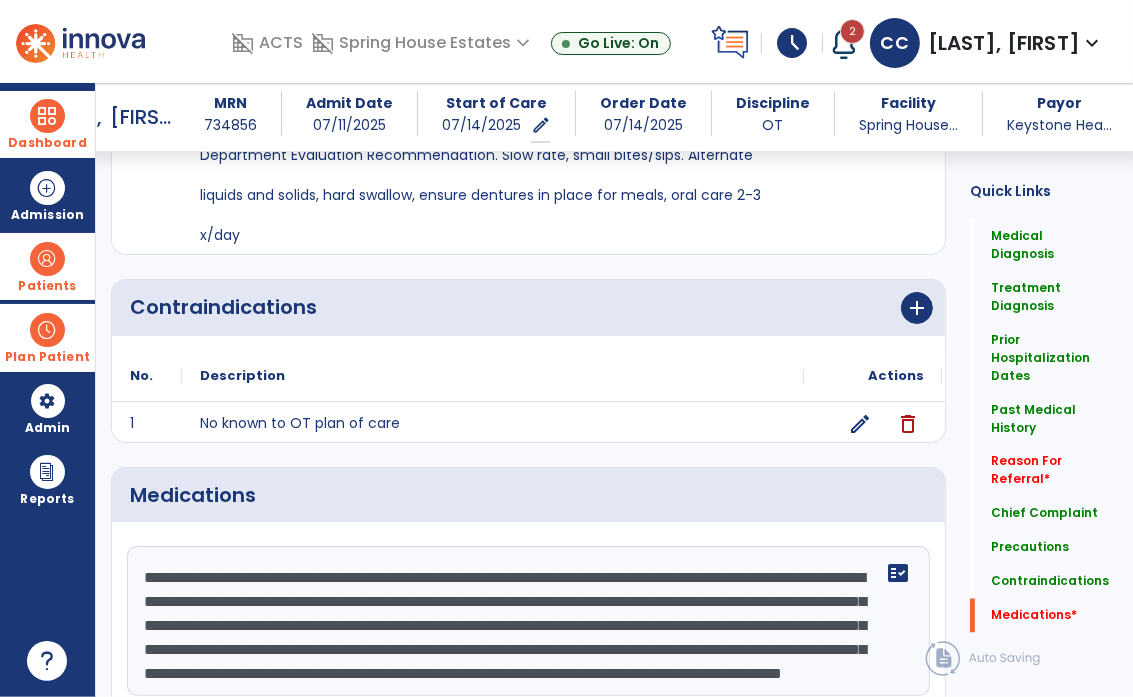 click on "**********" 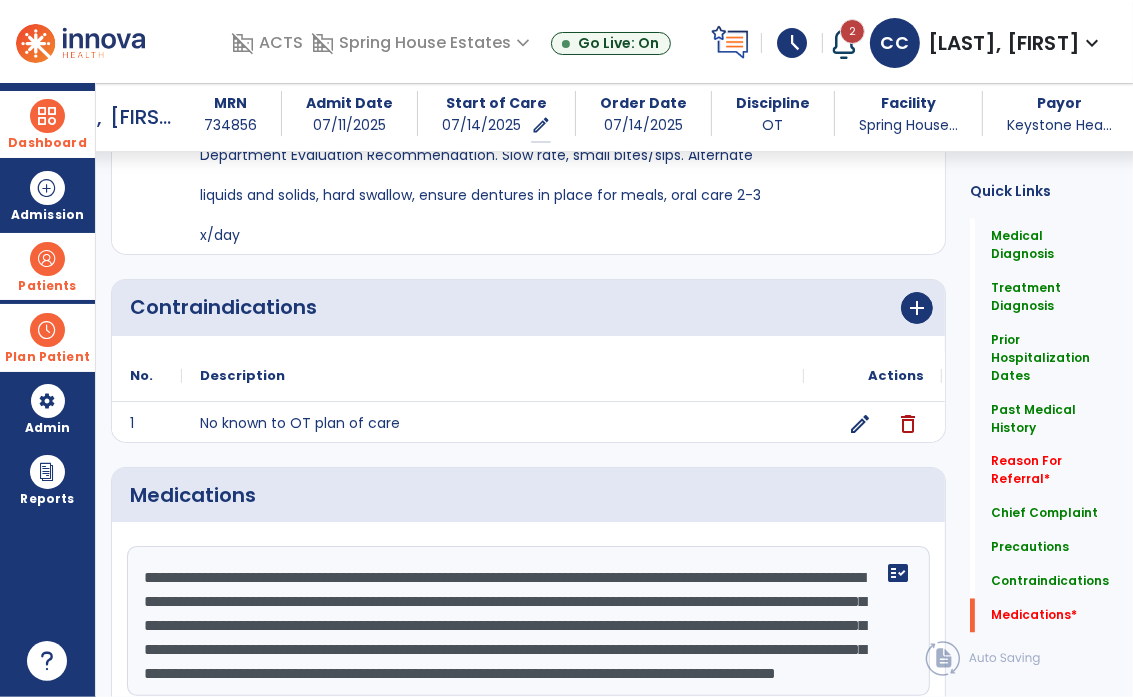 type on "**********" 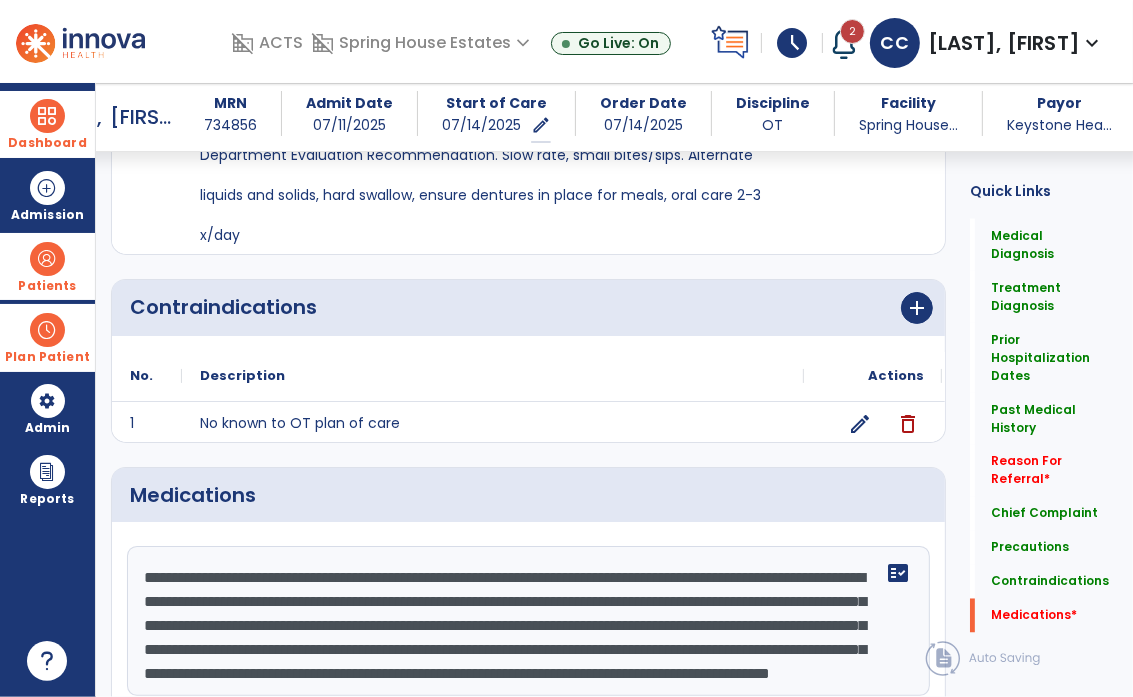 scroll, scrollTop: 47, scrollLeft: 0, axis: vertical 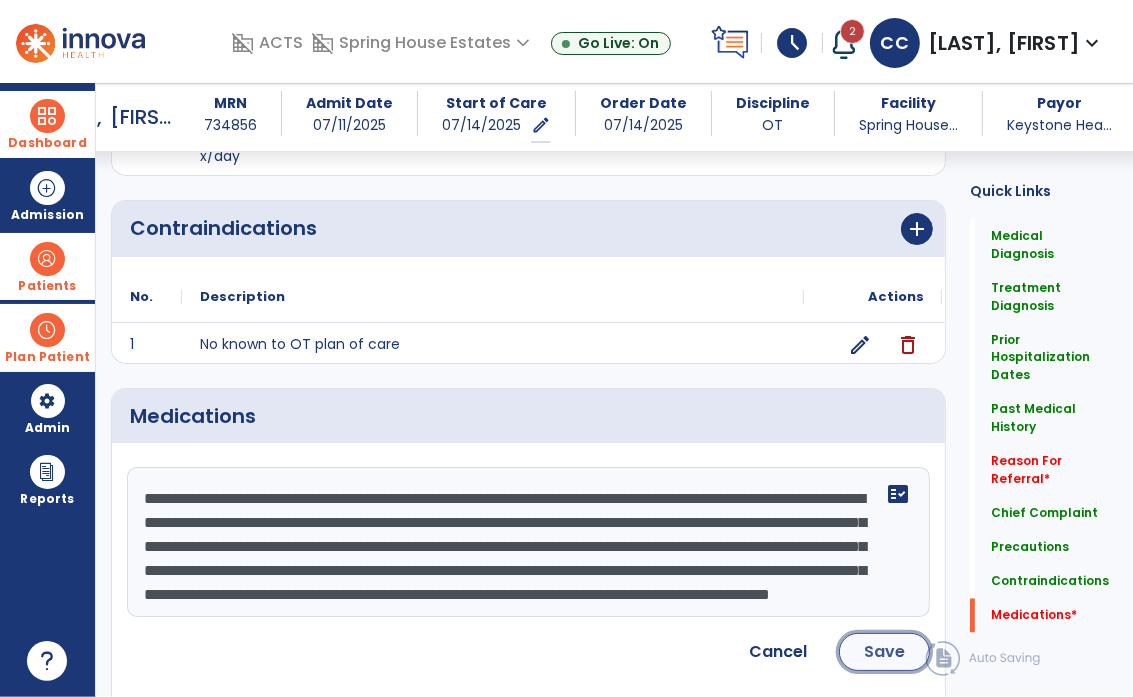 click on "Save" 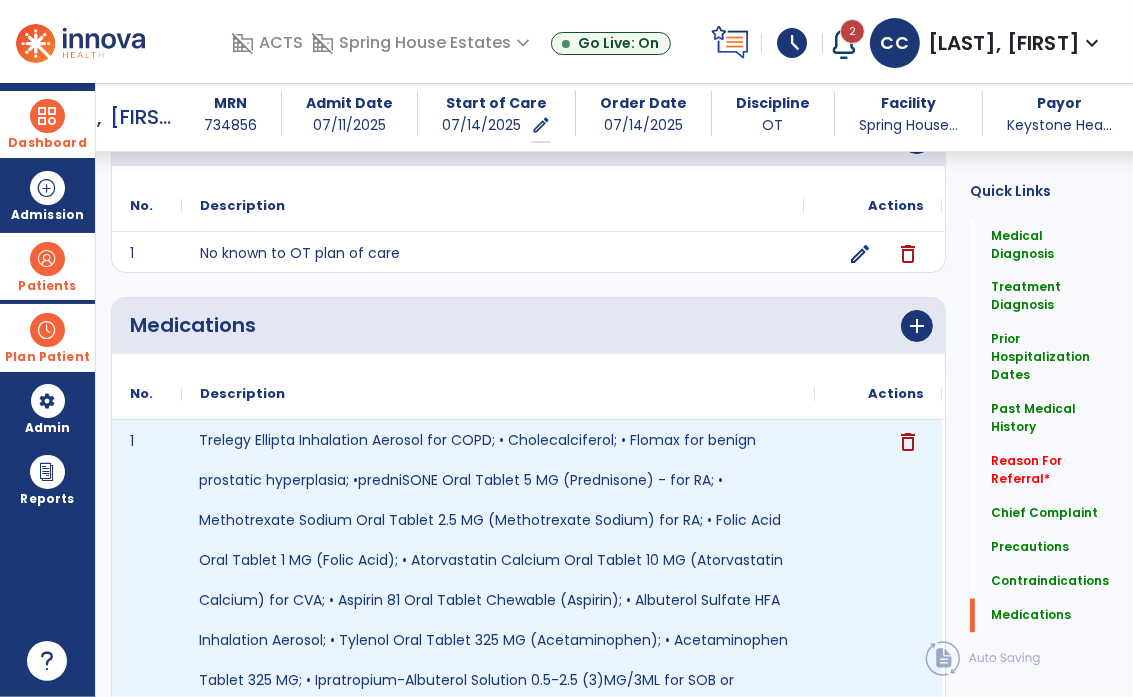 click on "Trelegy Ellipta Inhalation Aerosol for COPD; • Cholecalciferol; • Flomax for benign prostatic hyperplasia; •predniSONE Oral Tablet 5 MG (Prednisone) - for RA; • Methotrexate Sodium Oral Tablet 2.5 MG (Methotrexate Sodium) for RA; • Folic Acid Oral Tablet 1 MG (Folic Acid); • Atorvastatin Calcium Oral Tablet 10 MG (Atorvastatin Calcium) for CVA; • Aspirin 81 Oral Tablet Chewable (Aspirin); • Albuterol Sulfate HFA Inhalation Aerosol; • Tylenol Oral Tablet 325 MG (Acetaminophen); • Acetaminophen Tablet 325 MG; • Ipratropium-Albuterol Solution 0.5-2.5 (3)MG/3ML for SOB or Wheezing" 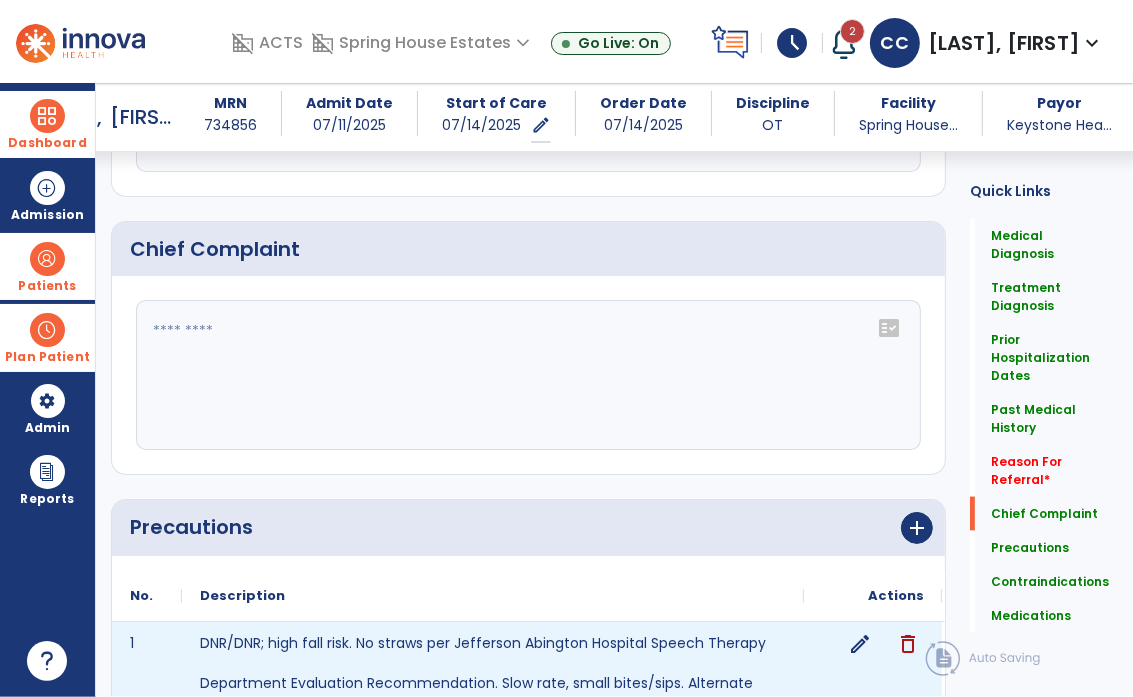 scroll, scrollTop: 1813, scrollLeft: 0, axis: vertical 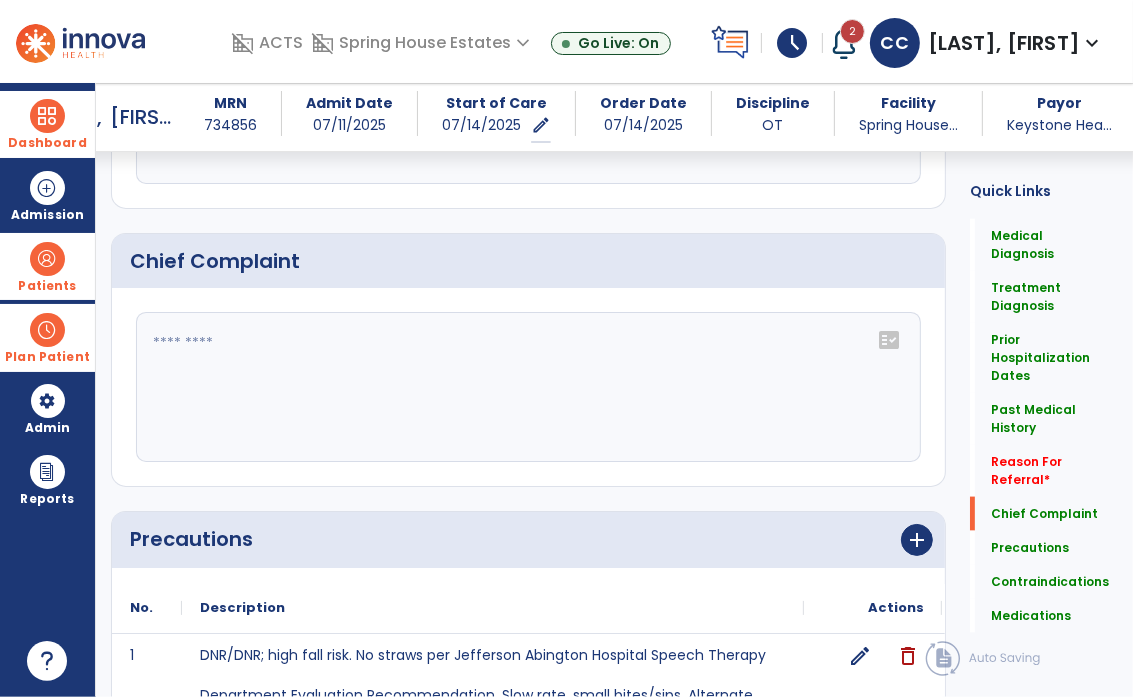 click on "fact_check" 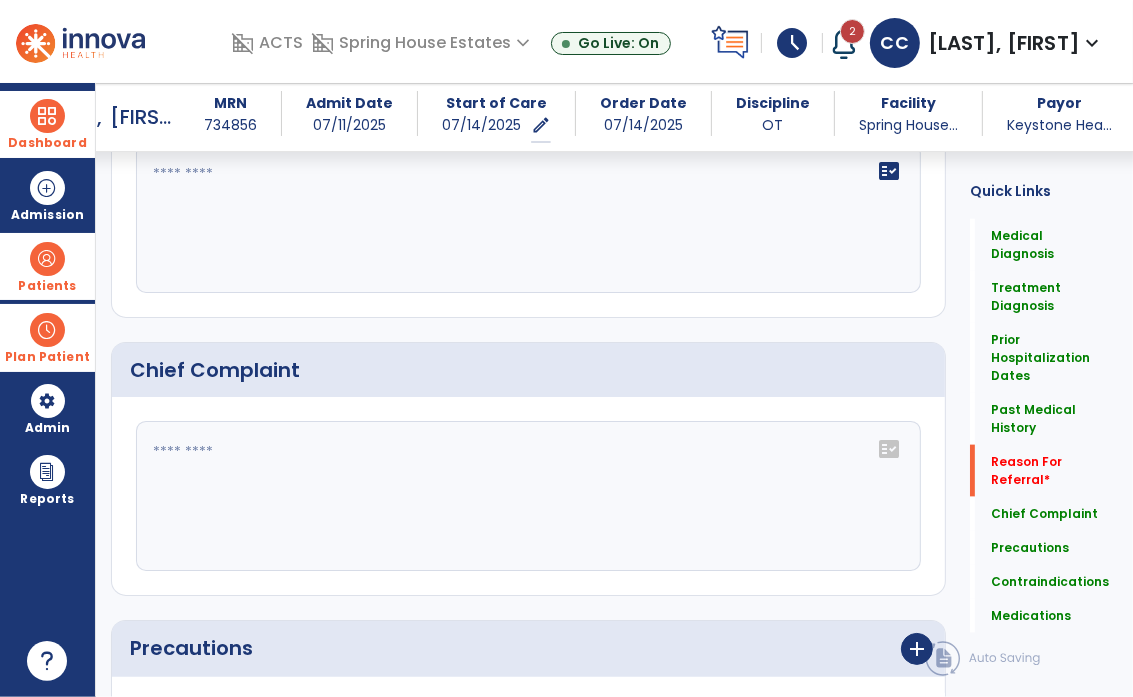 scroll, scrollTop: 1566, scrollLeft: 0, axis: vertical 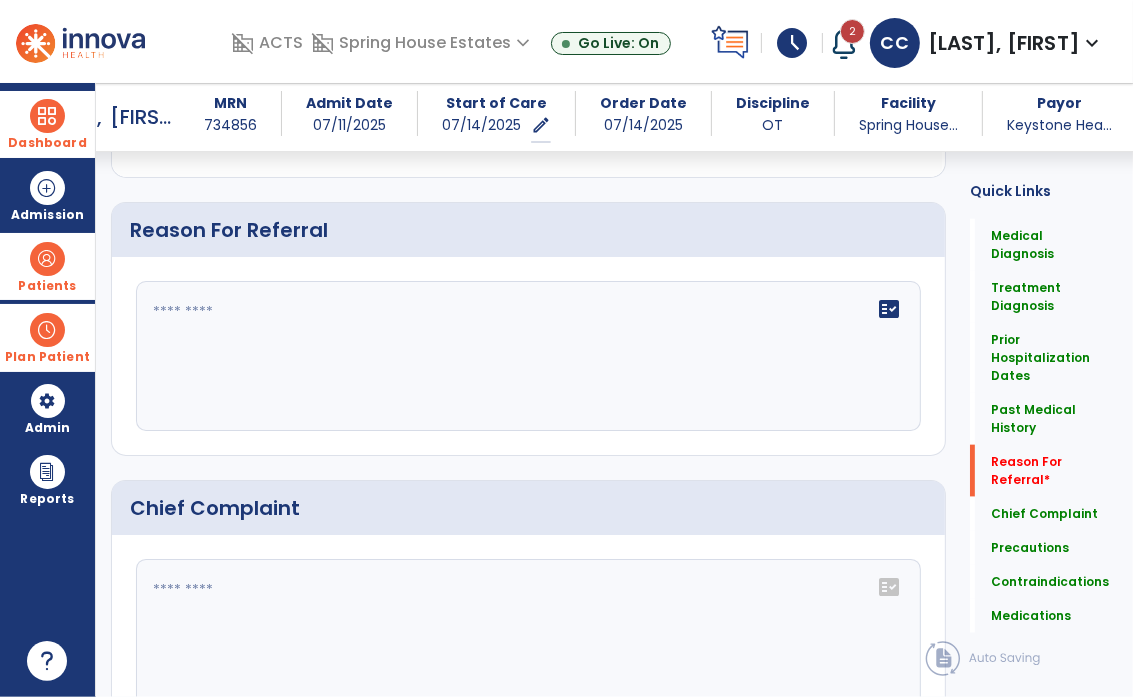 click on "fact_check" 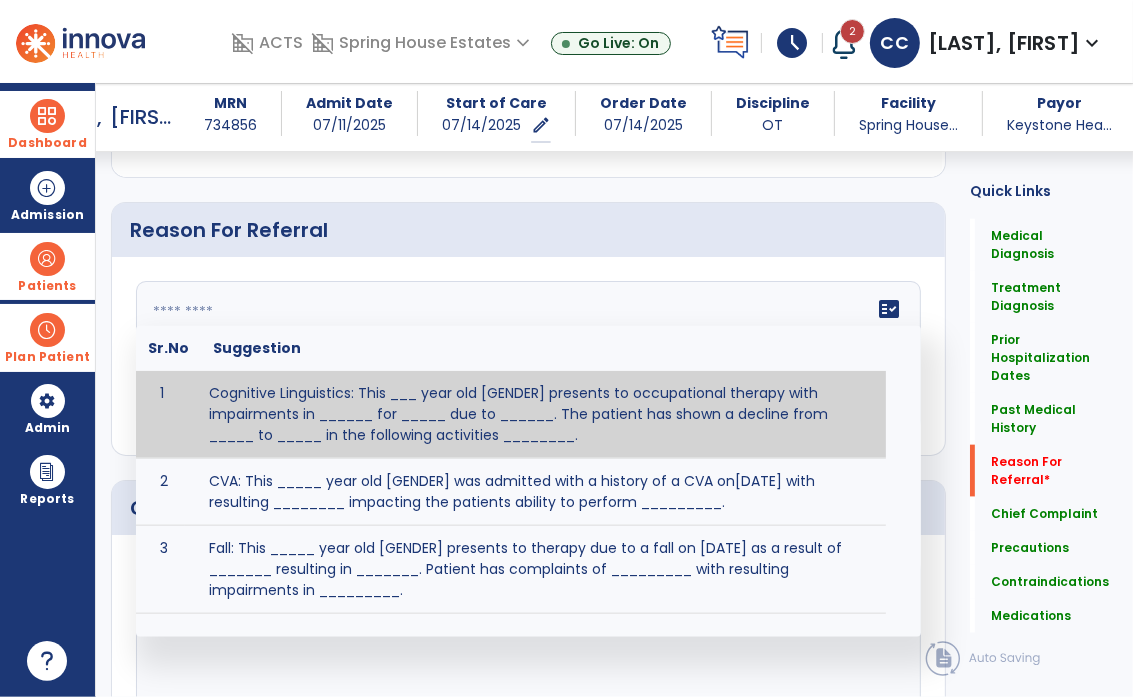 click 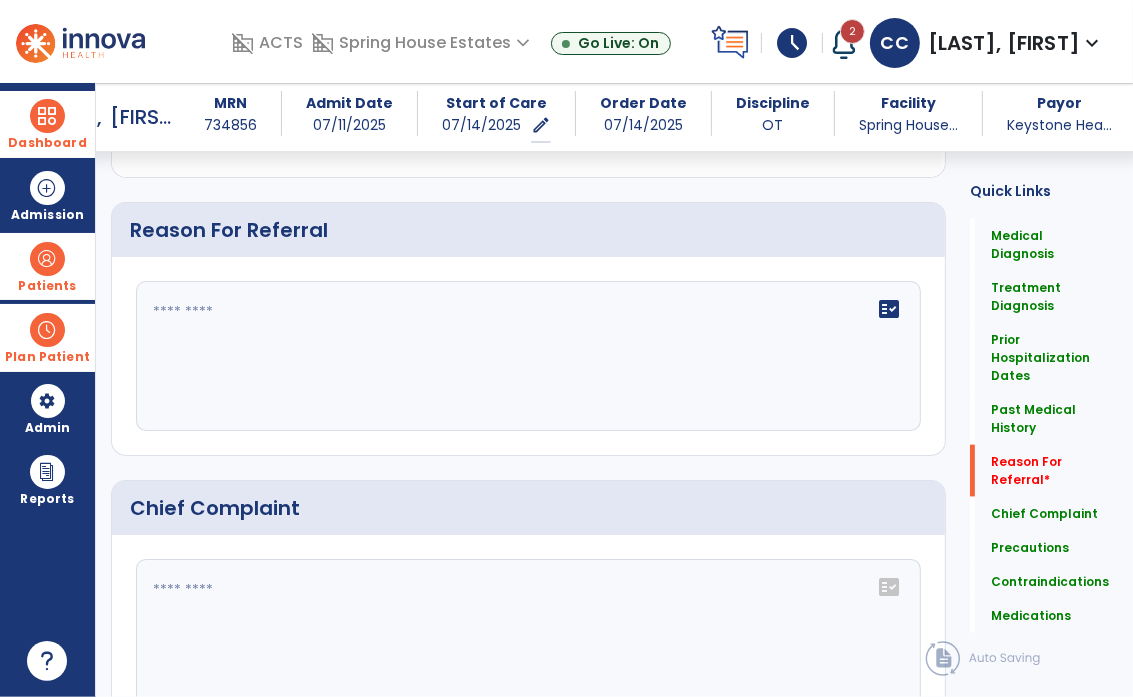 click 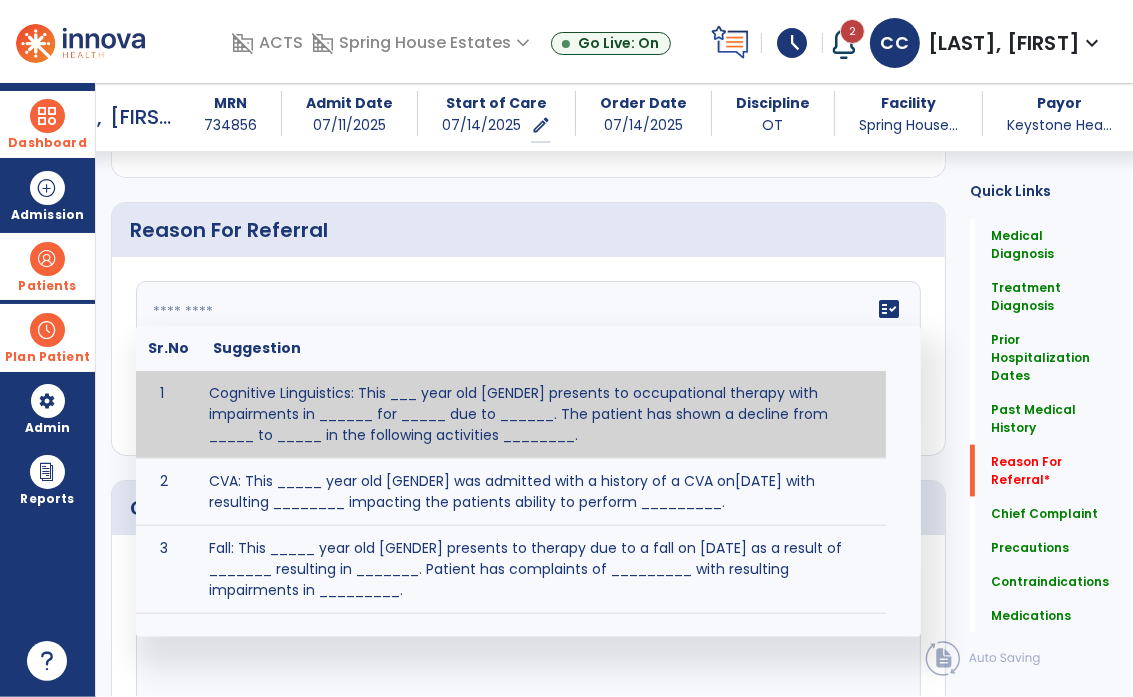click 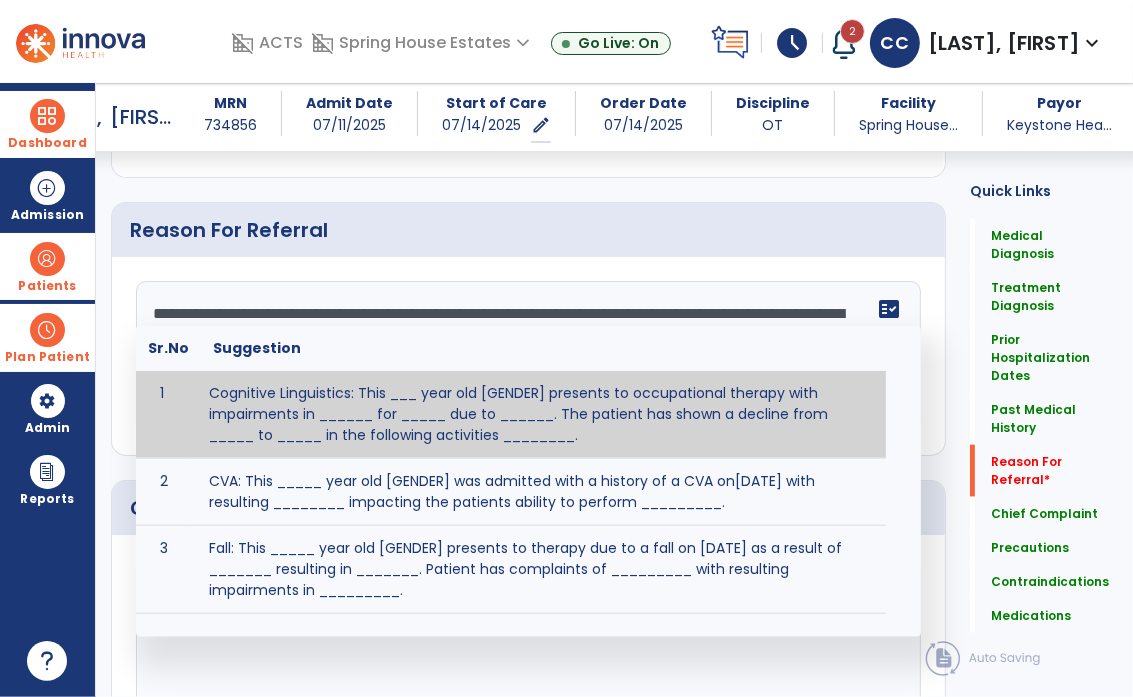 scroll, scrollTop: 110, scrollLeft: 0, axis: vertical 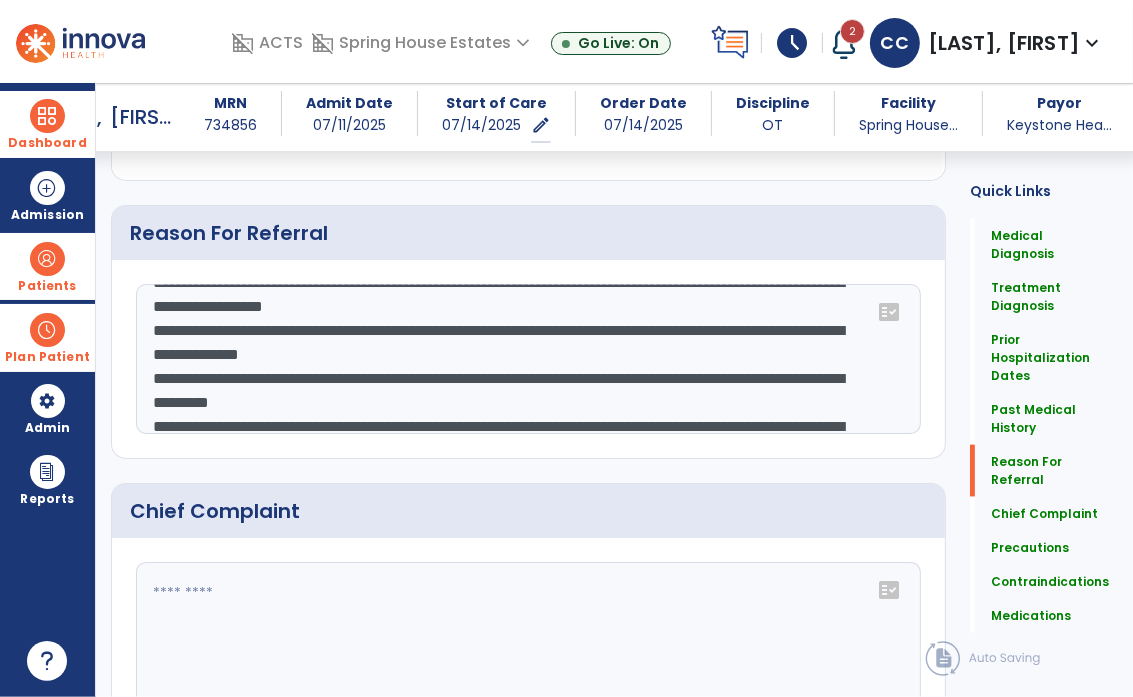 click on "**********" 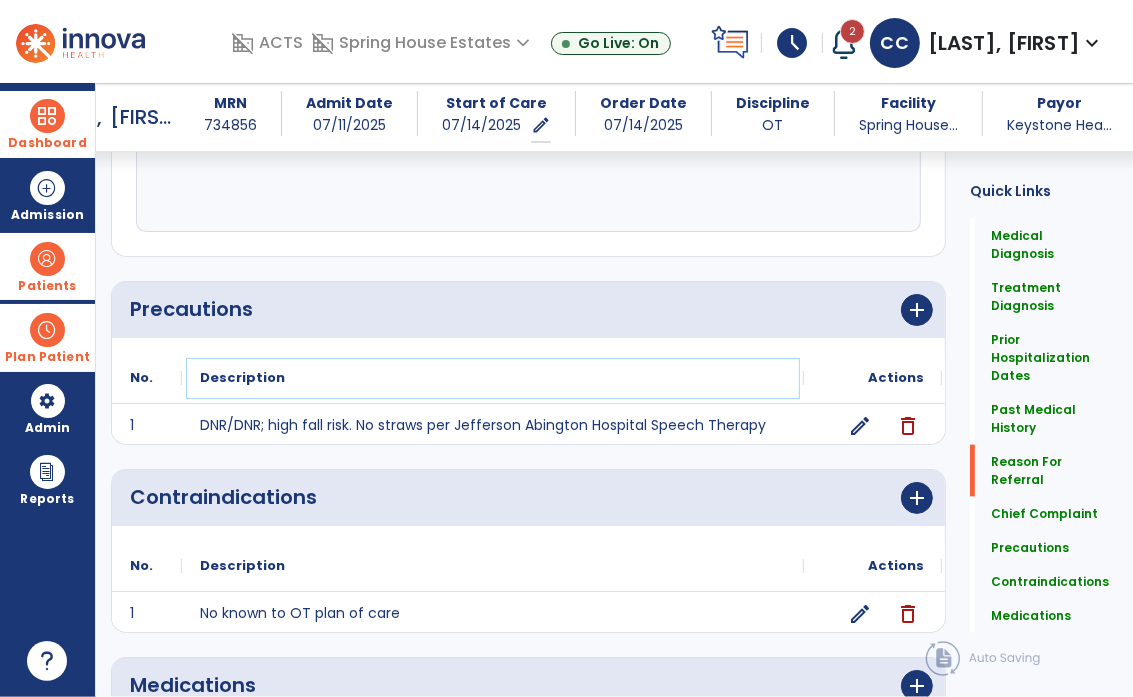 click on "Description" 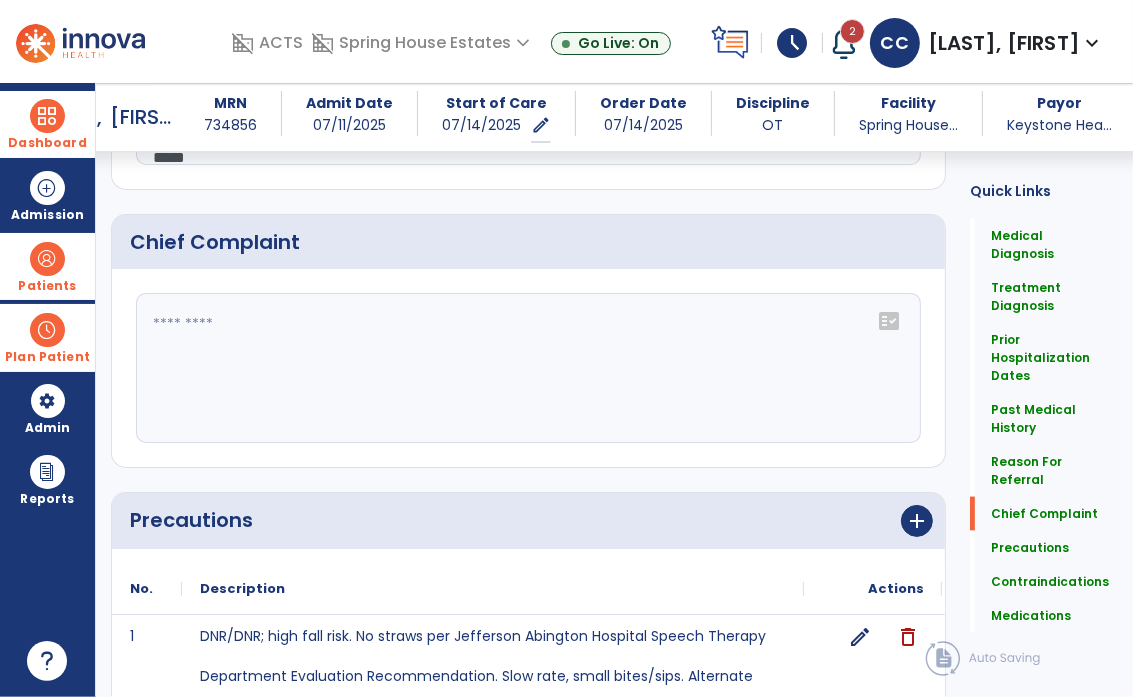 scroll, scrollTop: 1613, scrollLeft: 0, axis: vertical 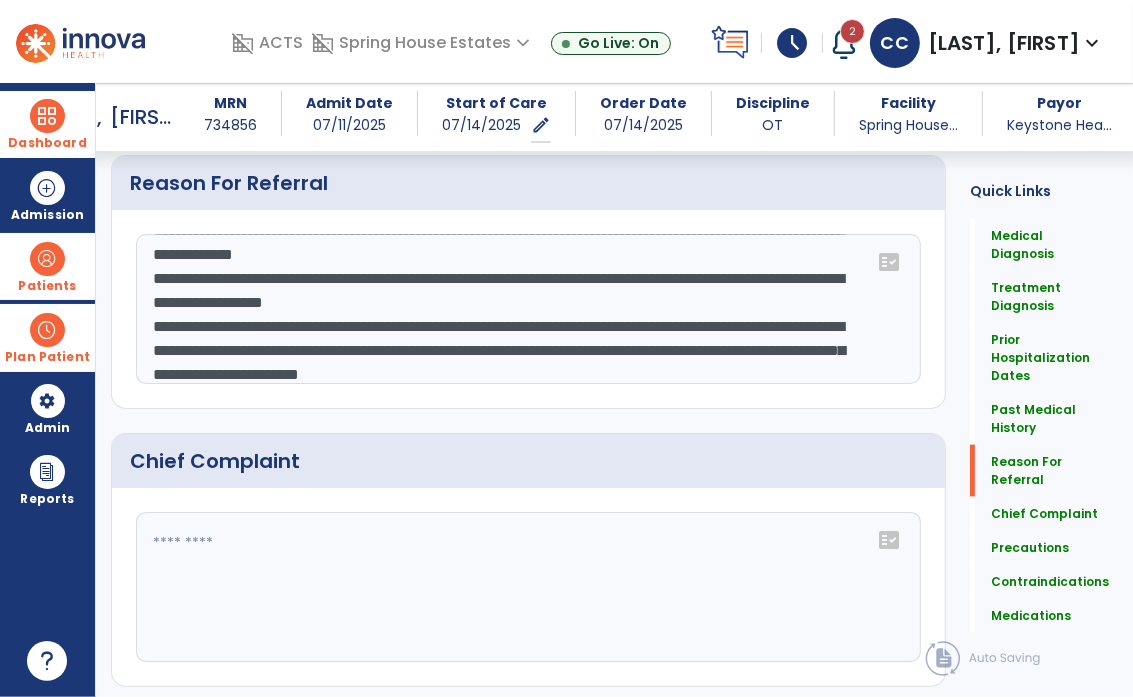 click on "**********" 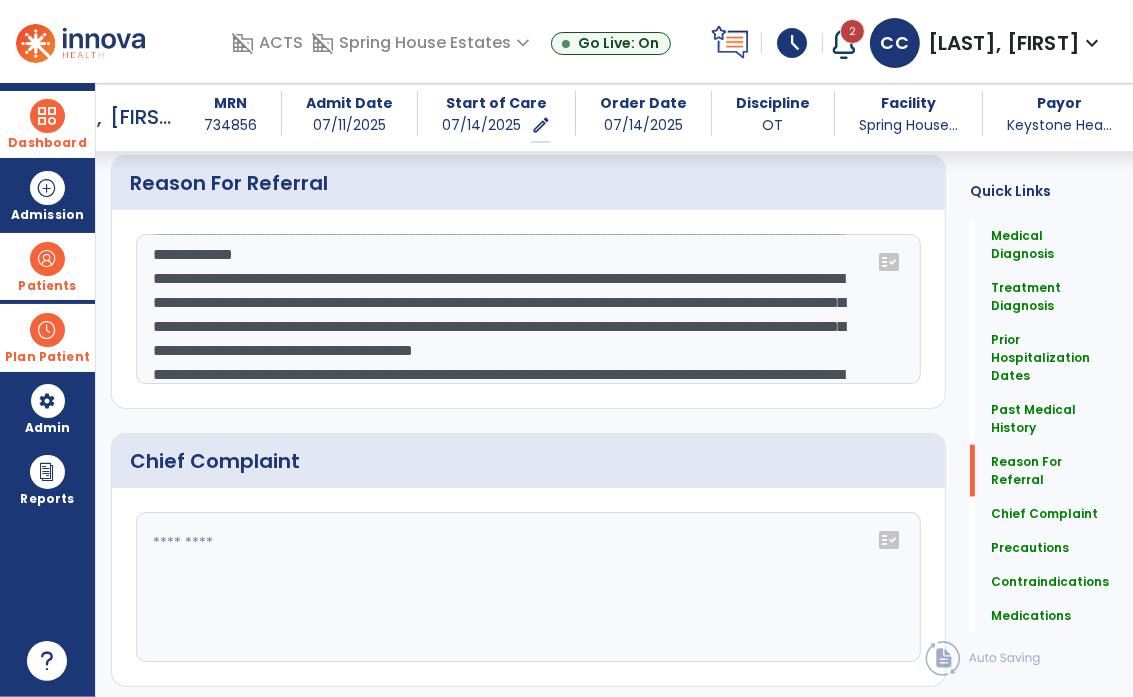 scroll, scrollTop: 0, scrollLeft: 0, axis: both 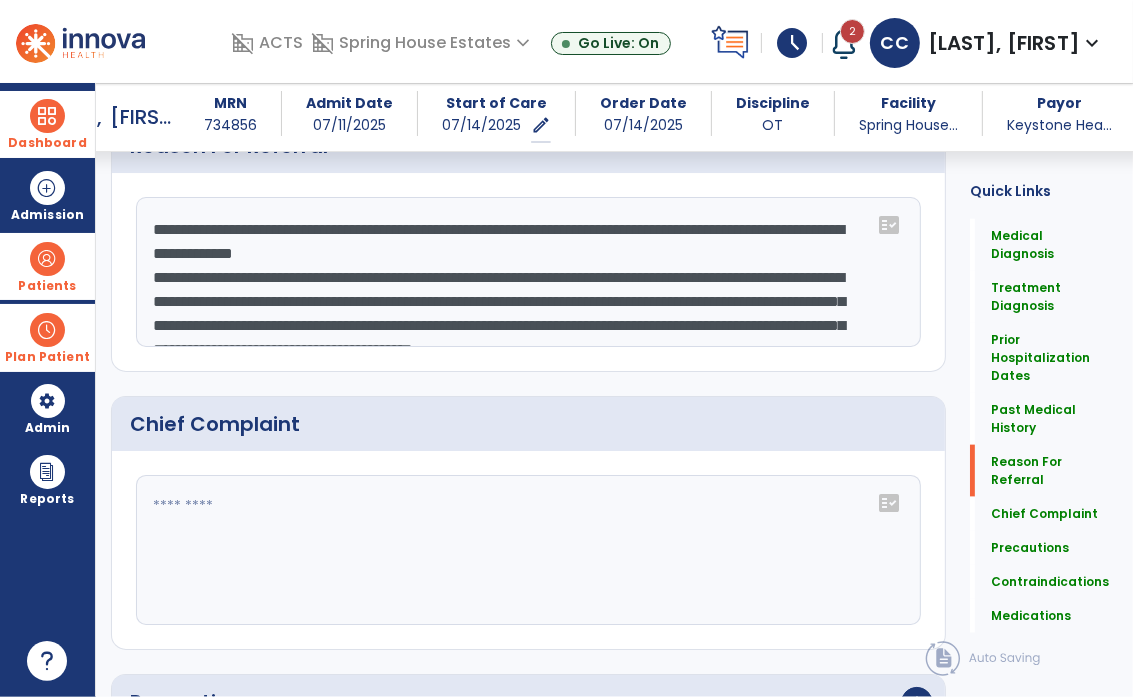 click on "**********" 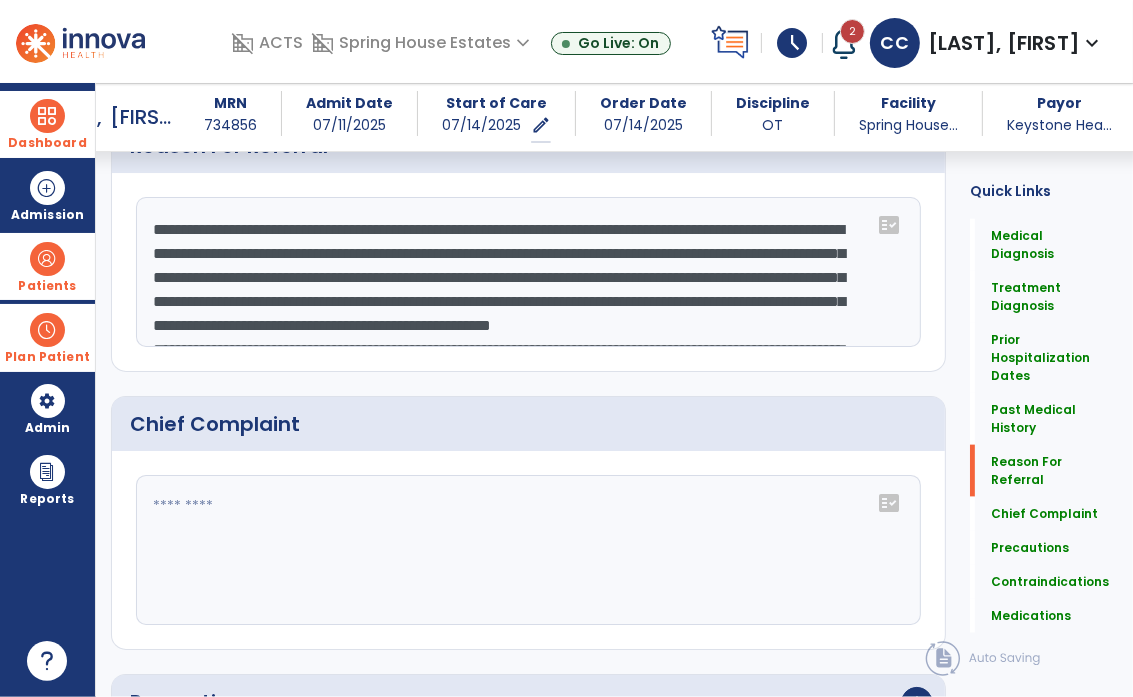 type on "**********" 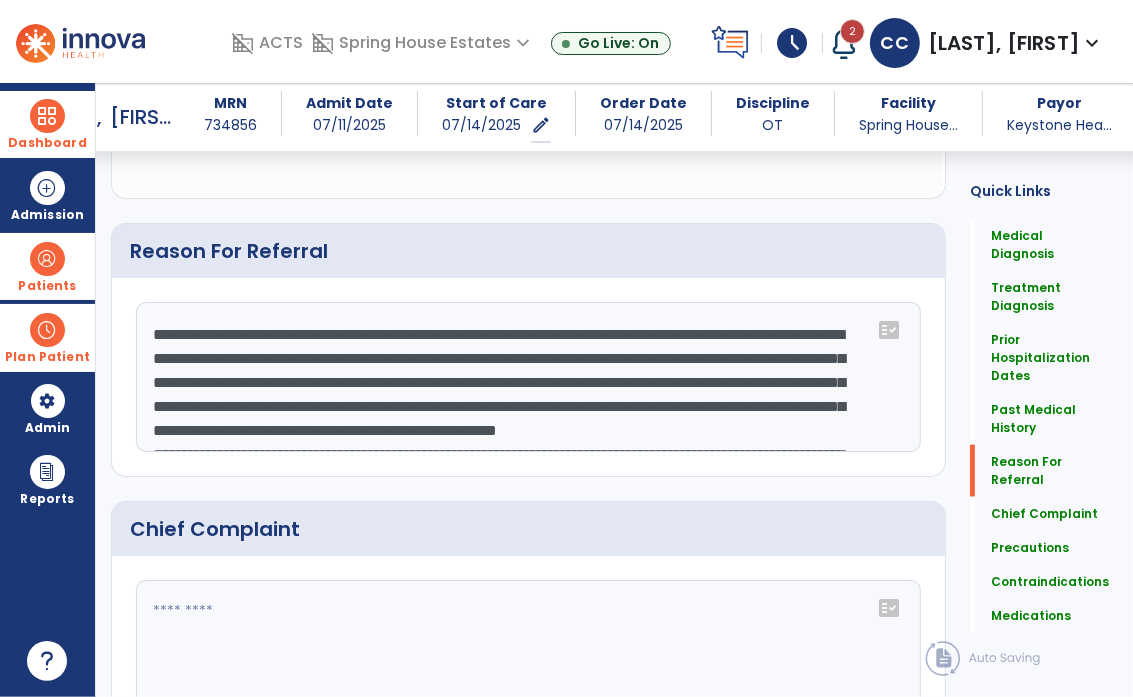 scroll, scrollTop: 1549, scrollLeft: 0, axis: vertical 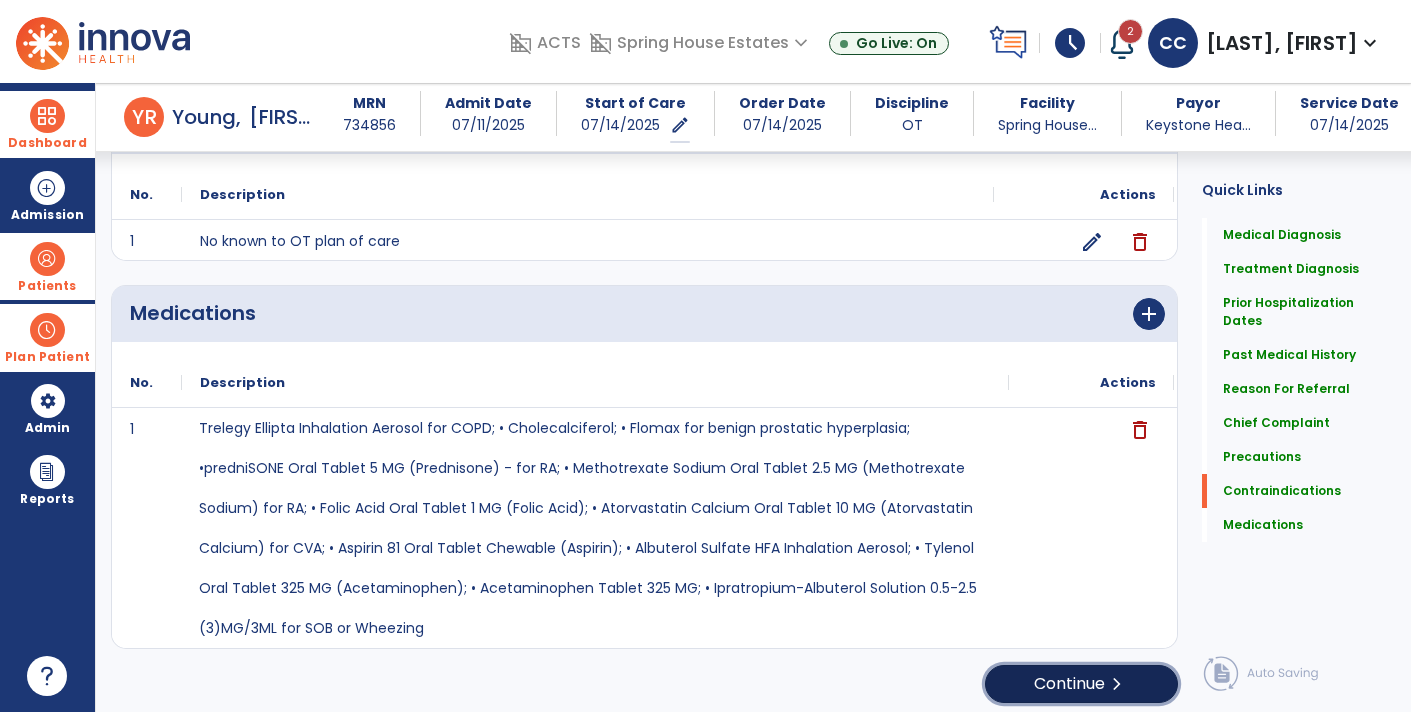 click on "Continue  chevron_right" 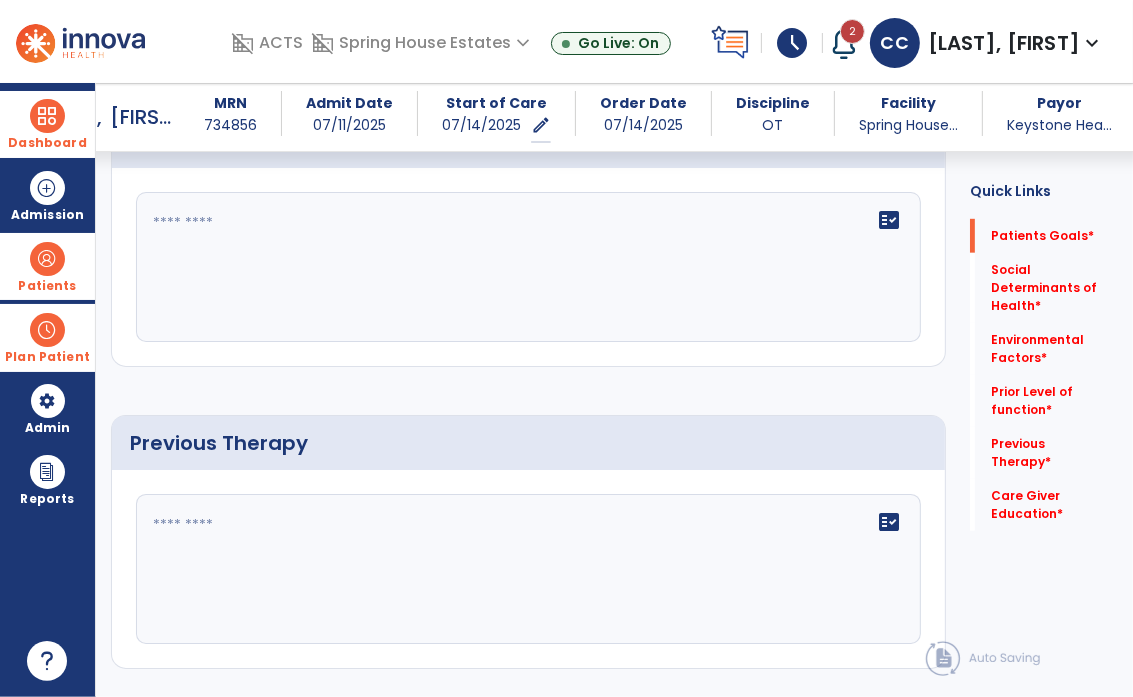 scroll, scrollTop: 0, scrollLeft: 0, axis: both 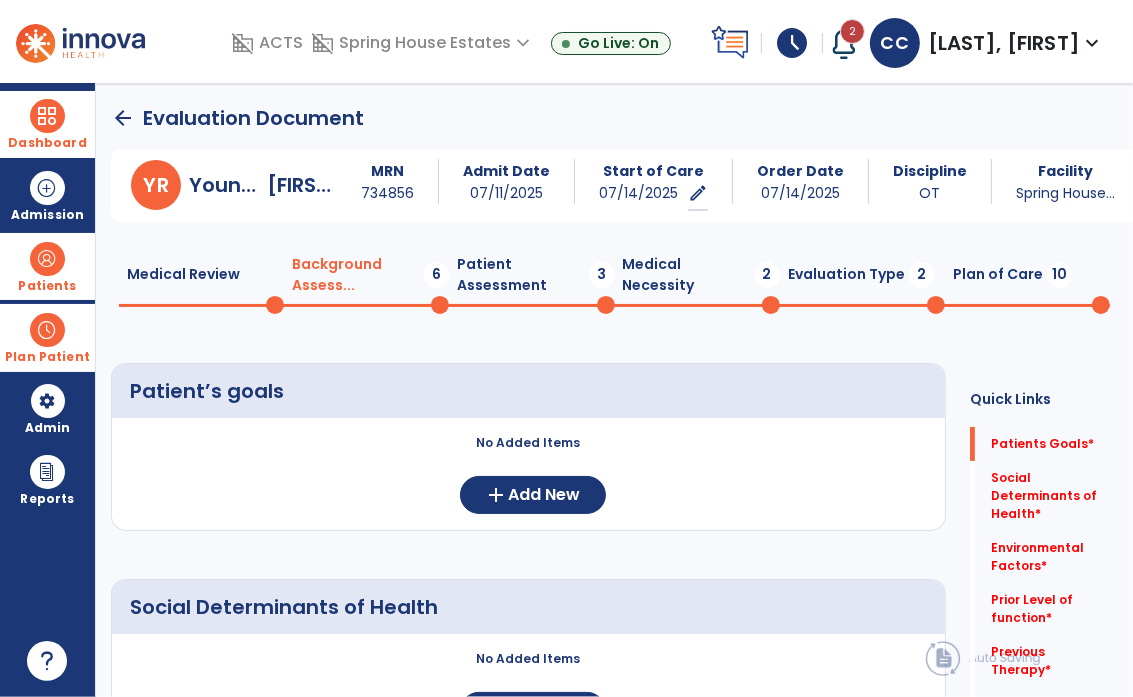 click on "arrow_back" 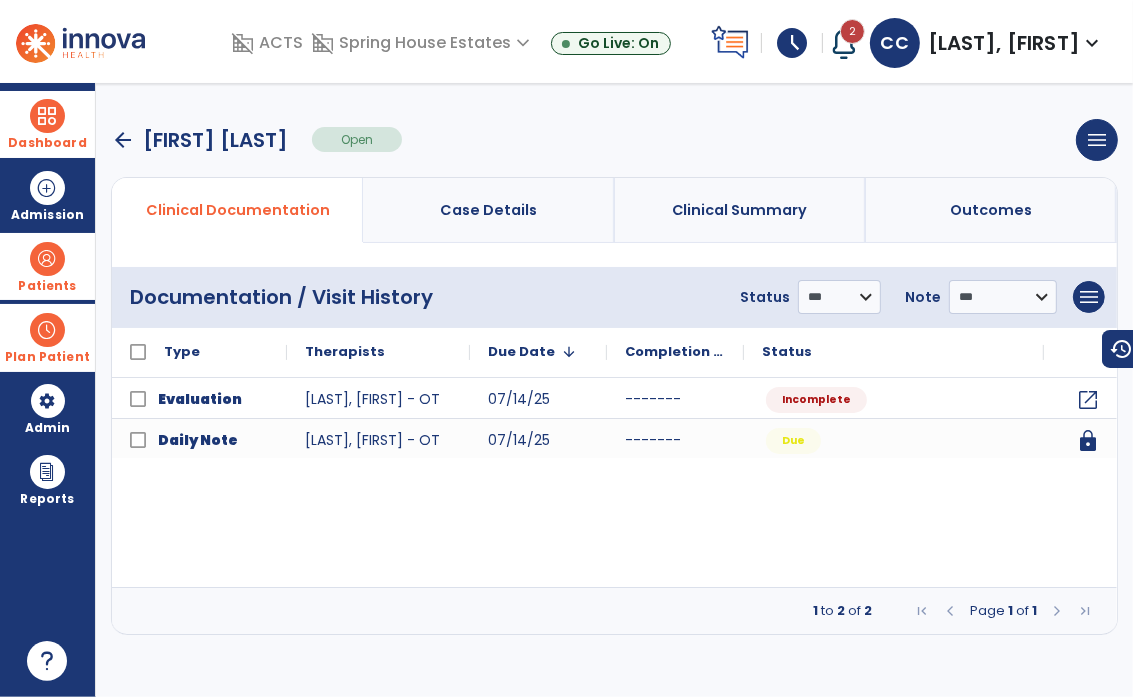 click on "arrow_back" at bounding box center (123, 140) 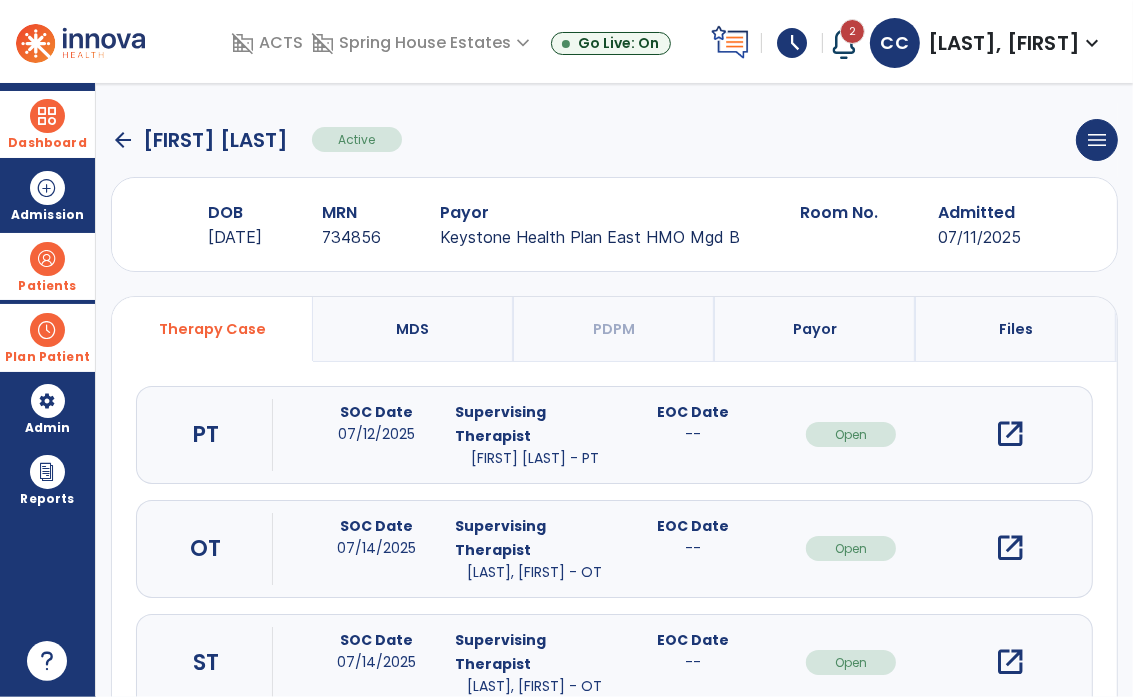 click on "arrow_back" 